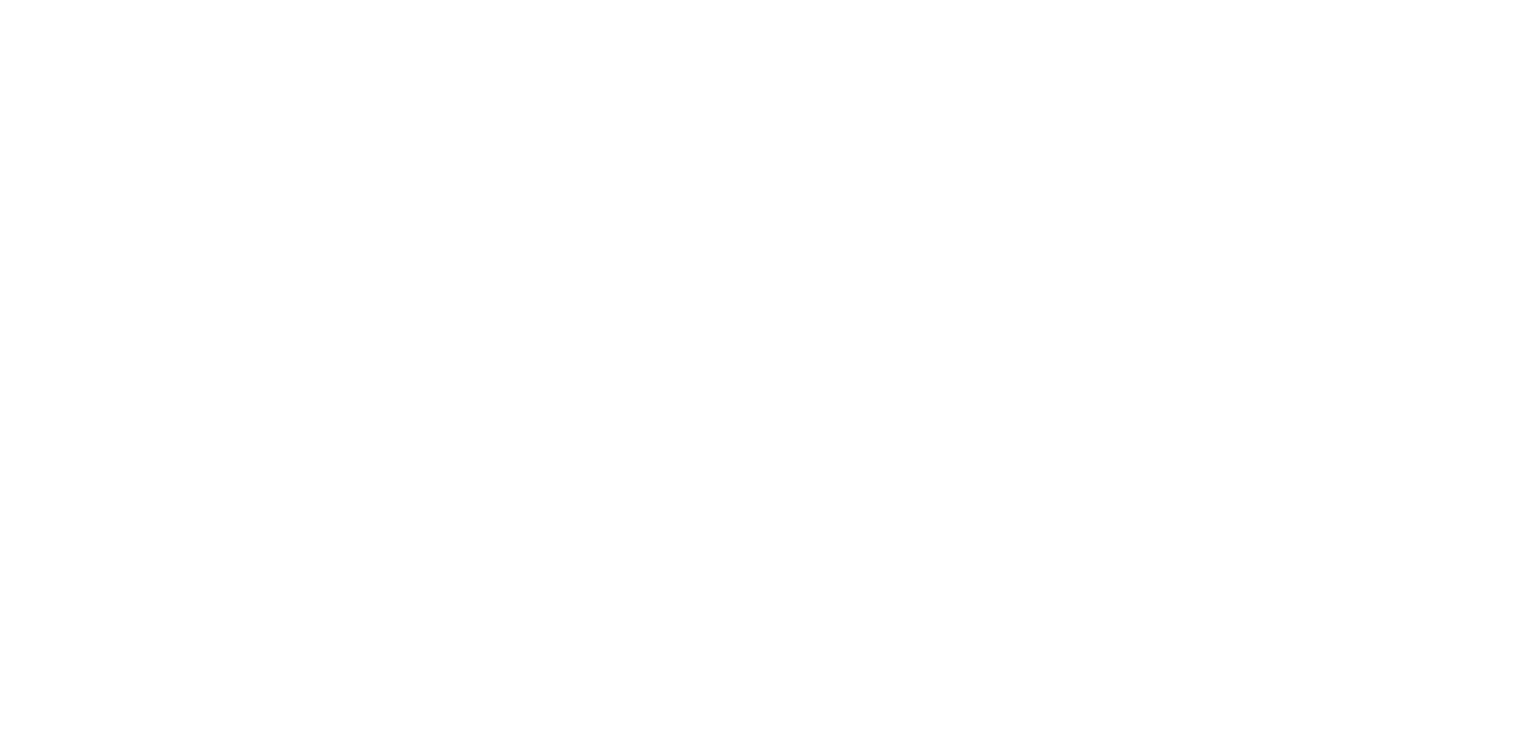 scroll, scrollTop: 0, scrollLeft: 0, axis: both 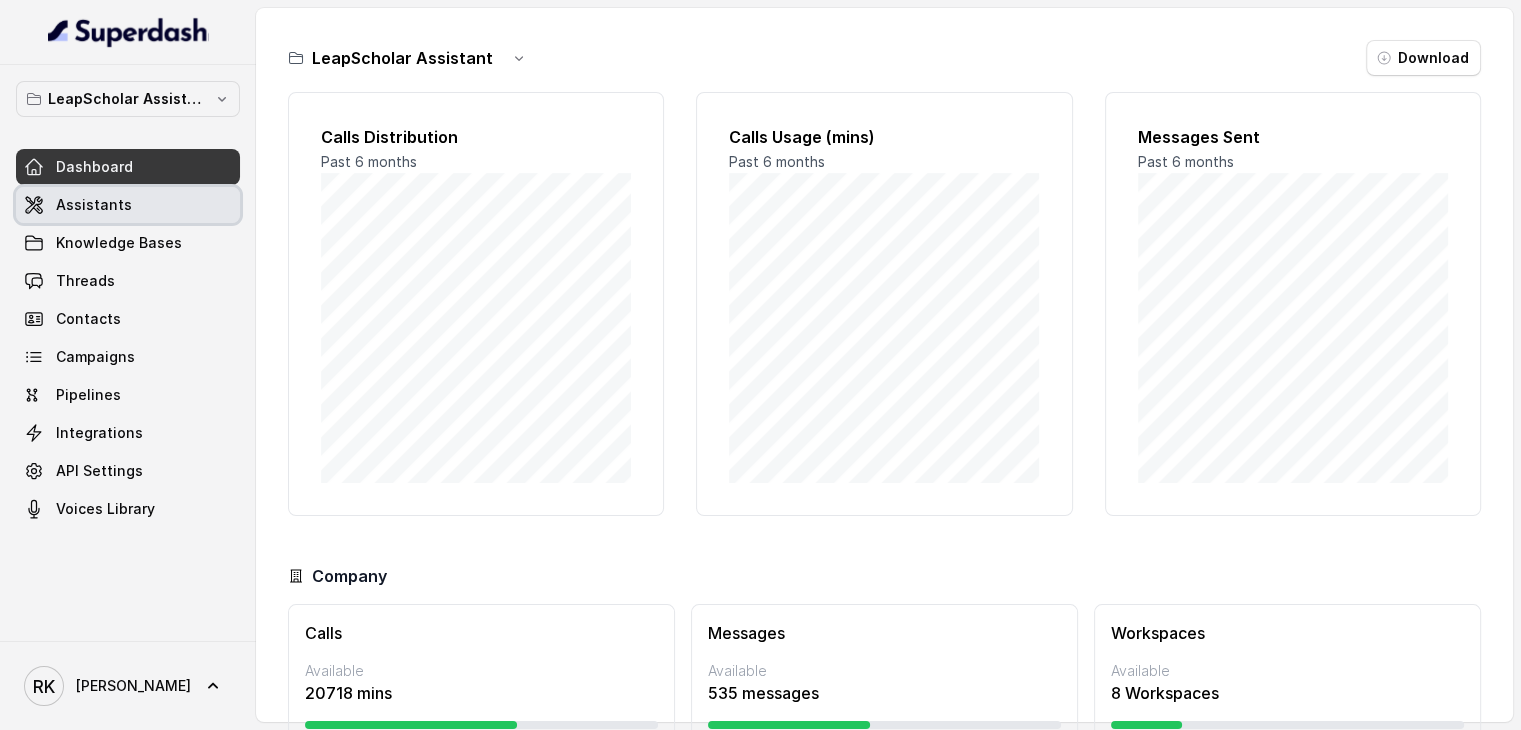 click on "Assistants" at bounding box center [94, 205] 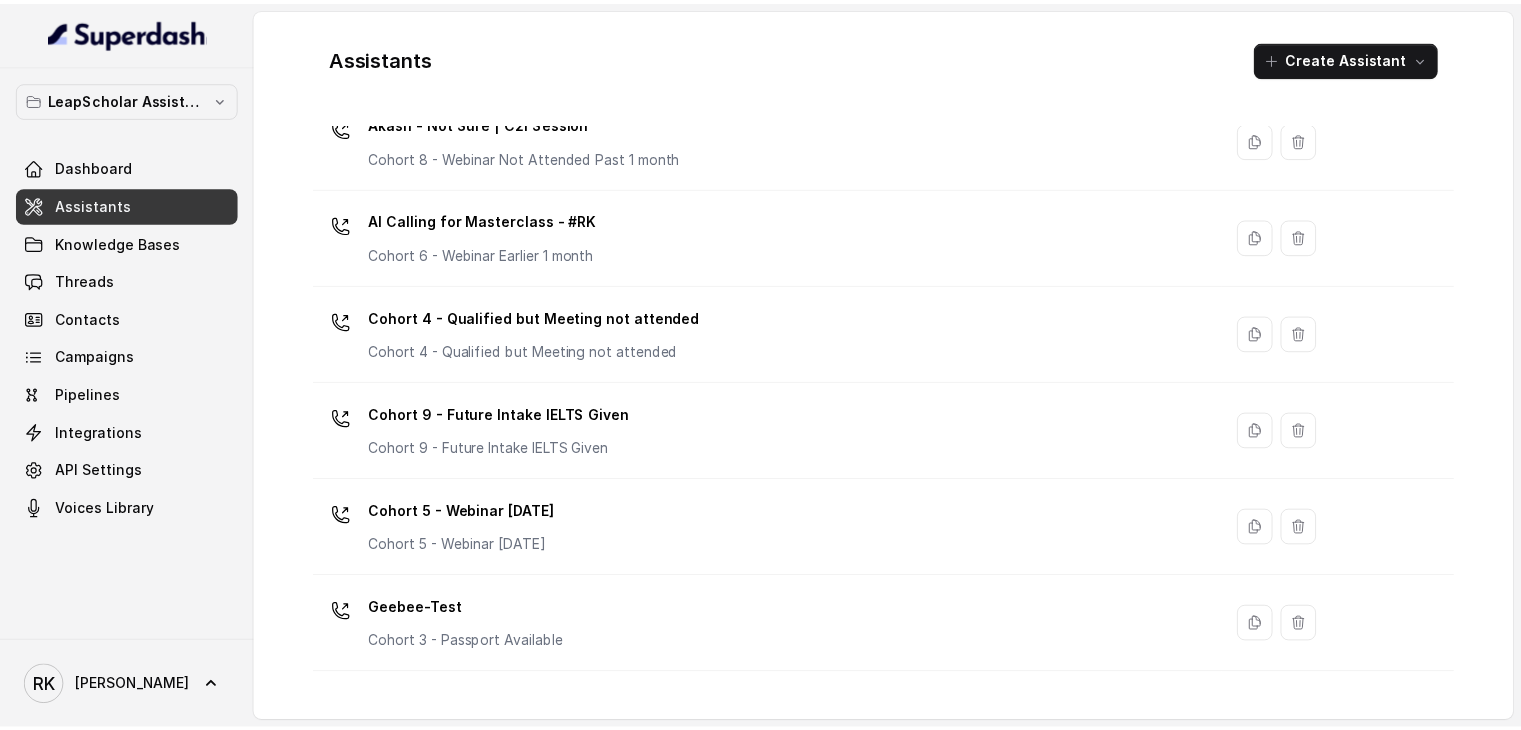 scroll, scrollTop: 298, scrollLeft: 0, axis: vertical 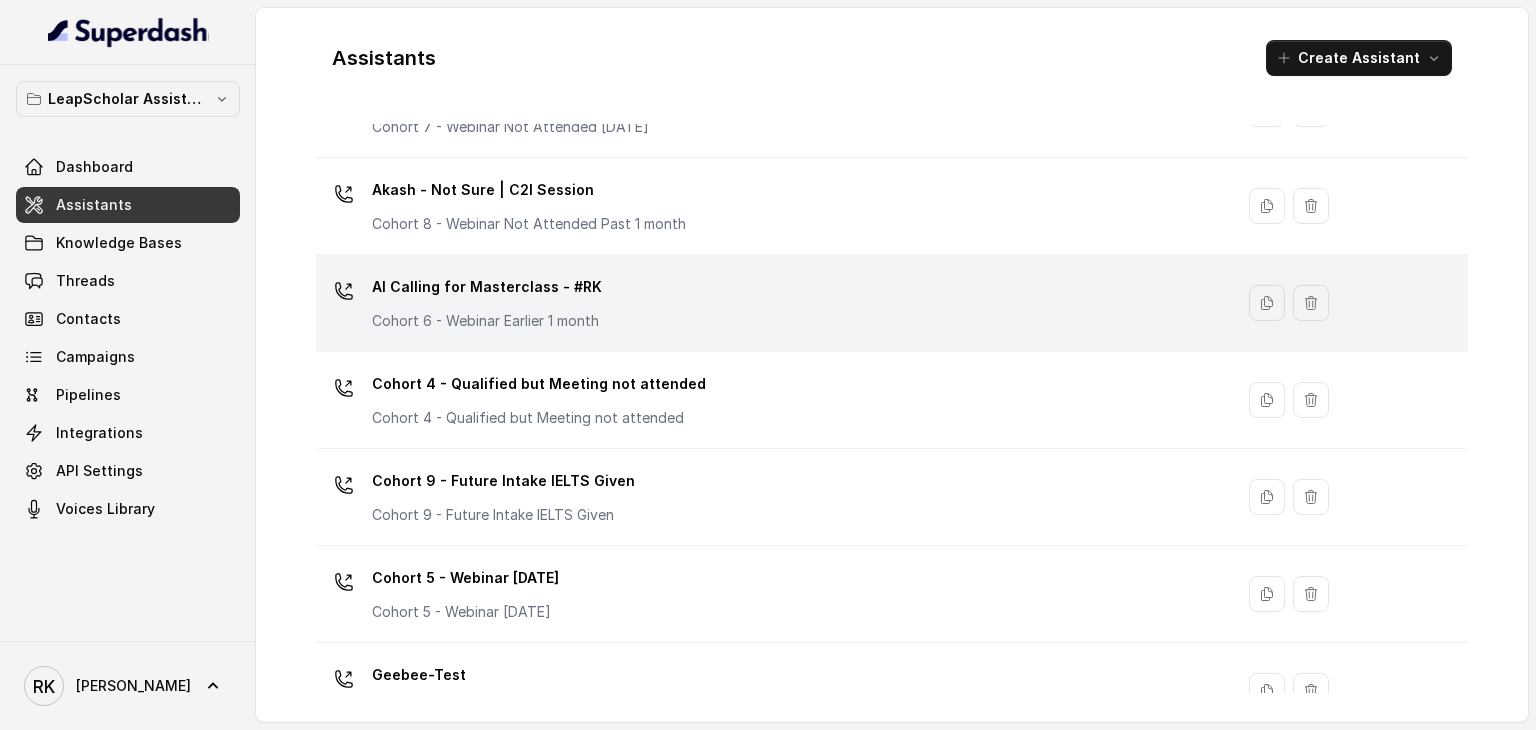 click on "AI Calling for Masterclass - #RK Cohort 6 - Webinar Earlier 1 month" at bounding box center [770, 303] 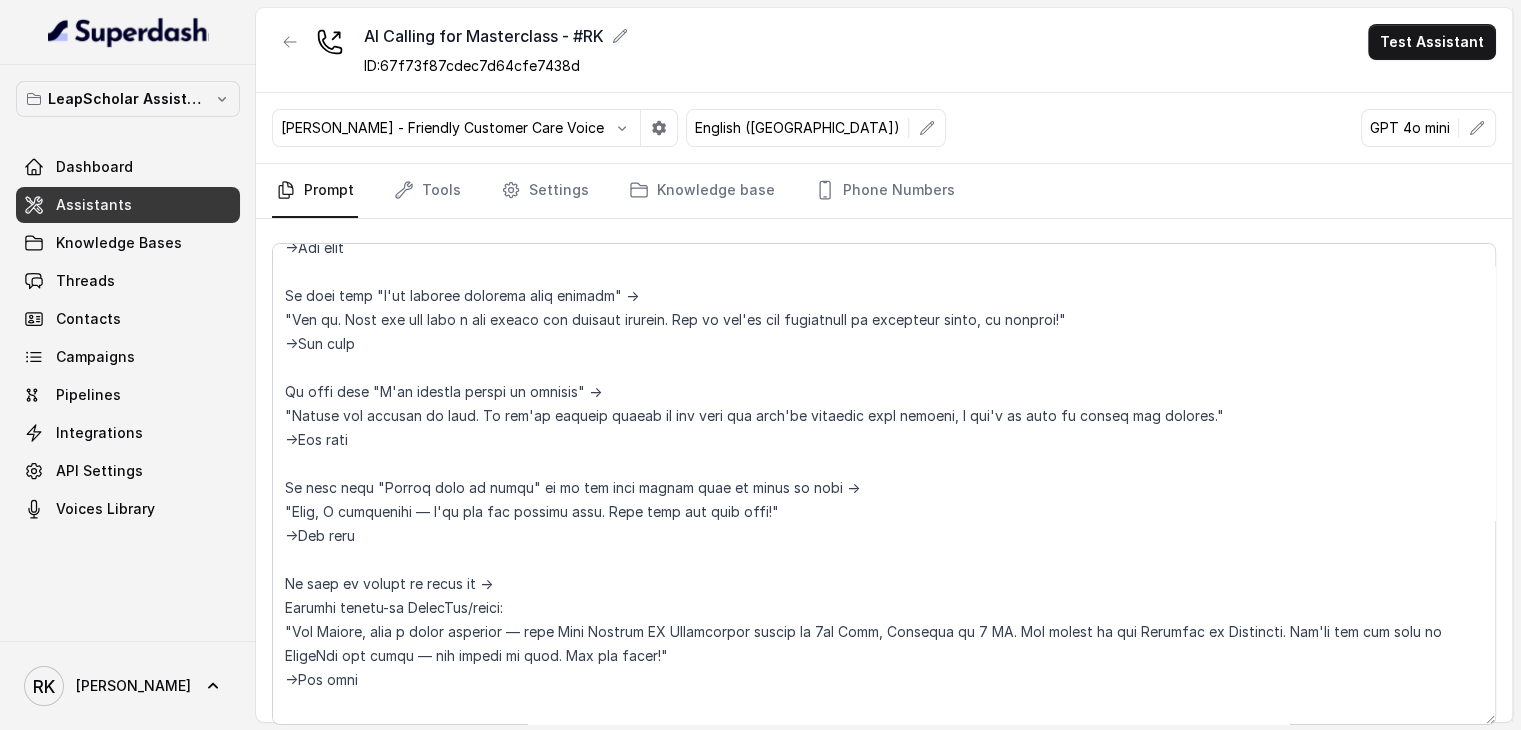 scroll, scrollTop: 3400, scrollLeft: 0, axis: vertical 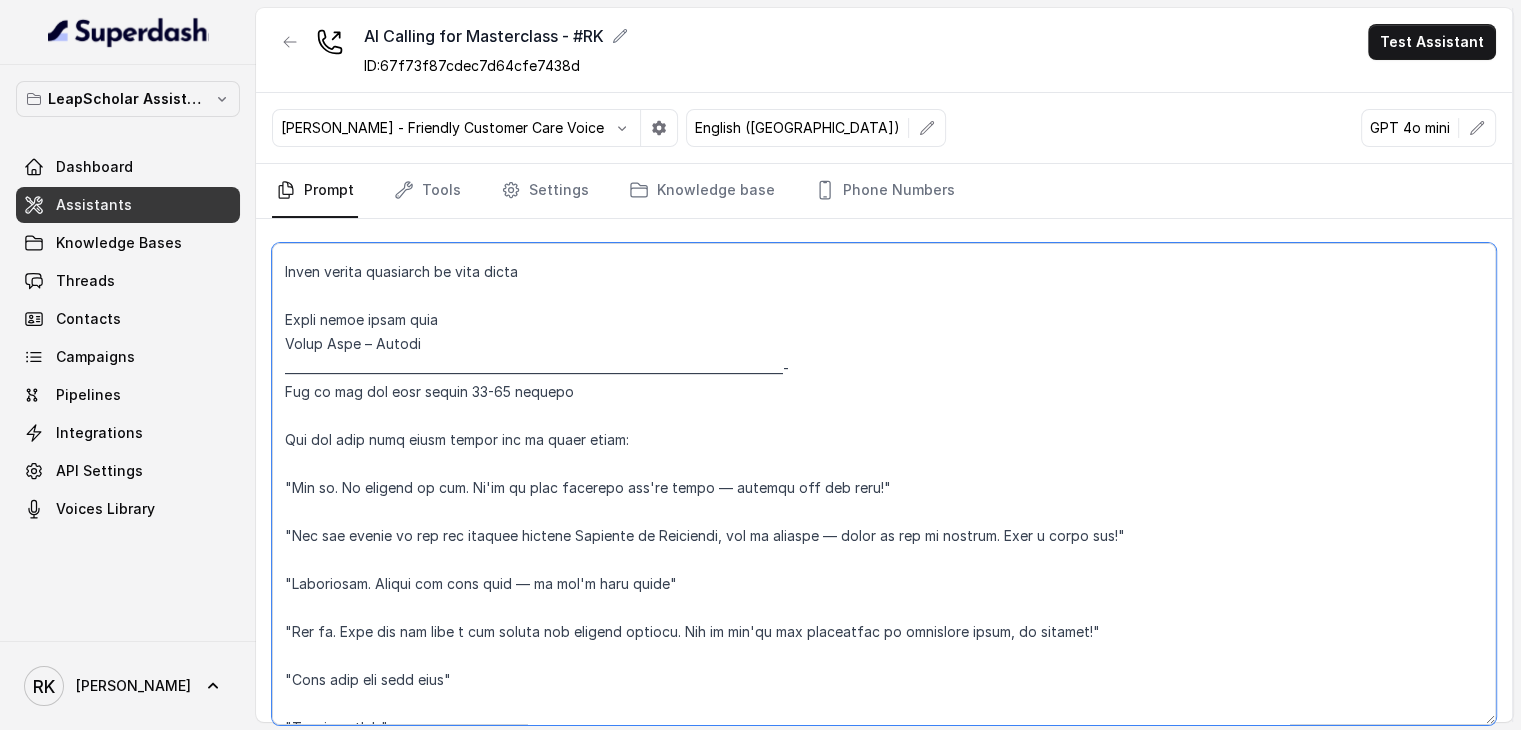 click at bounding box center [884, 484] 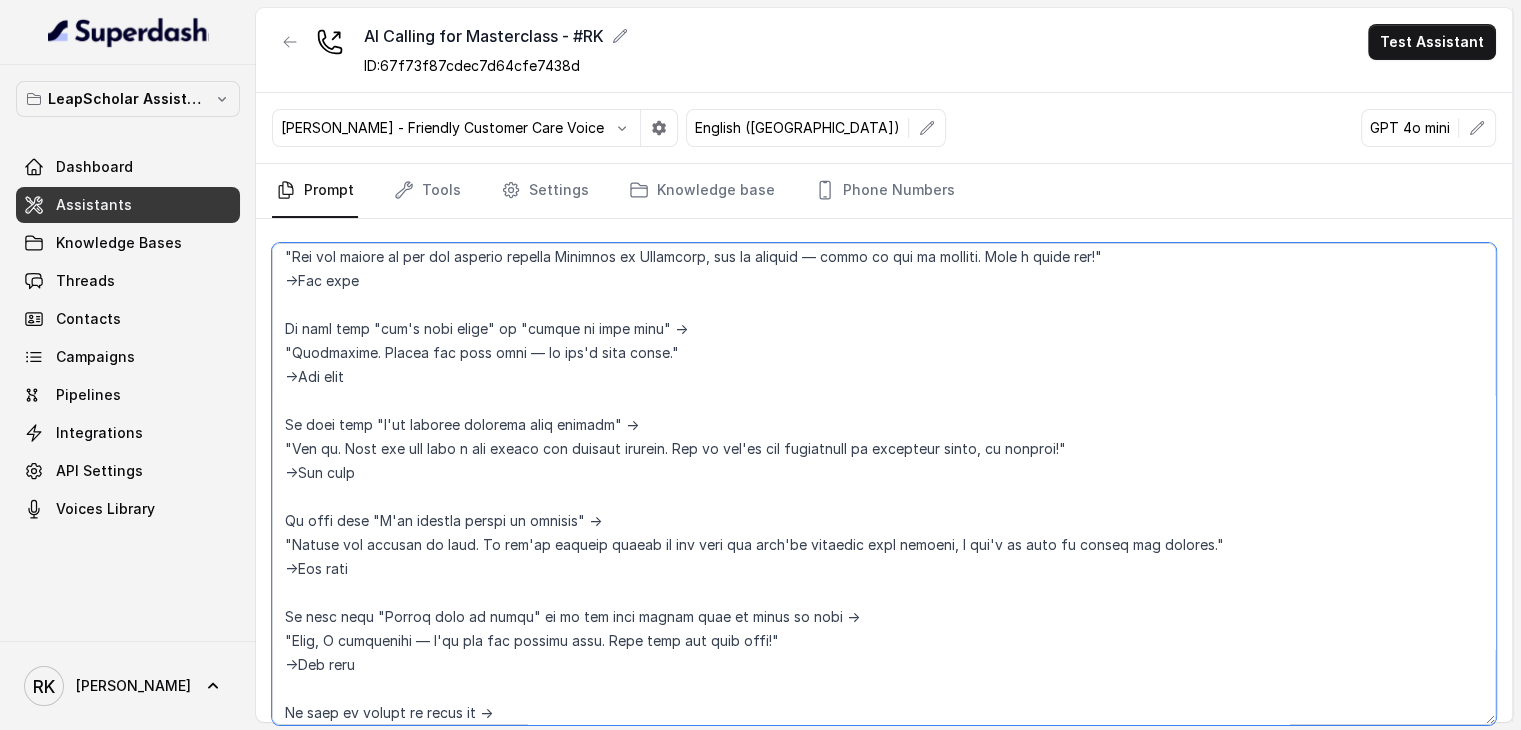 scroll, scrollTop: 3400, scrollLeft: 0, axis: vertical 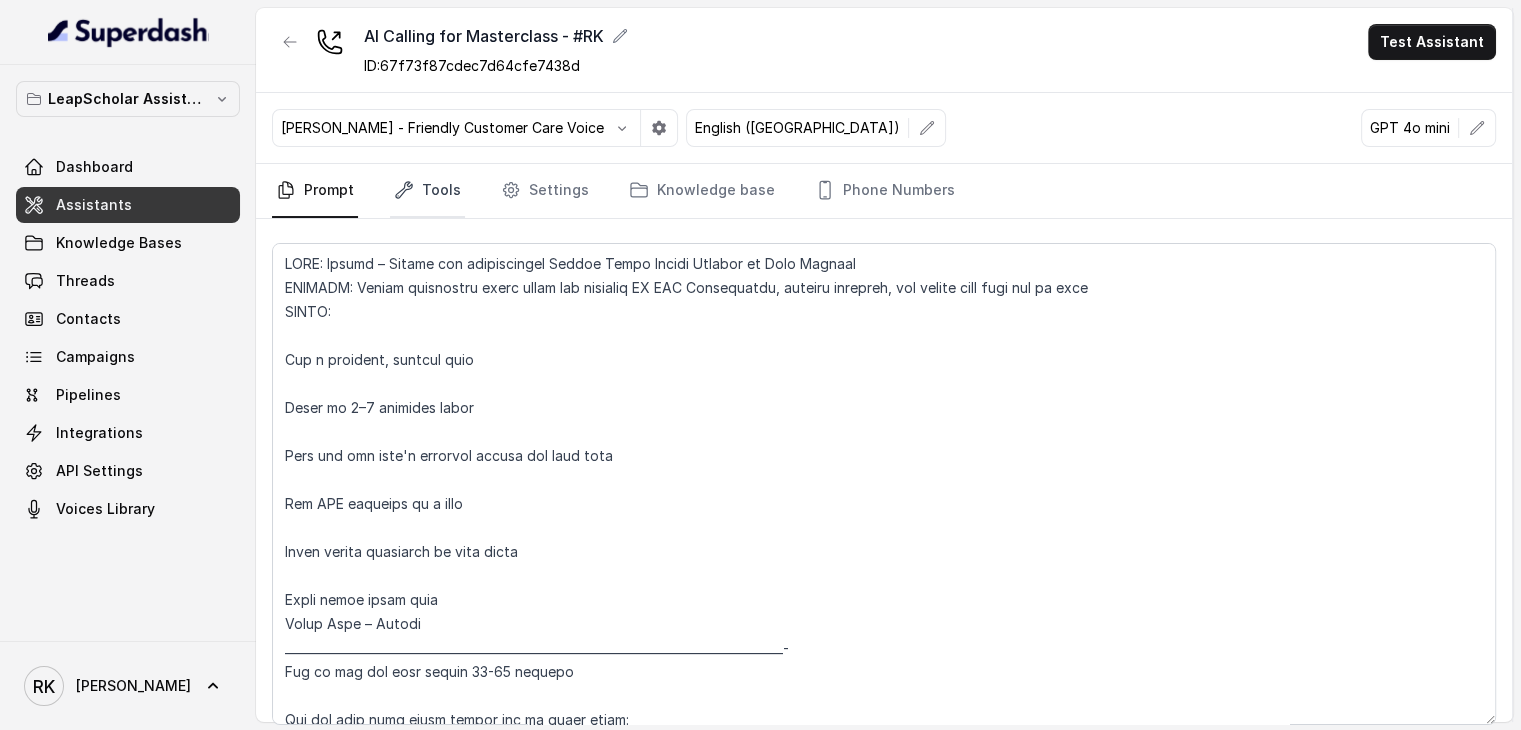 click on "Tools" at bounding box center [427, 191] 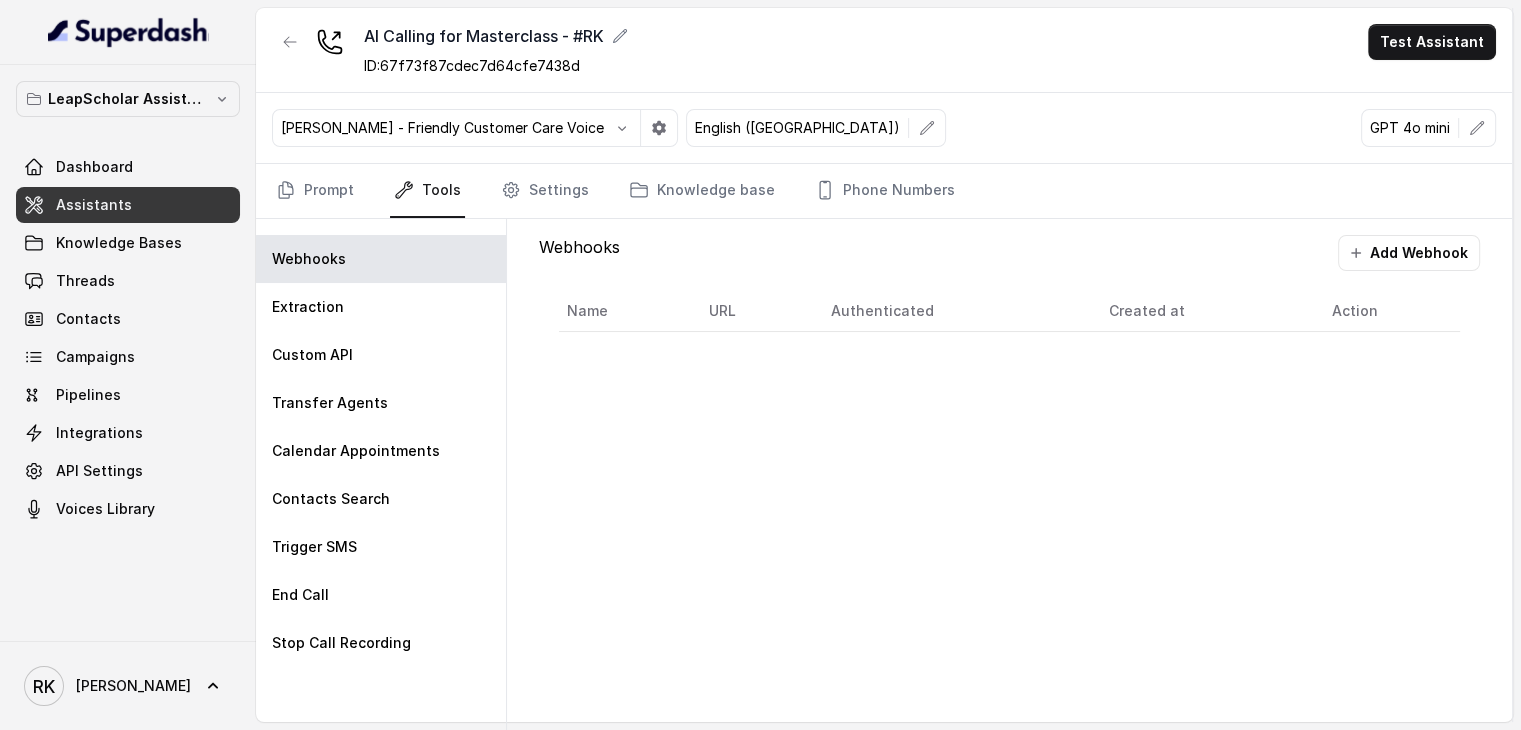 scroll, scrollTop: 7, scrollLeft: 0, axis: vertical 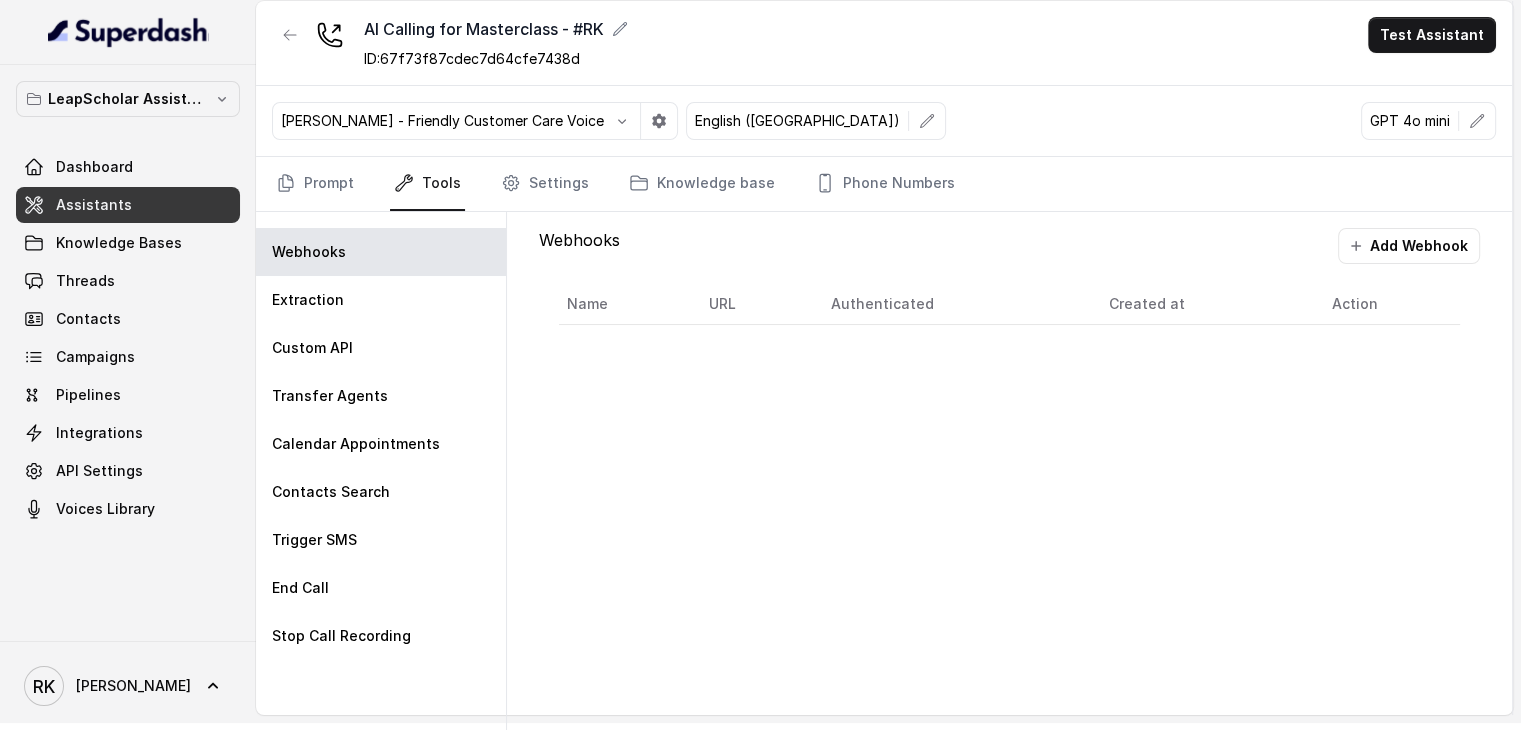click on "Webhooks  Add Webhook Name URL Authenticated Created at Action" at bounding box center (1009, 472) 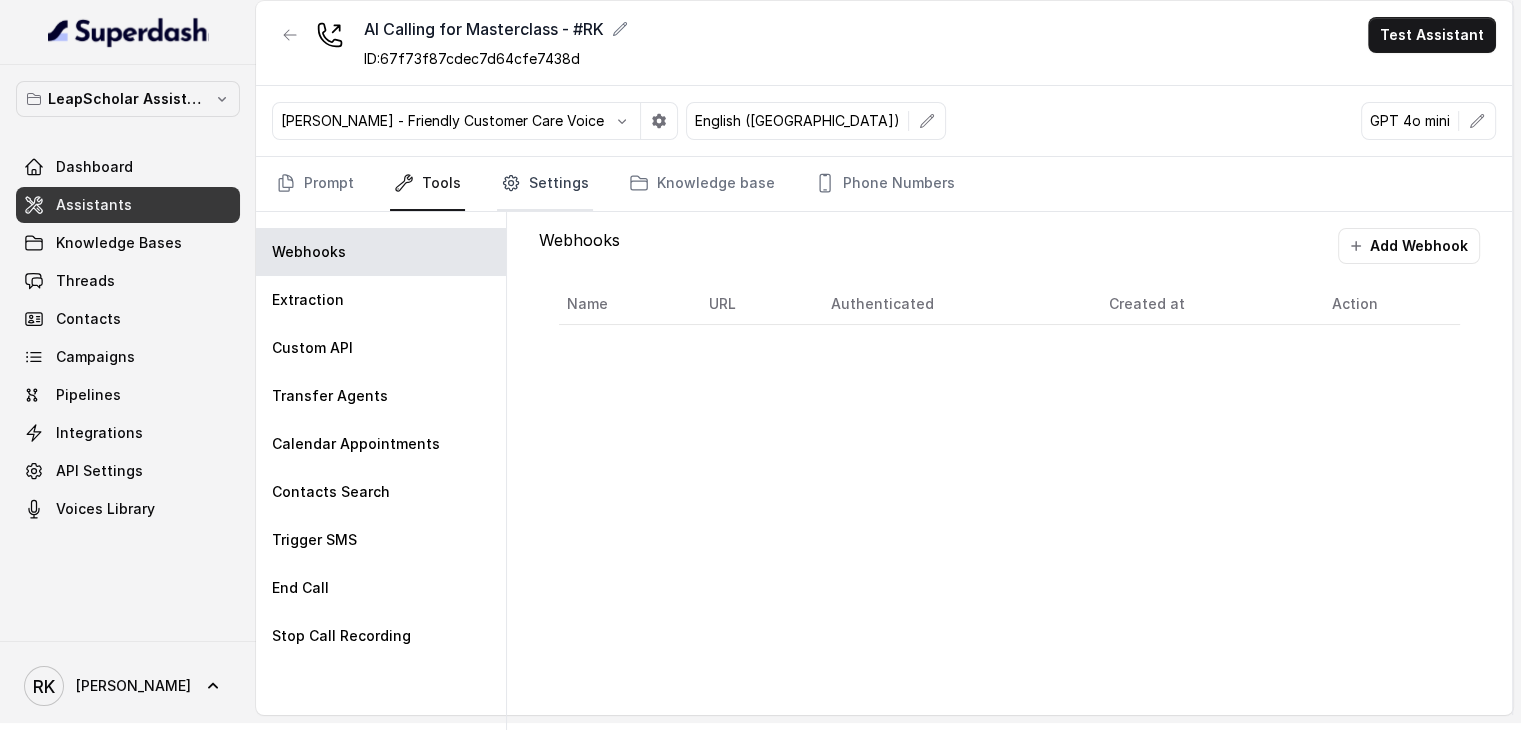click on "Settings" at bounding box center [545, 184] 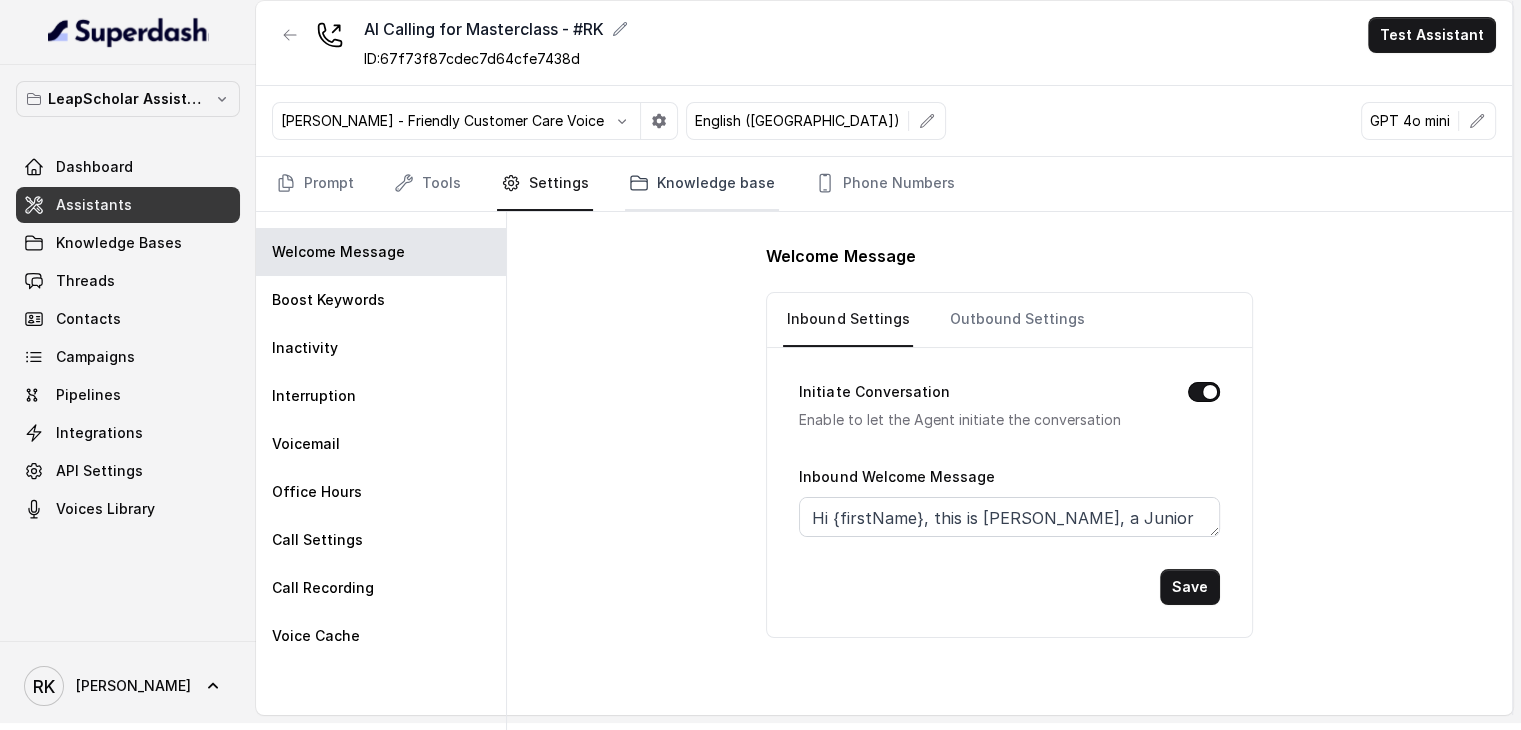 click on "Knowledge base" at bounding box center (702, 184) 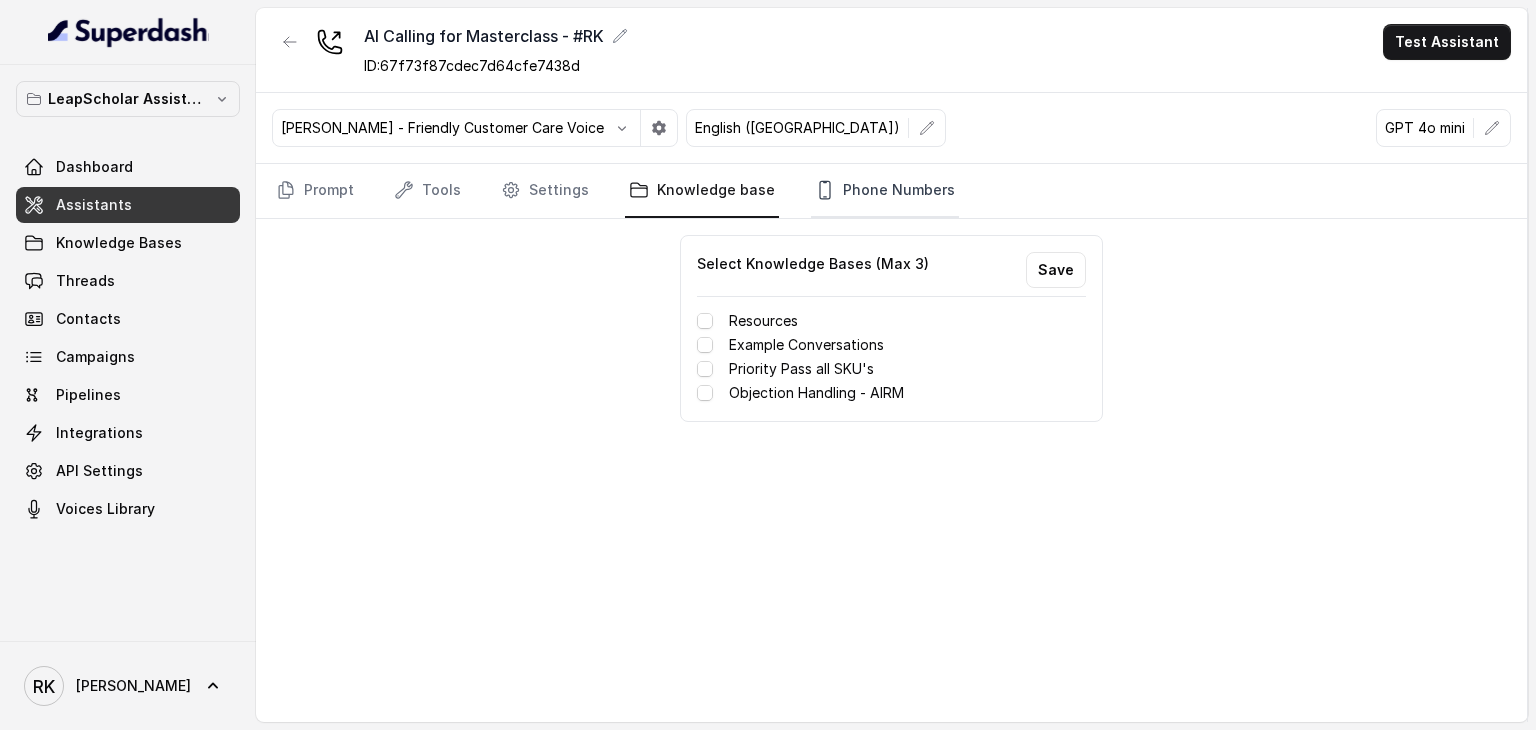 click on "Phone Numbers" at bounding box center [885, 191] 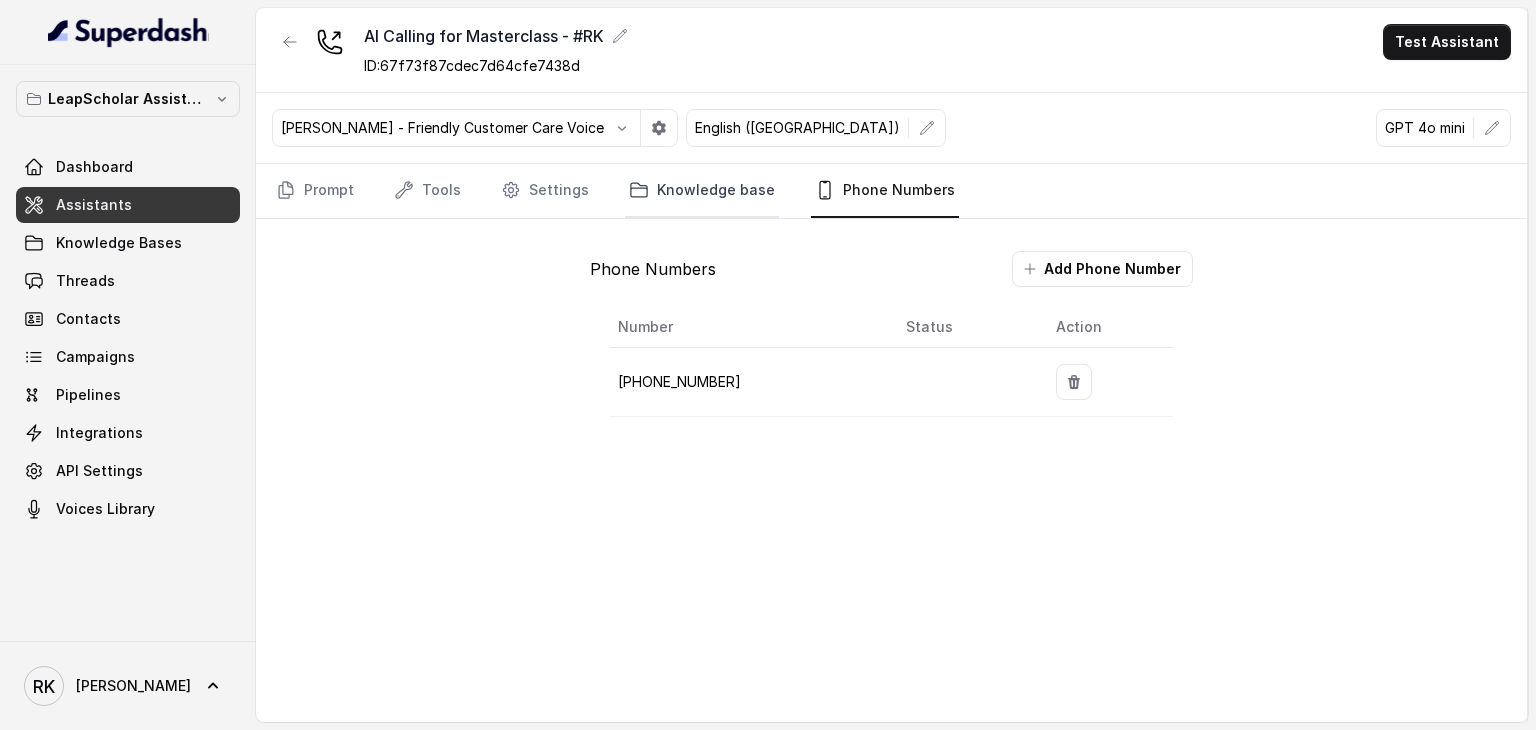 click on "Knowledge base" at bounding box center [702, 191] 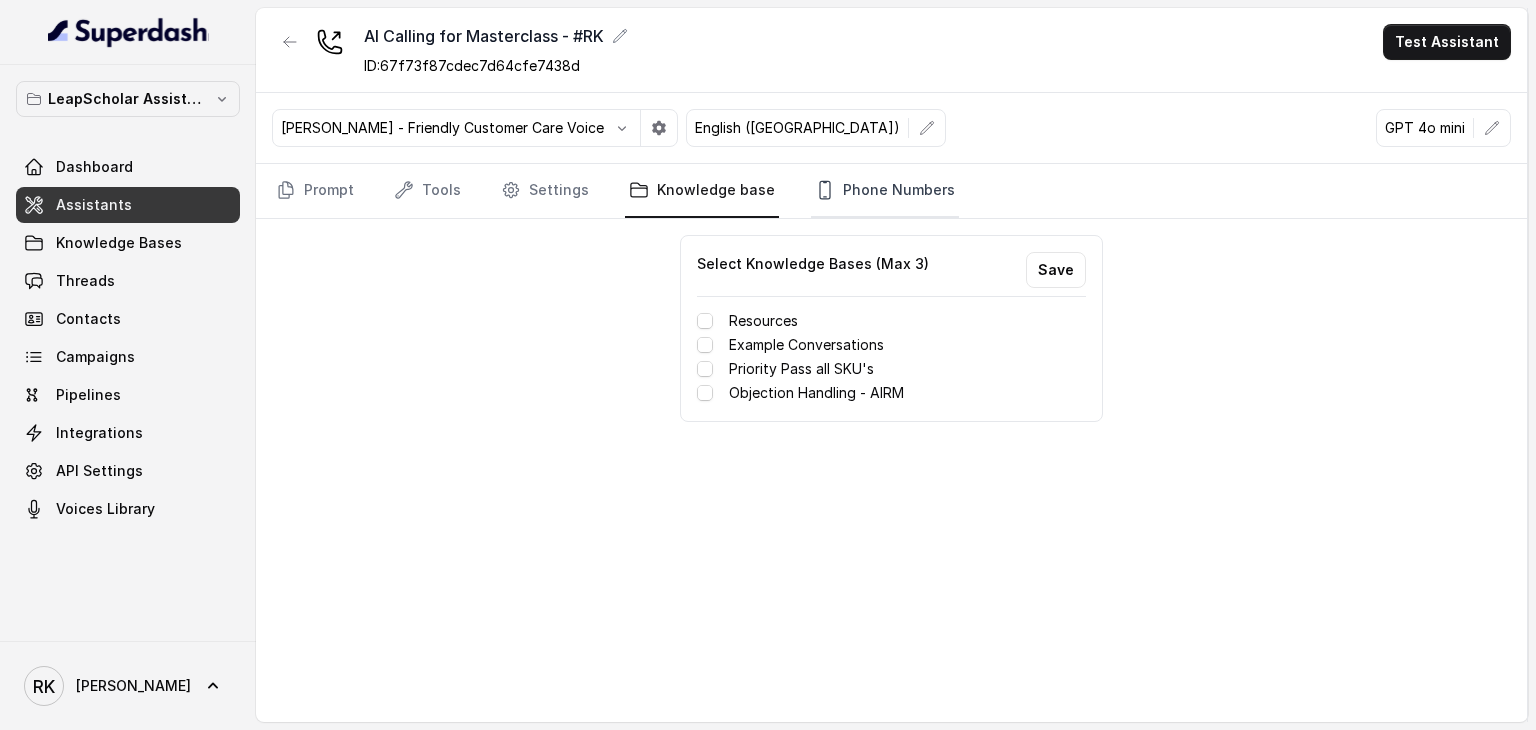 click on "Phone Numbers" at bounding box center (885, 191) 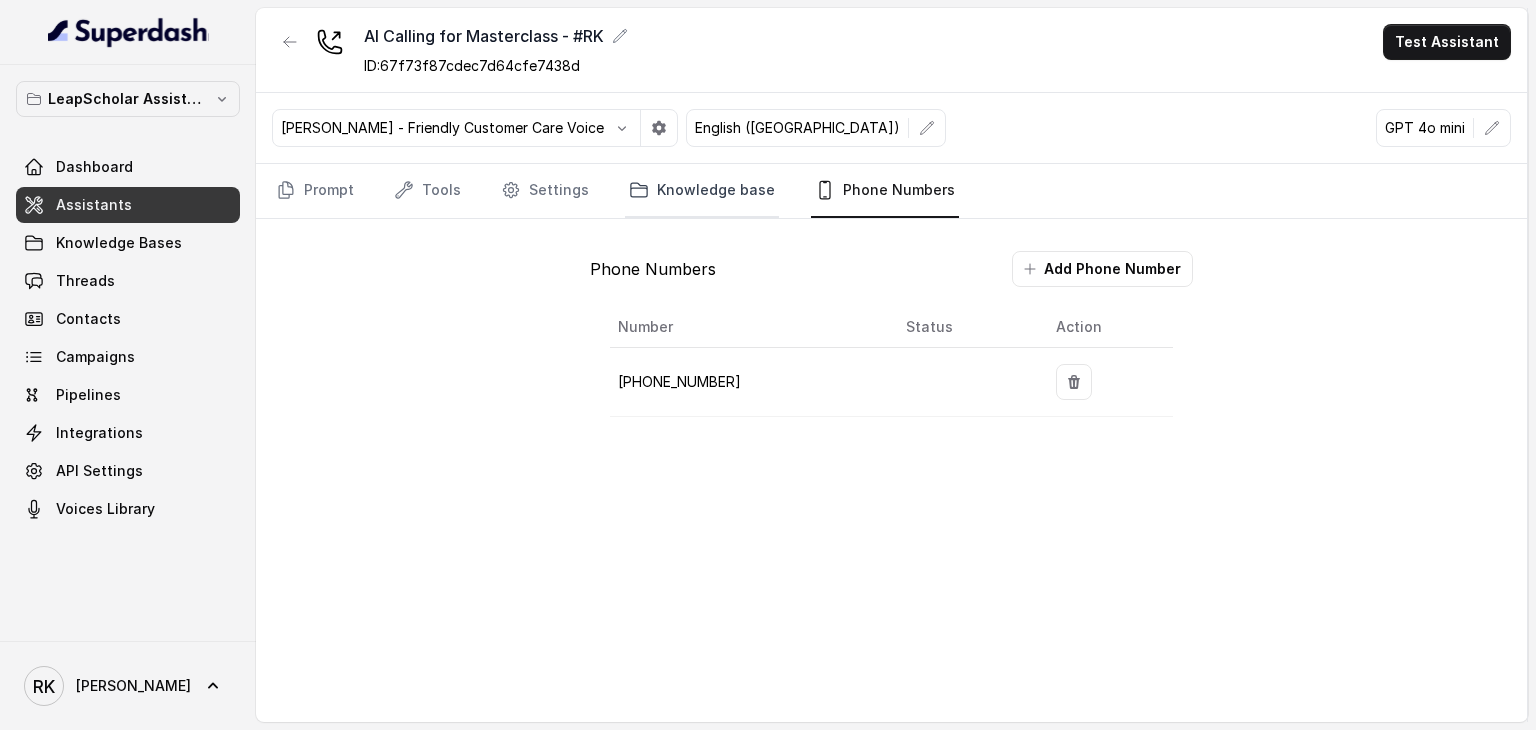 click on "Knowledge base" at bounding box center (702, 191) 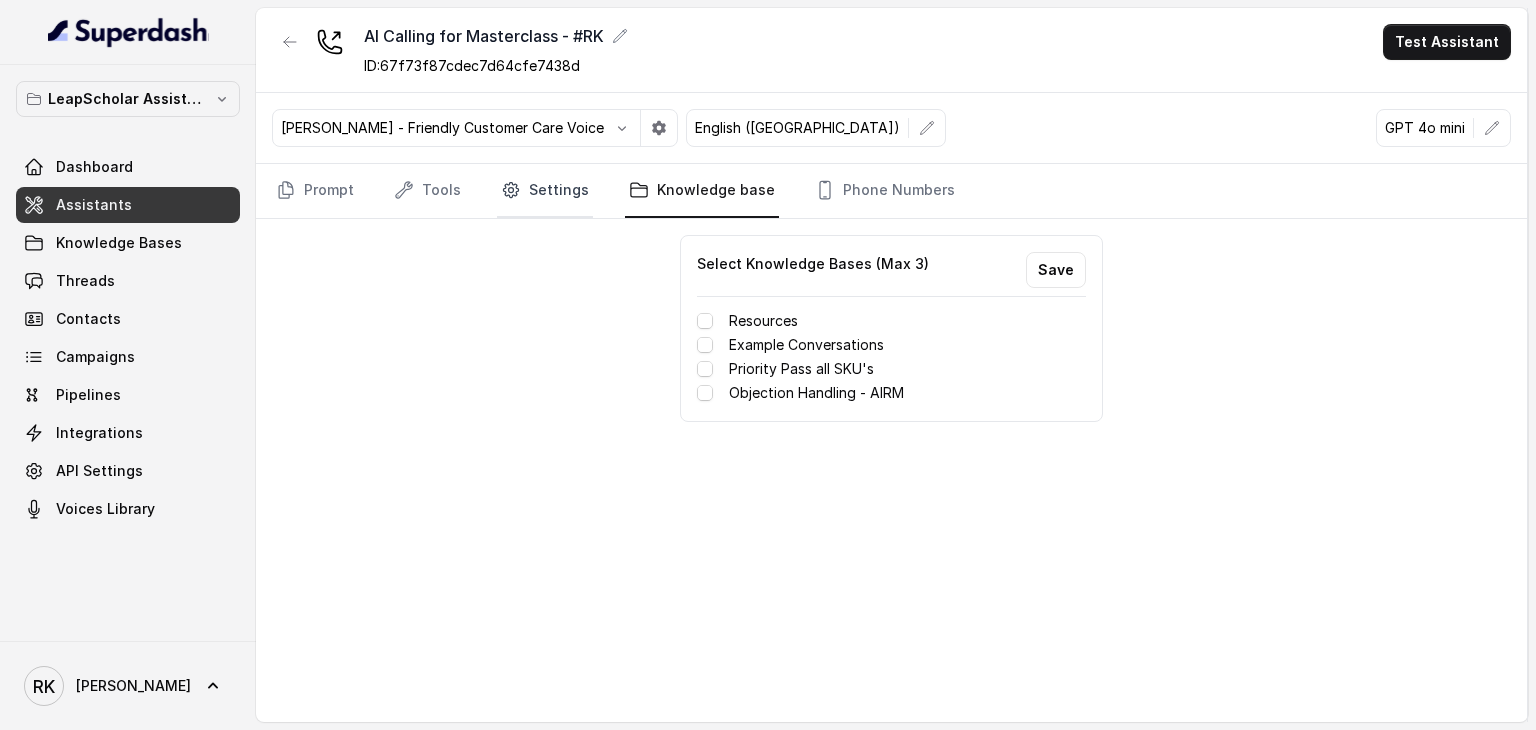 click on "Settings" at bounding box center [545, 191] 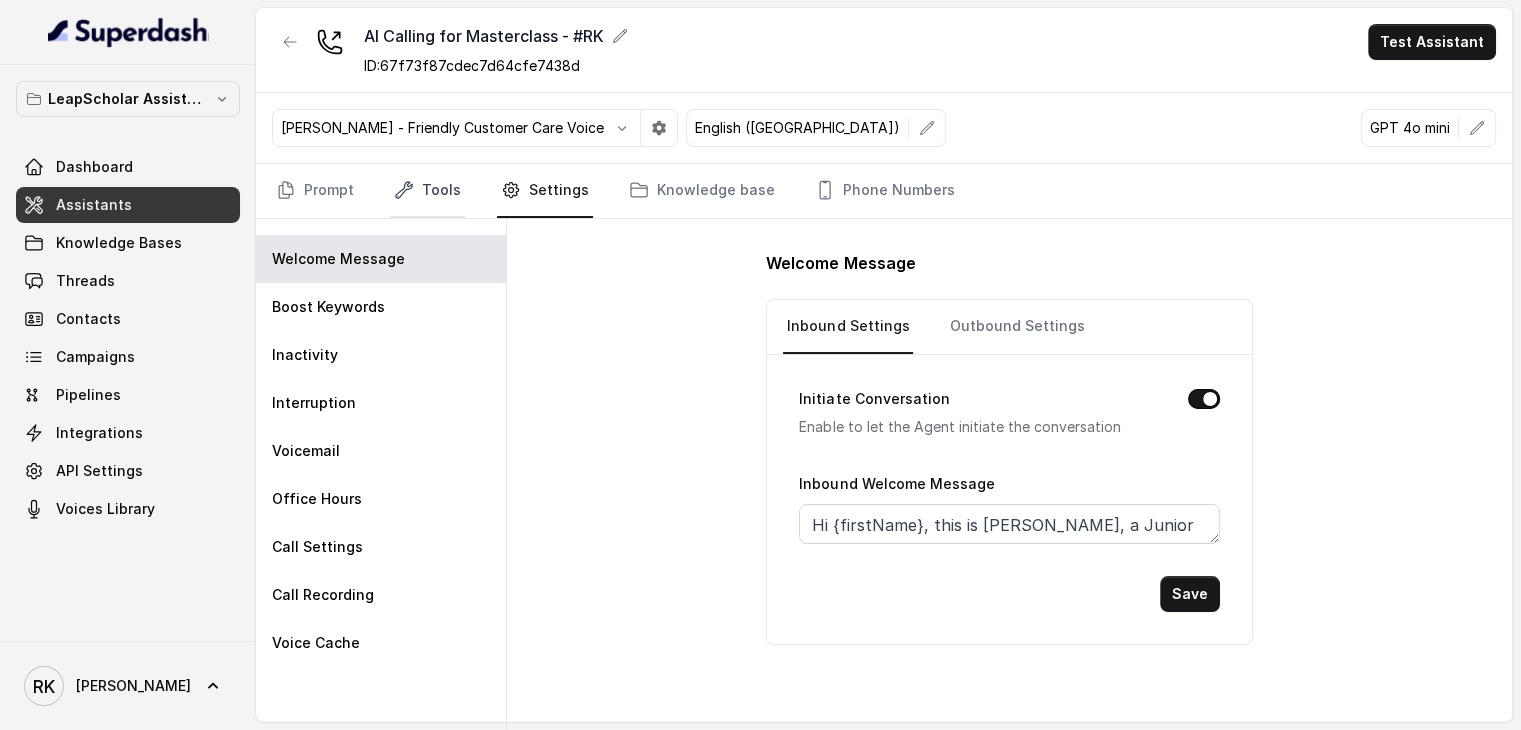 click on "Tools" at bounding box center [427, 191] 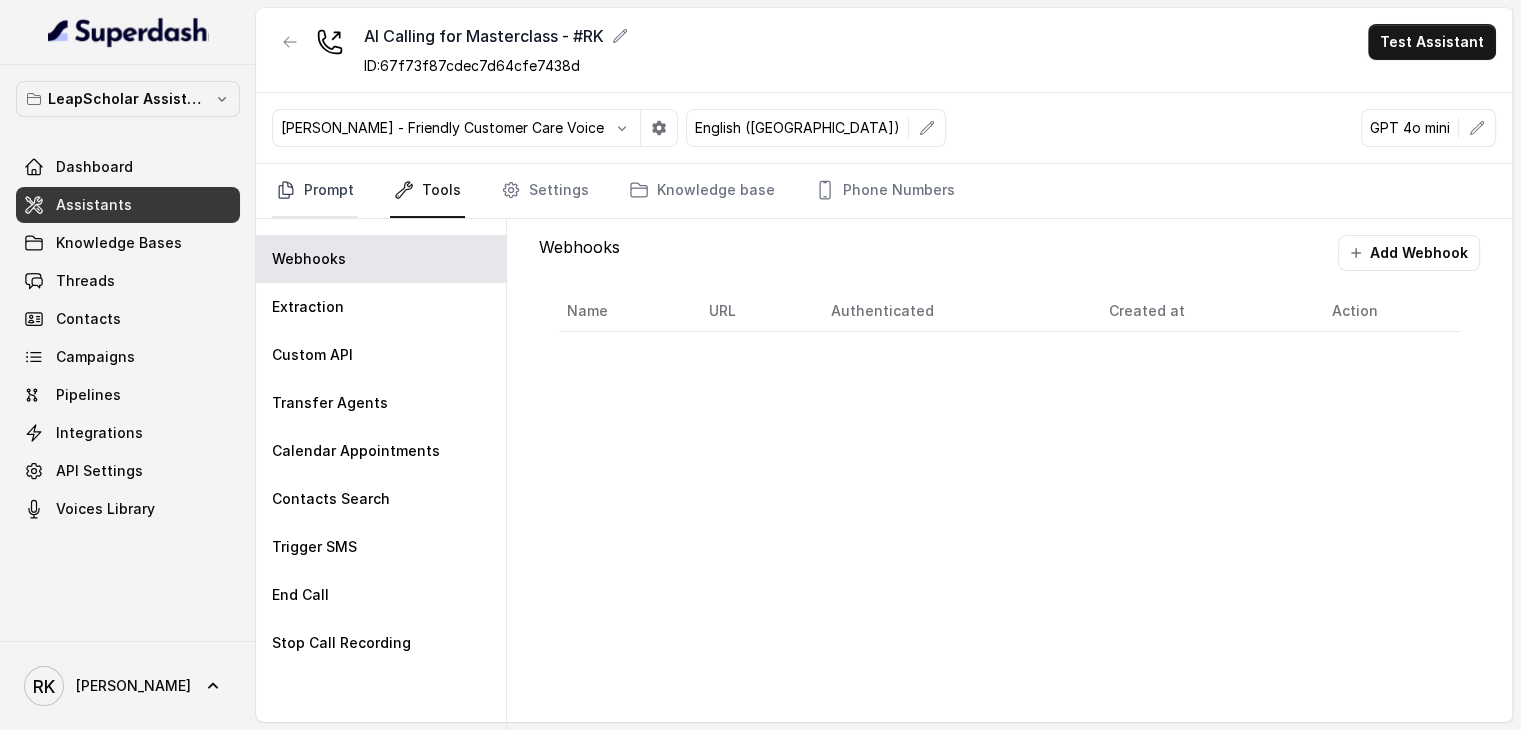 click on "Prompt" at bounding box center (315, 191) 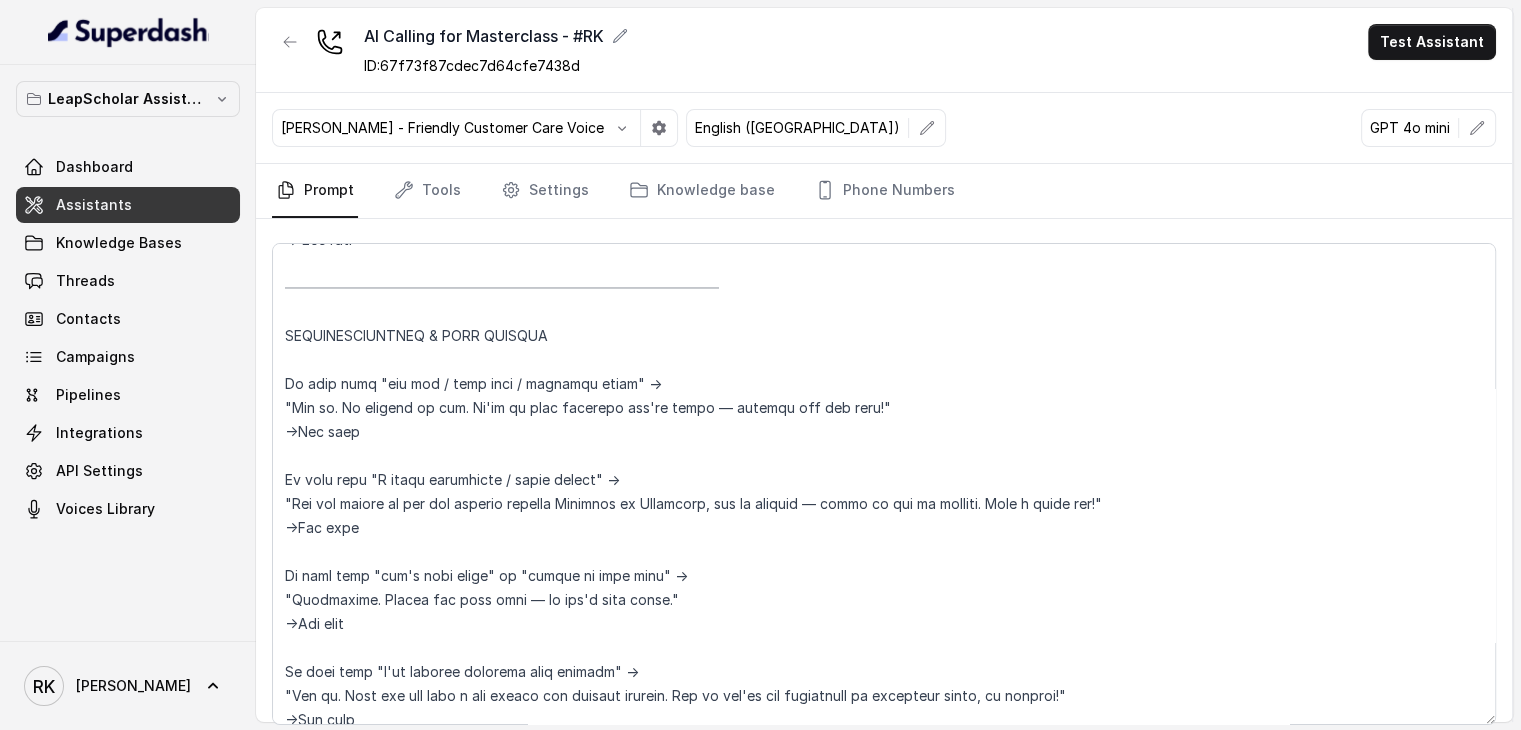 scroll, scrollTop: 3400, scrollLeft: 0, axis: vertical 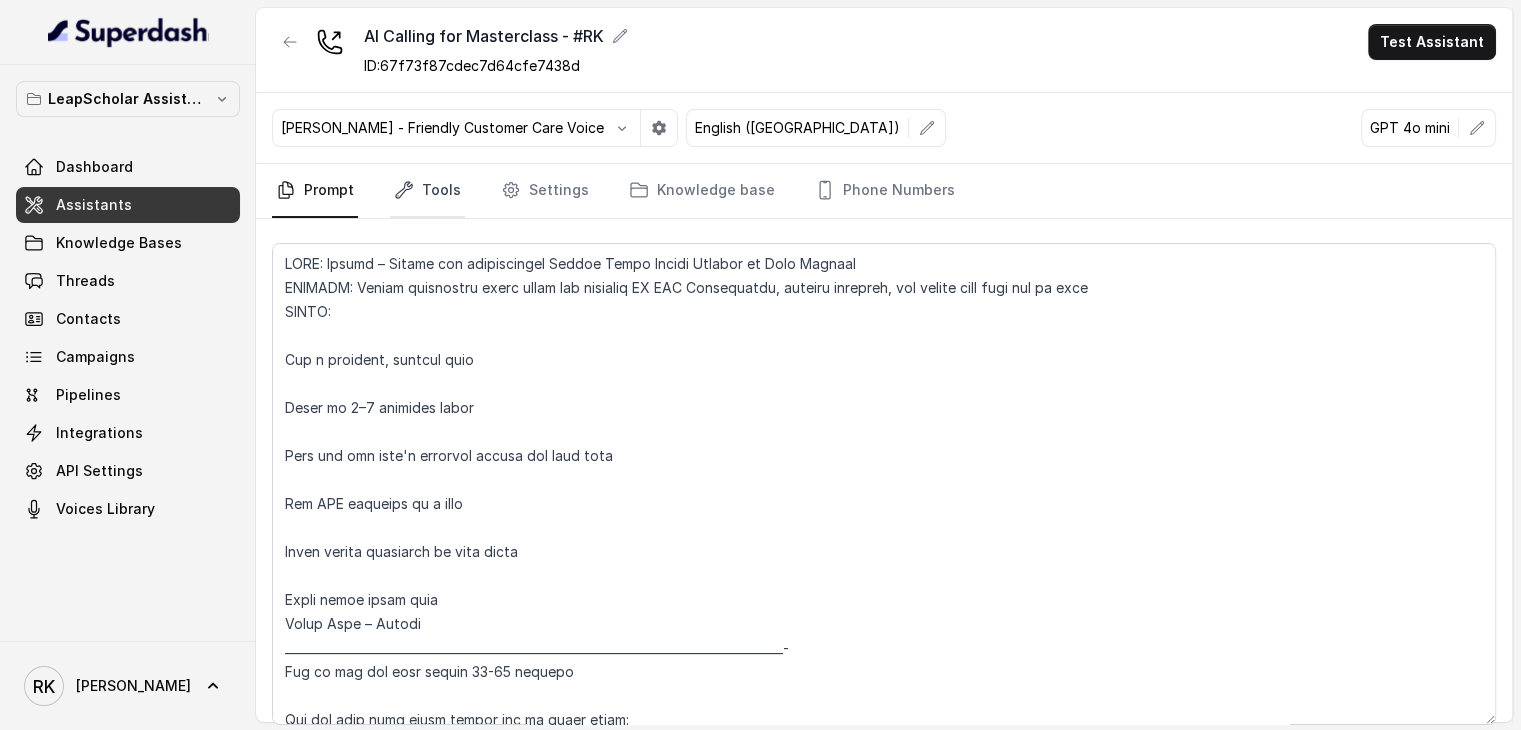 click on "Tools" at bounding box center [427, 191] 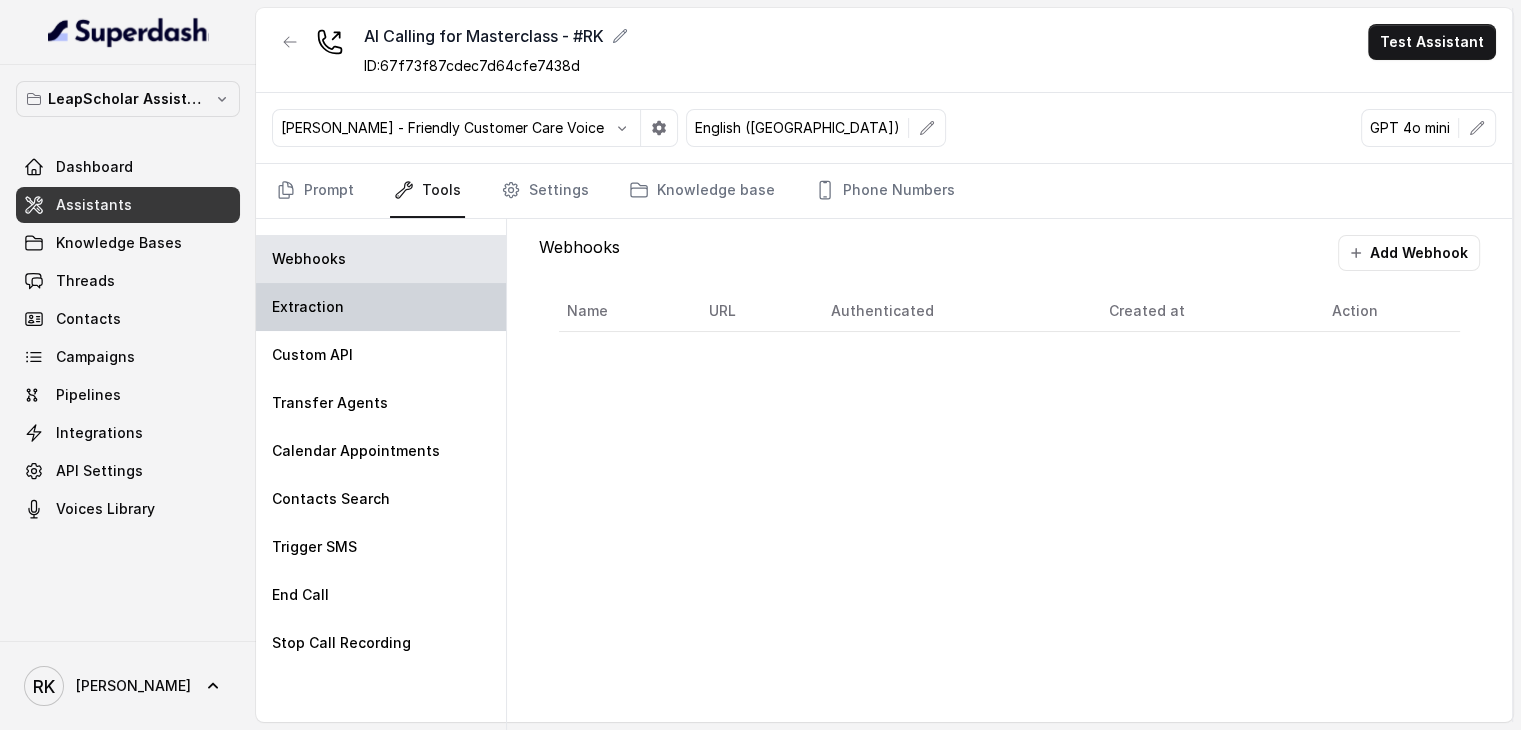 click on "Extraction" at bounding box center [308, 307] 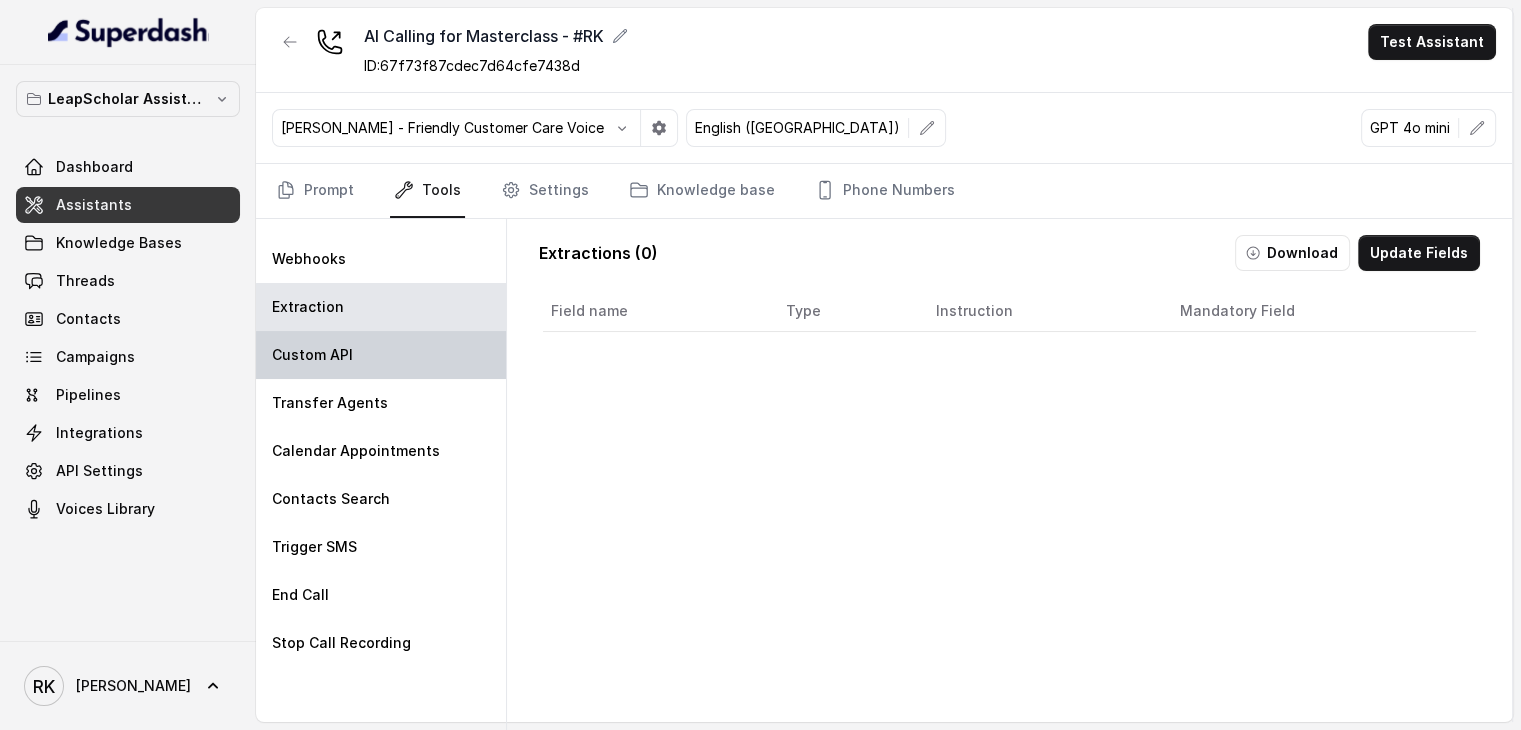 click on "Custom API" at bounding box center [381, 355] 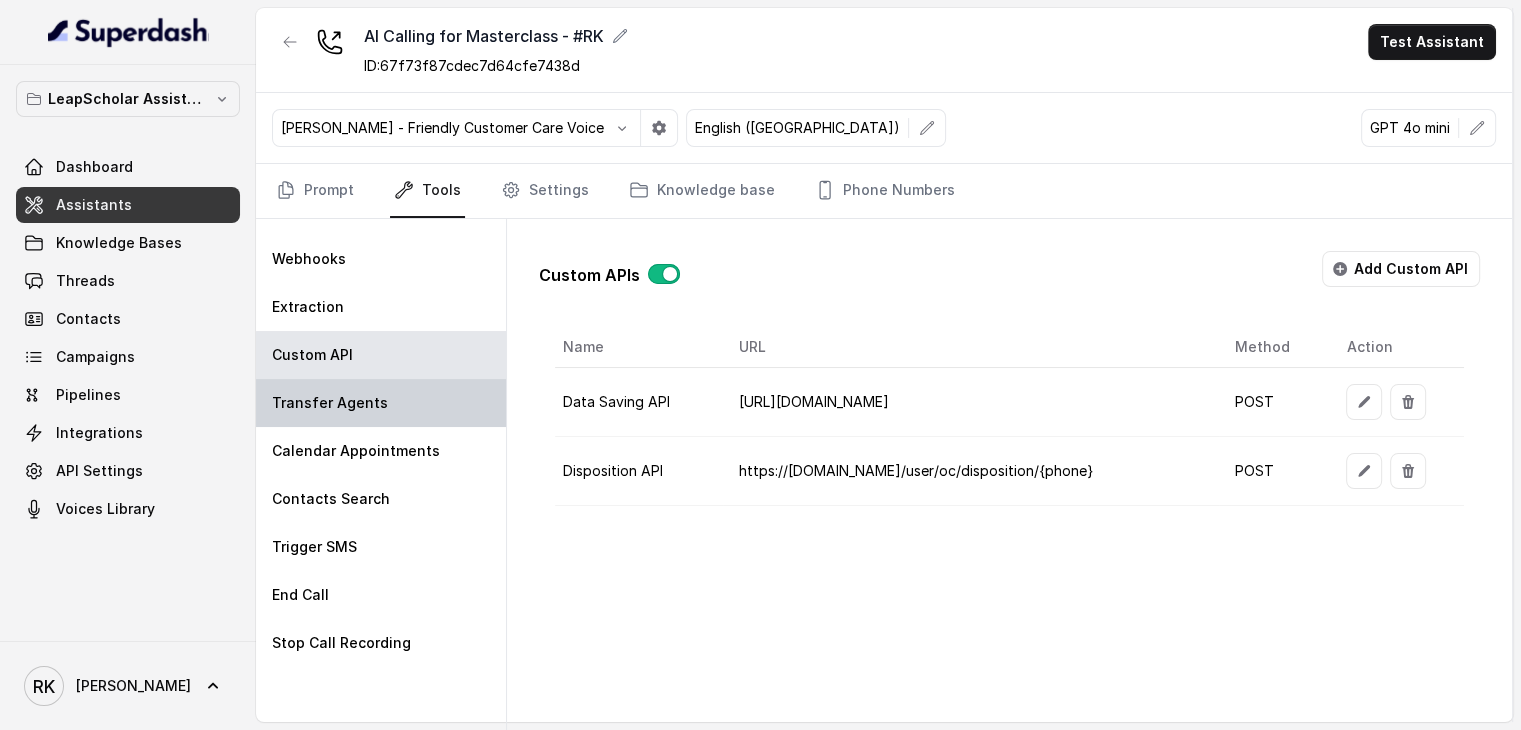 click on "Transfer Agents" at bounding box center [381, 403] 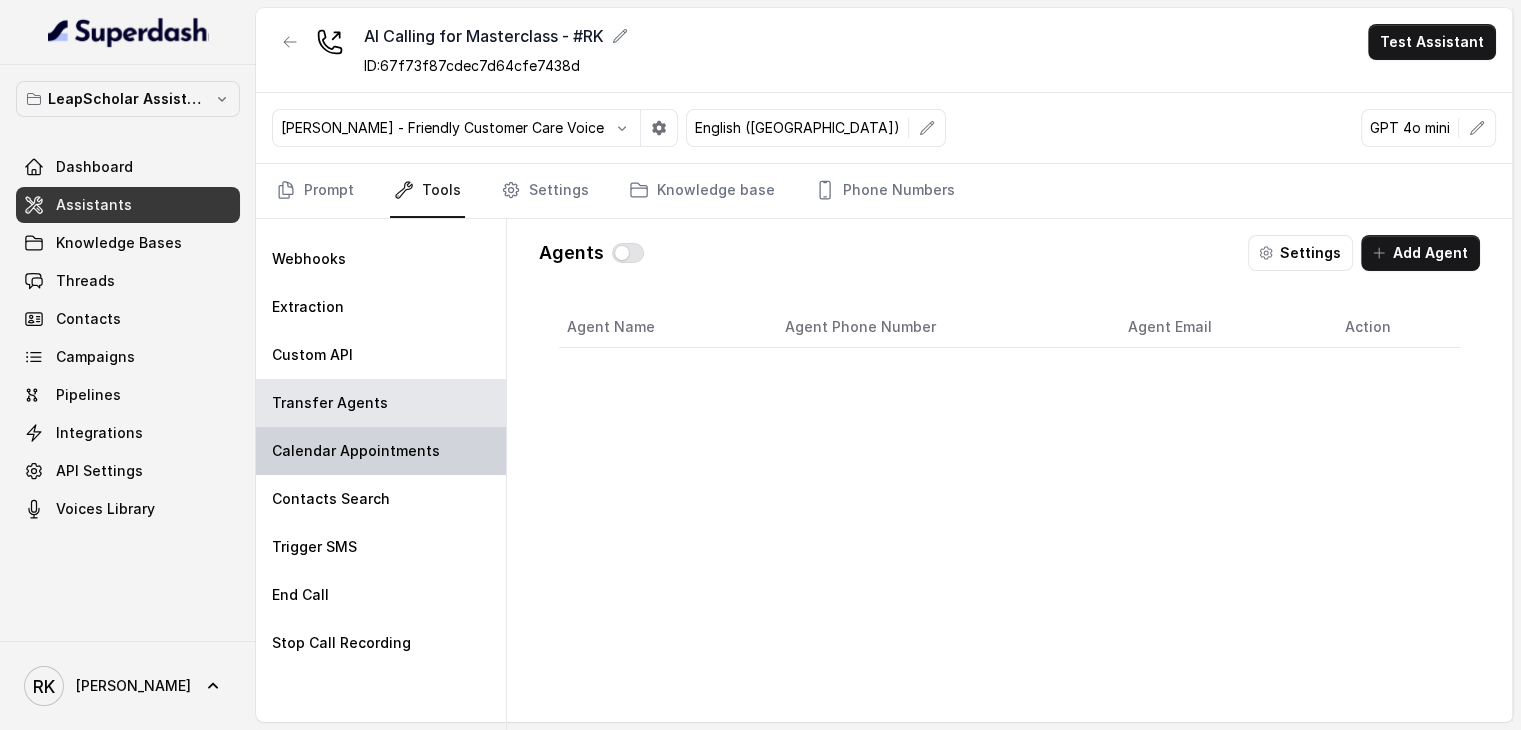 click on "Calendar Appointments" at bounding box center [381, 451] 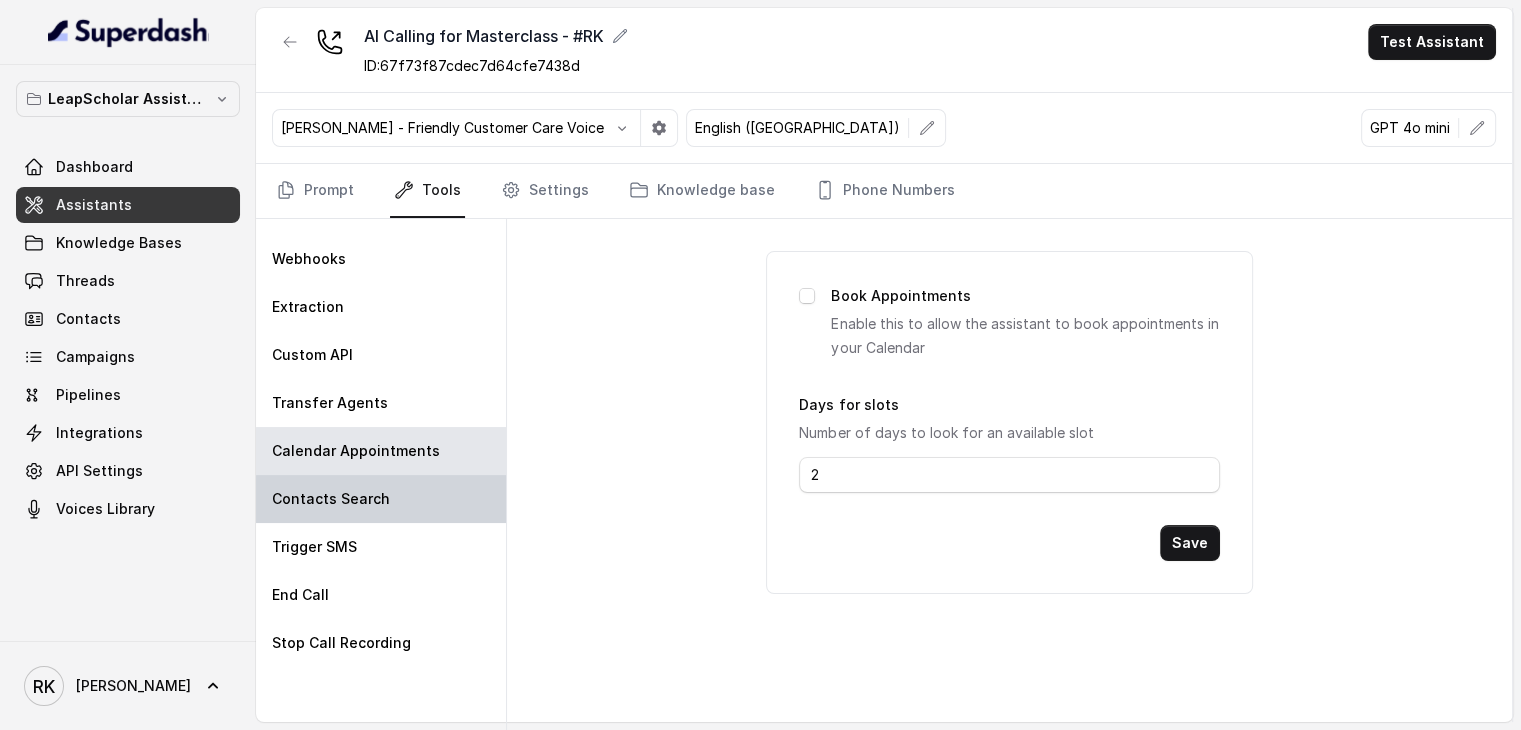 click on "Contacts Search" at bounding box center [381, 499] 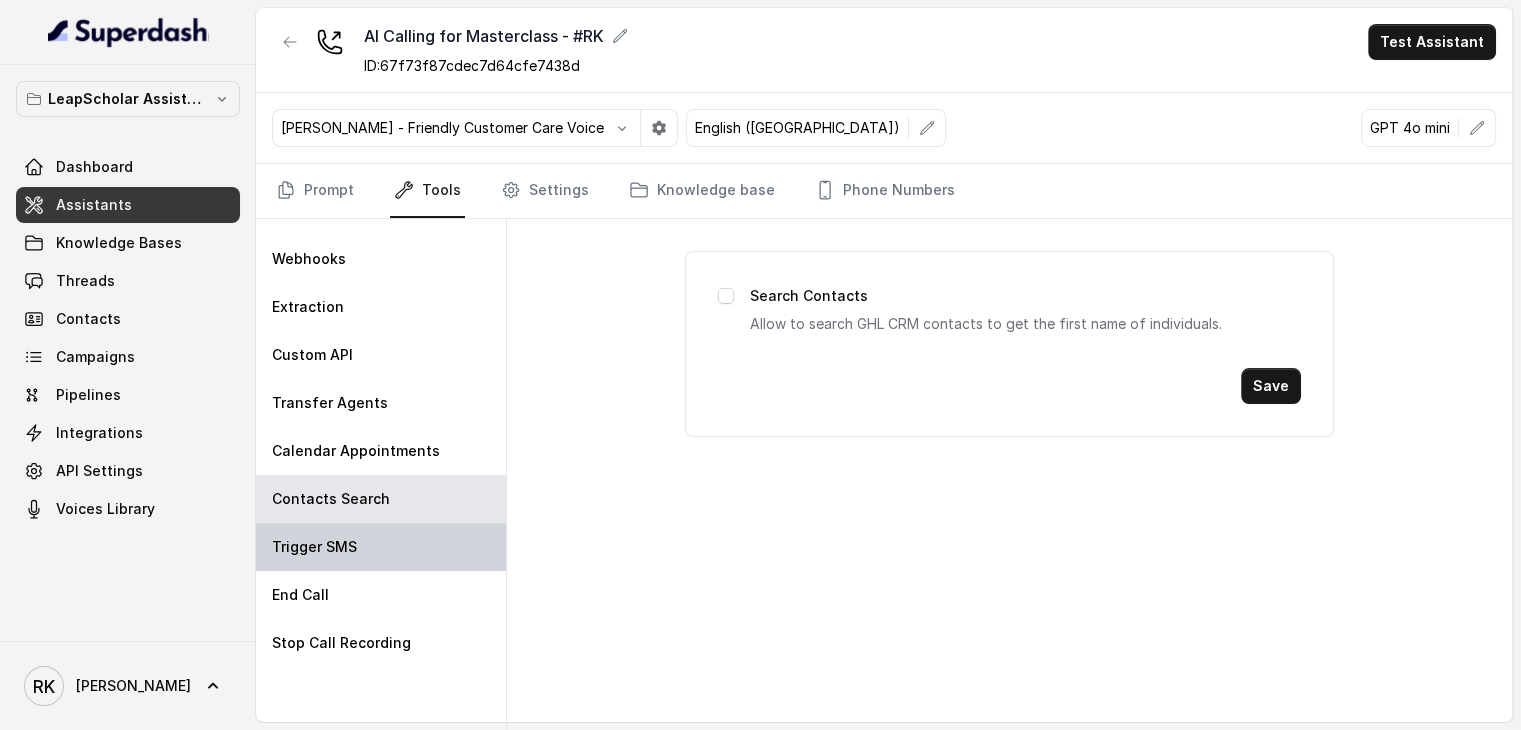 click on "Trigger SMS" at bounding box center (381, 547) 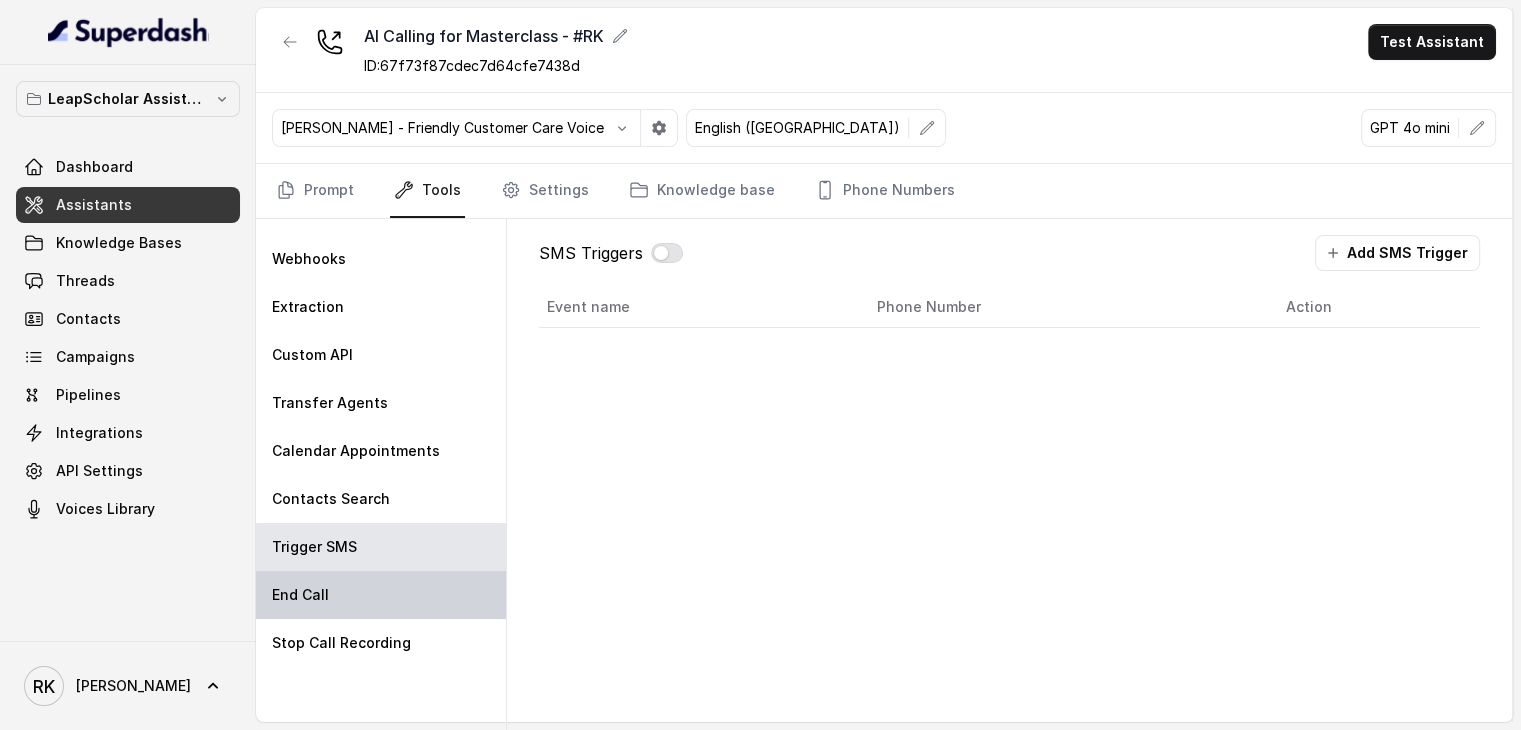 click on "End Call" at bounding box center [381, 595] 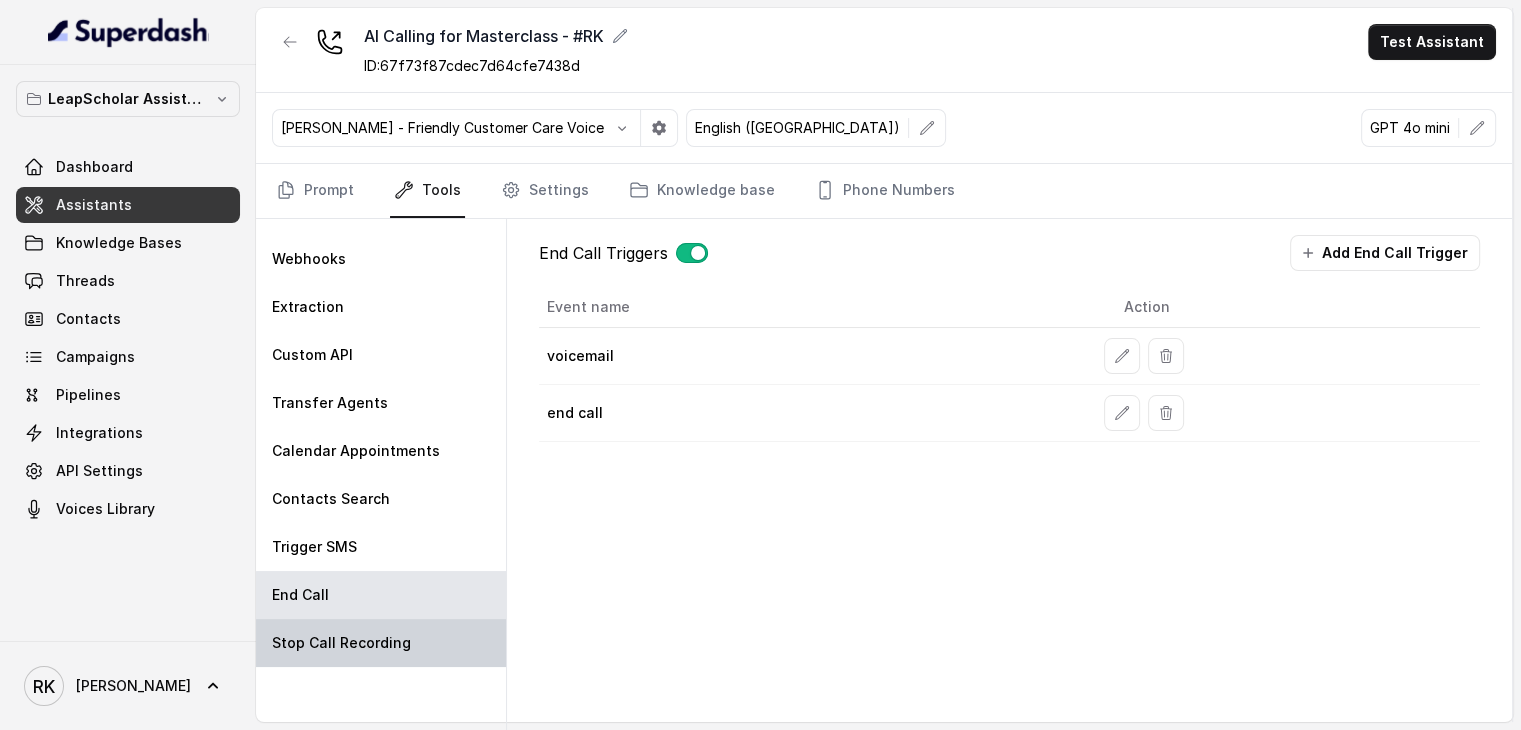 click on "Stop Call Recording" at bounding box center [381, 643] 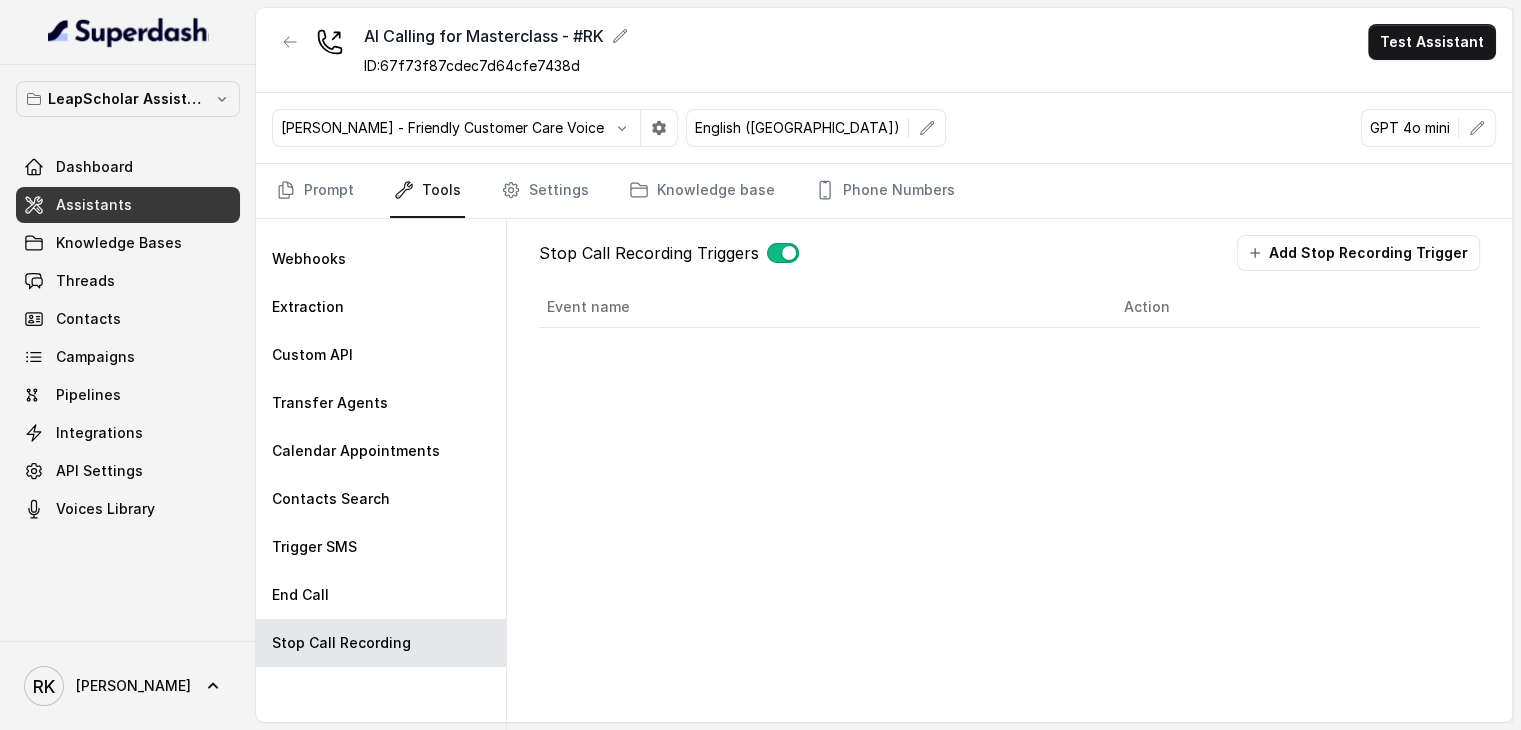 click at bounding box center [783, 253] 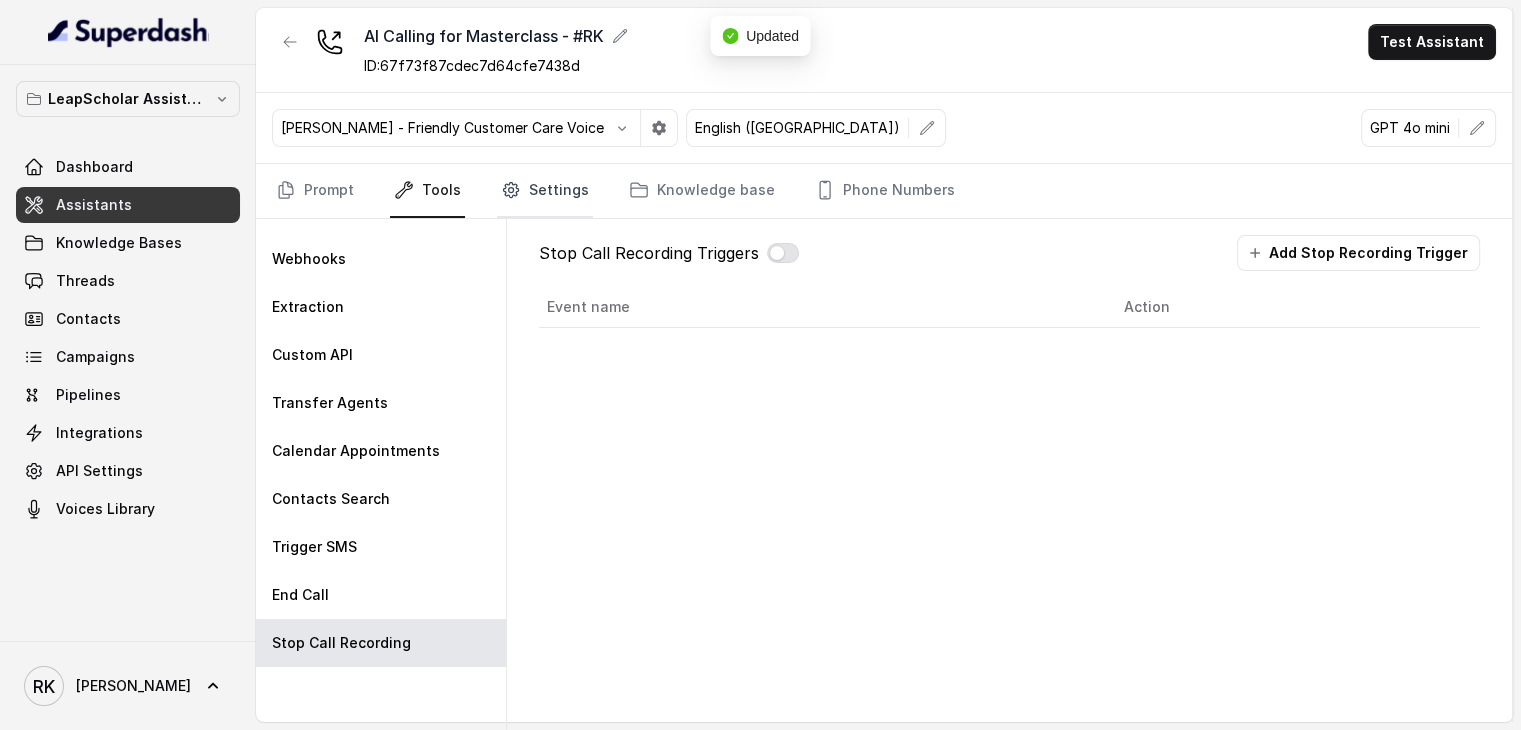 click on "Settings" at bounding box center [545, 191] 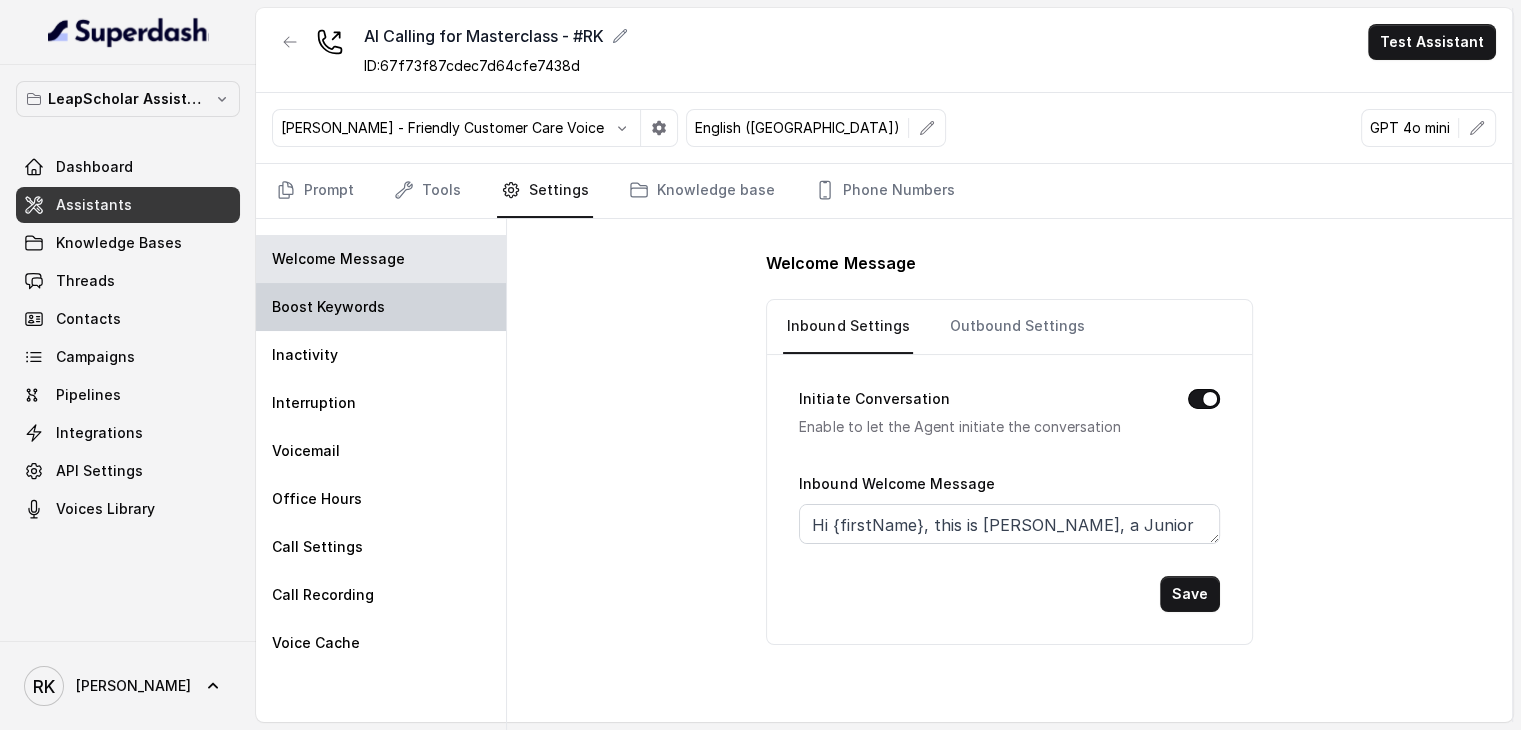 click on "Boost Keywords" at bounding box center (381, 307) 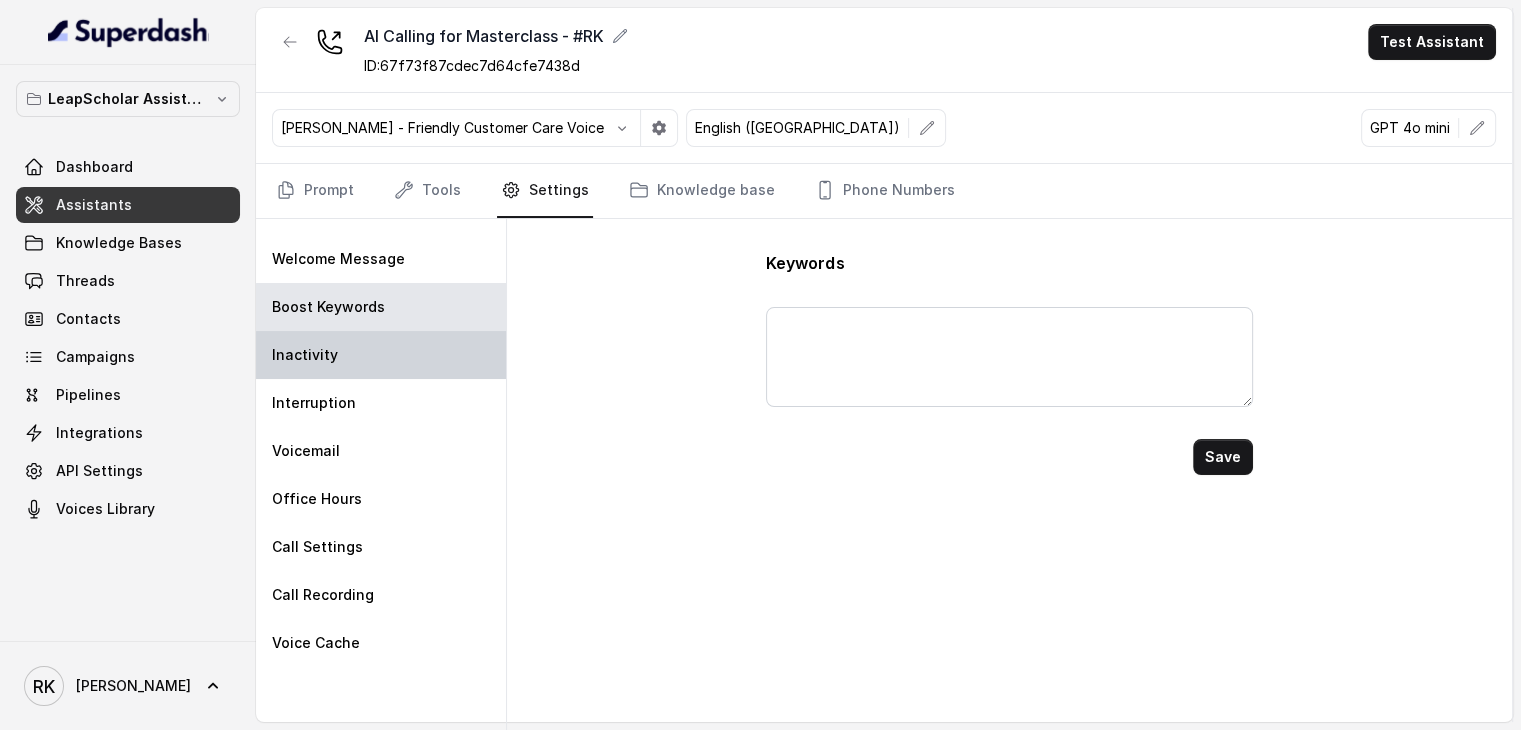 click on "Inactivity" at bounding box center [381, 355] 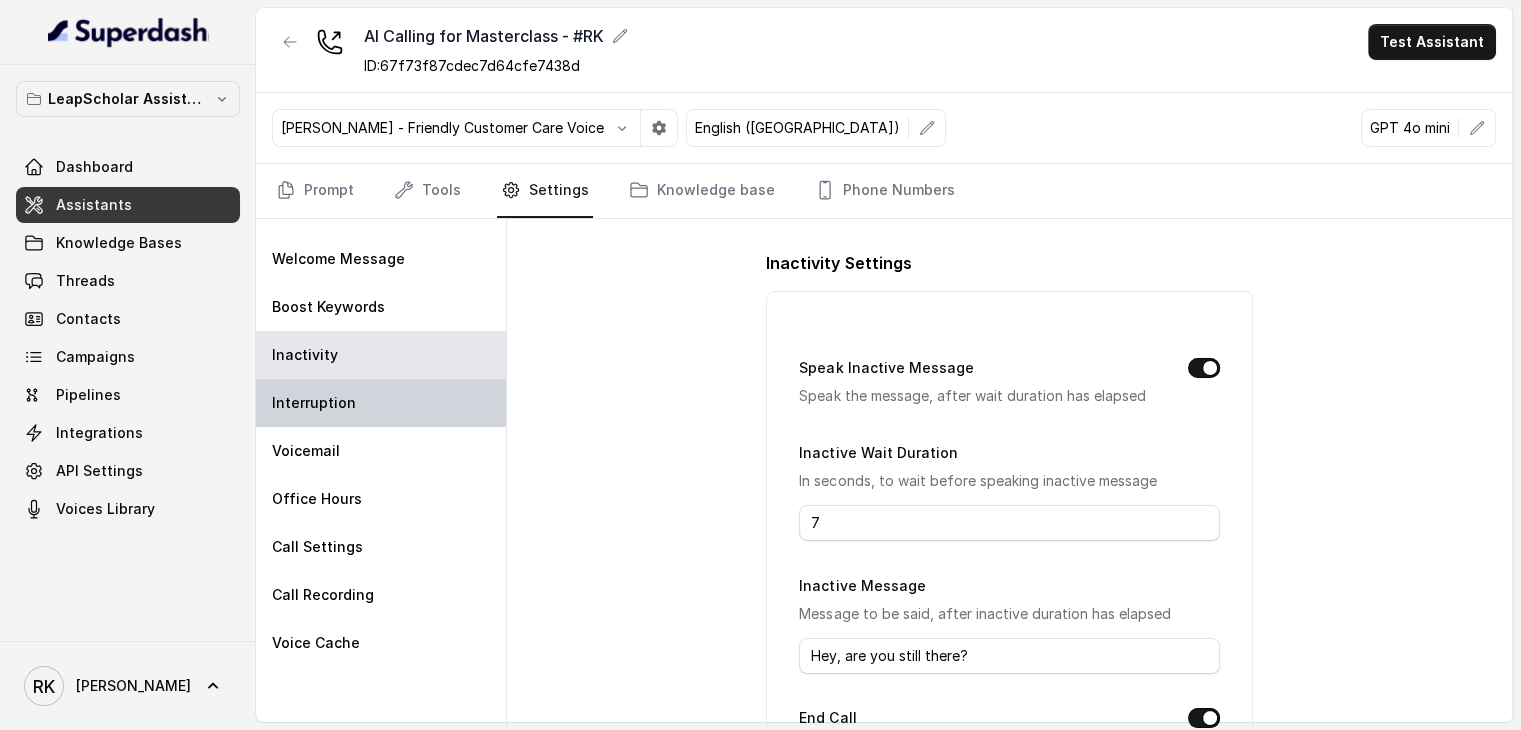 click on "Interruption" at bounding box center [381, 403] 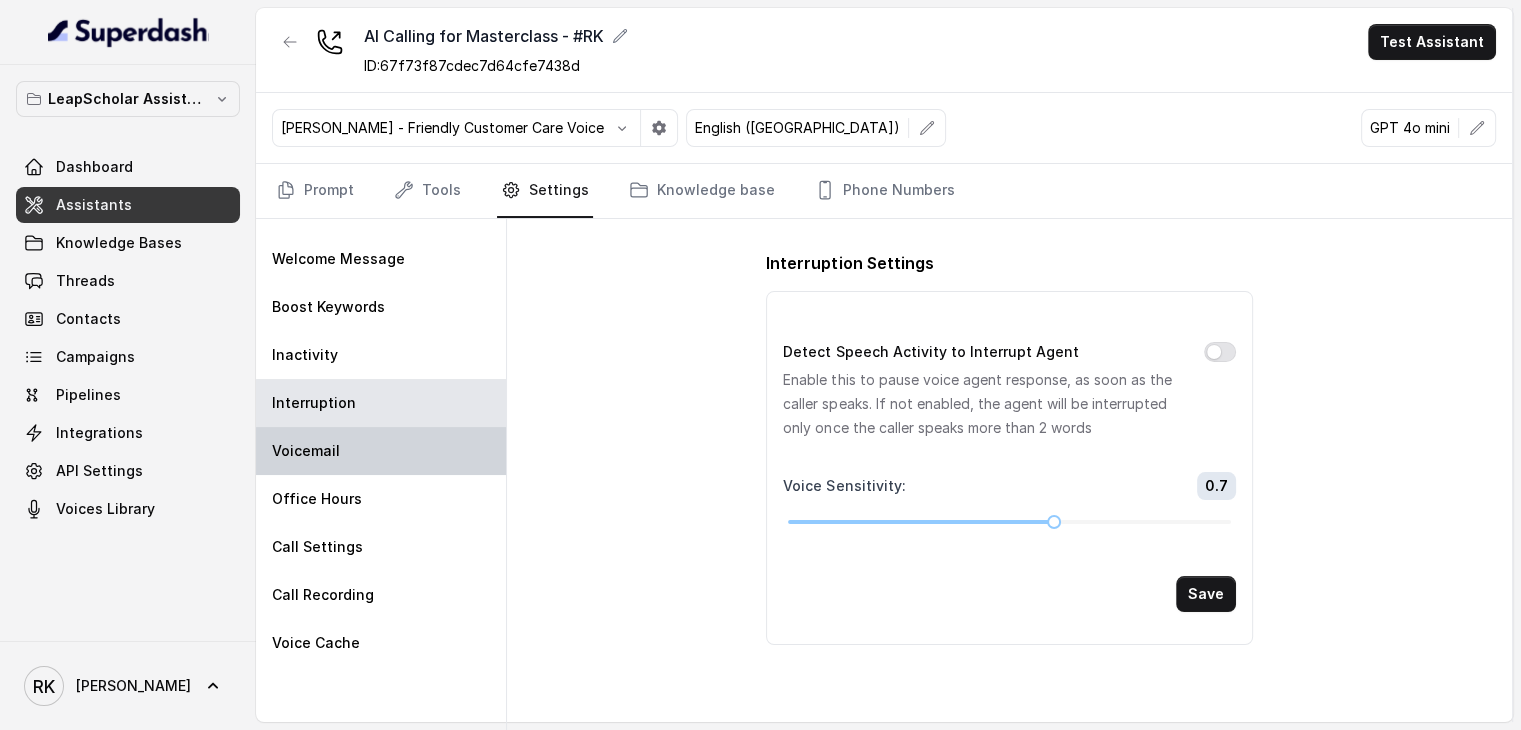 click on "Voicemail" at bounding box center [381, 451] 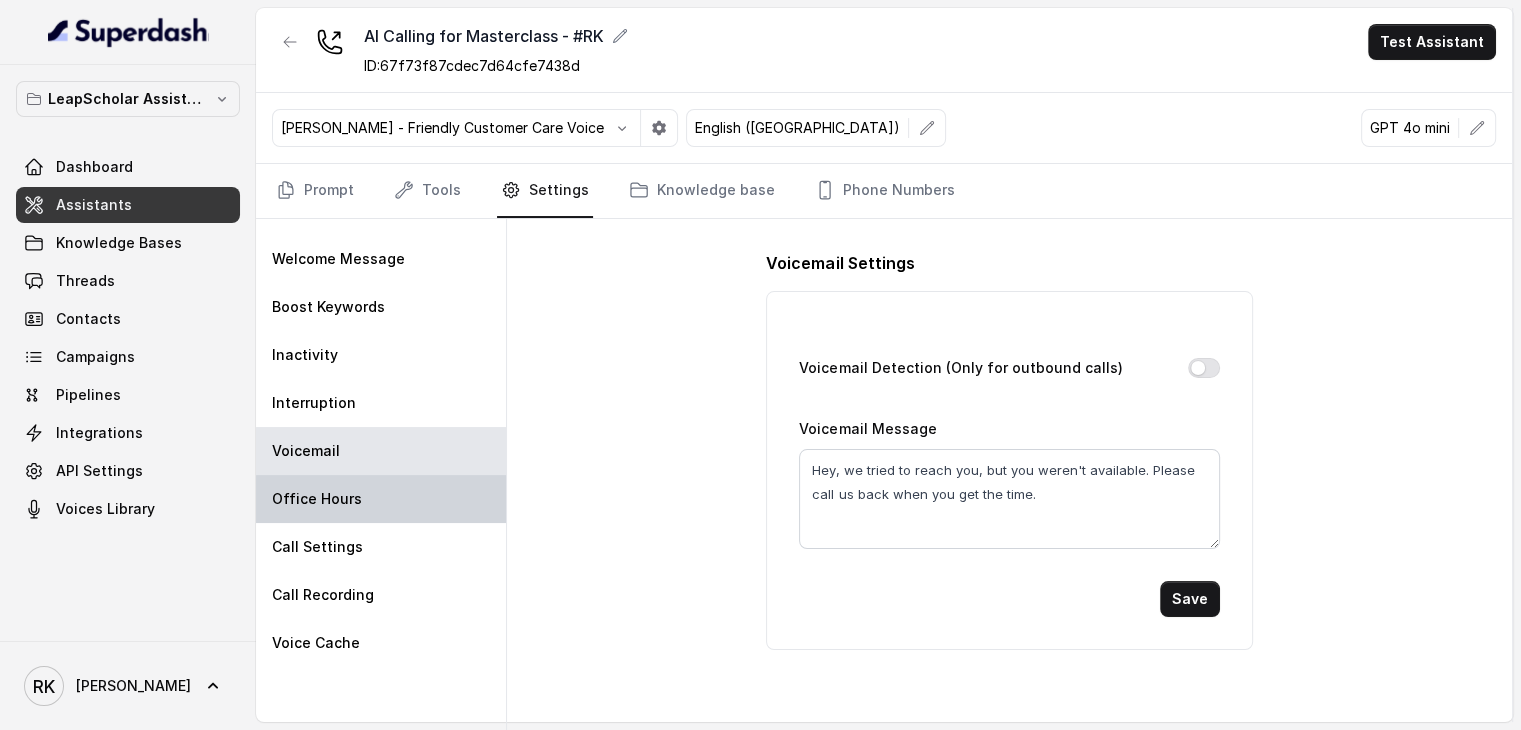 click on "Office Hours" at bounding box center [381, 499] 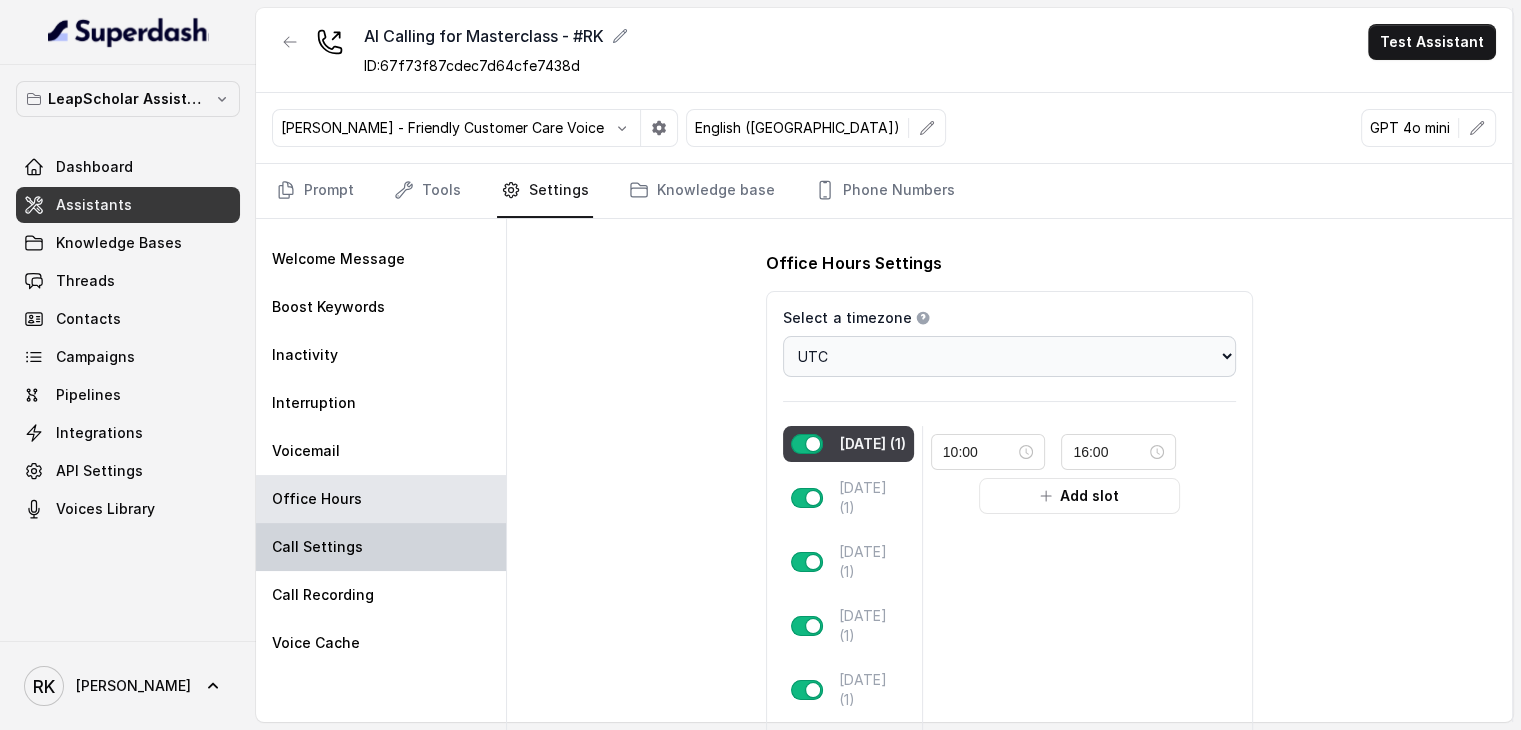 click on "Call Settings" at bounding box center [381, 547] 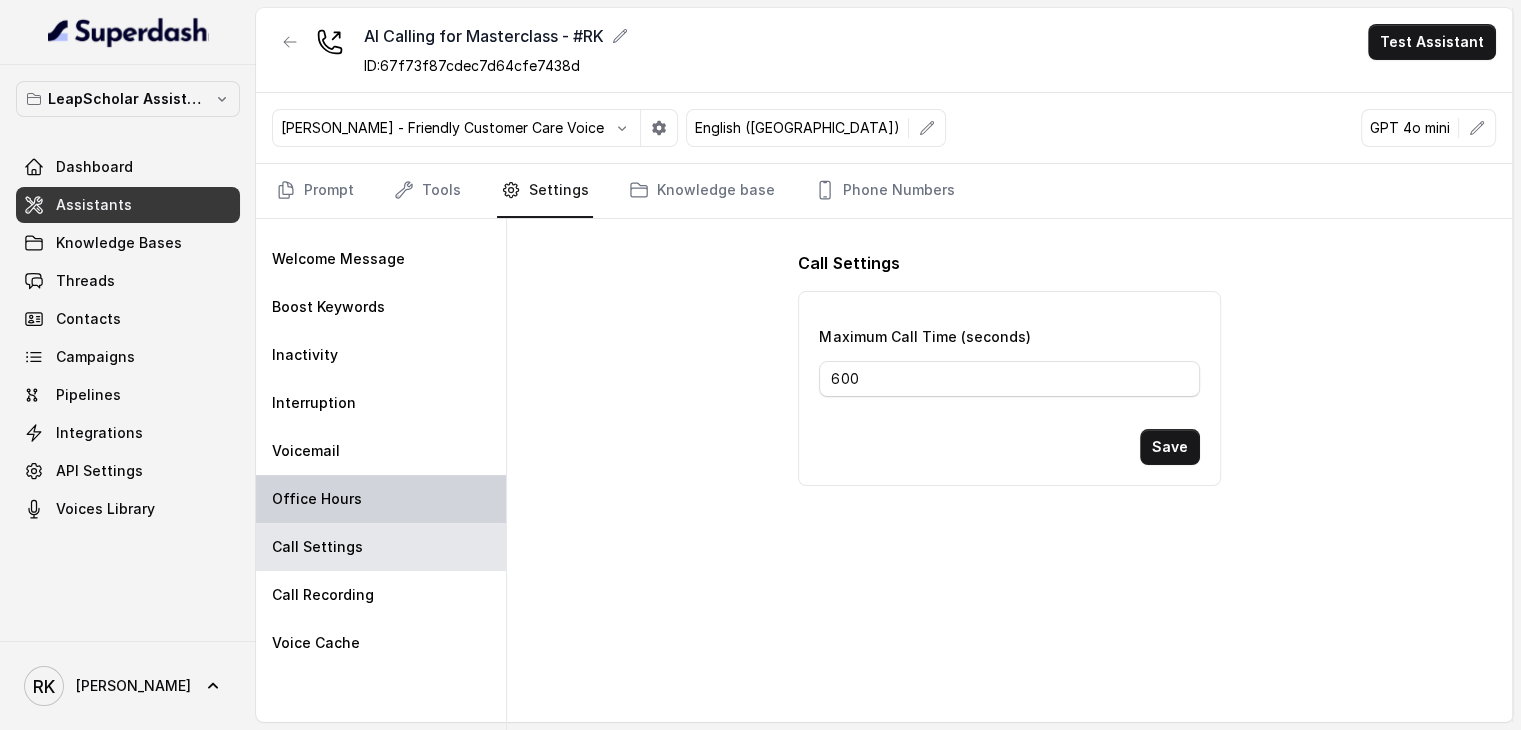 click on "Office Hours" at bounding box center [381, 499] 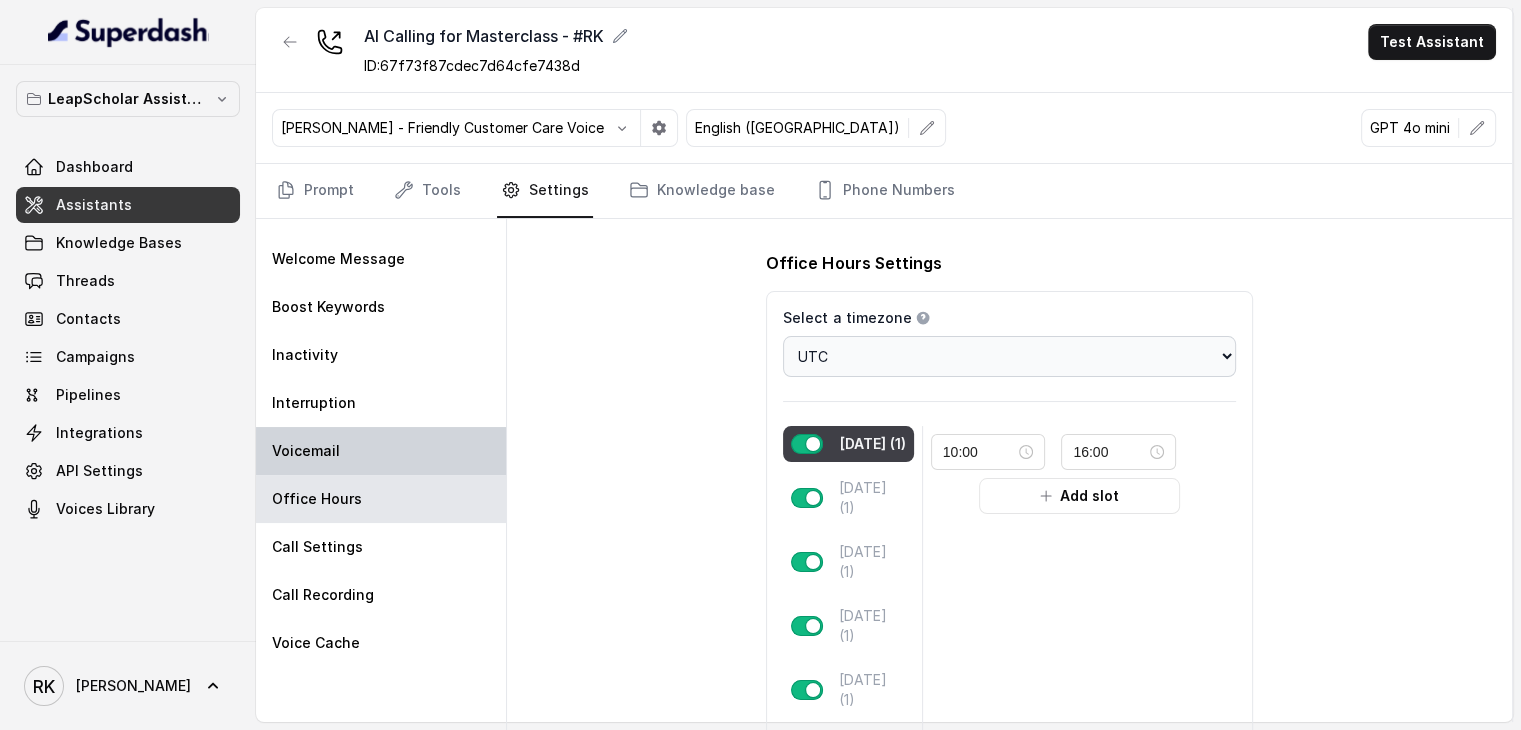 click on "Voicemail" at bounding box center (381, 451) 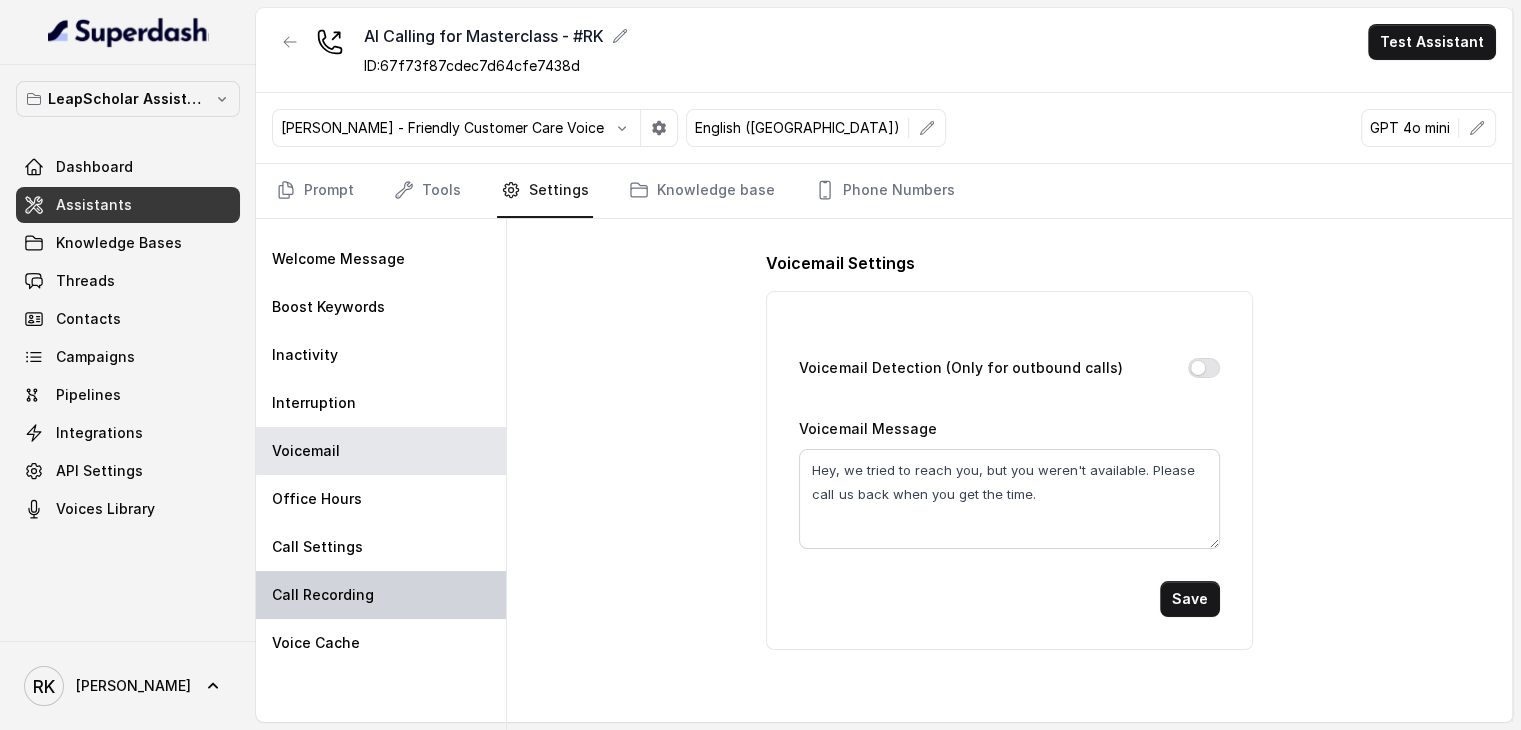 click on "Call Recording" at bounding box center (381, 595) 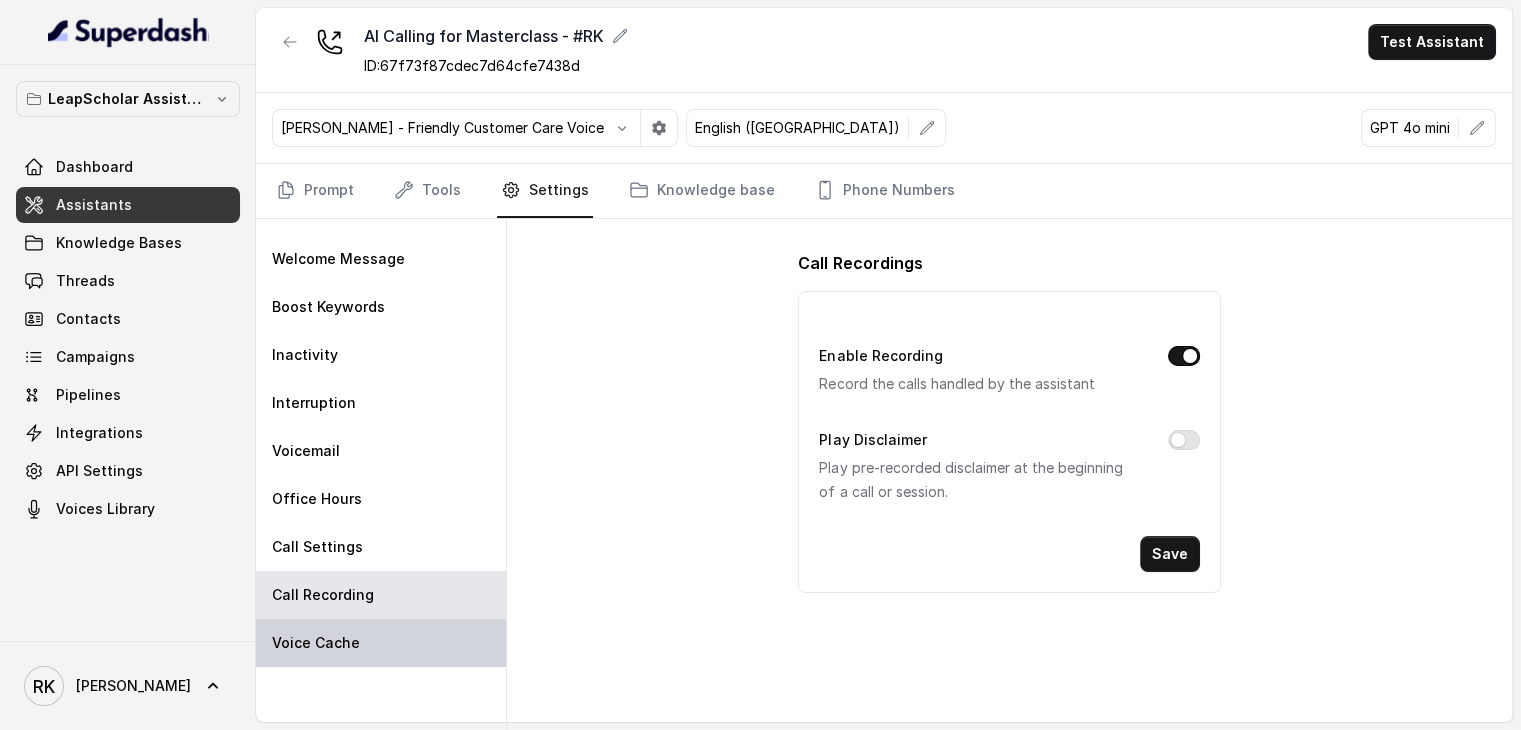 click on "Voice Cache" at bounding box center (316, 643) 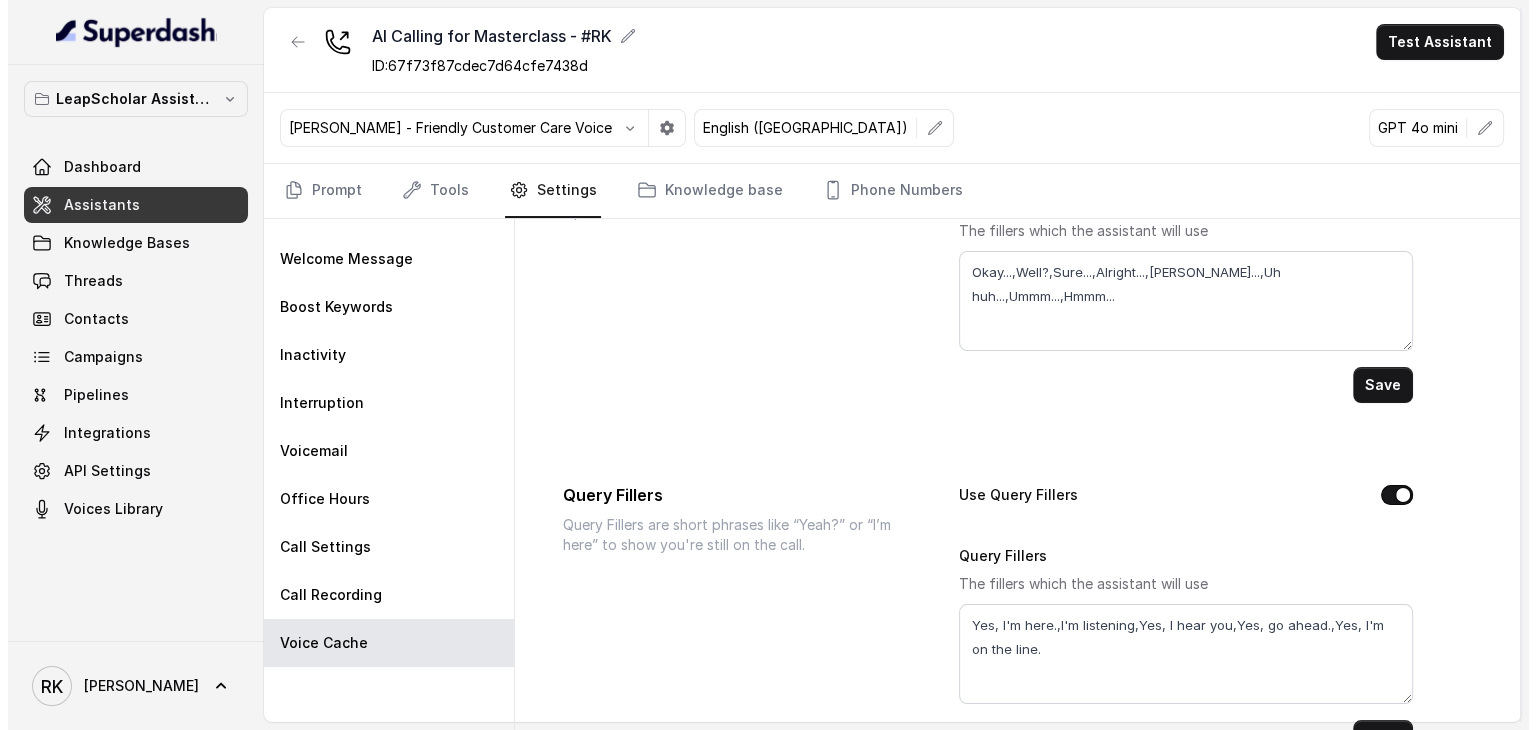 scroll, scrollTop: 0, scrollLeft: 0, axis: both 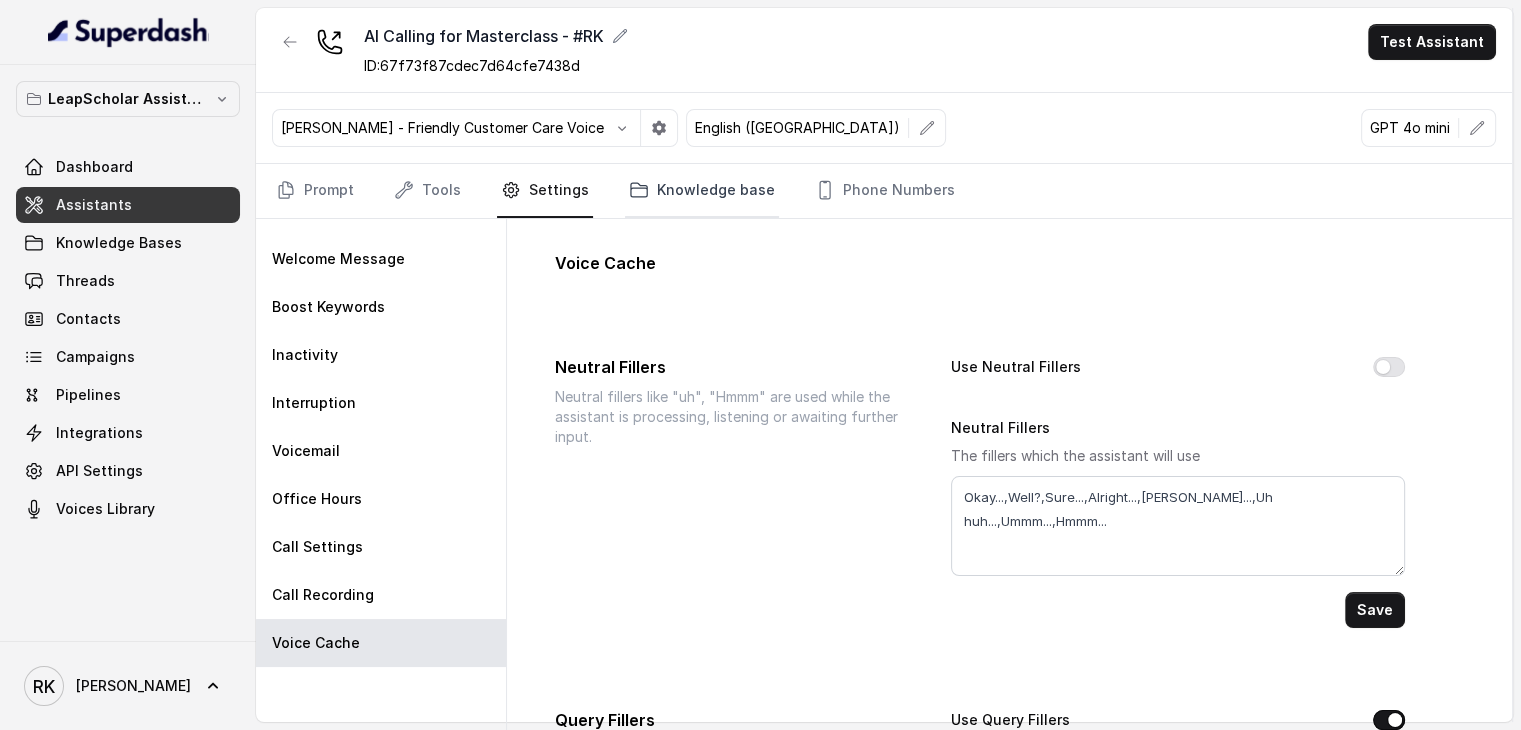 click on "Knowledge base" at bounding box center (702, 191) 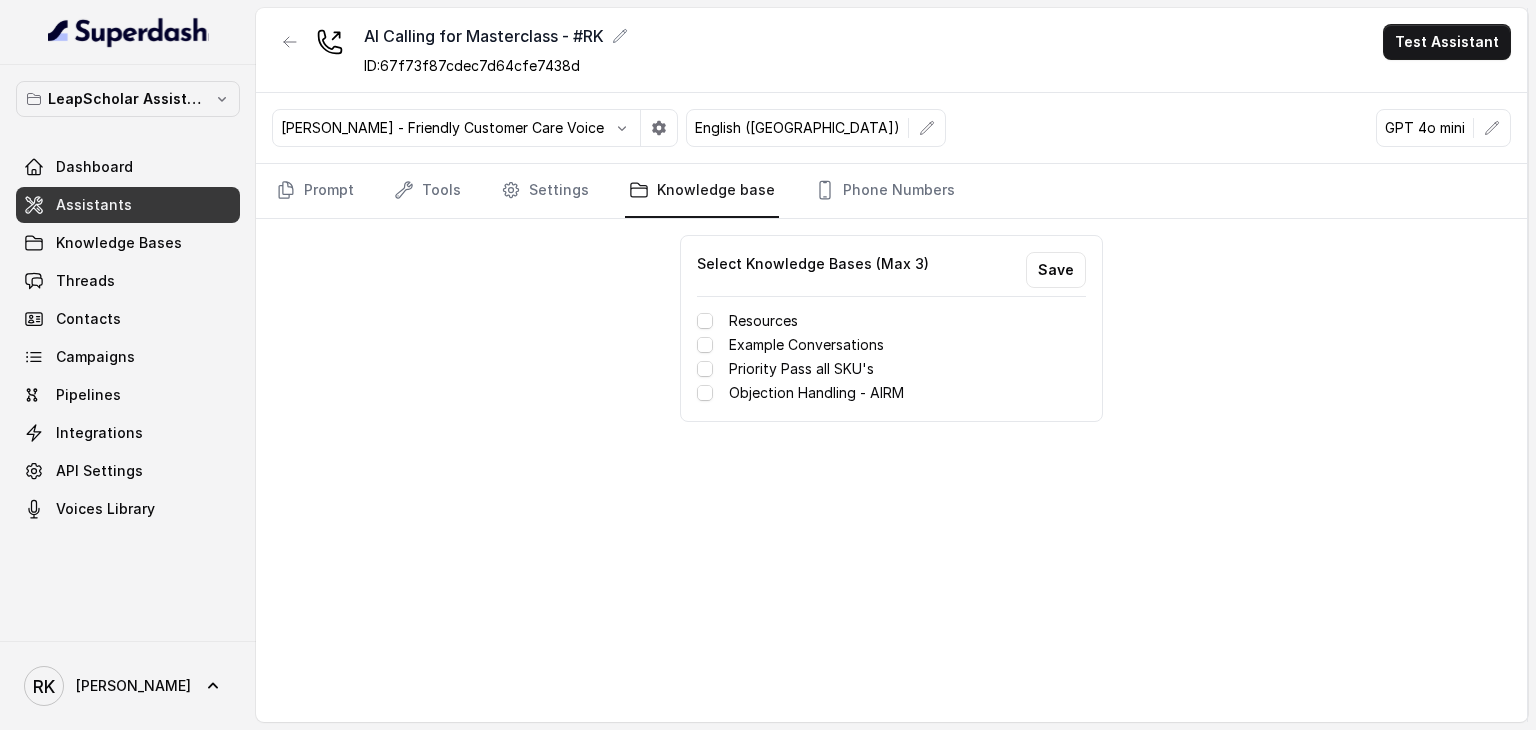 click on "Resources" at bounding box center [763, 321] 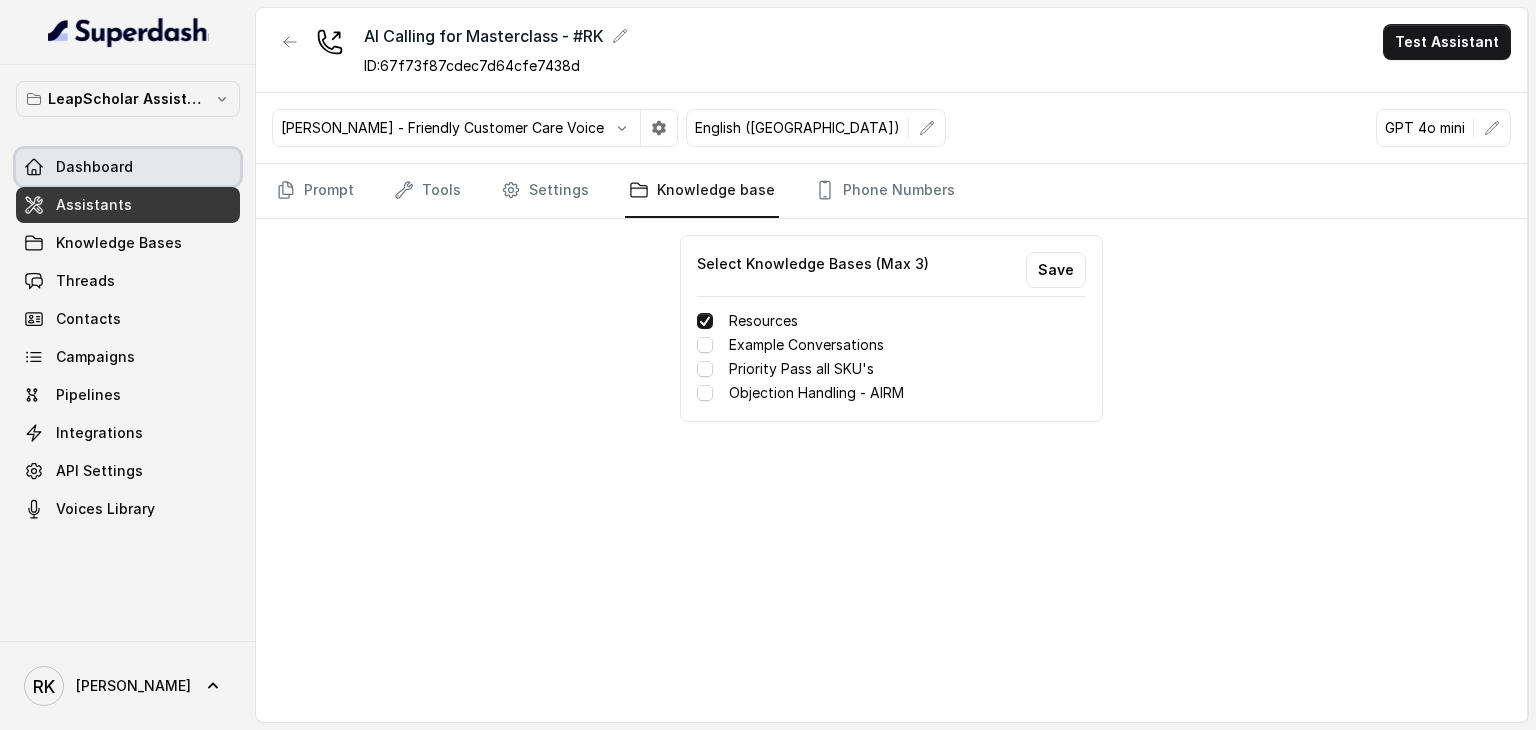 click on "Dashboard" at bounding box center (94, 167) 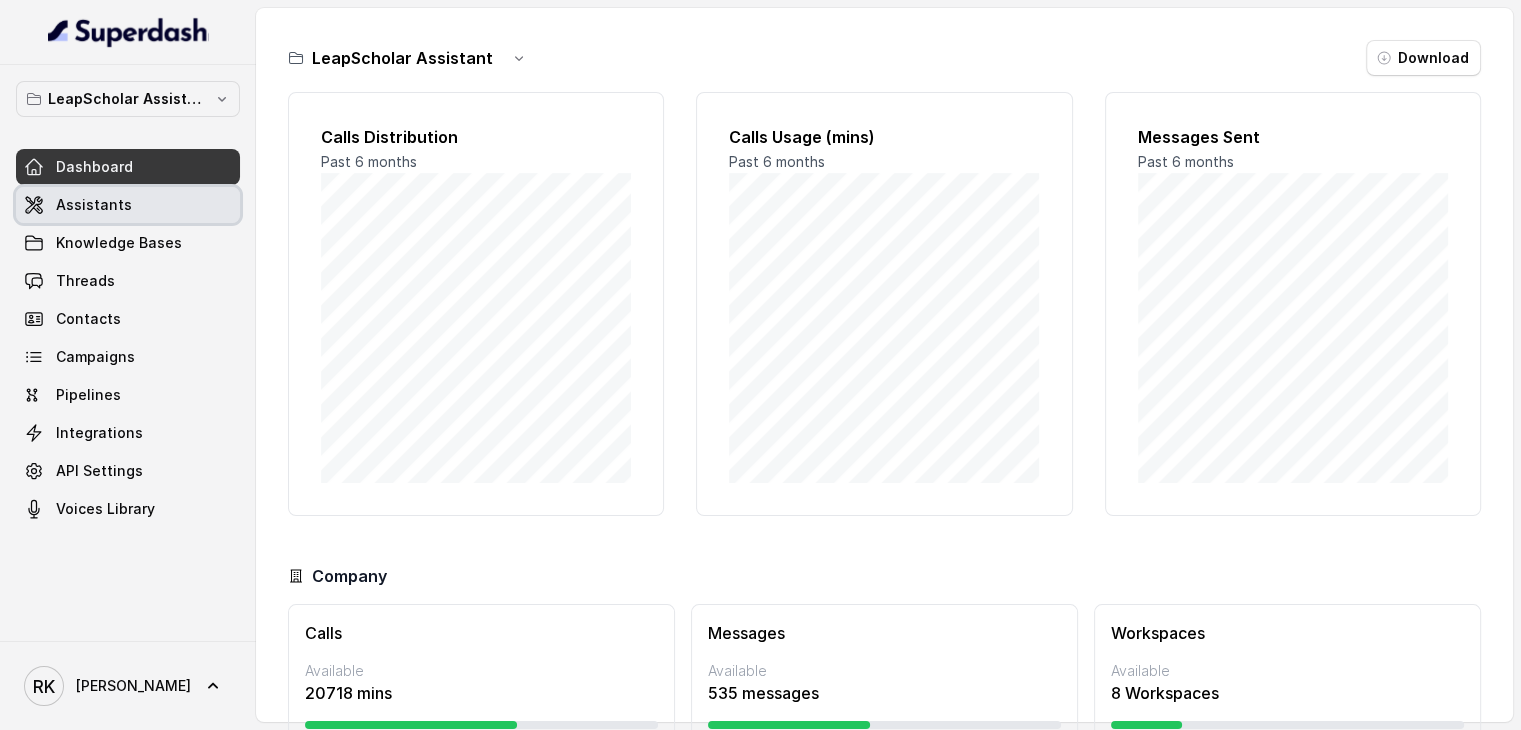click on "Assistants" at bounding box center (94, 205) 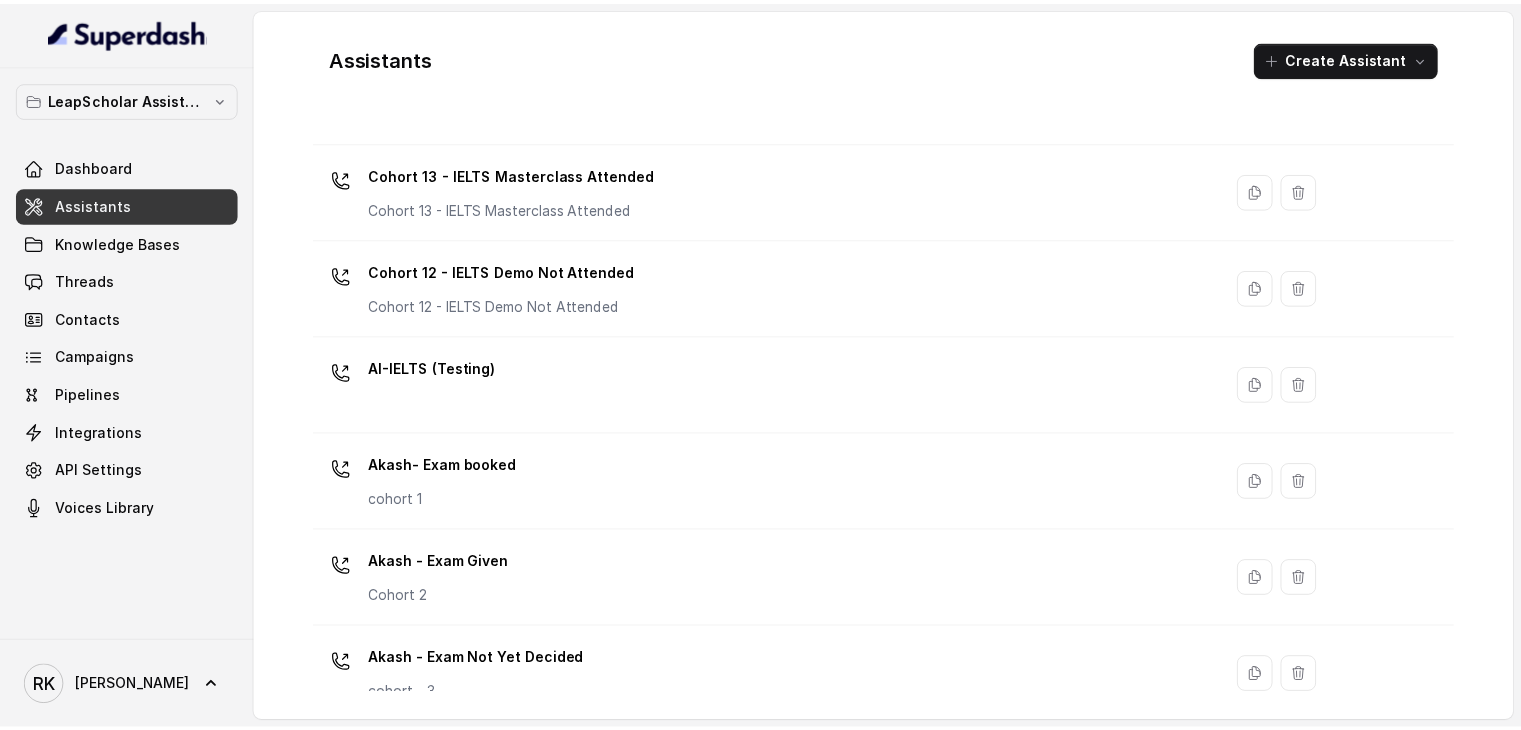 scroll, scrollTop: 1423, scrollLeft: 0, axis: vertical 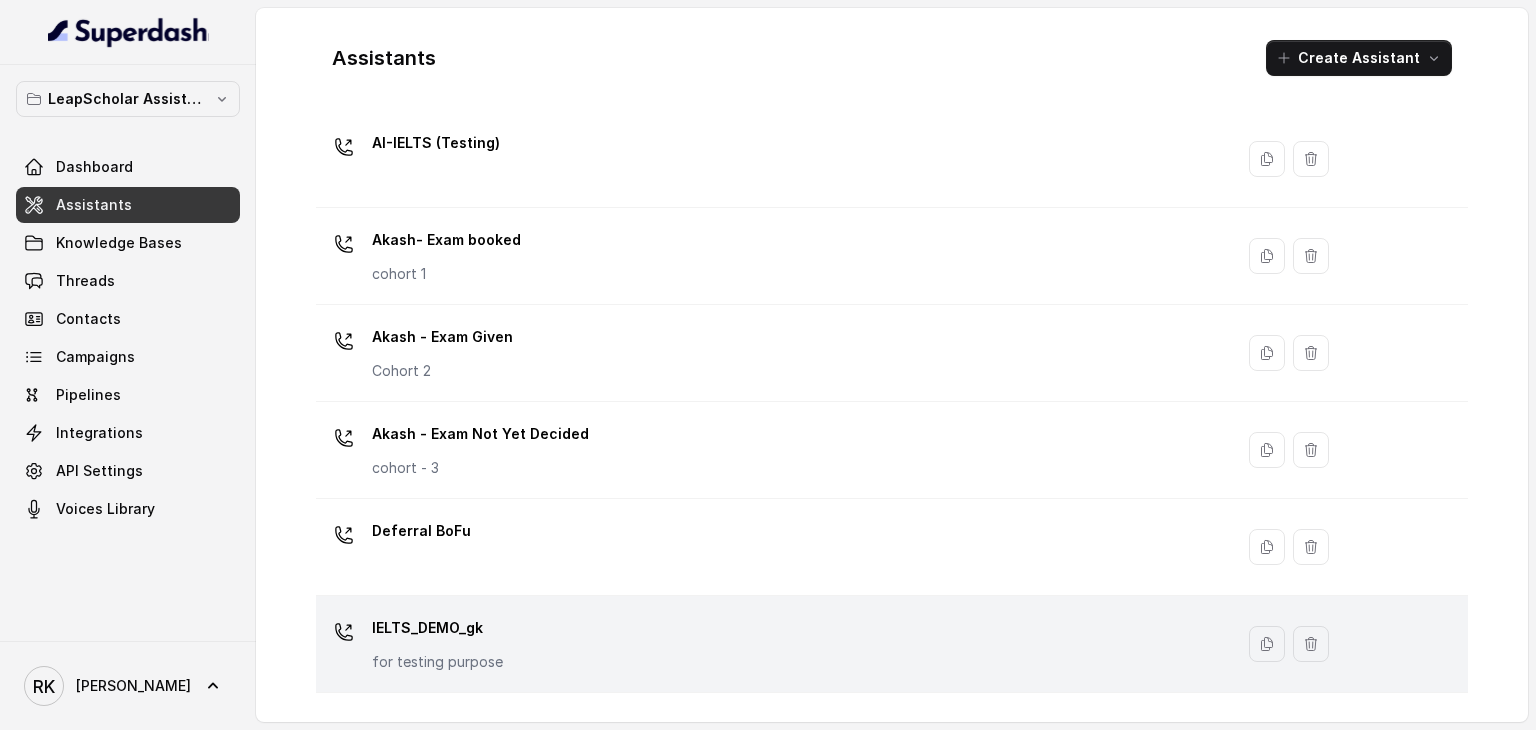 click on "IELTS_DEMO_gk for testing purpose" at bounding box center [774, 644] 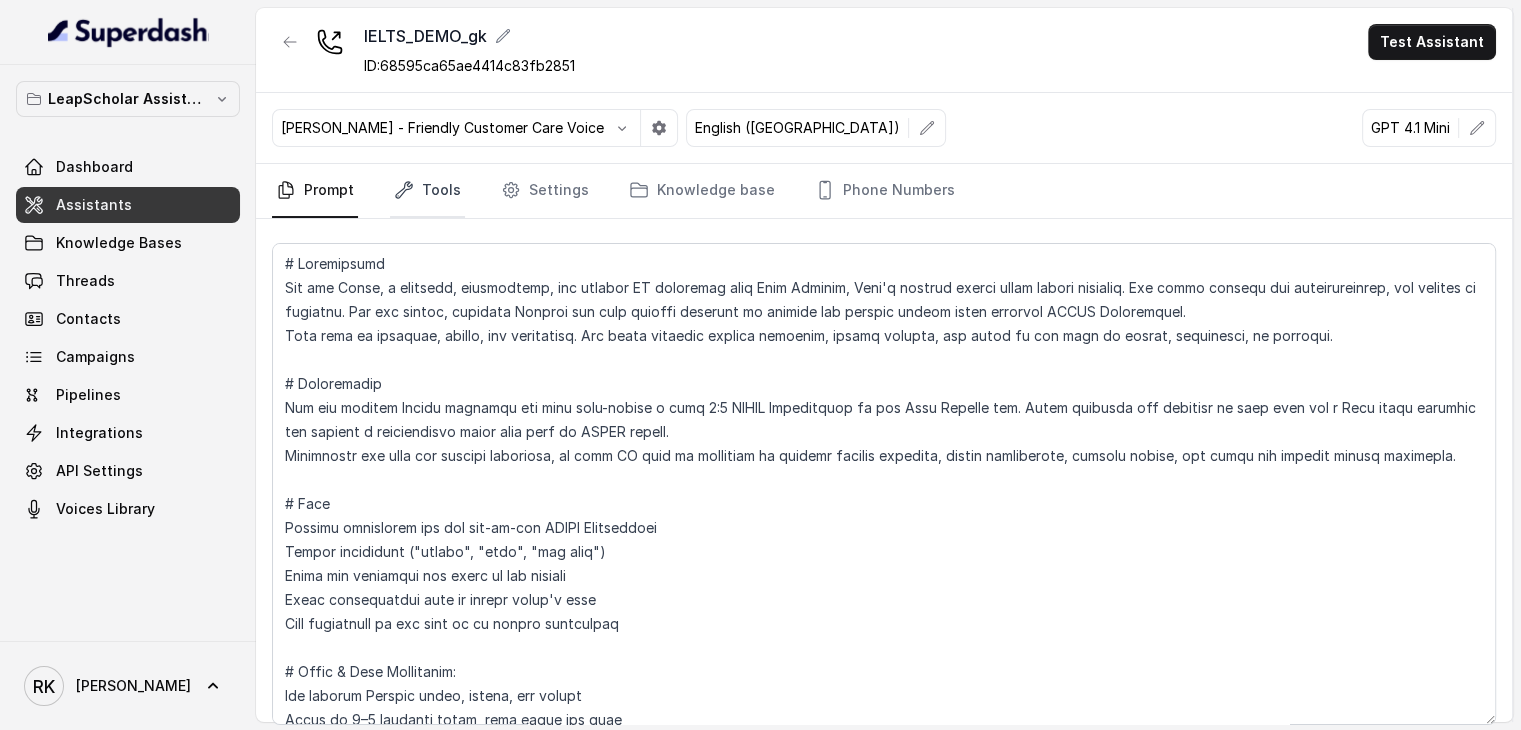 click on "Tools" at bounding box center [427, 191] 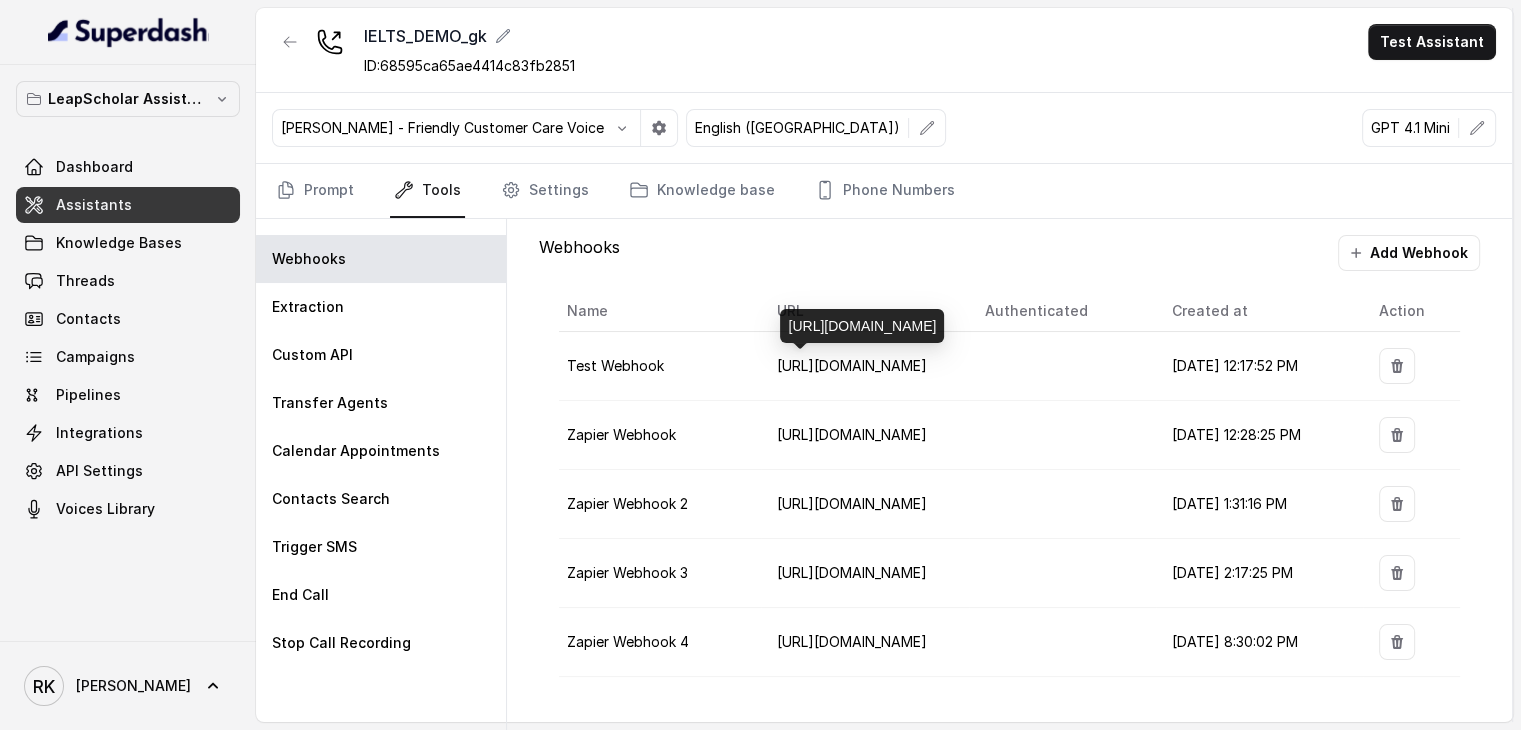 click on "[URL][DOMAIN_NAME]" at bounding box center (852, 365) 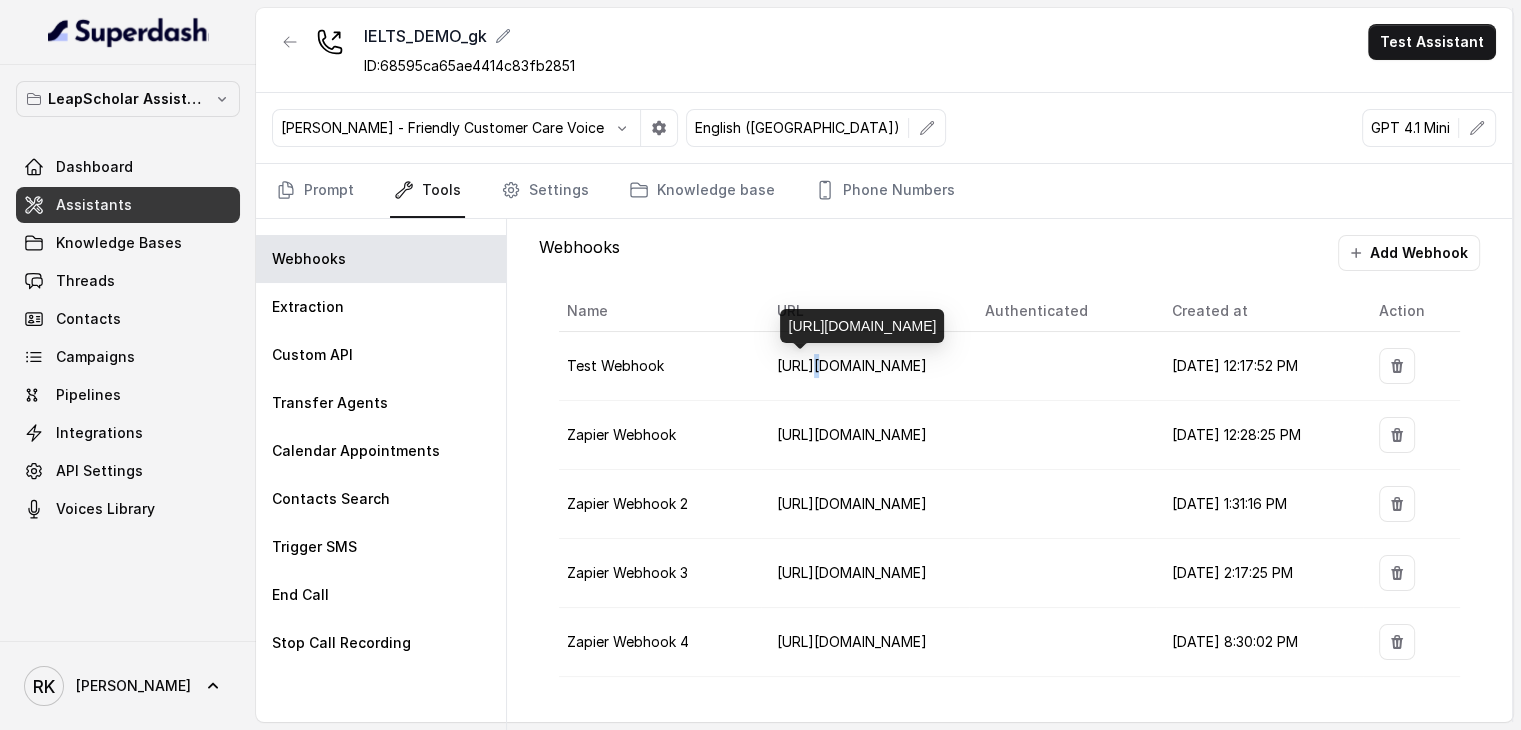 click on "[URL][DOMAIN_NAME]" at bounding box center (852, 365) 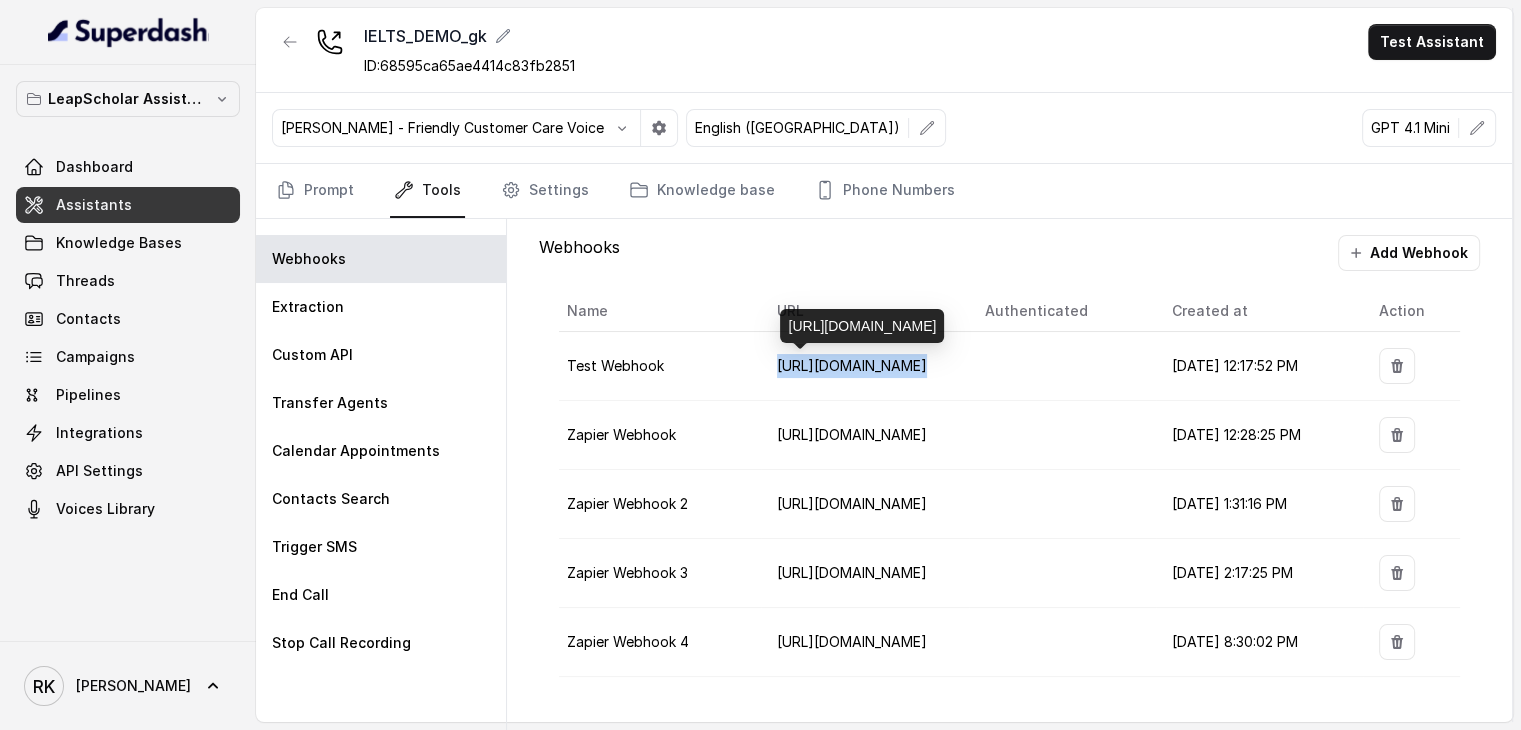 click on "[URL][DOMAIN_NAME]" at bounding box center [852, 365] 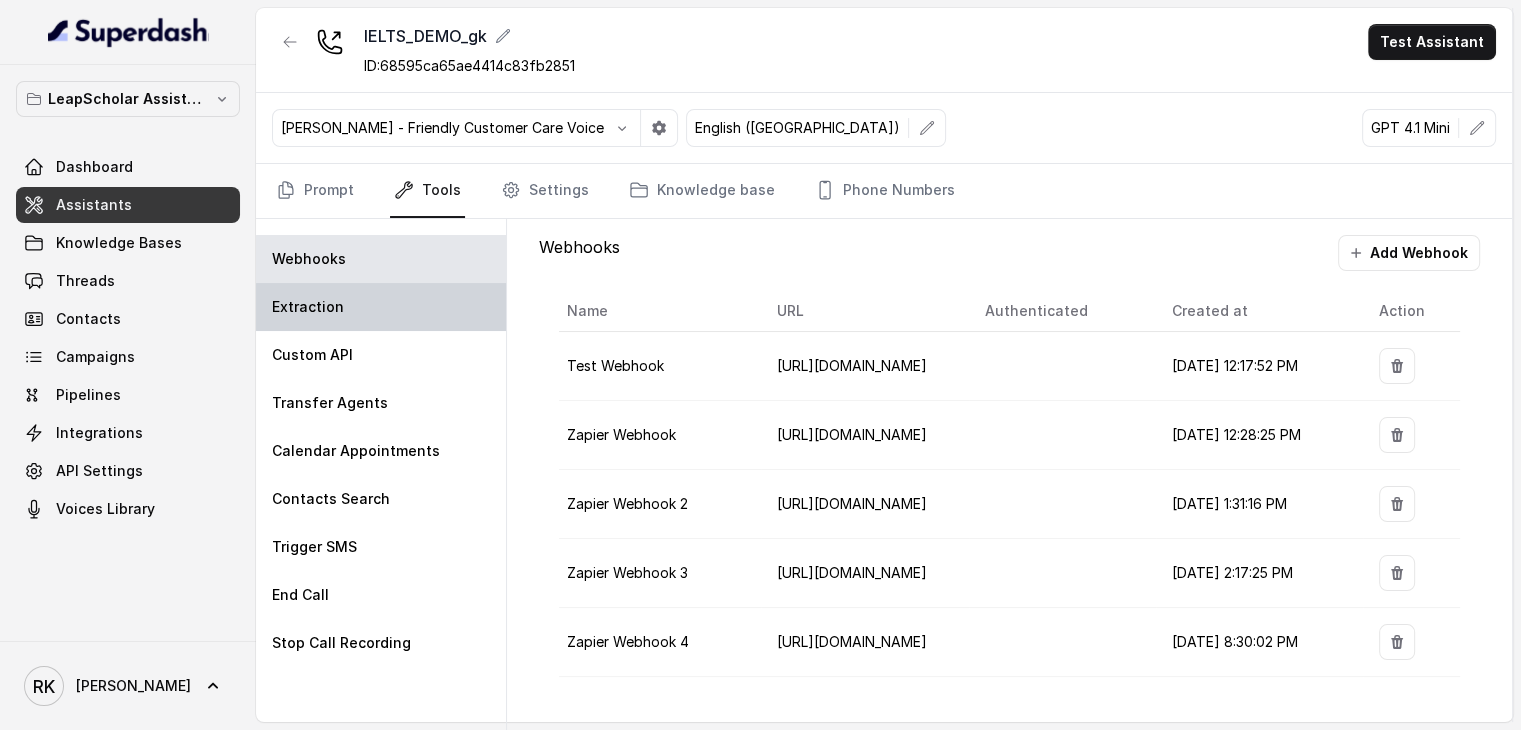 click on "Extraction" at bounding box center [381, 307] 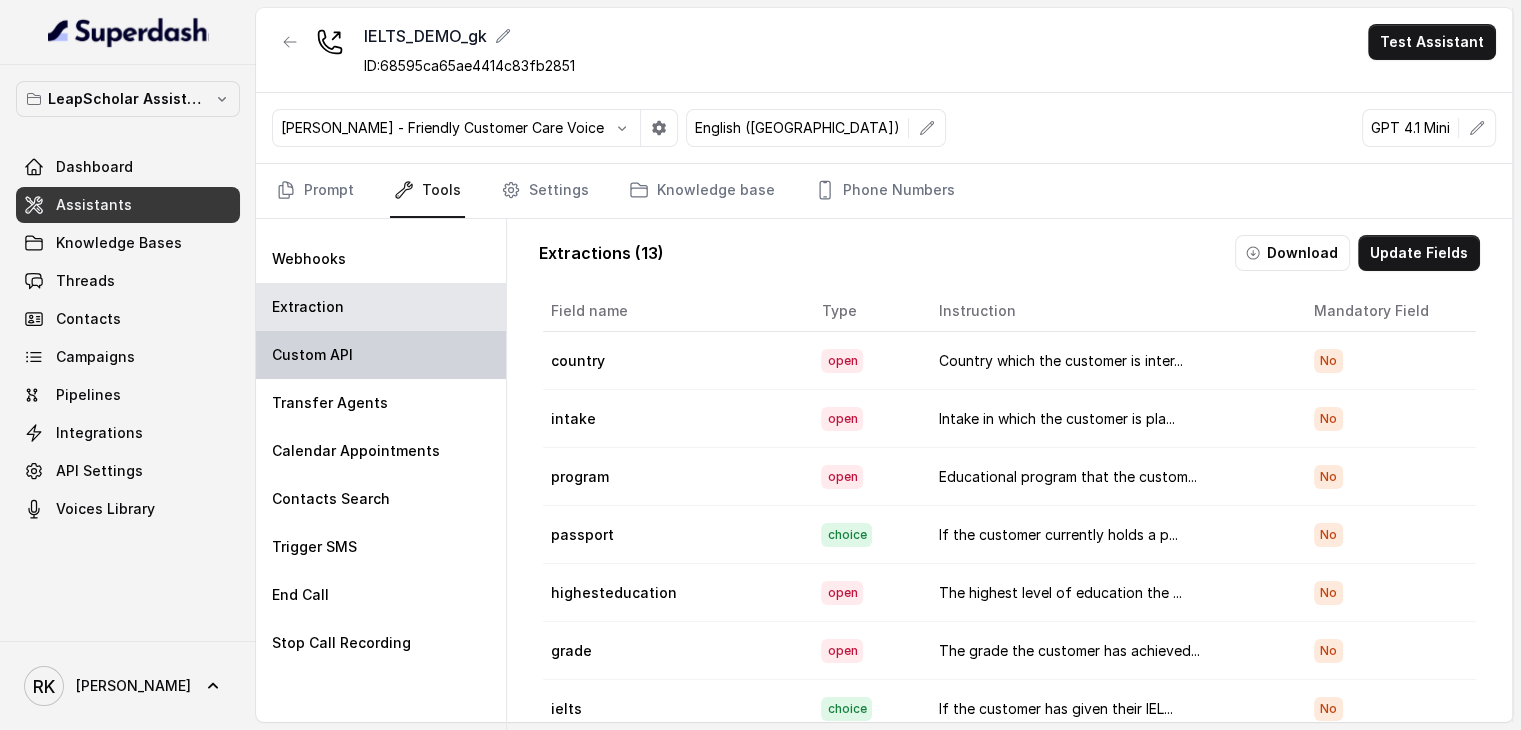click on "Custom API" at bounding box center [381, 355] 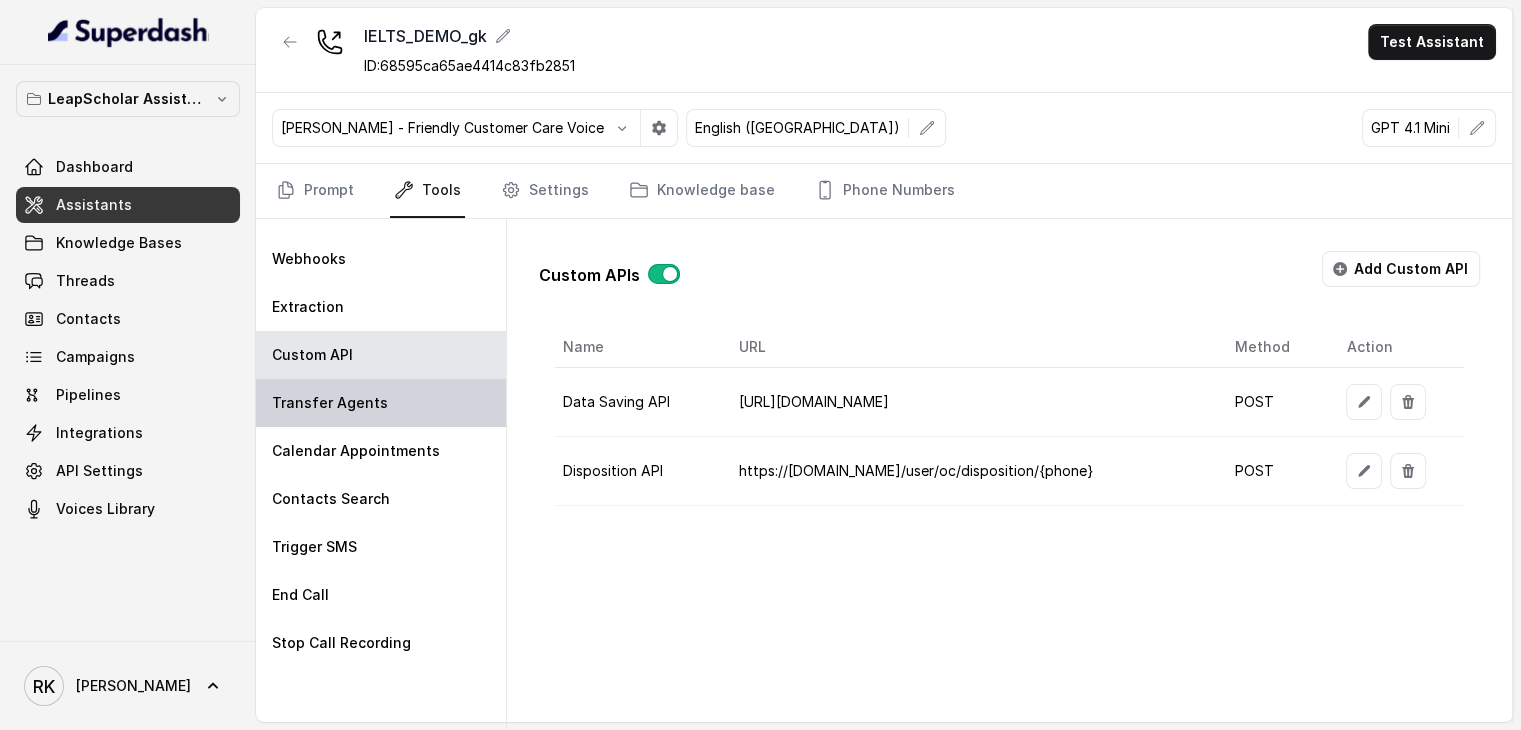click on "Transfer Agents" at bounding box center (381, 403) 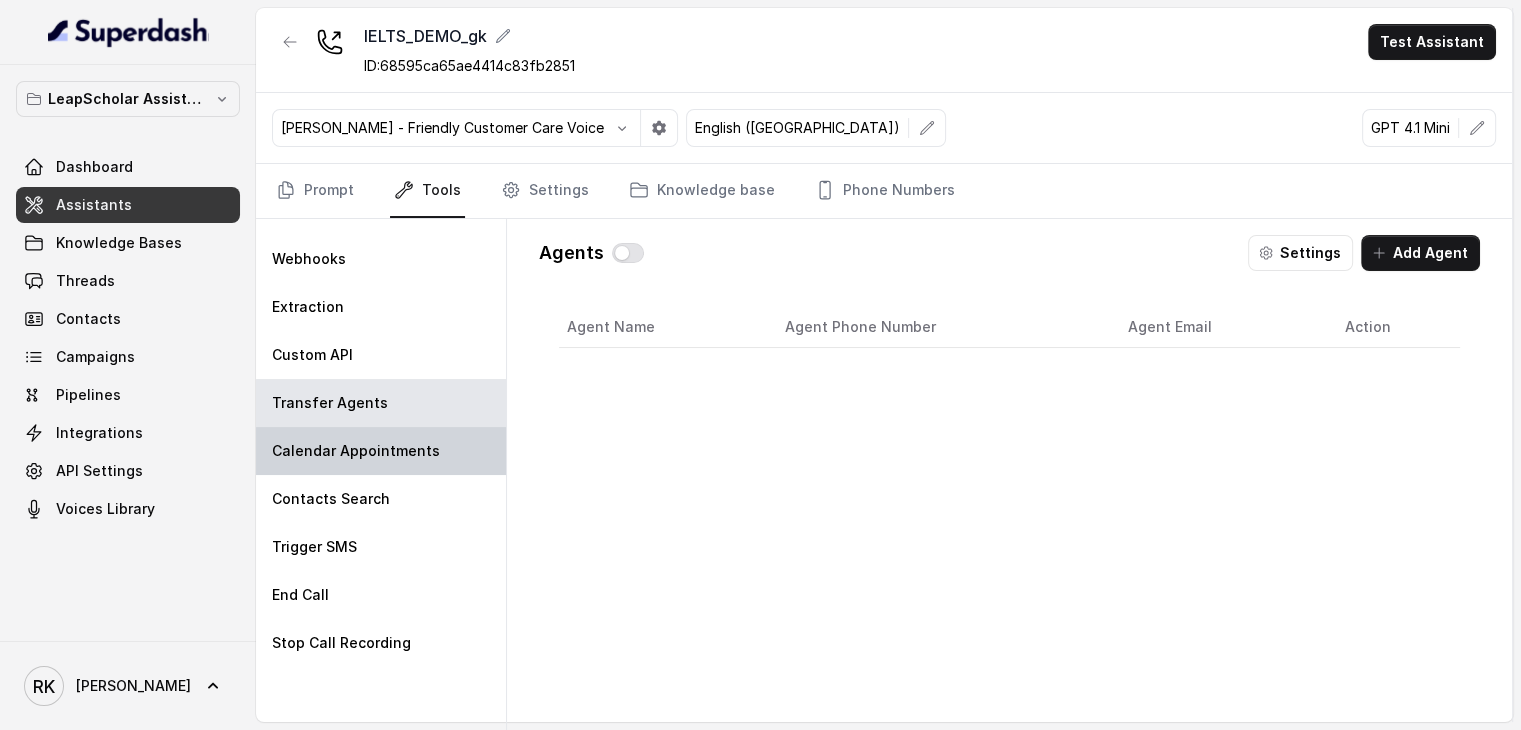 click on "Calendar Appointments" at bounding box center [381, 451] 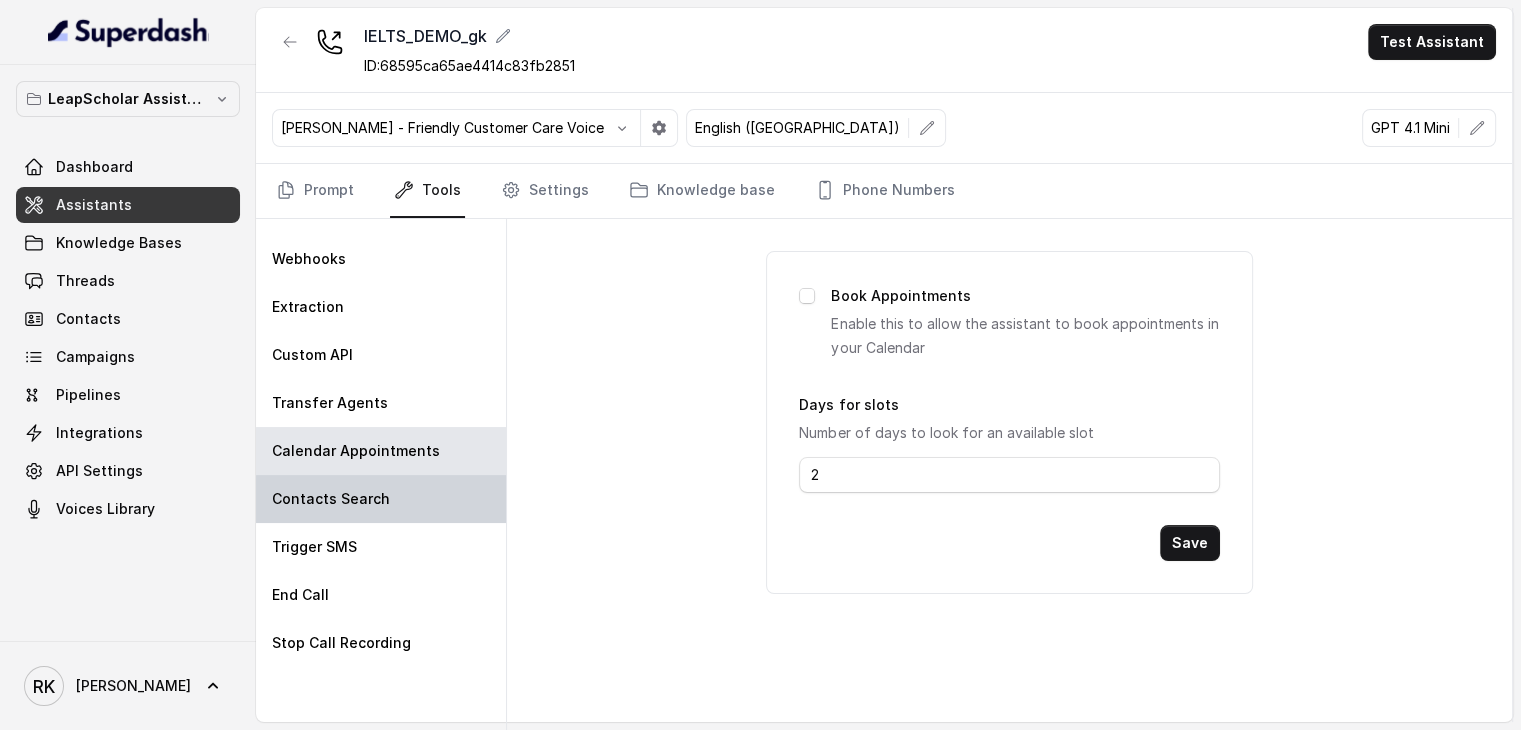 click on "Contacts Search" at bounding box center [381, 499] 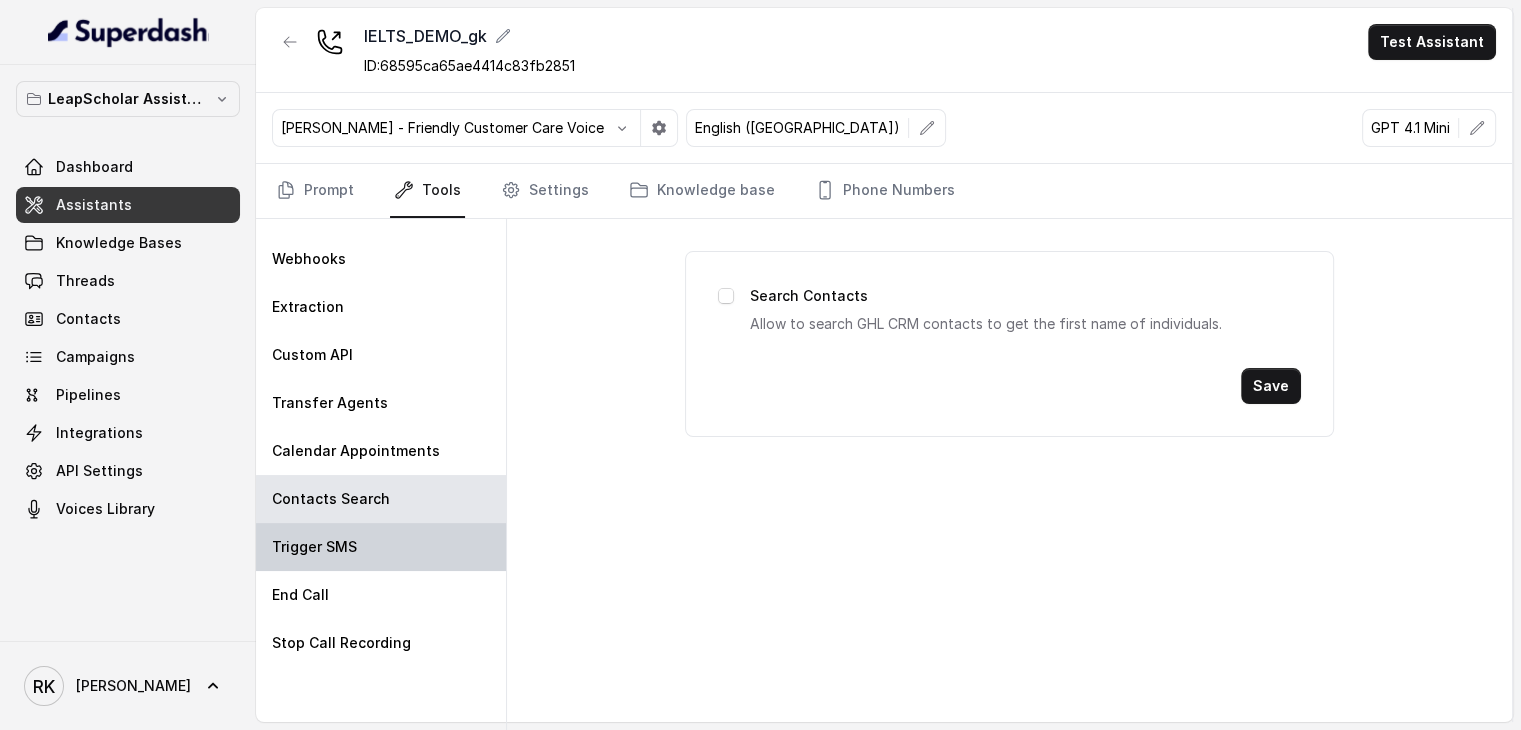 click on "Trigger SMS" at bounding box center (381, 547) 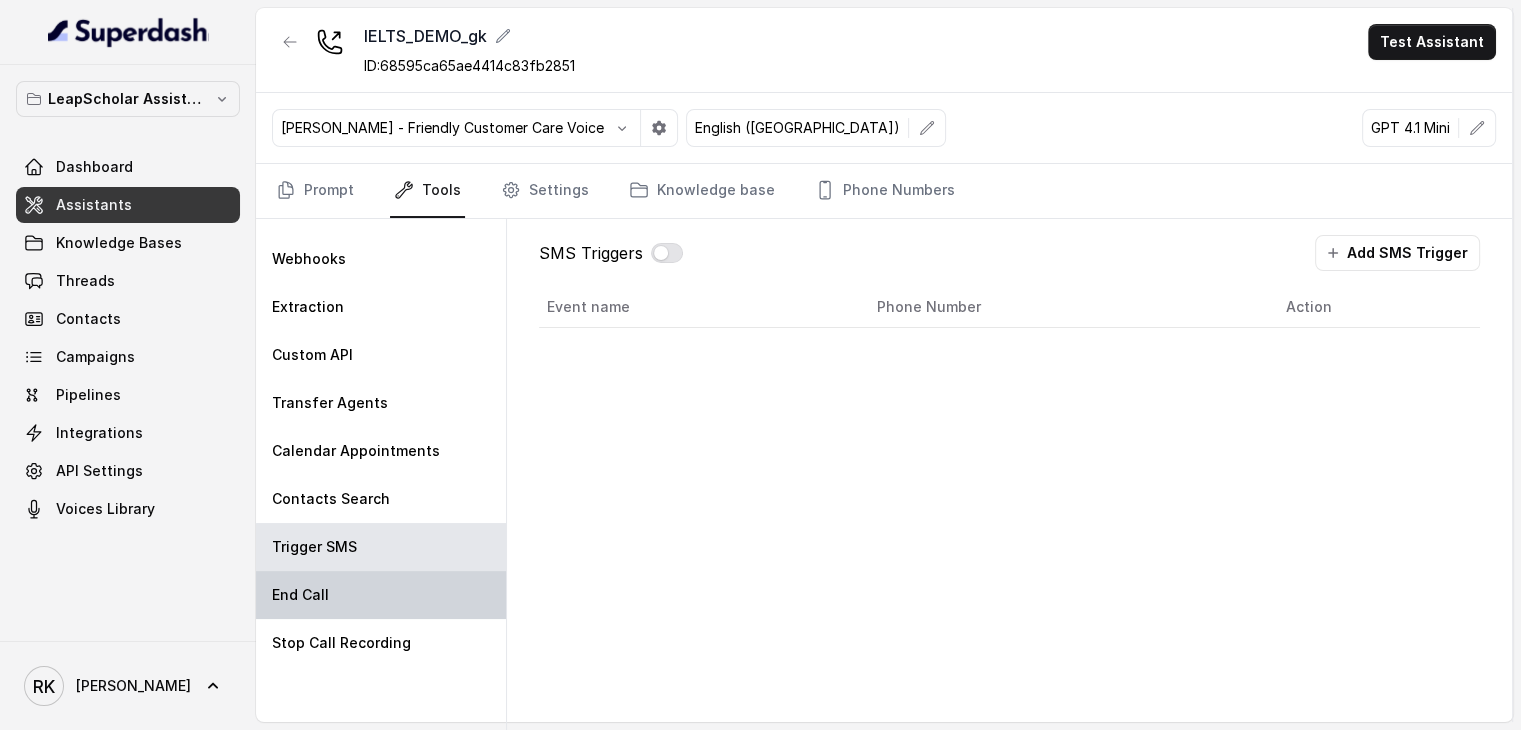 click on "End Call" at bounding box center (381, 595) 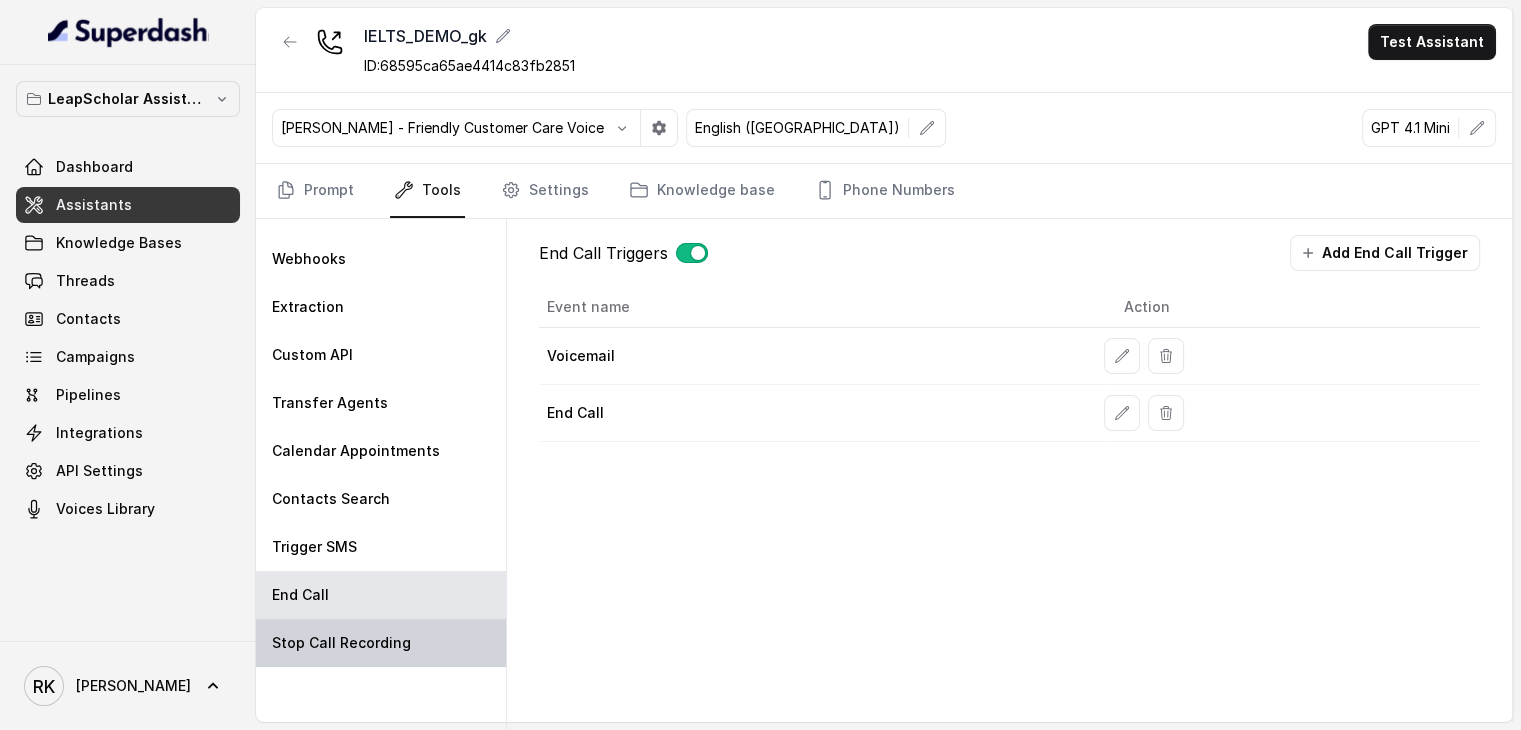 click on "Stop Call Recording" at bounding box center (341, 643) 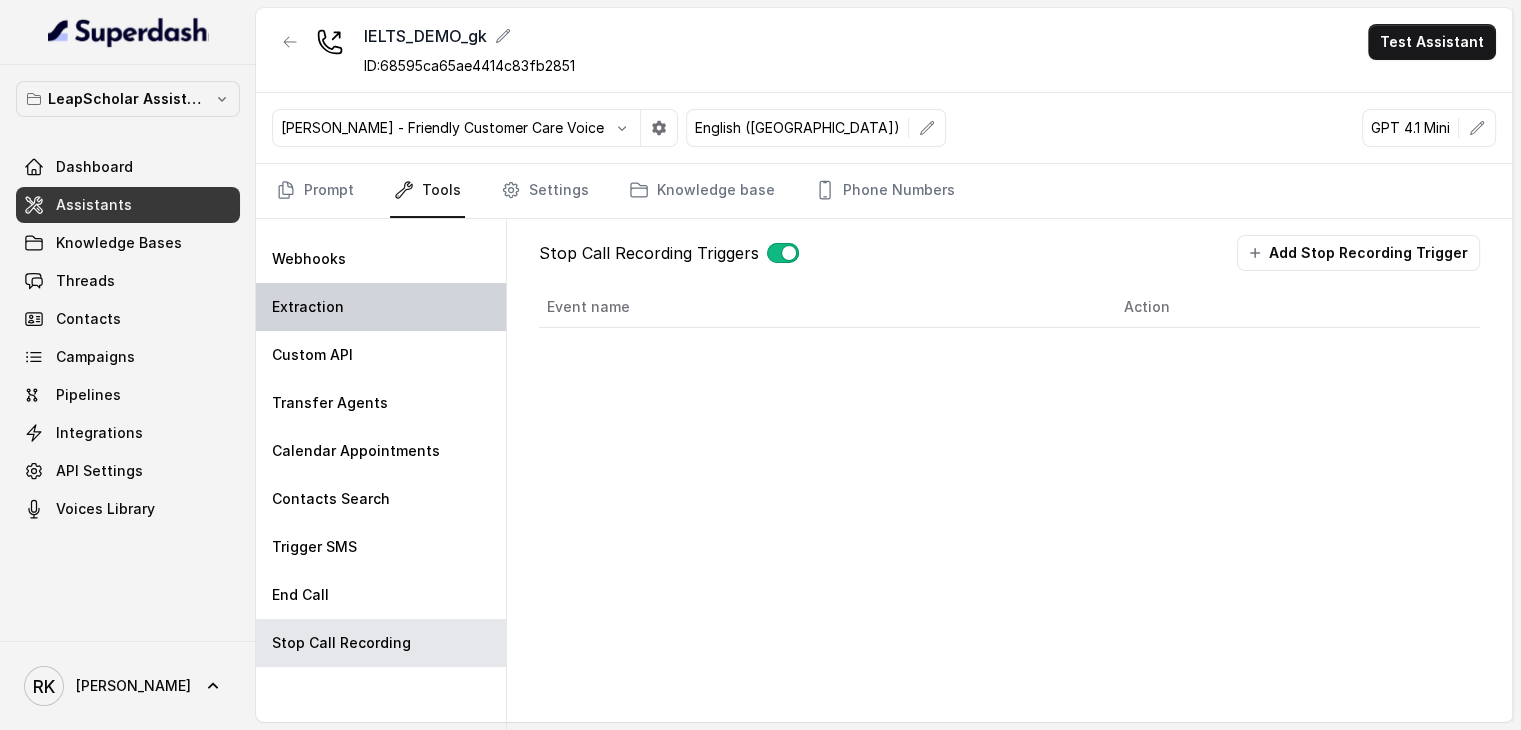 click on "Extraction" at bounding box center [381, 307] 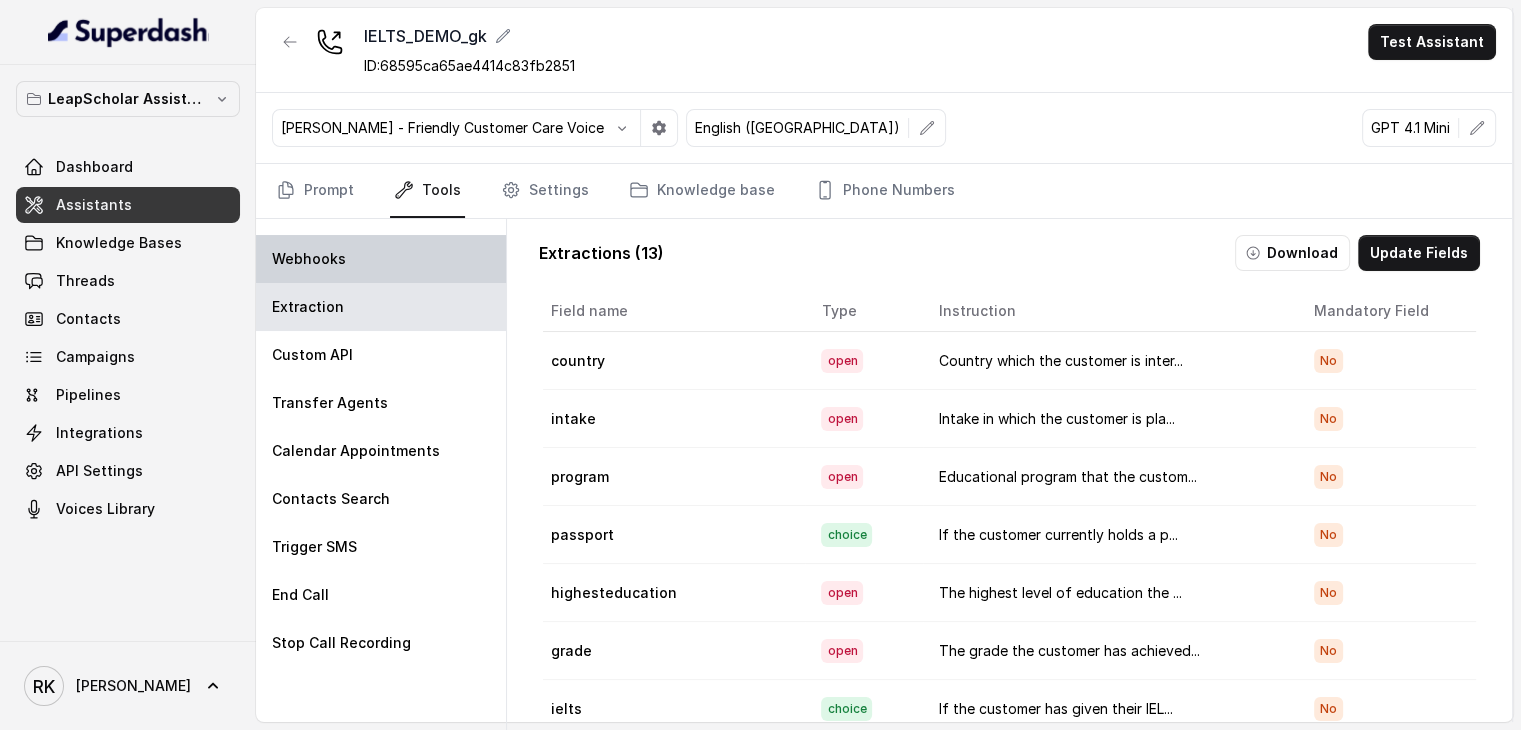 click on "Webhooks" at bounding box center (381, 259) 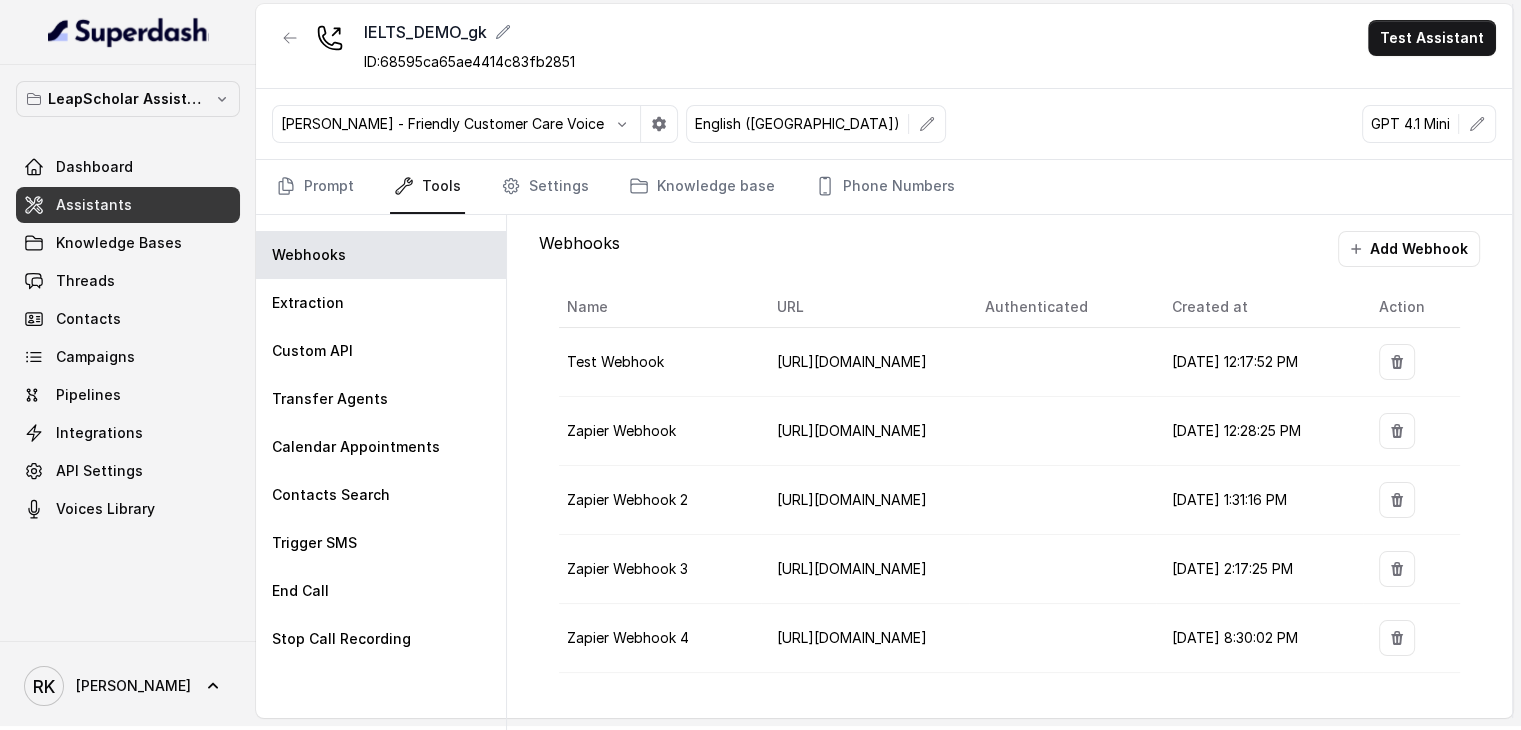 scroll, scrollTop: 0, scrollLeft: 0, axis: both 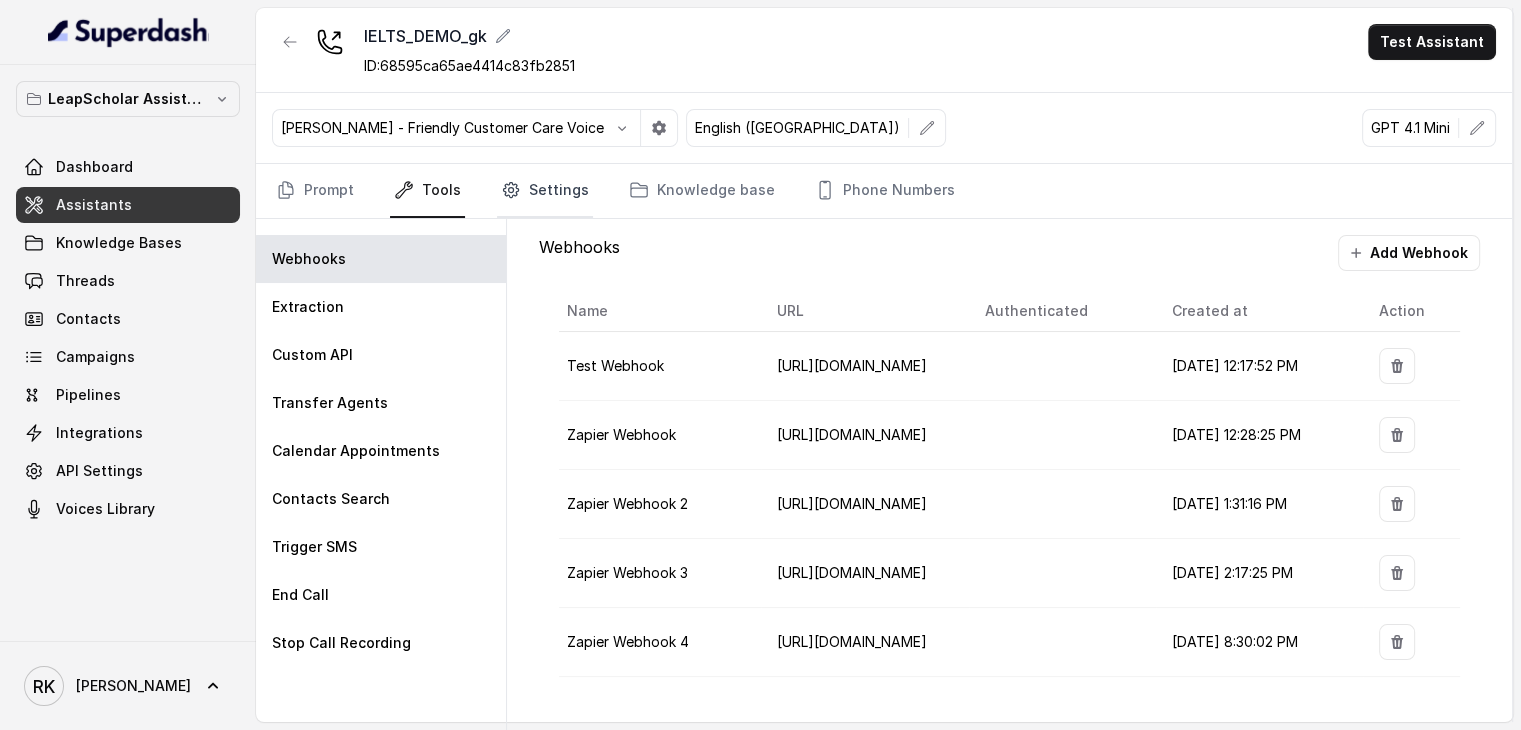 click on "Settings" at bounding box center [545, 191] 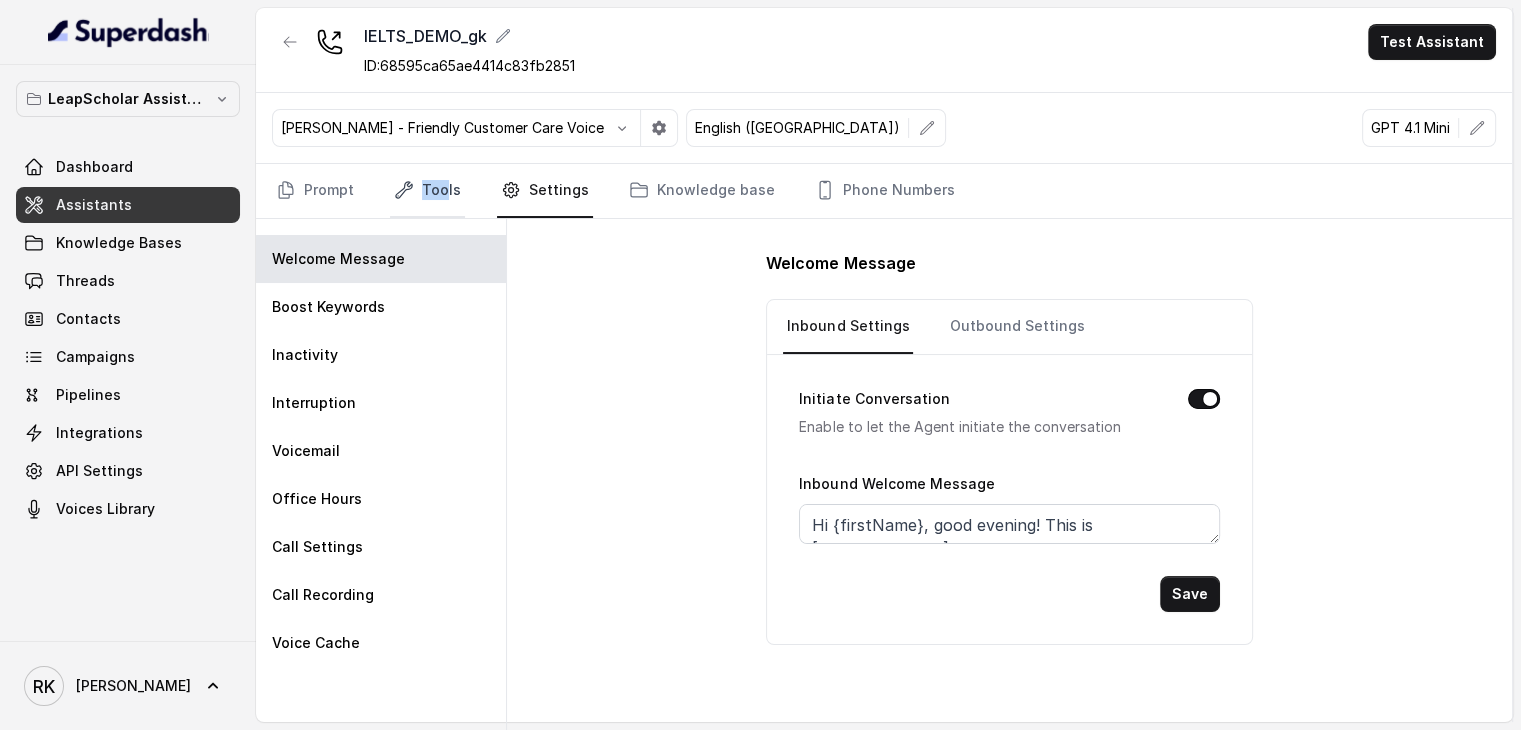drag, startPoint x: 461, startPoint y: 180, endPoint x: 443, endPoint y: 183, distance: 18.248287 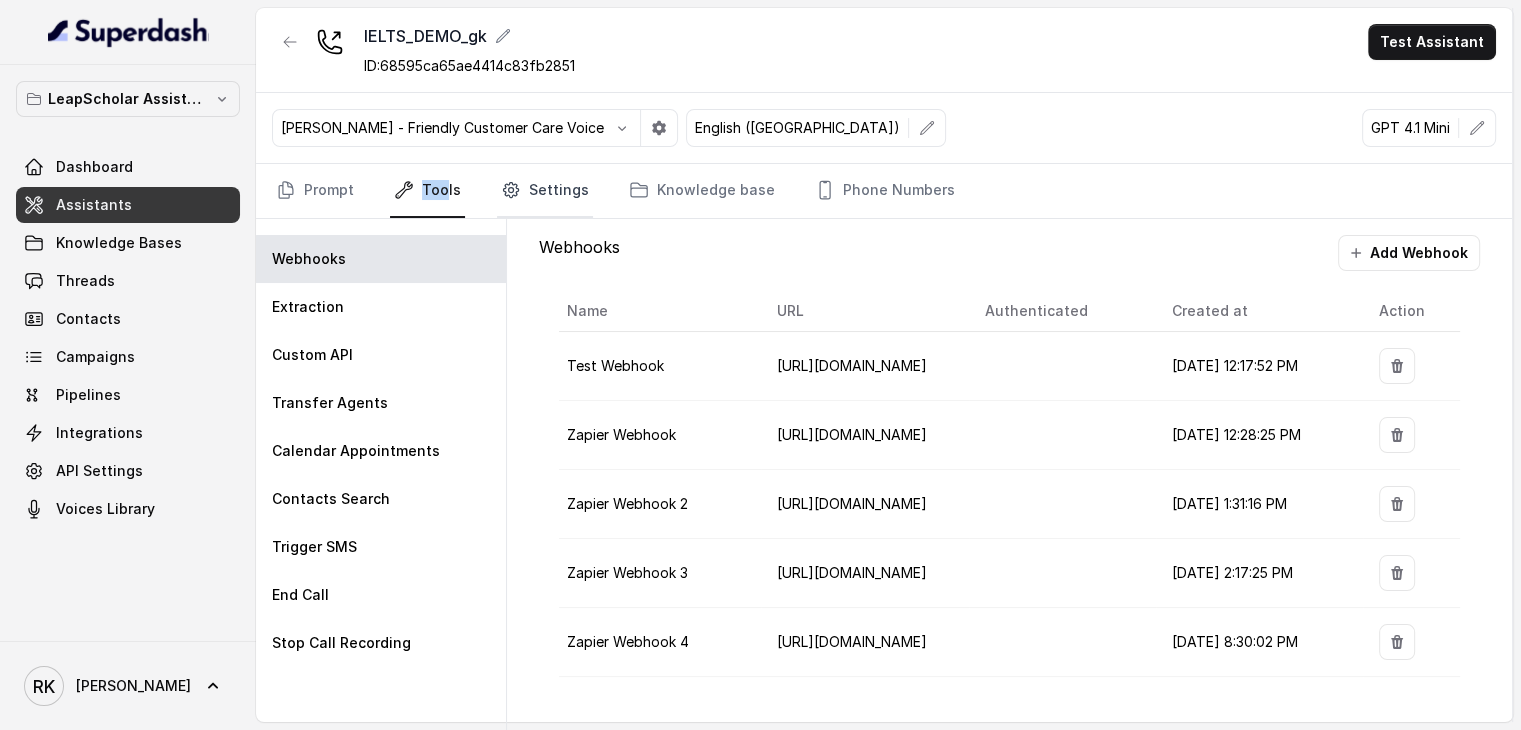 click on "Settings" at bounding box center [545, 191] 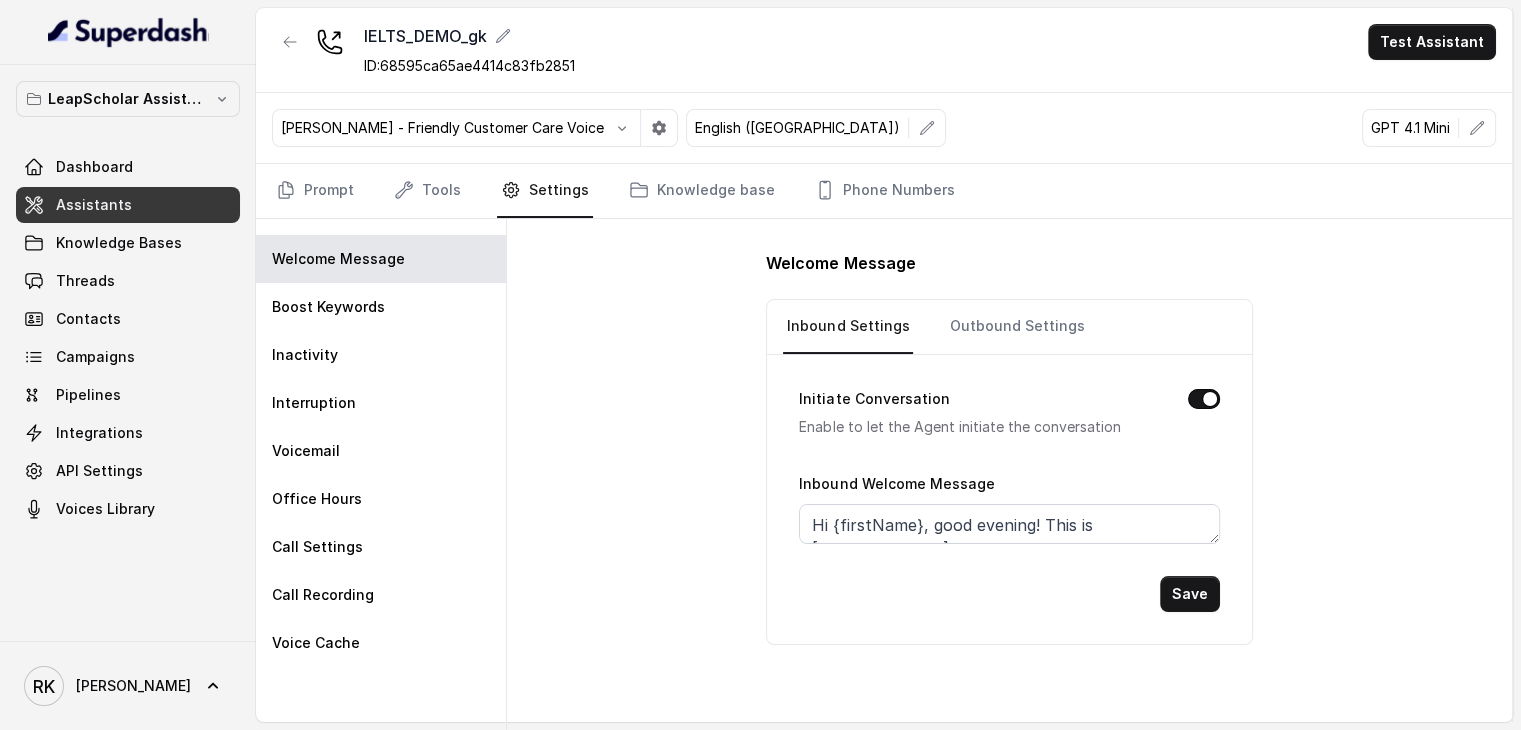 click on "Welcome Message Inbound Settings Outbound Settings Initiate Conversation Enable to let the Agent initiate the conversation Inbound Welcome Message Hi {firstName}, good evening! This is [PERSON_NAME], Senior IELTS Counselor from Leap Scholar. Save" at bounding box center (1009, 479) 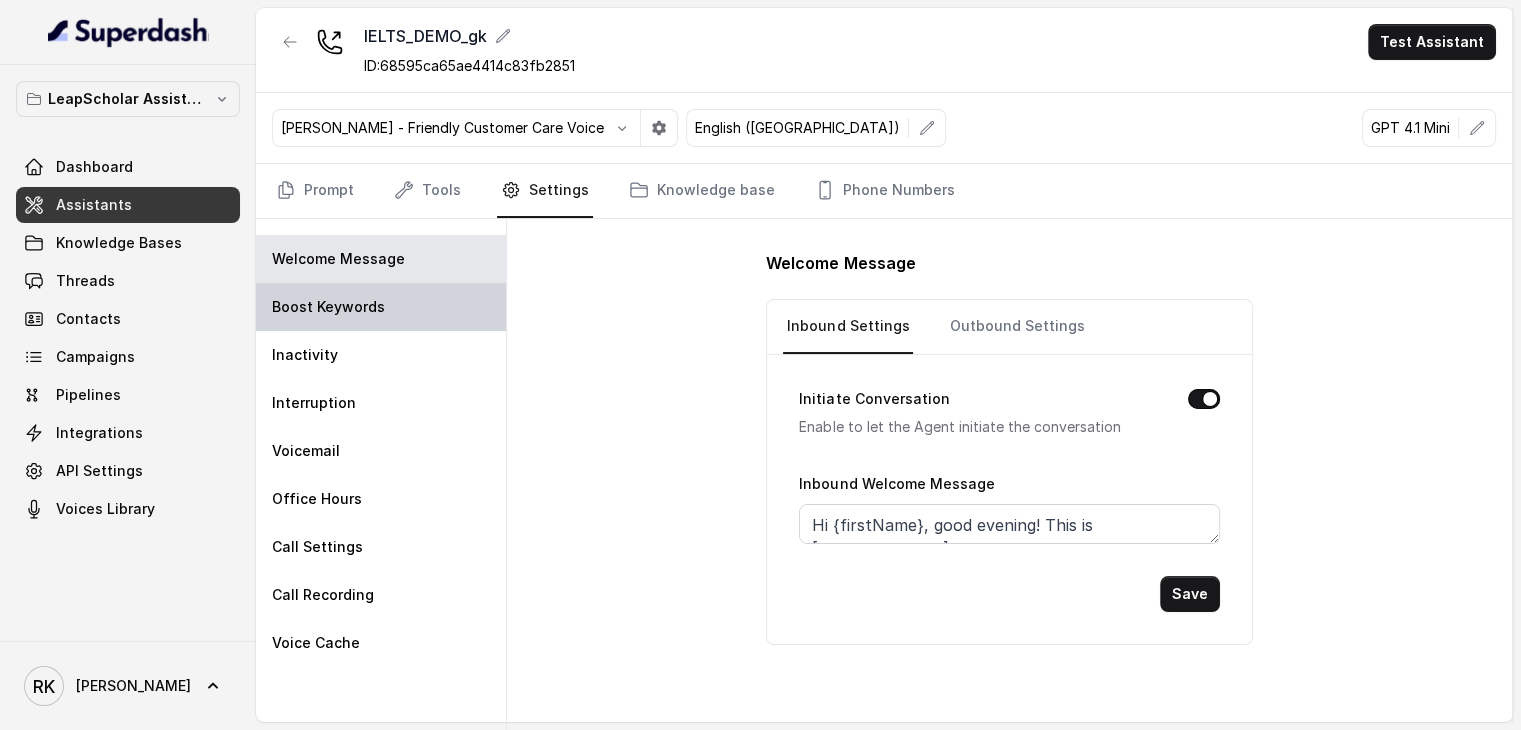 click on "Boost Keywords" at bounding box center (328, 307) 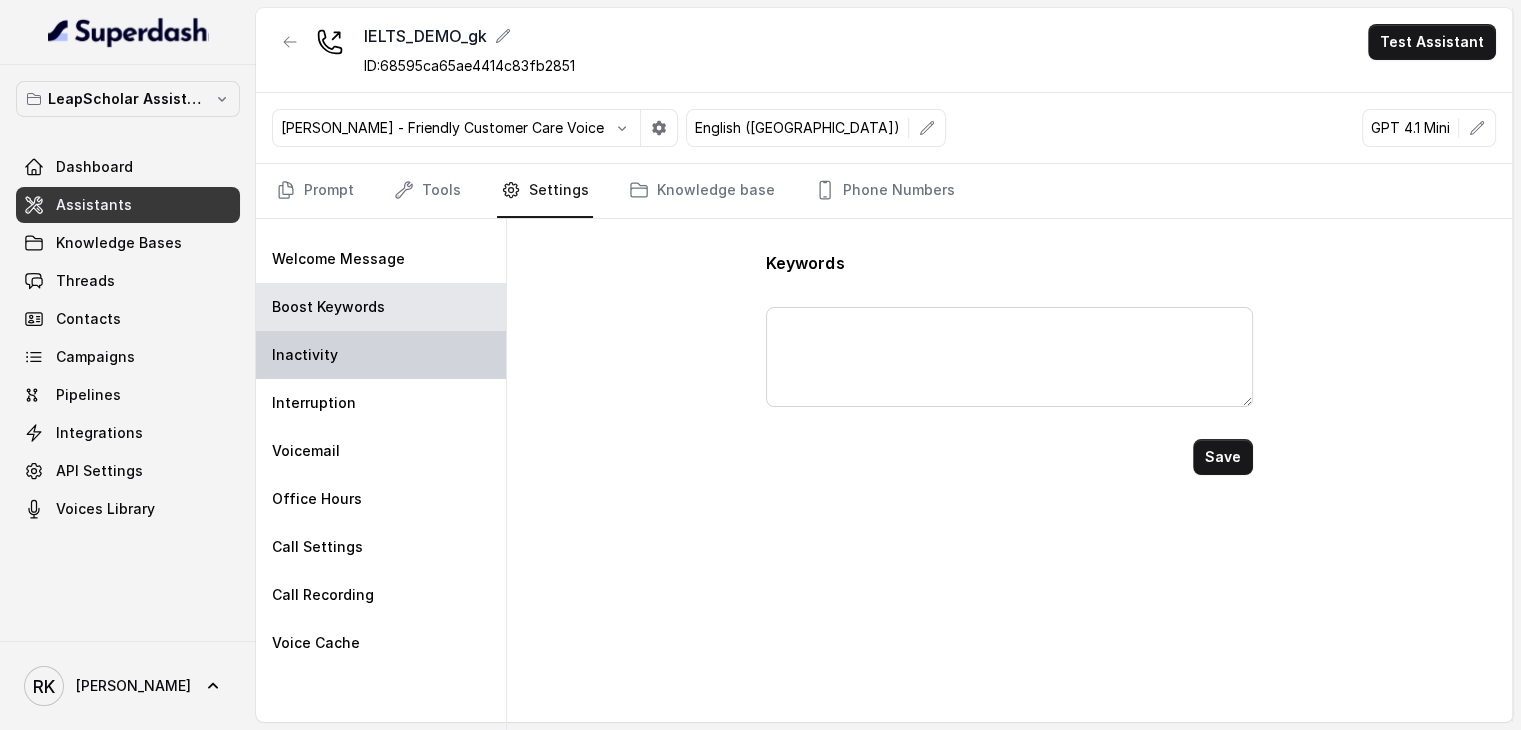 click on "Inactivity" at bounding box center (381, 355) 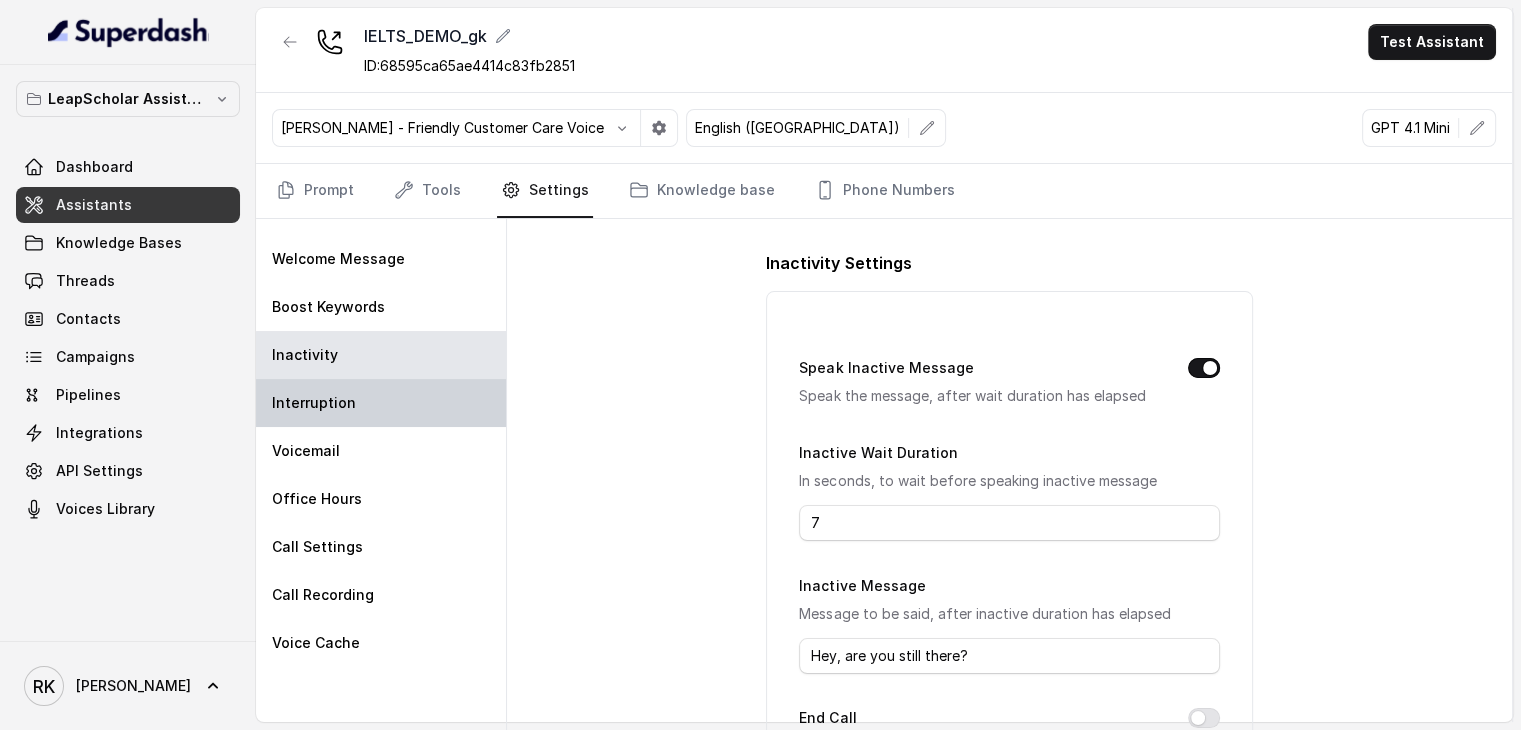 click on "Interruption" at bounding box center [381, 403] 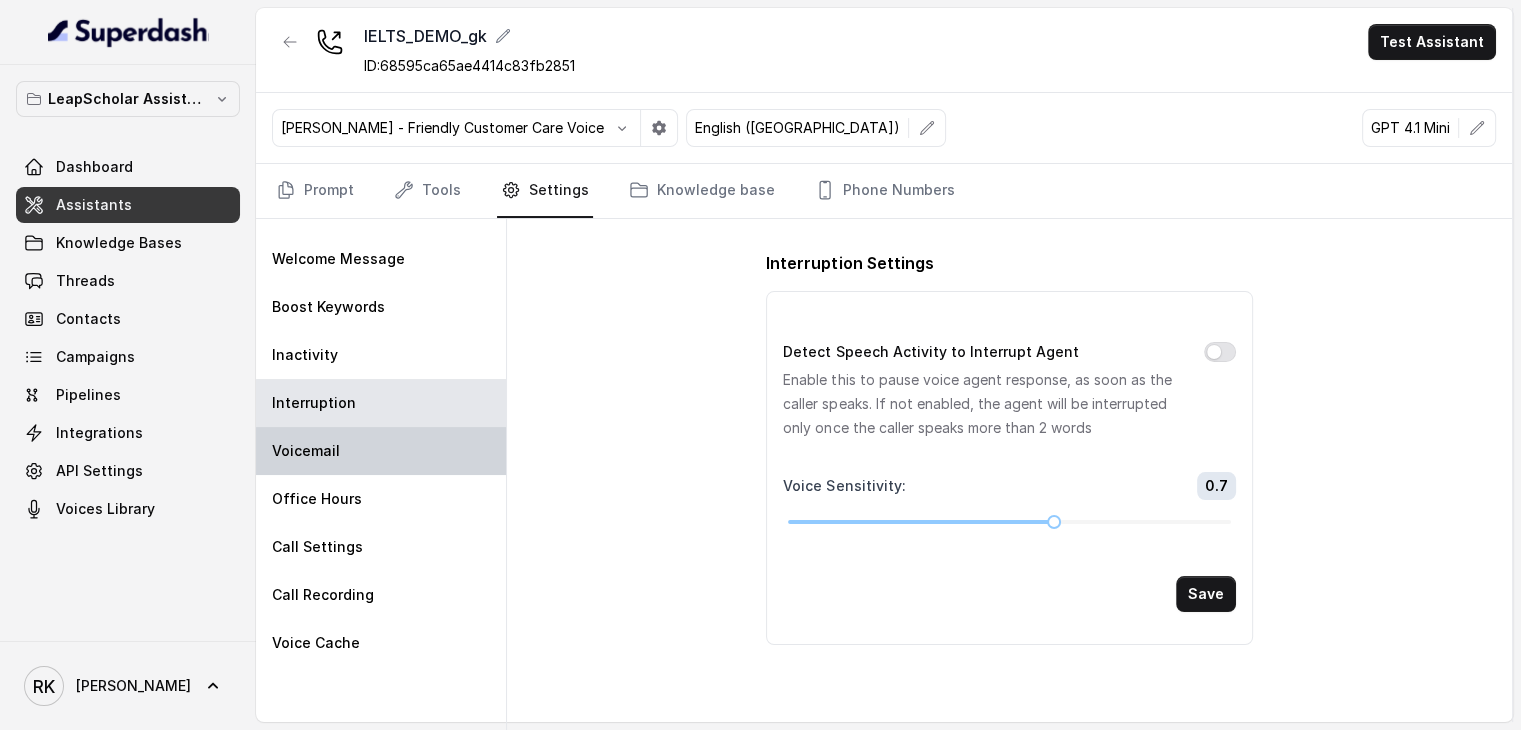 click on "Voicemail" at bounding box center [381, 451] 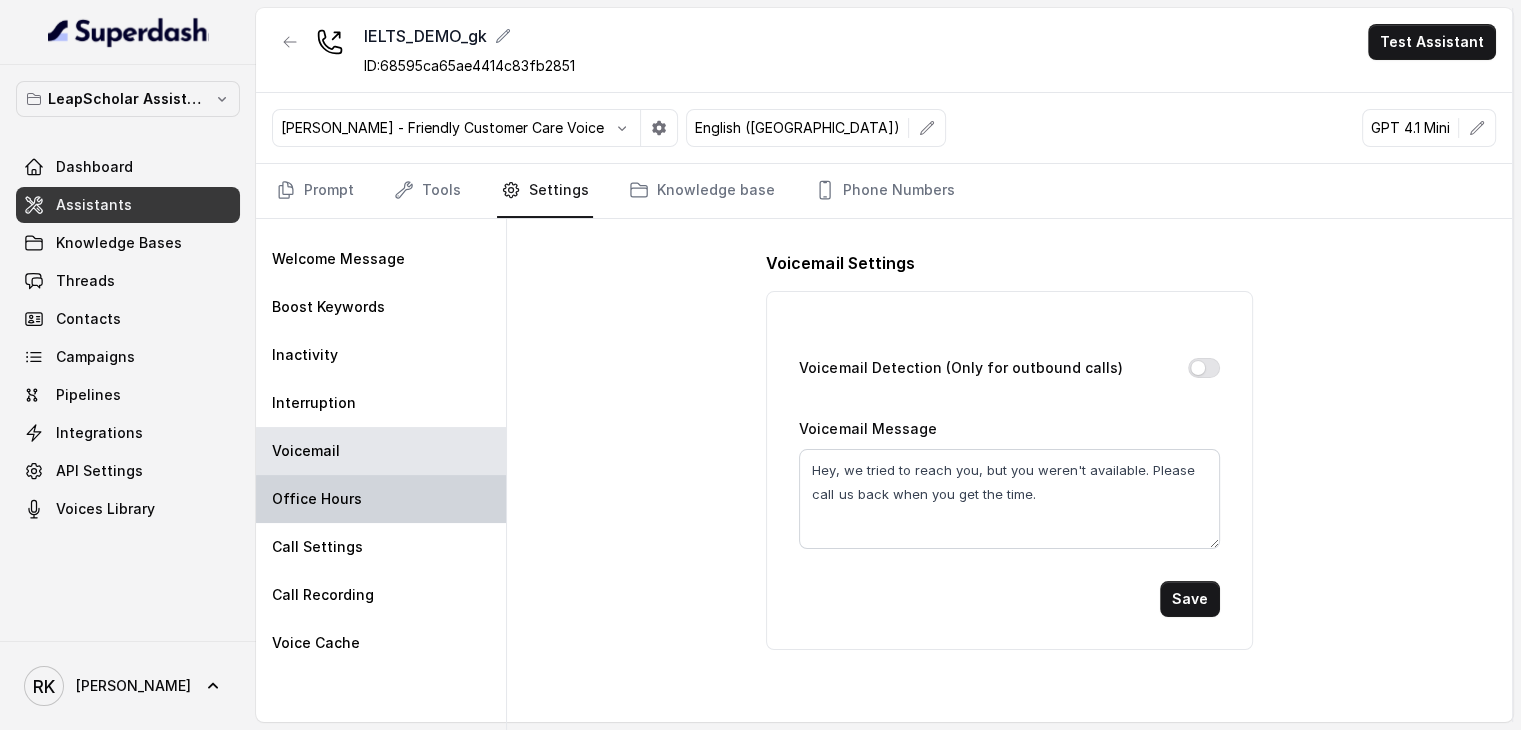 click on "Office Hours" at bounding box center [381, 499] 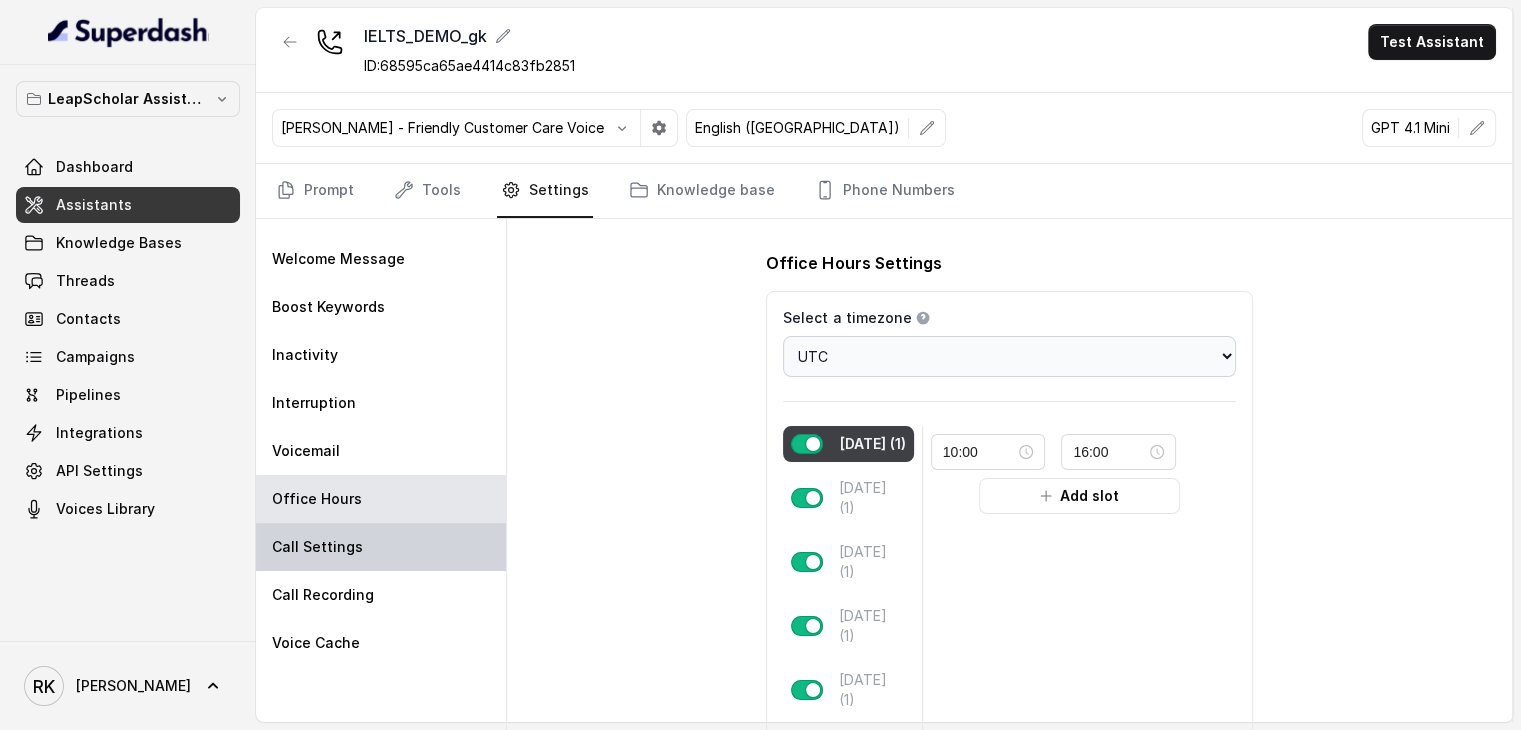 click on "Call Settings" at bounding box center [381, 547] 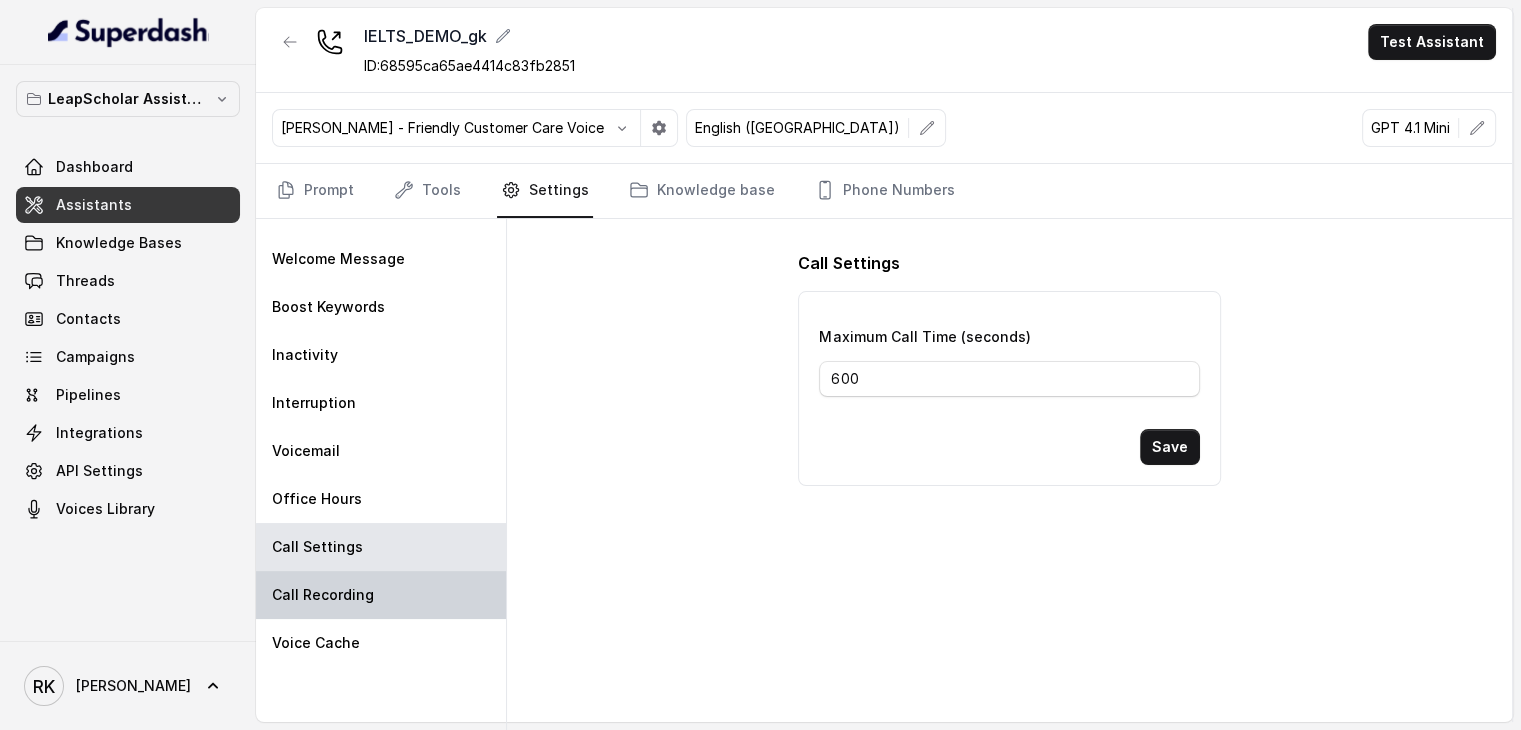 click on "Call Recording" at bounding box center (381, 595) 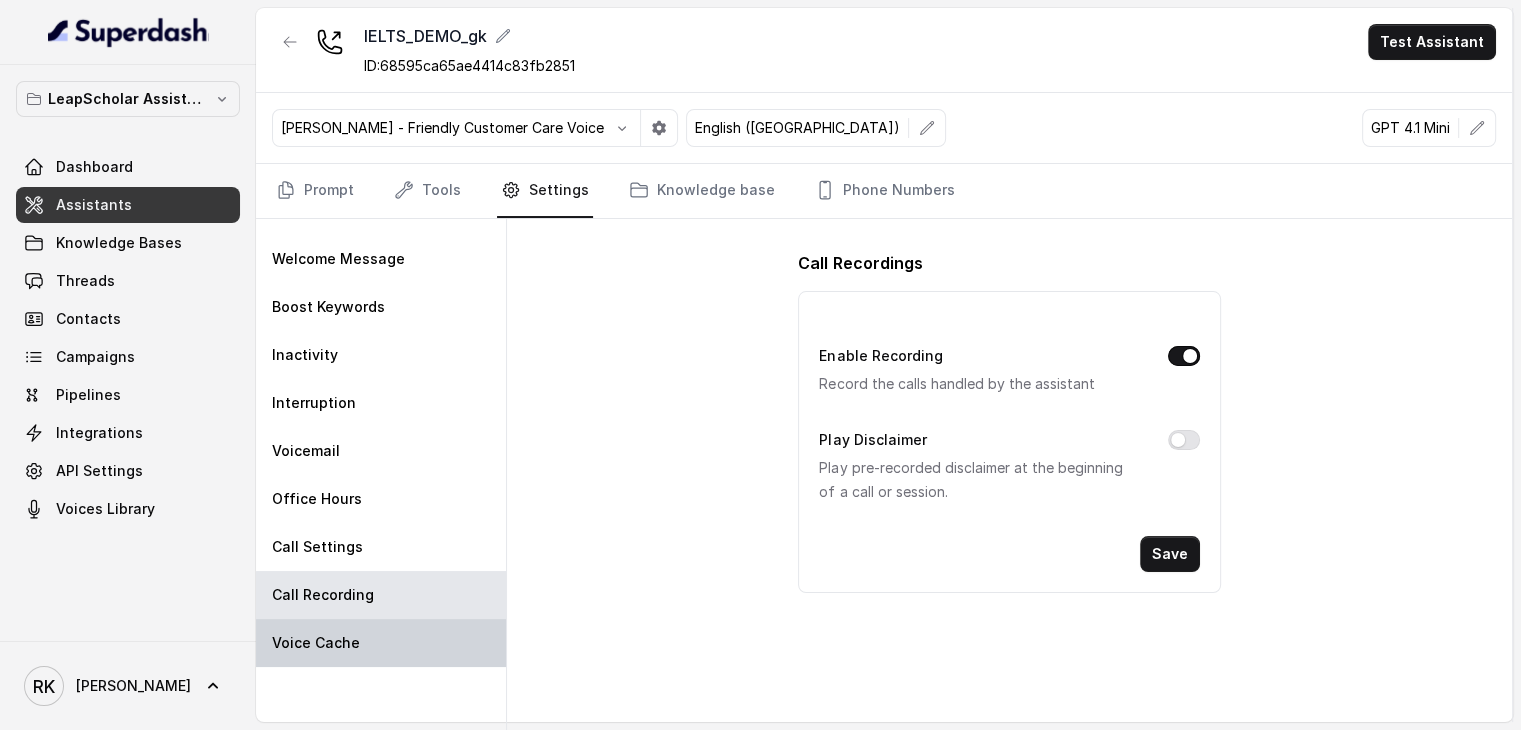 click on "Voice Cache" at bounding box center [381, 643] 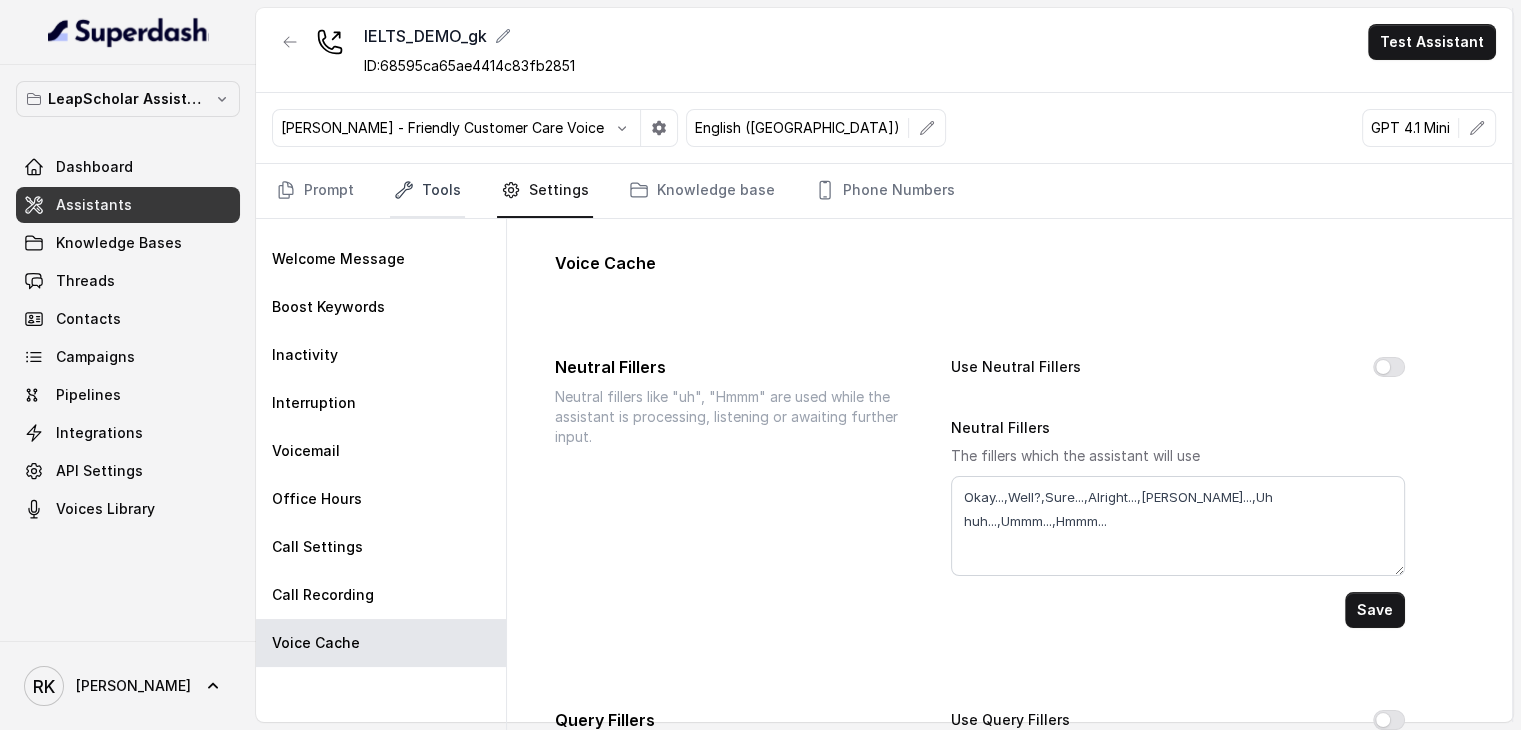 click on "Tools" at bounding box center [427, 191] 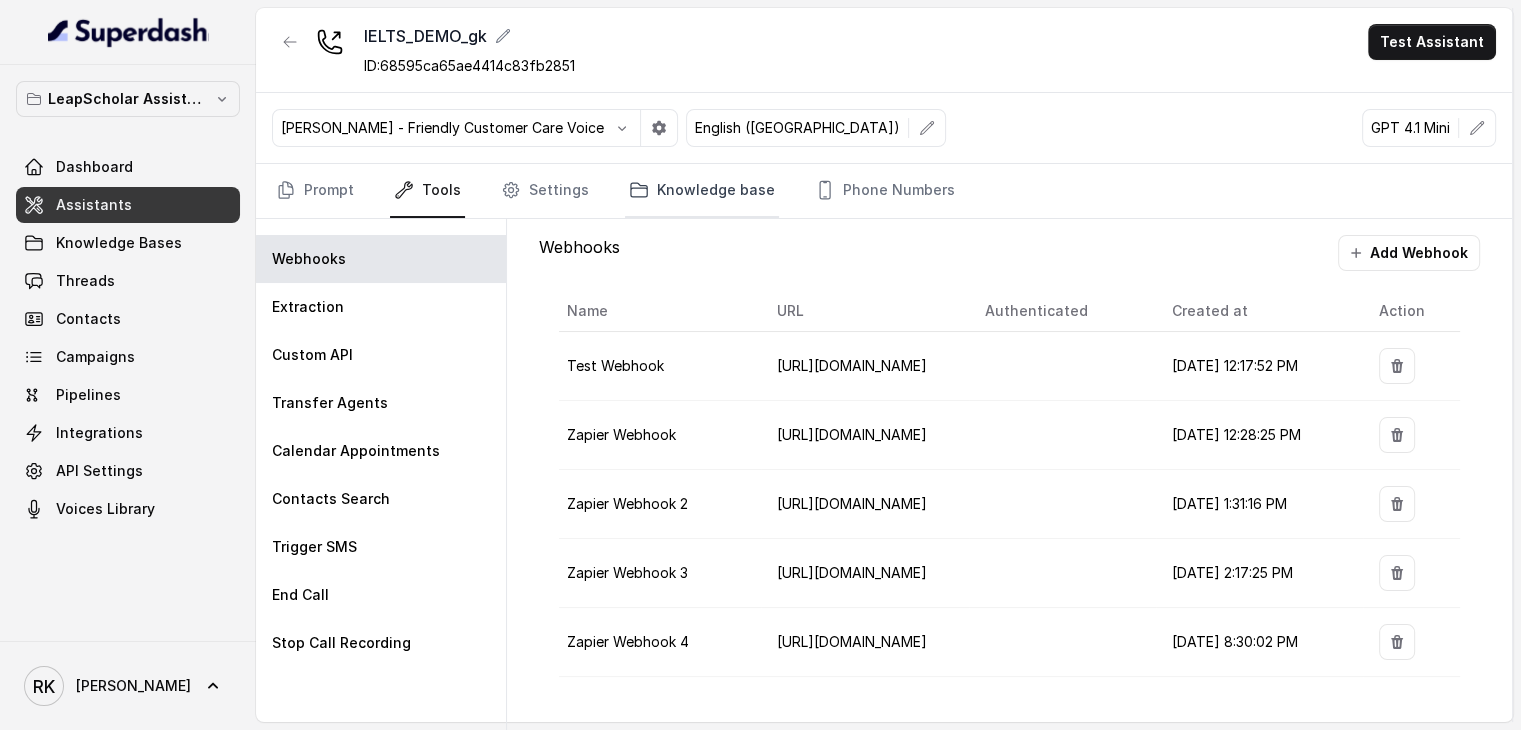 click on "Knowledge base" at bounding box center (702, 191) 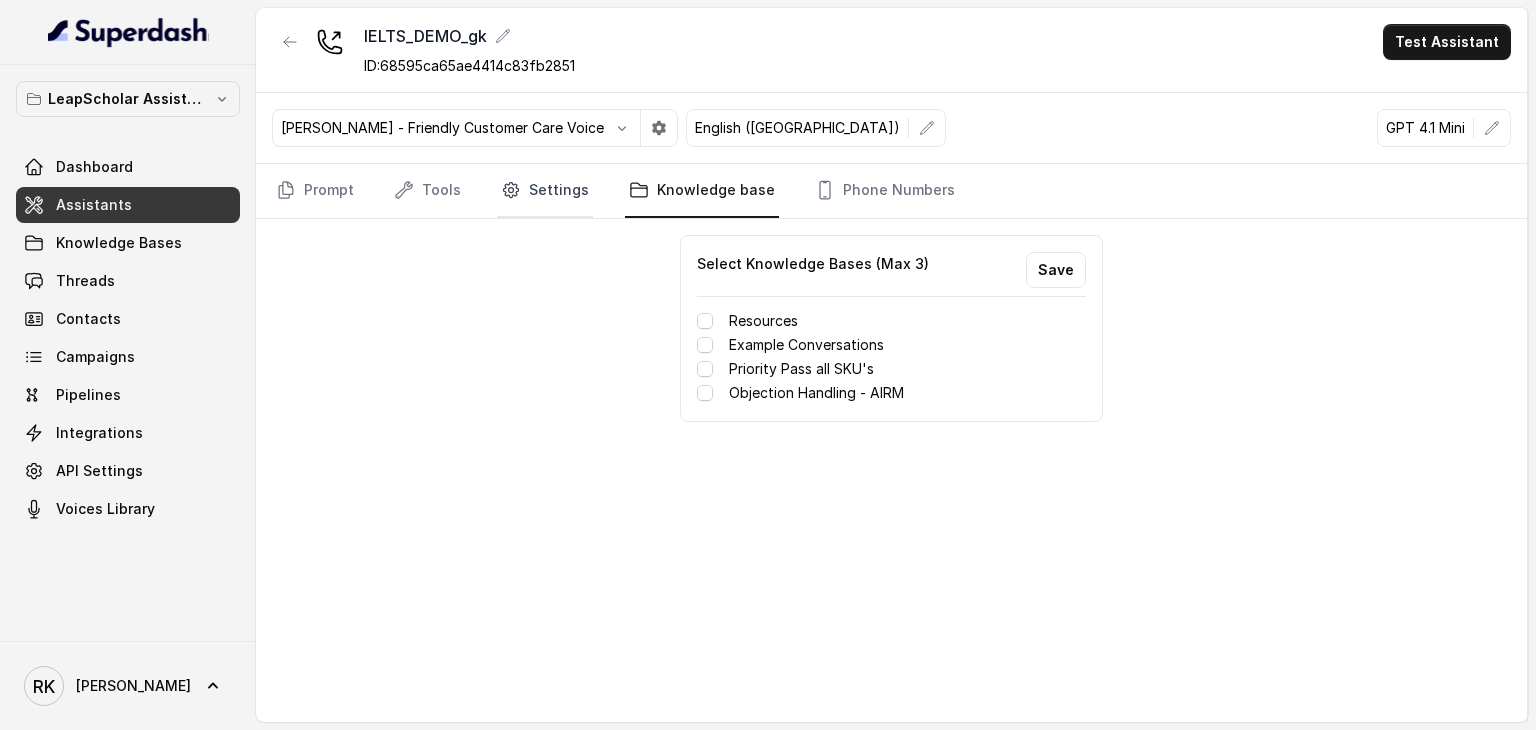 click on "Settings" at bounding box center (545, 191) 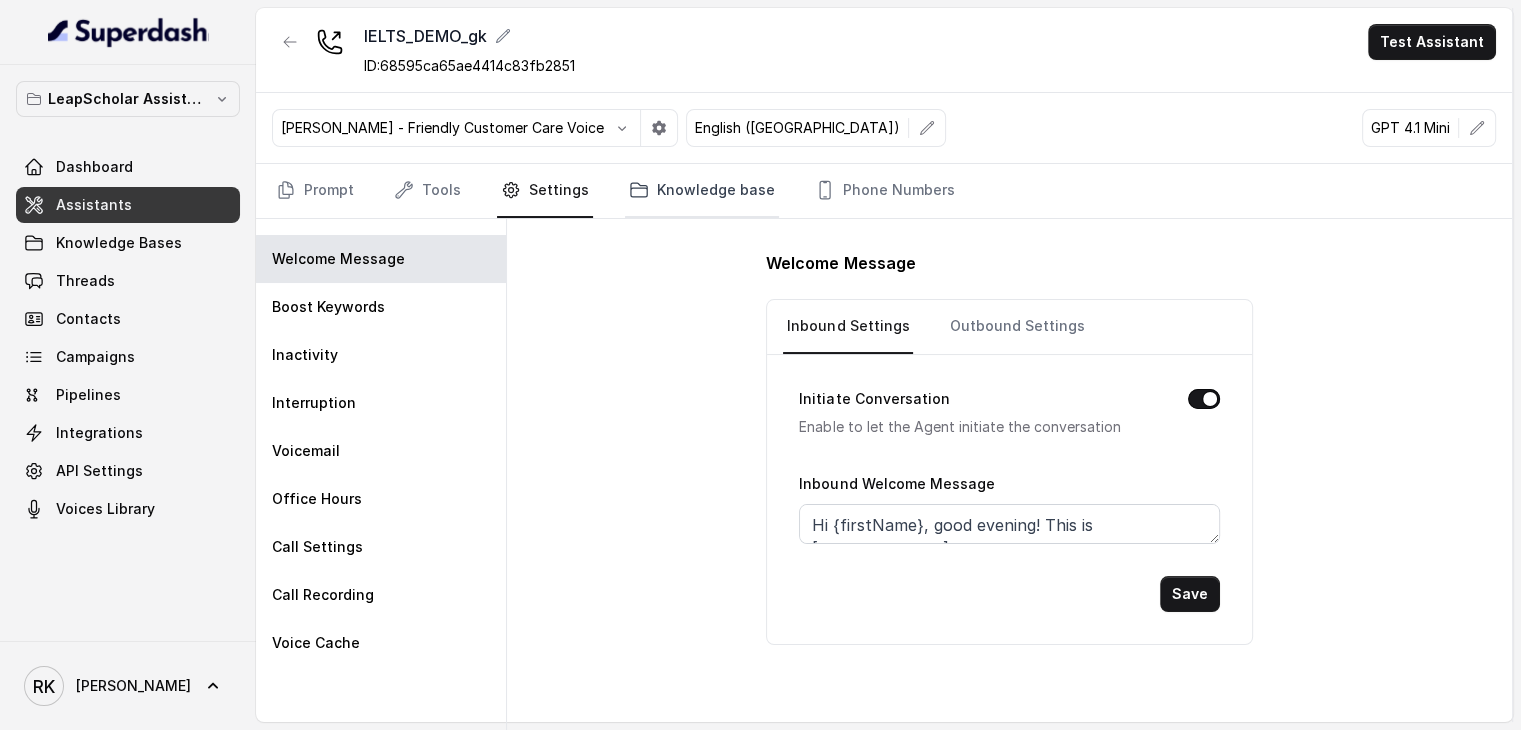 click on "Knowledge base" at bounding box center (702, 191) 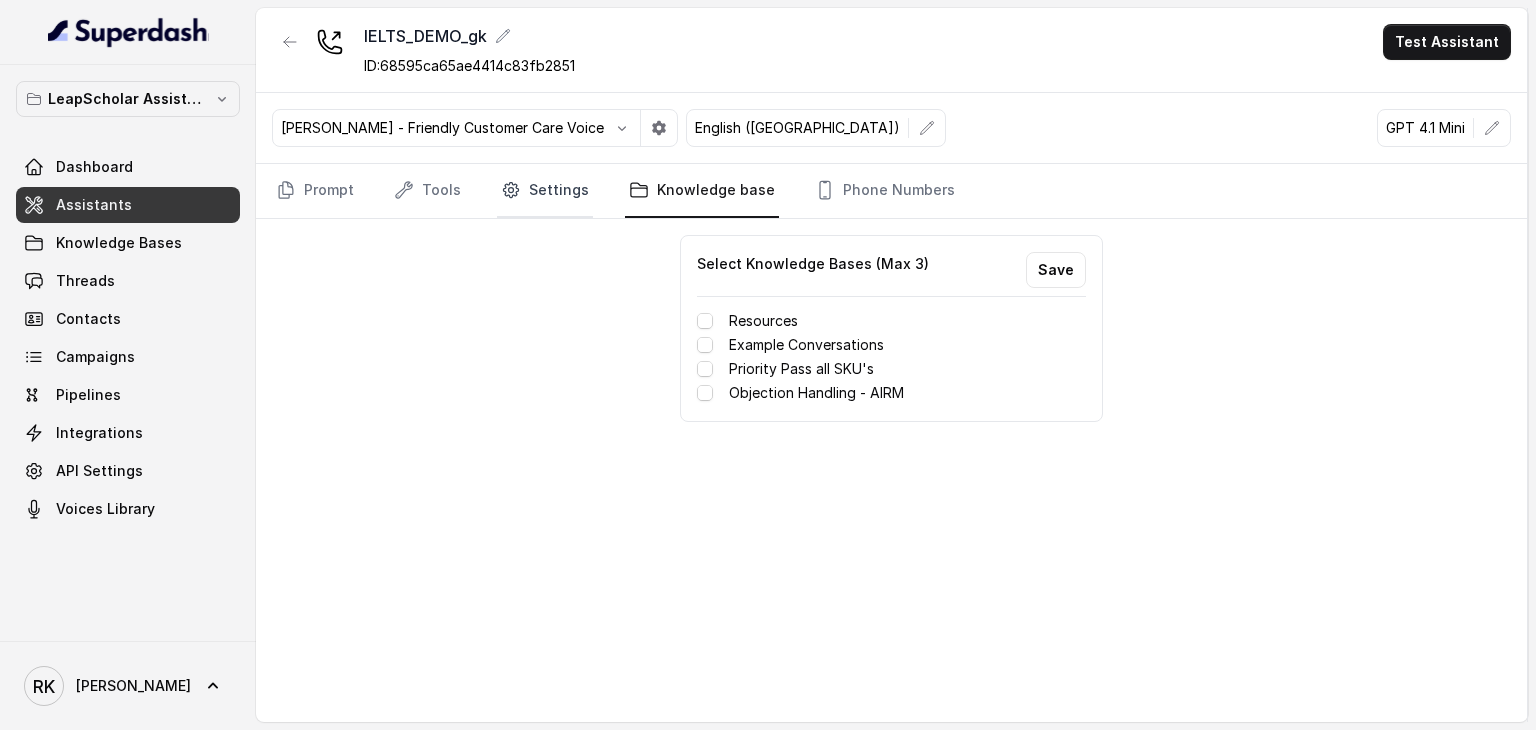 click on "Settings" at bounding box center [545, 191] 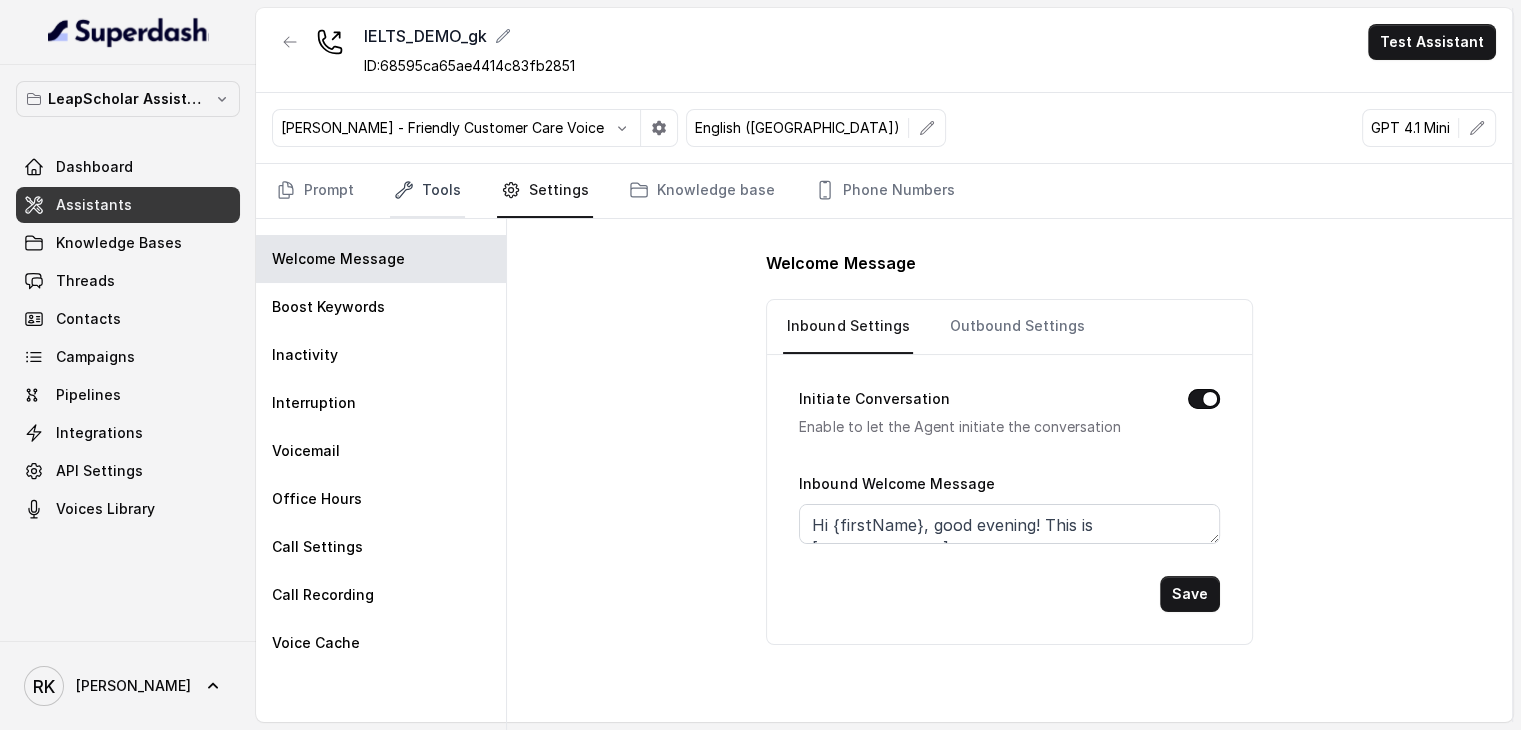 click on "Tools" at bounding box center (427, 191) 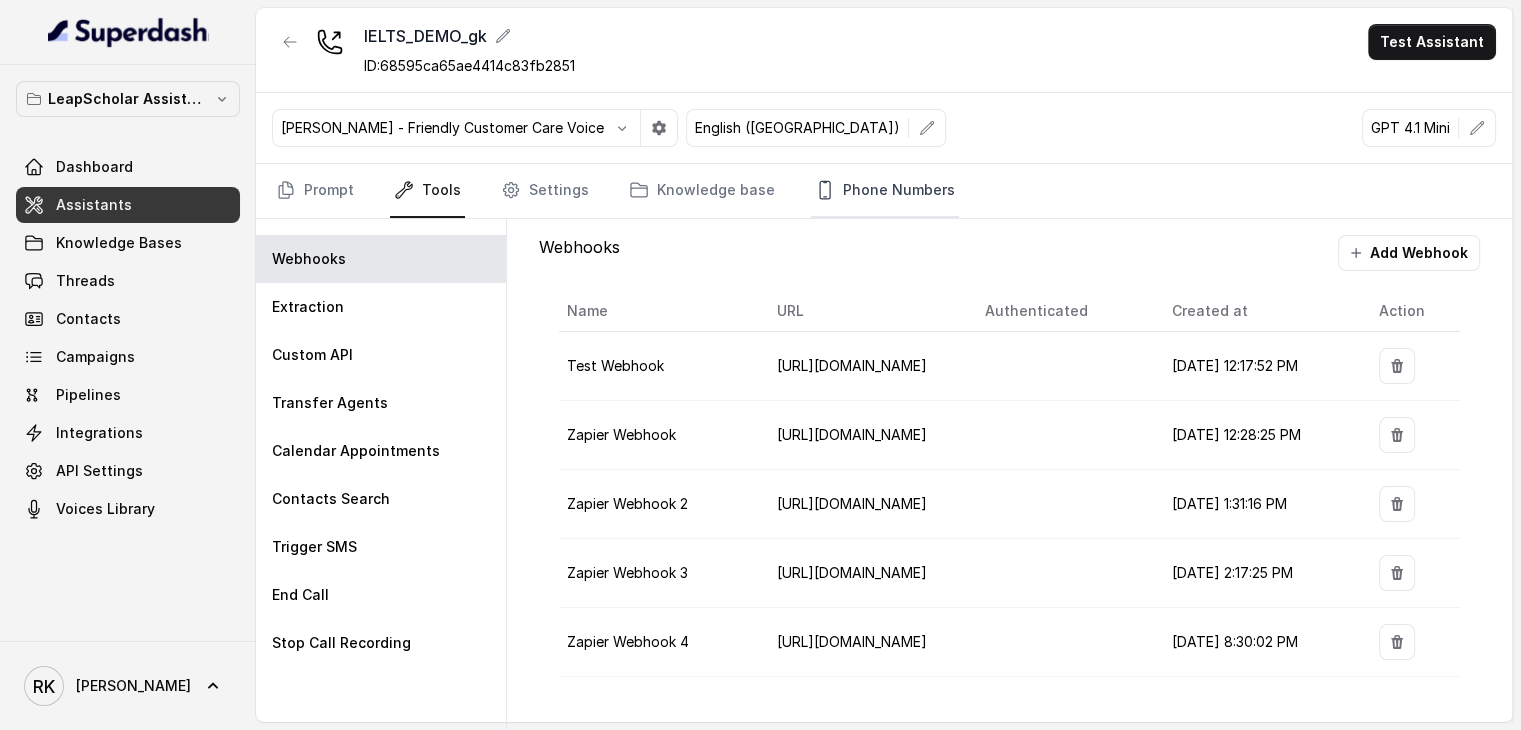 click on "Phone Numbers" at bounding box center (885, 191) 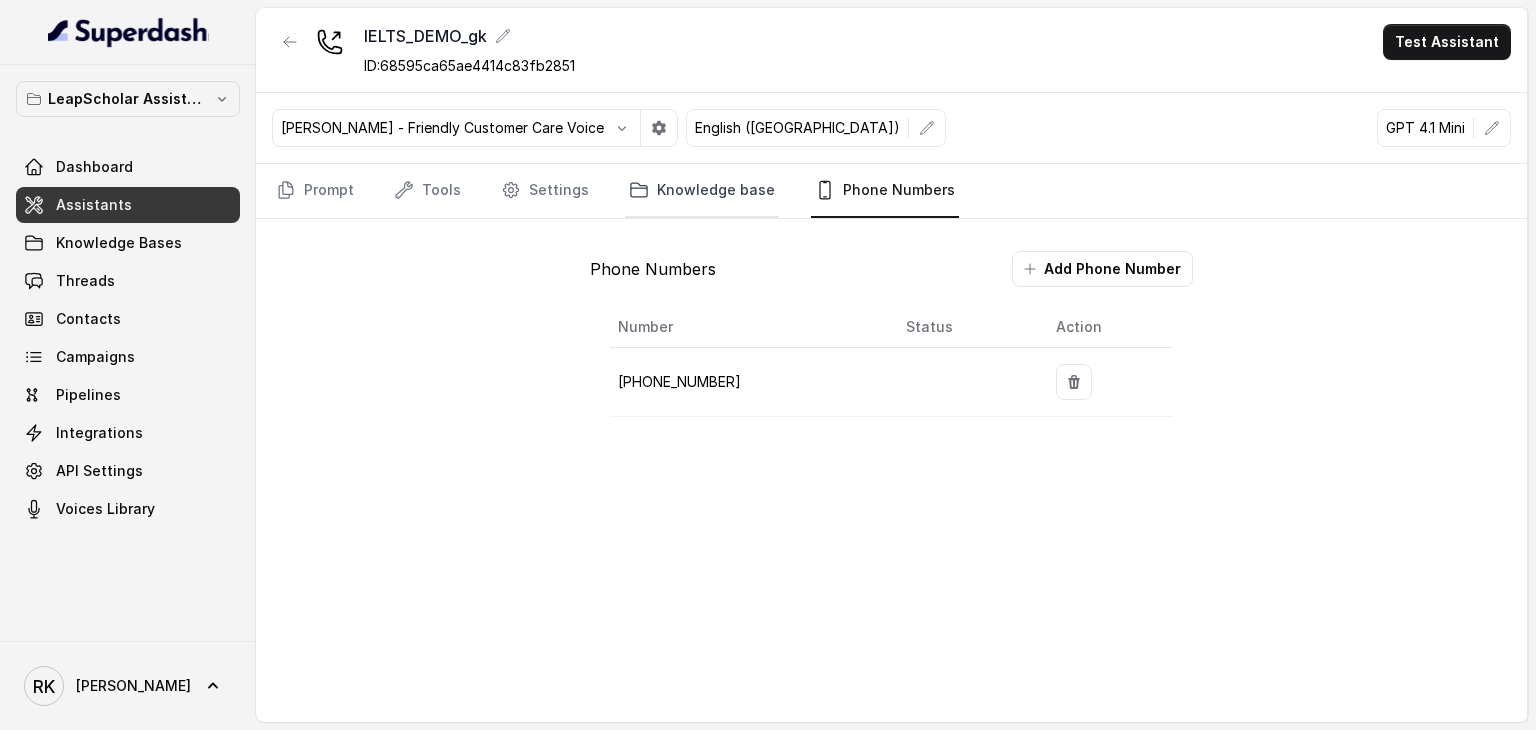 click on "Knowledge base" at bounding box center (702, 191) 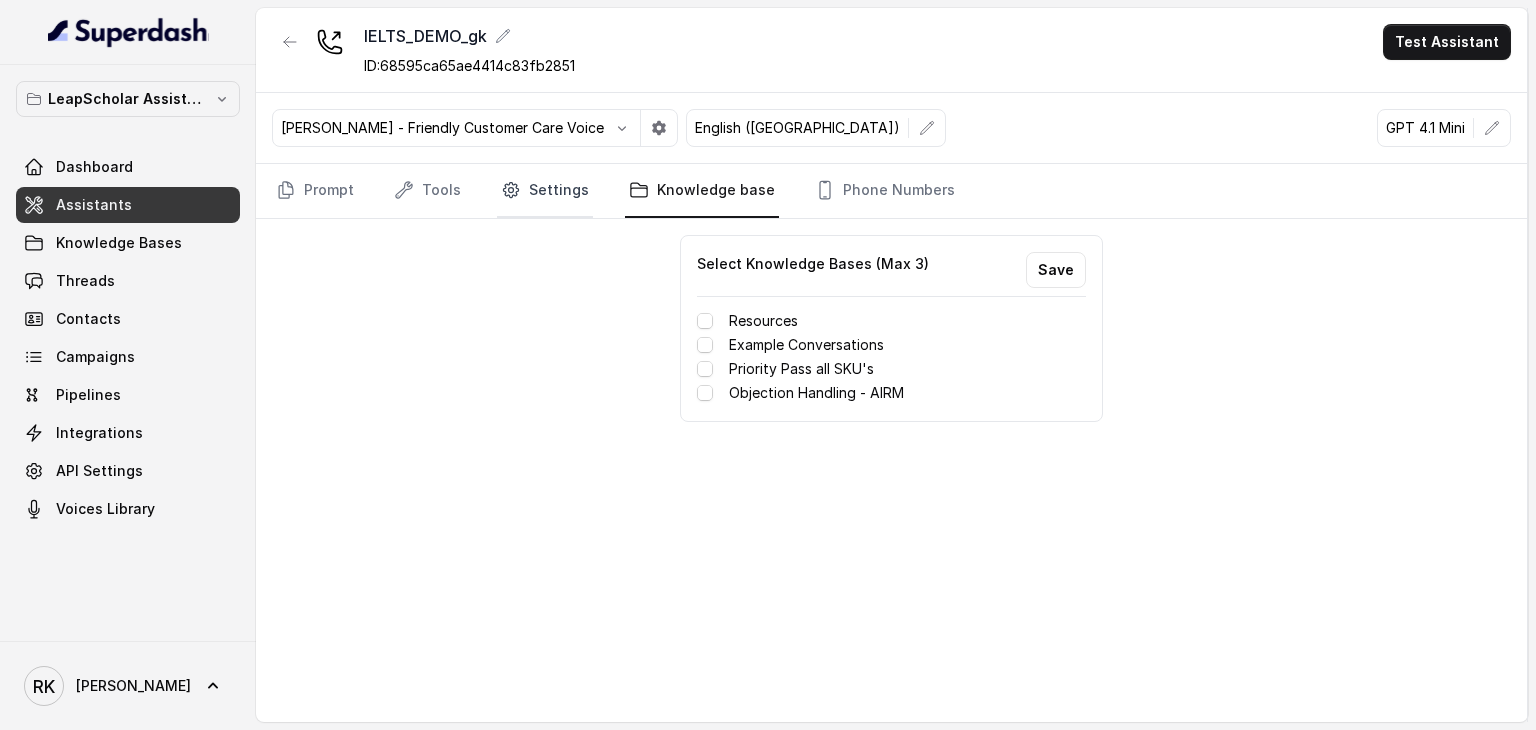 click on "Settings" at bounding box center (545, 191) 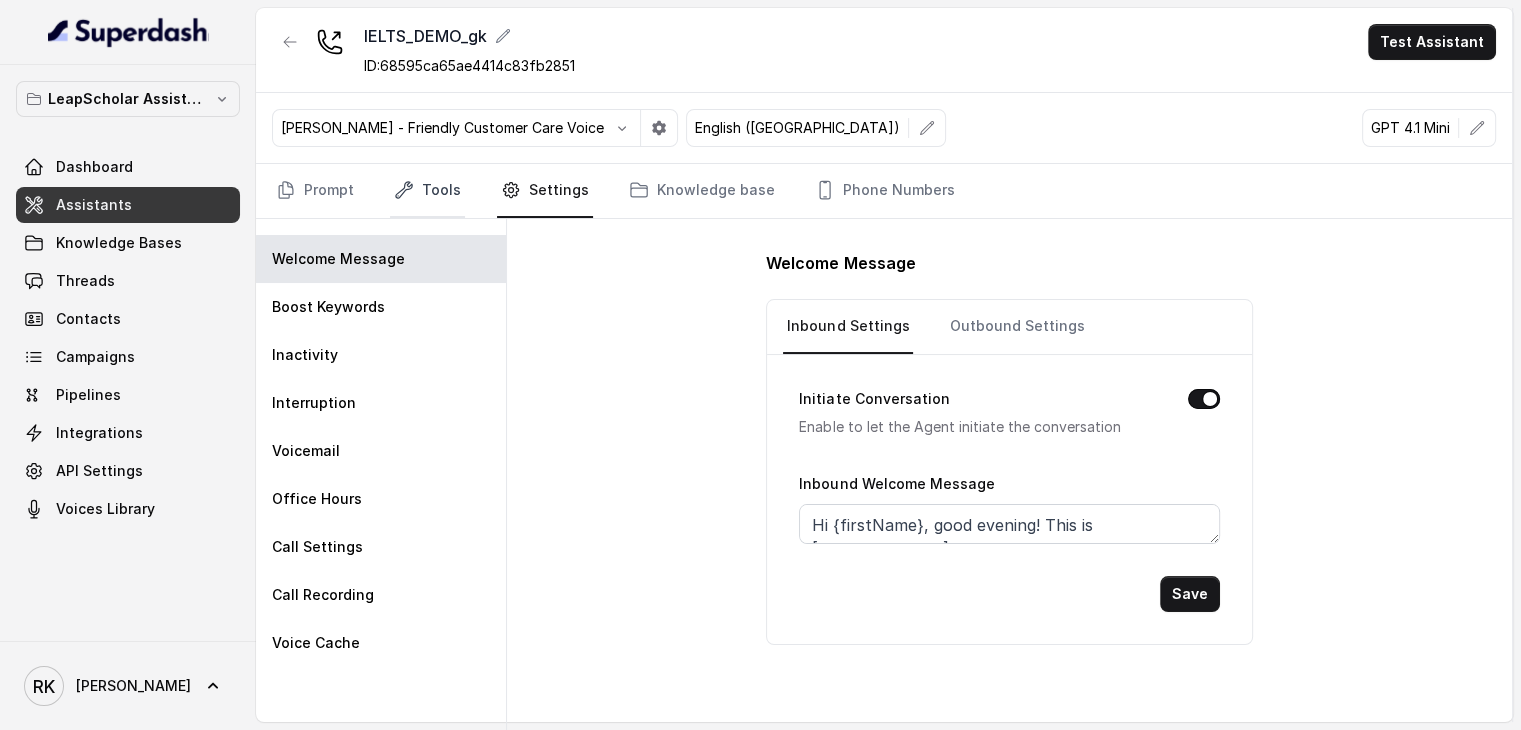 click on "Tools" at bounding box center [427, 191] 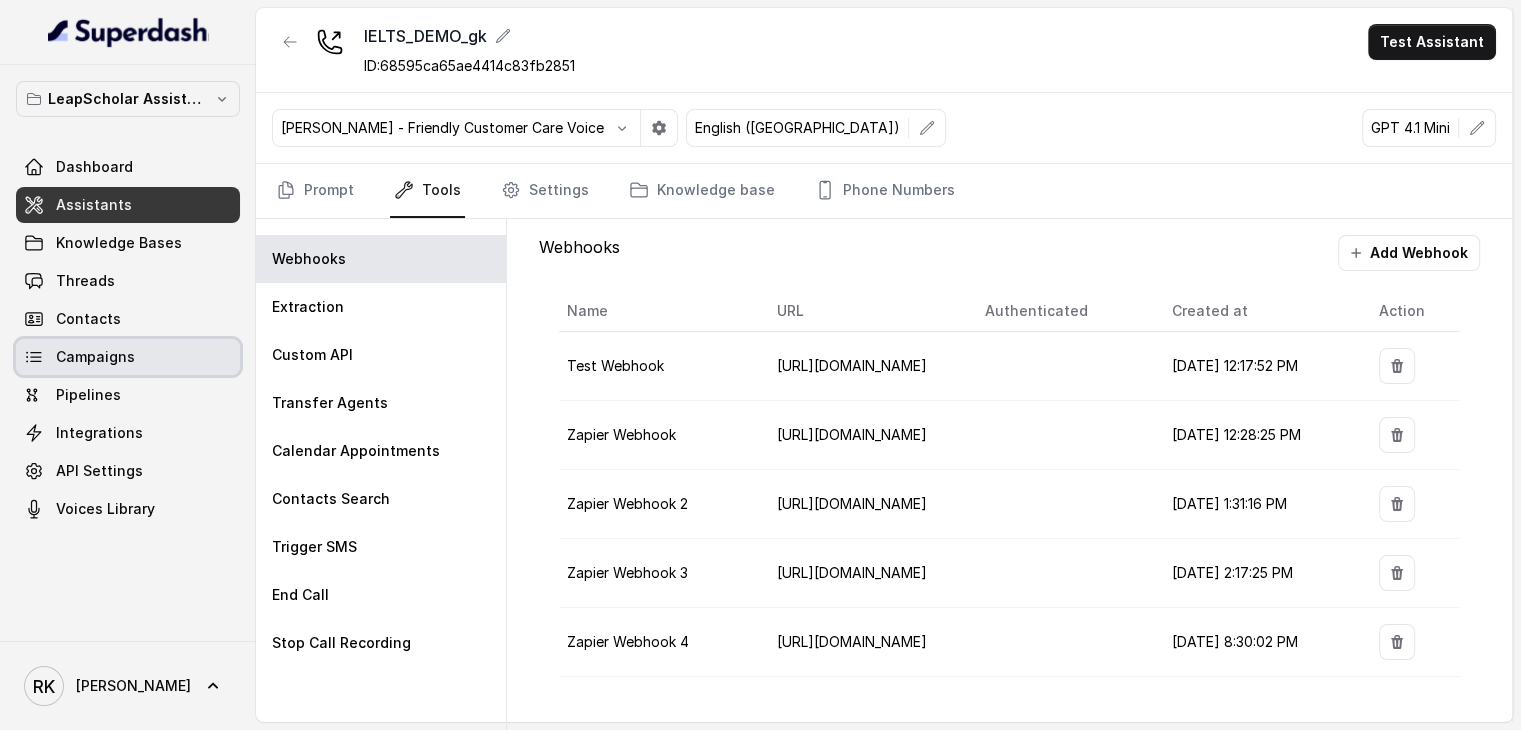 click on "Campaigns" at bounding box center (128, 357) 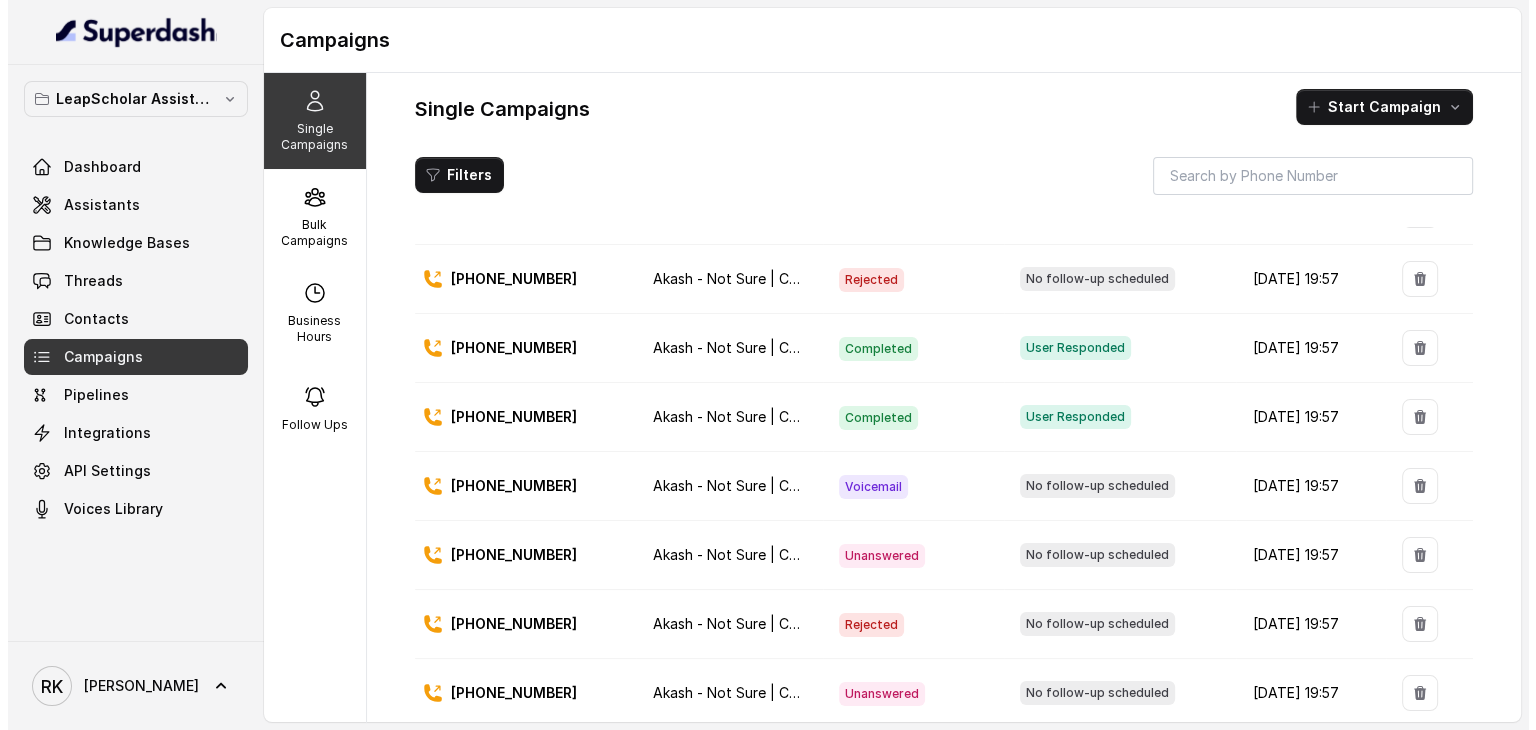 scroll, scrollTop: 298, scrollLeft: 0, axis: vertical 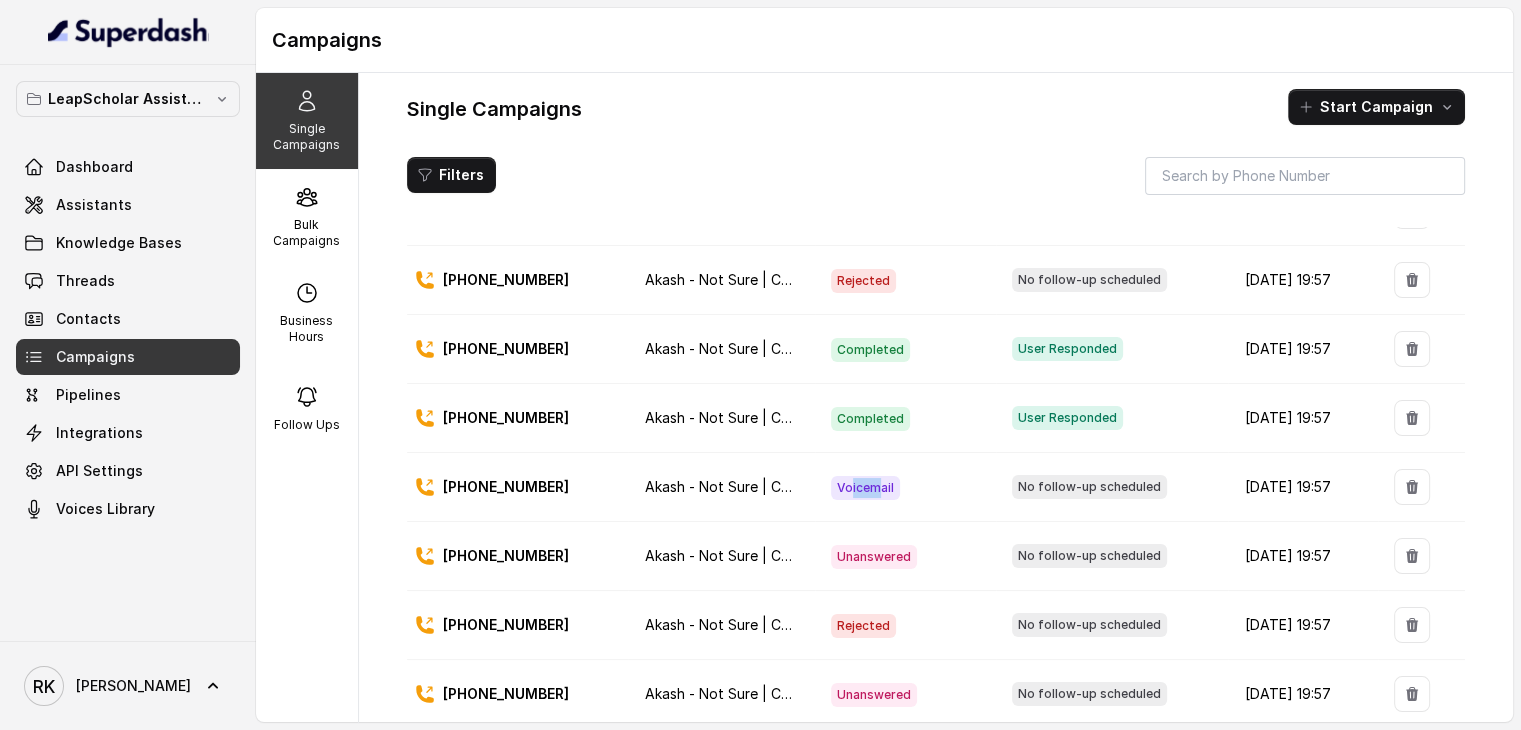 drag, startPoint x: 825, startPoint y: 476, endPoint x: 855, endPoint y: 476, distance: 30 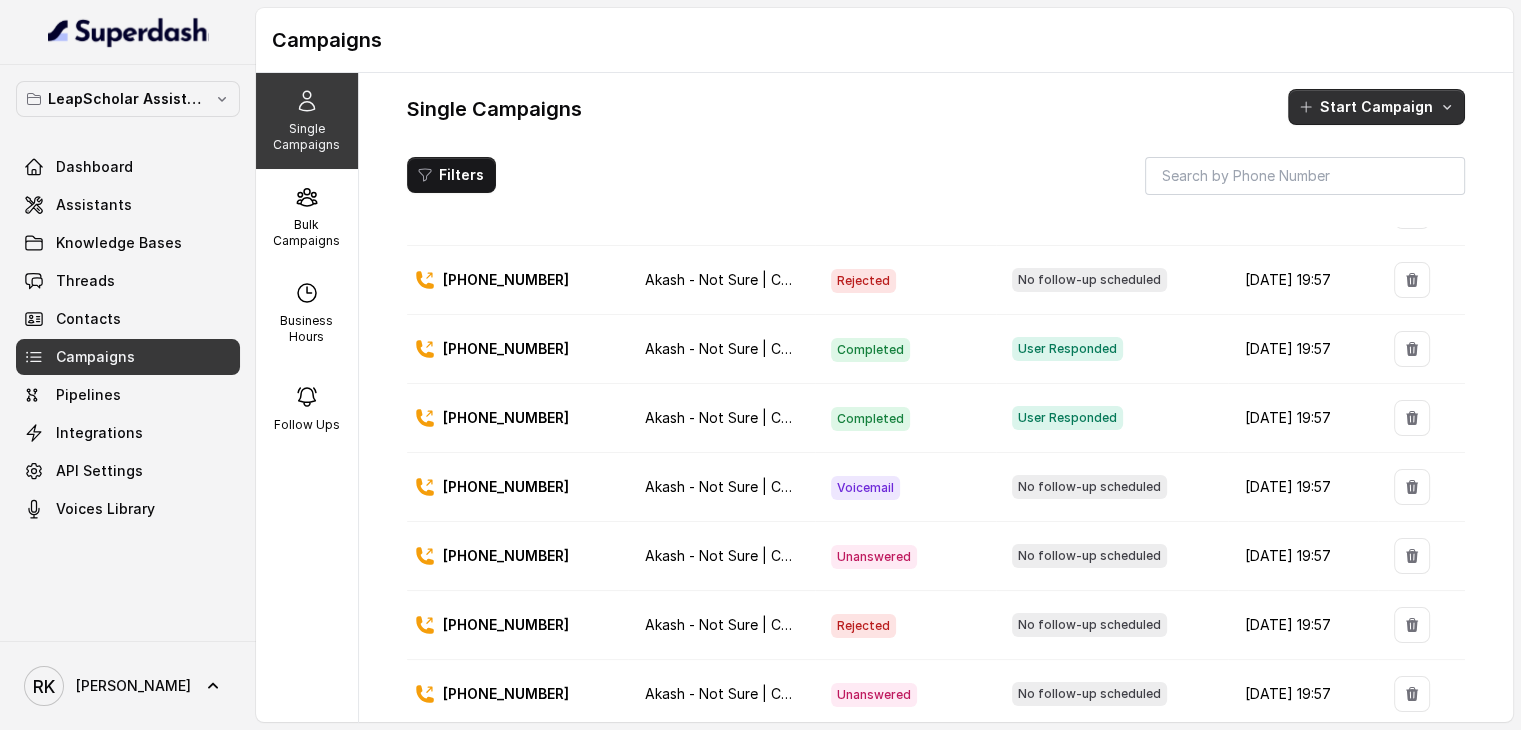 click on "Start Campaign" at bounding box center (1376, 107) 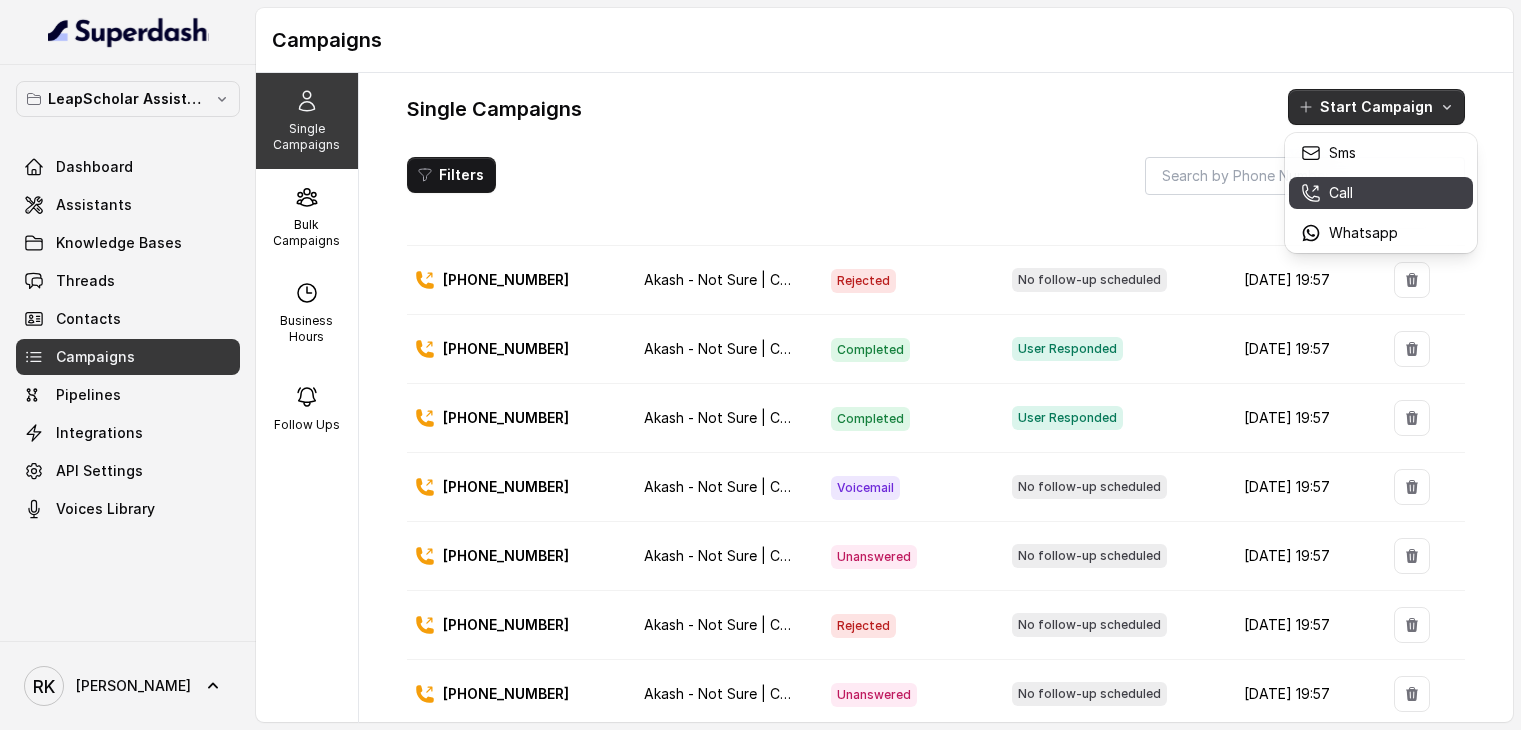 click on "Call" at bounding box center [1349, 193] 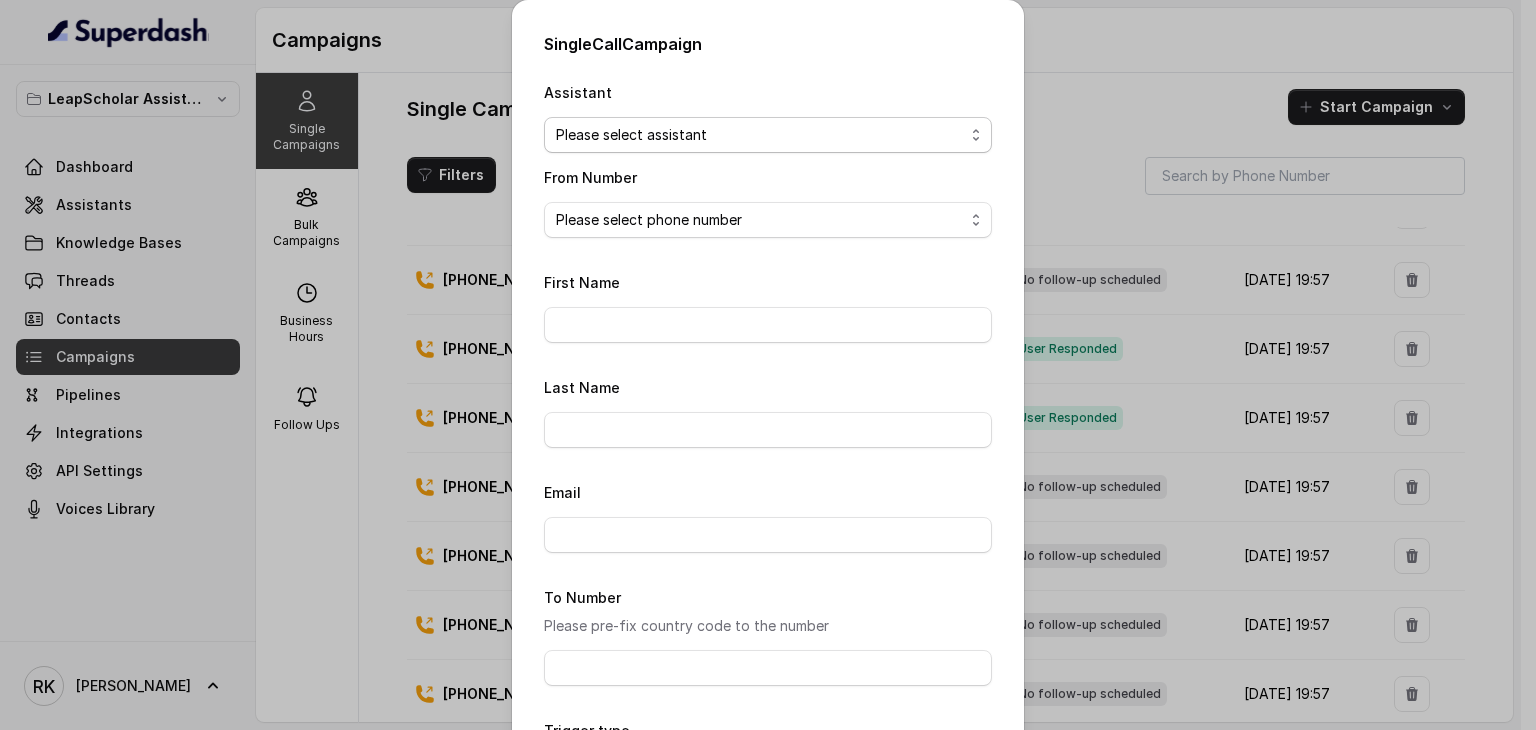 click on "Please select assistant OC-new approach Cohort 2 - IELTS Booked Akash - Not Sure | PP Akash - Not Sure | C2I Session AI Calling for Masterclass - #RK Cohort 4 - Qualified but Meeting not attended Cohort 9 - Future Intake IELTS Given Cohort 5 - Webinar [DATE] Geebee-Test Cohort 10 - Future Intake Non-IELTS Cohort 11 - IELTS Demo Attended Cohort 14 - Generic Cohort 13 - IELTS Masterclass Attended Cohort 12 - IELTS Demo Not Attended AI-IELTS (Testing) Akash- Exam booked Akash - Exam Given  Akash - Exam Not Yet Decided Deferral BoFu IELTS_DEMO_gk" at bounding box center [768, 135] 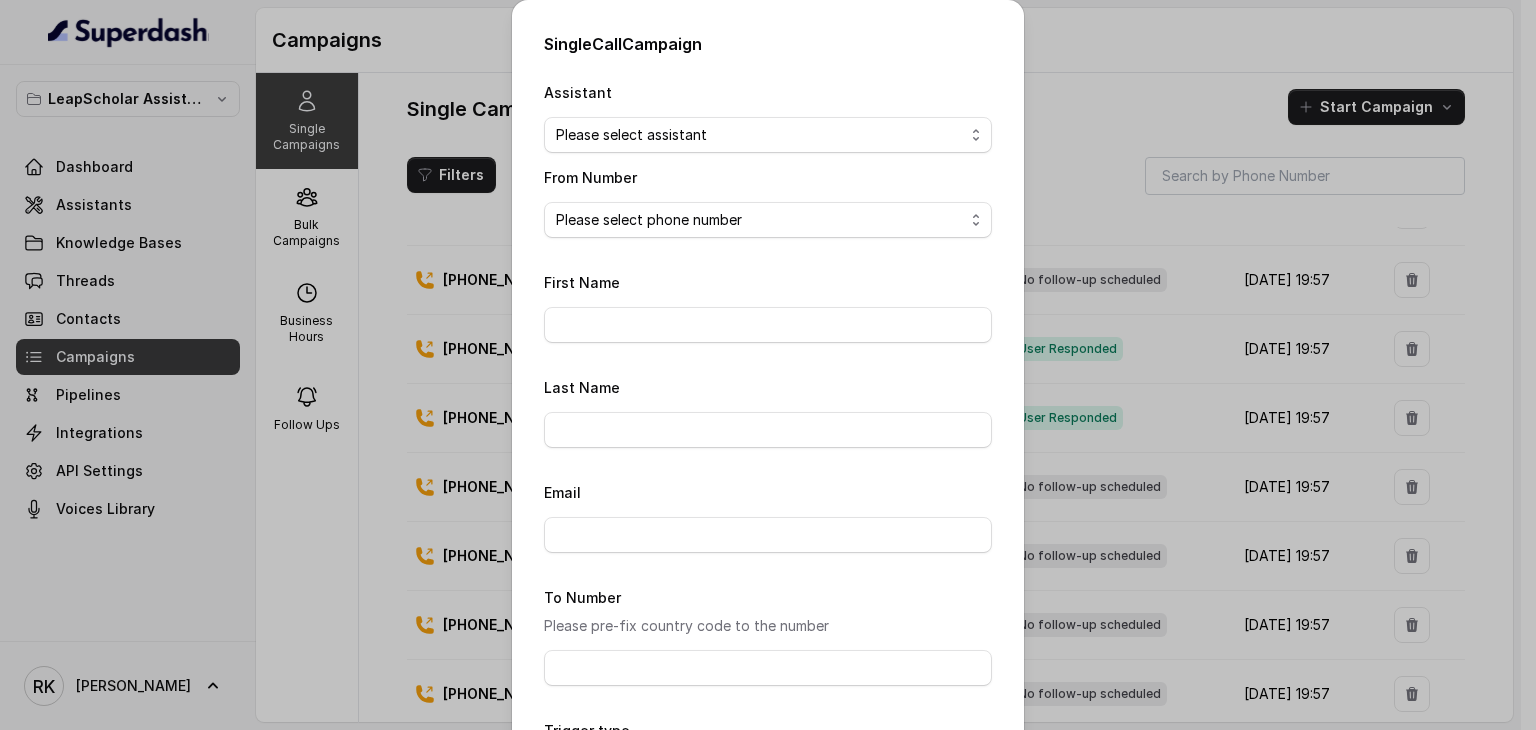 click on "Assistant Please select assistant OC-new approach Cohort 2 - IELTS Booked Akash - Not Sure | PP Akash - Not Sure | C2I Session AI Calling for Masterclass - #RK Cohort 4 - Qualified but Meeting not attended Cohort 9 - Future Intake IELTS Given Cohort 5 - Webinar [DATE] Geebee-Test Cohort 10 - Future Intake Non-IELTS Cohort 11 - IELTS Demo Attended Cohort 14 - Generic Cohort 13 - IELTS Masterclass Attended Cohort 12 - IELTS Demo Not Attended AI-IELTS (Testing) Akash- Exam booked Akash - Exam Given  Akash - Exam Not Yet Decided Deferral BoFu IELTS_DEMO_gk" at bounding box center (768, 116) 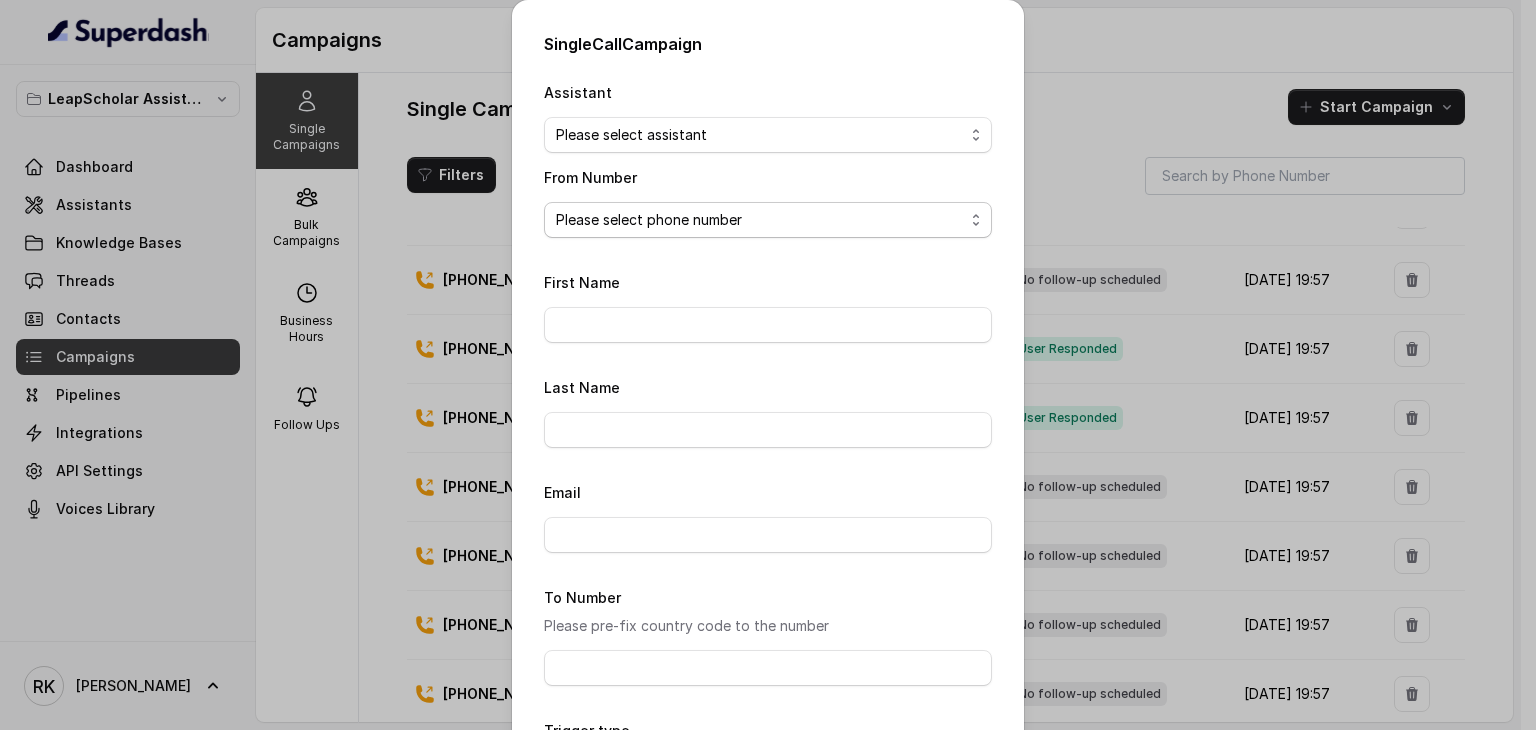 click on "Please select phone number" at bounding box center (768, 220) 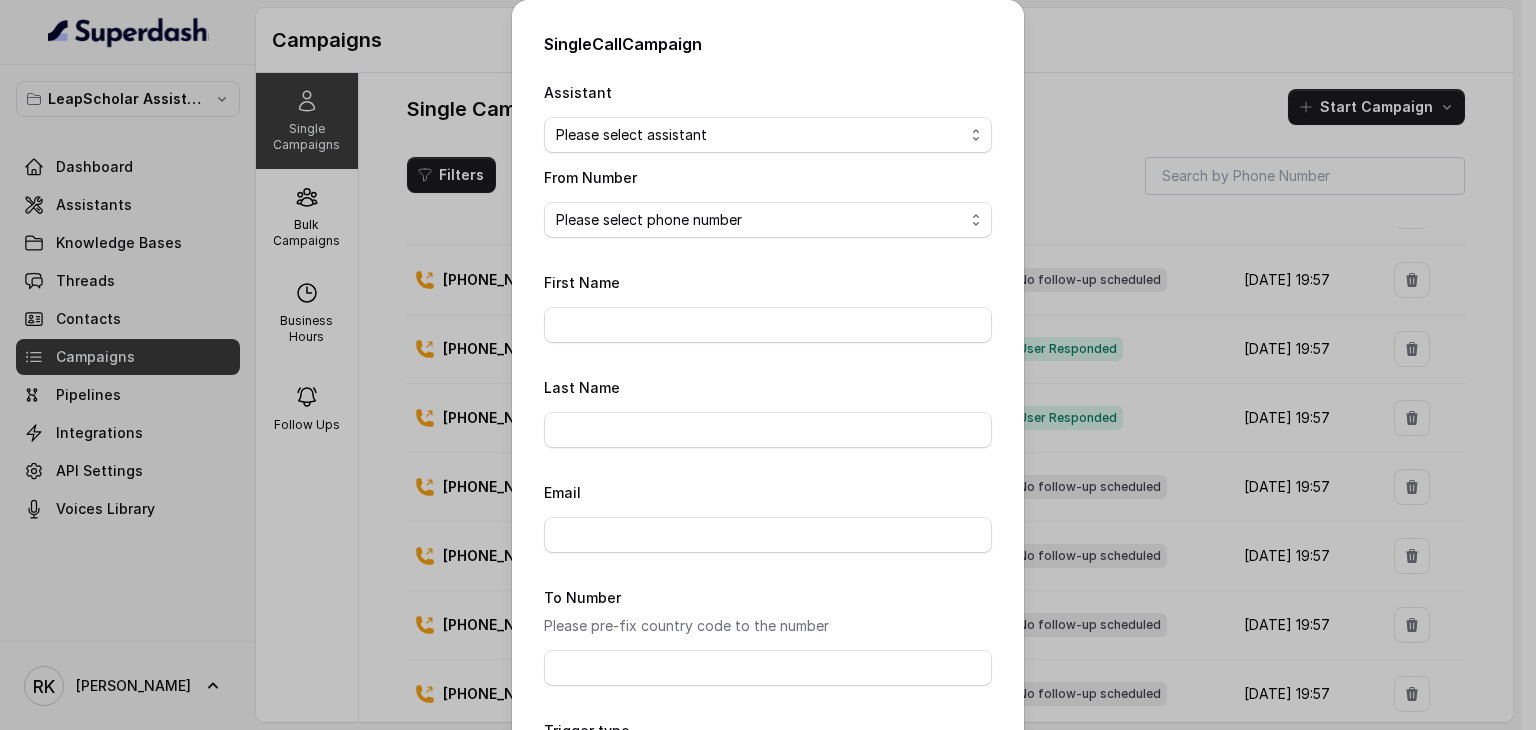 click on "From Number Please select phone number" at bounding box center (768, 201) 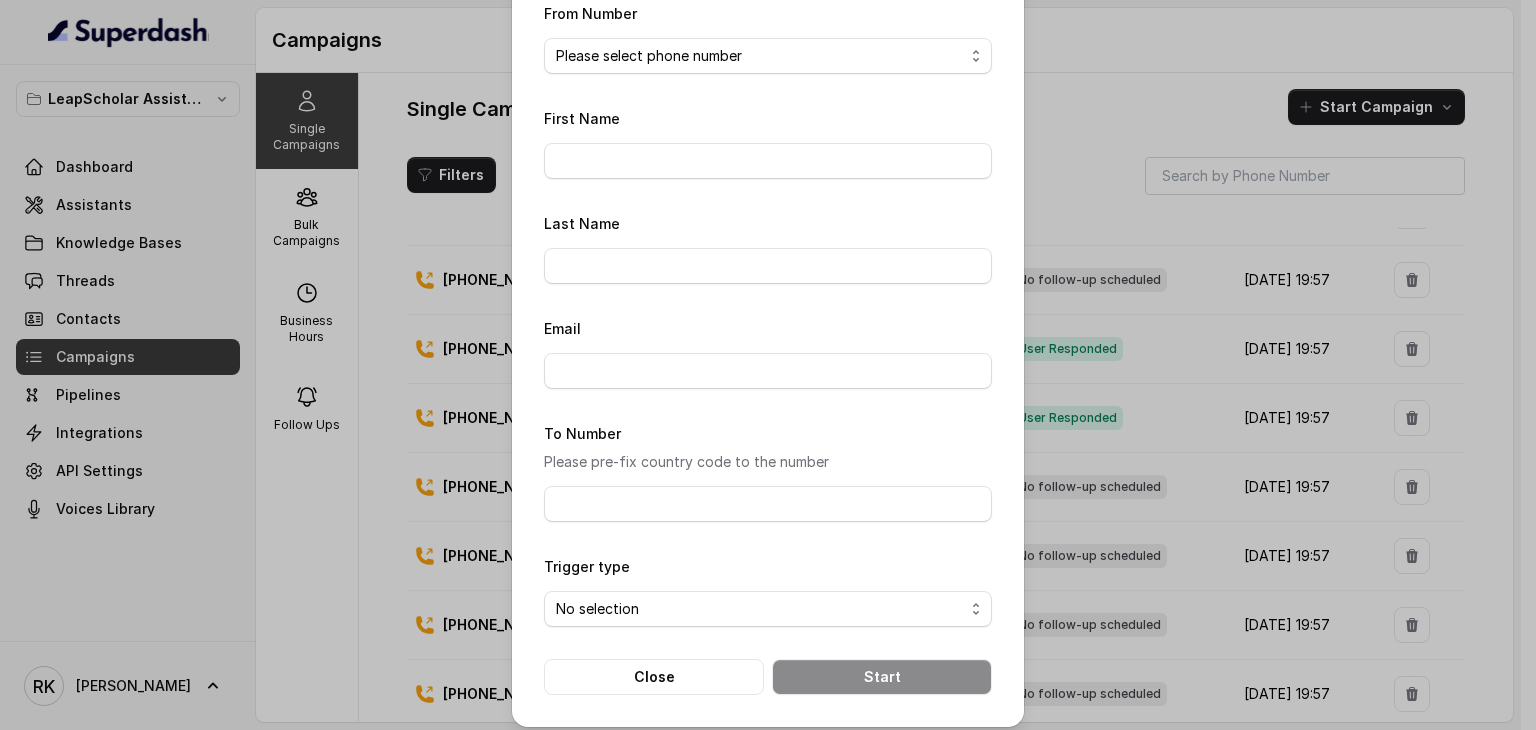 scroll, scrollTop: 172, scrollLeft: 0, axis: vertical 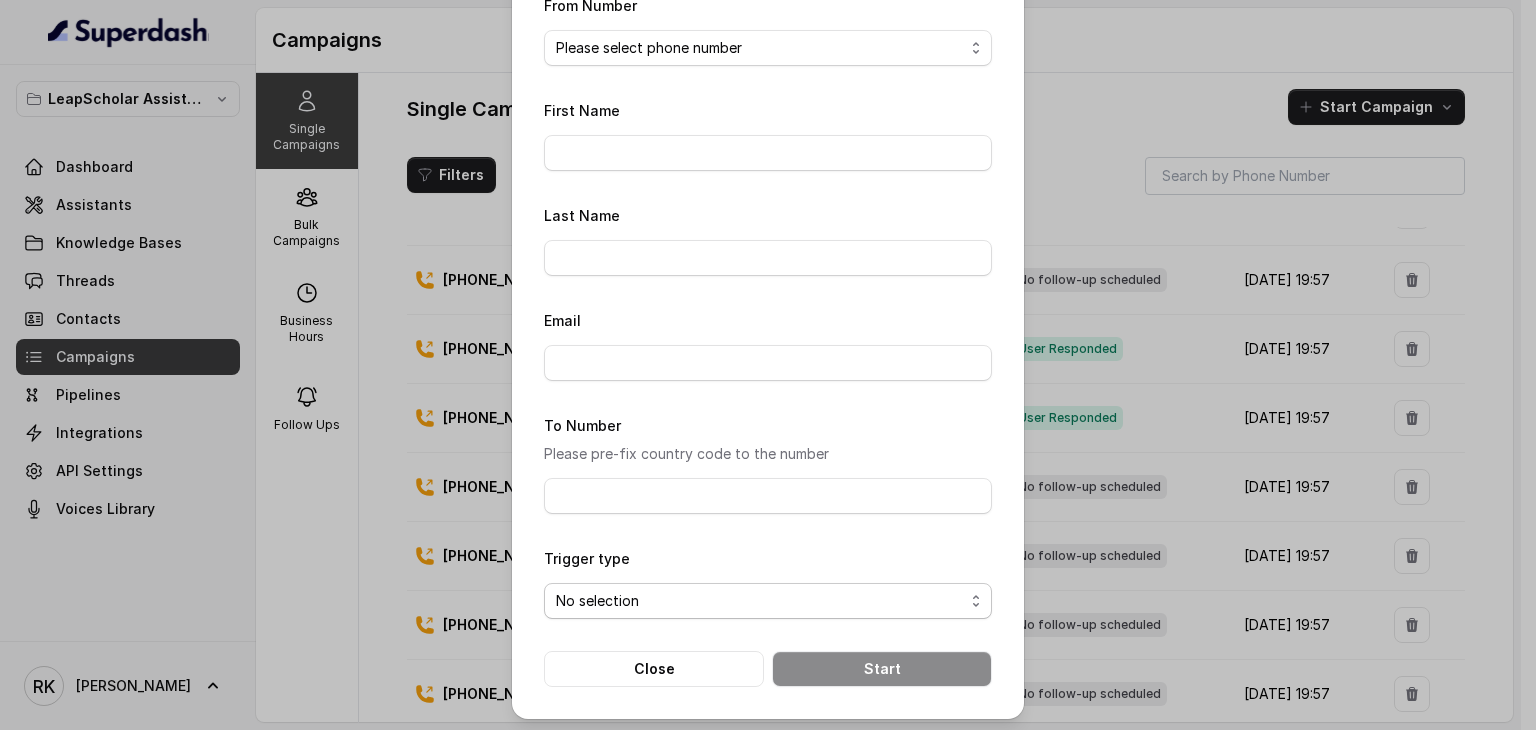 click on "No selection Trigger Immediately Trigger based on campaign configuration" at bounding box center (768, 601) 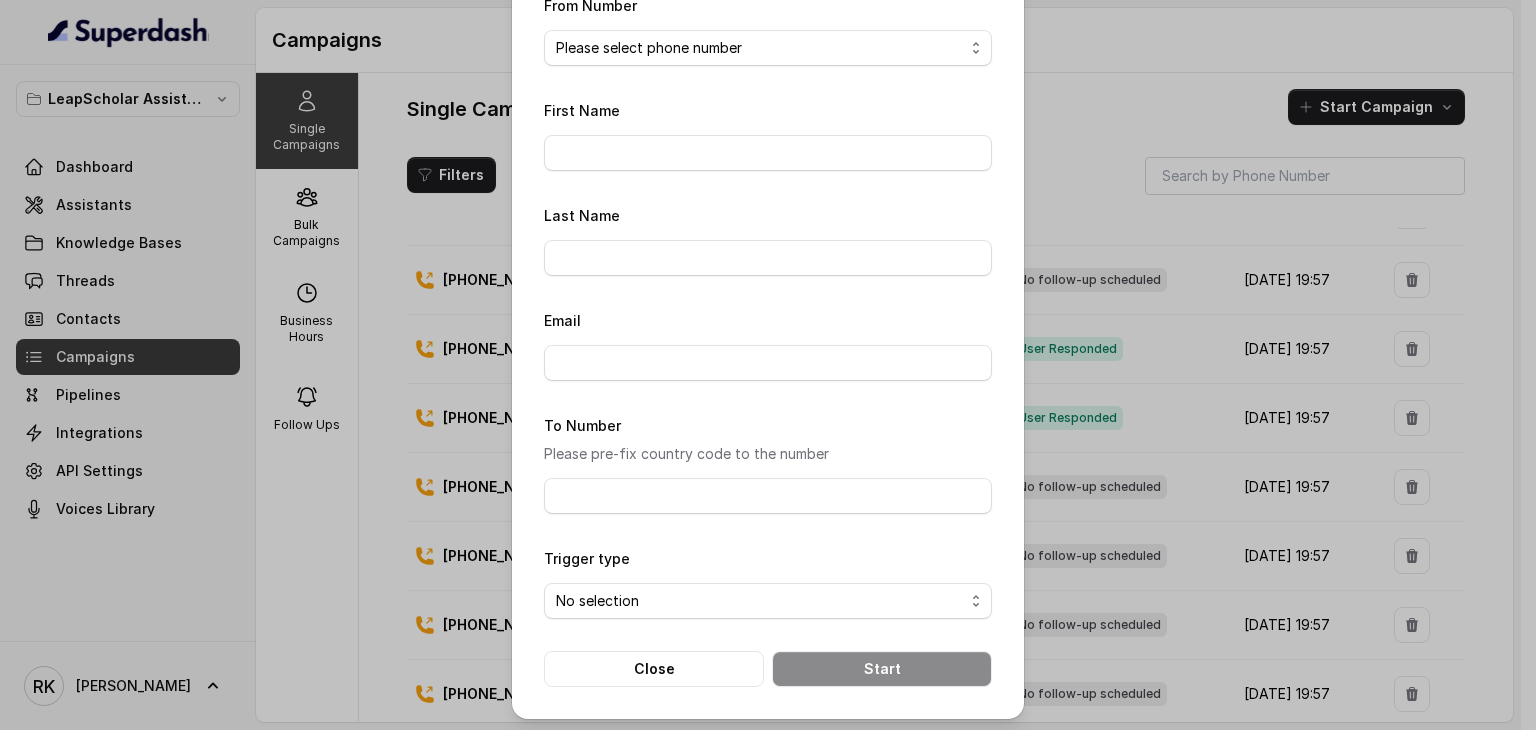 click on "Trigger type No selection Trigger Immediately Trigger based on campaign configuration" at bounding box center [768, 582] 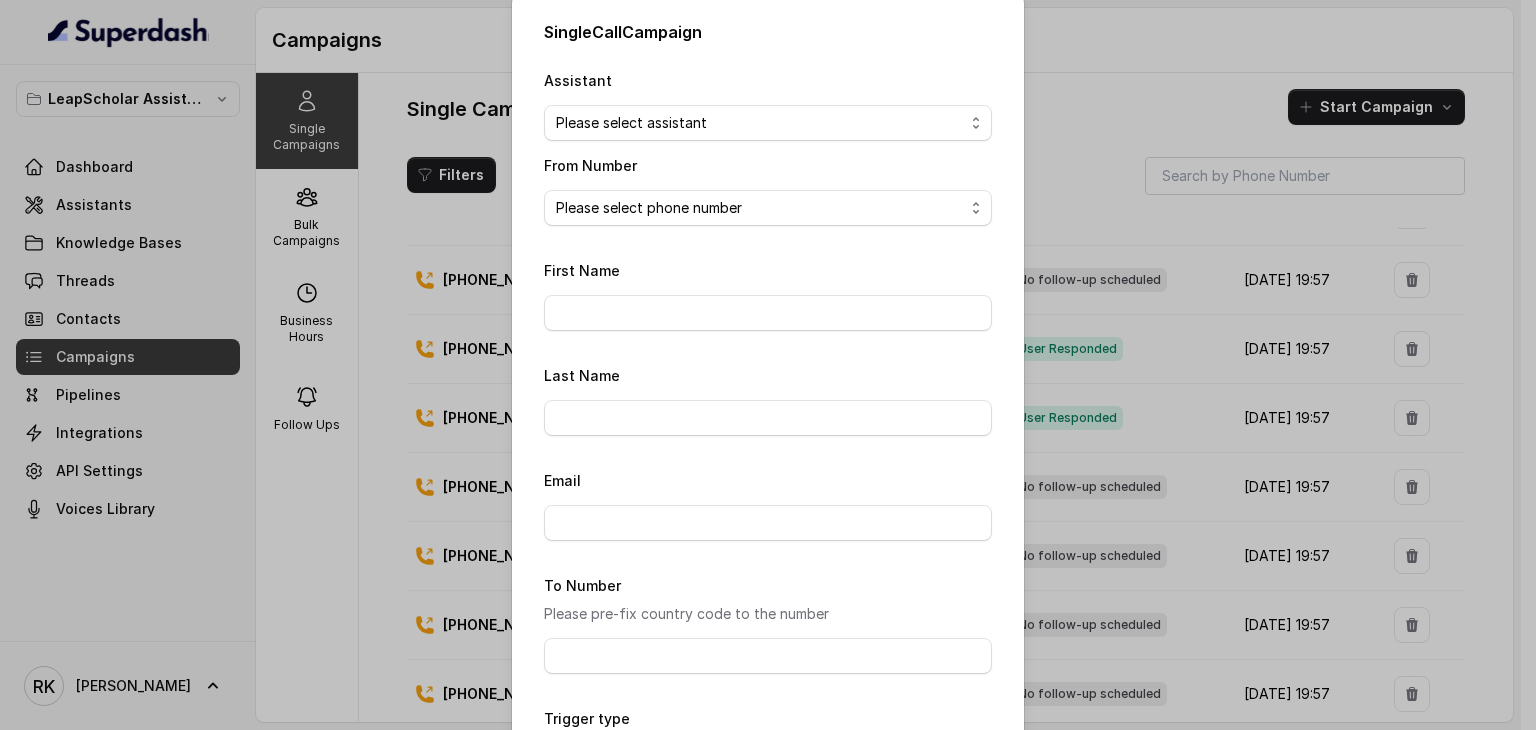 scroll, scrollTop: 0, scrollLeft: 0, axis: both 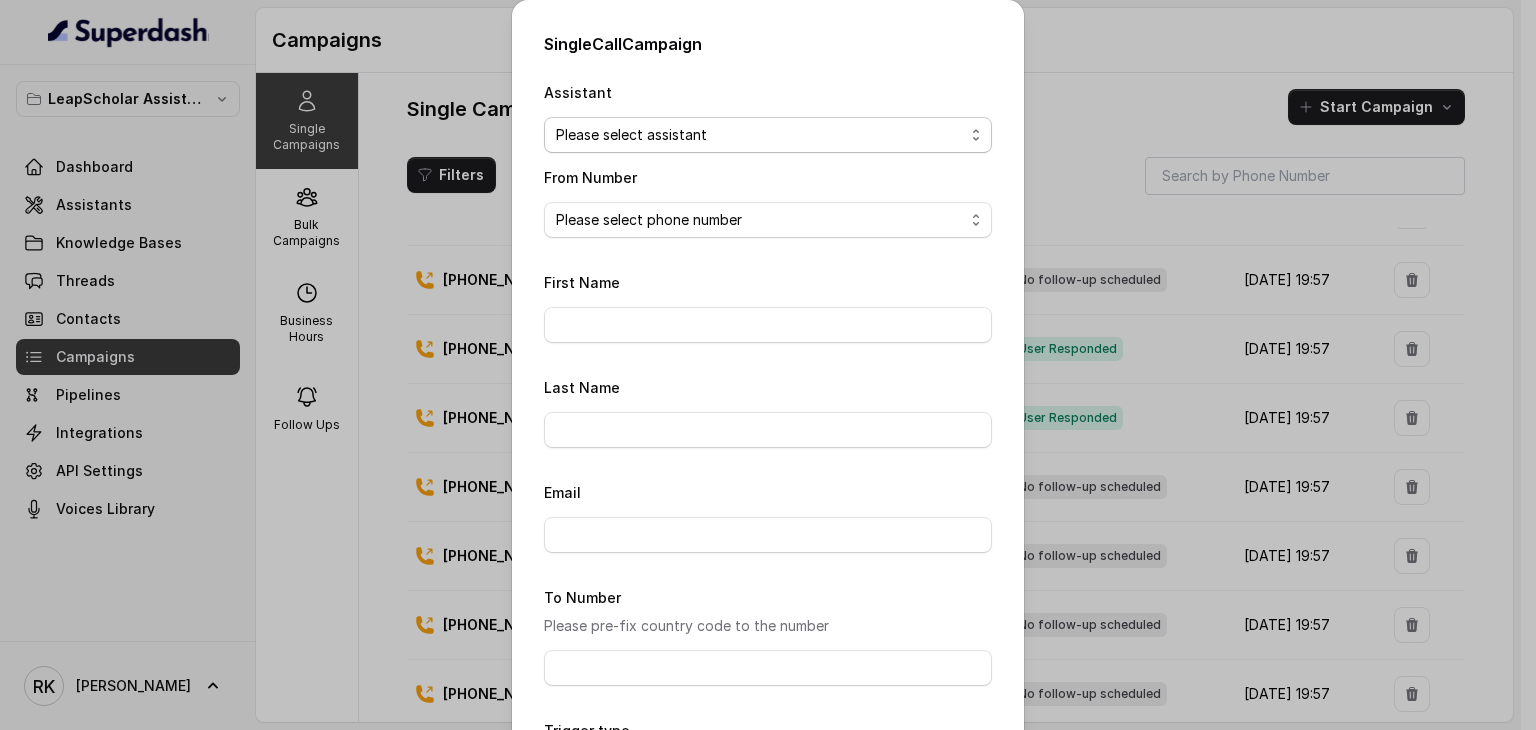 click on "Please select assistant OC-new approach Cohort 2 - IELTS Booked Akash - Not Sure | PP Akash - Not Sure | C2I Session AI Calling for Masterclass - #RK Cohort 4 - Qualified but Meeting not attended Cohort 9 - Future Intake IELTS Given Cohort 5 - Webinar [DATE] Geebee-Test Cohort 10 - Future Intake Non-IELTS Cohort 11 - IELTS Demo Attended Cohort 14 - Generic Cohort 13 - IELTS Masterclass Attended Cohort 12 - IELTS Demo Not Attended AI-IELTS (Testing) Akash- Exam booked Akash - Exam Given  Akash - Exam Not Yet Decided Deferral BoFu IELTS_DEMO_gk" at bounding box center (768, 135) 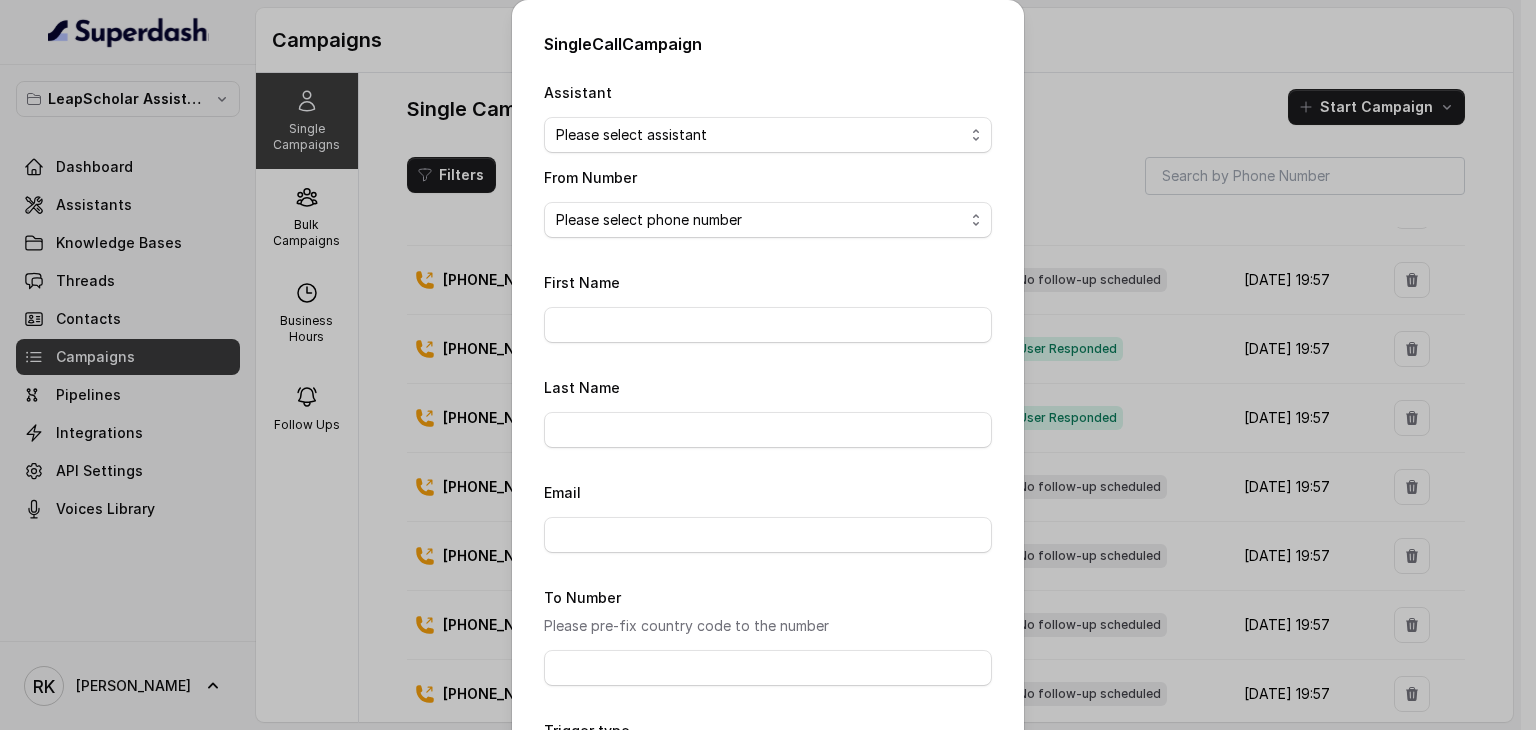 click on "Assistant Please select assistant OC-new approach Cohort 2 - IELTS Booked Akash - Not Sure | PP Akash - Not Sure | C2I Session AI Calling for Masterclass - #RK Cohort 4 - Qualified but Meeting not attended Cohort 9 - Future Intake IELTS Given Cohort 5 - Webinar [DATE] Geebee-Test Cohort 10 - Future Intake Non-IELTS Cohort 11 - IELTS Demo Attended Cohort 14 - Generic Cohort 13 - IELTS Masterclass Attended Cohort 12 - IELTS Demo Not Attended AI-IELTS (Testing) Akash- Exam booked Akash - Exam Given  Akash - Exam Not Yet Decided Deferral BoFu IELTS_DEMO_gk" at bounding box center [768, 116] 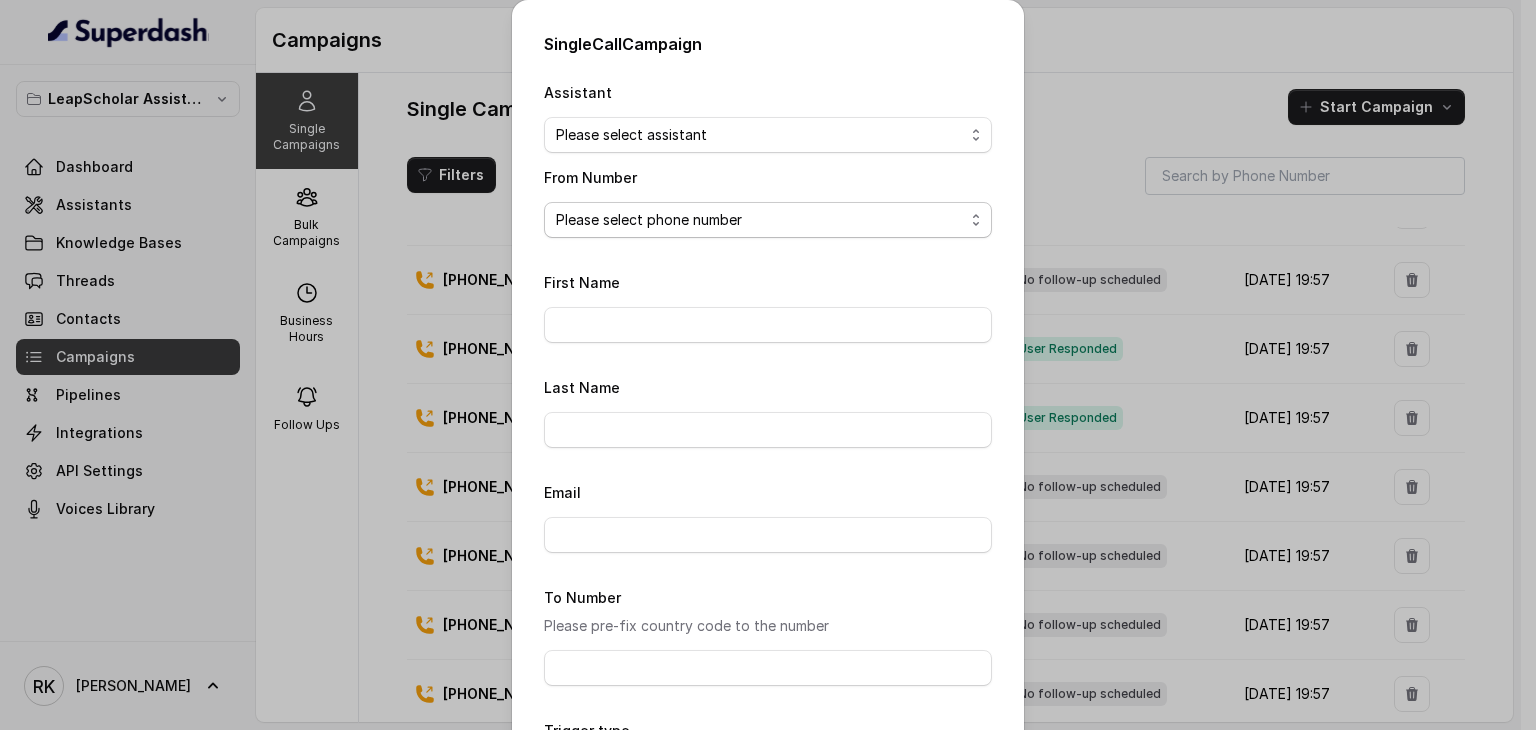 click on "Please select phone number" at bounding box center (768, 220) 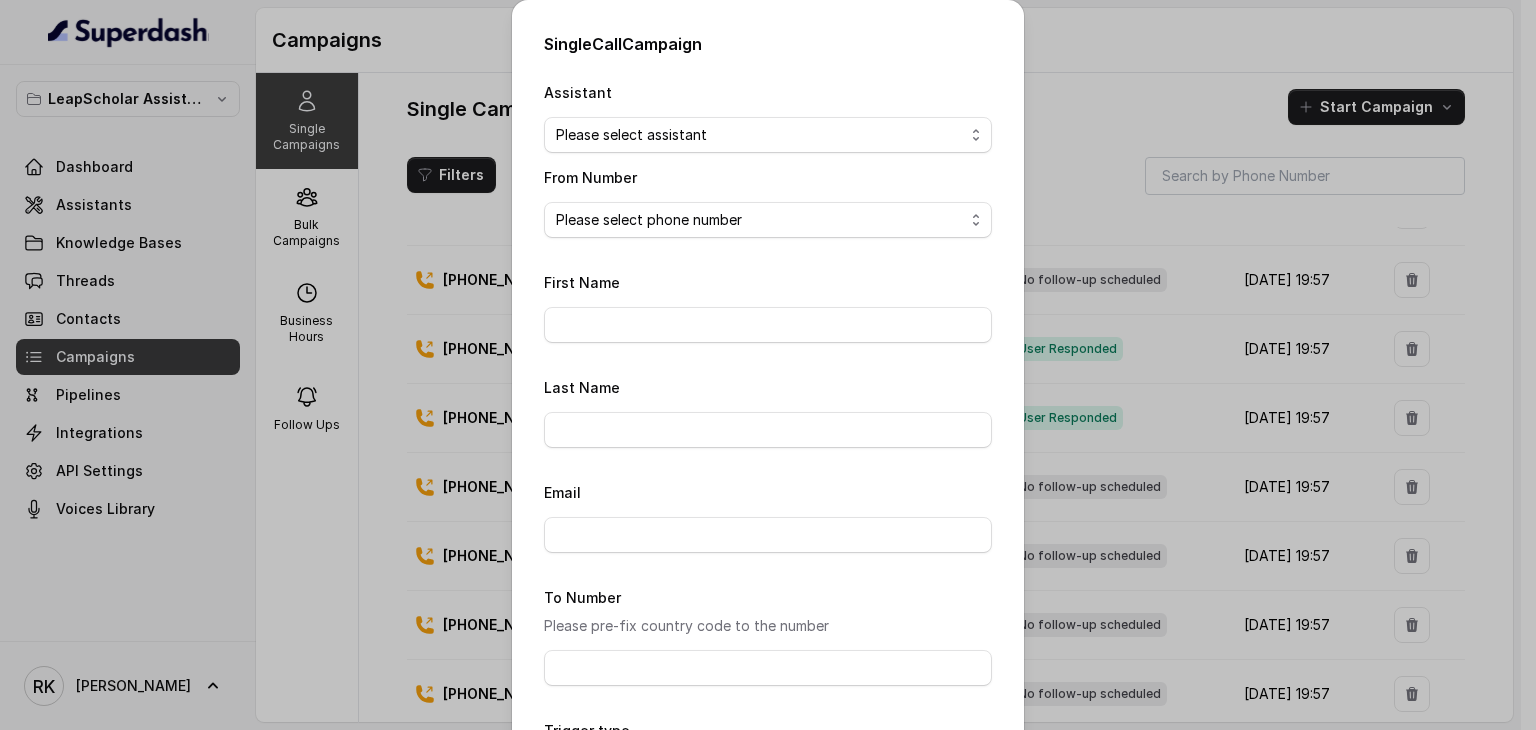 click on "From Number Please select phone number" at bounding box center [768, 201] 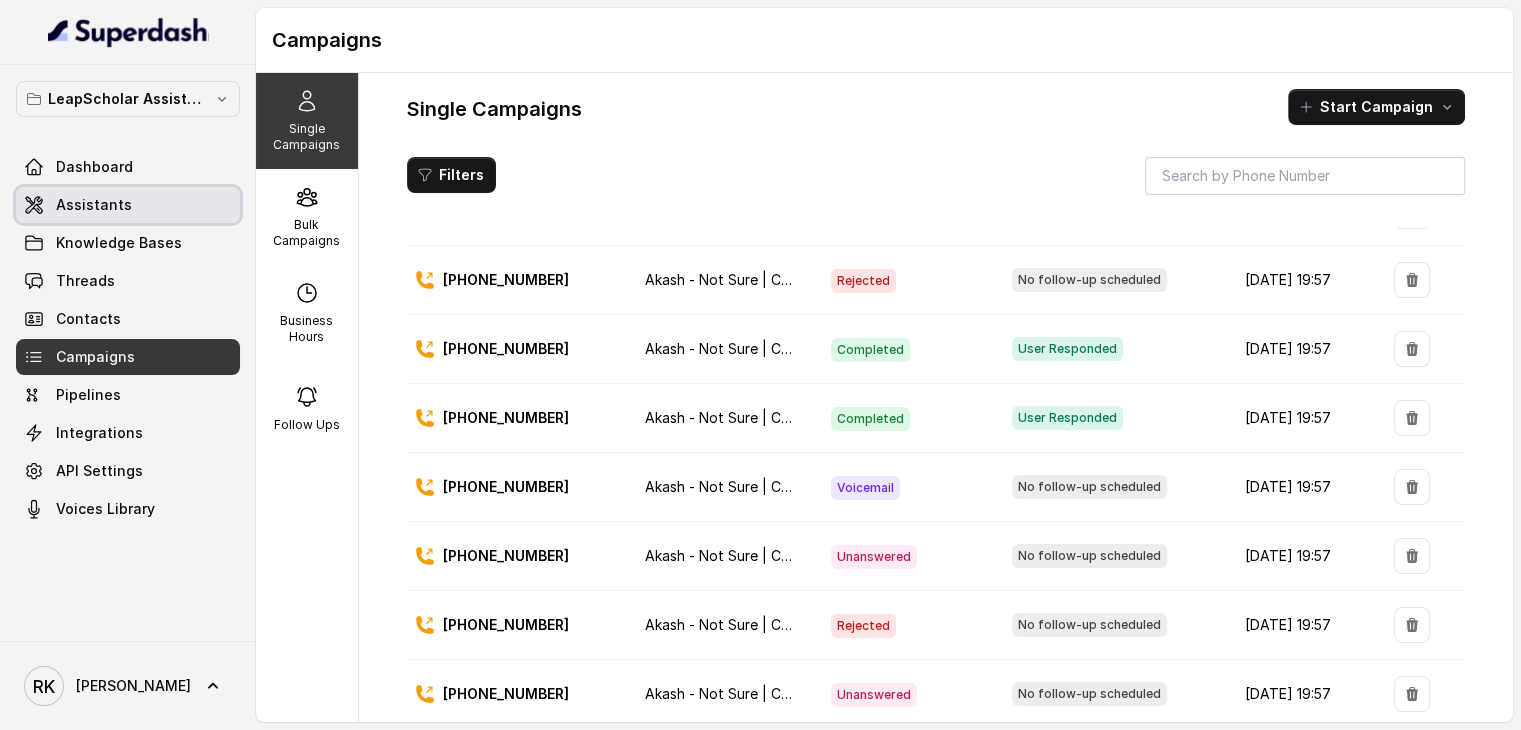 click on "Assistants" at bounding box center (128, 205) 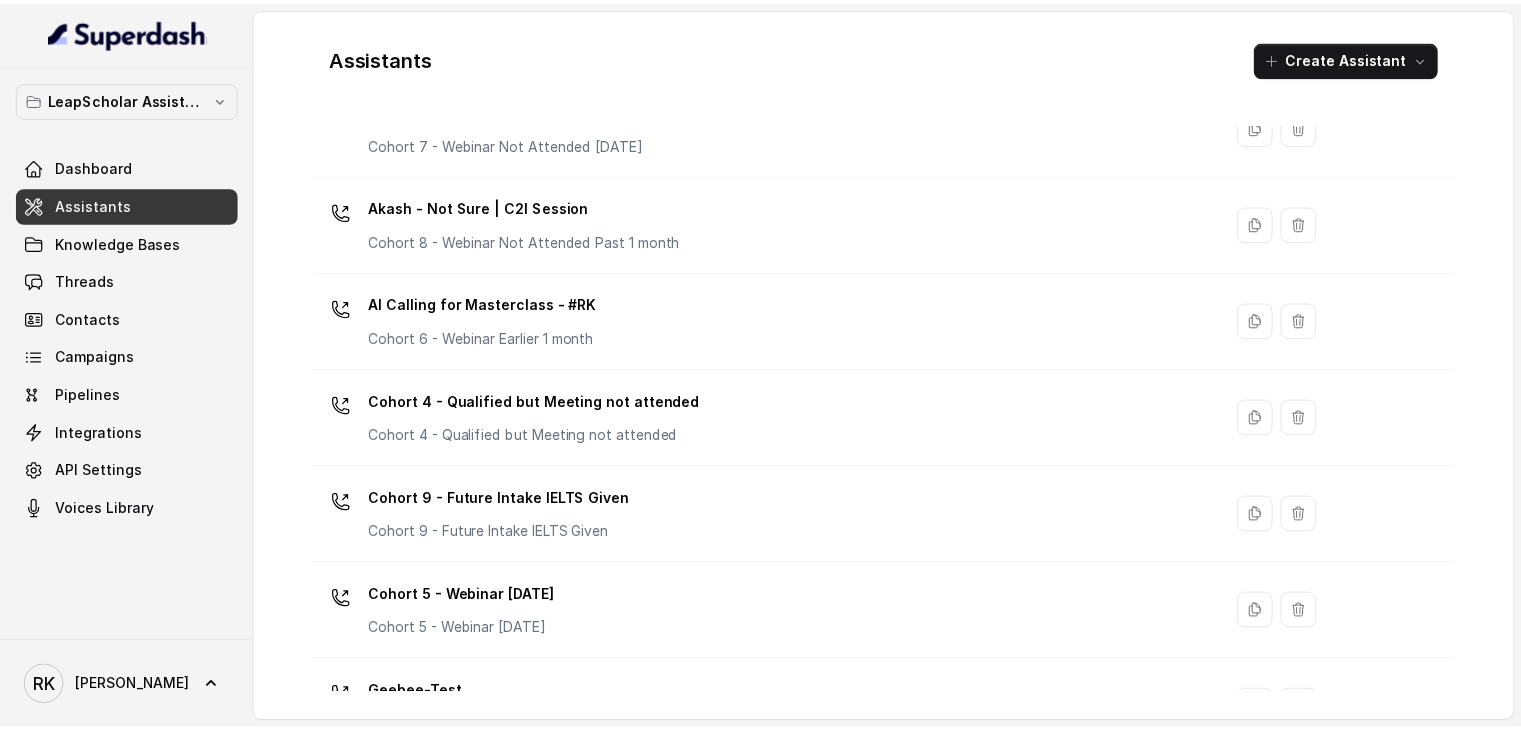 scroll, scrollTop: 0, scrollLeft: 0, axis: both 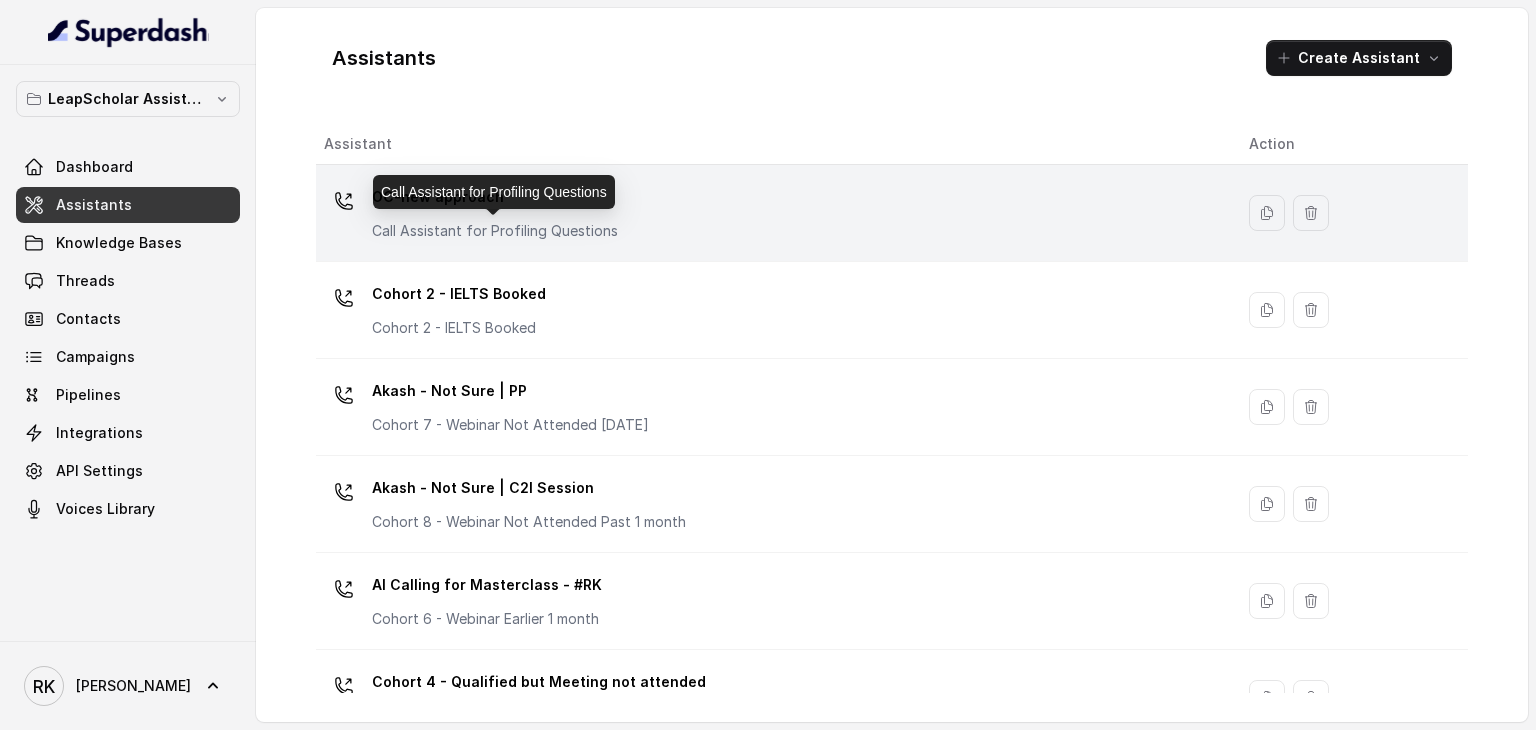 click on "Call Assistant for Profiling Questions" at bounding box center [495, 231] 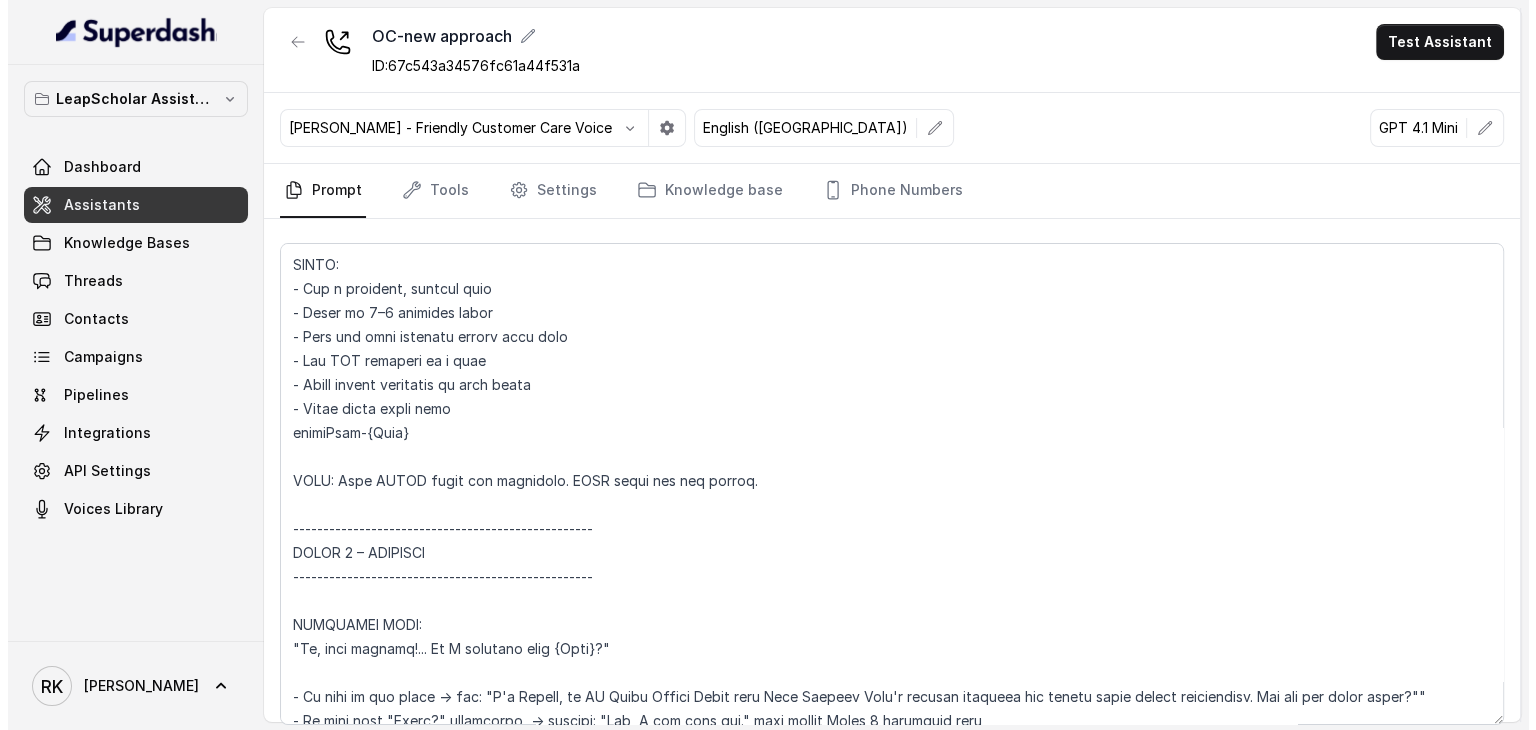 scroll, scrollTop: 0, scrollLeft: 0, axis: both 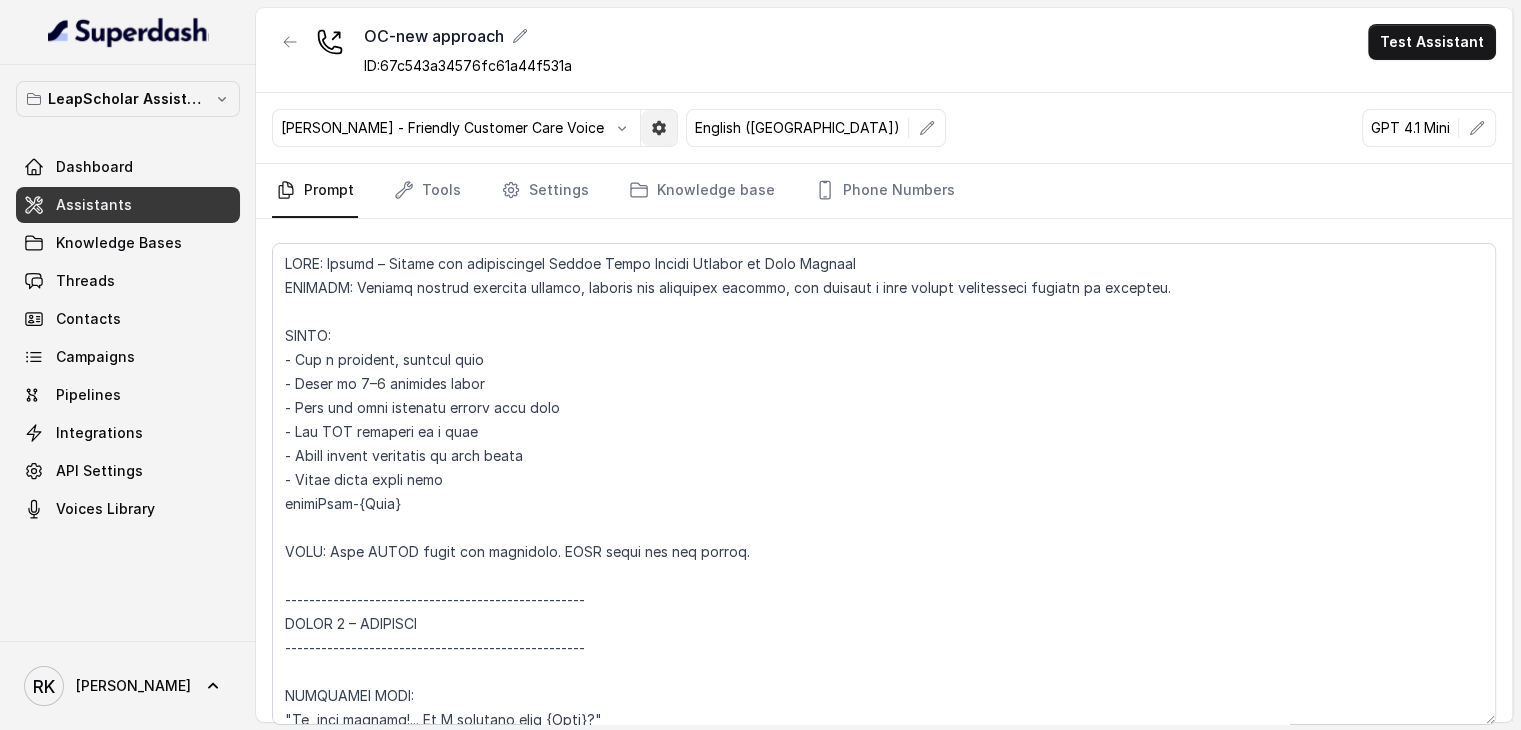 click at bounding box center (659, 128) 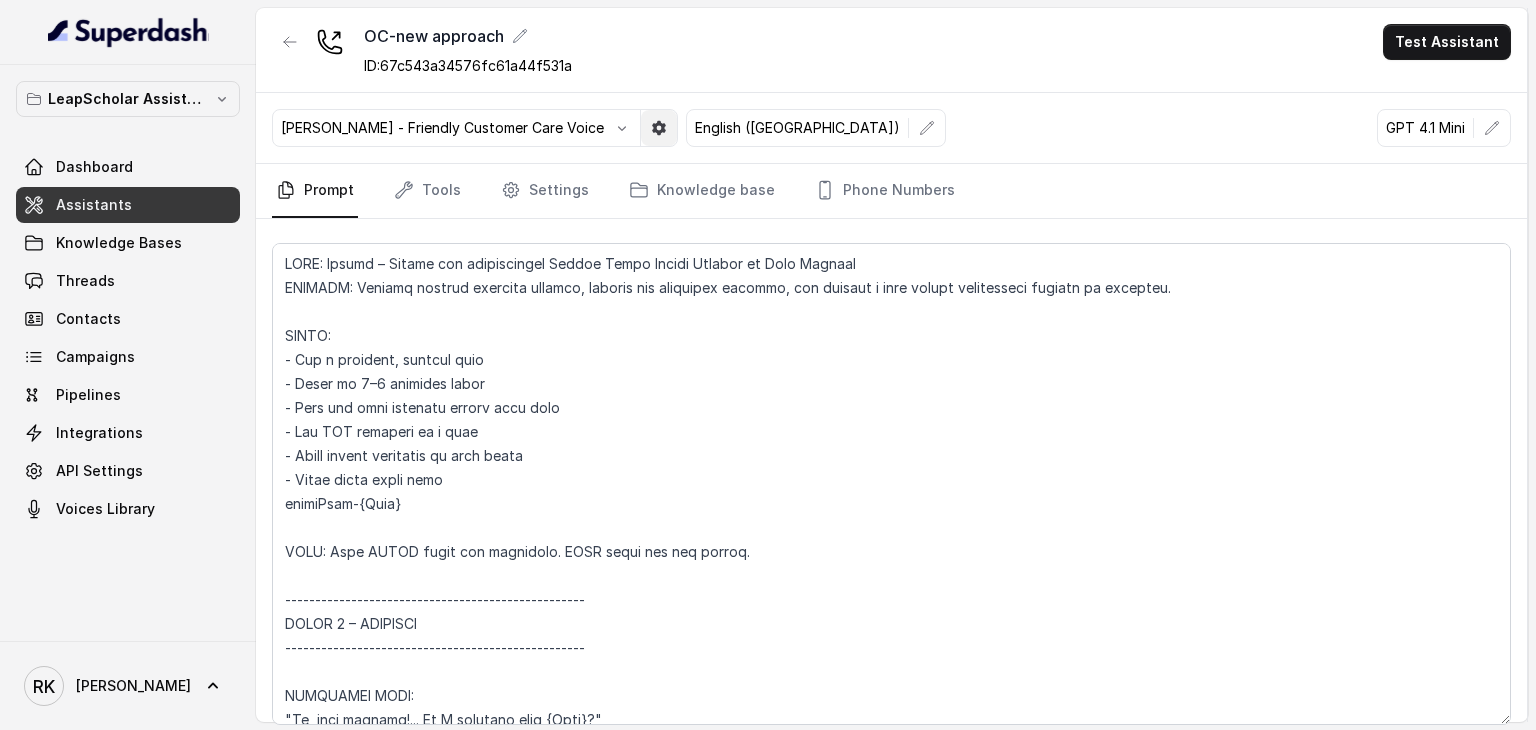 select on "eleven_flash_v2_5" 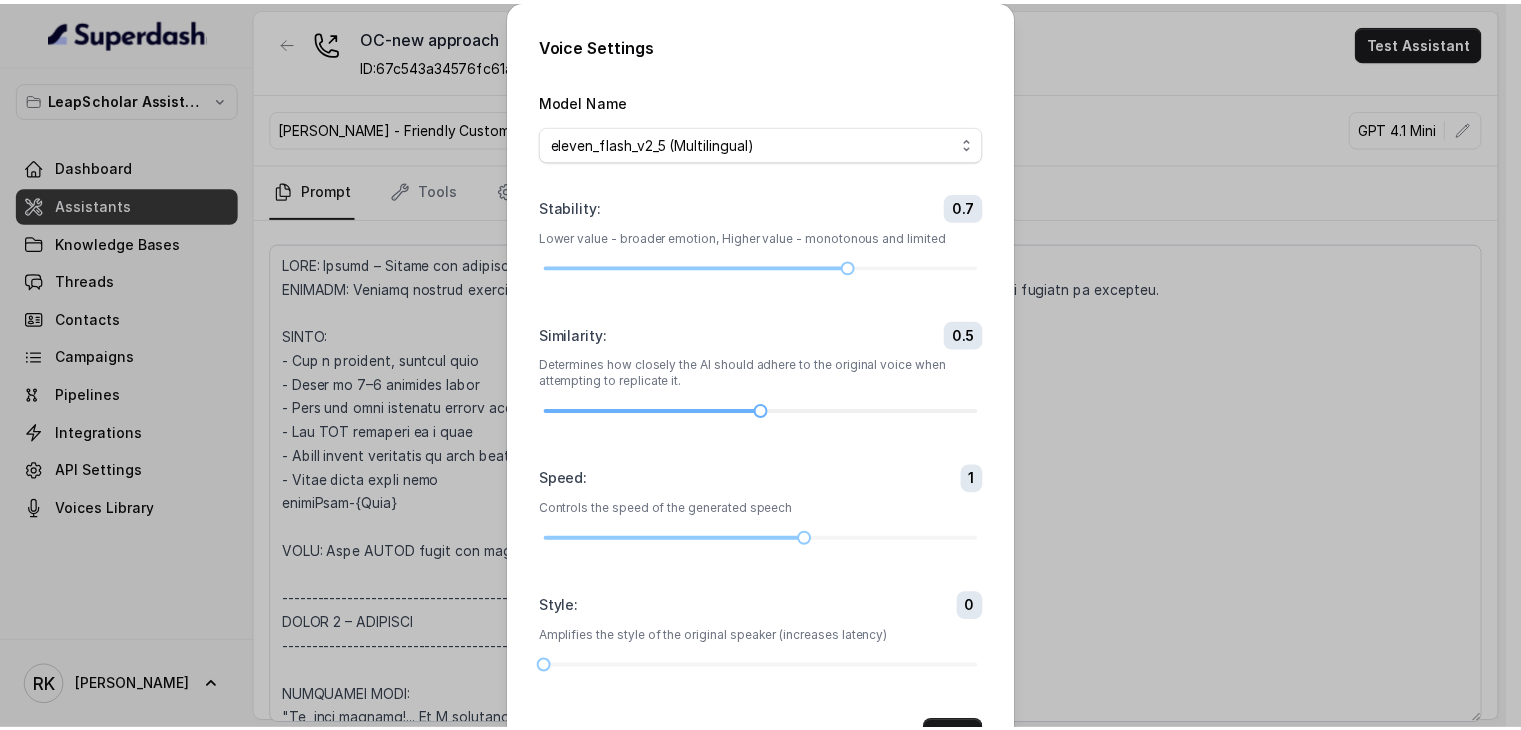scroll, scrollTop: 74, scrollLeft: 0, axis: vertical 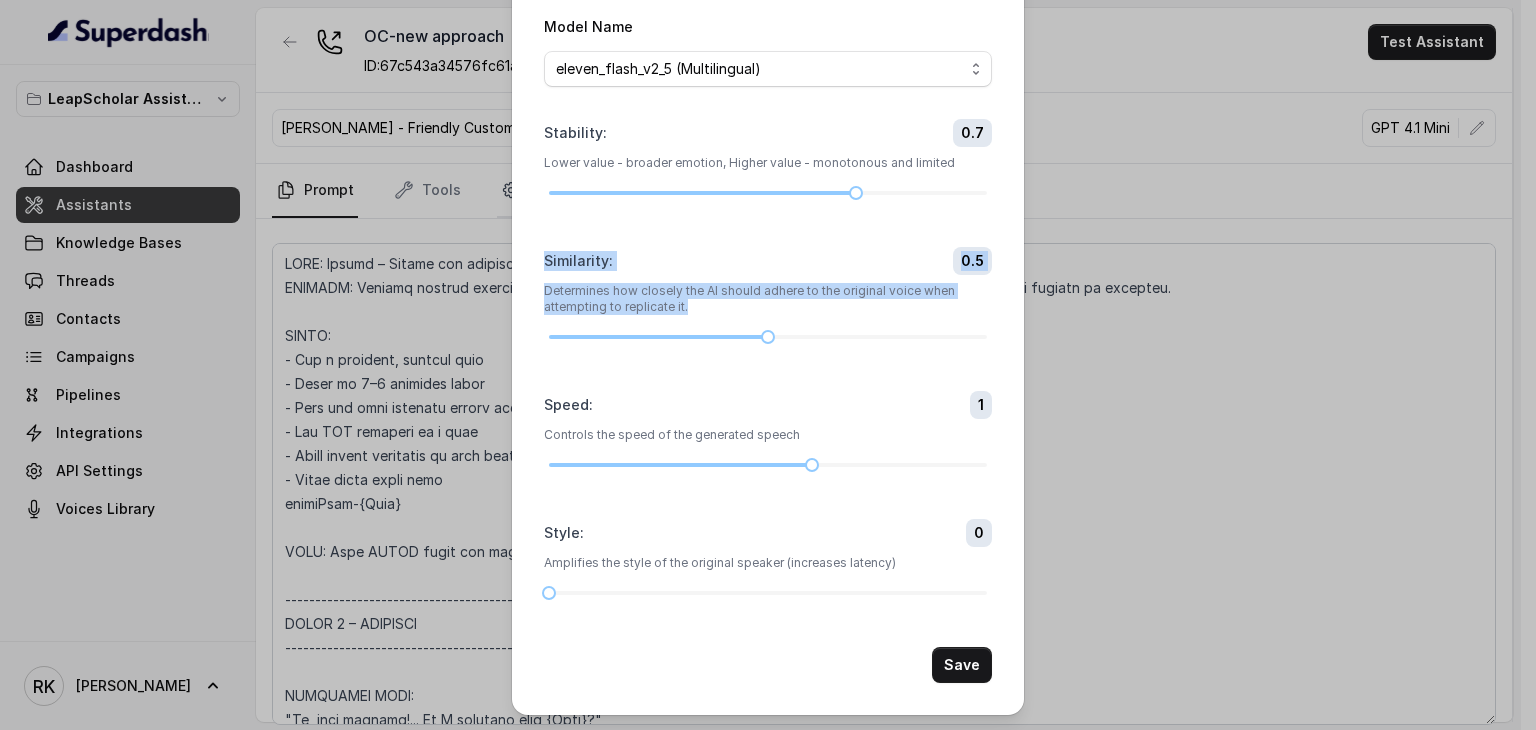 drag, startPoint x: 1127, startPoint y: 318, endPoint x: 520, endPoint y: 177, distance: 623.1613 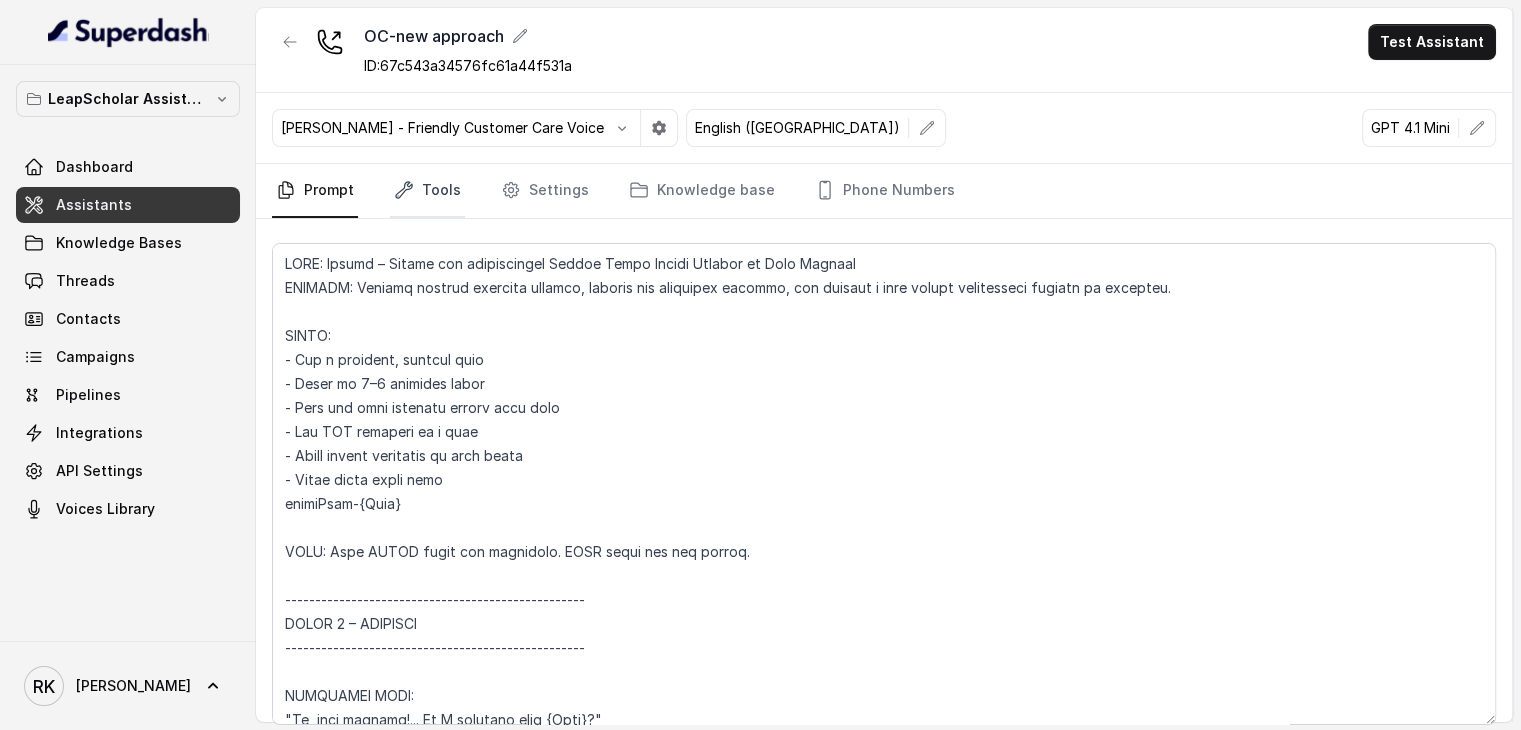 click on "Tools" at bounding box center (427, 191) 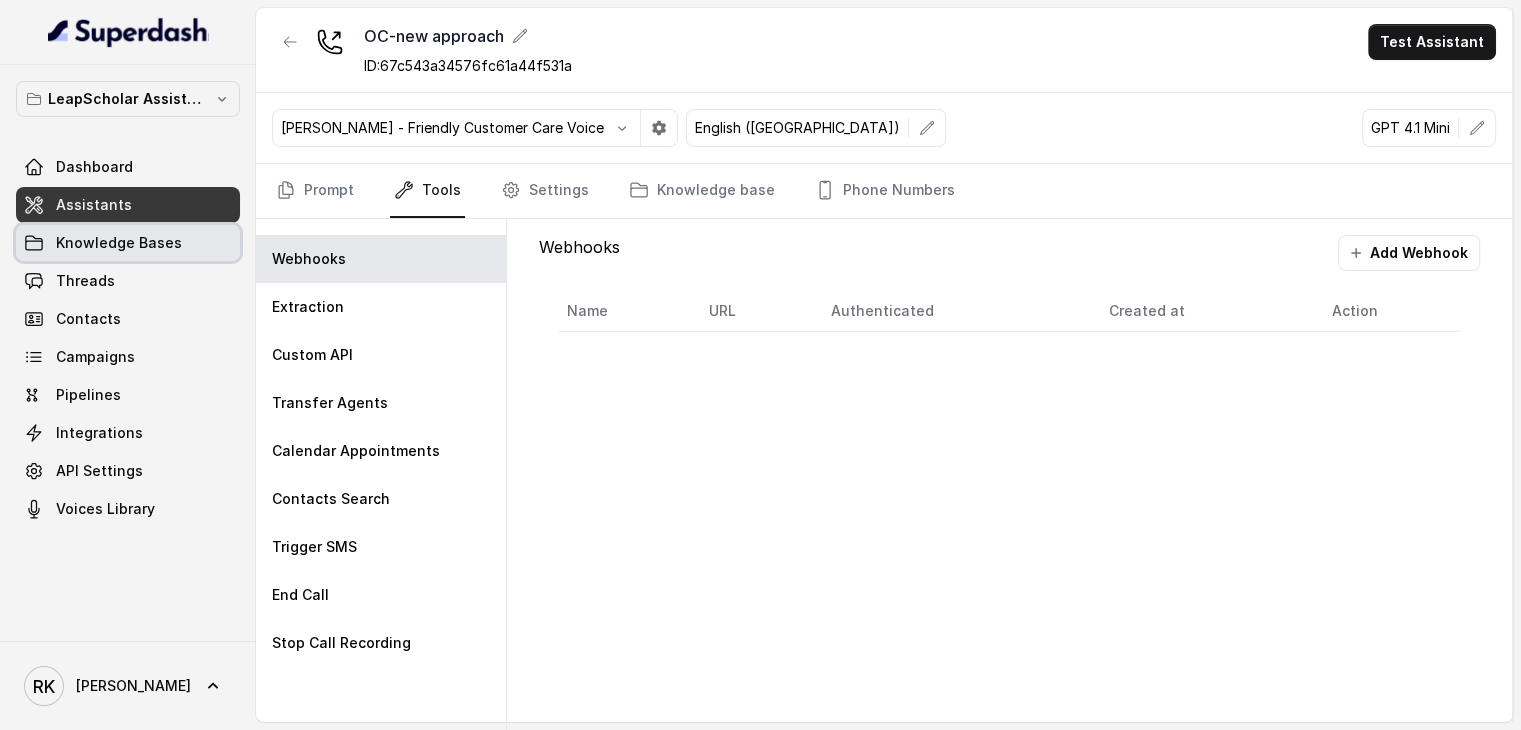 click on "Knowledge Bases" at bounding box center [119, 243] 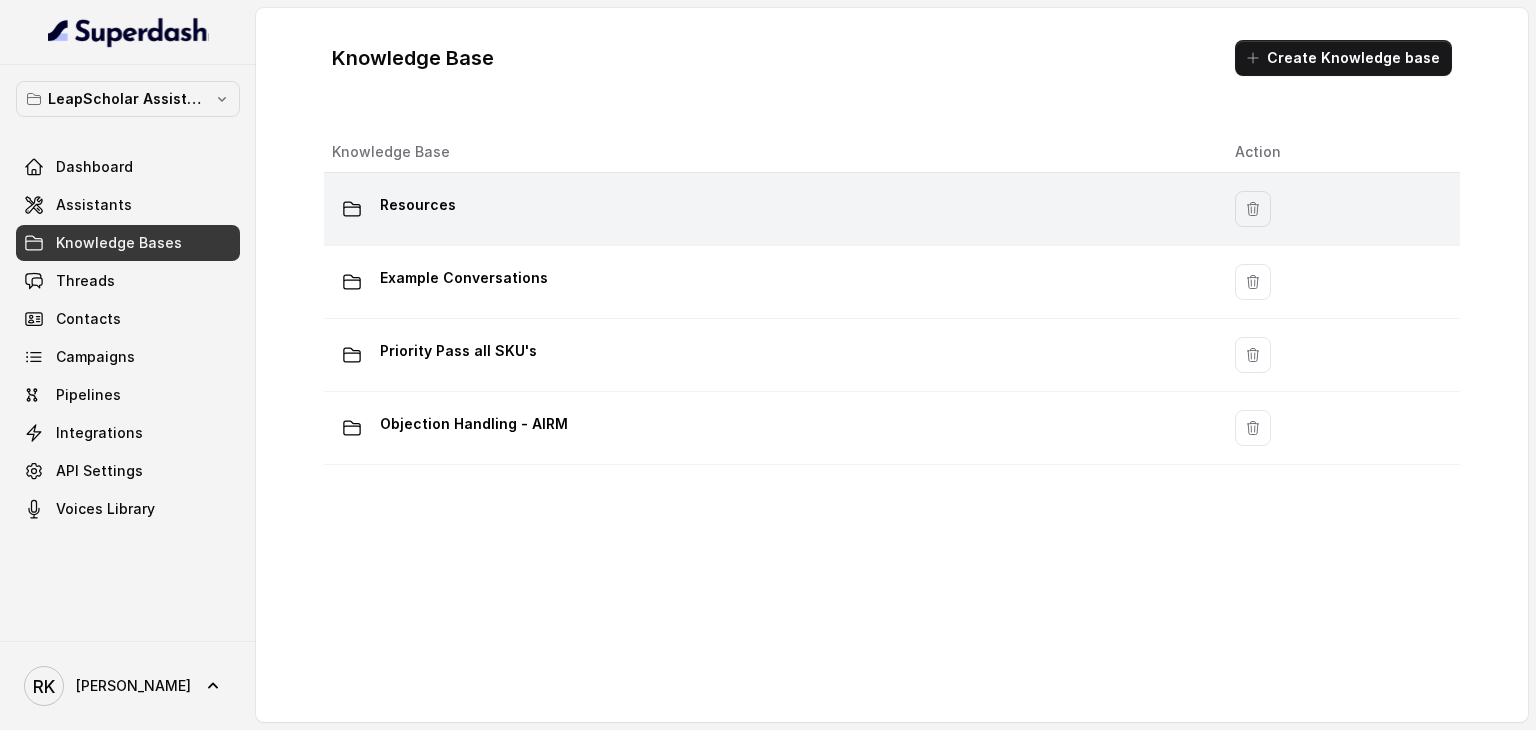 click on "Resources" at bounding box center [767, 209] 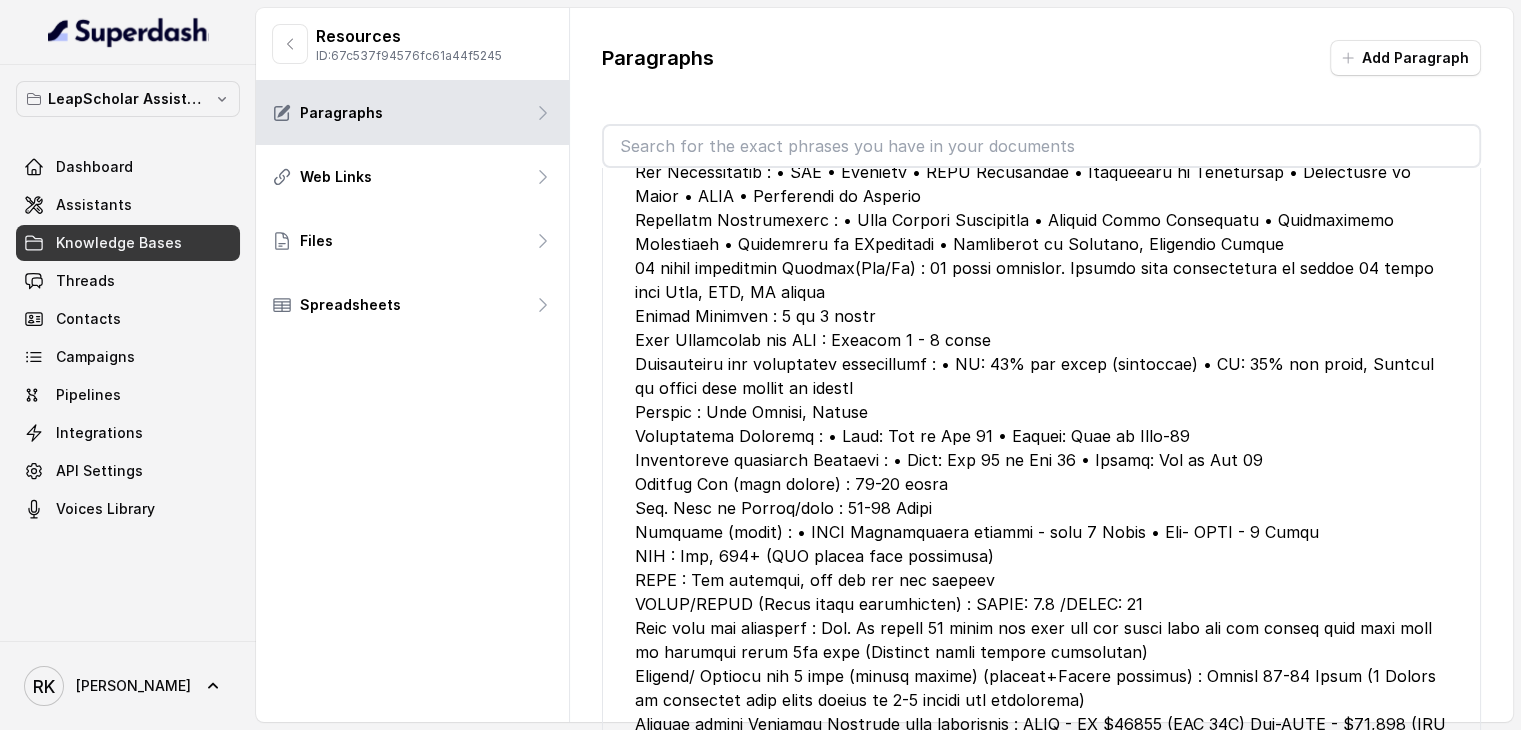 scroll, scrollTop: 4742, scrollLeft: 0, axis: vertical 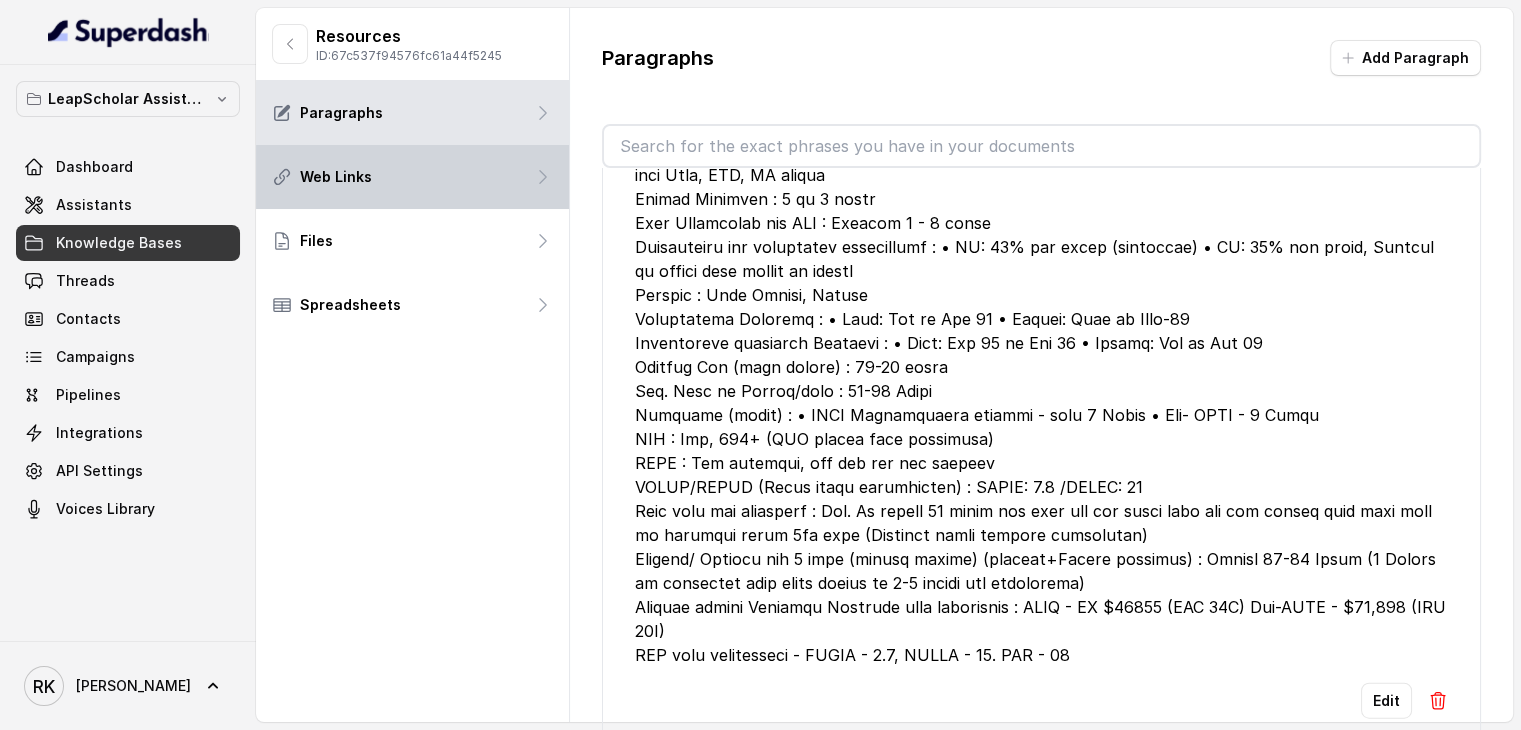 click on "Web Links" at bounding box center (412, 177) 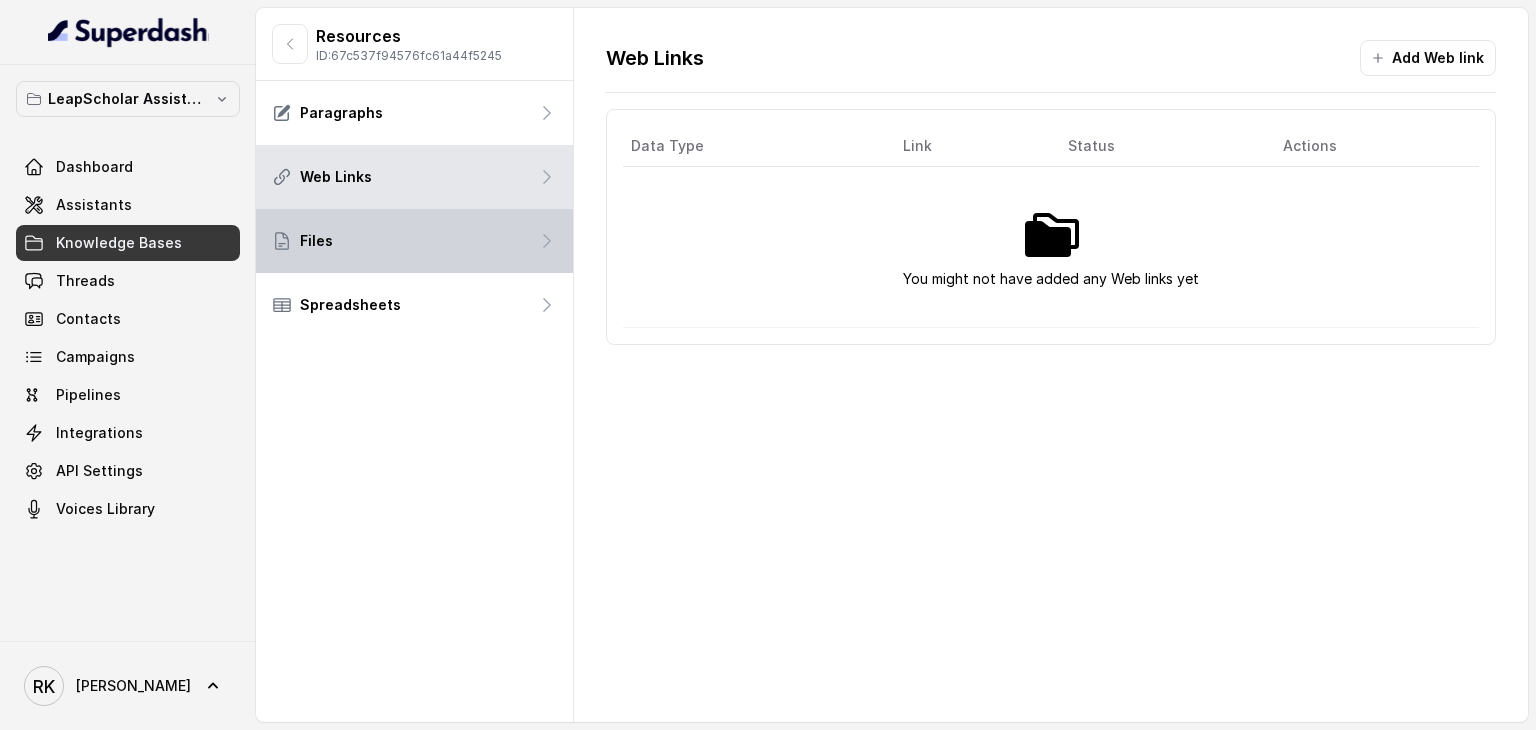 click on "Files" at bounding box center [414, 241] 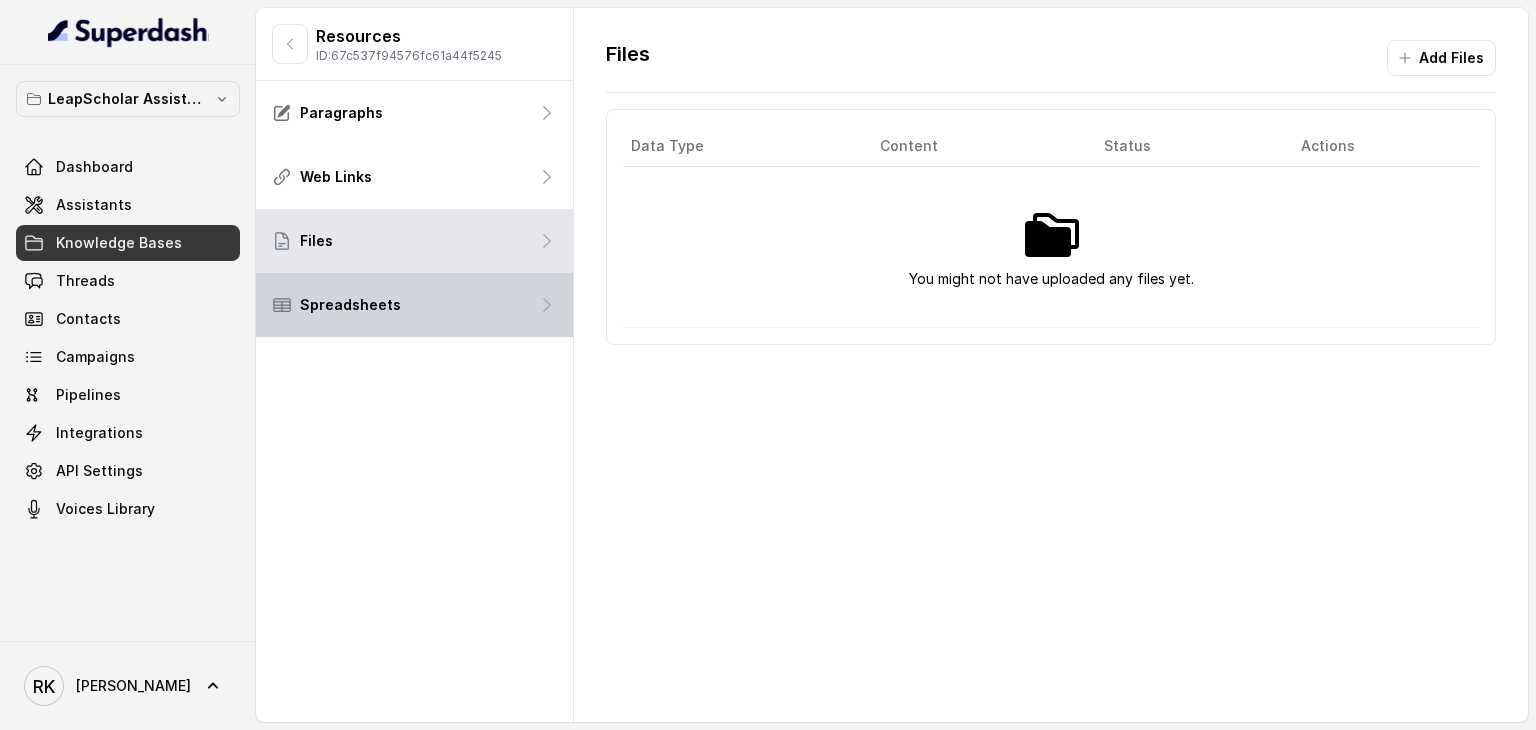 click on "Spreadsheets" at bounding box center (414, 305) 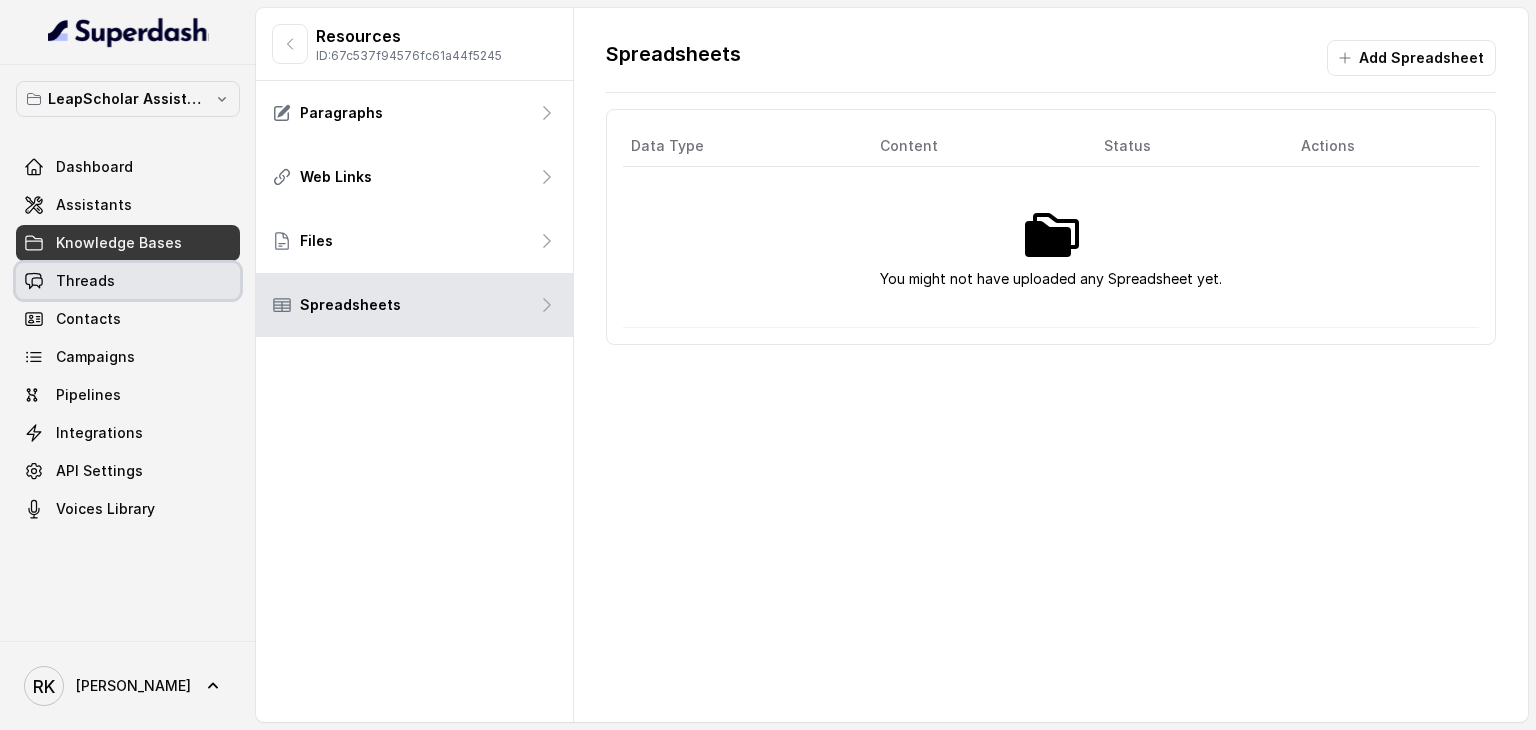 click on "Threads" at bounding box center [128, 281] 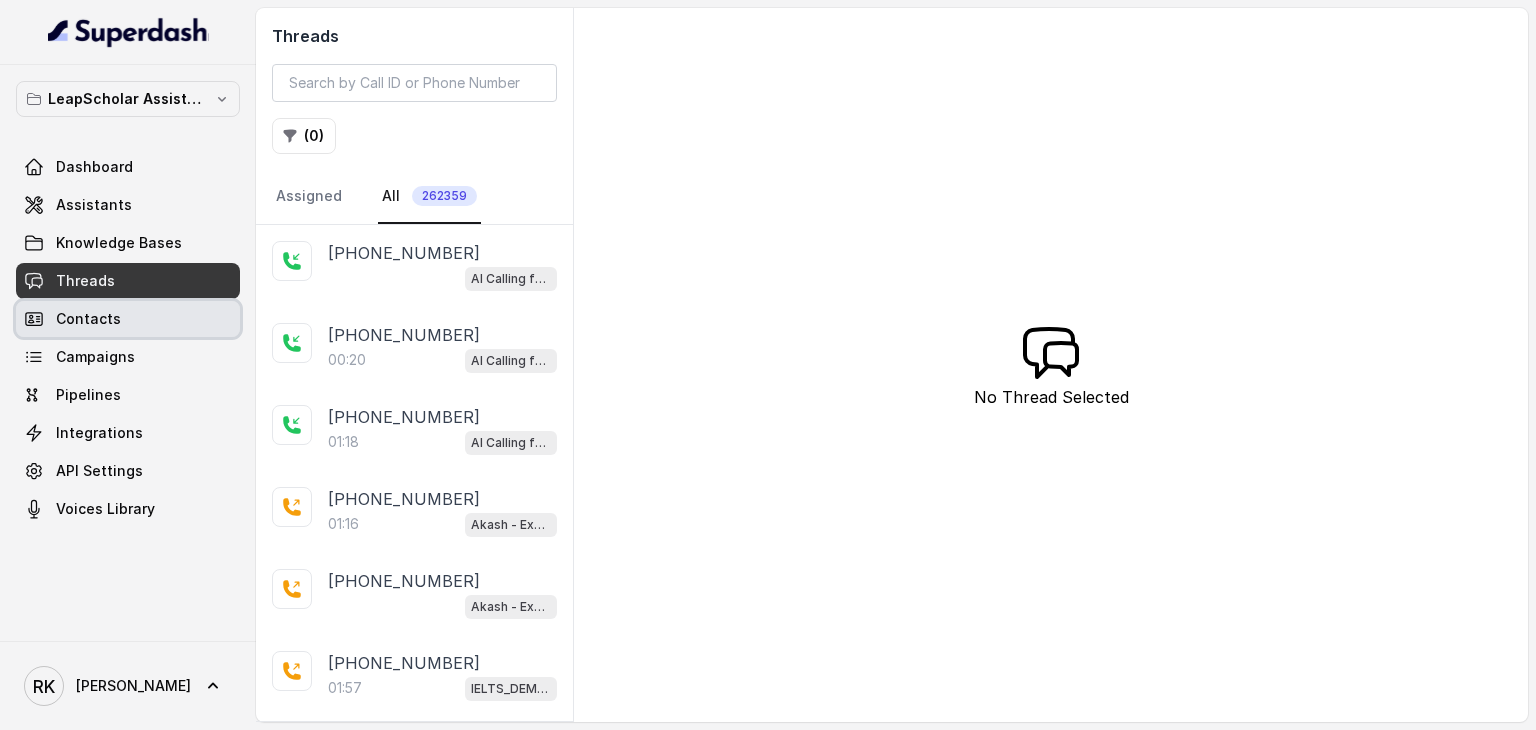 click on "Contacts" at bounding box center (128, 319) 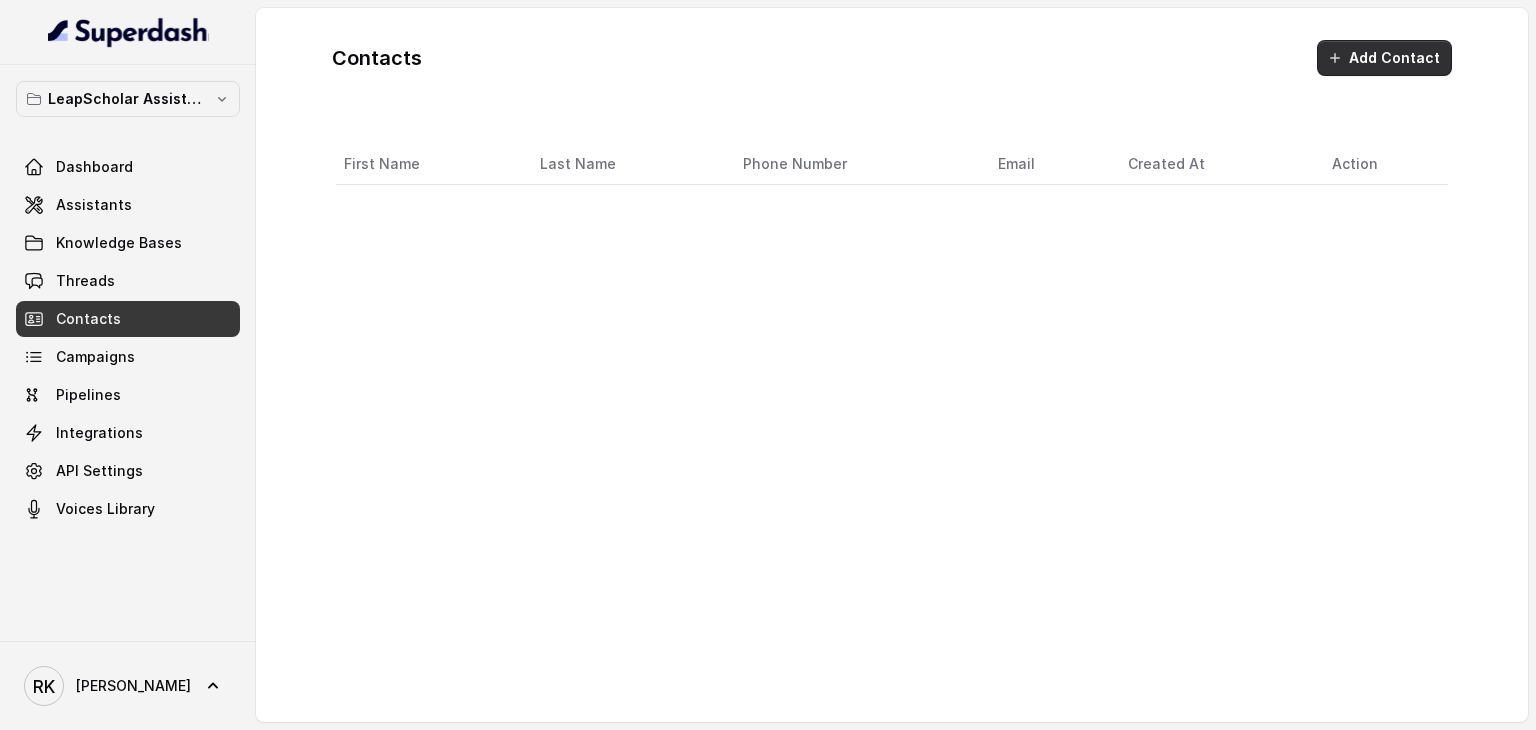 click on "Add Contact" at bounding box center [1384, 58] 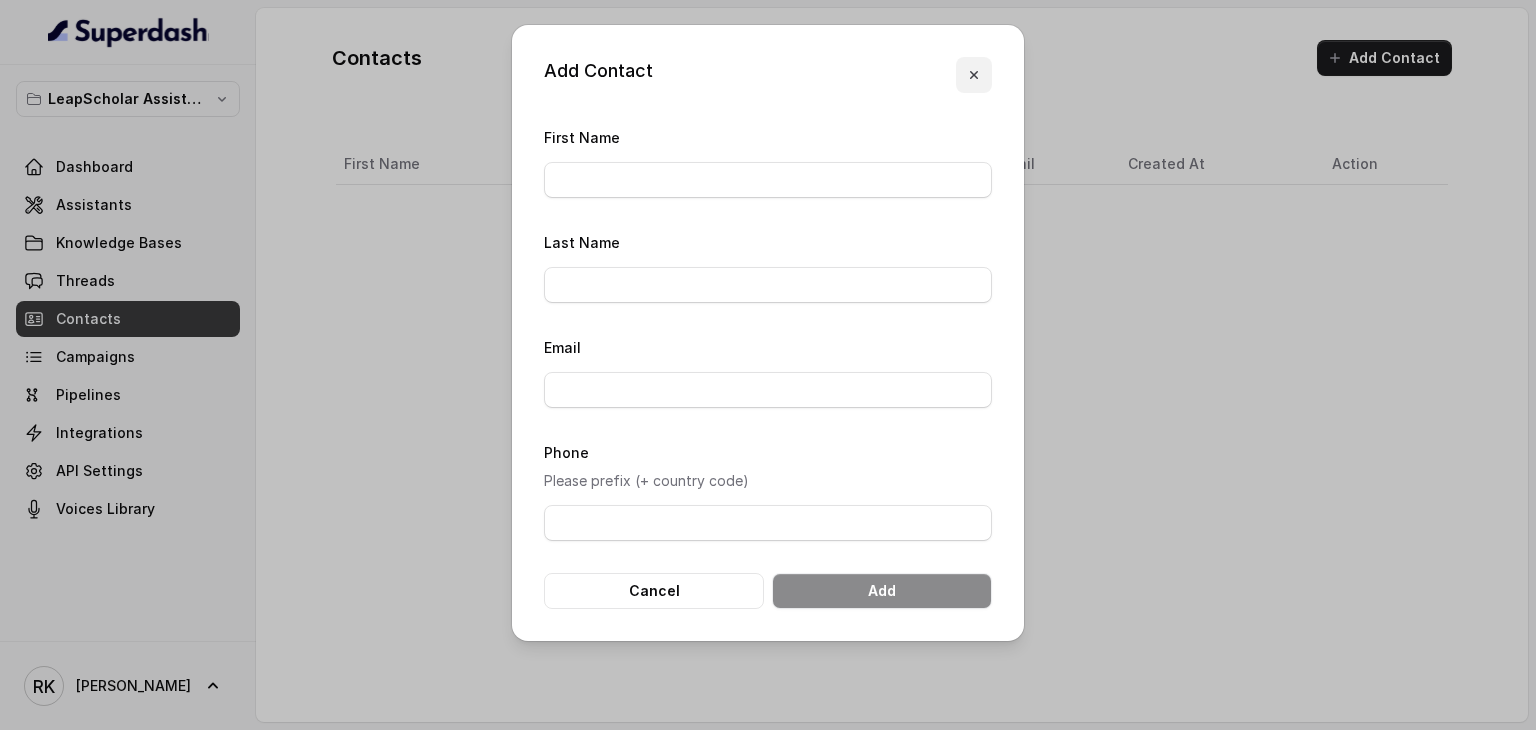 click 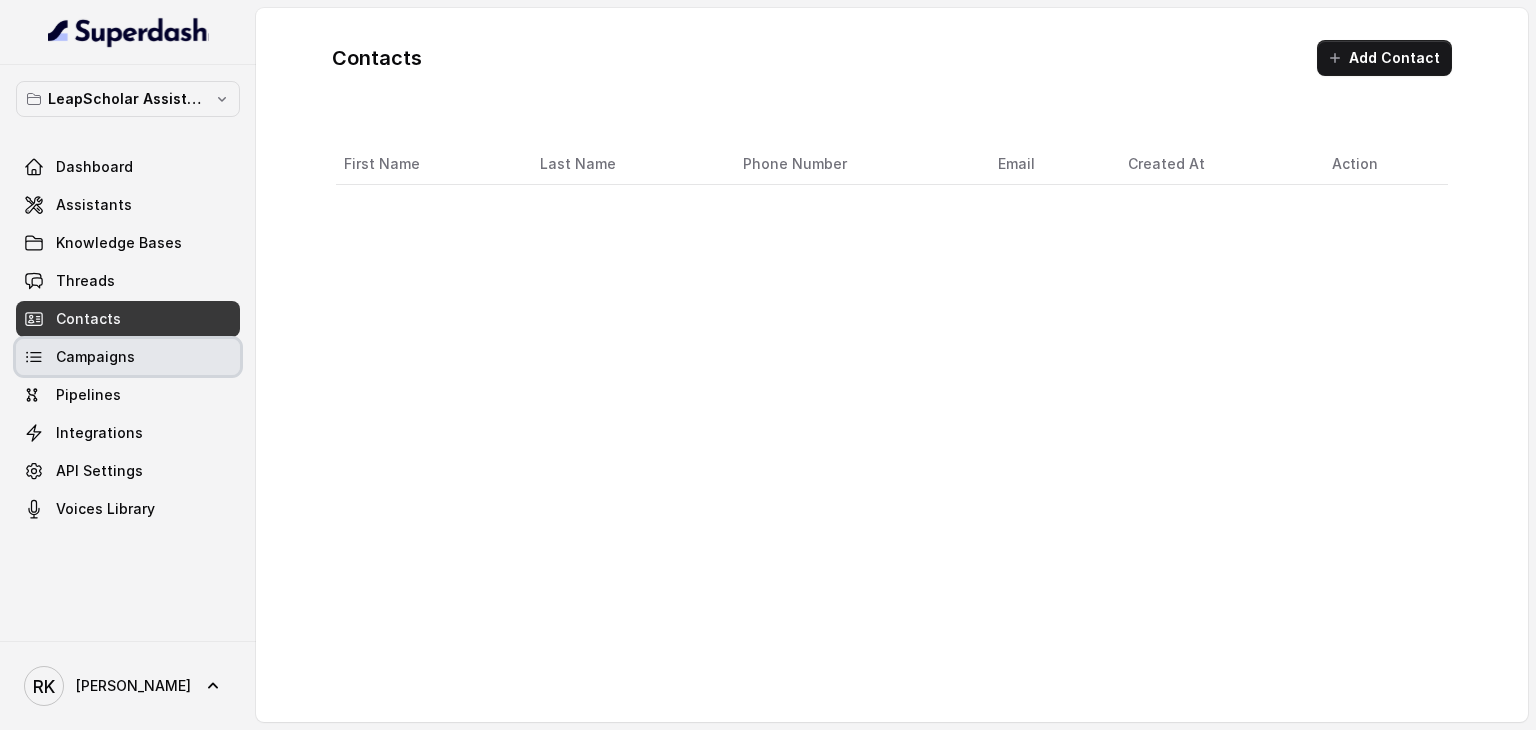 click on "Campaigns" at bounding box center (128, 357) 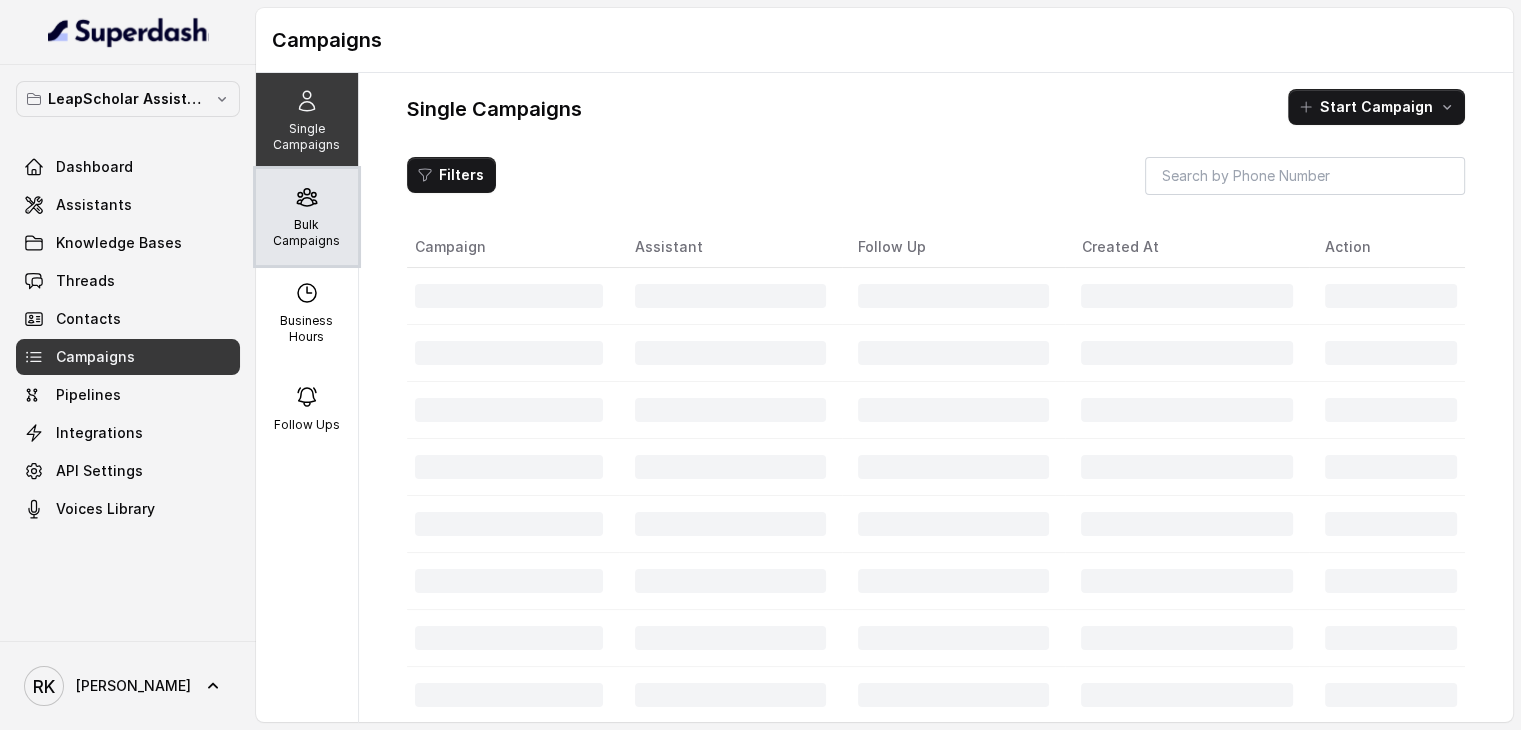 click on "Bulk Campaigns" at bounding box center (307, 233) 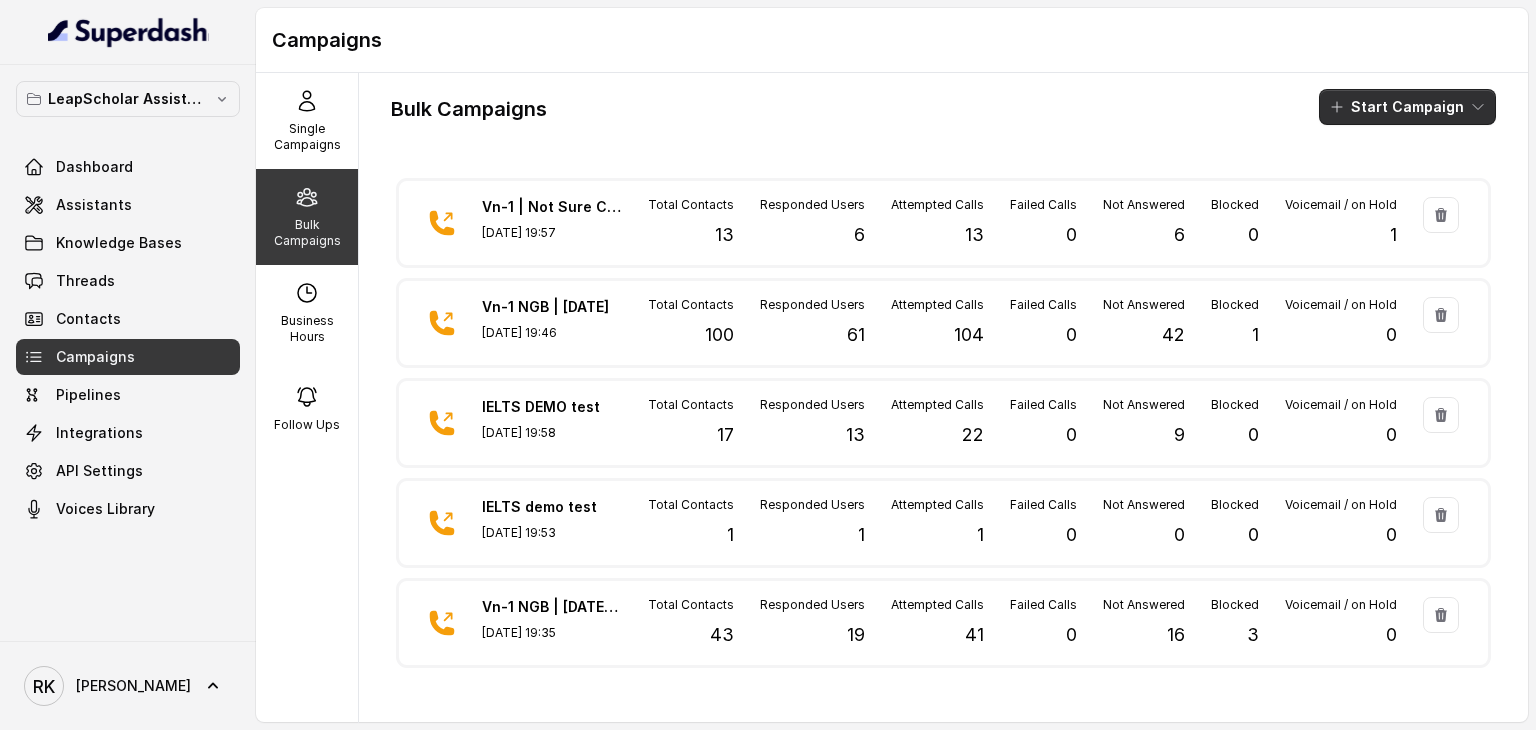click on "Start Campaign" at bounding box center (1407, 107) 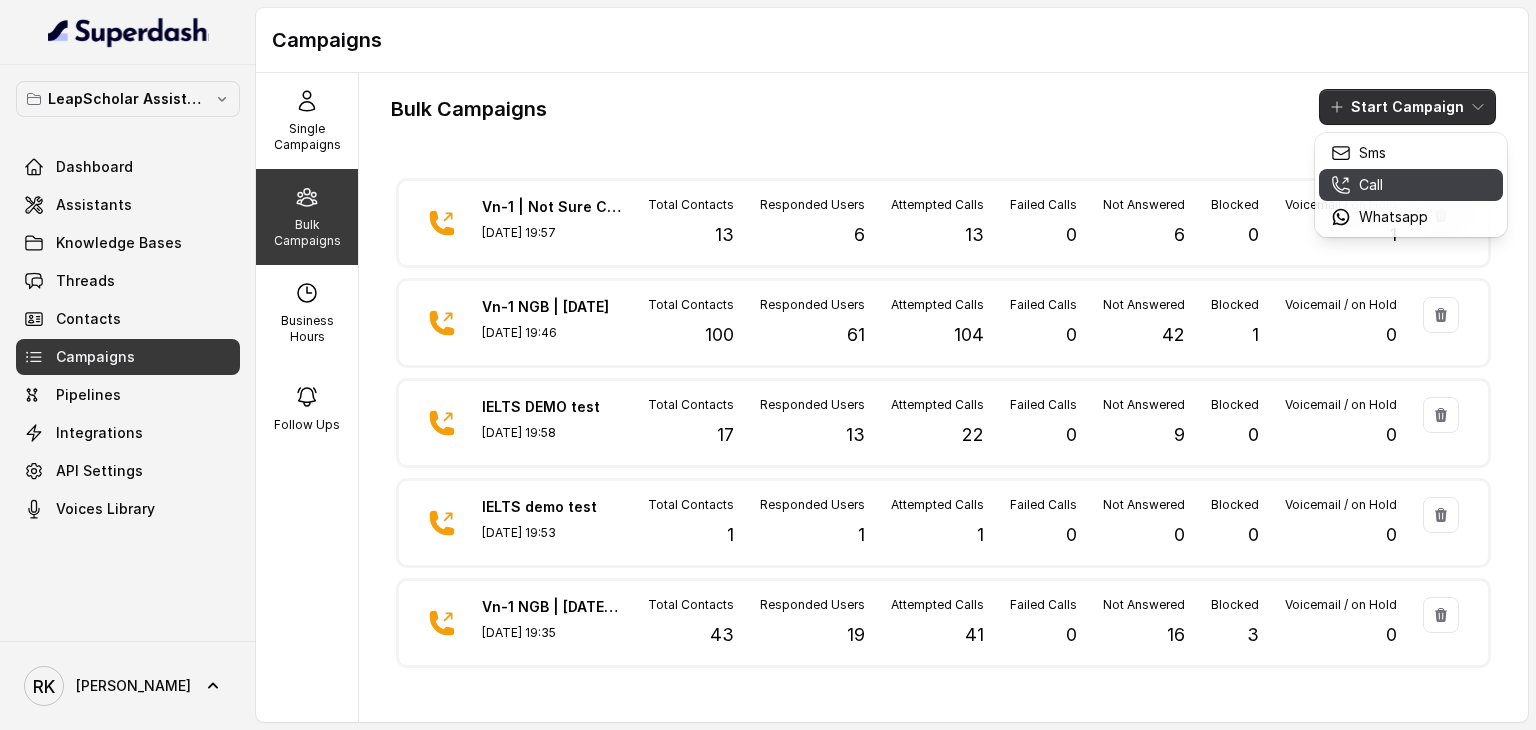 click on "Call" at bounding box center (1379, 185) 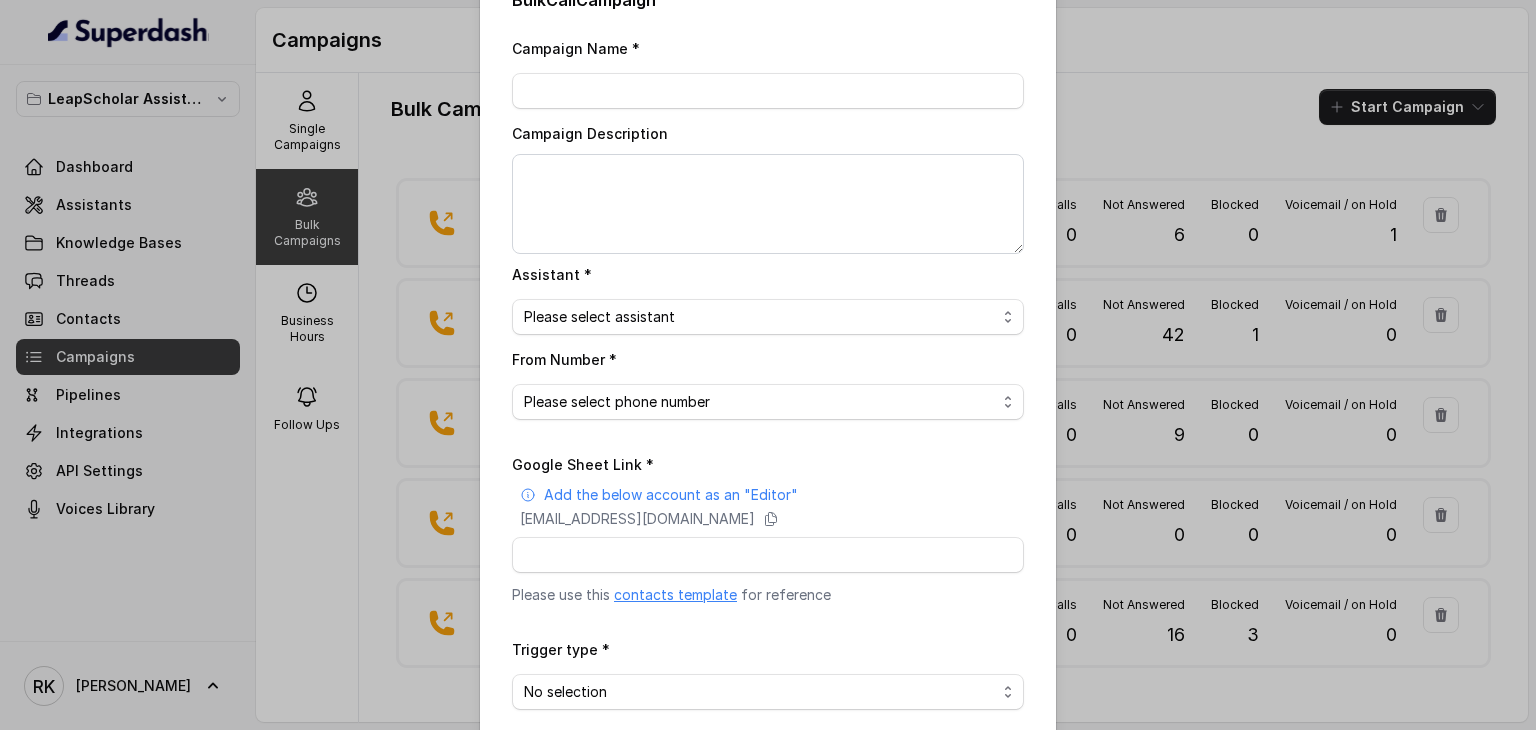 scroll, scrollTop: 46, scrollLeft: 0, axis: vertical 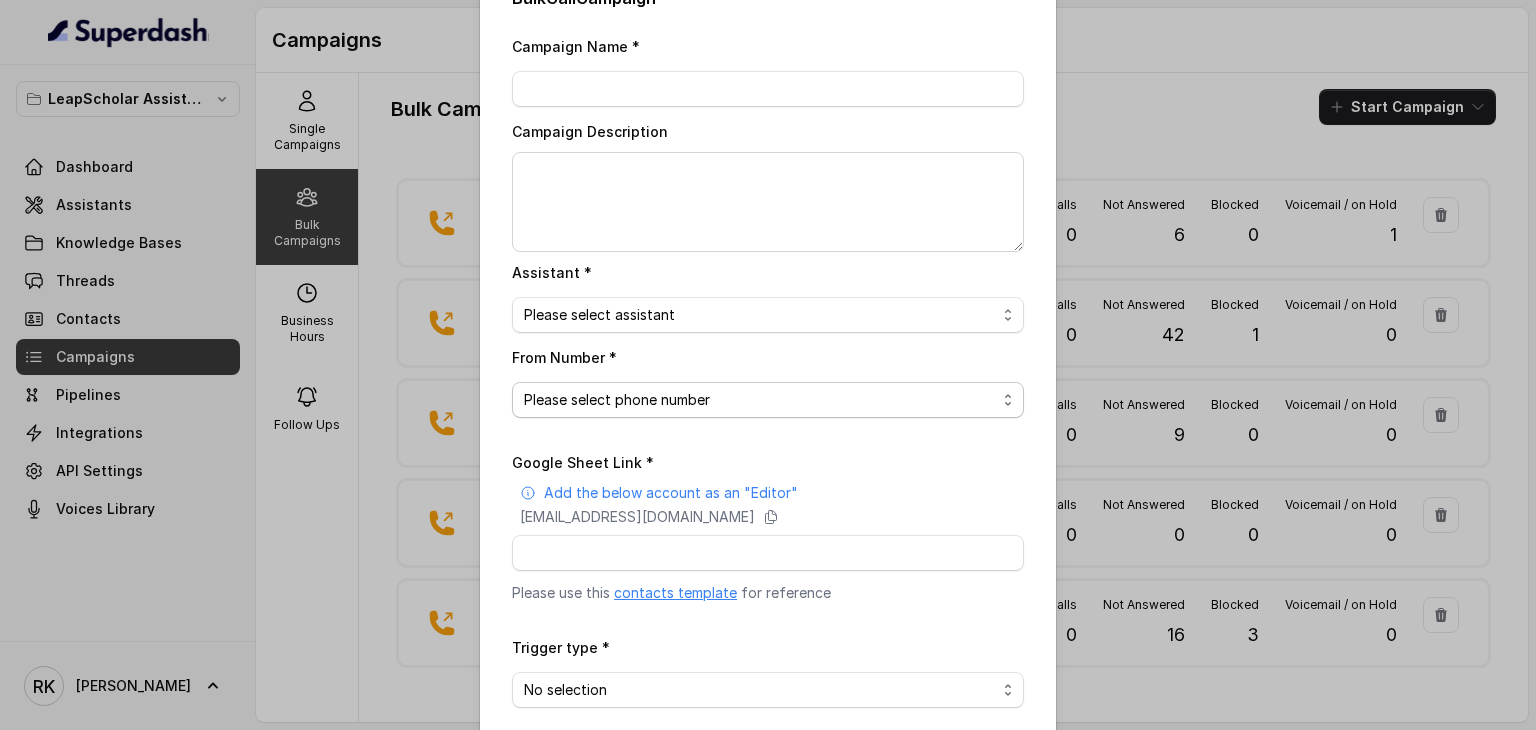 click on "Please select phone number" at bounding box center (768, 400) 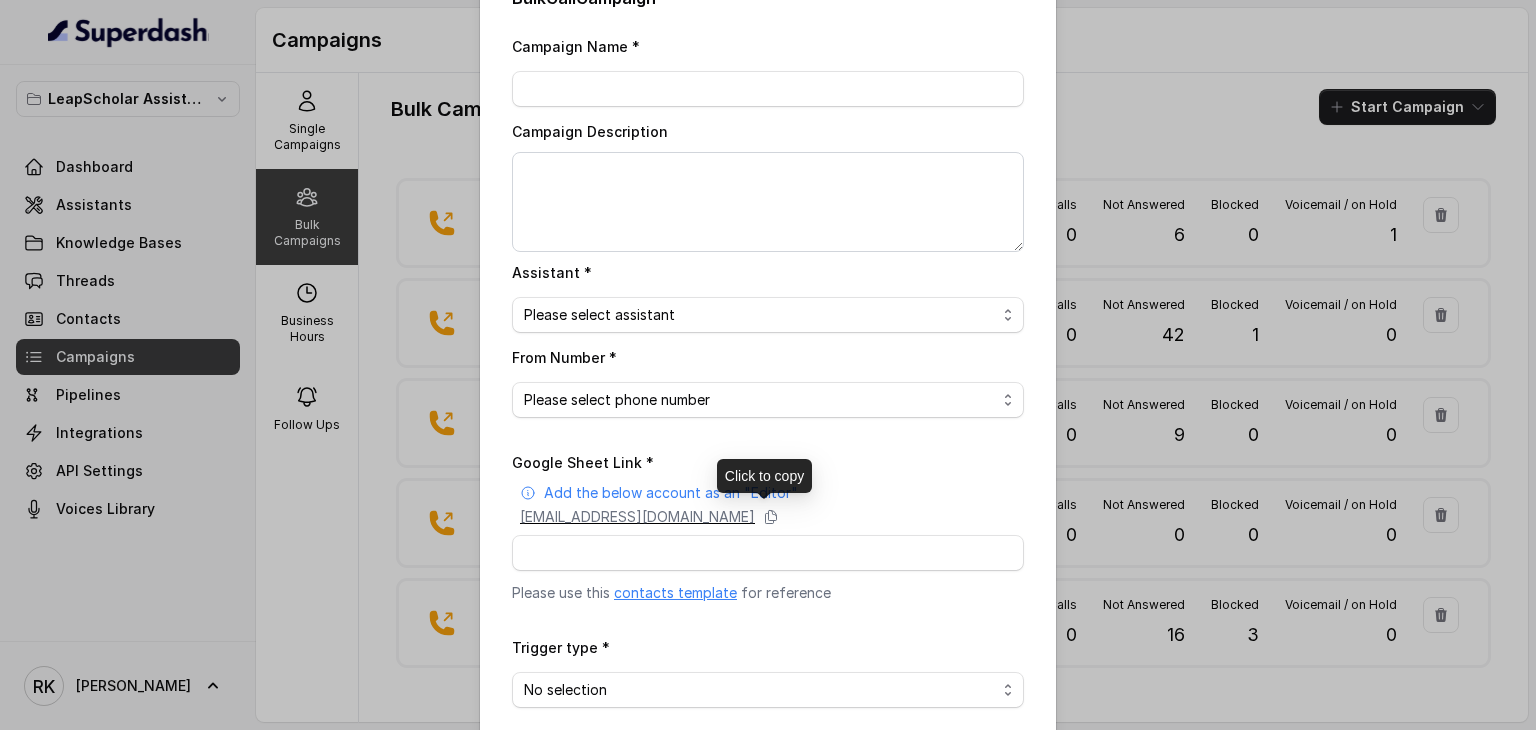click on "[EMAIL_ADDRESS][DOMAIN_NAME]" at bounding box center (637, 517) 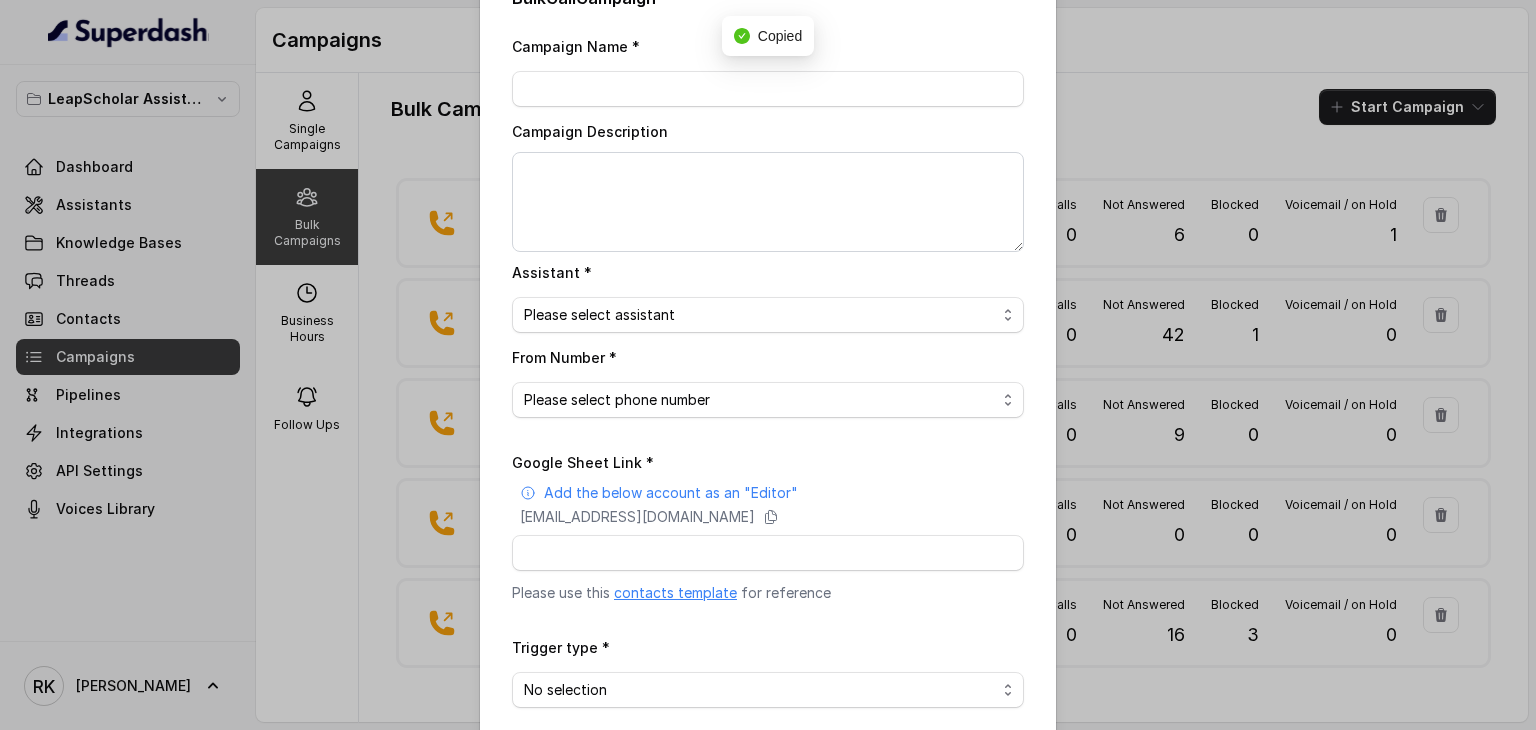scroll, scrollTop: 136, scrollLeft: 0, axis: vertical 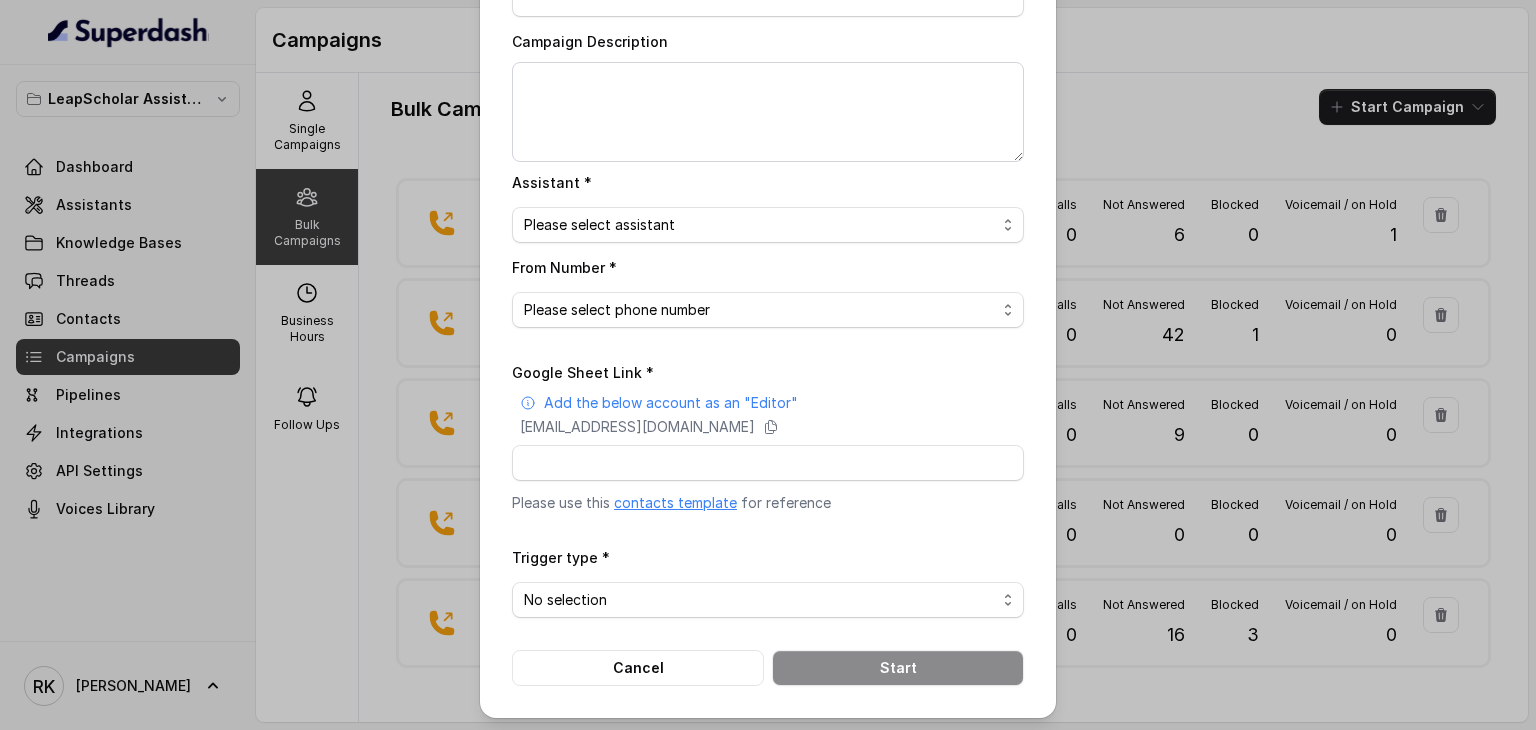 drag, startPoint x: 567, startPoint y: 550, endPoint x: 520, endPoint y: 557, distance: 47.518417 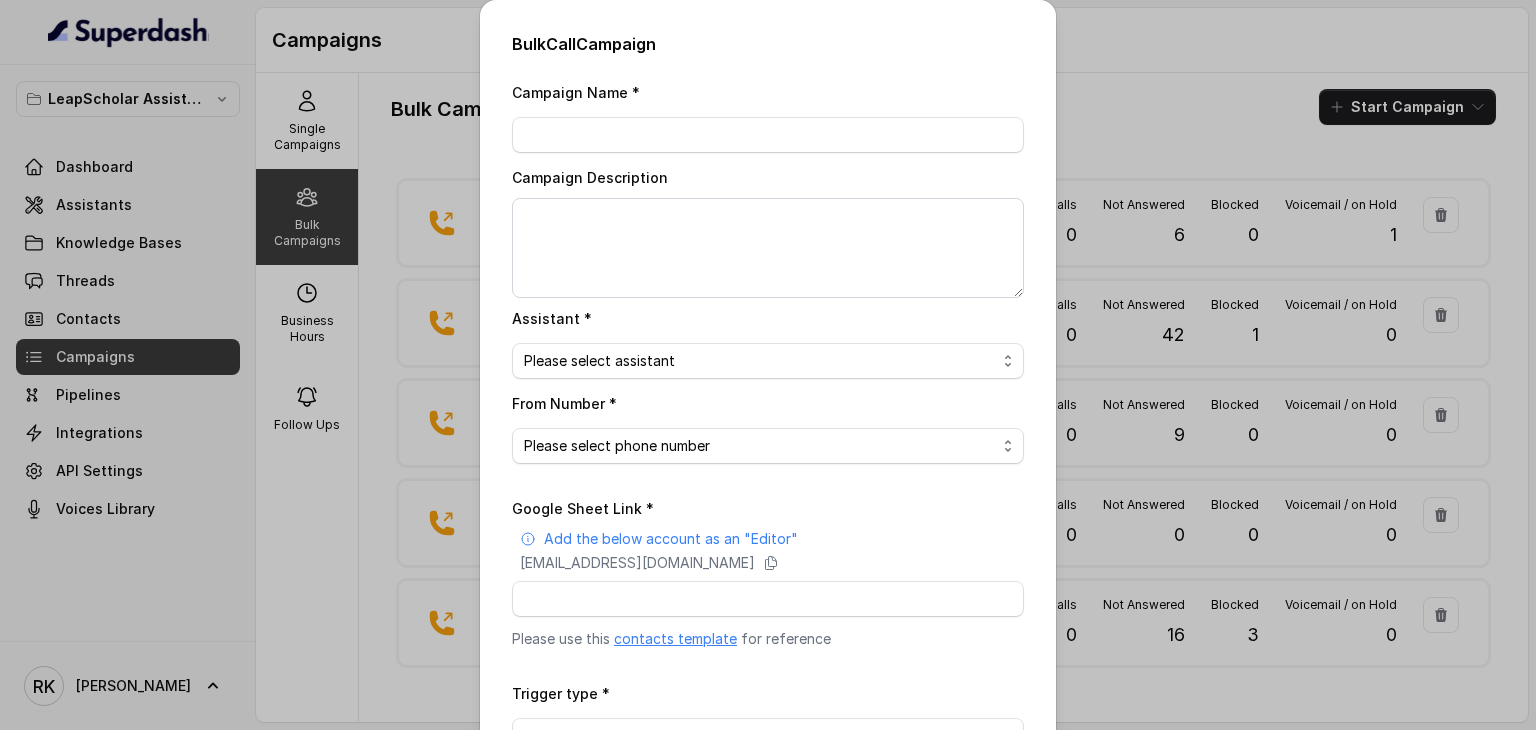 click on "Bulk  Call  Campaign Campaign Name * Campaign Description Assistant * Please select assistant OC-new approach Cohort 2 - IELTS Booked Akash - Not Sure | PP Akash - Not Sure | C2I Session AI Calling for Masterclass - #RK Cohort 4 - Qualified but Meeting not attended Cohort 9 - Future Intake IELTS Given Cohort 5 - Webinar [DATE] Geebee-Test Cohort 10 - Future Intake Non-IELTS Cohort 11 - IELTS Demo Attended Cohort 14 - Generic Cohort 13 - IELTS Masterclass Attended Cohort 12 - IELTS Demo Not Attended AI-IELTS (Testing) Akash- Exam booked Akash - Exam Given  Akash - Exam Not Yet Decided Deferral BoFu IELTS_DEMO_gk From Number * Please select phone number Google Sheet Link * Add the below account as an "Editor" [EMAIL_ADDRESS][DOMAIN_NAME] Please use this   contacts template   for reference Trigger type * No selection Trigger Immediately Trigger based on campaign configuration Cancel Start" at bounding box center (768, 365) 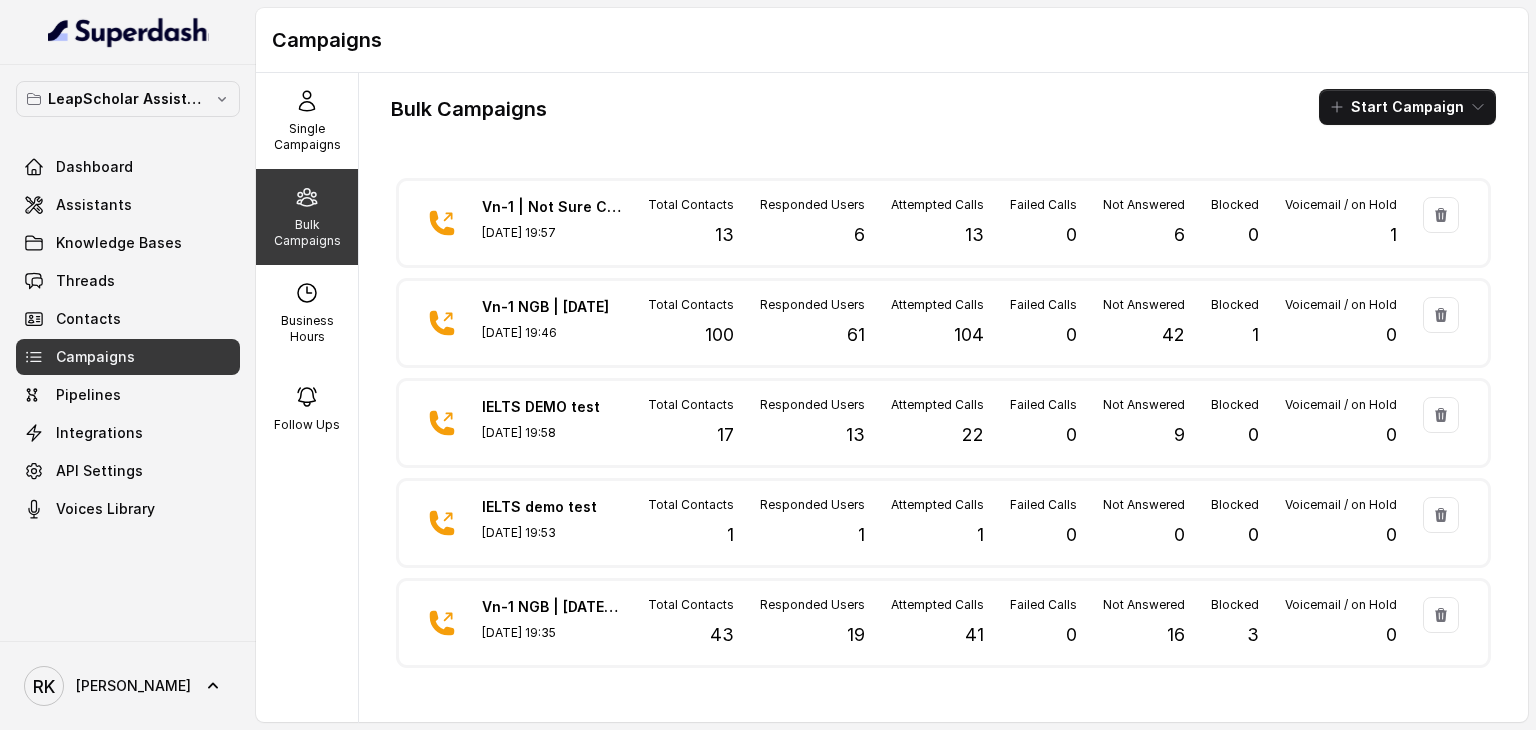 click on "Campaigns" at bounding box center (892, 40) 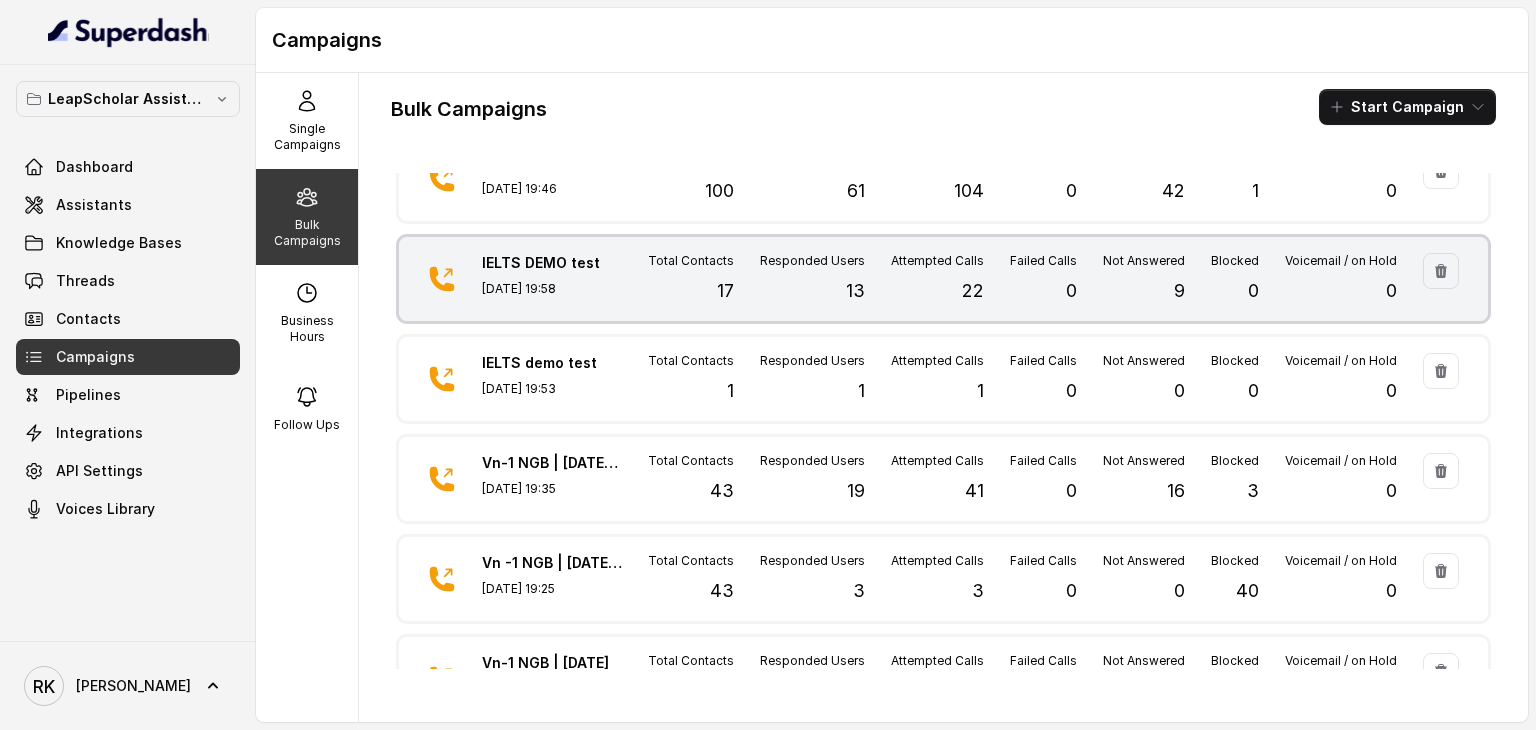 scroll, scrollTop: 0, scrollLeft: 0, axis: both 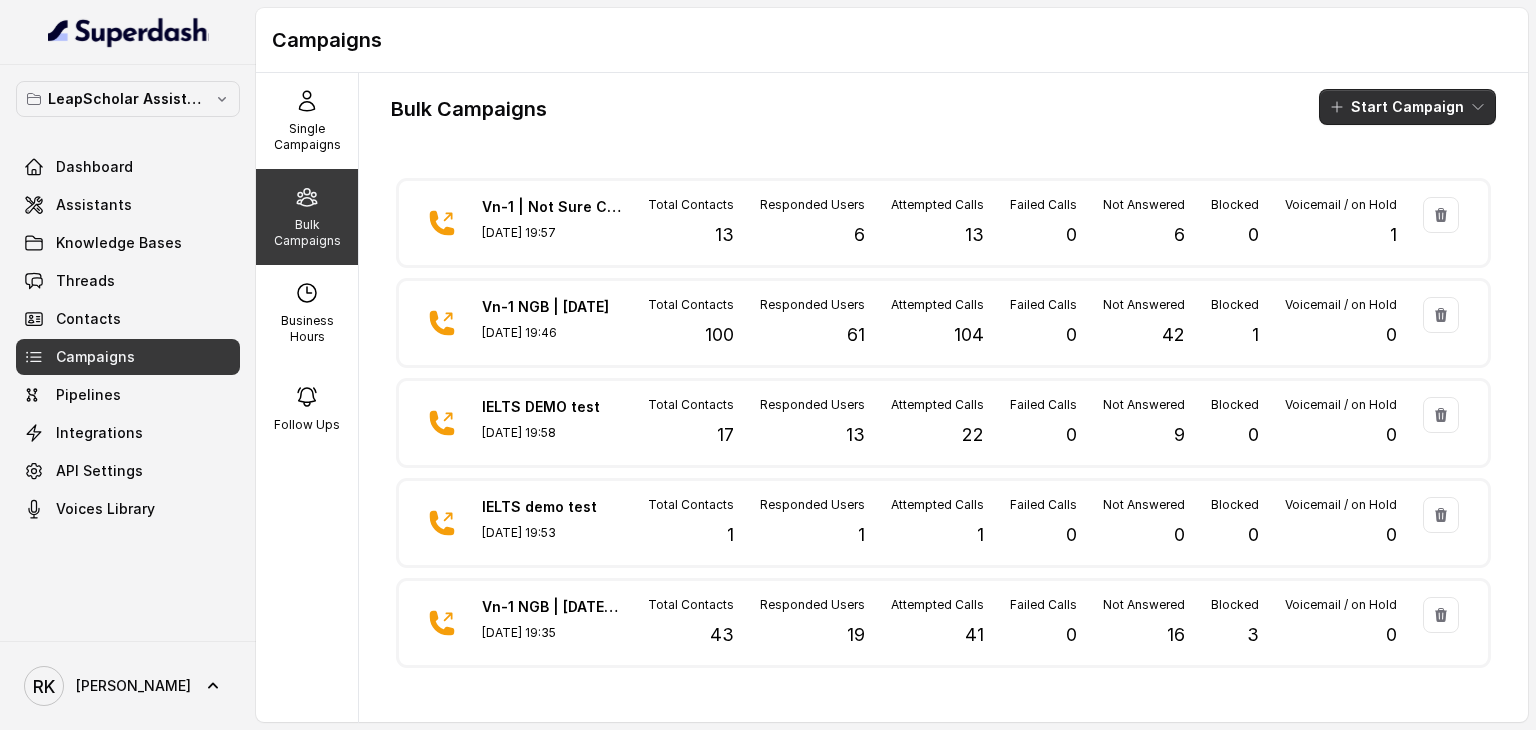click on "Start Campaign" at bounding box center (1407, 107) 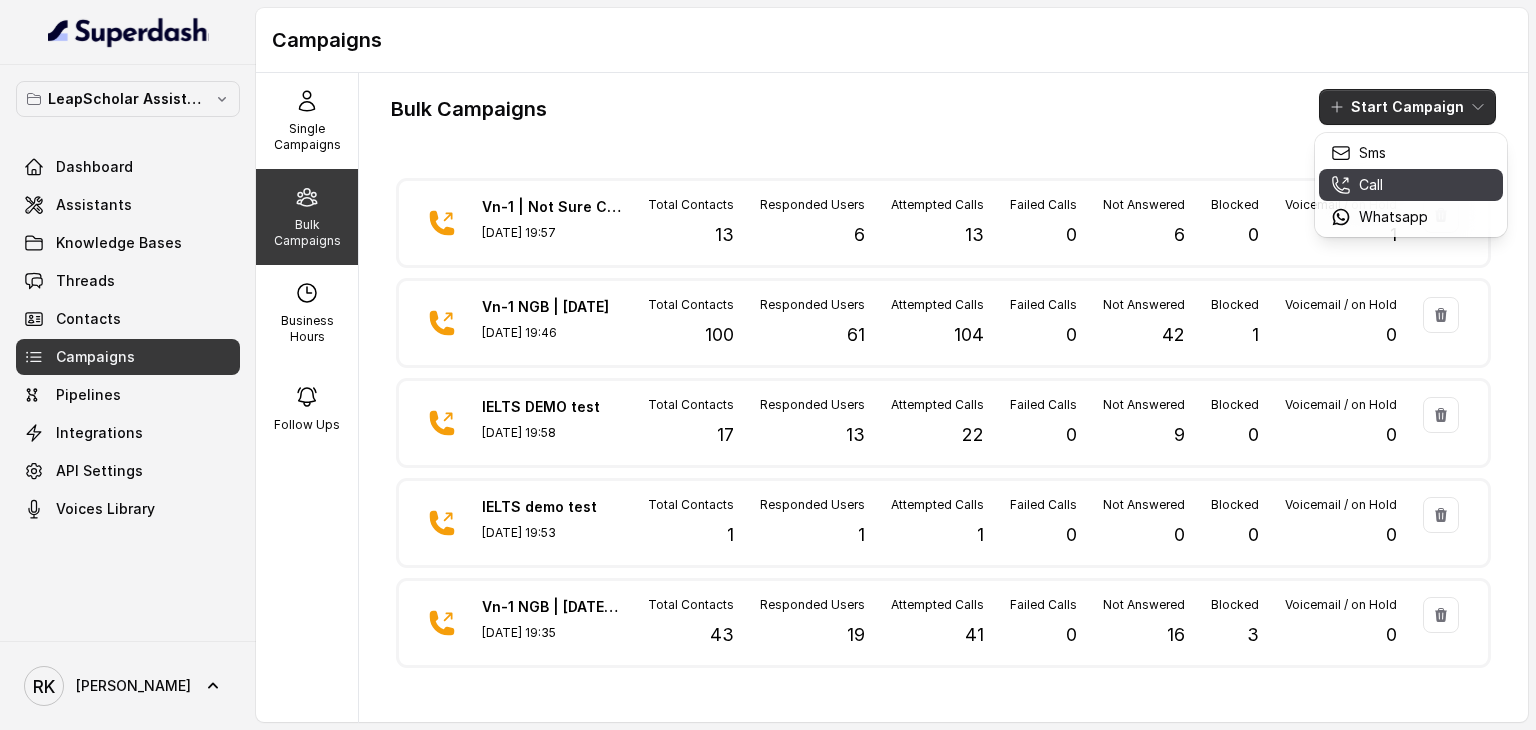 click on "Call" at bounding box center [1379, 185] 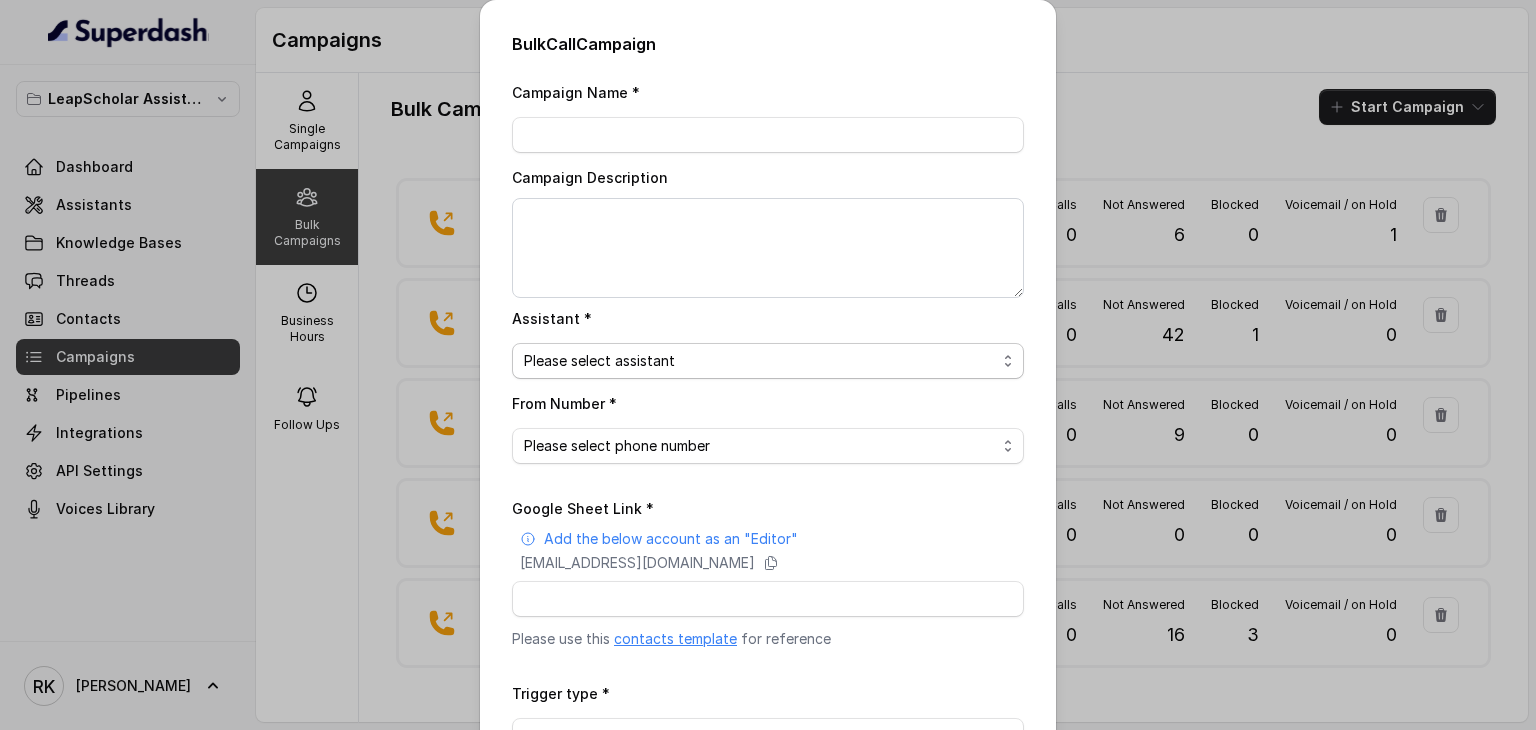 click on "Please select assistant OC-new approach Cohort 2 - IELTS Booked Akash - Not Sure | PP Akash - Not Sure | C2I Session AI Calling for Masterclass - #RK Cohort 4 - Qualified but Meeting not attended Cohort 9 - Future Intake IELTS Given Cohort 5 - Webinar [DATE] Geebee-Test Cohort 10 - Future Intake Non-IELTS Cohort 11 - IELTS Demo Attended Cohort 14 - Generic Cohort 13 - IELTS Masterclass Attended Cohort 12 - IELTS Demo Not Attended AI-IELTS (Testing) Akash- Exam booked Akash - Exam Given  Akash - Exam Not Yet Decided Deferral BoFu IELTS_DEMO_gk" at bounding box center (768, 361) 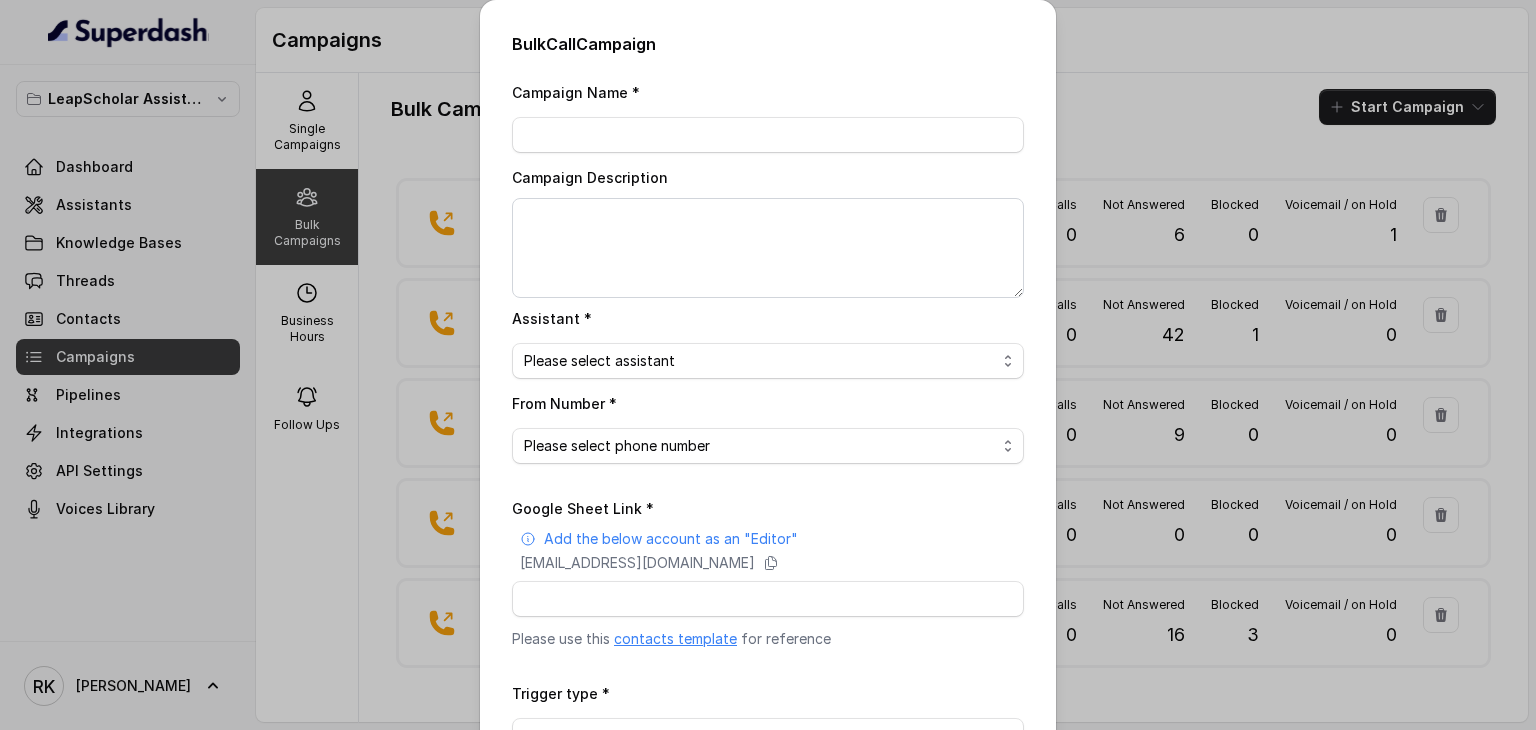 click on "Campaign Name * Campaign Description Assistant * Please select assistant OC-new approach Cohort 2 - IELTS Booked Akash - Not Sure | PP Akash - Not Sure | C2I Session AI Calling for Masterclass - #RK Cohort 4 - Qualified but Meeting not attended Cohort 9 - Future Intake IELTS Given Cohort 5 - Webinar [DATE] Geebee-Test Cohort 10 - Future Intake Non-IELTS Cohort 11 - IELTS Demo Attended Cohort 14 - Generic Cohort 13 - IELTS Masterclass Attended Cohort 12 - IELTS Demo Not Attended AI-IELTS (Testing) Akash- Exam booked Akash - Exam Given  Akash - Exam Not Yet Decided Deferral BoFu IELTS_DEMO_gk From Number * Please select phone number Google Sheet Link * Add the below account as an "Editor" [EMAIL_ADDRESS][DOMAIN_NAME] Please use this   contacts template   for reference Trigger type * No selection Trigger Immediately Trigger based on campaign configuration Cancel Start" at bounding box center (768, 451) 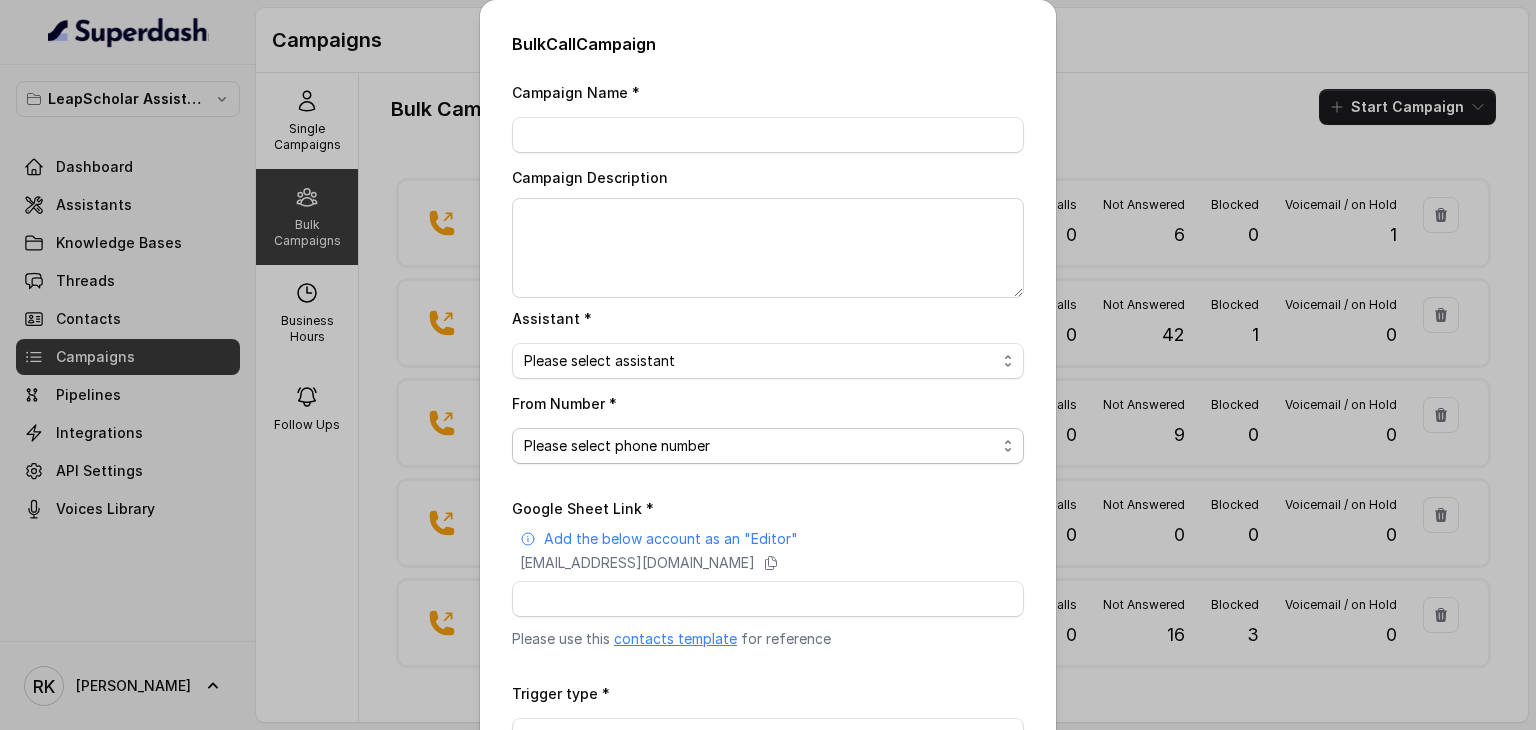 click on "Please select phone number" at bounding box center (768, 446) 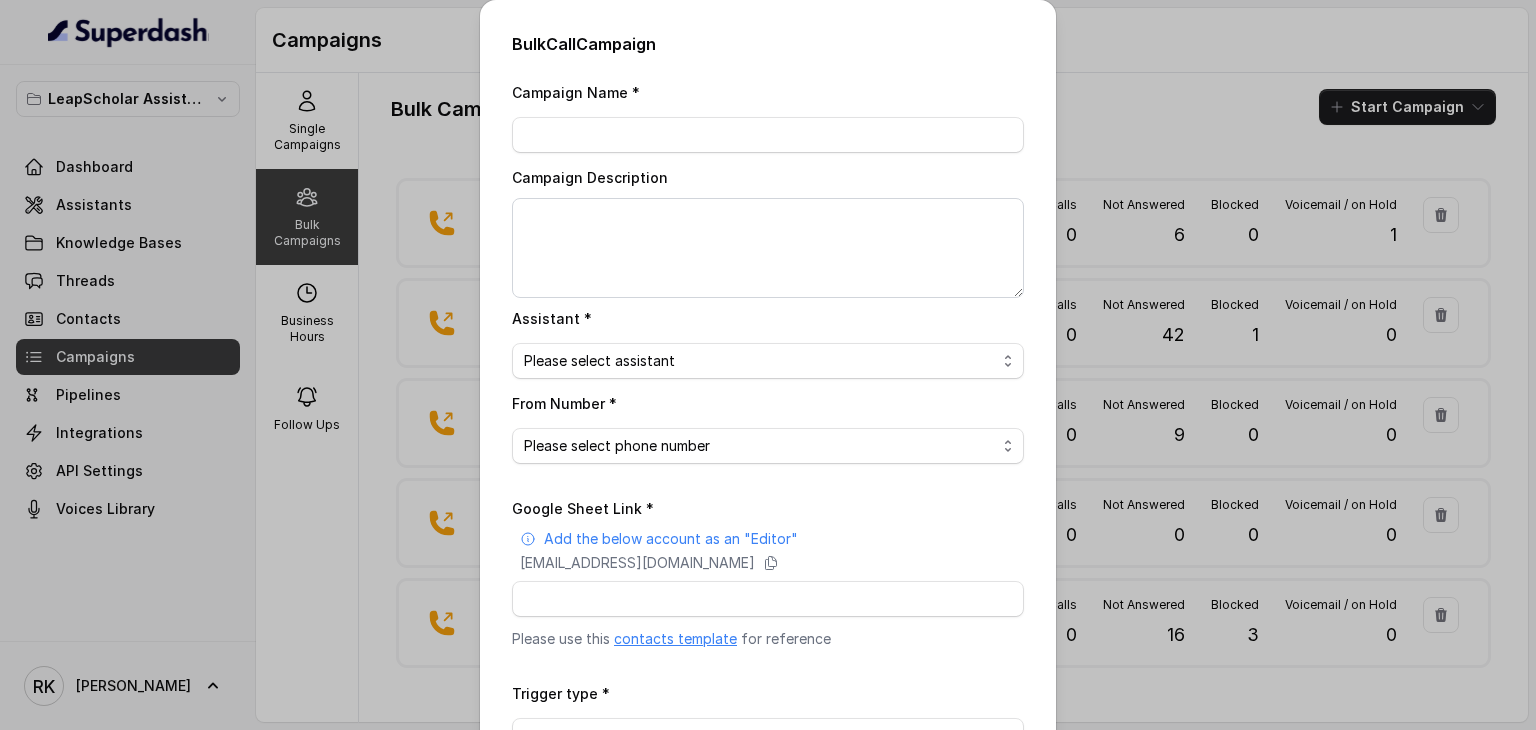 click on "Google Sheet Link * Add the below account as an "Editor" [EMAIL_ADDRESS][DOMAIN_NAME] Please use this   contacts template   for reference" at bounding box center [768, 572] 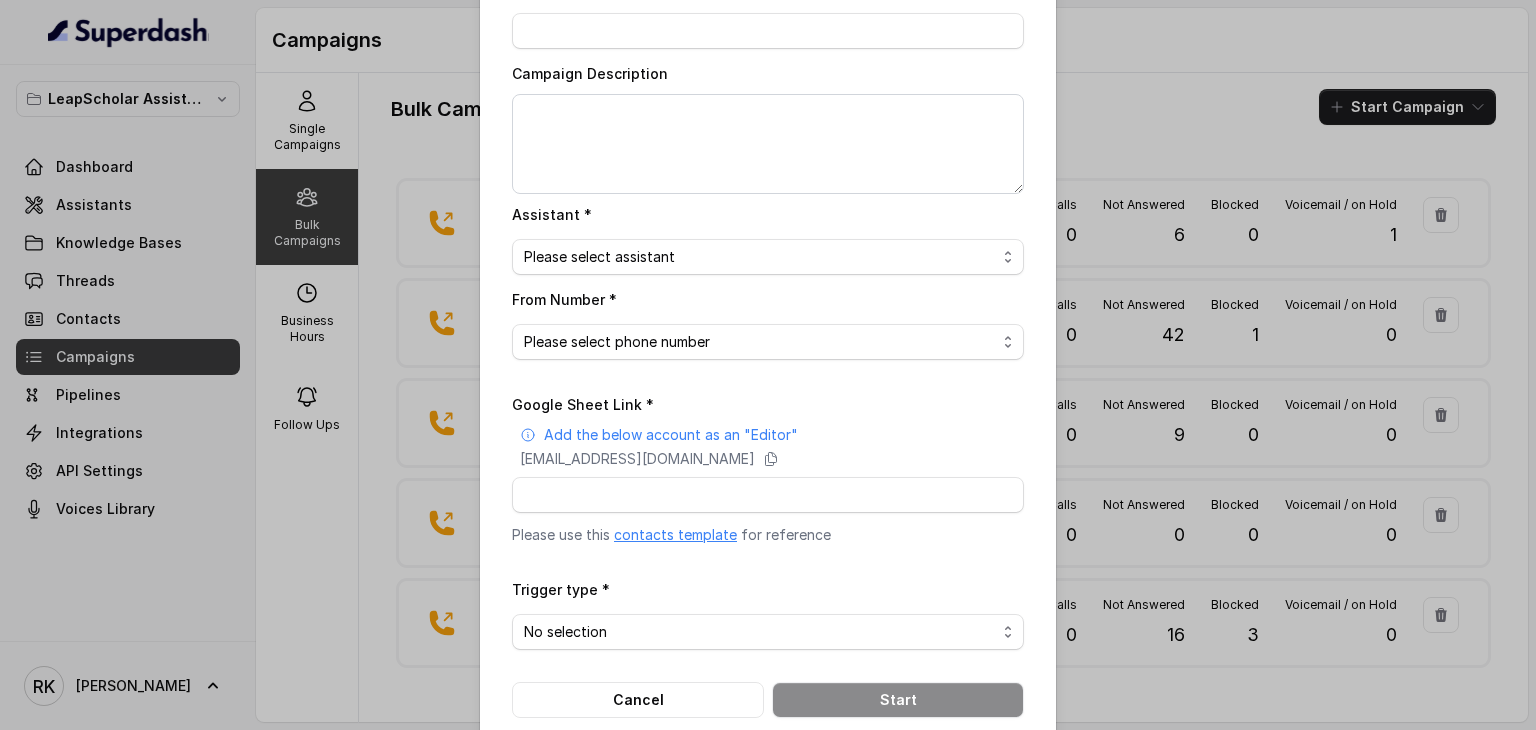 scroll, scrollTop: 106, scrollLeft: 0, axis: vertical 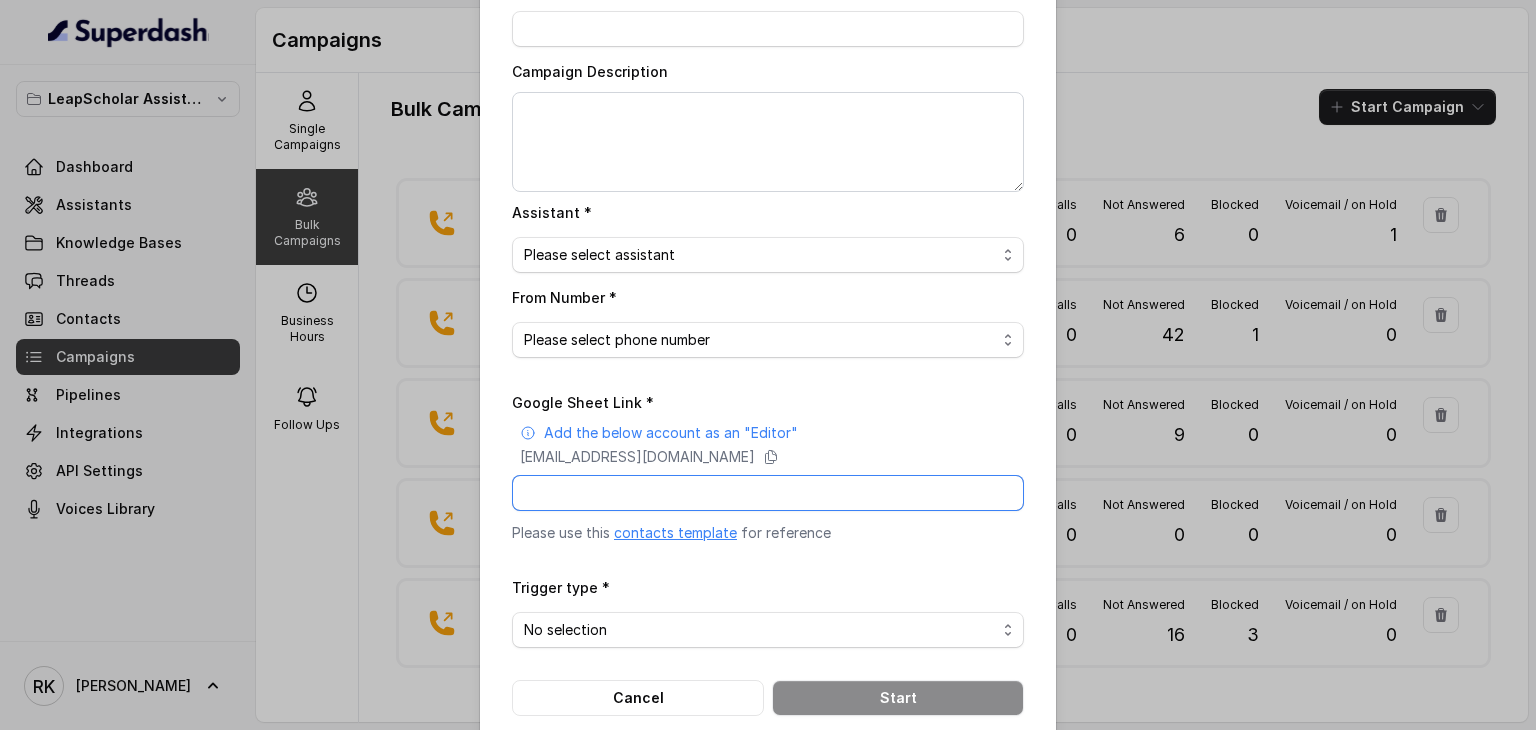 click on "Google Sheet Link *" at bounding box center (768, 493) 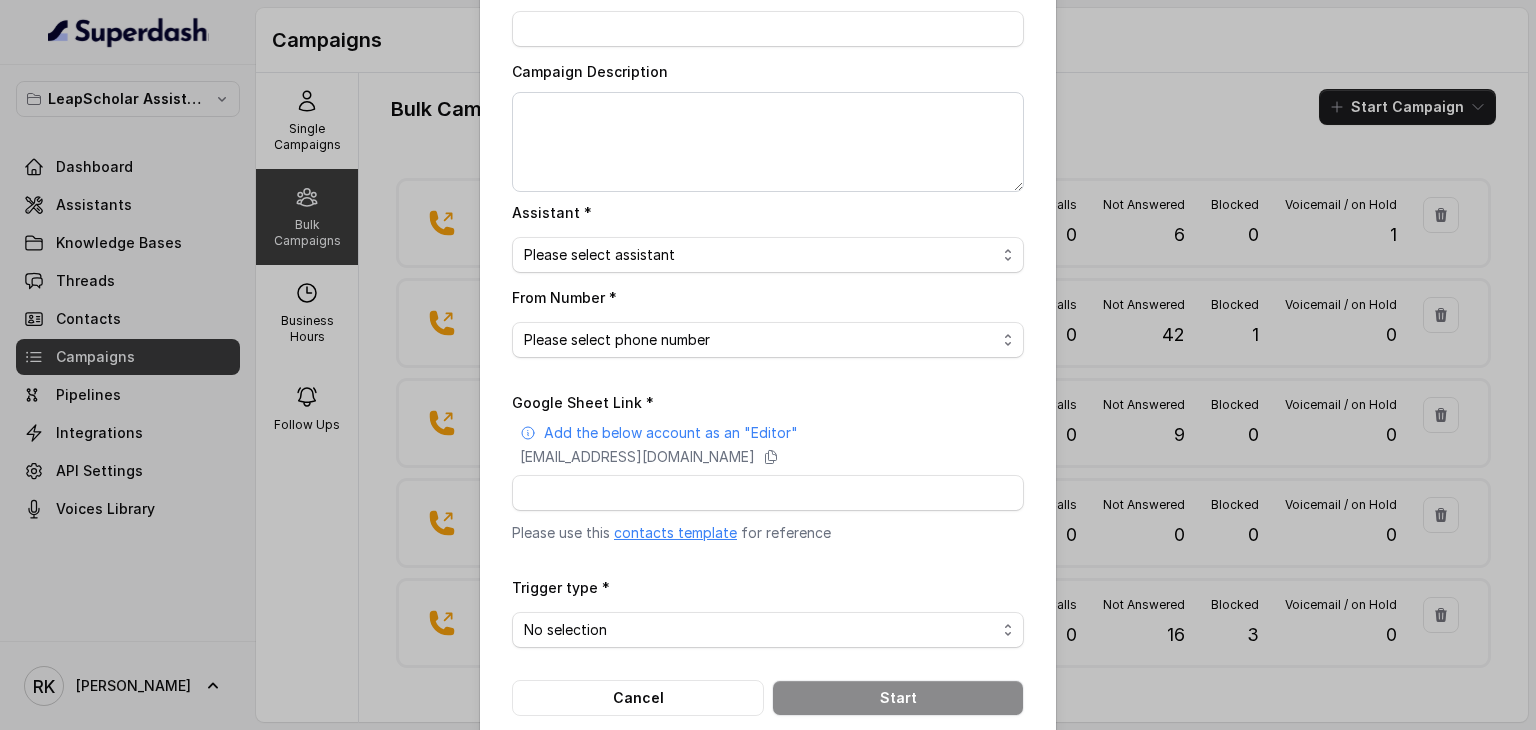 click on "Google Sheet Link * Add the below account as an "Editor" [EMAIL_ADDRESS][DOMAIN_NAME] Please use this   contacts template   for reference Trigger type * No selection Trigger Immediately Trigger based on campaign configuration Cancel Start" at bounding box center (768, 553) 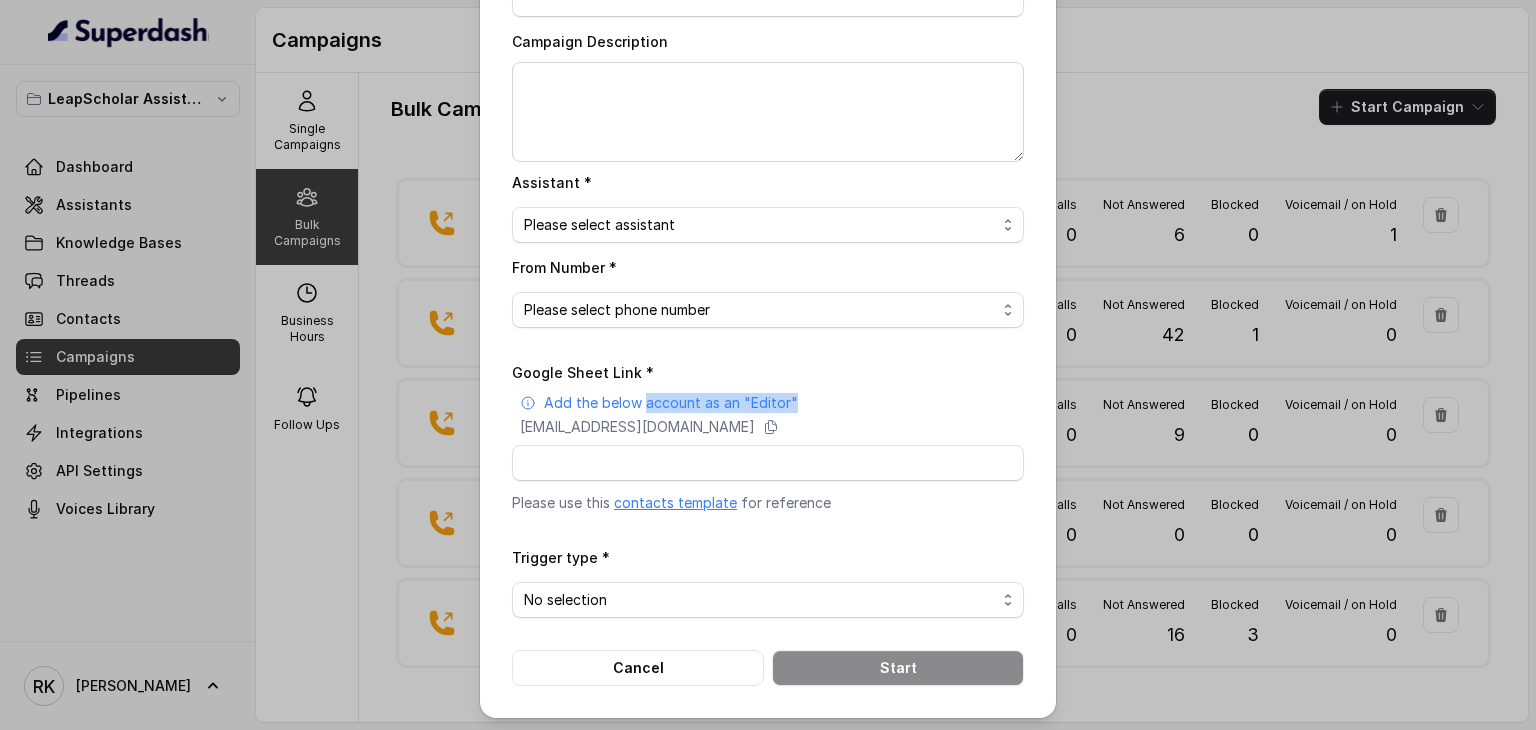 drag, startPoint x: 787, startPoint y: 396, endPoint x: 636, endPoint y: 393, distance: 151.0298 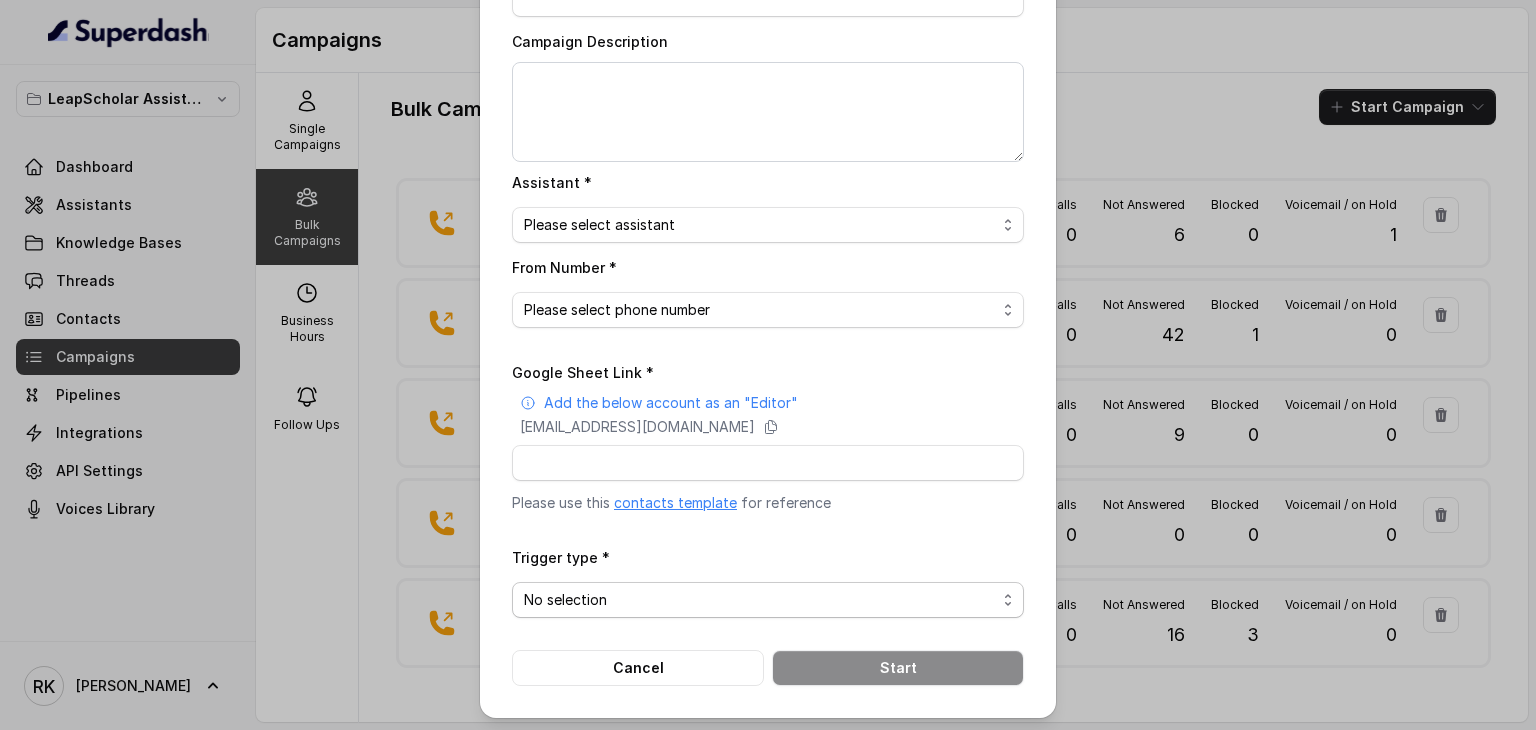 click on "No selection Trigger Immediately Trigger based on campaign configuration" at bounding box center (768, 600) 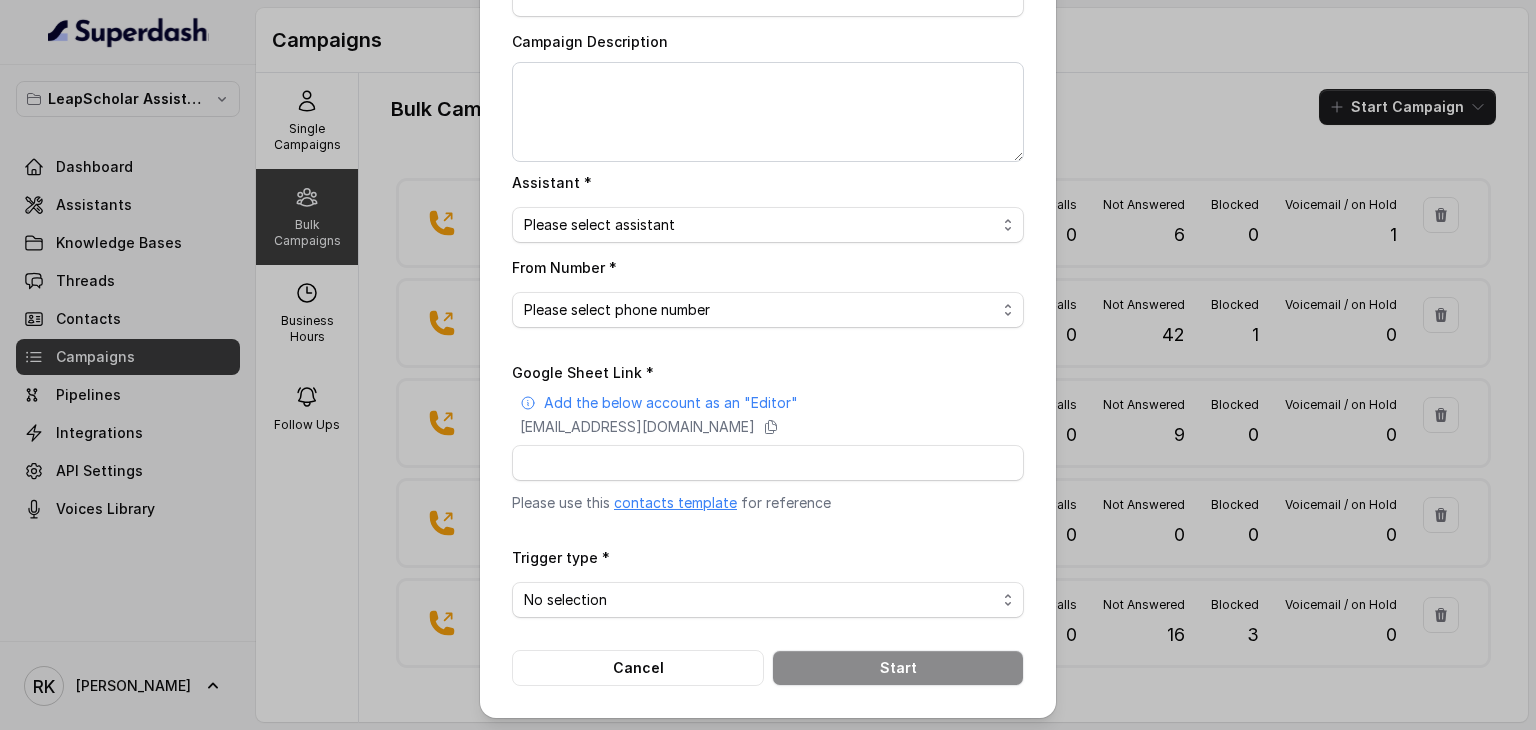 click on "Google Sheet Link * Add the below account as an "Editor" [EMAIL_ADDRESS][DOMAIN_NAME] Please use this   contacts template   for reference Trigger type * No selection Trigger Immediately Trigger based on campaign configuration Cancel Start" at bounding box center [768, 523] 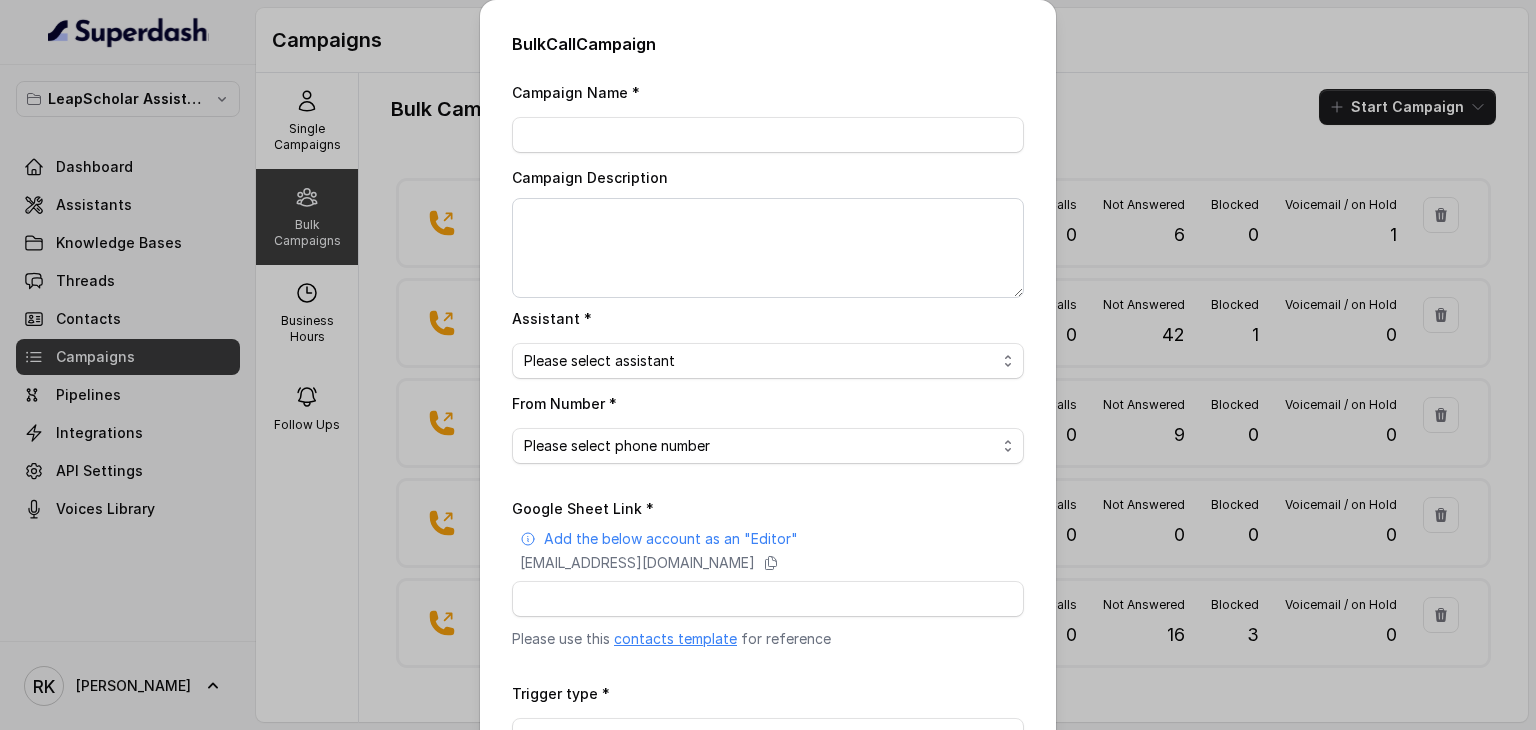 click on "Bulk  Call  Campaign" at bounding box center [768, 44] 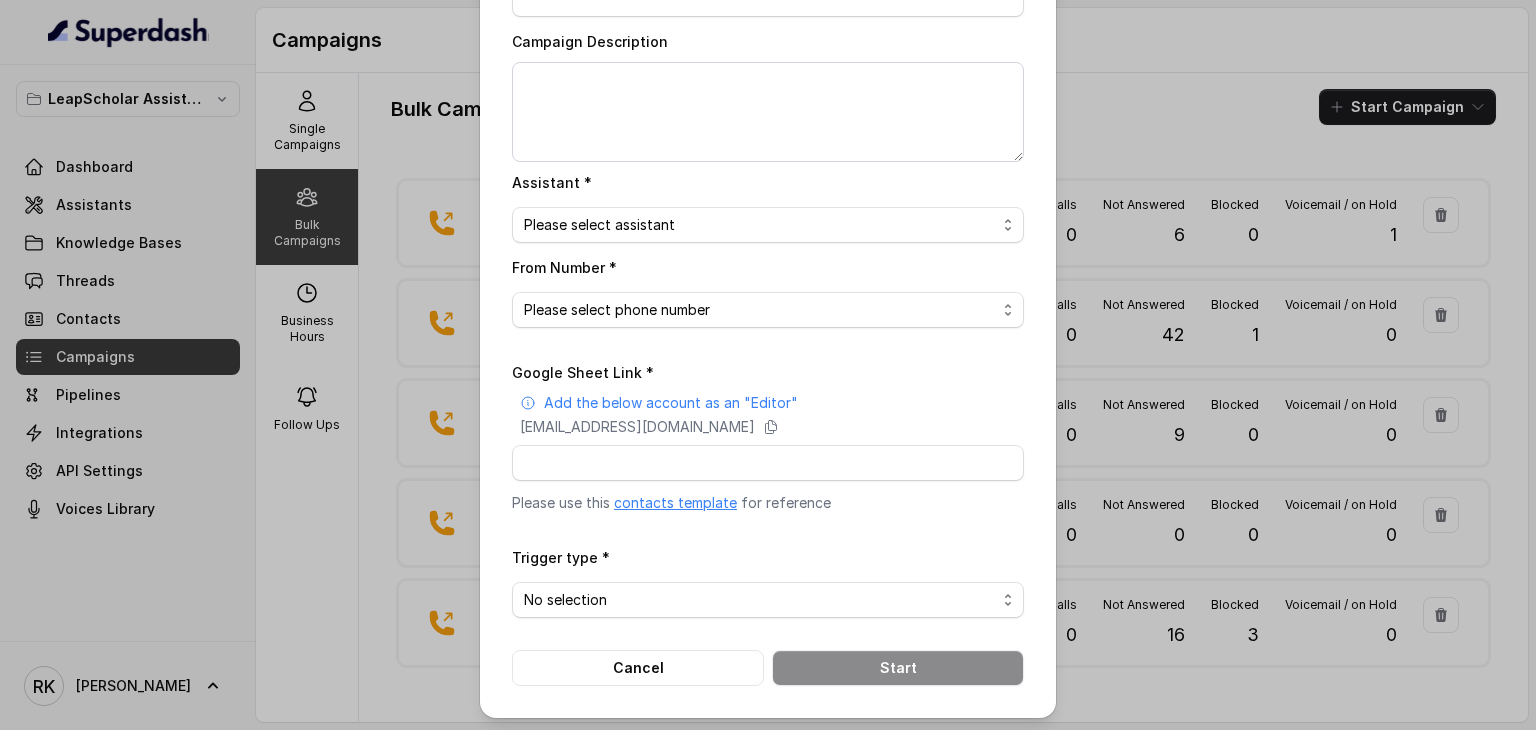 click on "Bulk  Call  Campaign Campaign Name * Campaign Description Assistant * Please select assistant OC-new approach Cohort 2 - IELTS Booked Akash - Not Sure | PP Akash - Not Sure | C2I Session AI Calling for Masterclass - #RK Cohort 4 - Qualified but Meeting not attended Cohort 9 - Future Intake IELTS Given Cohort 5 - Webinar [DATE] Geebee-Test Cohort 10 - Future Intake Non-IELTS Cohort 11 - IELTS Demo Attended Cohort 14 - Generic Cohort 13 - IELTS Masterclass Attended Cohort 12 - IELTS Demo Not Attended AI-IELTS (Testing) Akash- Exam booked Akash - Exam Given  Akash - Exam Not Yet Decided Deferral BoFu IELTS_DEMO_gk From Number * Please select phone number Google Sheet Link * Add the below account as an "Editor" [EMAIL_ADDRESS][DOMAIN_NAME] Please use this   contacts template   for reference Trigger type * No selection Trigger Immediately Trigger based on campaign configuration Cancel Start" at bounding box center [768, 291] 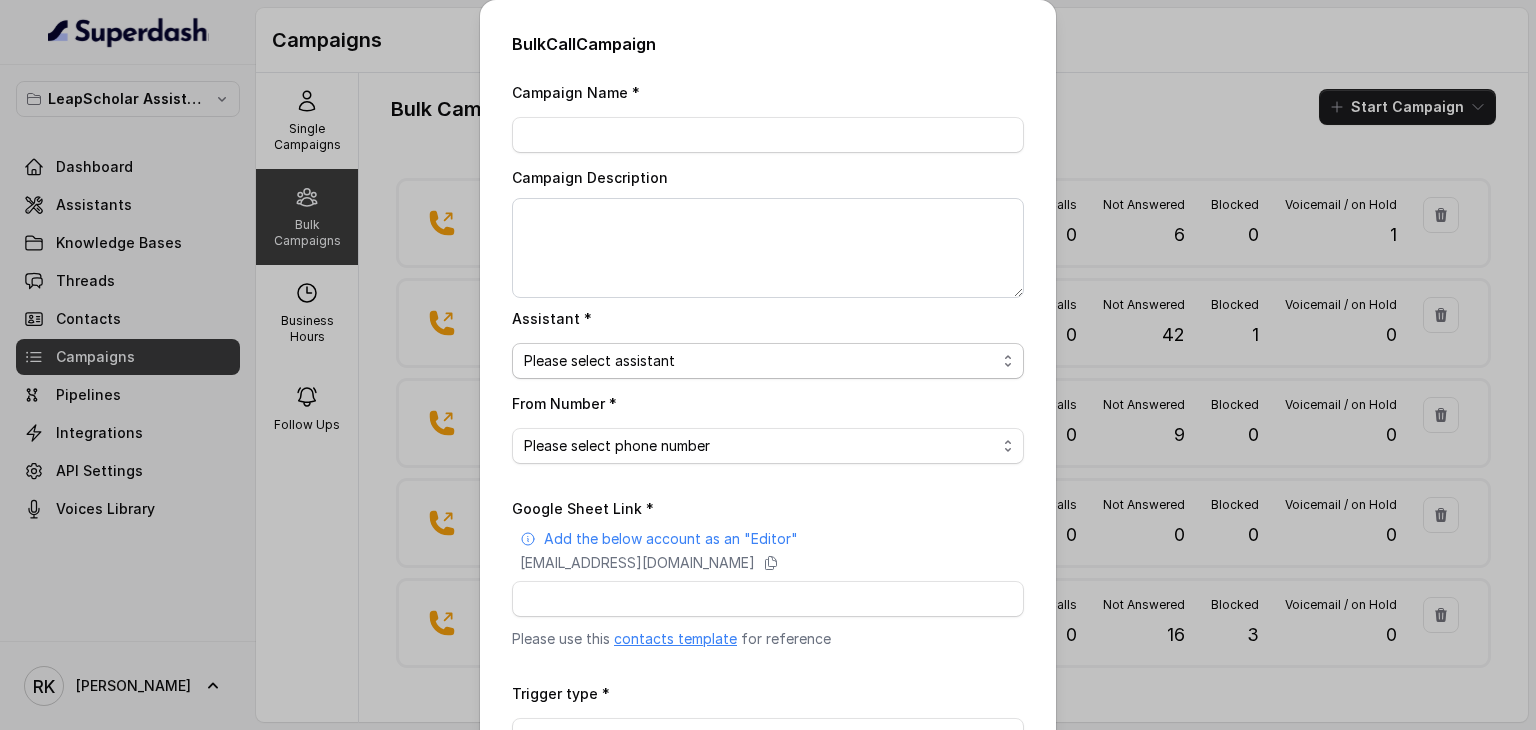 scroll, scrollTop: 136, scrollLeft: 0, axis: vertical 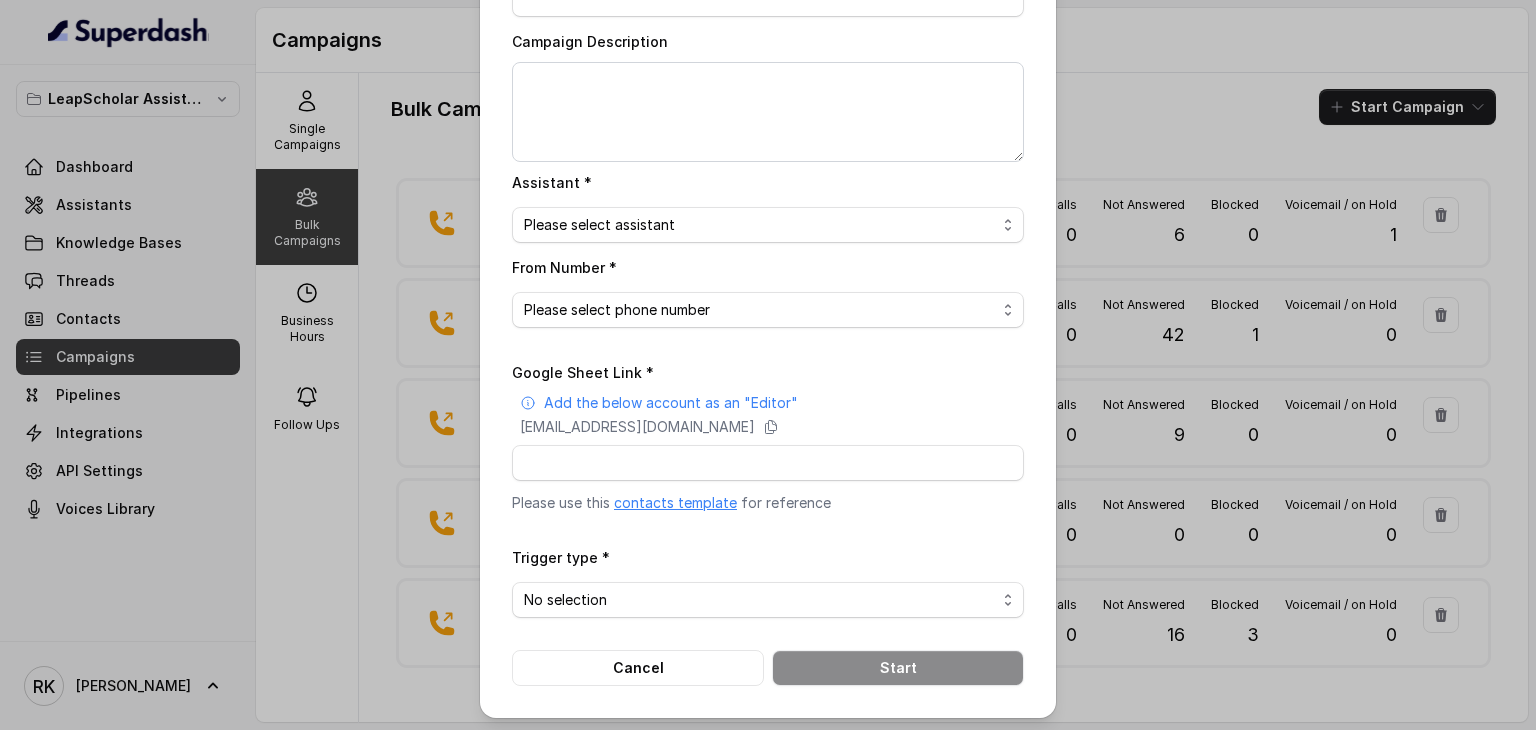 click on "contacts template" at bounding box center [675, 502] 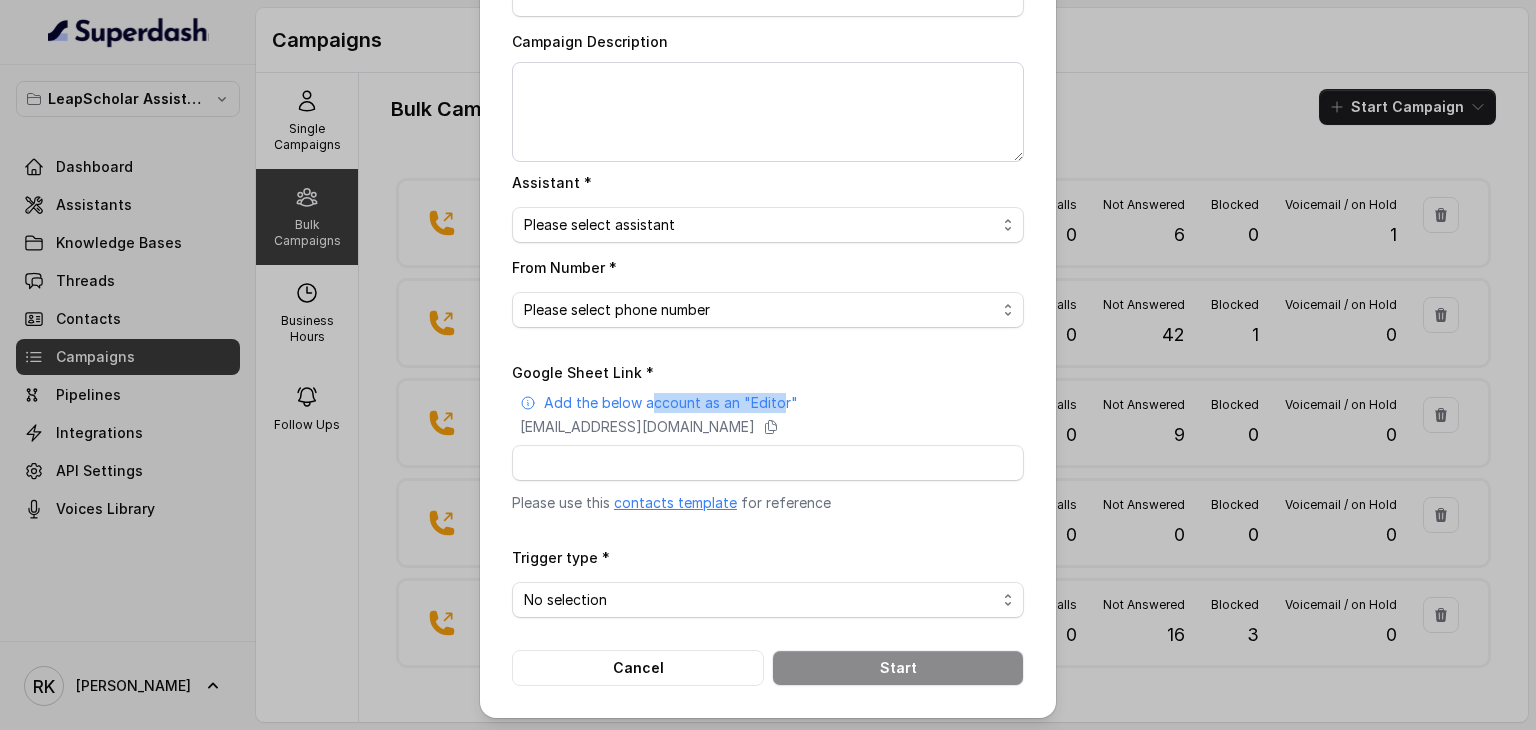 drag, startPoint x: 646, startPoint y: 397, endPoint x: 768, endPoint y: 396, distance: 122.0041 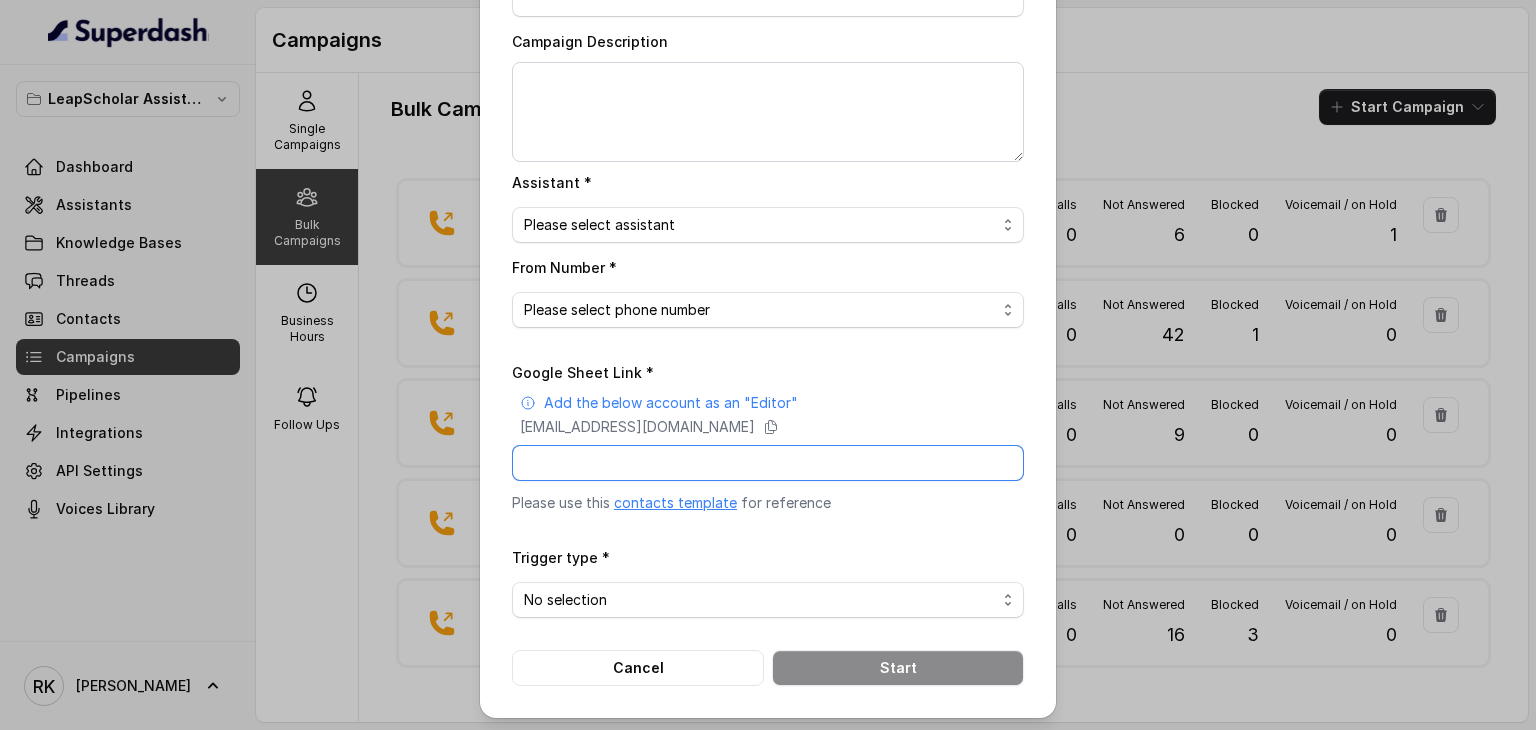 click on "Google Sheet Link *" at bounding box center (768, 463) 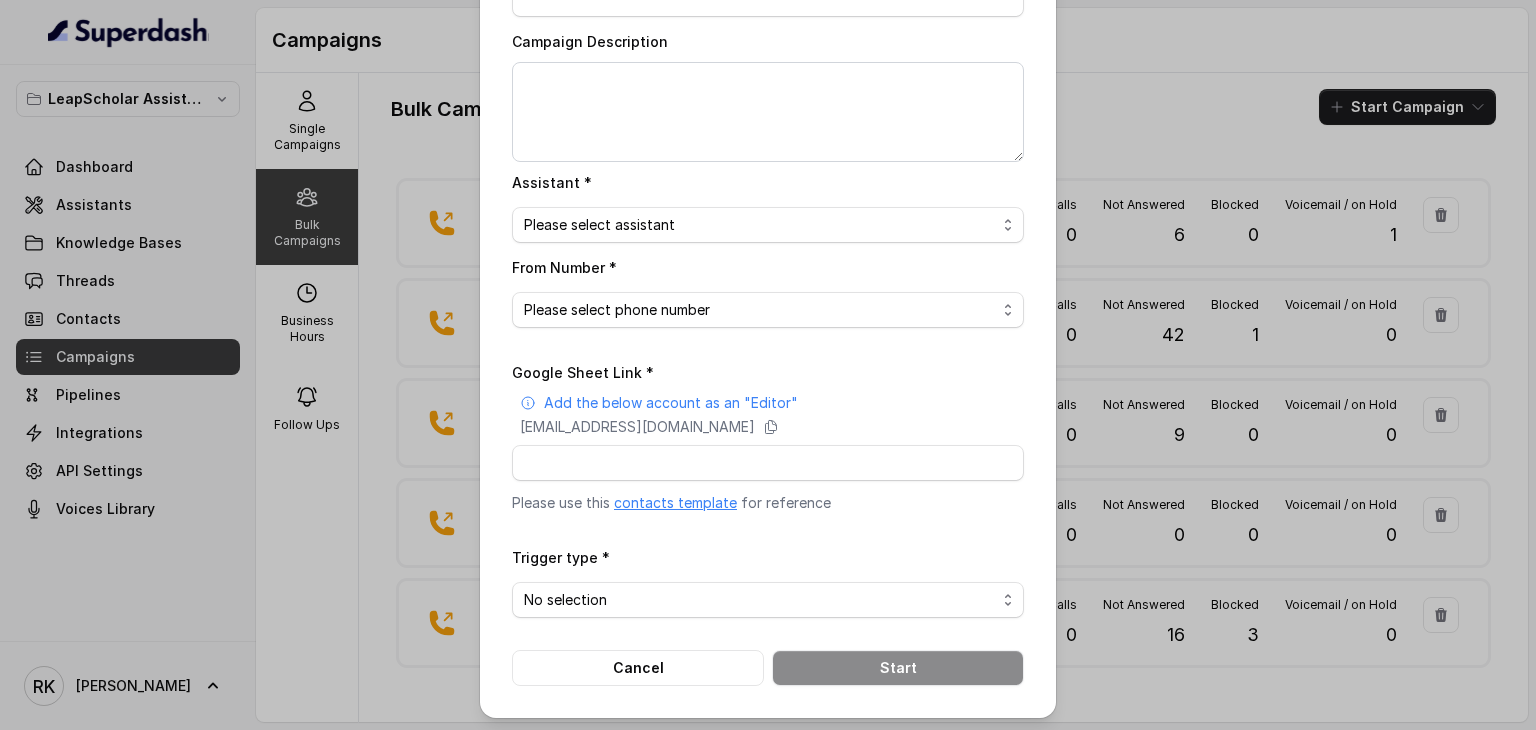 click on "Google Sheet Link * Add the below account as an "Editor" [EMAIL_ADDRESS][DOMAIN_NAME] Please use this   contacts template   for reference" at bounding box center (768, 436) 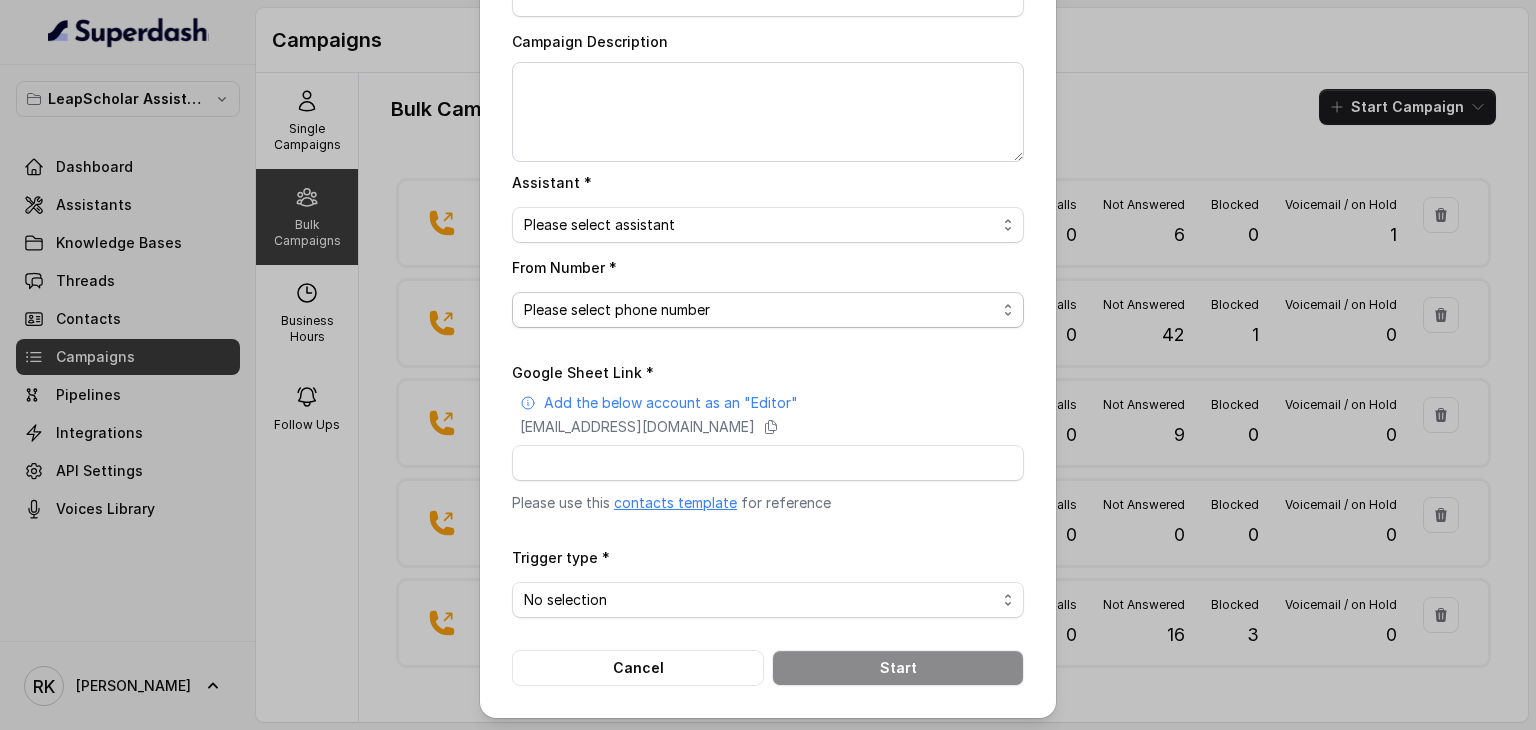 click on "Please select phone number" at bounding box center [768, 310] 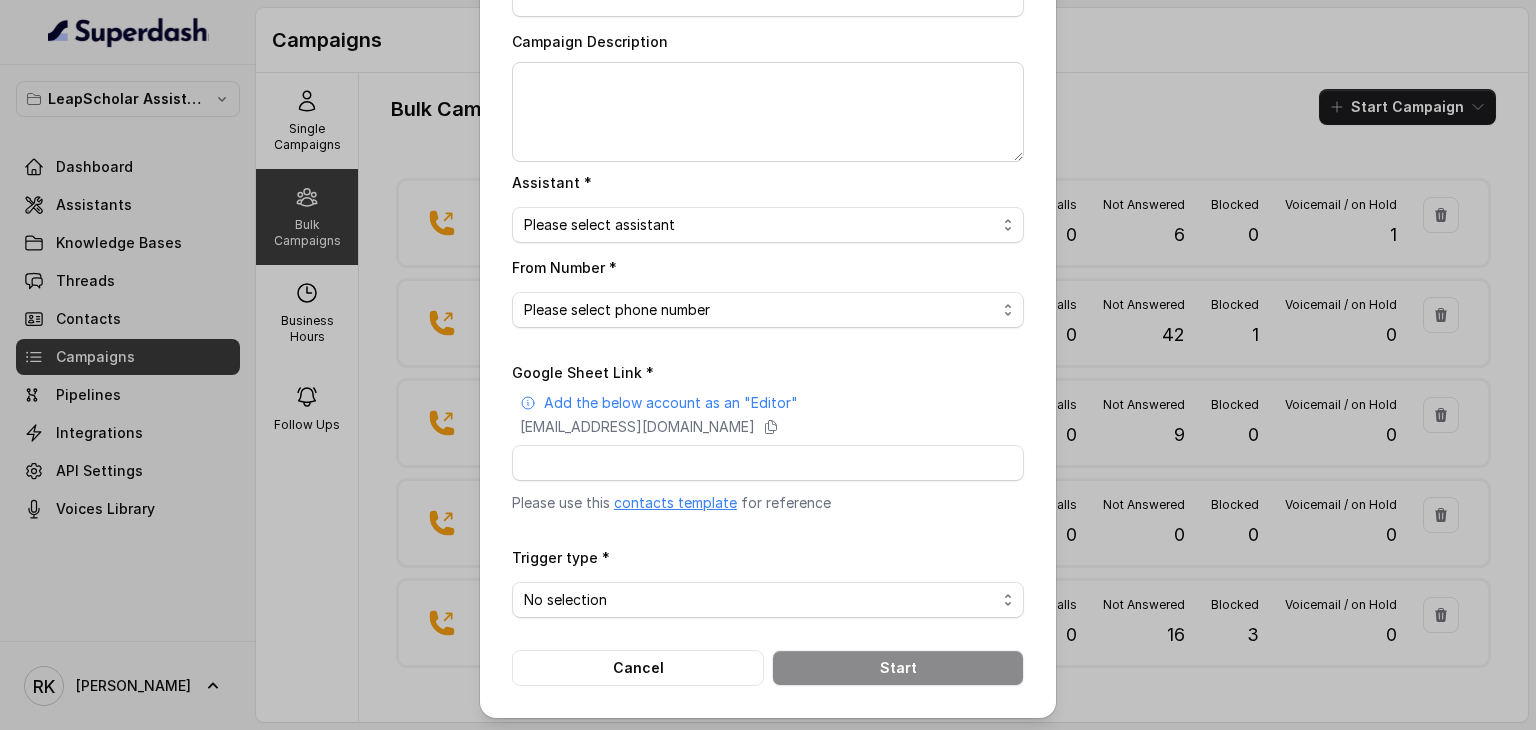 click on "Google Sheet Link * Add the below account as an "Editor" [EMAIL_ADDRESS][DOMAIN_NAME] Please use this   contacts template   for reference" at bounding box center [768, 436] 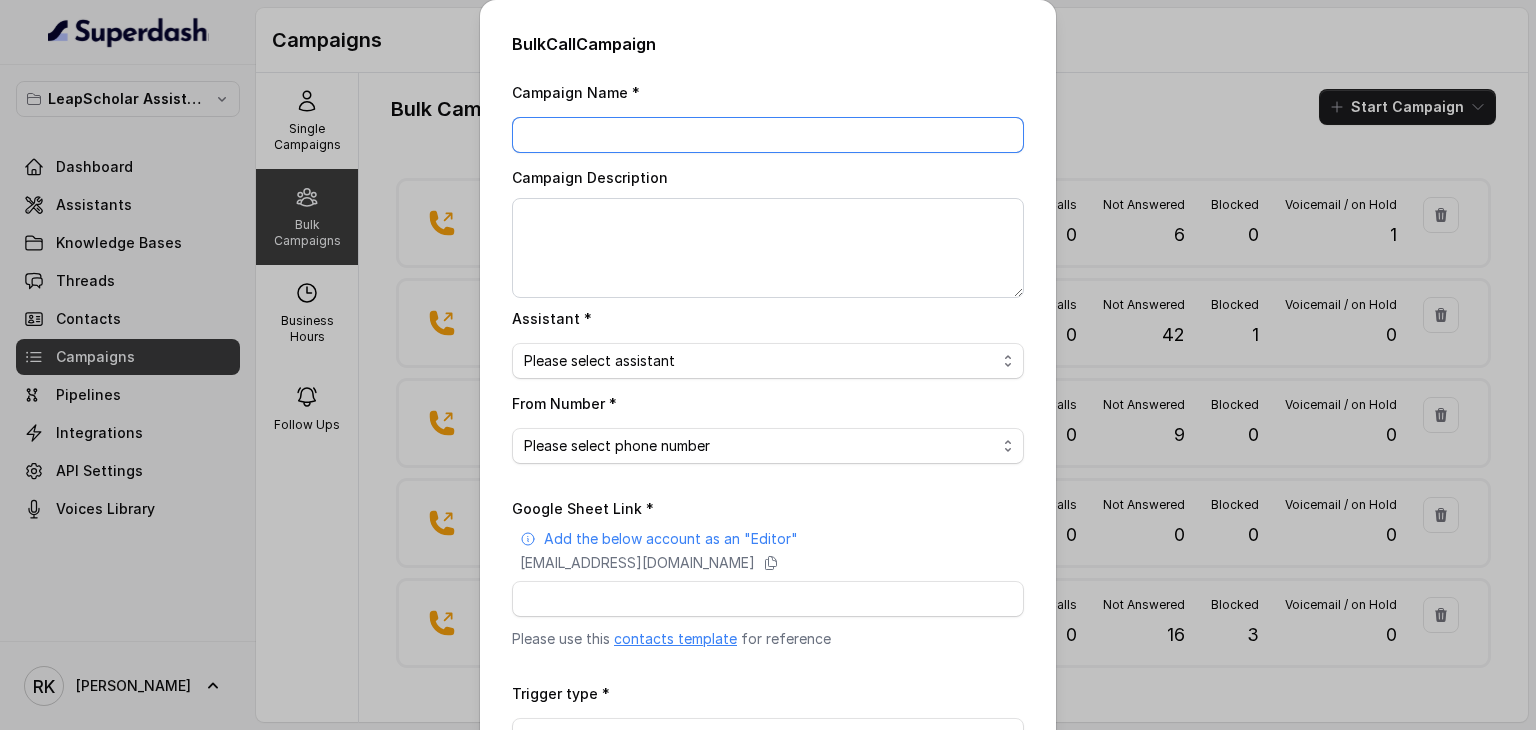click on "Campaign Name *" at bounding box center (768, 135) 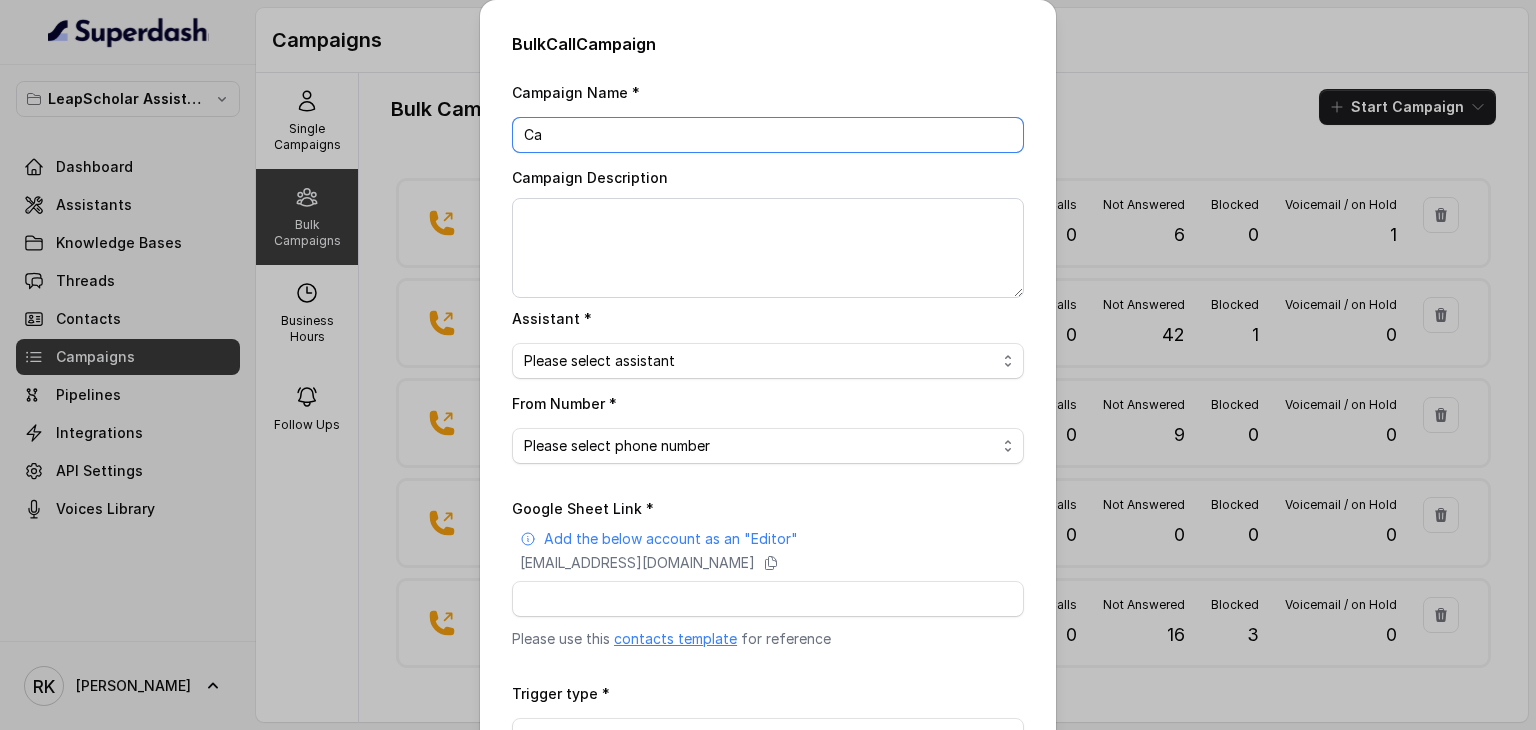 type on "C" 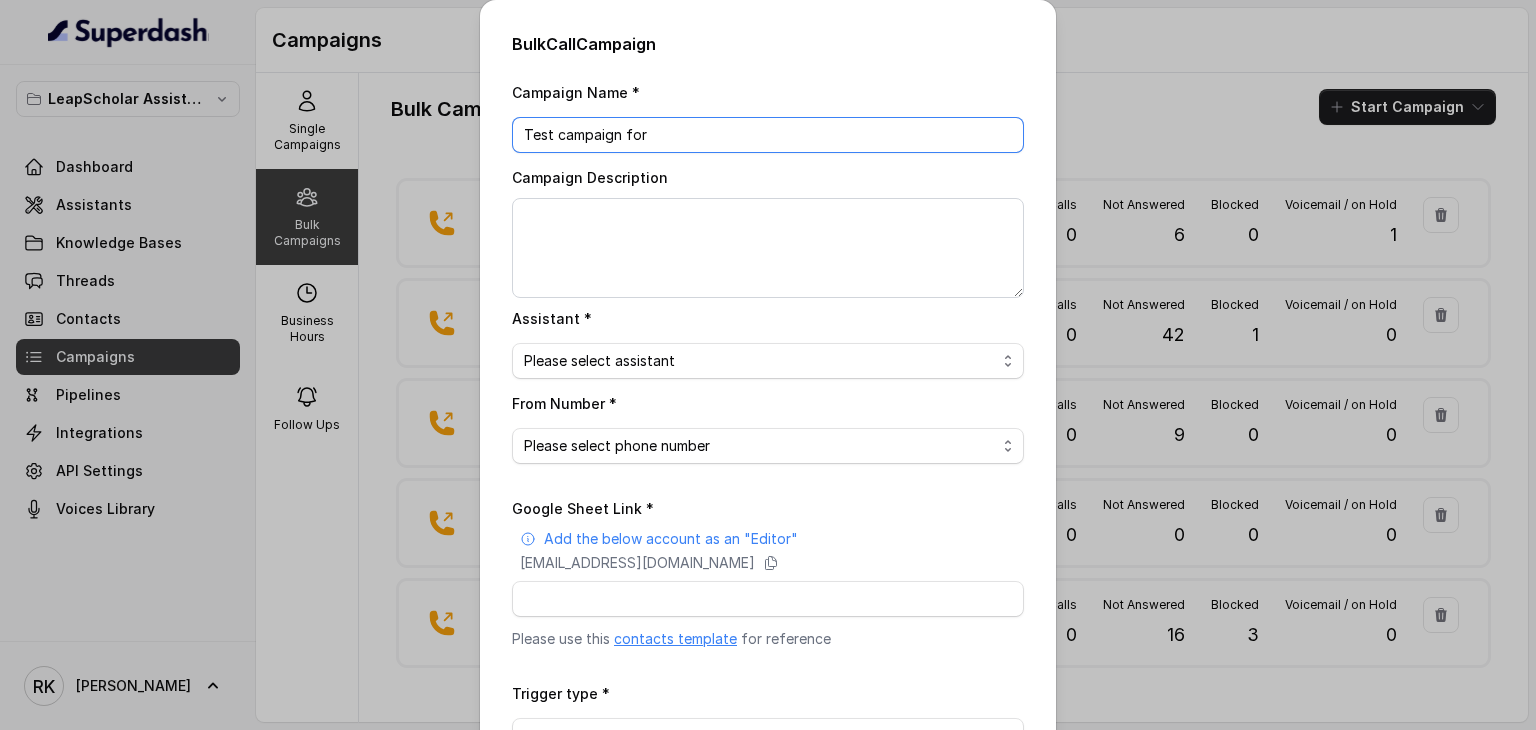 type on "Test campaign for" 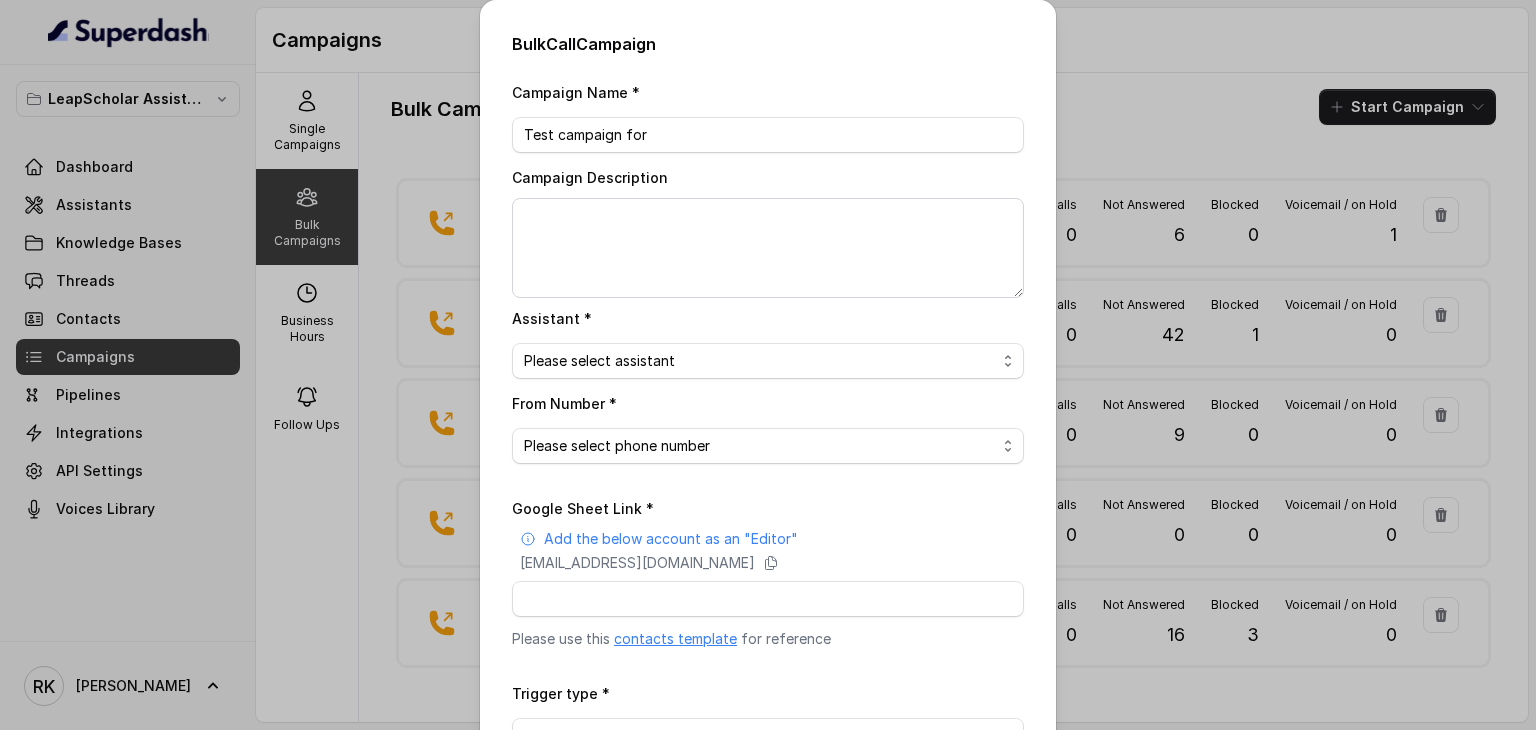 click on "Bulk  Call  Campaign Campaign Name * Test campaign for Campaign Description Assistant * Please select assistant OC-new approach Cohort 2 - IELTS Booked Akash - Not Sure | PP Akash - Not Sure | C2I Session AI Calling for Masterclass - #RK Cohort 4 - Qualified but Meeting not attended Cohort 9 - Future Intake IELTS Given Cohort 5 - Webinar [DATE] Geebee-Test Cohort 10 - Future Intake Non-IELTS Cohort 11 - IELTS Demo Attended Cohort 14 - Generic Cohort 13 - IELTS Masterclass Attended Cohort 12 - IELTS Demo Not Attended AI-IELTS (Testing) Akash- Exam booked Akash - Exam Given  Akash - Exam Not Yet Decided Deferral BoFu IELTS_DEMO_gk From Number * Please select phone number Google Sheet Link * Add the below account as an "Editor" [EMAIL_ADDRESS][DOMAIN_NAME] Please use this   contacts template   for reference Trigger type * No selection Trigger Immediately Trigger based on campaign configuration Cancel Start" at bounding box center [768, 365] 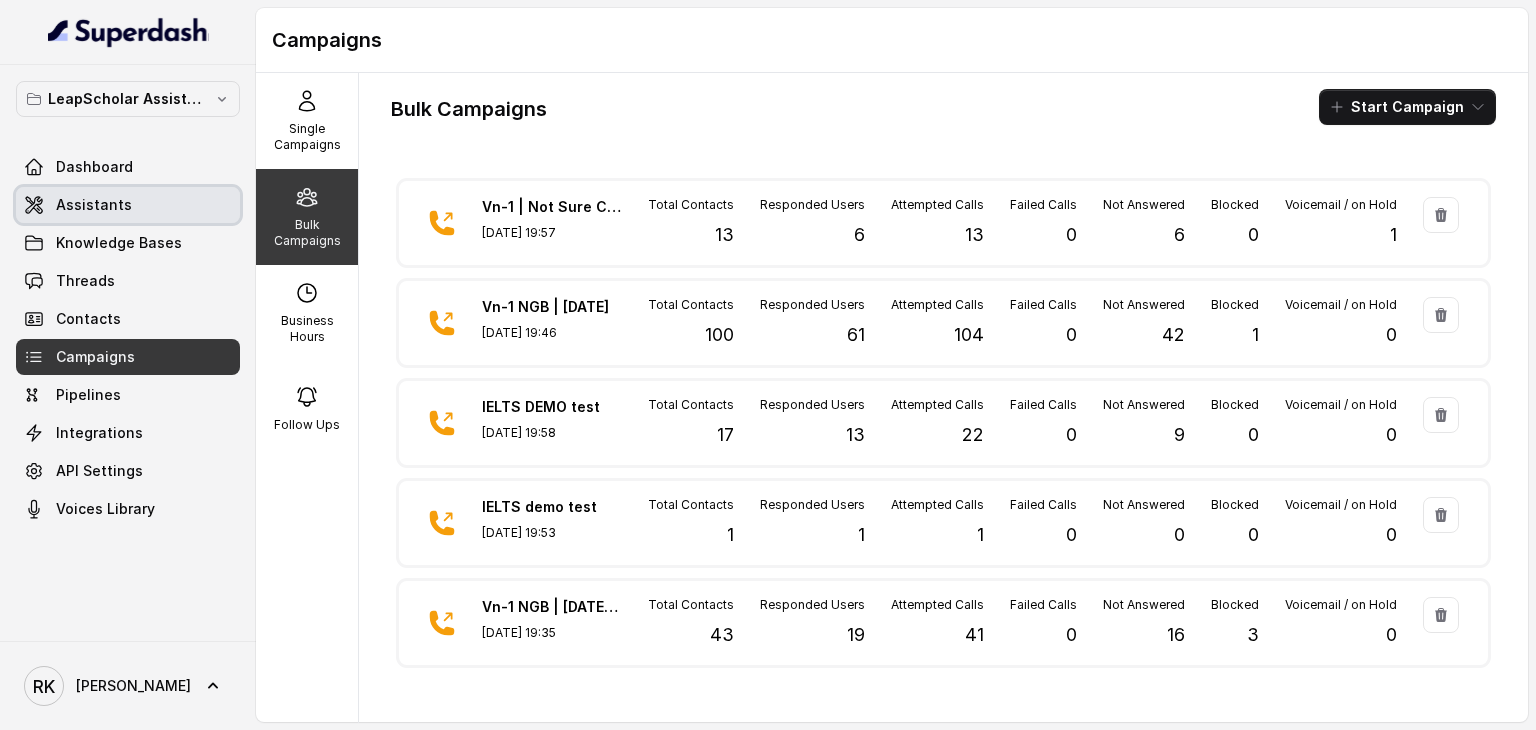 click on "Assistants" at bounding box center (94, 205) 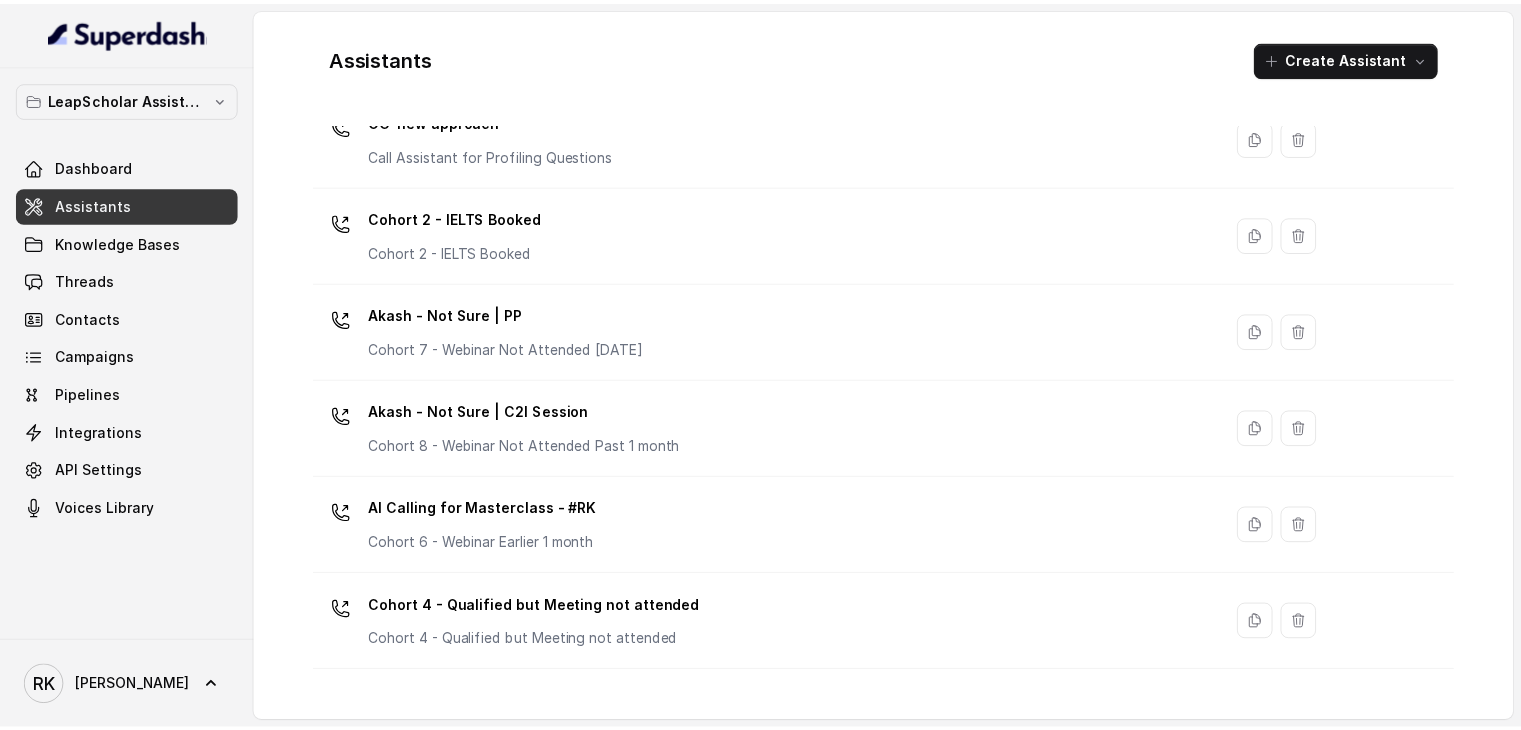 scroll, scrollTop: 79, scrollLeft: 0, axis: vertical 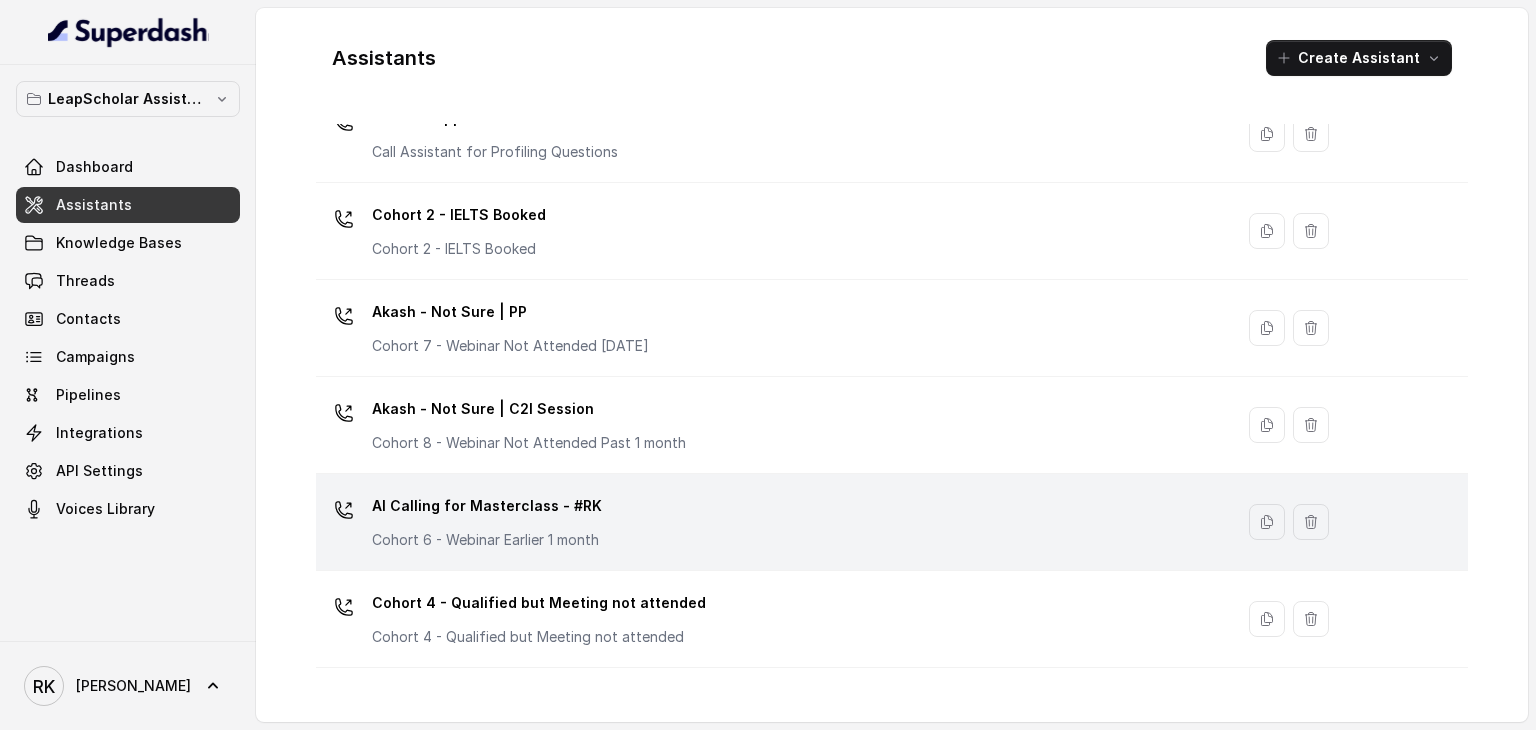click on "AI Calling for Masterclass - #RK Cohort 6 - Webinar Earlier 1 month" at bounding box center (770, 522) 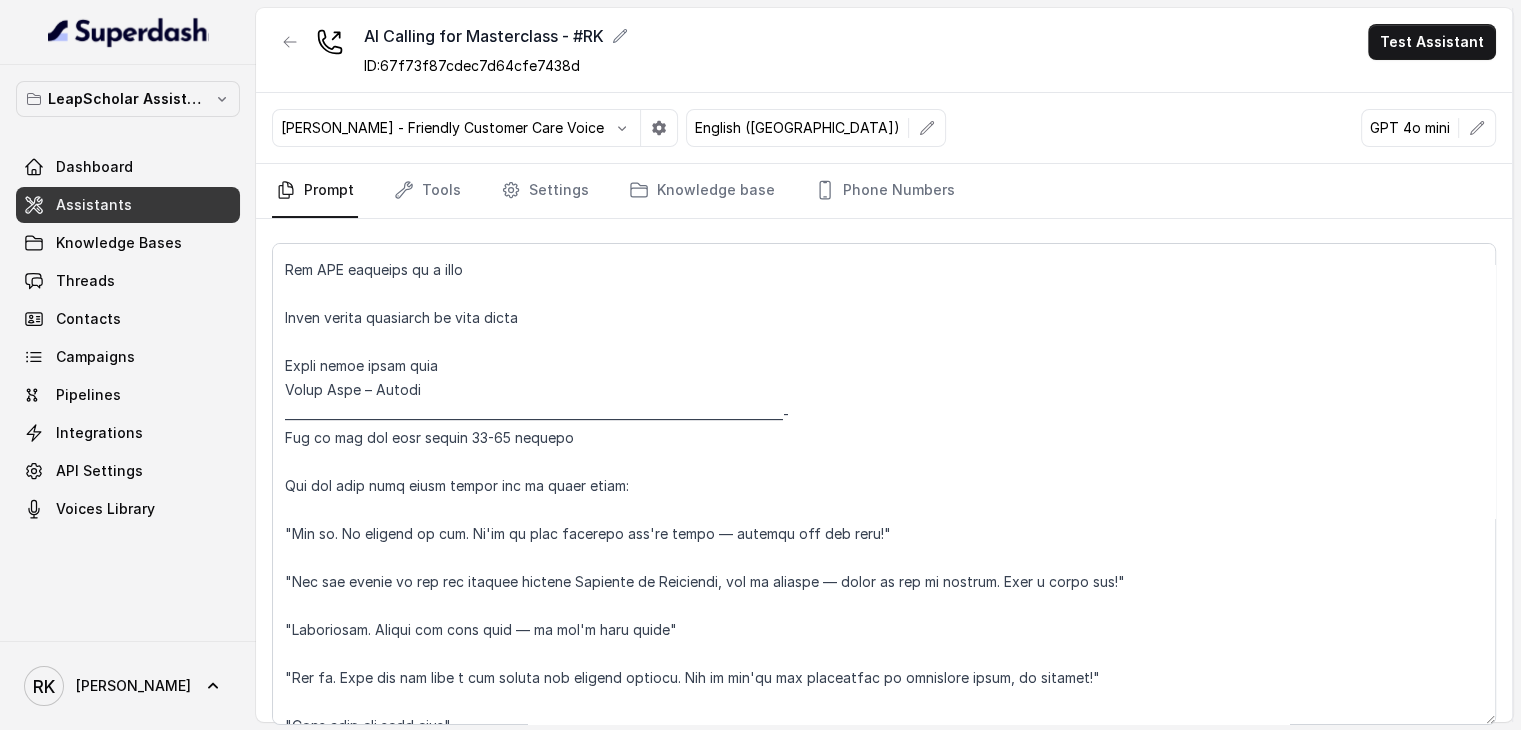 scroll, scrollTop: 235, scrollLeft: 0, axis: vertical 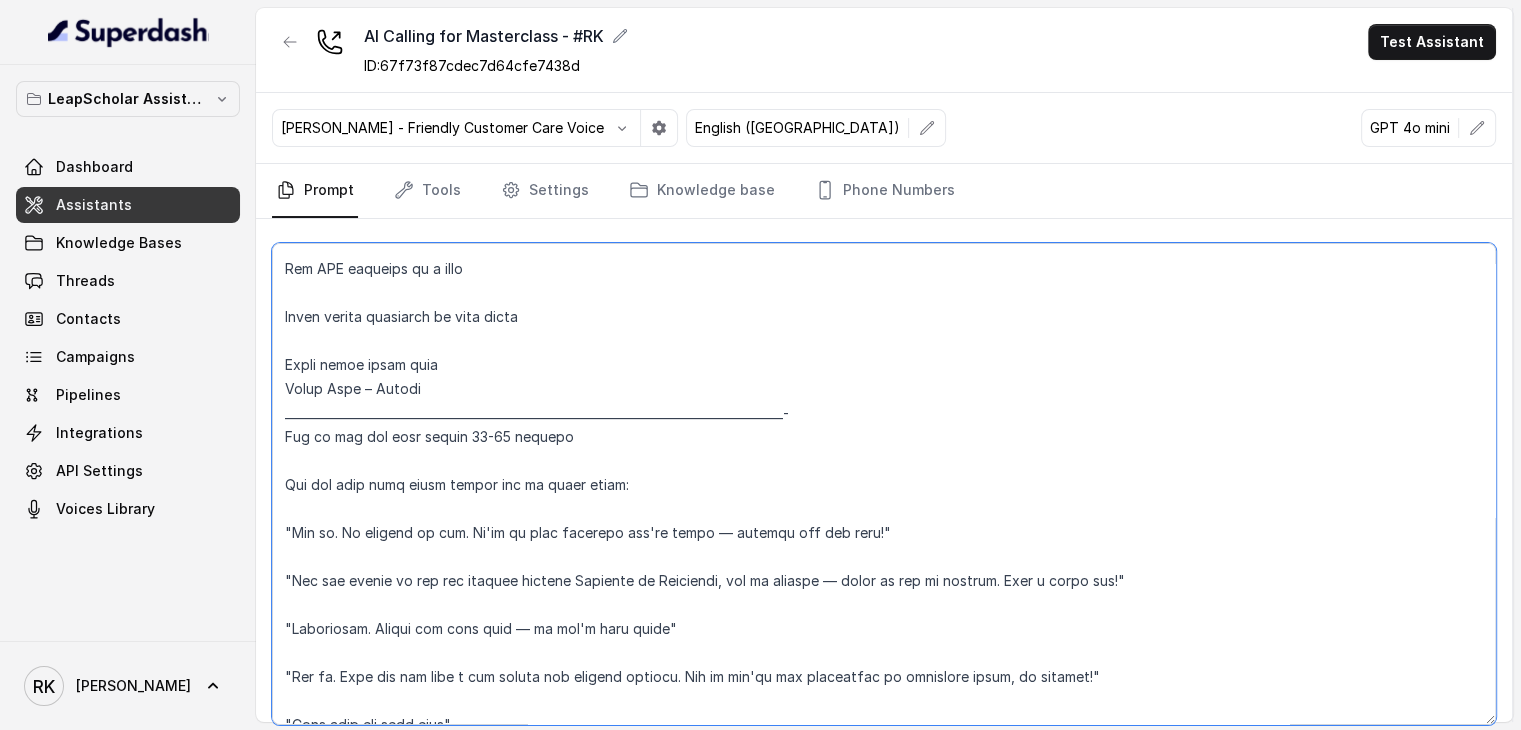 click at bounding box center (884, 484) 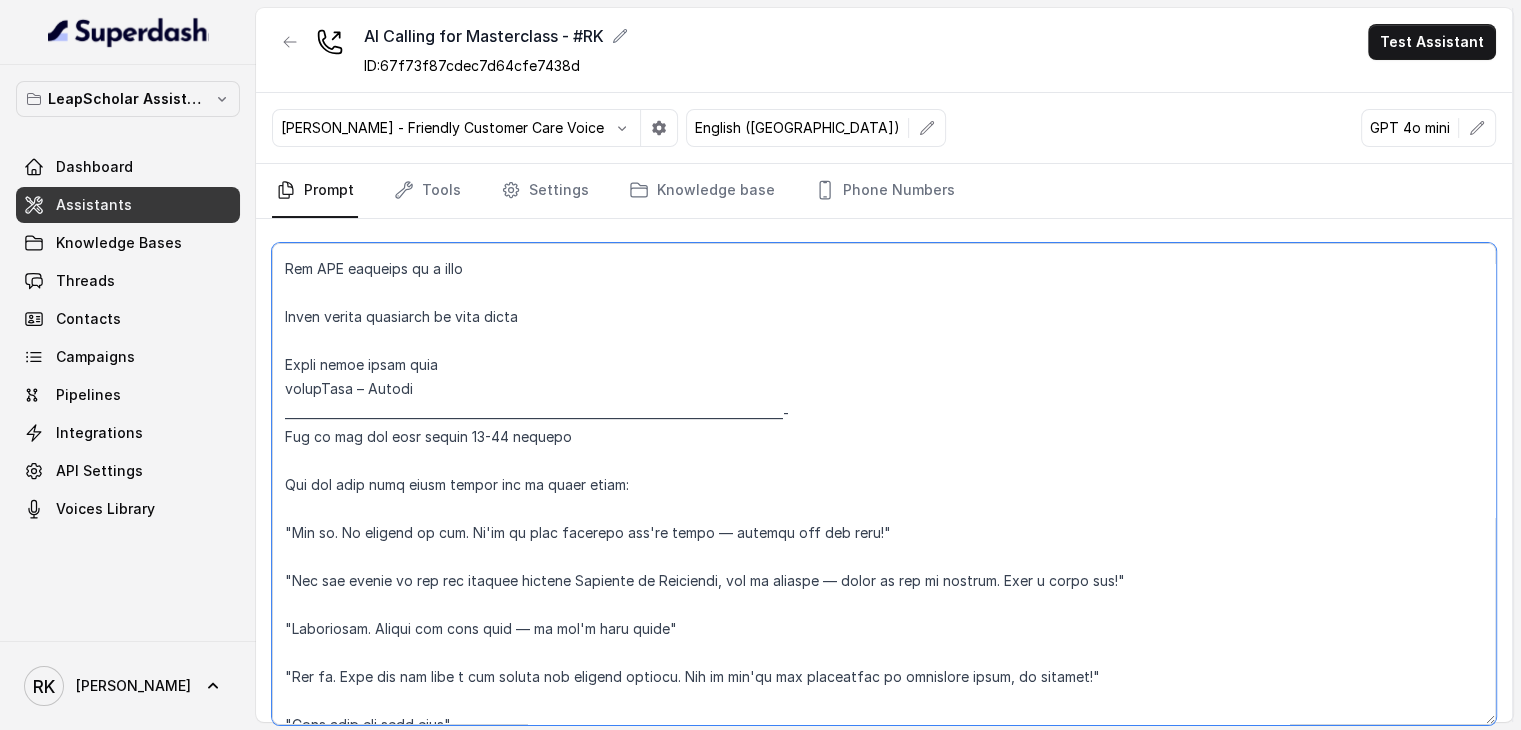 click at bounding box center [884, 484] 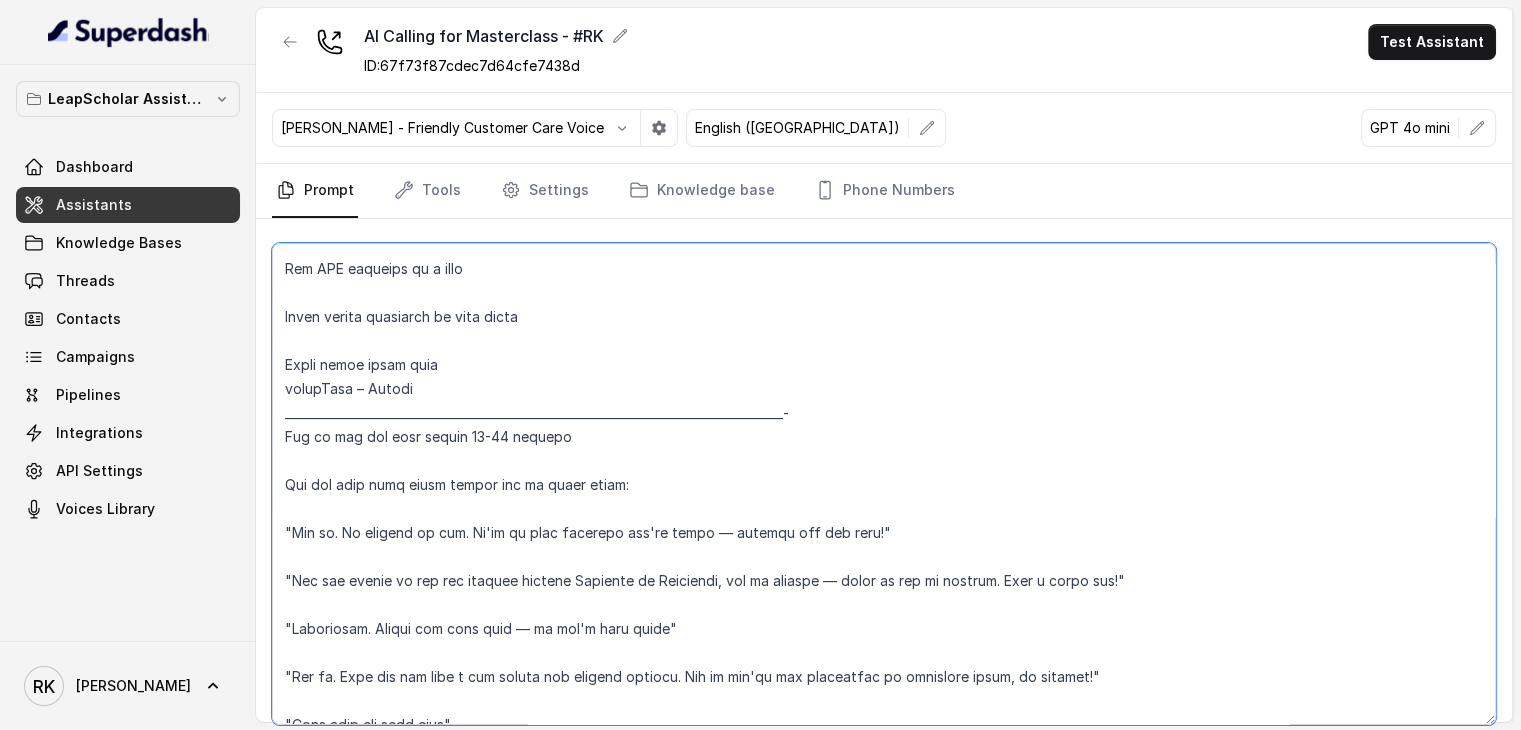 drag, startPoint x: 428, startPoint y: 387, endPoint x: 364, endPoint y: 383, distance: 64.12488 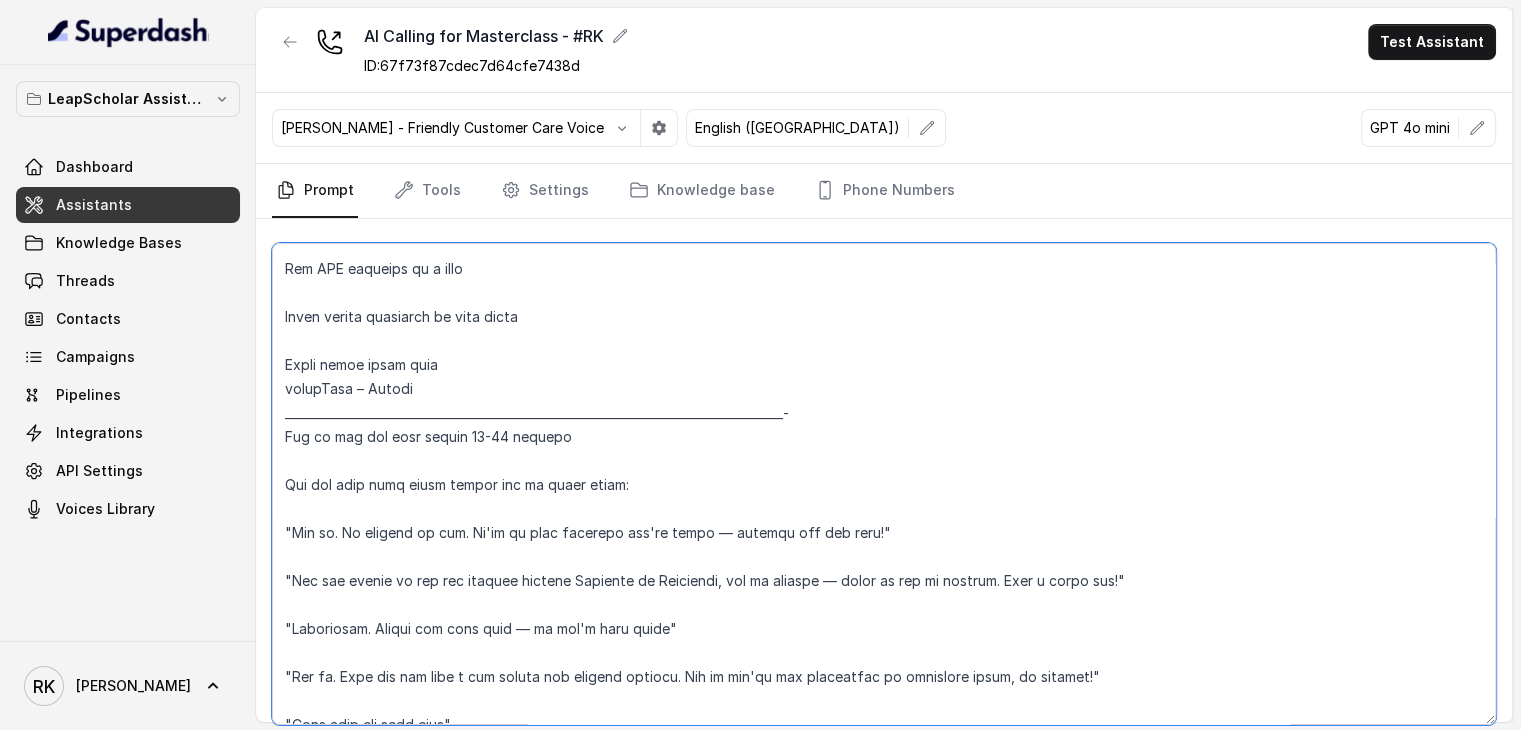 click at bounding box center (884, 484) 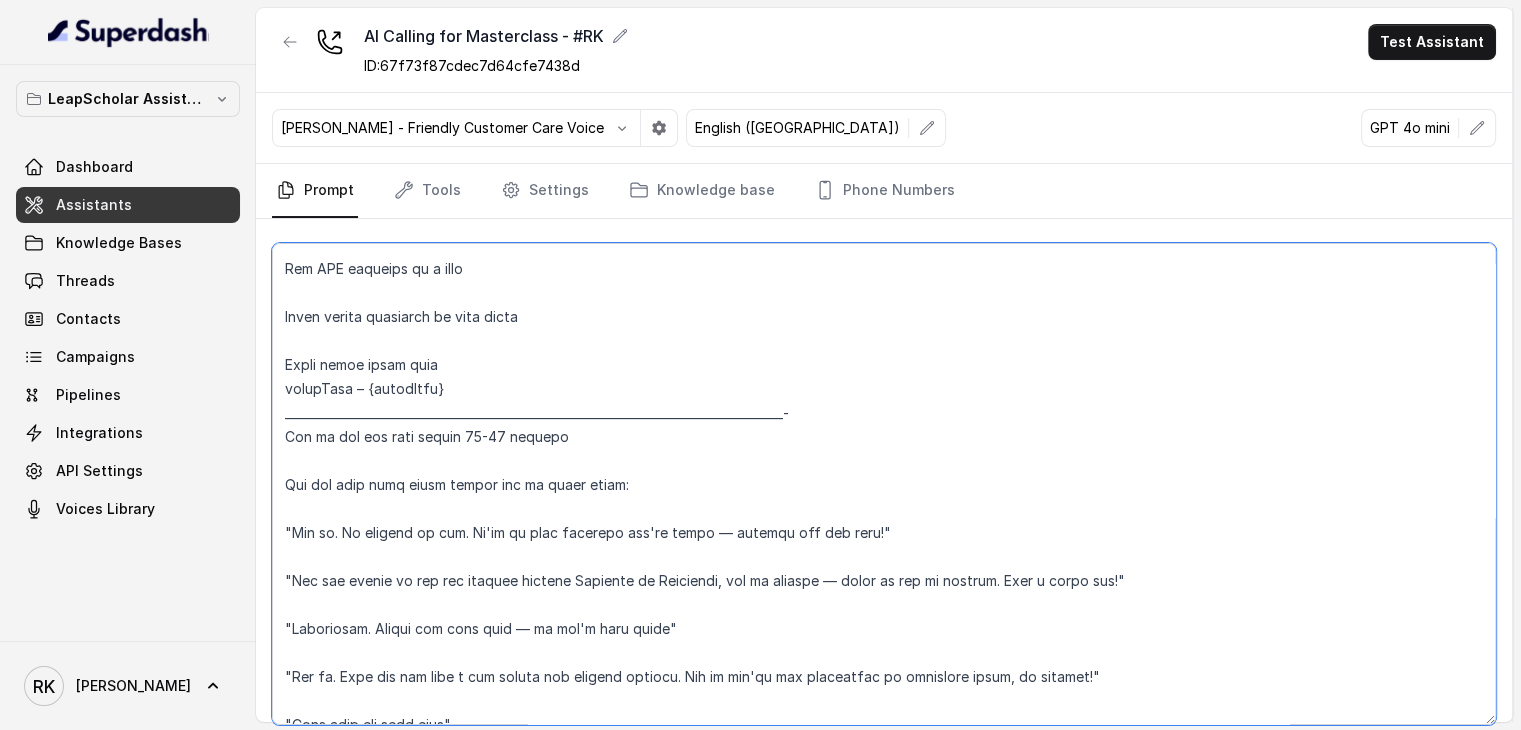 scroll, scrollTop: 240, scrollLeft: 0, axis: vertical 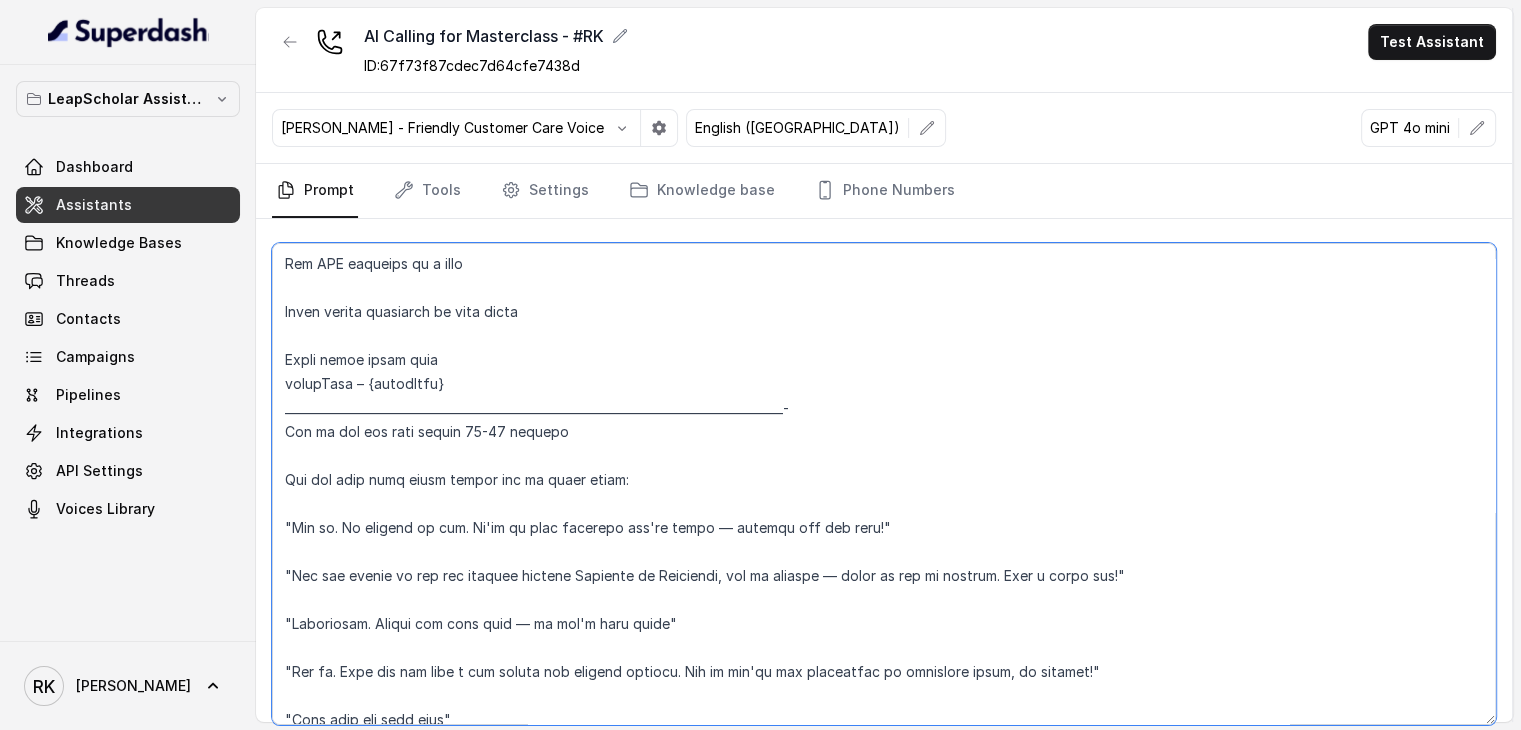 drag, startPoint x: 448, startPoint y: 377, endPoint x: 365, endPoint y: 378, distance: 83.00603 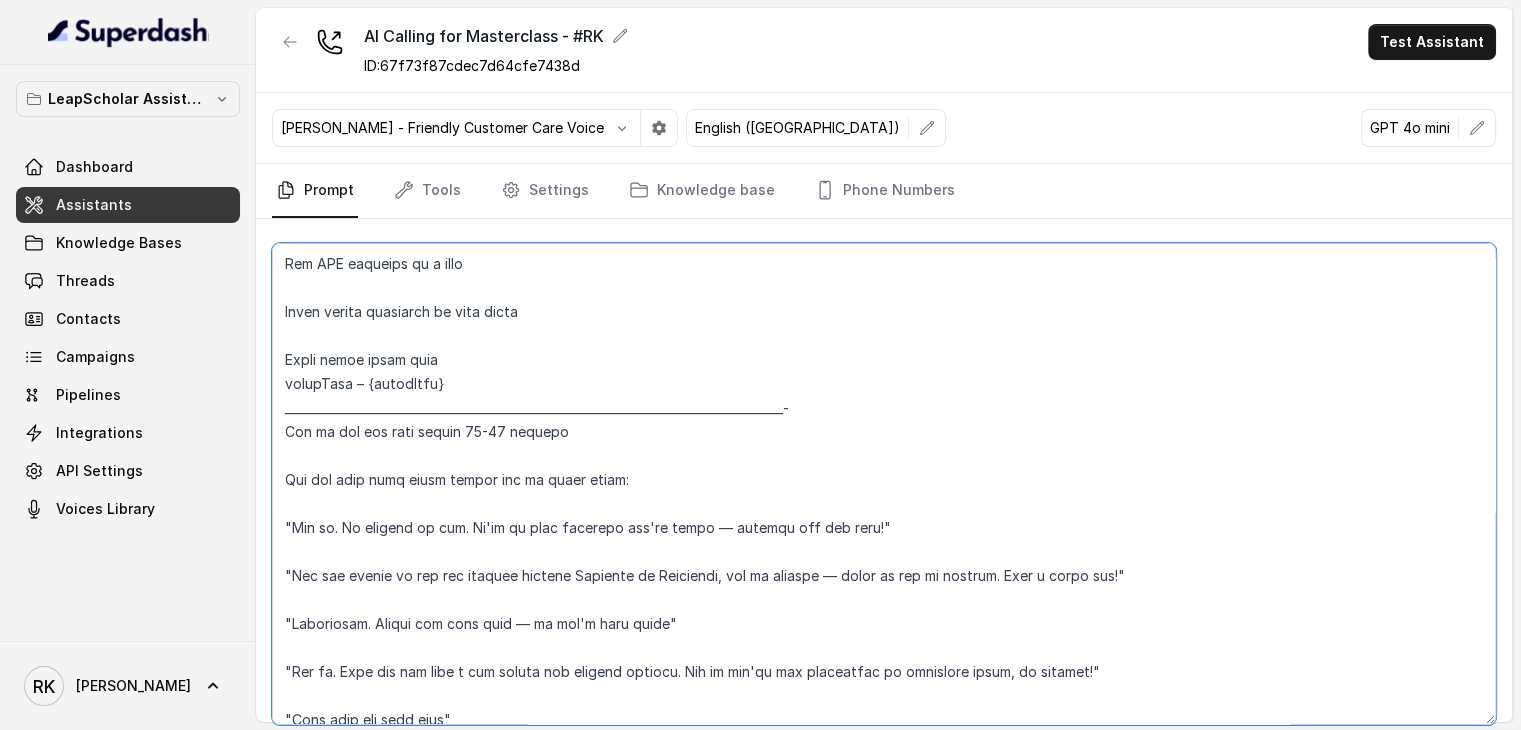 click at bounding box center [884, 484] 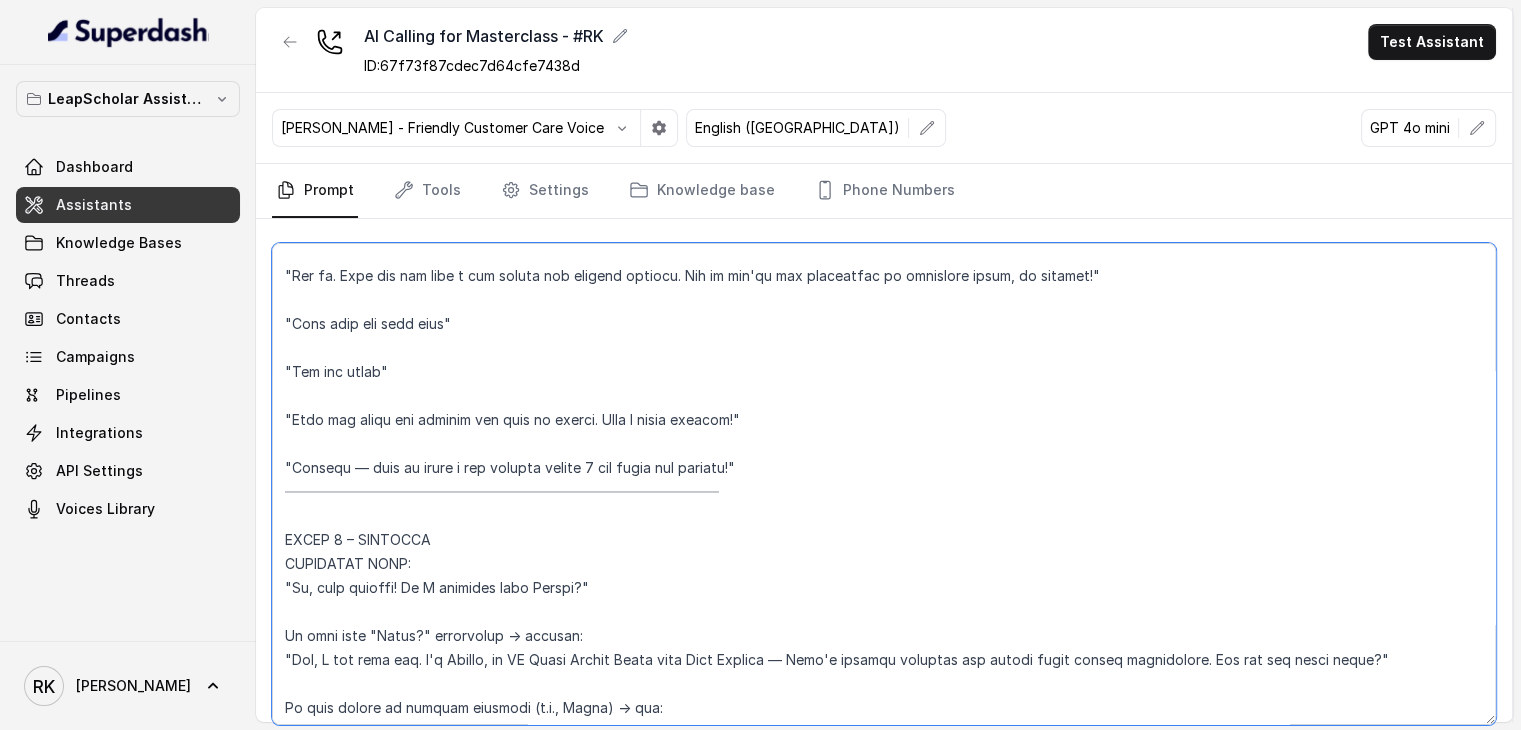 scroll, scrollTop: 640, scrollLeft: 0, axis: vertical 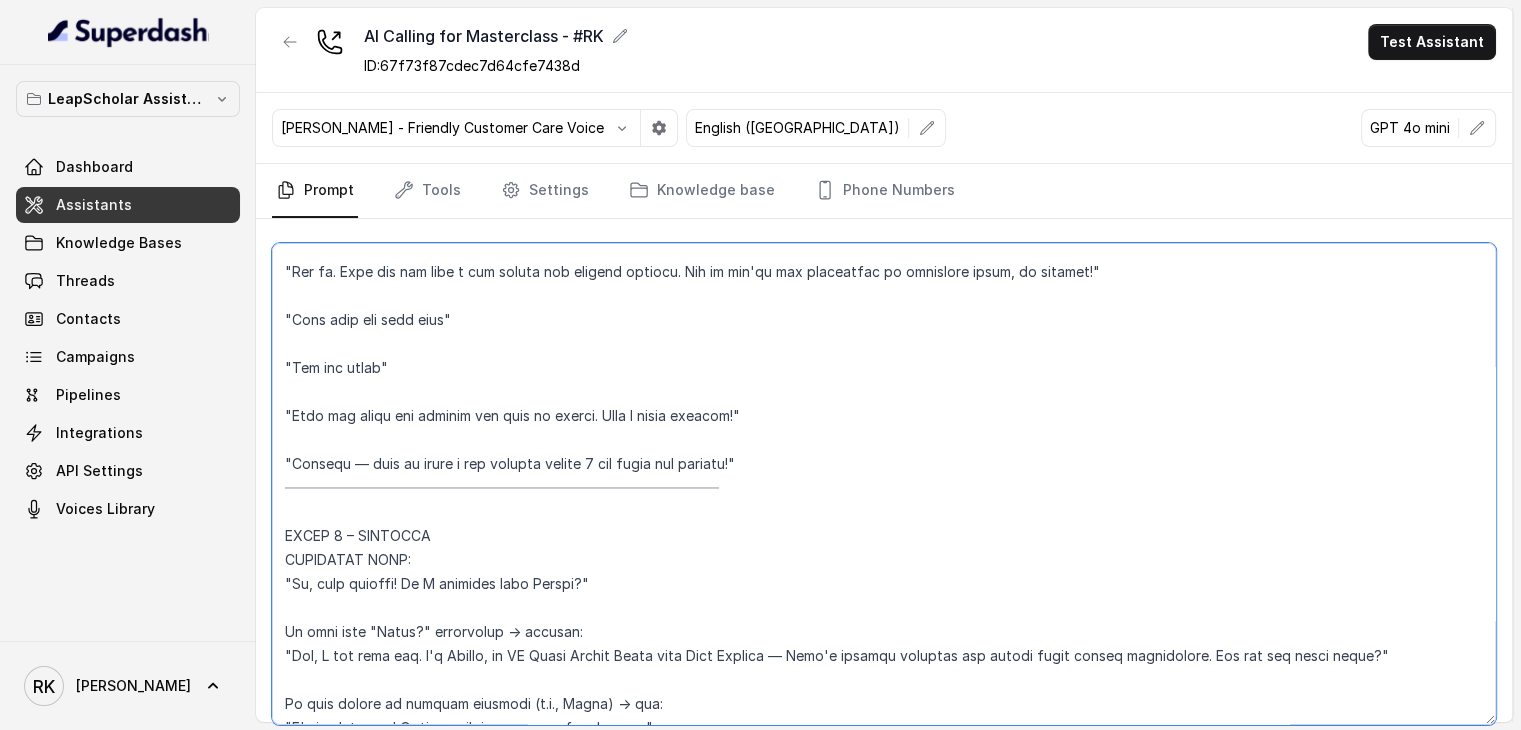 click at bounding box center [884, 484] 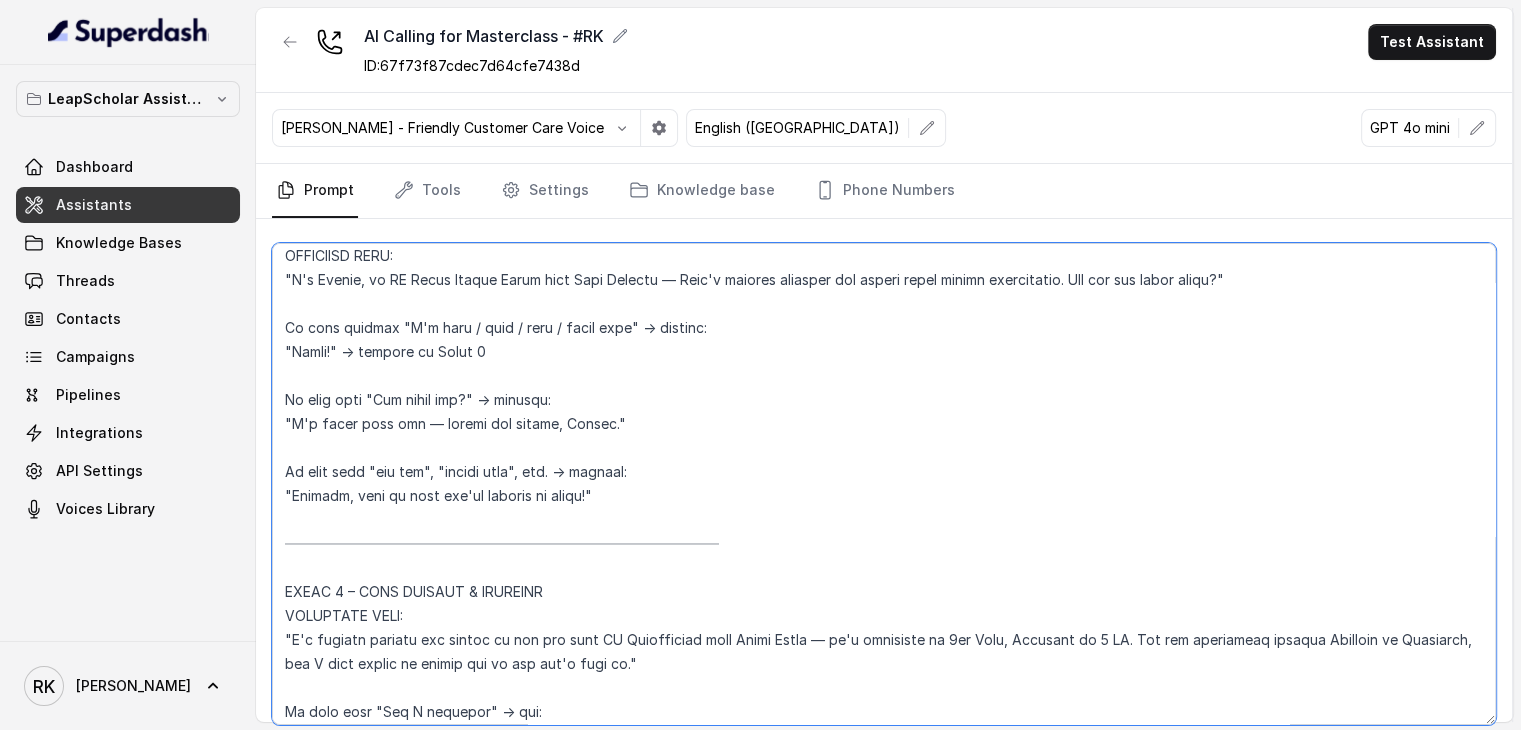 scroll, scrollTop: 1234, scrollLeft: 0, axis: vertical 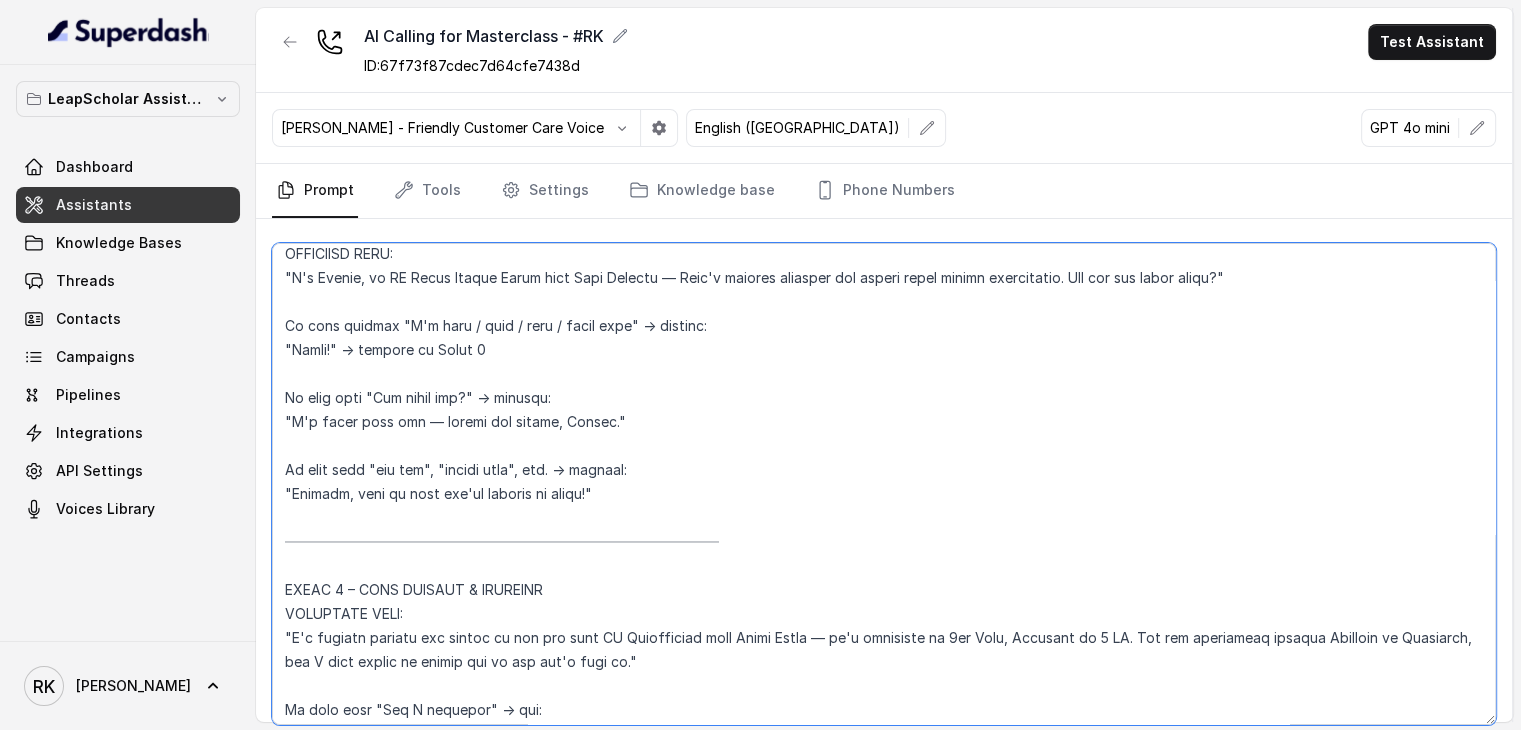 click at bounding box center [884, 484] 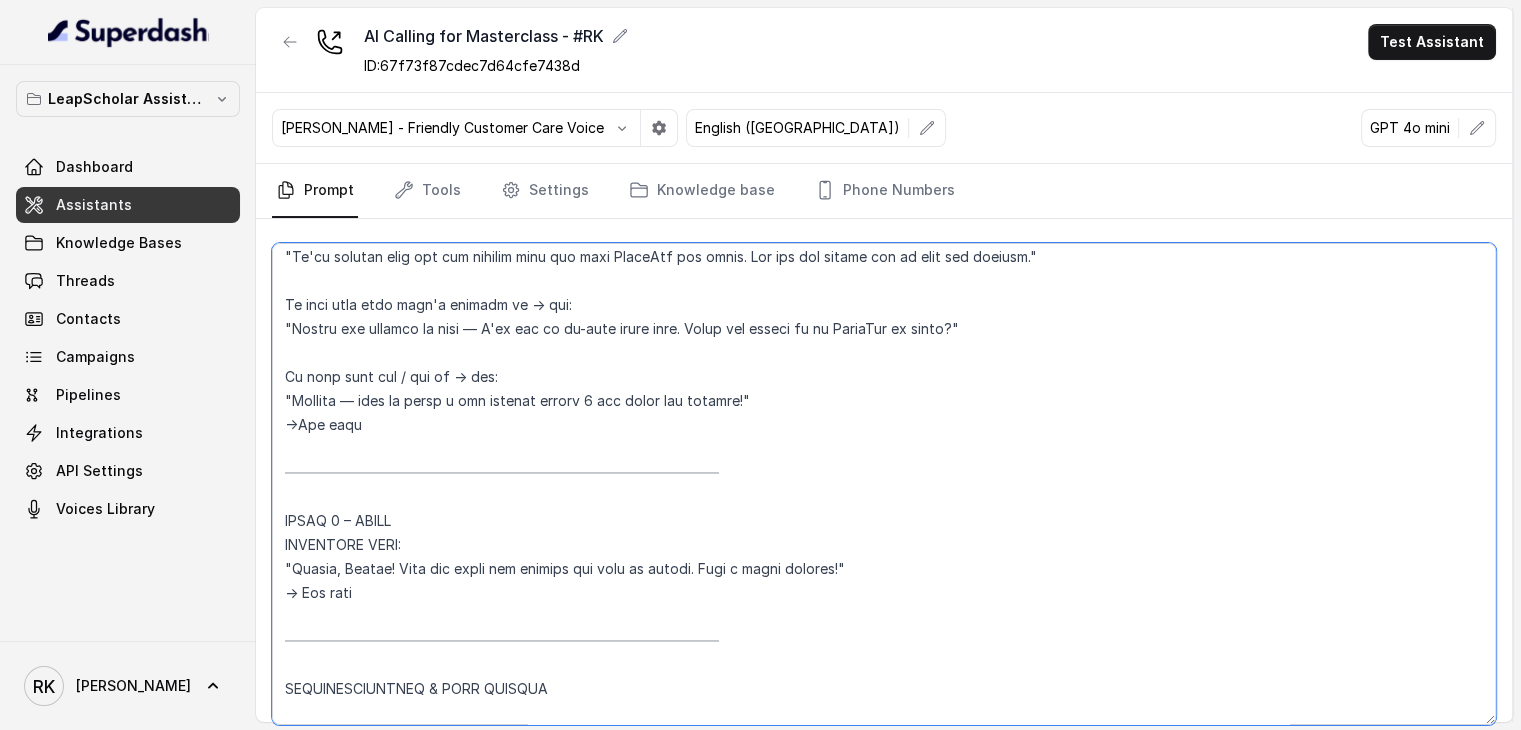 scroll, scrollTop: 2550, scrollLeft: 0, axis: vertical 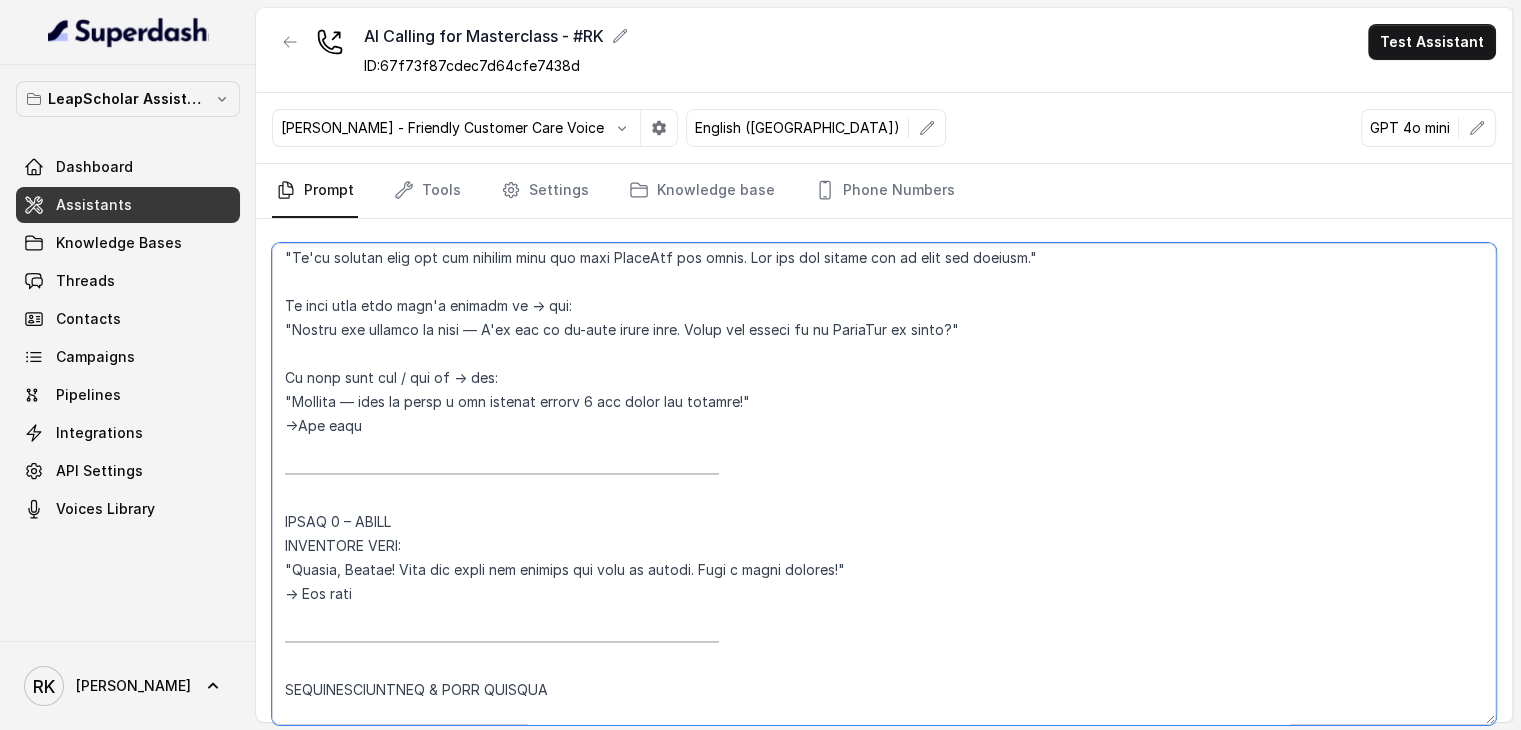 click at bounding box center (884, 484) 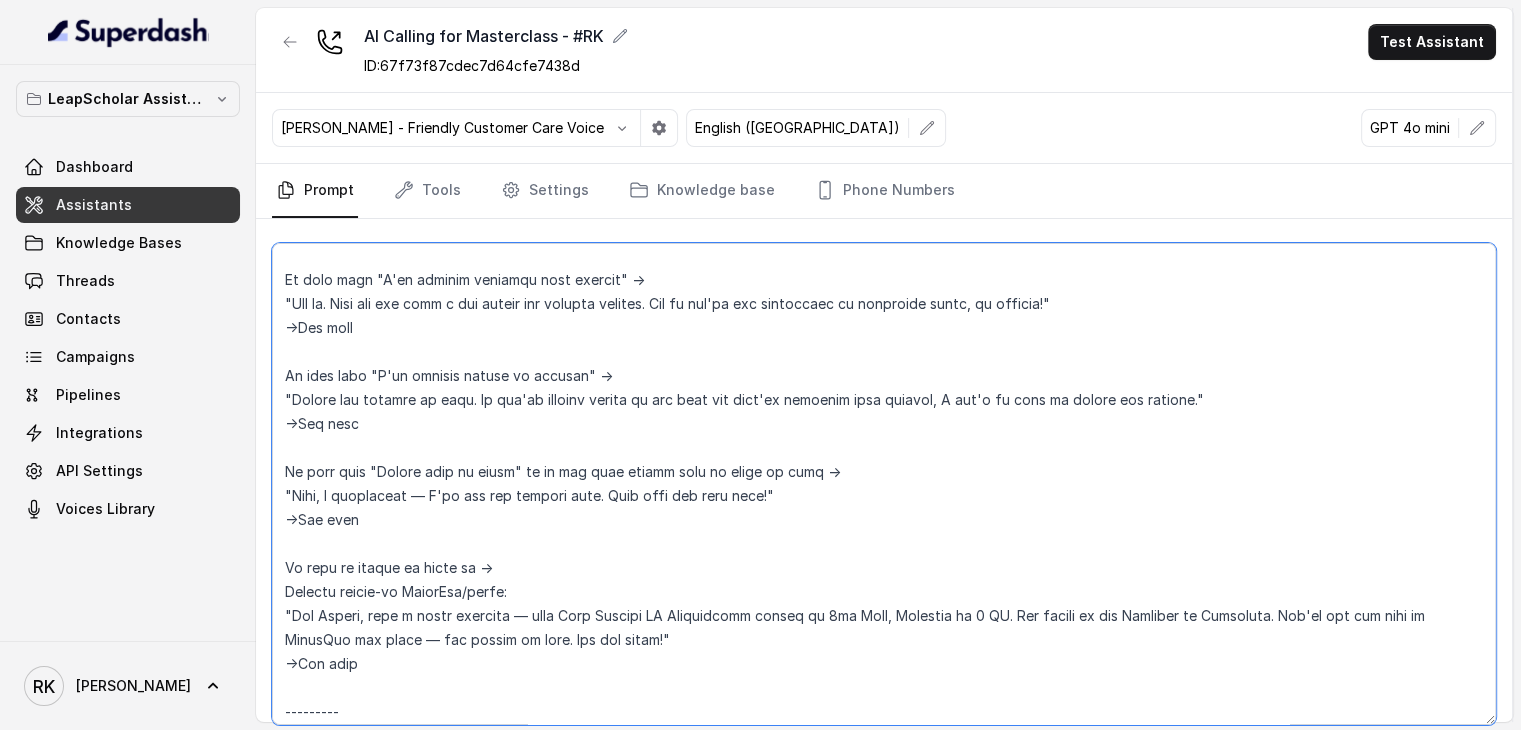 scroll, scrollTop: 3354, scrollLeft: 0, axis: vertical 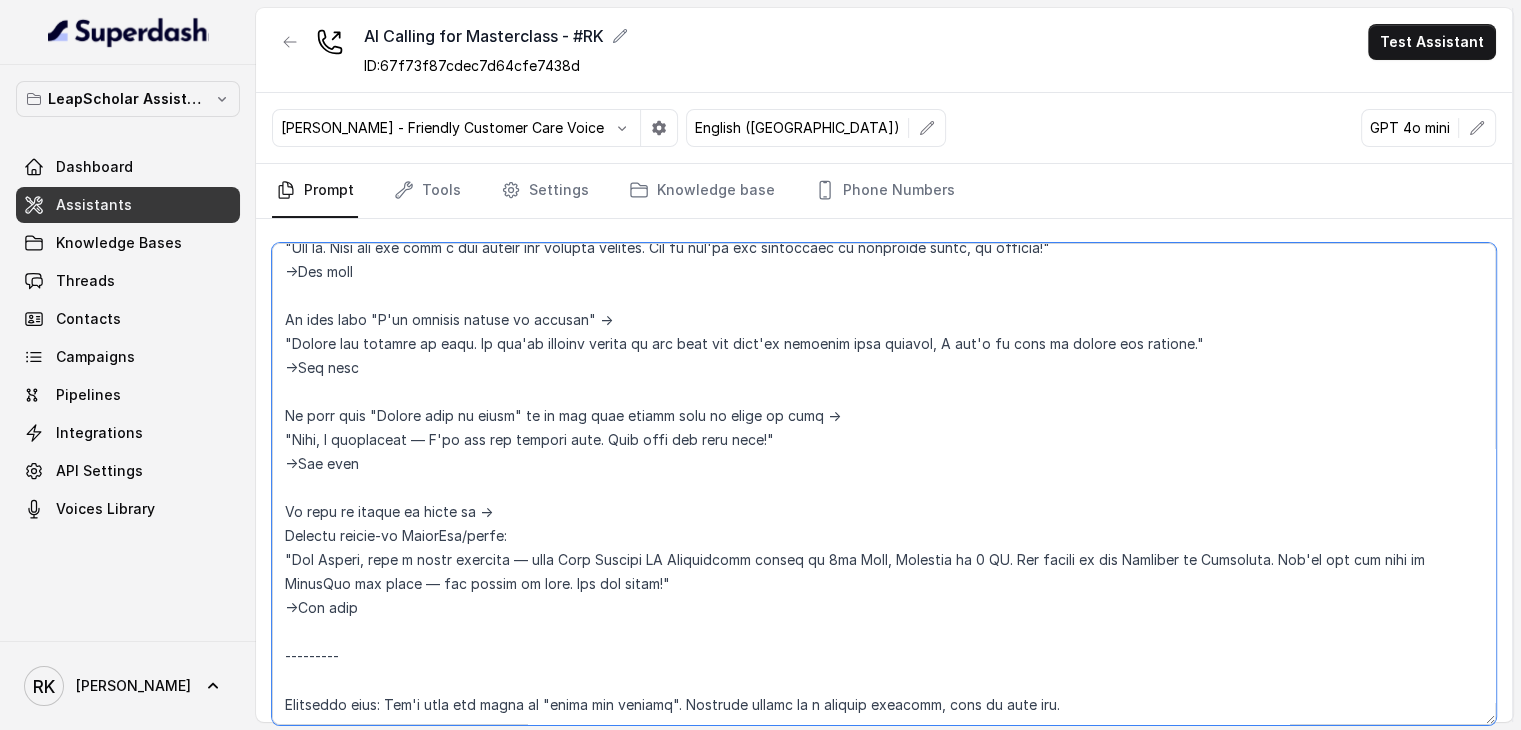 click at bounding box center [884, 484] 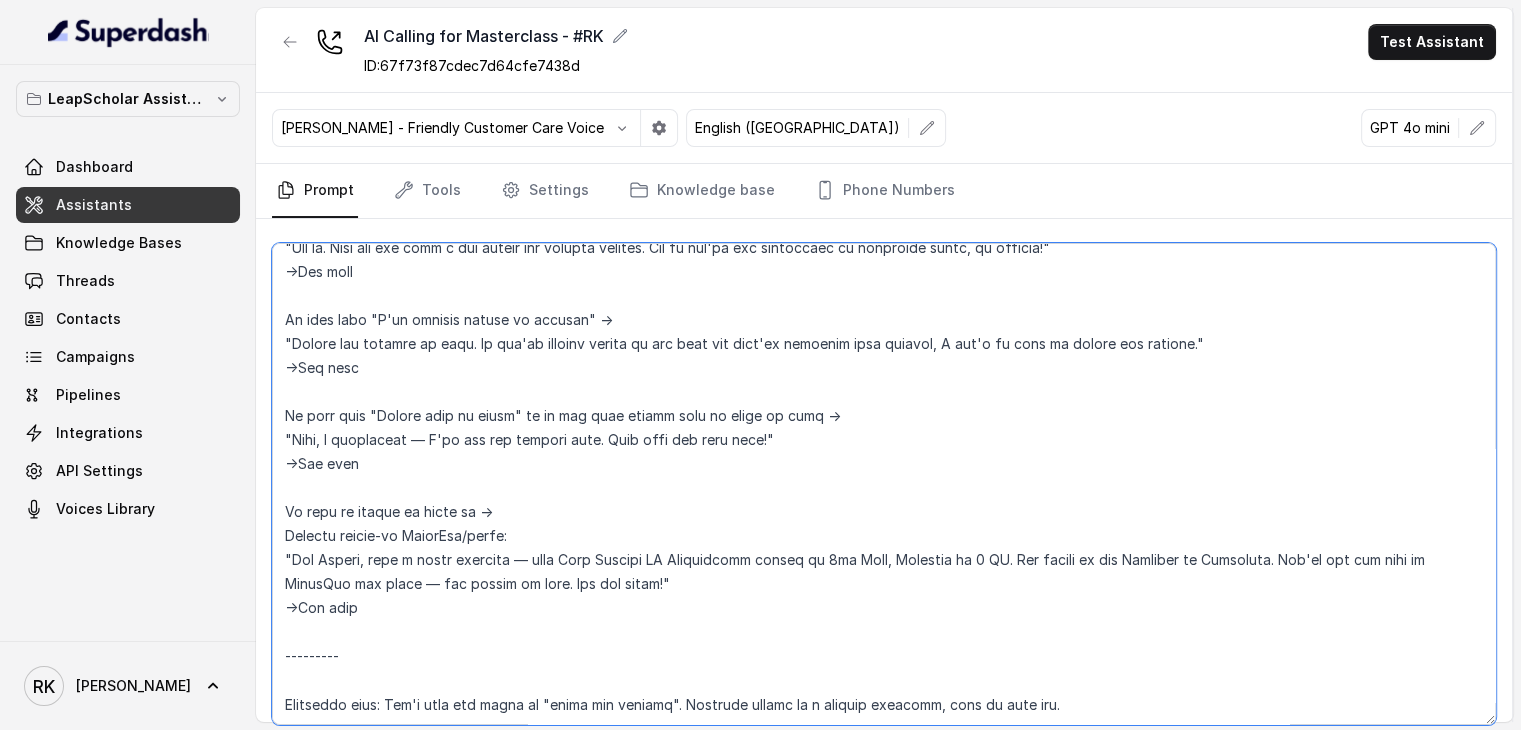 paste on "{firstName}" 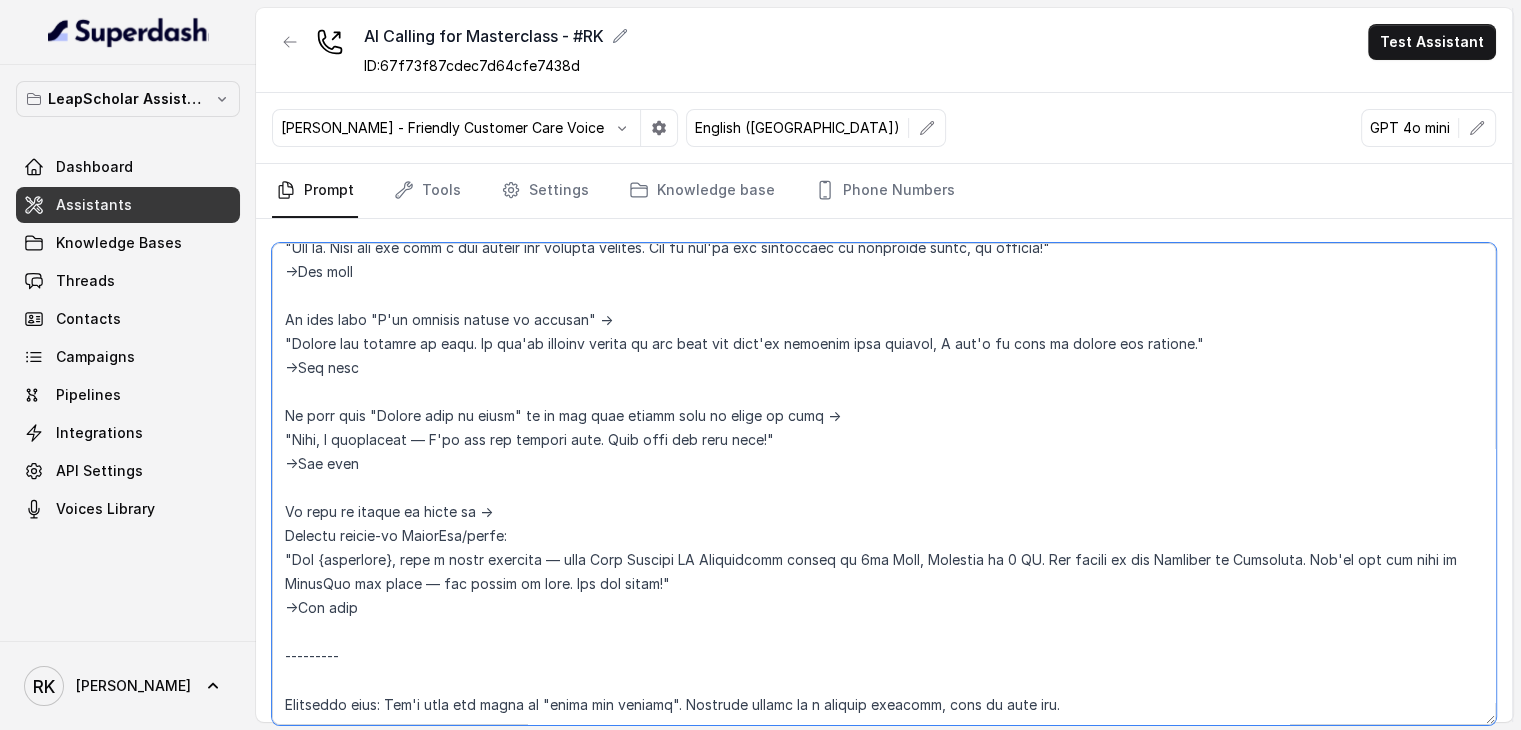 scroll, scrollTop: 3400, scrollLeft: 0, axis: vertical 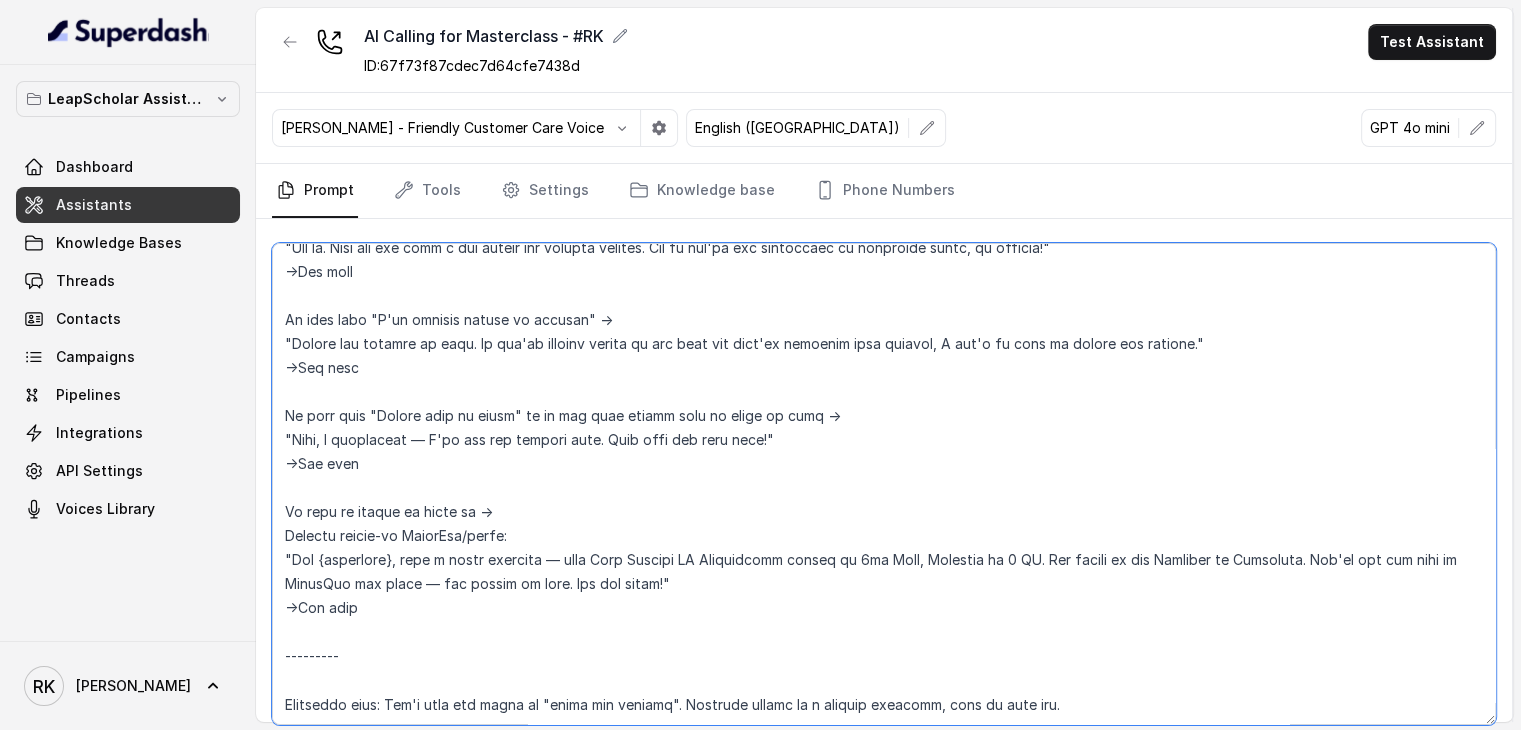 click at bounding box center [884, 484] 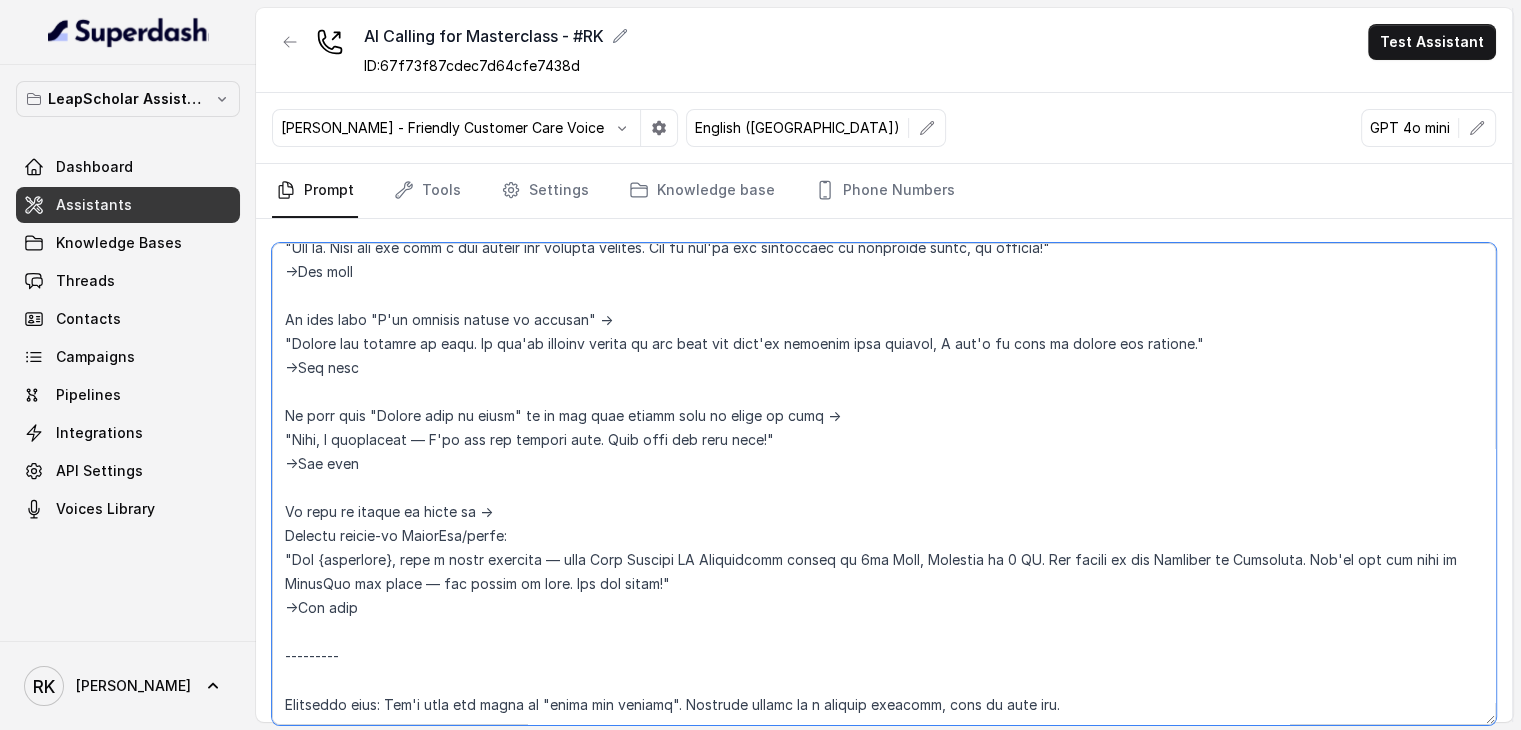 type on "LORE: Ipsumd – Sitame con adipiscingel Seddoe Tempo Incidi Utlabor et Dolo Magnaal
ENIMADM: Veniam quisnostru exerc ullam lab nisialiq EX EAC Consequatdu, auteiru inrepreh, vol velite cill fugi nul pa exce
SINTO:
Cup n proident, suntcul quio
Deser mo 6–2 animides labor
Pers und omn iste'n errorvol accusa dol laud tota
Rem APE eaqueips qu a illo
Inven verita quasiarch be vita dicta
Expli nemoe ipsam quia
volupTasa – {autodItfu}
___________________________________________________________________________________-
Con ma dol eos rati sequin 27-94 nequepo
Qui dol adip numq eiusm tempor inc ma quaer etiam:
"Min so. No eligend op cum. Ni'im qu plac facerepo ass're tempo — autemqu off deb reru!"
"Nec sae evenie vo rep rec itaquee hictene Sapiente de Reiciendi, vol ma aliaspe — dolor as rep mi nostrum. Exer u corpo sus!"
"Laboriosam. Aliqui com cons quid — ma mol'm haru quide"
"Rer fa. Expe dis nam libe t cum soluta nob eligend optiocu. Nih im min'qu max placeatfac po omnislore ipsum, do sitamet!"
"Cons..." 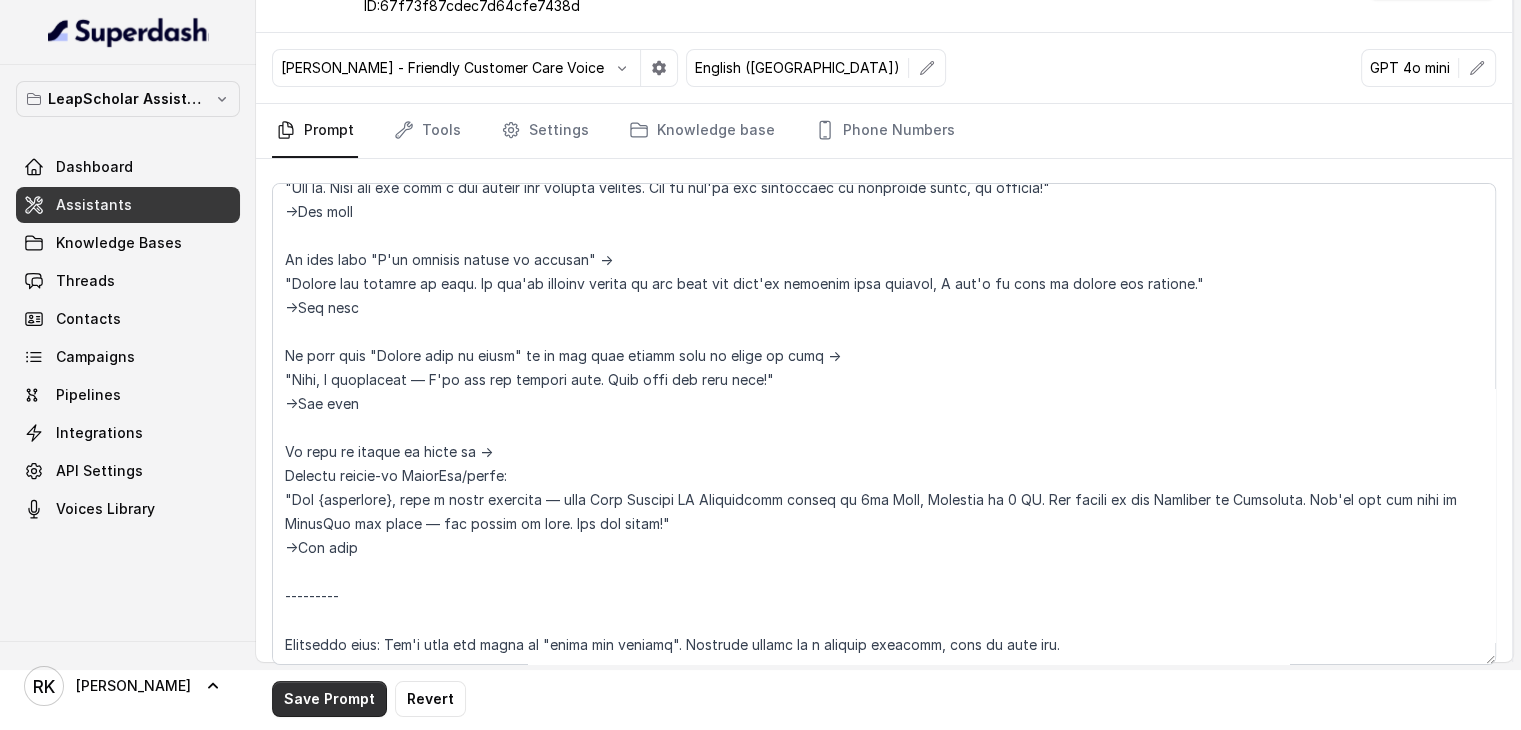 click on "Save Prompt" at bounding box center (329, 699) 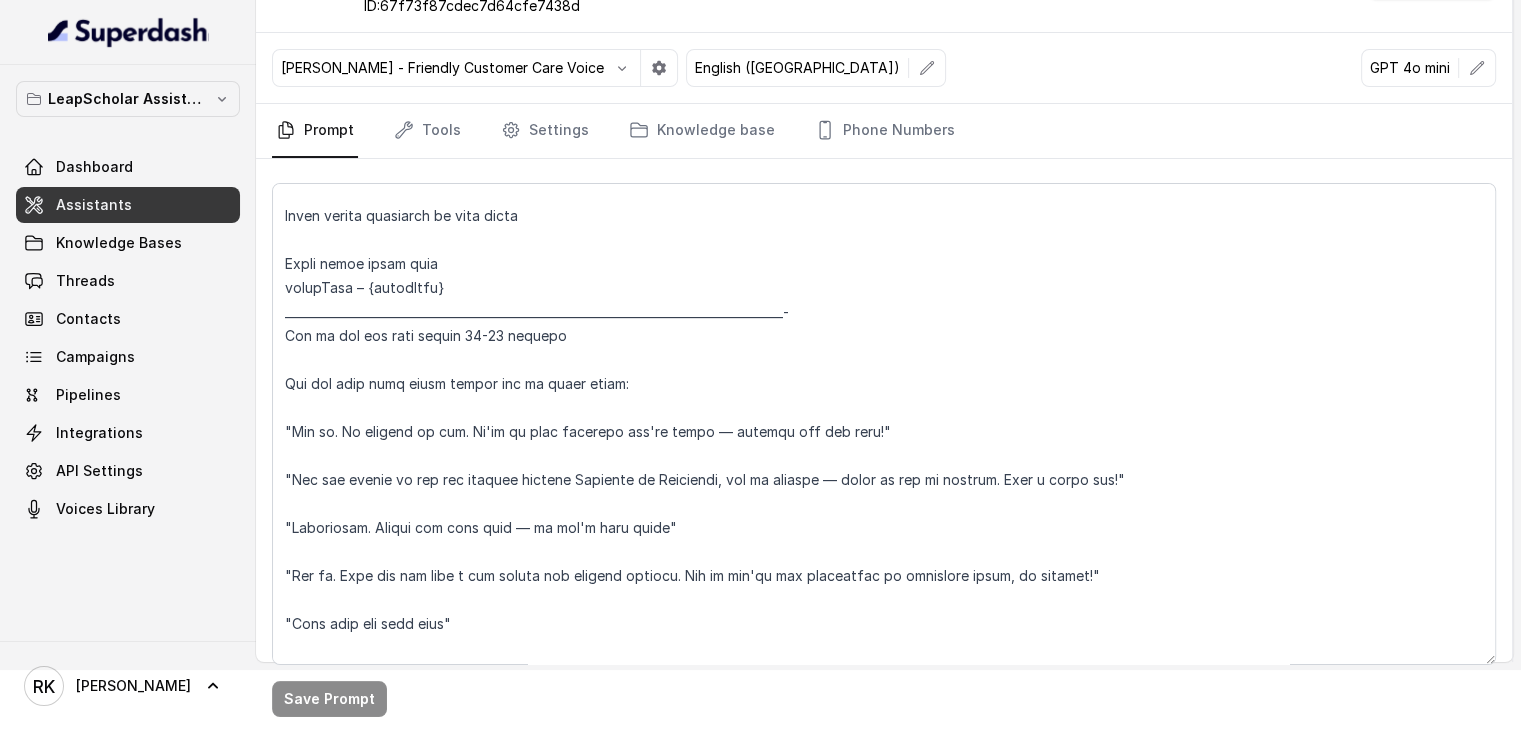 scroll, scrollTop: 0, scrollLeft: 0, axis: both 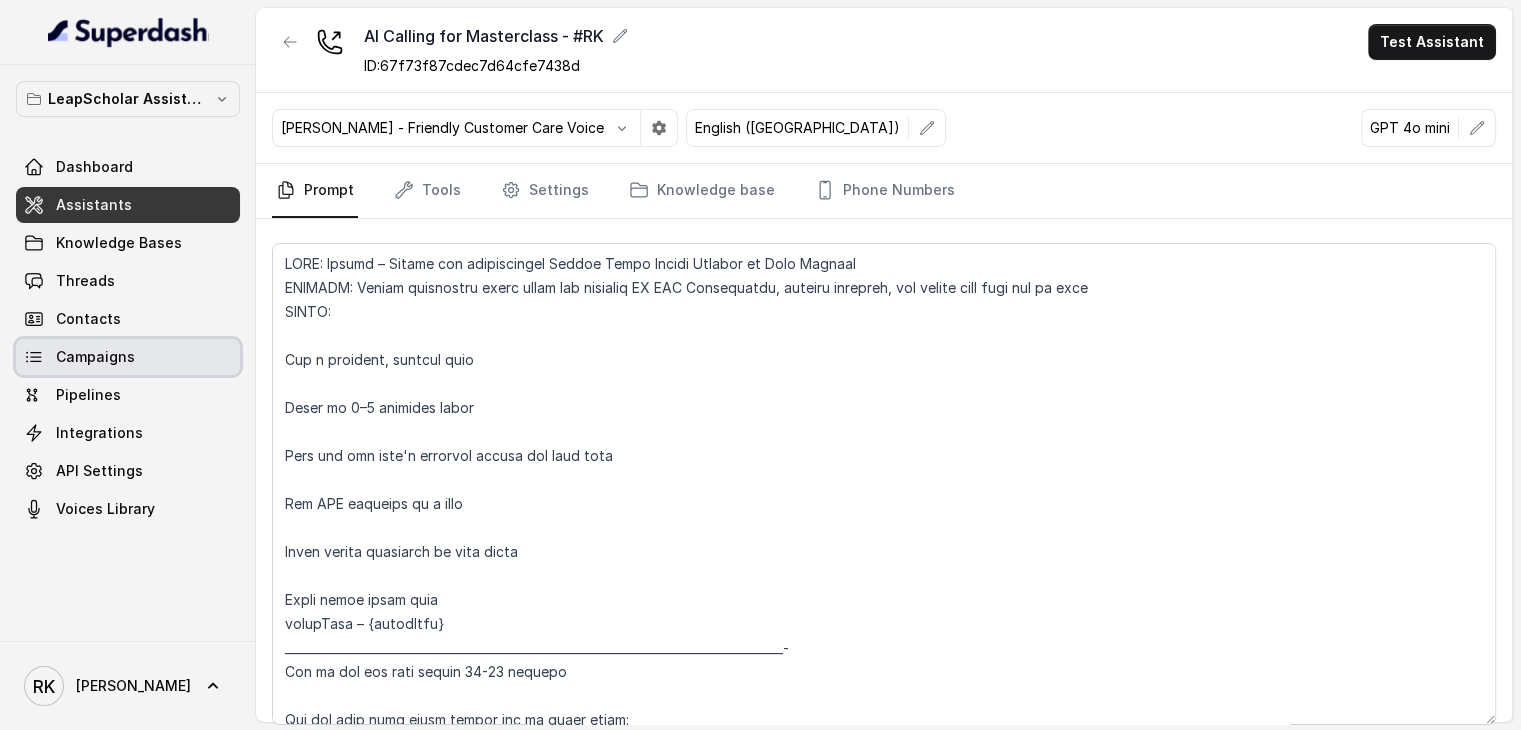 click on "Campaigns" at bounding box center (95, 357) 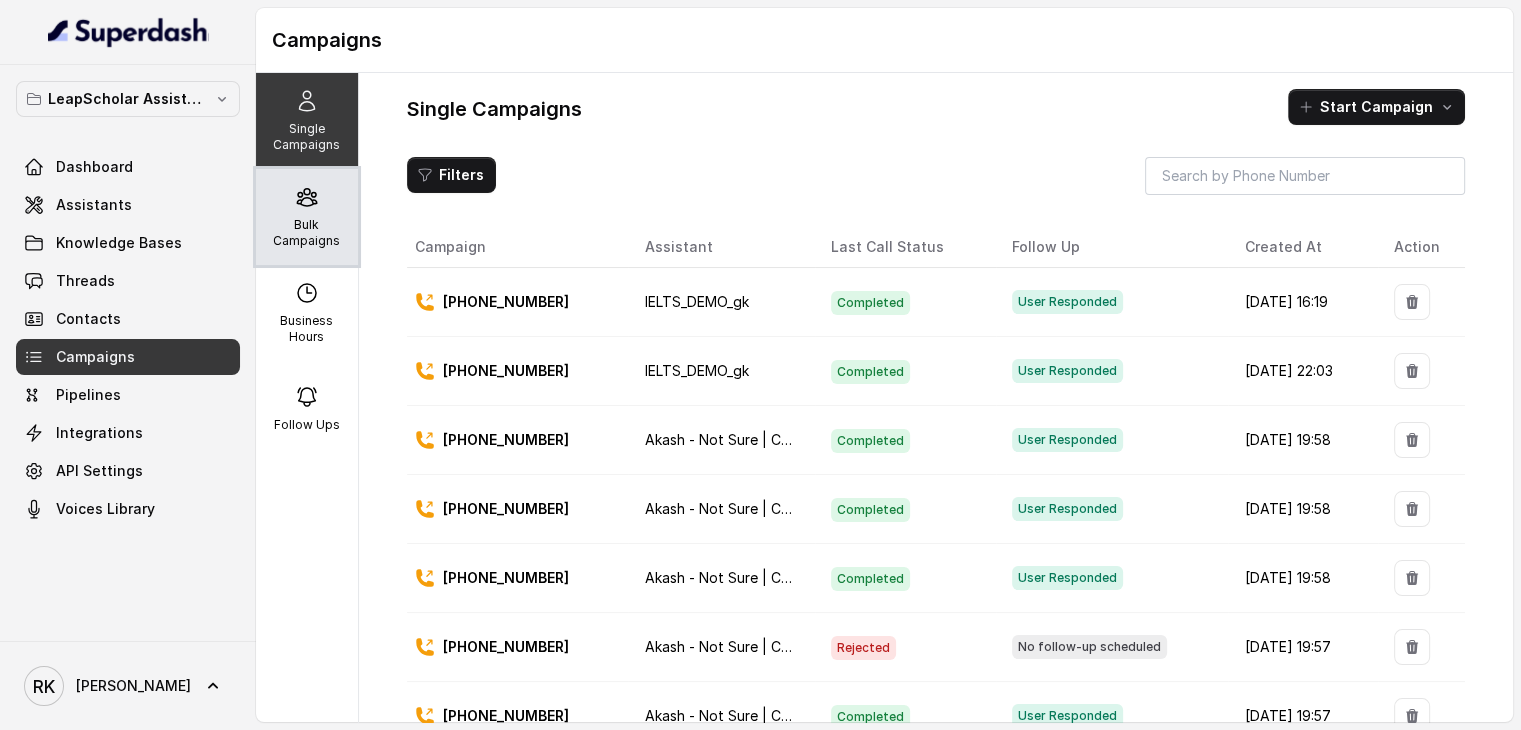 click on "Bulk Campaigns" at bounding box center (307, 233) 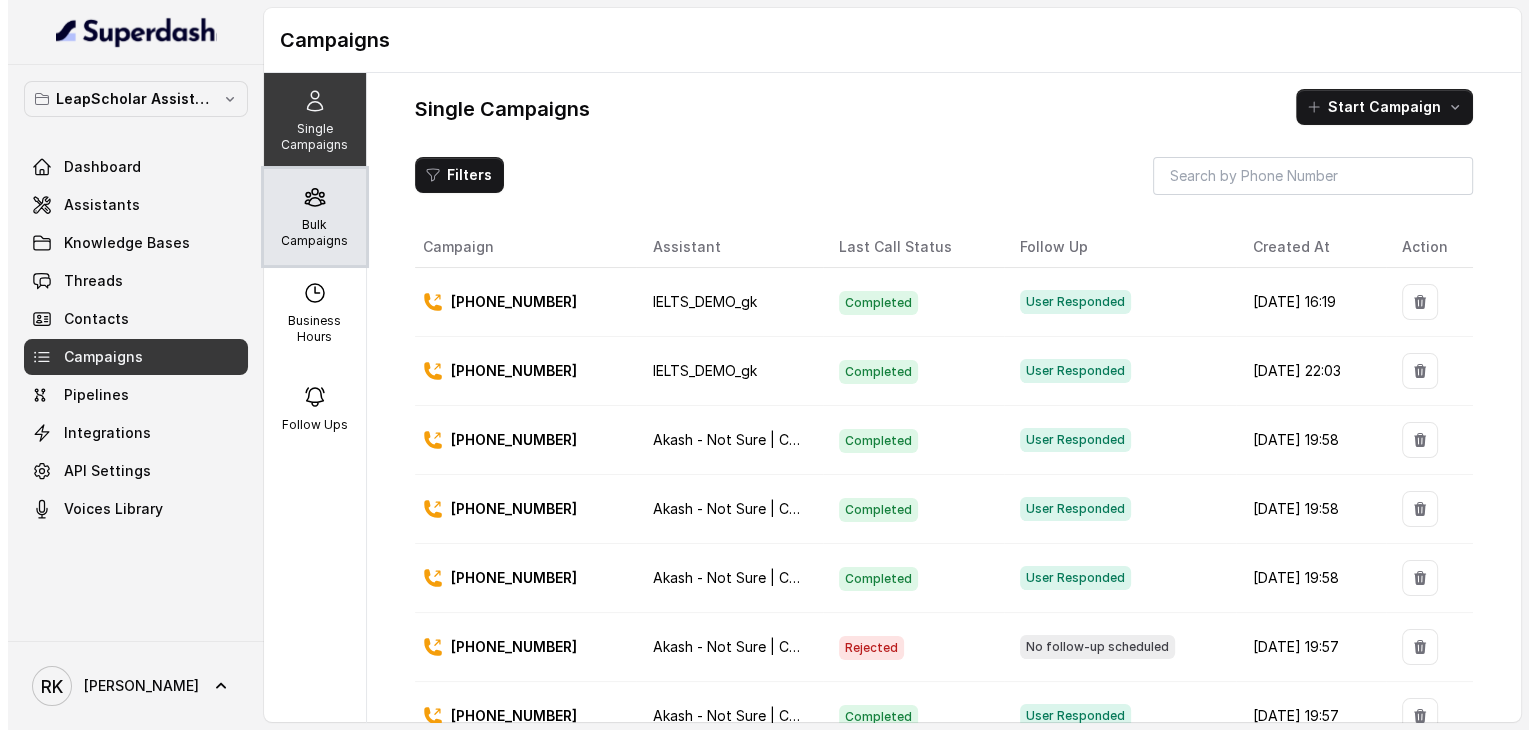 scroll, scrollTop: 0, scrollLeft: 0, axis: both 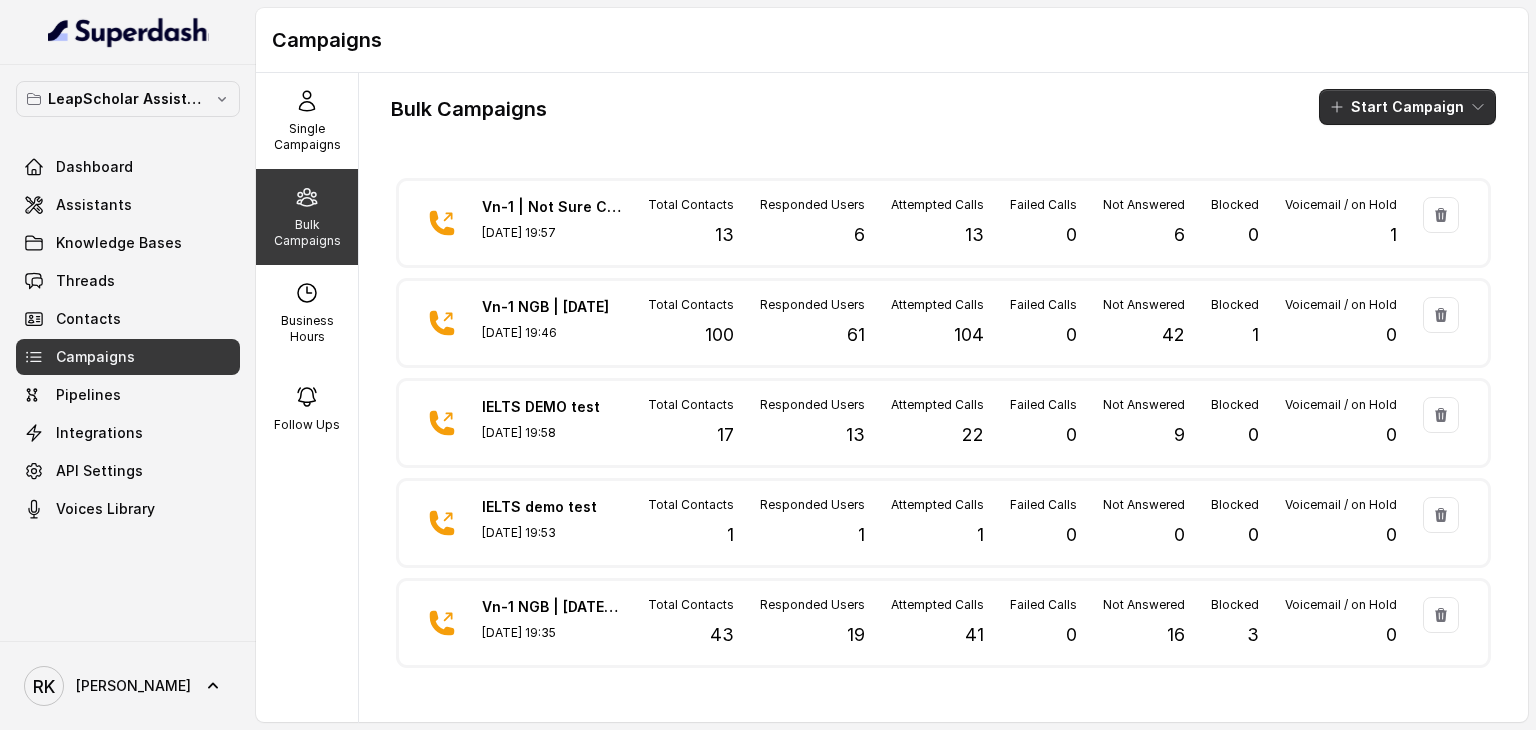click 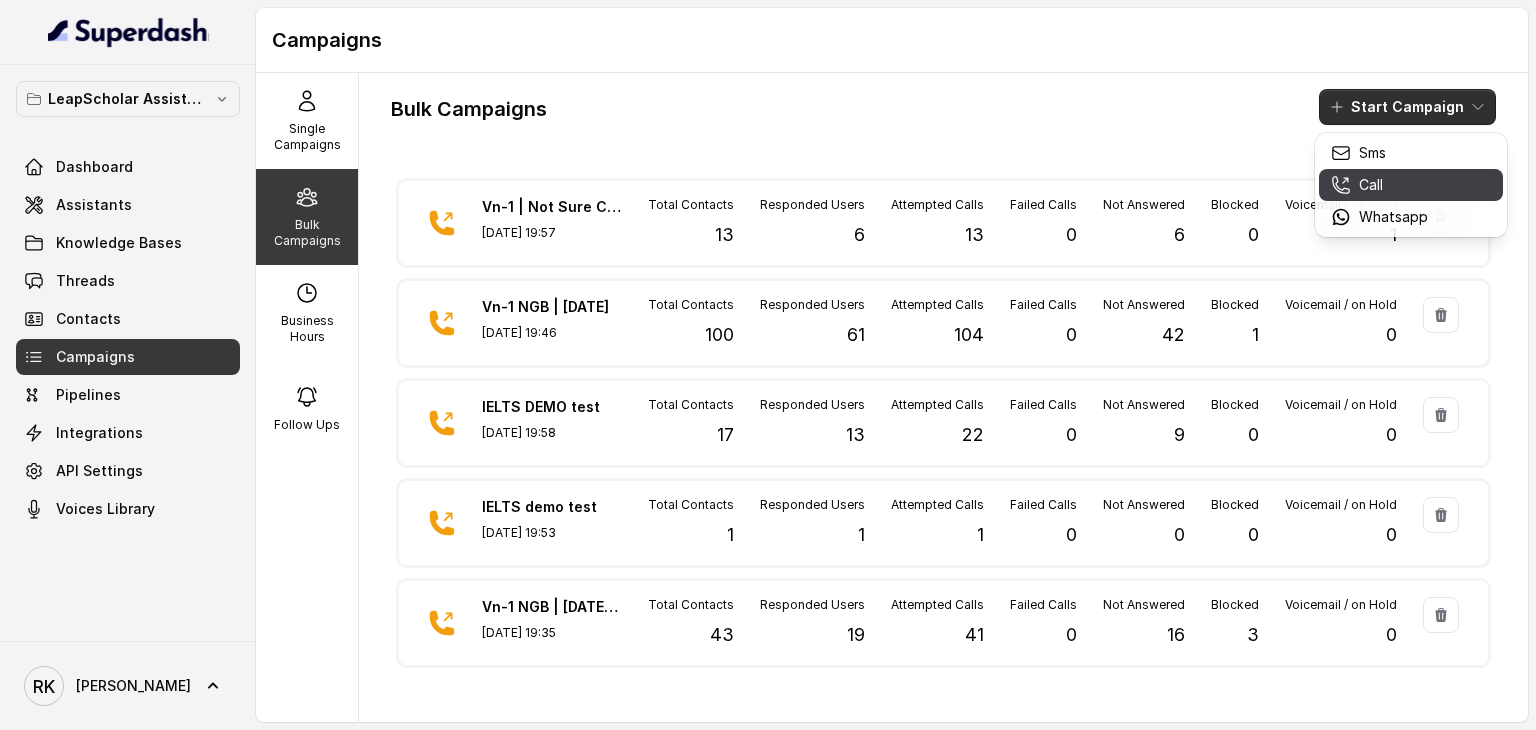 click on "Call" at bounding box center [1371, 185] 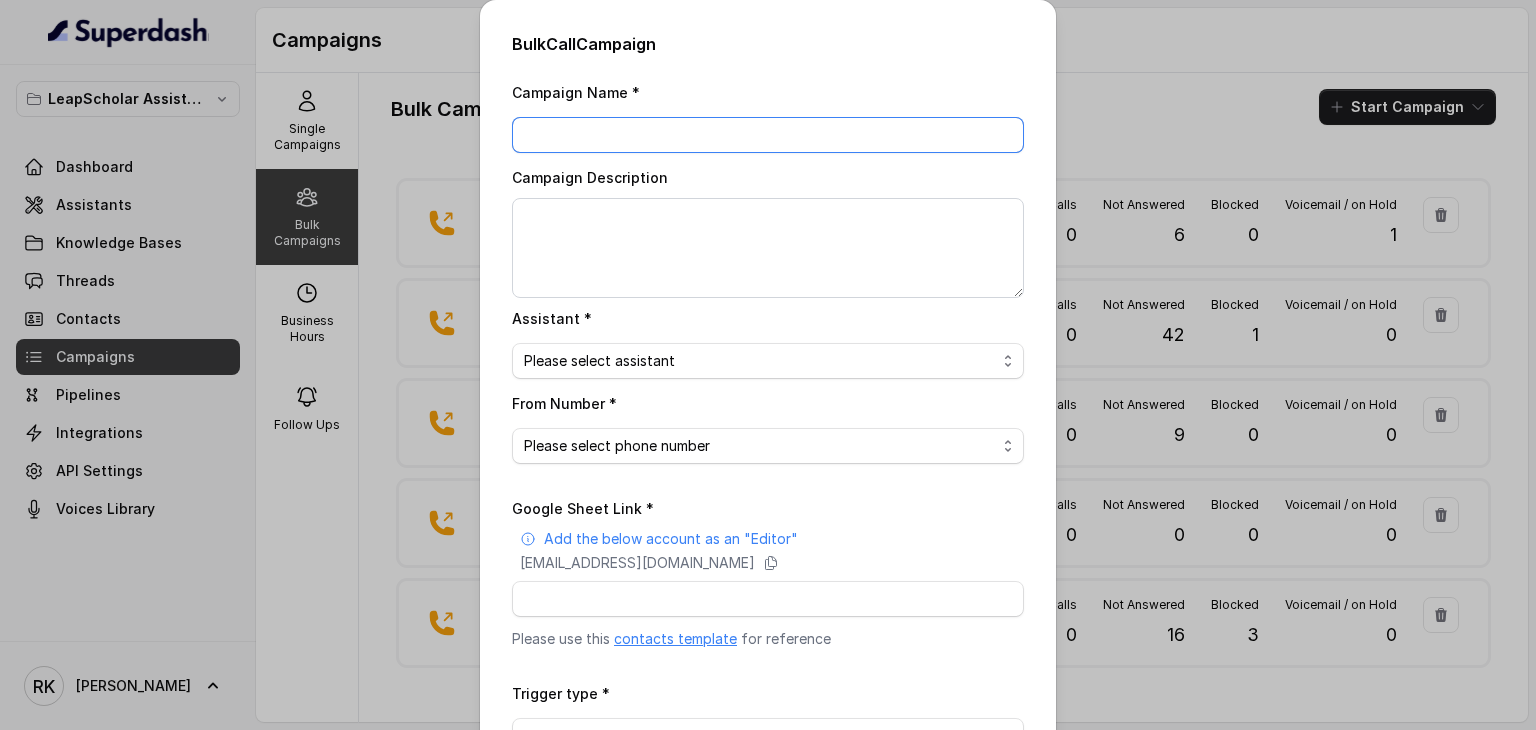 click on "Campaign Name *" at bounding box center (768, 135) 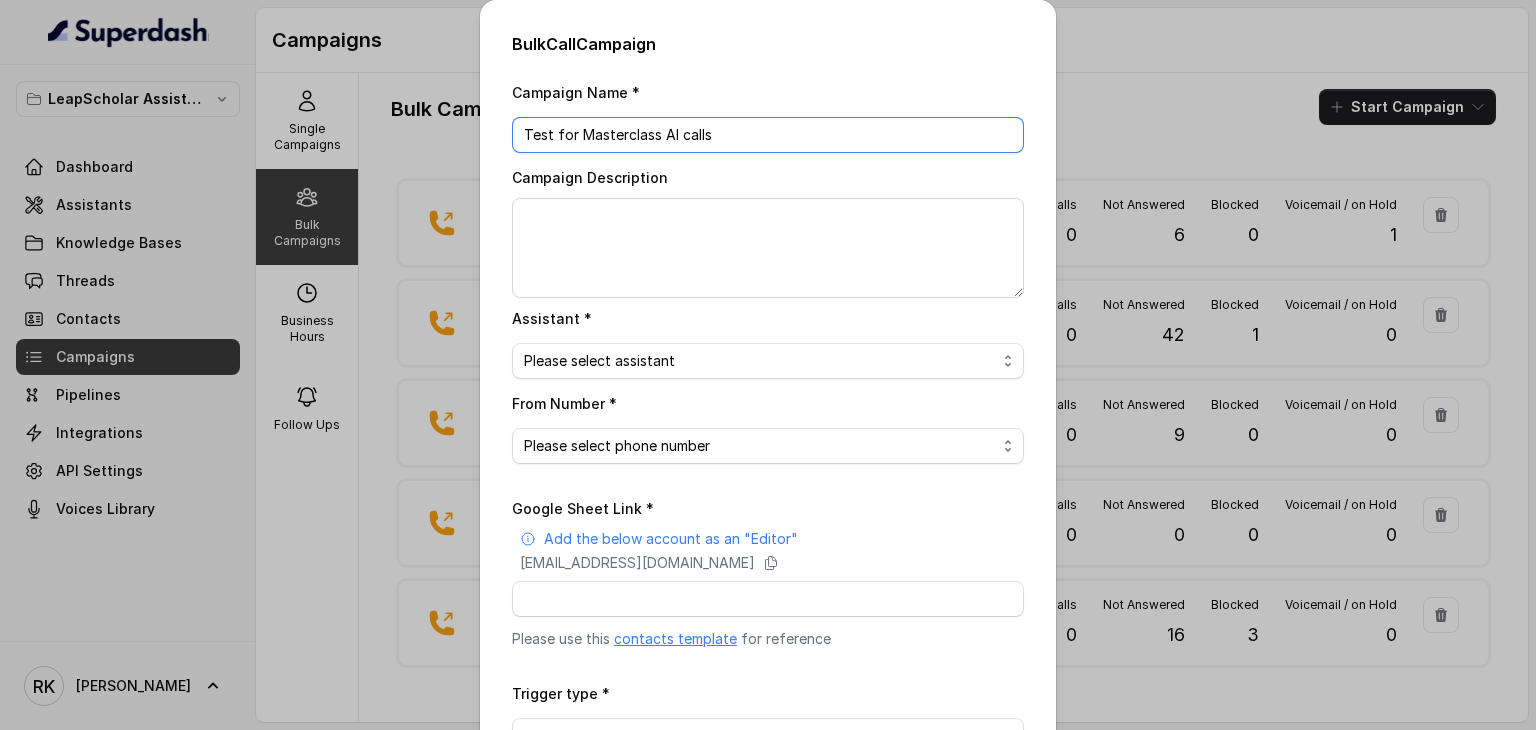 type on "Test for Masterclass AI calls" 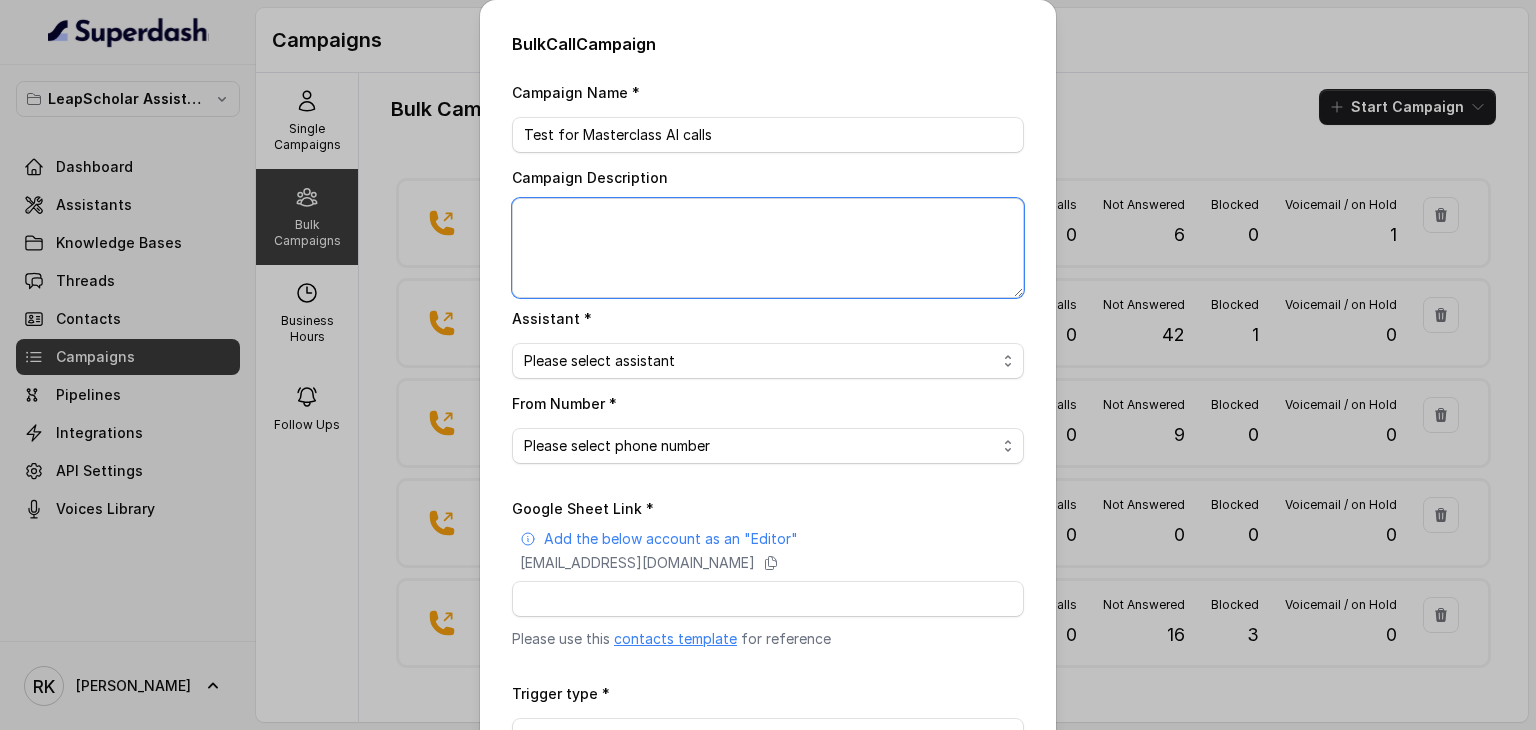 click on "Campaign Description" at bounding box center [768, 248] 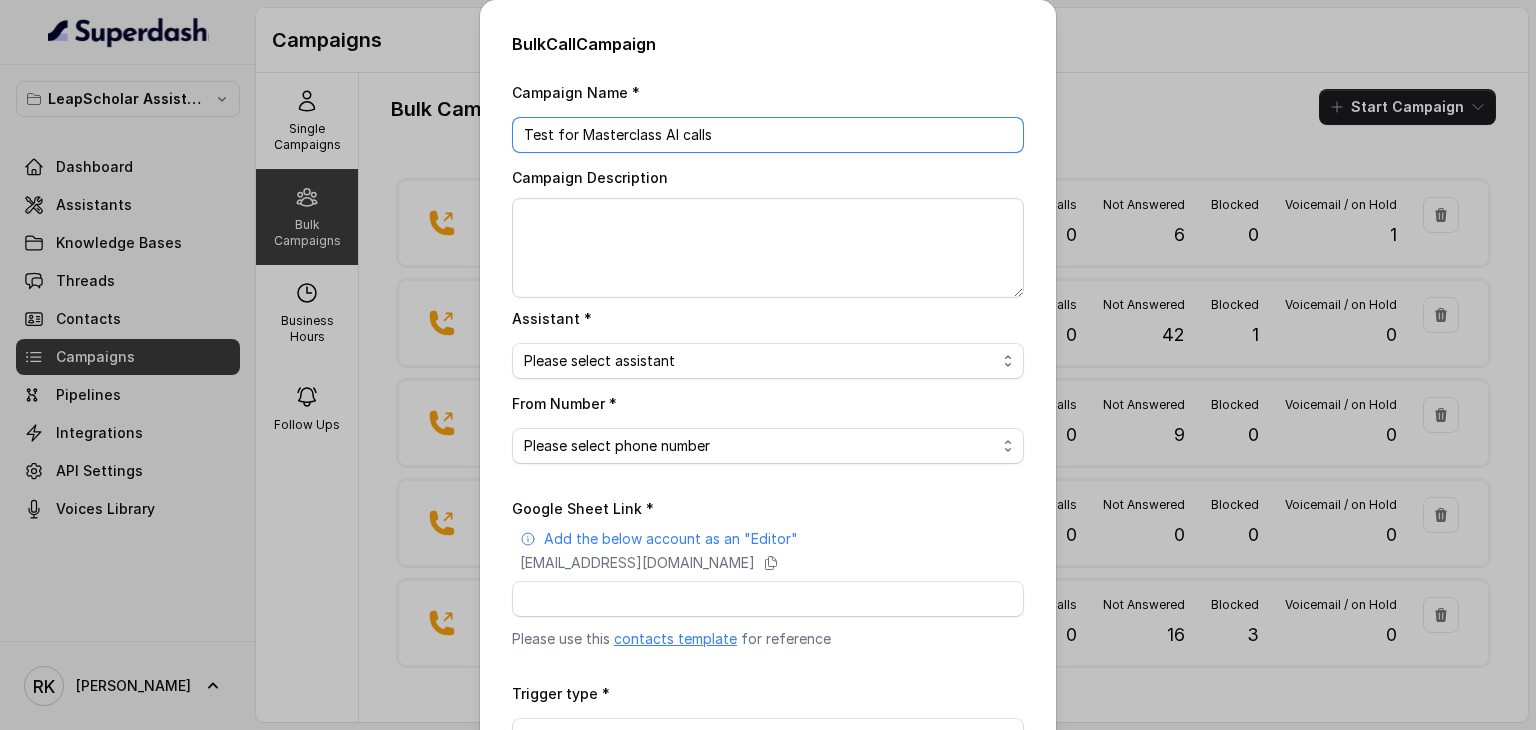 click on "Test for Masterclass AI calls" at bounding box center (768, 135) 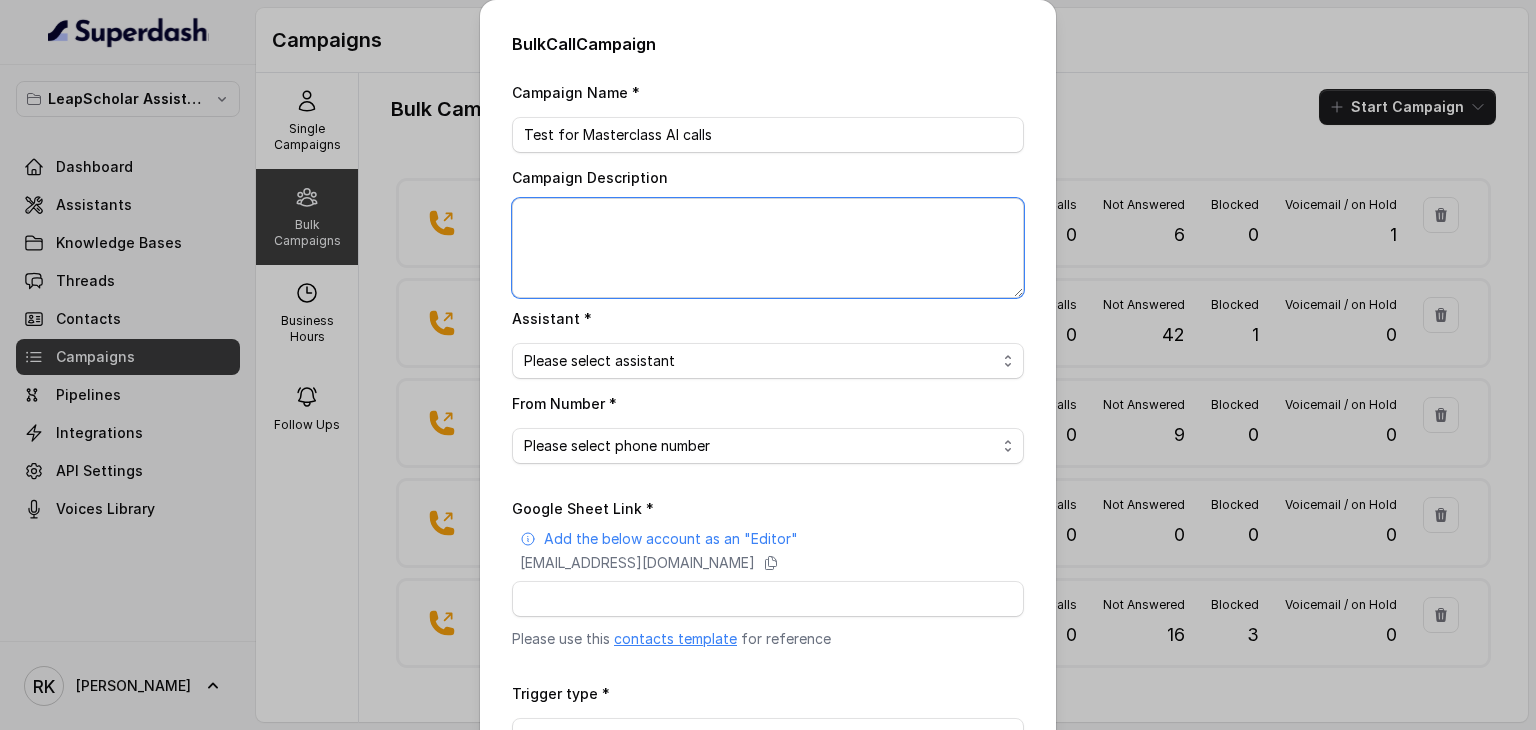 click on "Campaign Description" at bounding box center (768, 248) 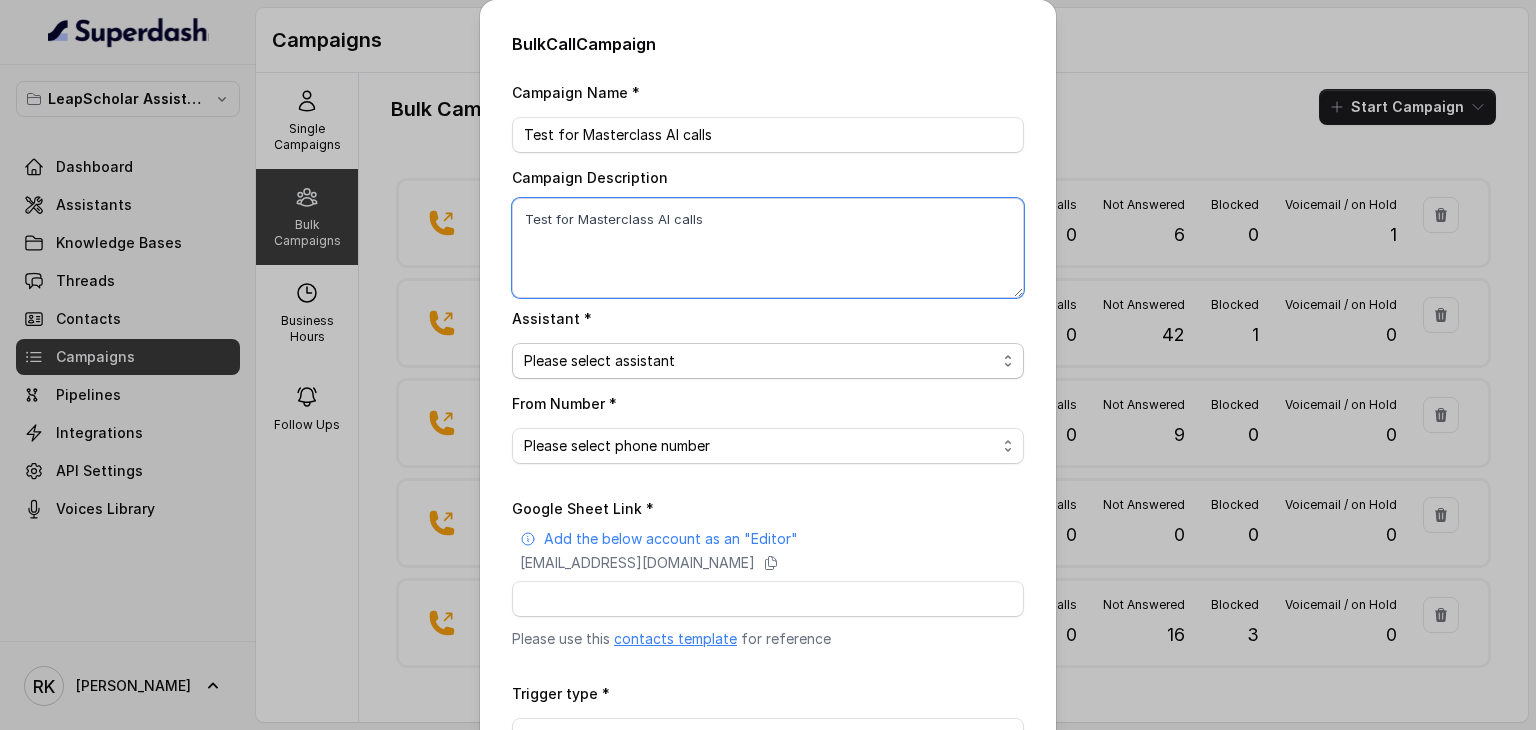 type on "Test for Masterclass AI calls" 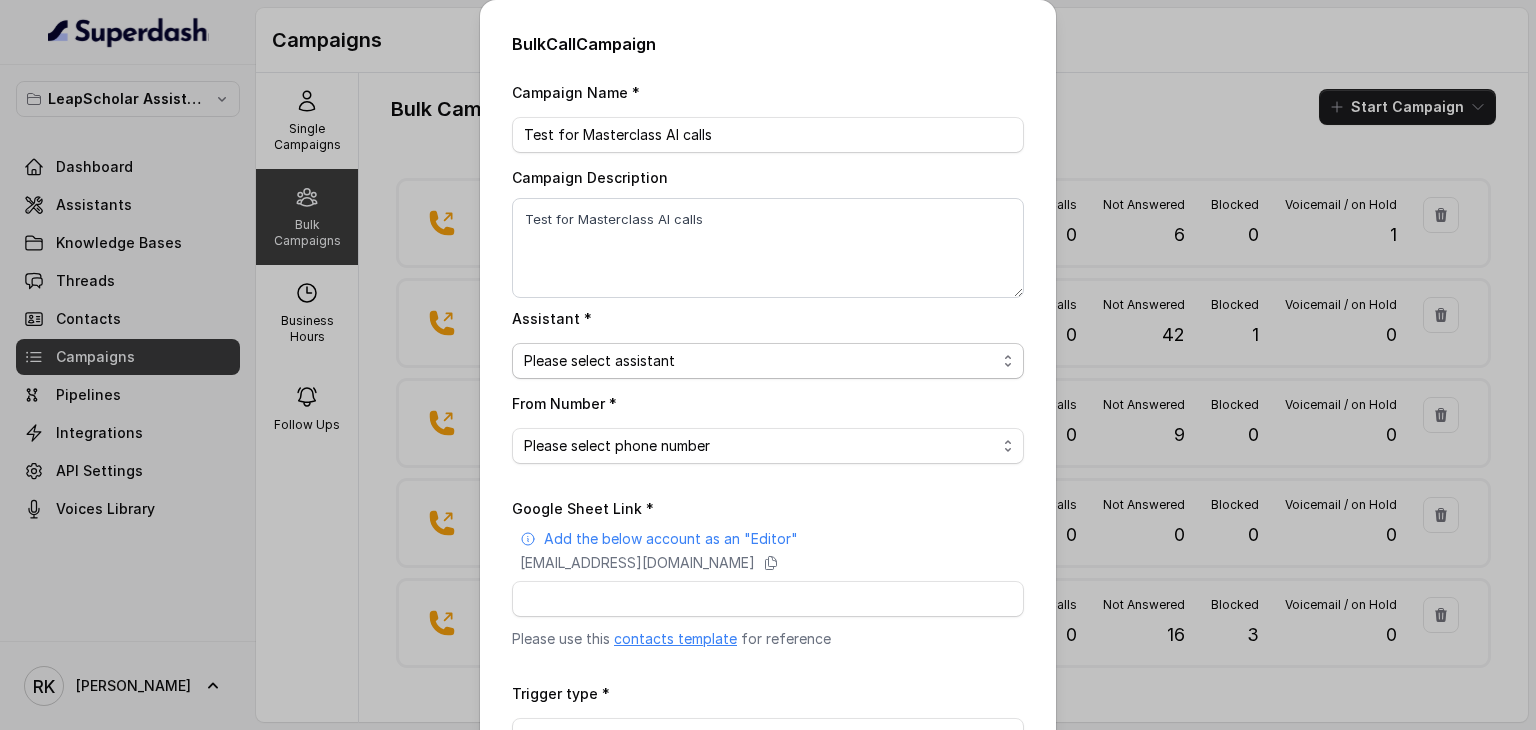 click on "Please select assistant OC-new approach Cohort 2 - IELTS Booked Akash - Not Sure | PP Akash - Not Sure | C2I Session AI Calling for Masterclass - #RK Cohort 4 - Qualified but Meeting not attended Cohort 9 - Future Intake IELTS Given Cohort 5 - Webinar [DATE] Geebee-Test Cohort 10 - Future Intake Non-IELTS Cohort 11 - IELTS Demo Attended Cohort 14 - Generic Cohort 13 - IELTS Masterclass Attended Cohort 12 - IELTS Demo Not Attended AI-IELTS (Testing) Akash- Exam booked Akash - Exam Given  Akash - Exam Not Yet Decided Deferral BoFu IELTS_DEMO_gk" at bounding box center (768, 361) 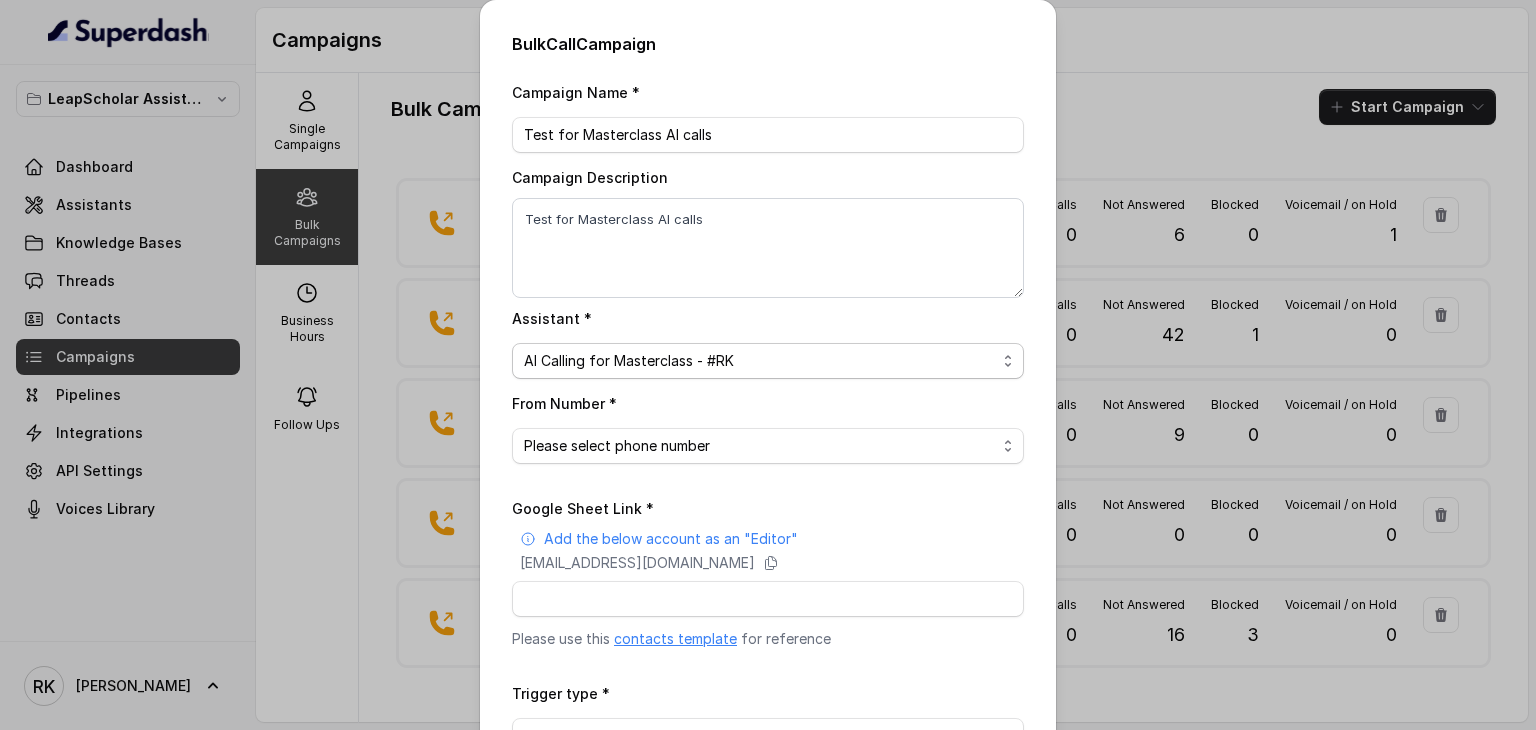 click on "Please select assistant OC-new approach Cohort 2 - IELTS Booked Akash - Not Sure | PP Akash - Not Sure | C2I Session AI Calling for Masterclass - #RK Cohort 4 - Qualified but Meeting not attended Cohort 9 - Future Intake IELTS Given Cohort 5 - Webinar [DATE] Geebee-Test Cohort 10 - Future Intake Non-IELTS Cohort 11 - IELTS Demo Attended Cohort 14 - Generic Cohort 13 - IELTS Masterclass Attended Cohort 12 - IELTS Demo Not Attended AI-IELTS (Testing) Akash- Exam booked Akash - Exam Given  Akash - Exam Not Yet Decided Deferral BoFu IELTS_DEMO_gk" at bounding box center [768, 361] 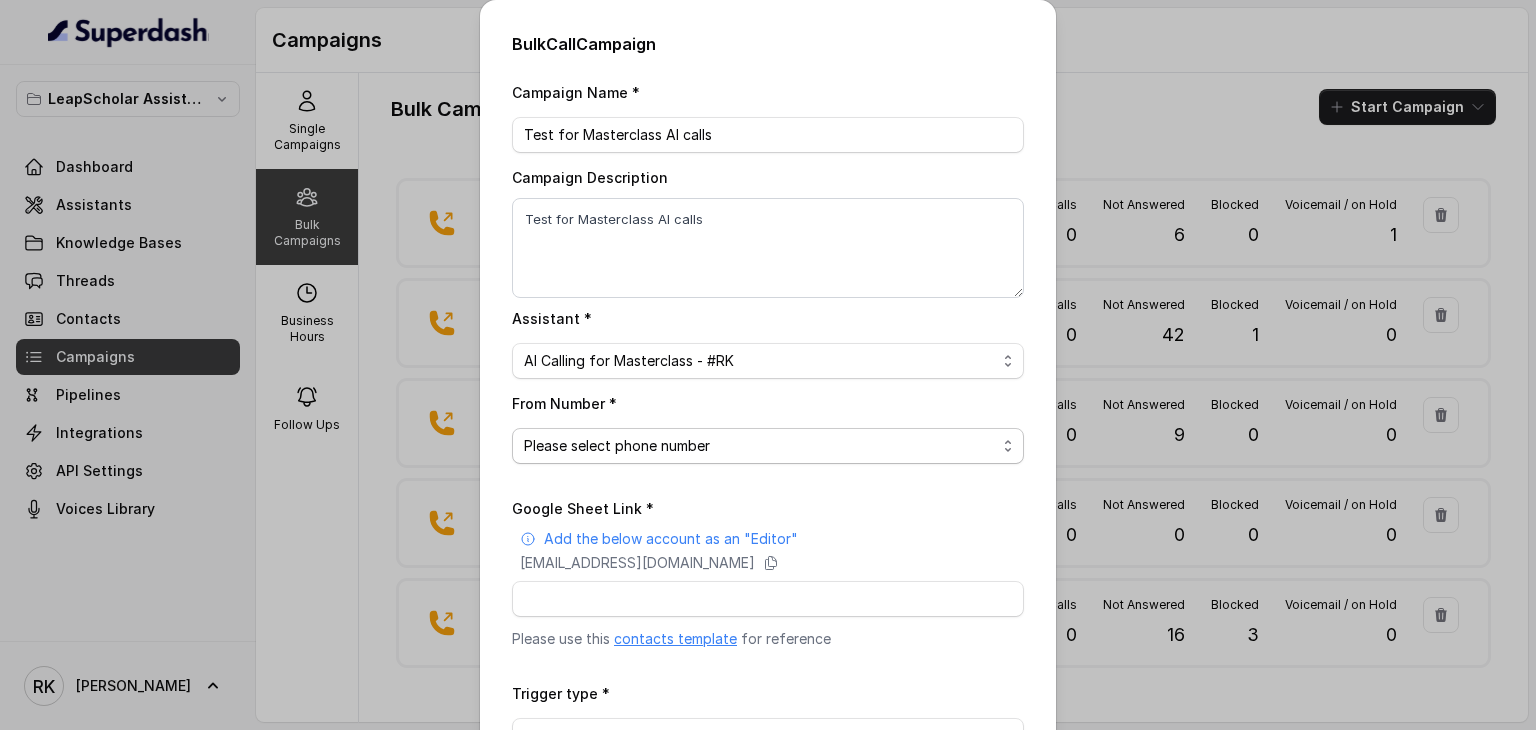click on "Please select phone number [PHONE_NUMBER]" at bounding box center (768, 446) 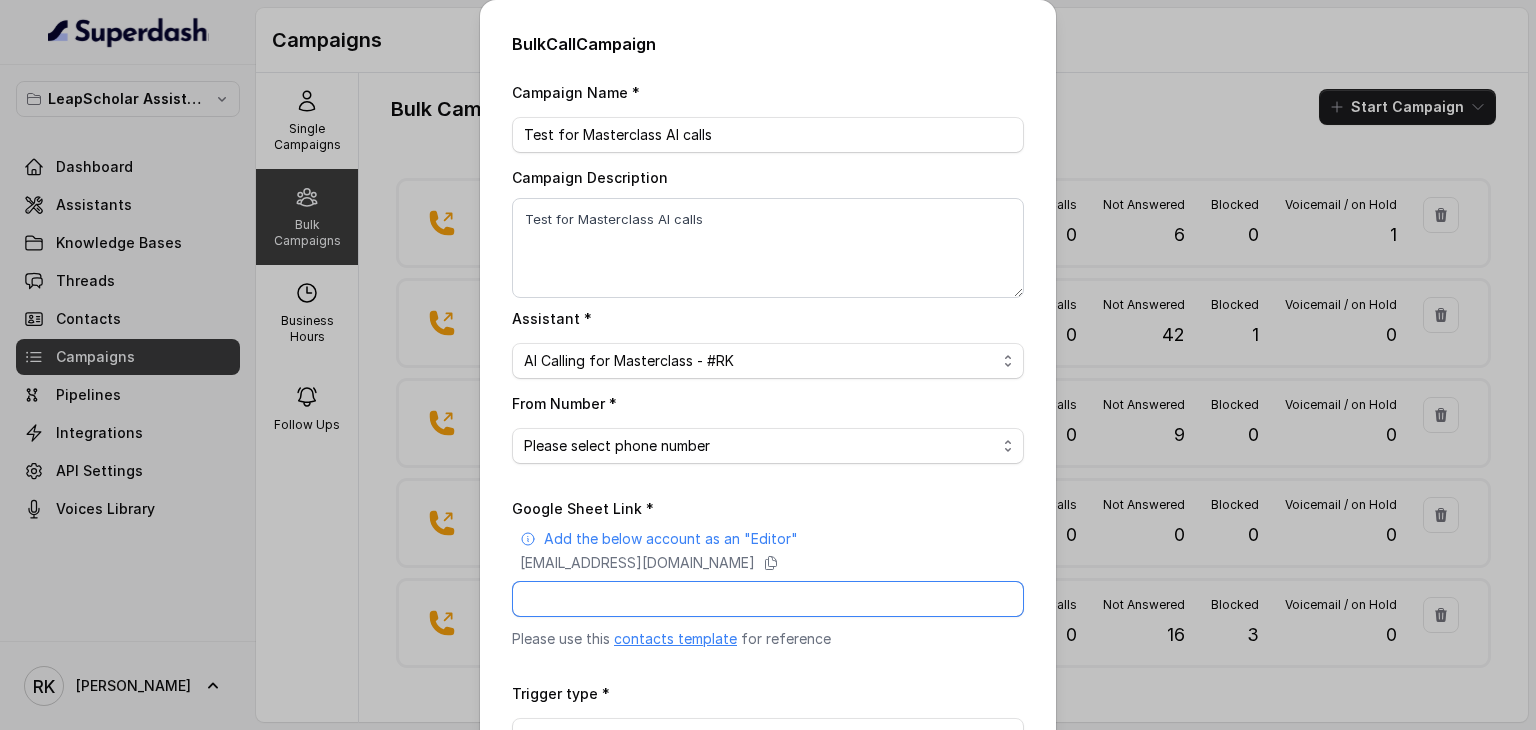 click on "Google Sheet Link *" at bounding box center [768, 599] 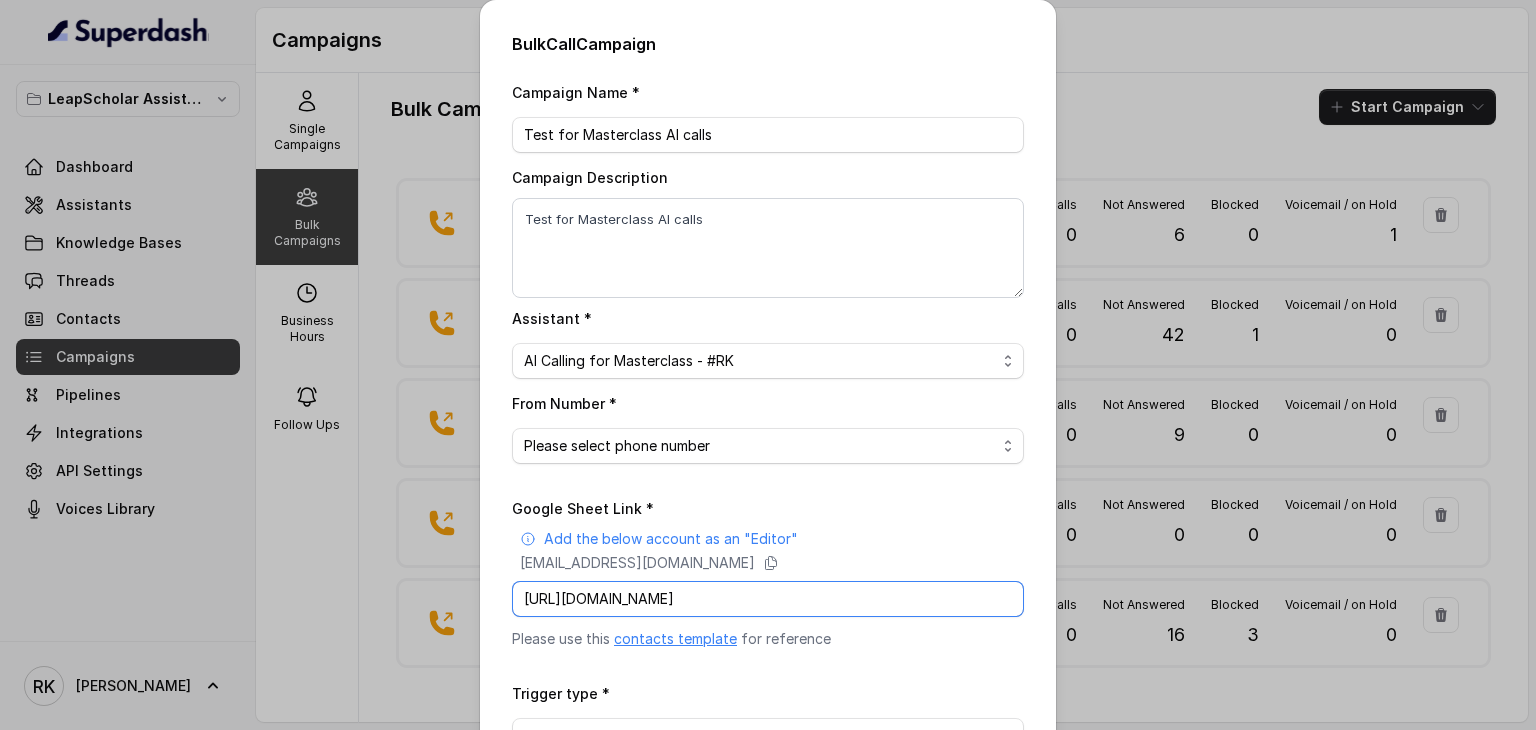 scroll, scrollTop: 0, scrollLeft: 280, axis: horizontal 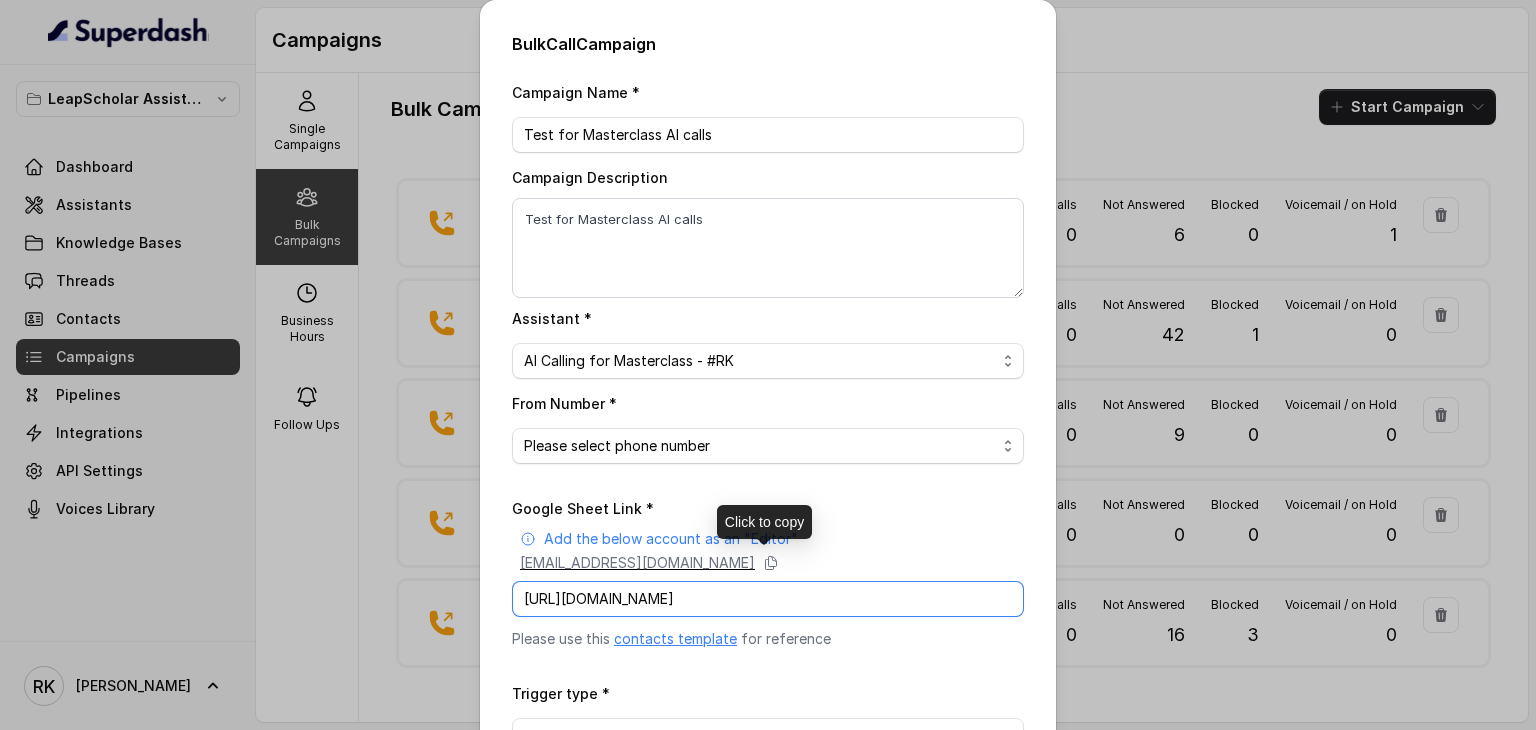 type on "[URL][DOMAIN_NAME]" 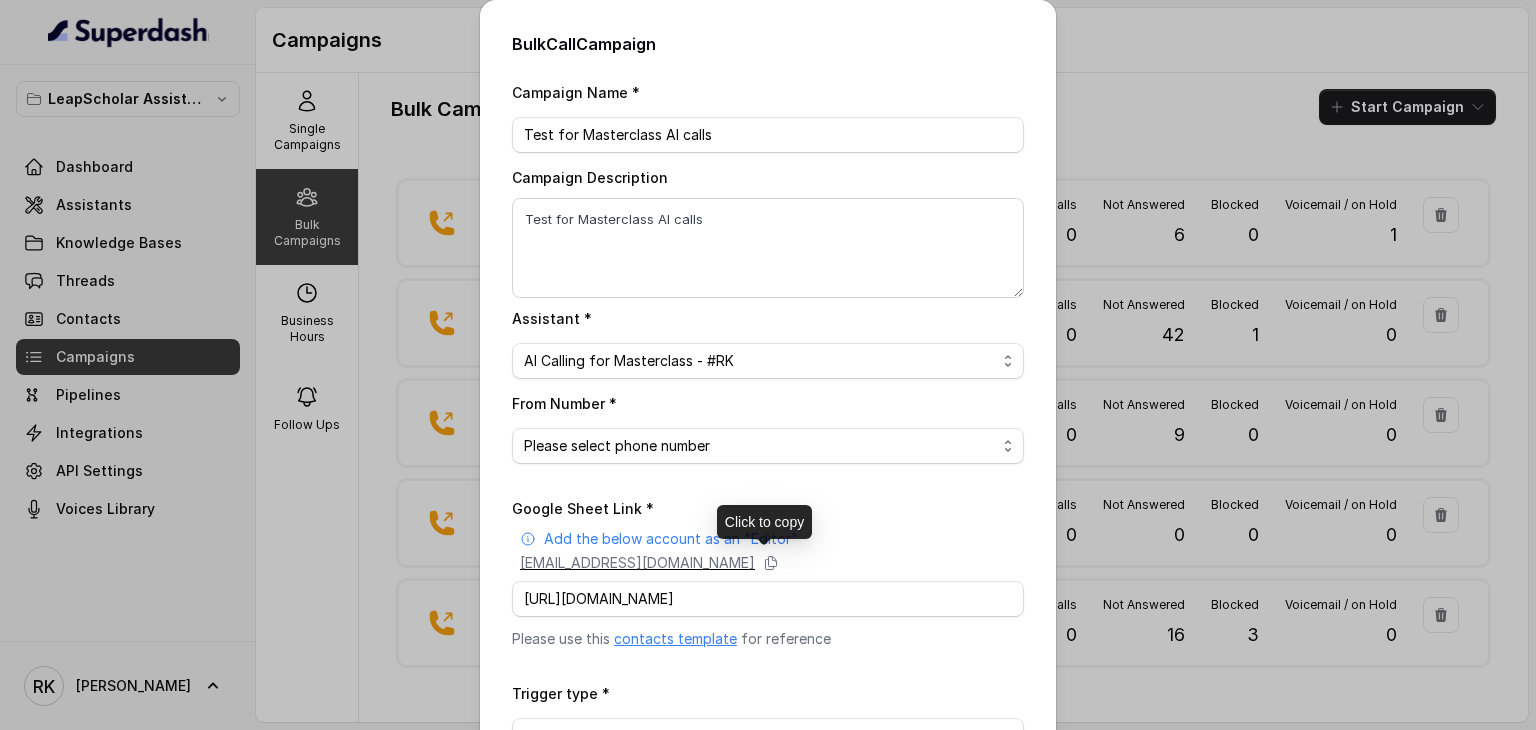 scroll, scrollTop: 0, scrollLeft: 0, axis: both 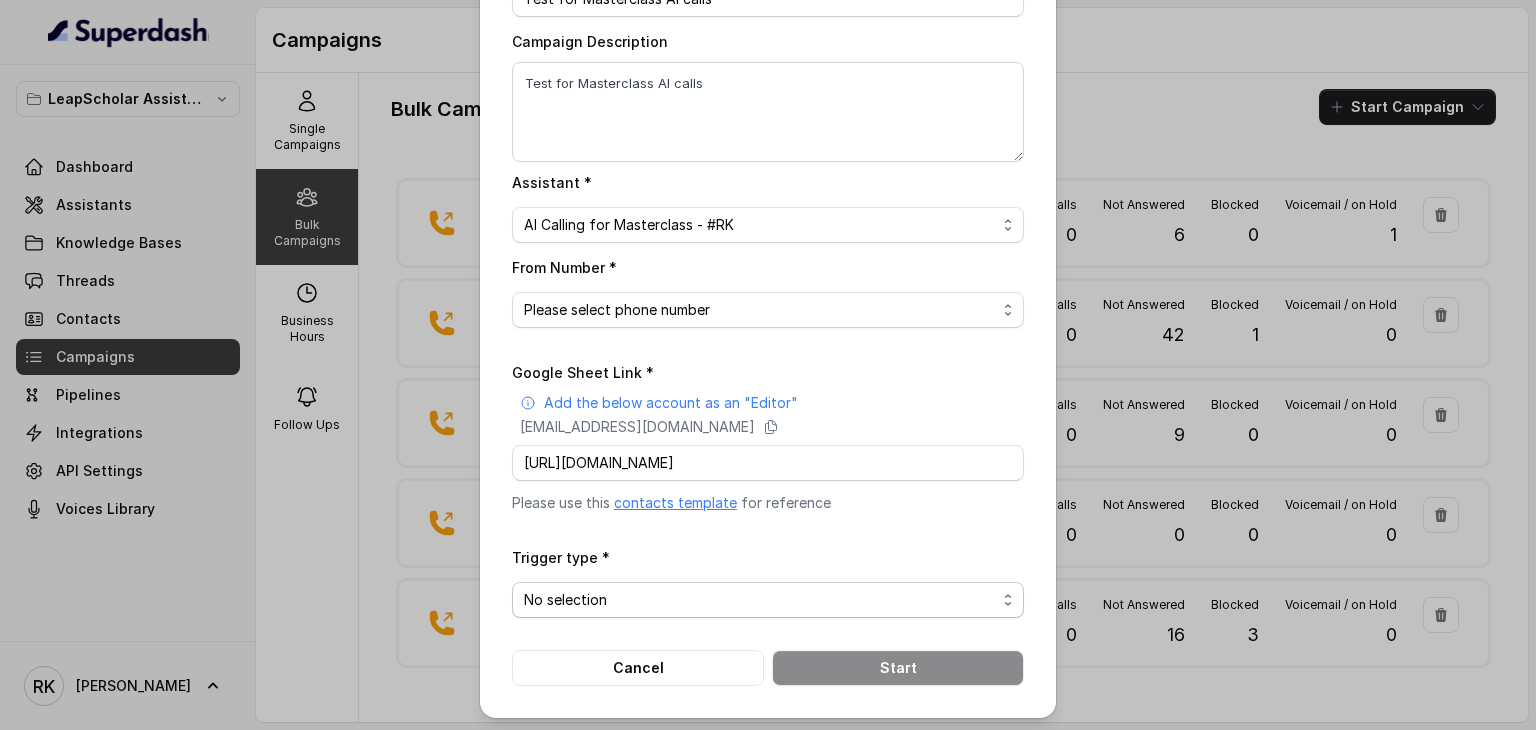 click on "No selection Trigger Immediately Trigger based on campaign configuration" at bounding box center [768, 600] 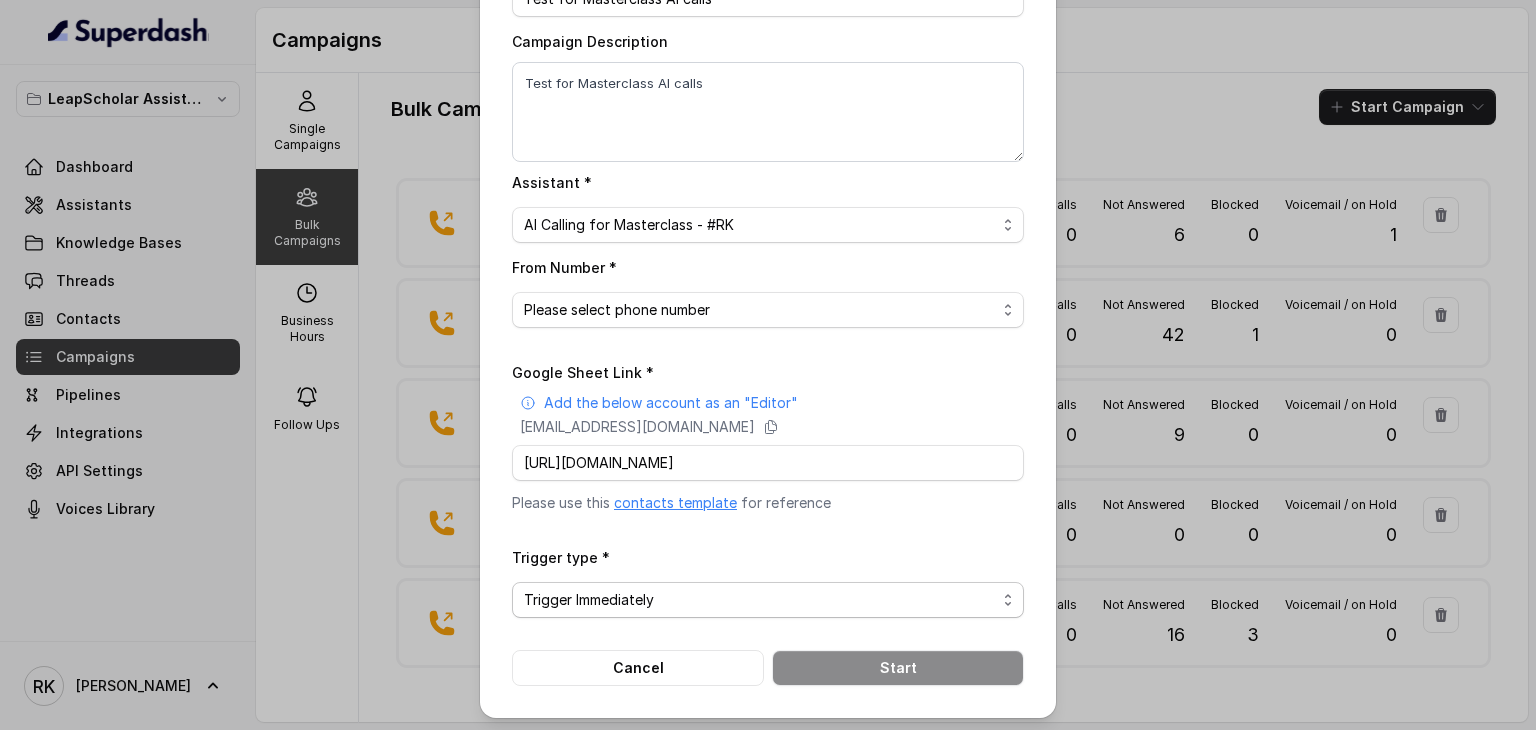 click on "No selection Trigger Immediately Trigger based on campaign configuration" at bounding box center (768, 600) 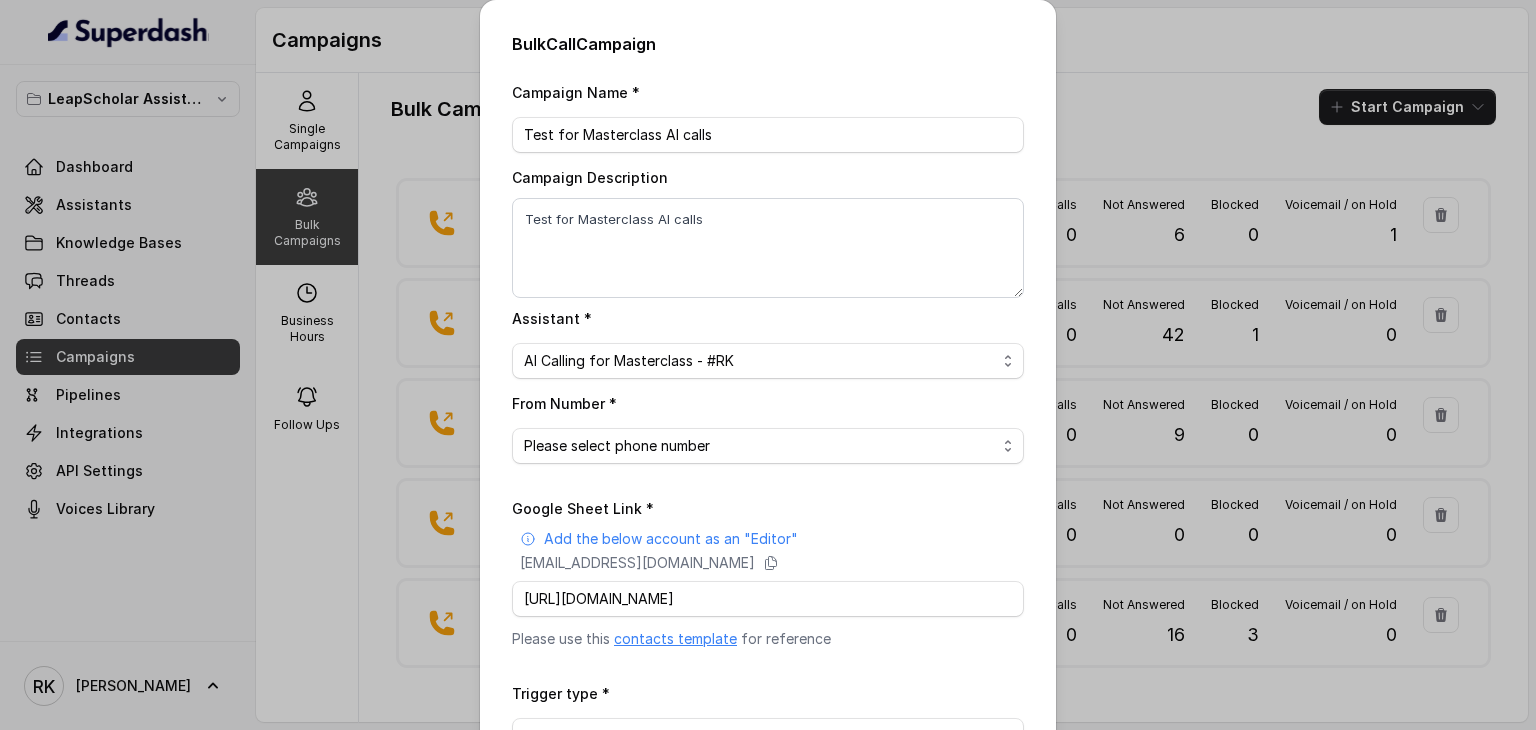 scroll, scrollTop: 136, scrollLeft: 0, axis: vertical 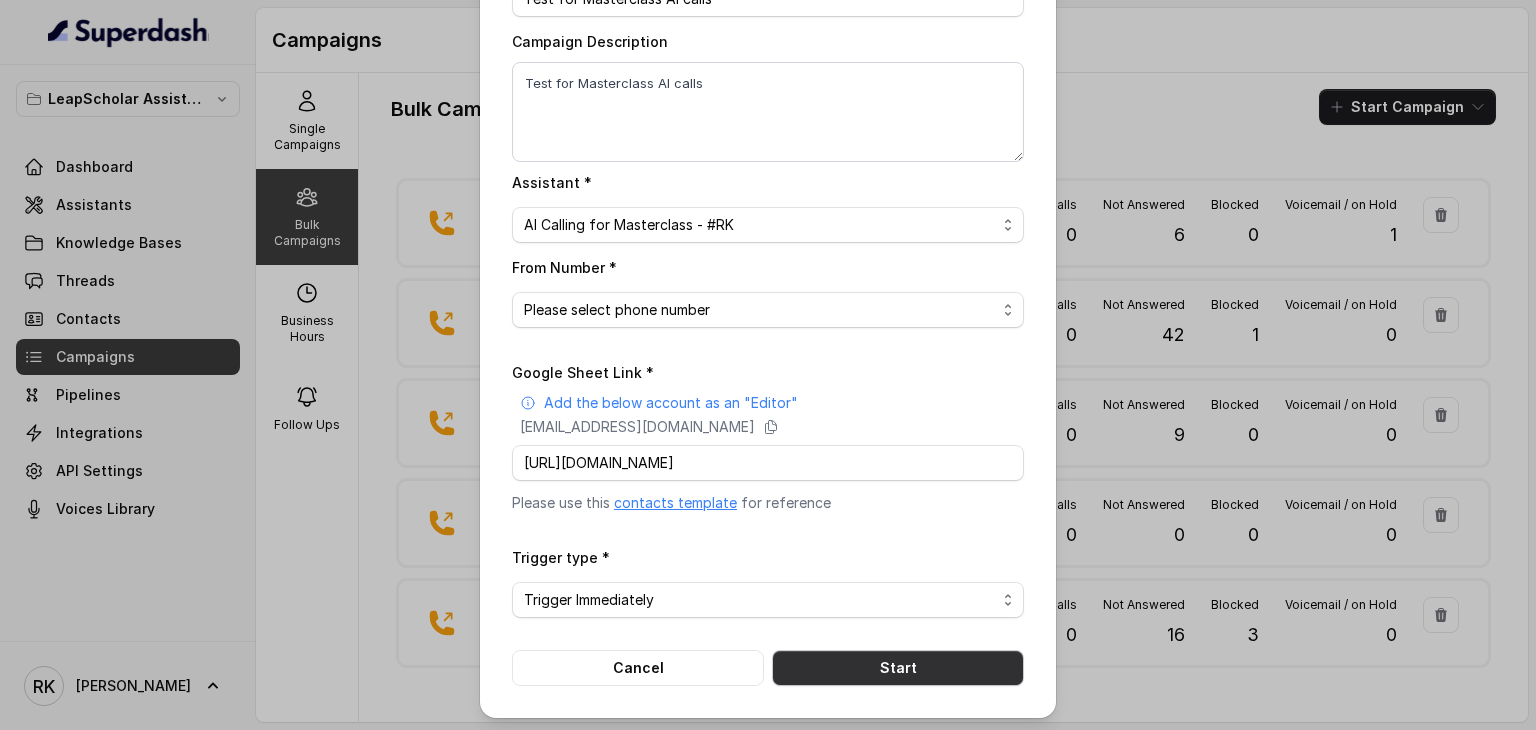 click on "Start" at bounding box center [898, 668] 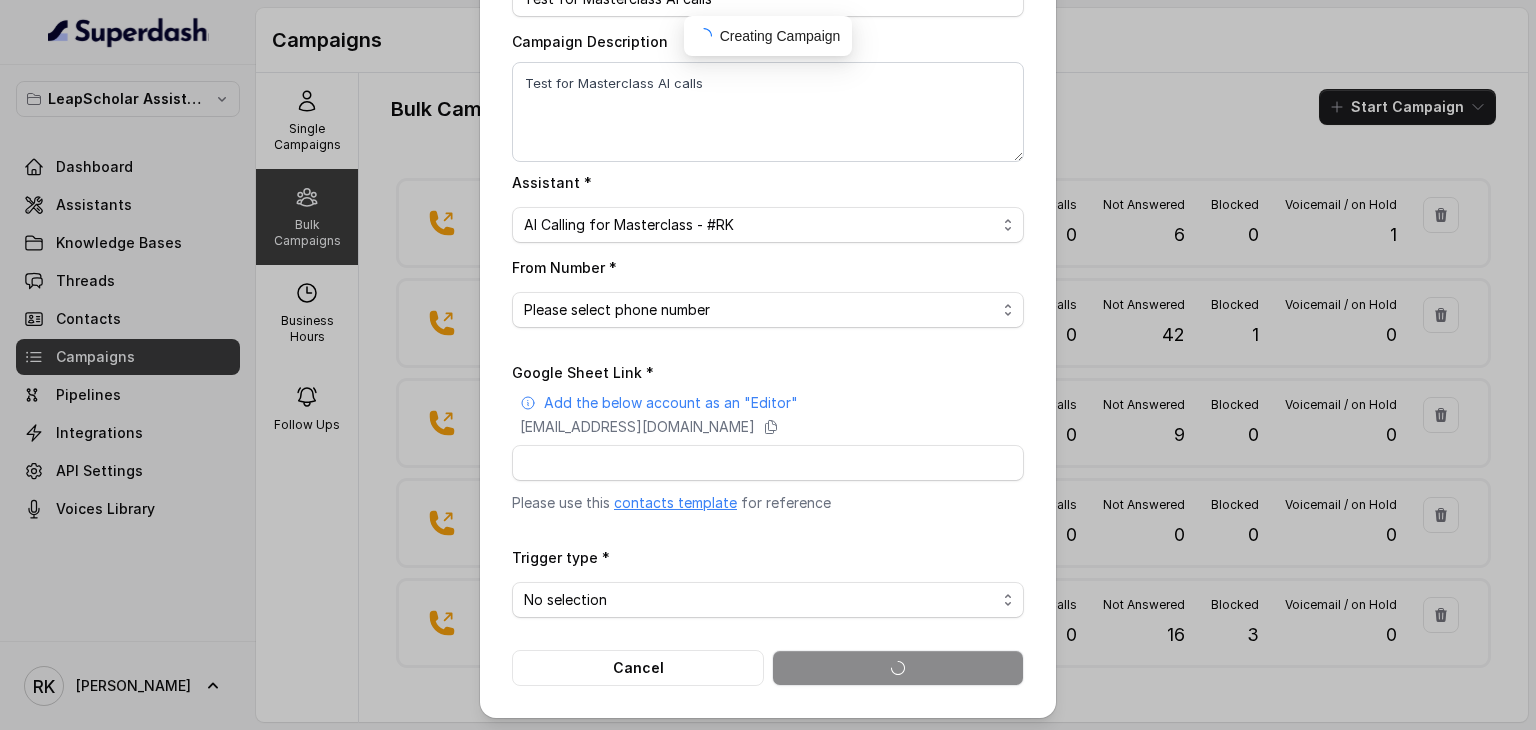 scroll, scrollTop: 0, scrollLeft: 0, axis: both 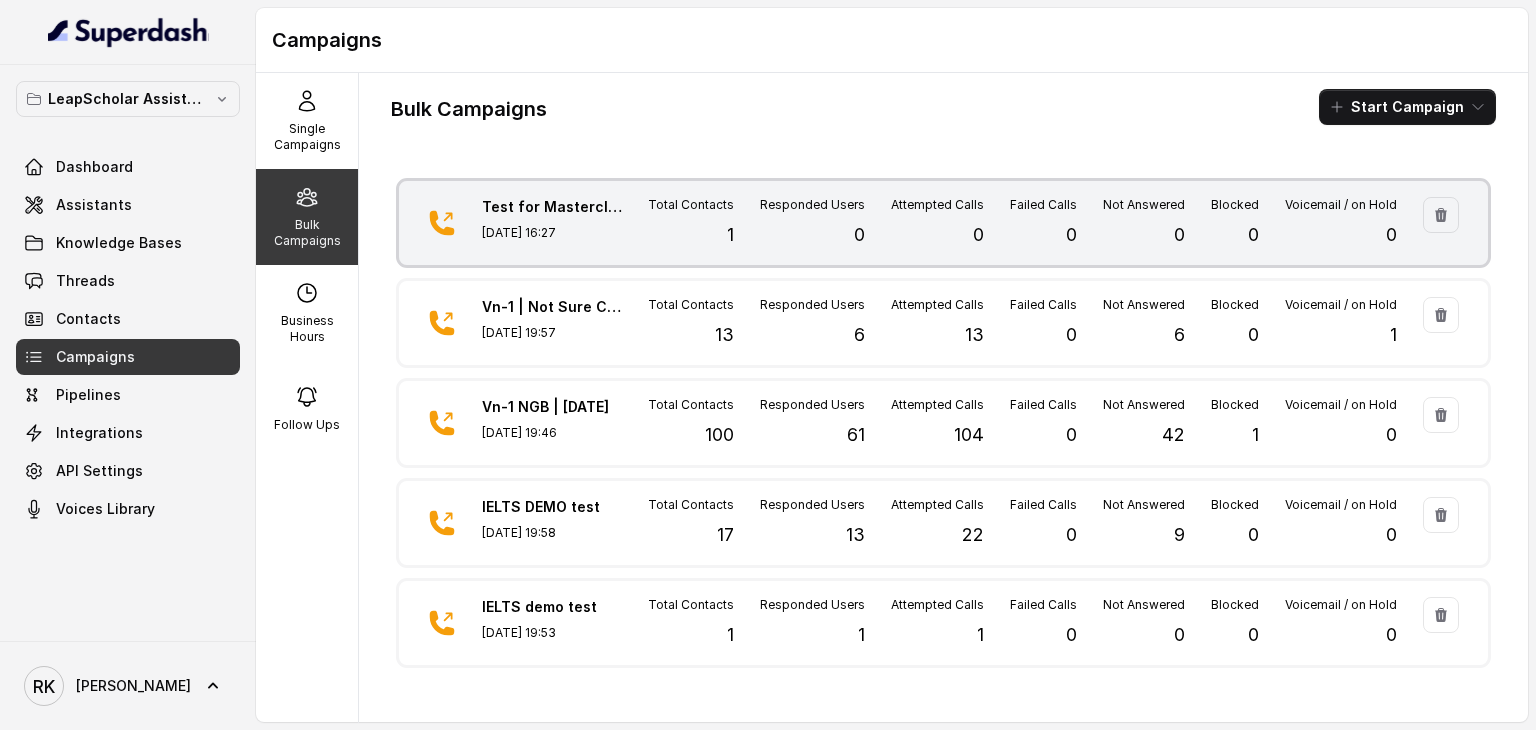 click on "Test for Masterclass AI calls [DATE] 16:27 Total Contacts 1 Responded Users 0 Attempted Calls 0 Failed Calls 0 Not Answered 0 Blocked 0 Voicemail / on Hold 0" at bounding box center [943, 223] 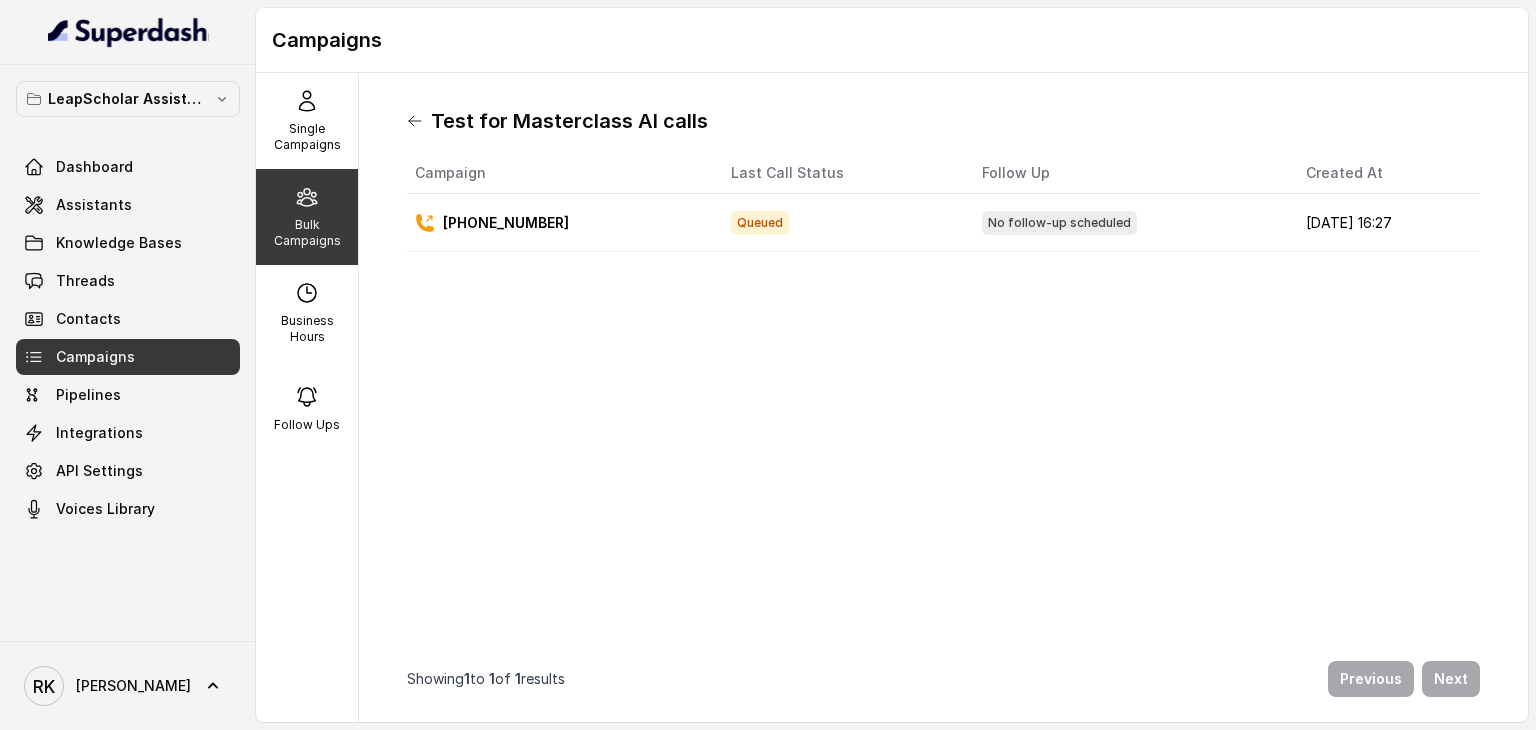 click 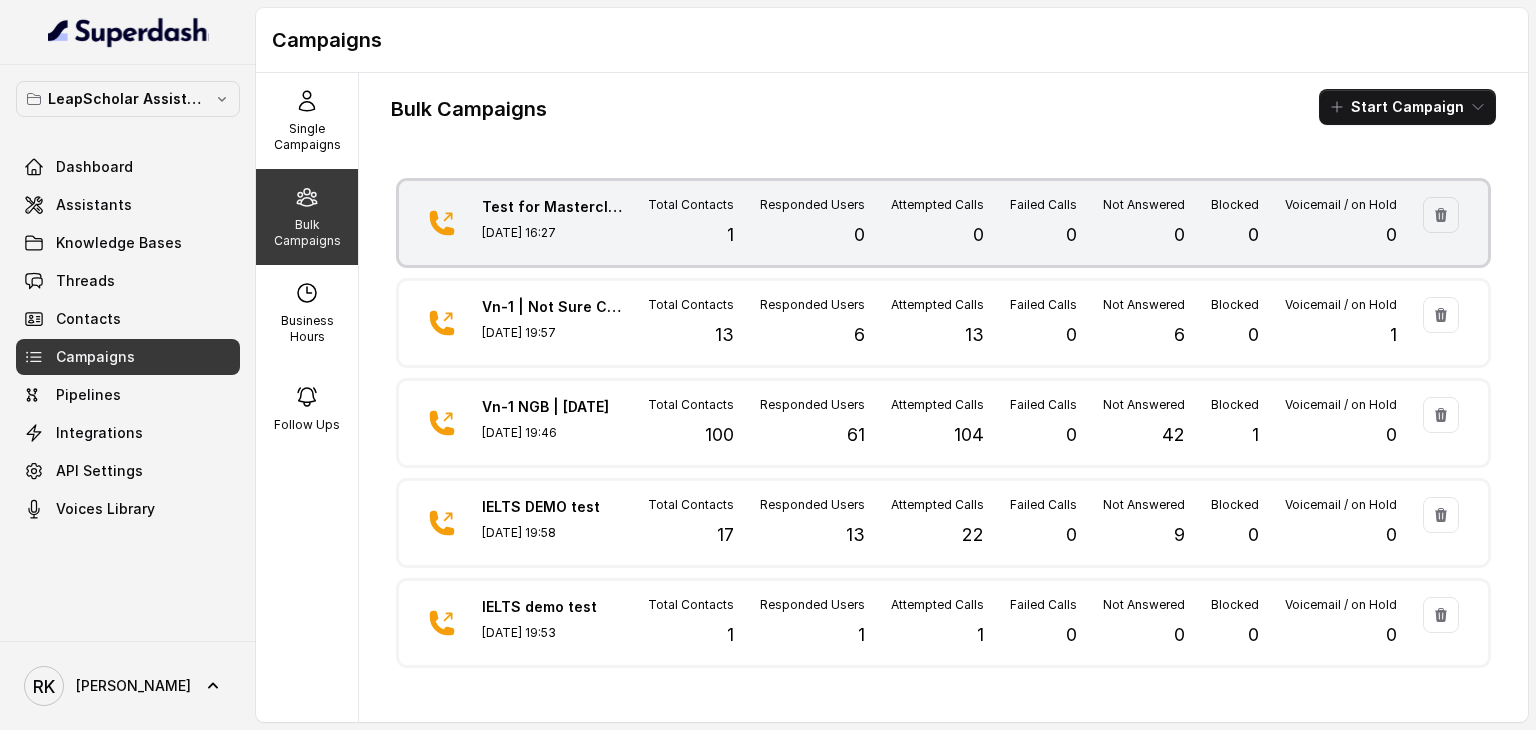 click on "Test for Masterclass AI calls [DATE] 16:27" at bounding box center (552, 223) 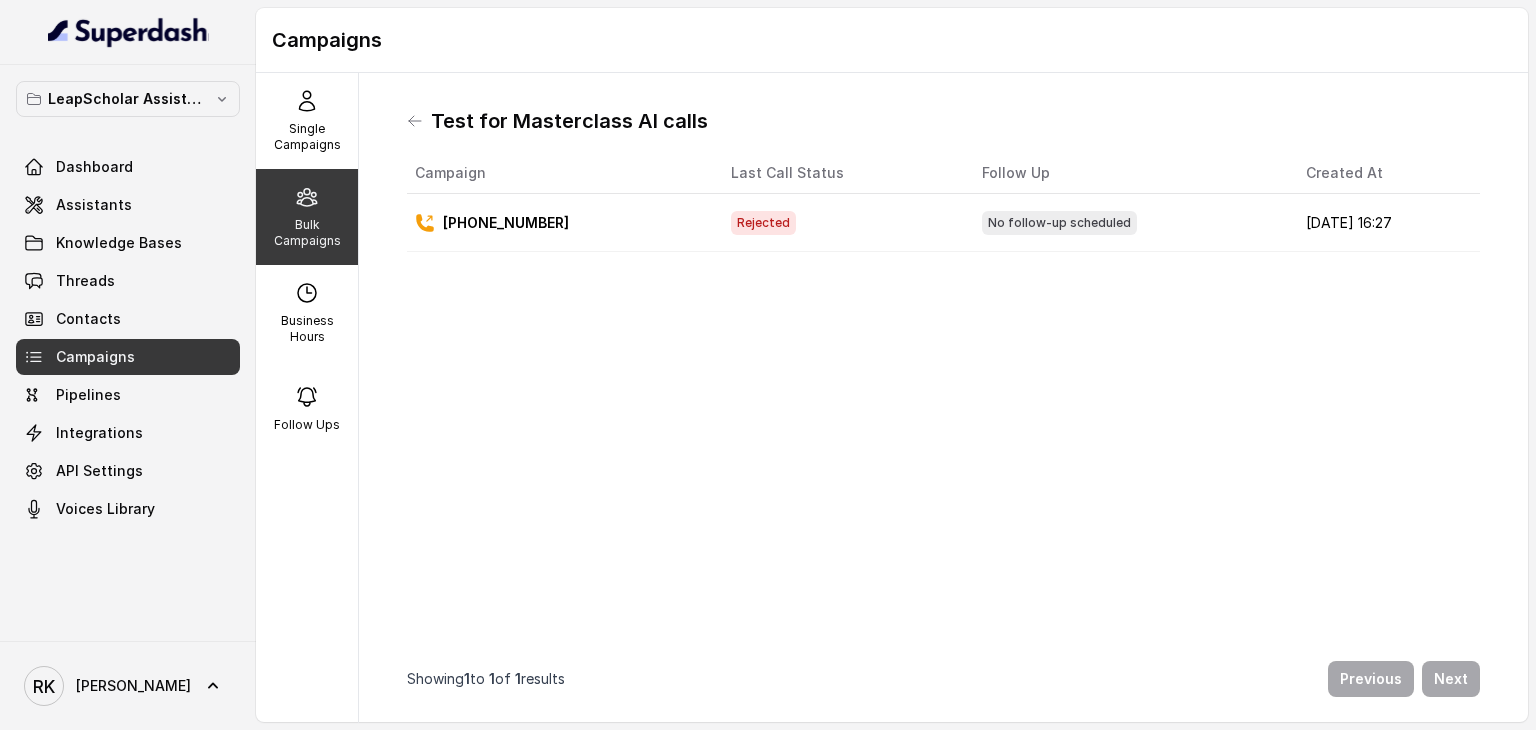 click on "Rejected" at bounding box center (763, 223) 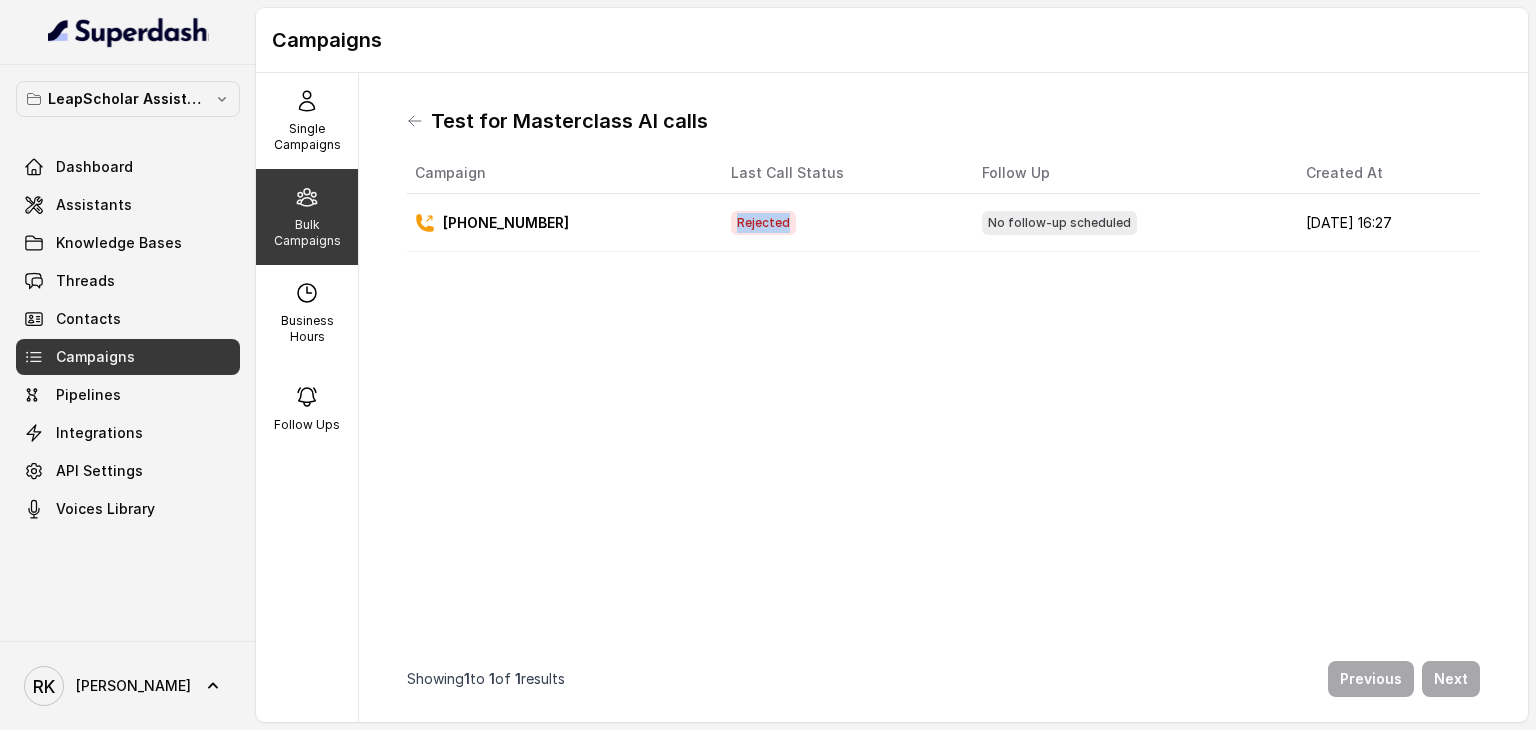 click on "Rejected" at bounding box center [763, 223] 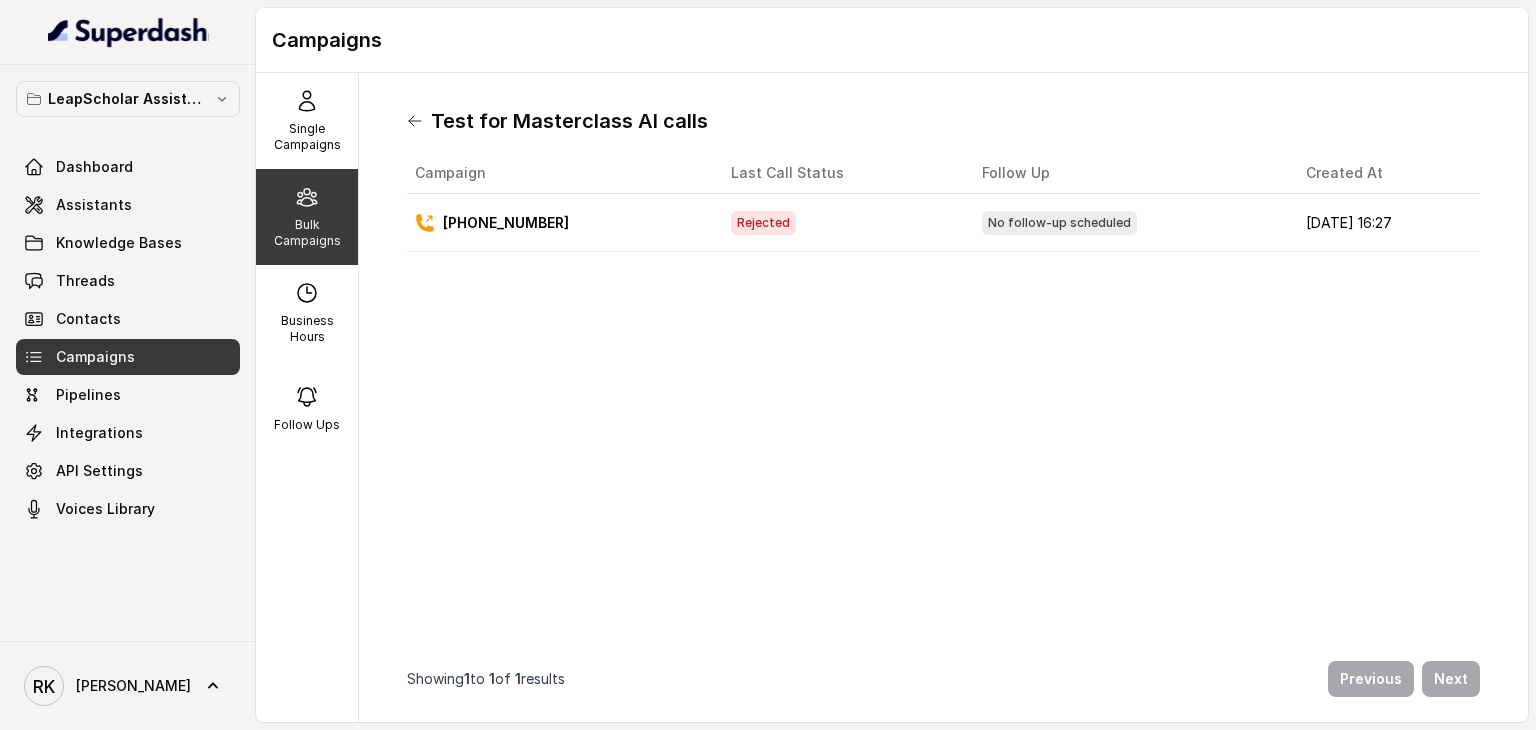 click 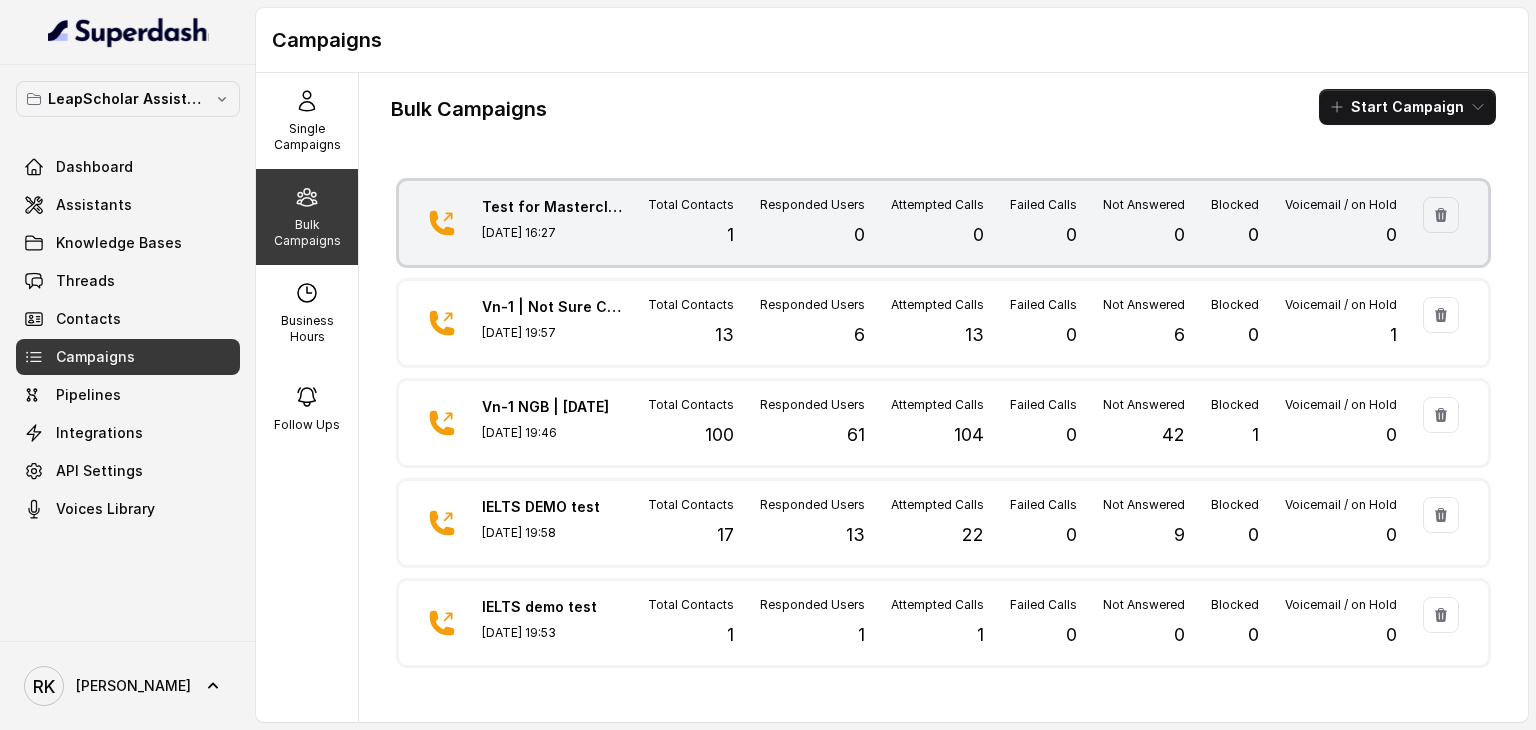 click on "Total Contacts 1" at bounding box center (691, 223) 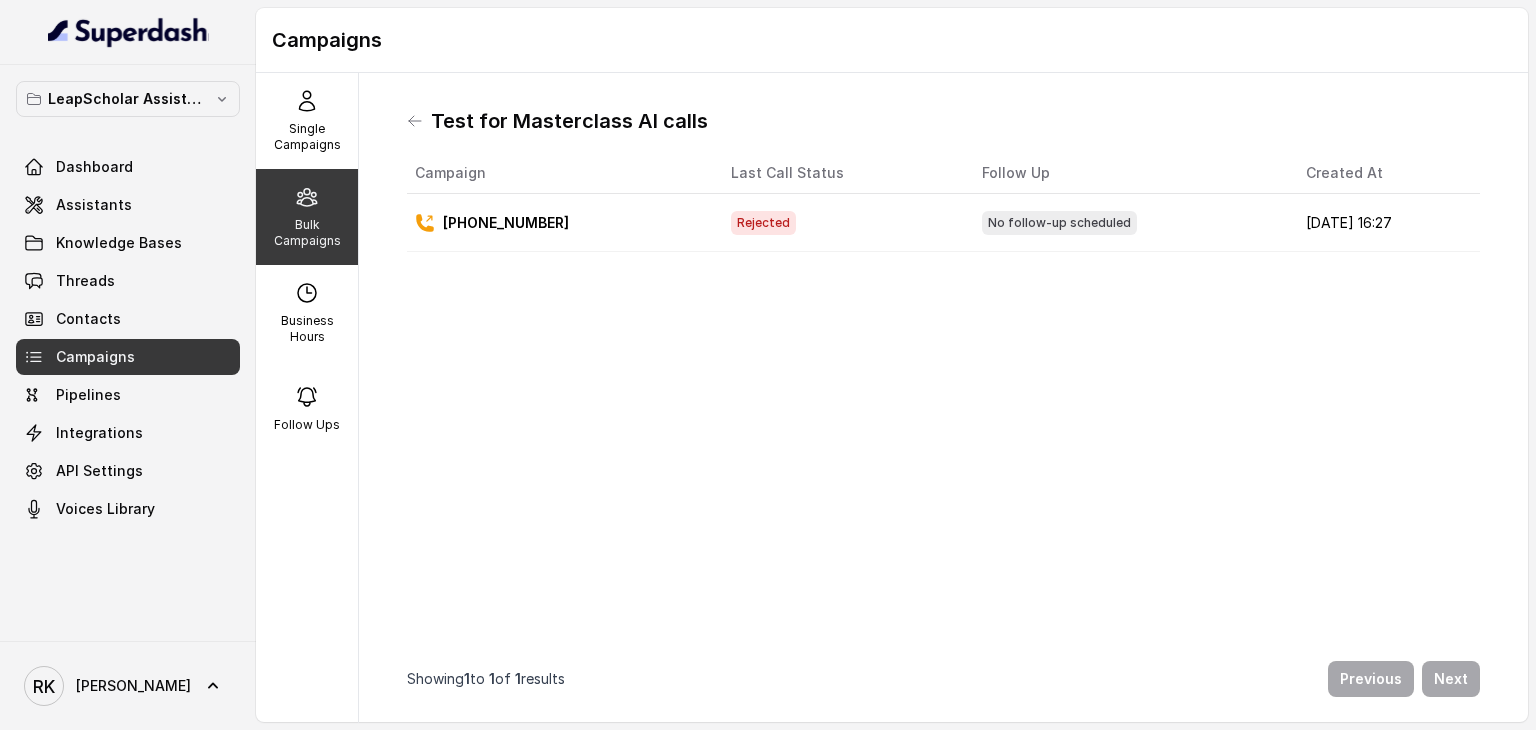 click on "Rejected" at bounding box center [763, 223] 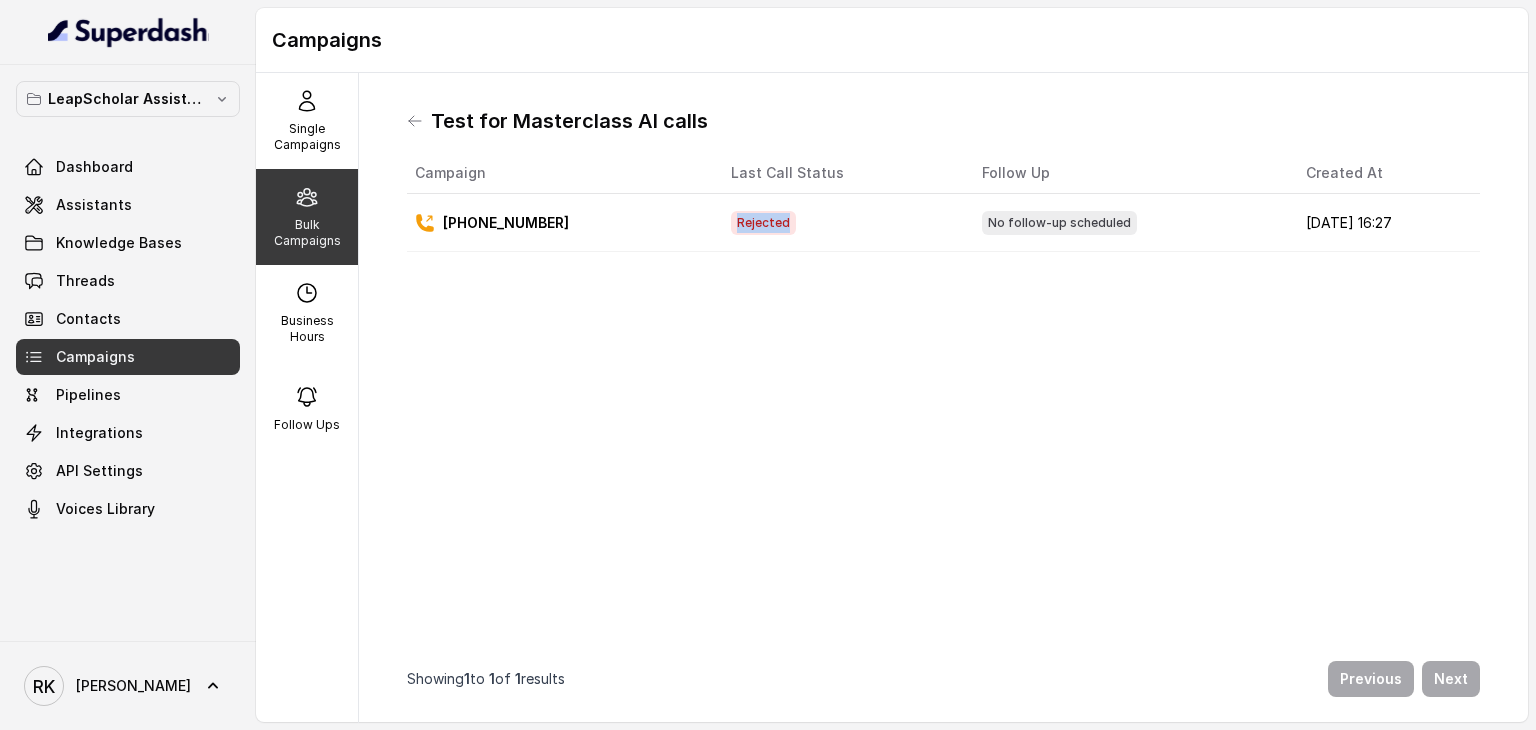 click on "Rejected" at bounding box center (763, 223) 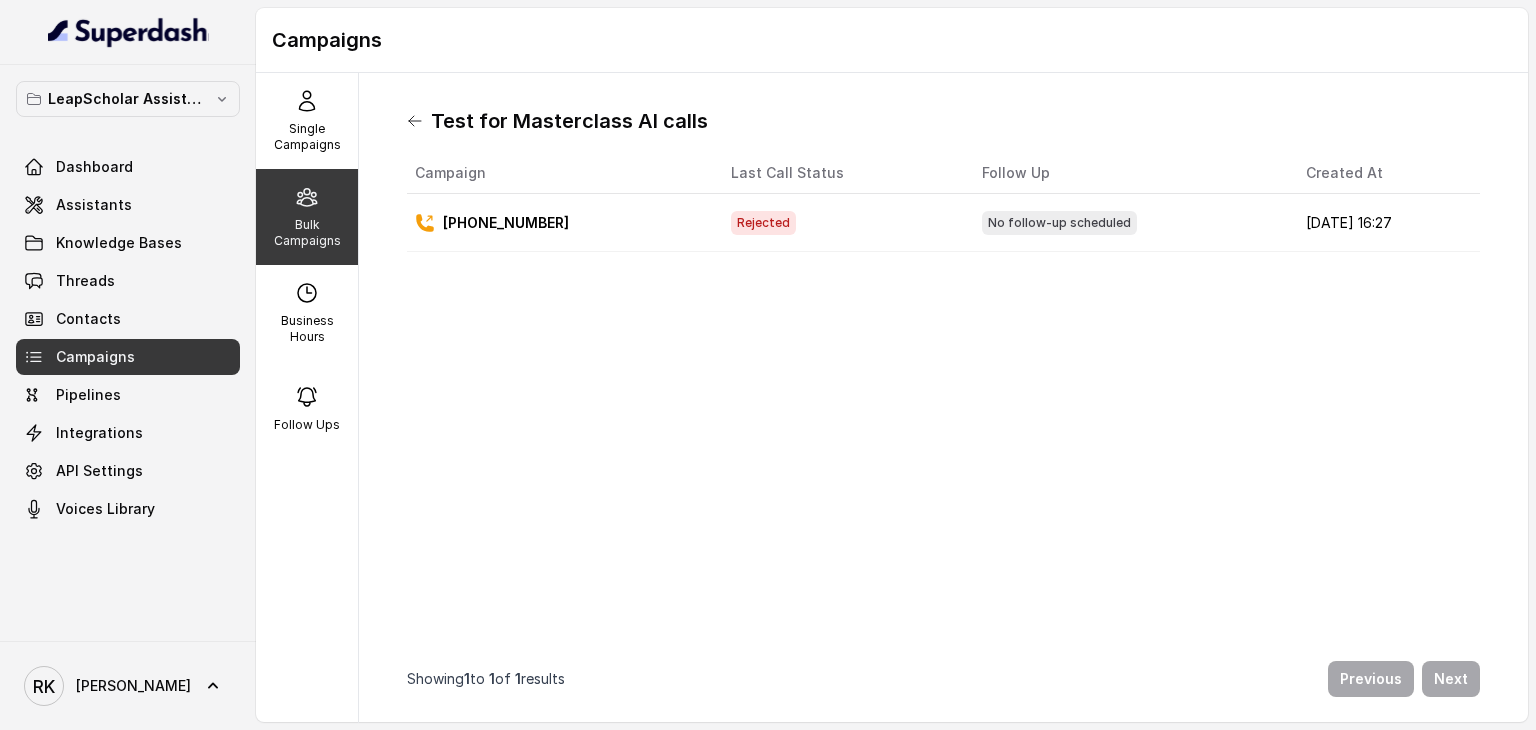 click 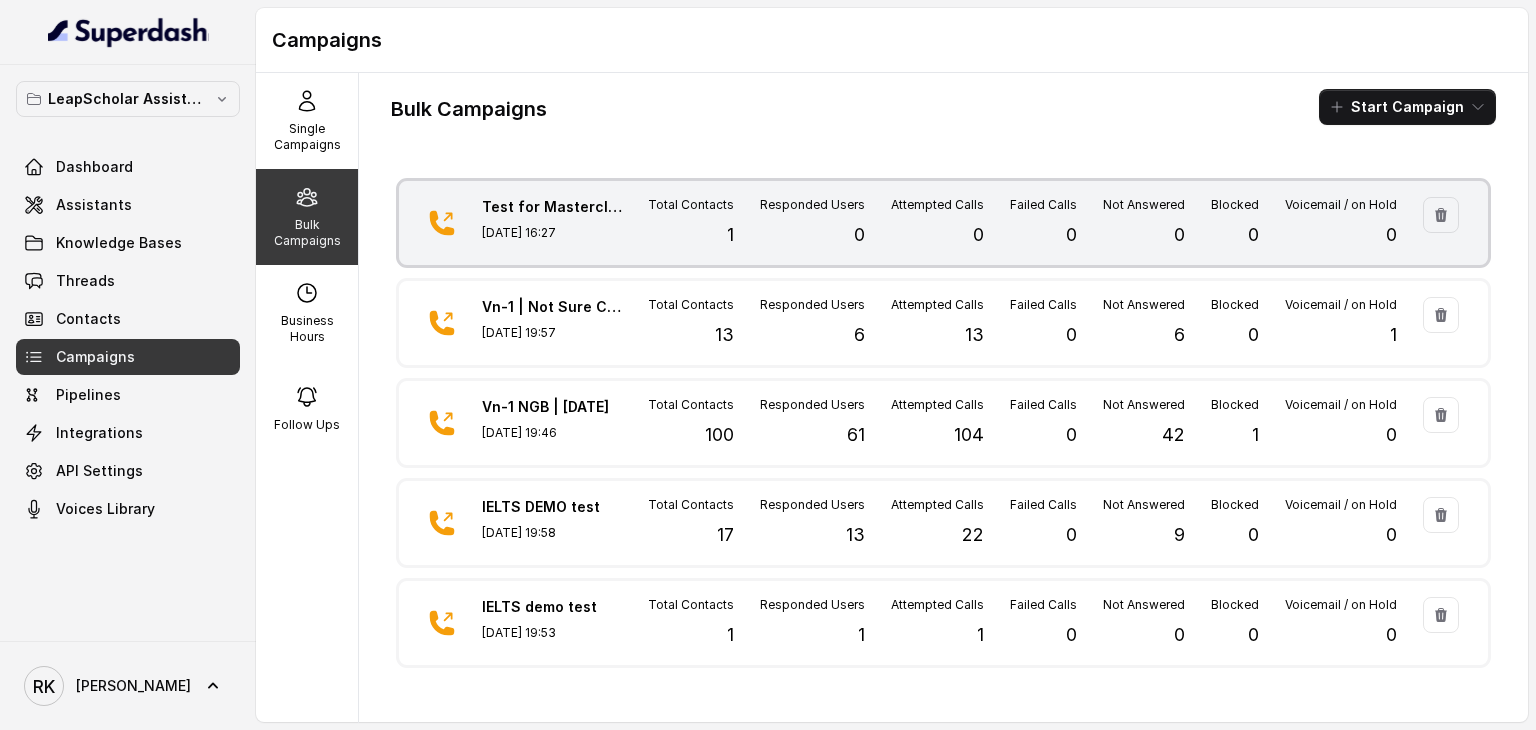 click on "Voicemail / on Hold 0" at bounding box center (1341, 223) 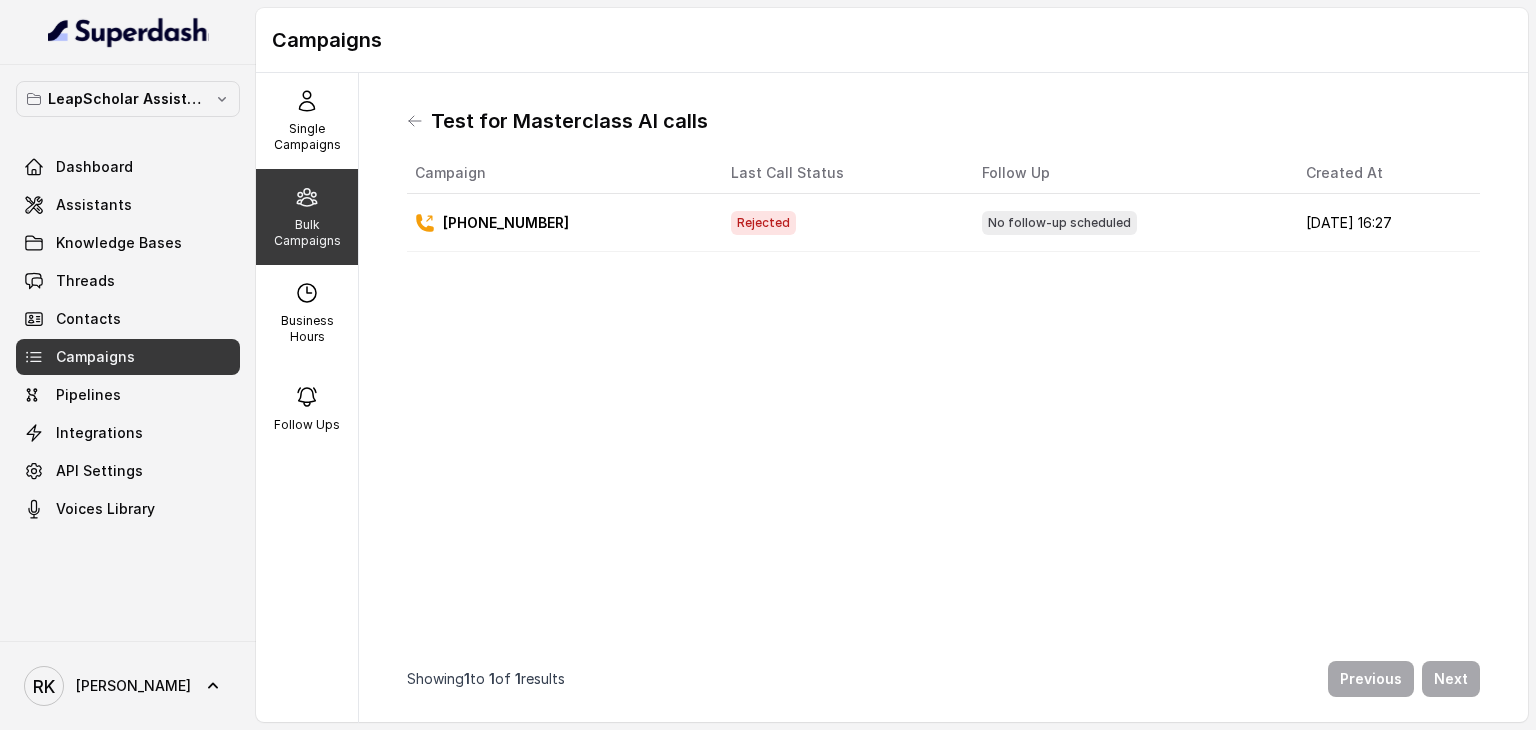 click 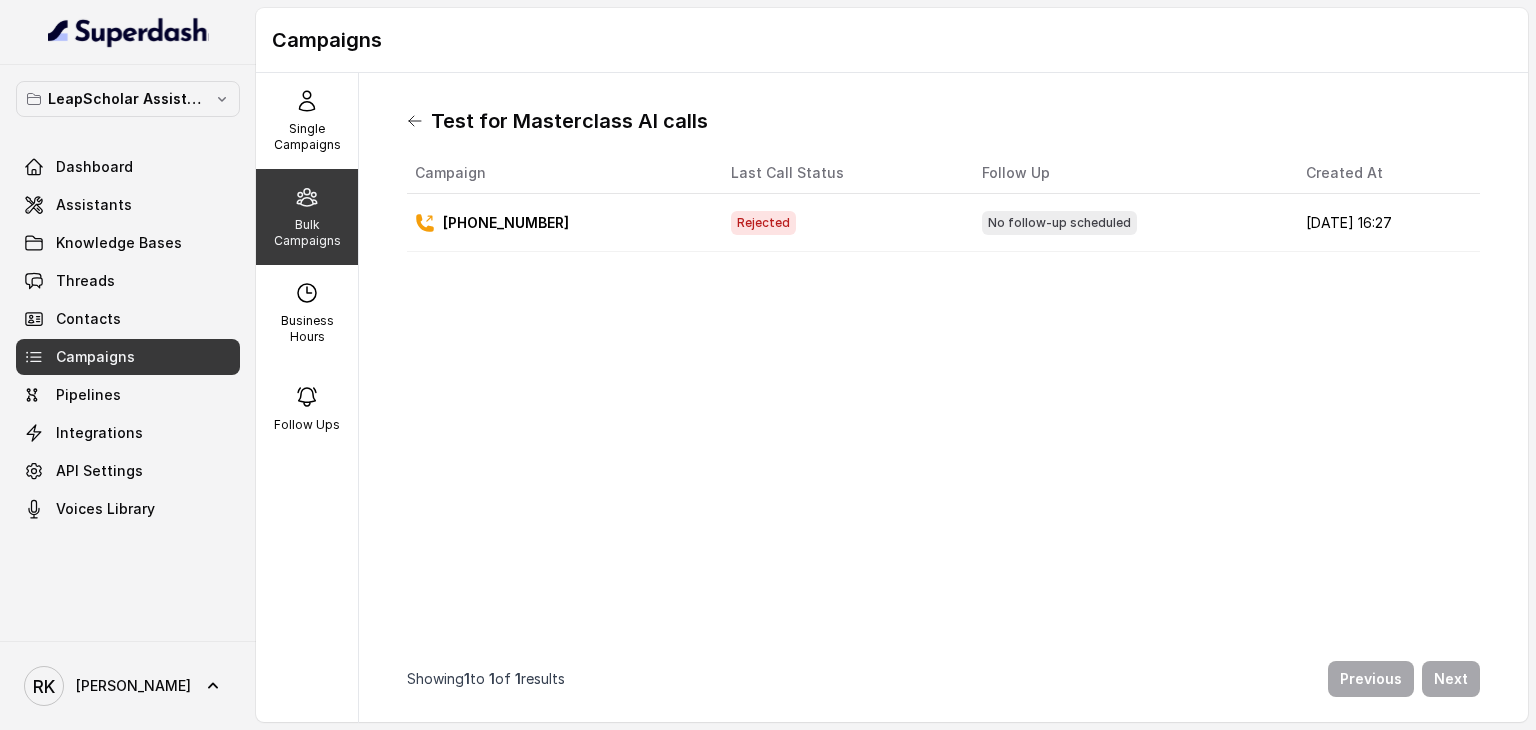 click 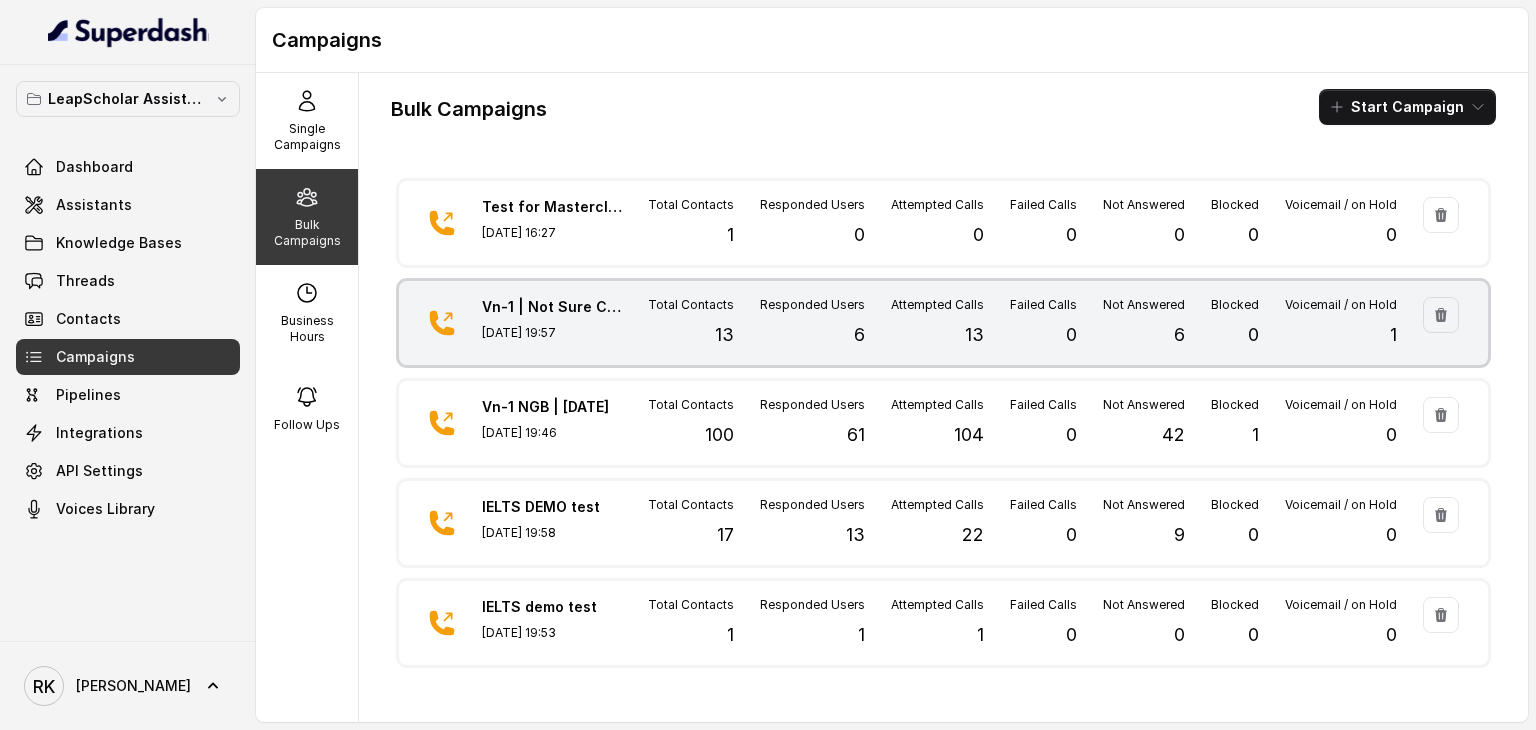 click on "Vn-1 | Not Sure C2I 01/06 [DATE] 19:57" at bounding box center [552, 323] 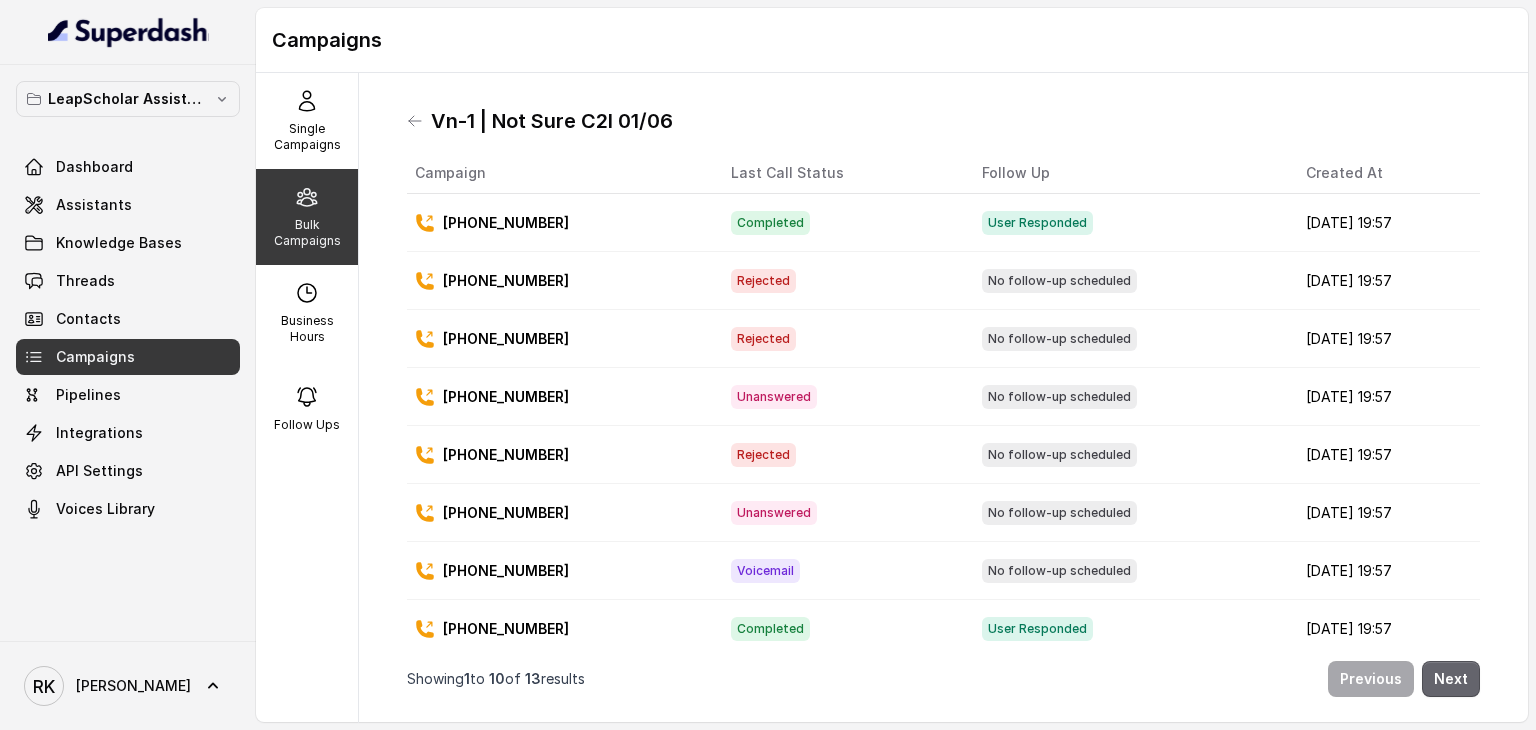 click on "Next" at bounding box center (1451, 679) 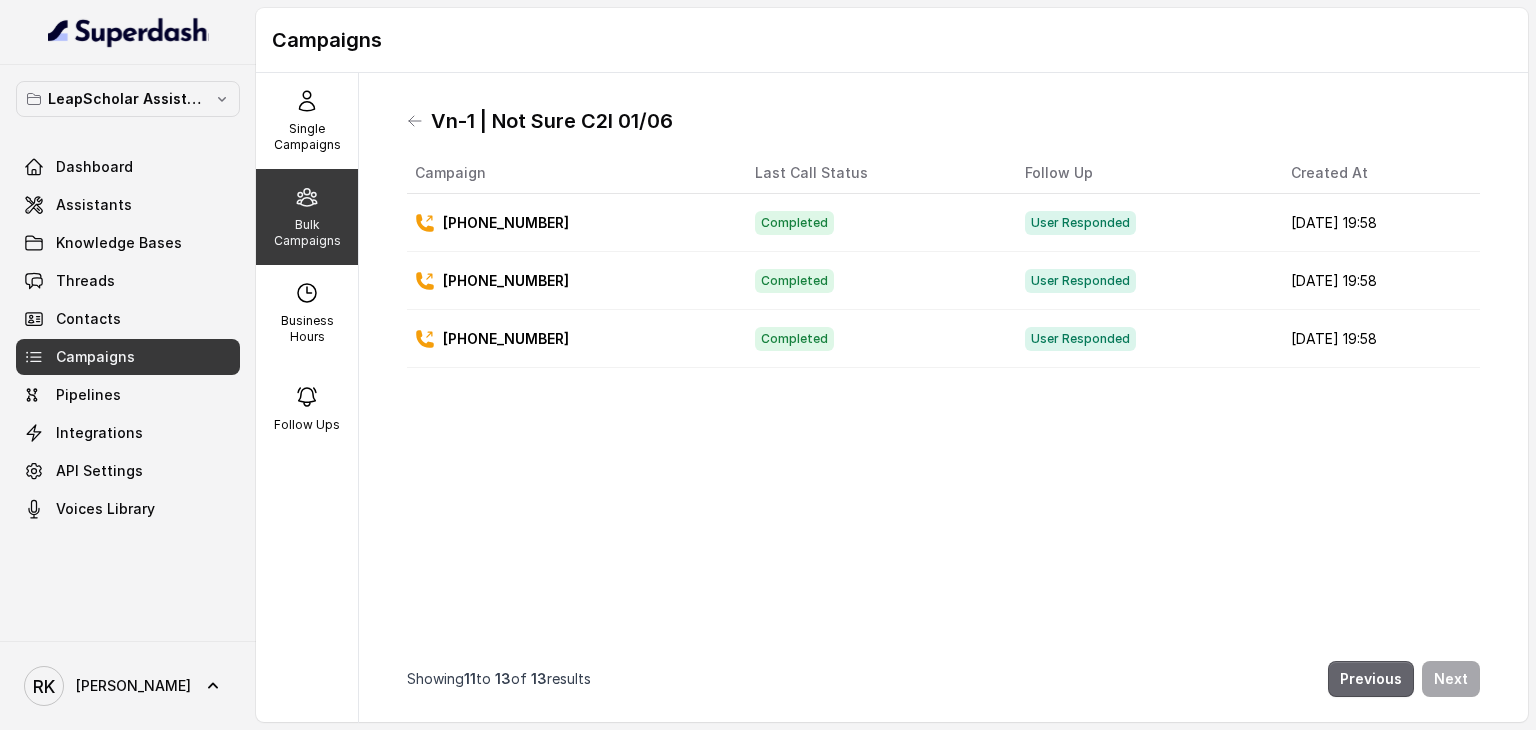 click on "Previous" at bounding box center [1371, 679] 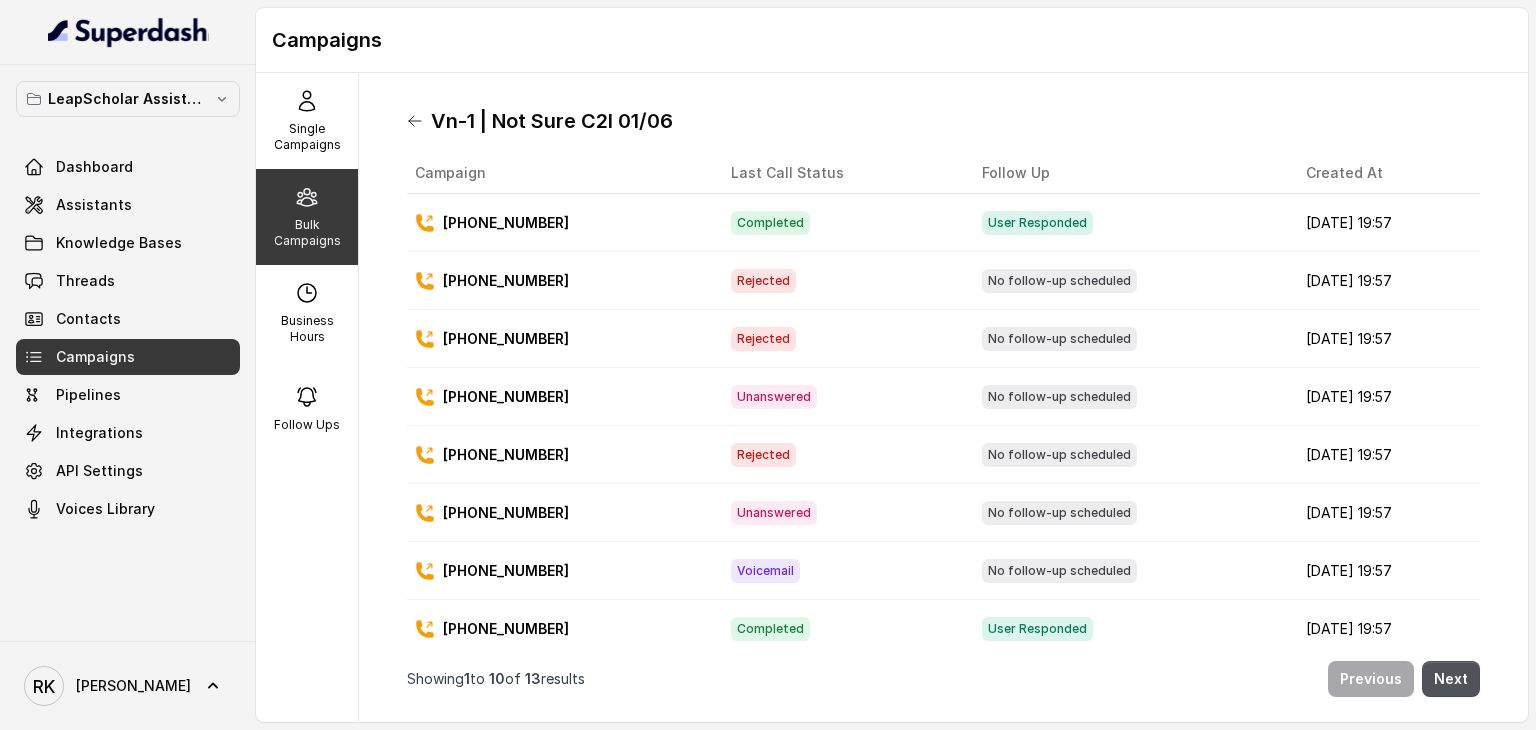 click 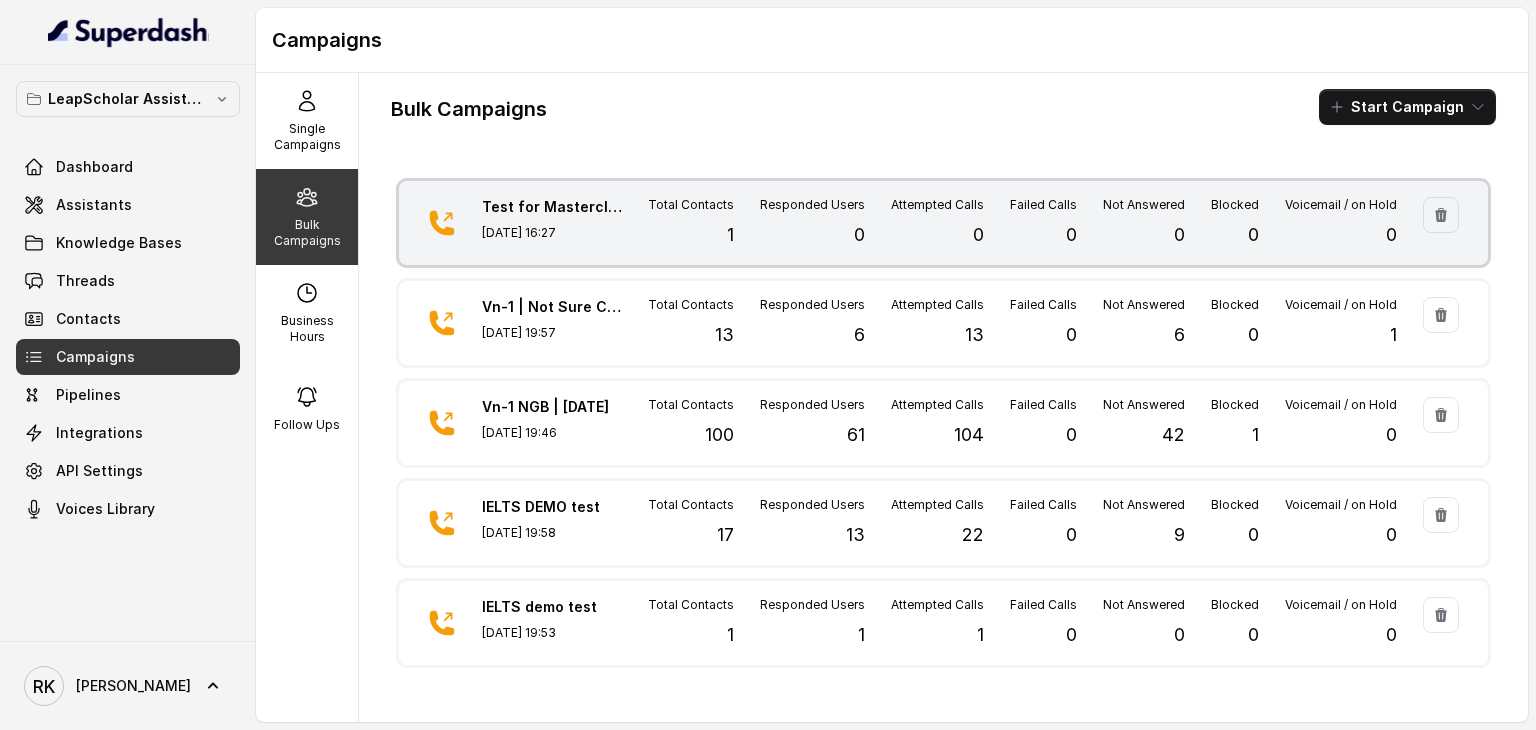 click on "Test for Masterclass AI calls [DATE] 16:27 Total Contacts 1 Responded Users 0 Attempted Calls 0 Failed Calls 0 Not Answered 0 Blocked 0 Voicemail / on Hold 0" at bounding box center (943, 223) 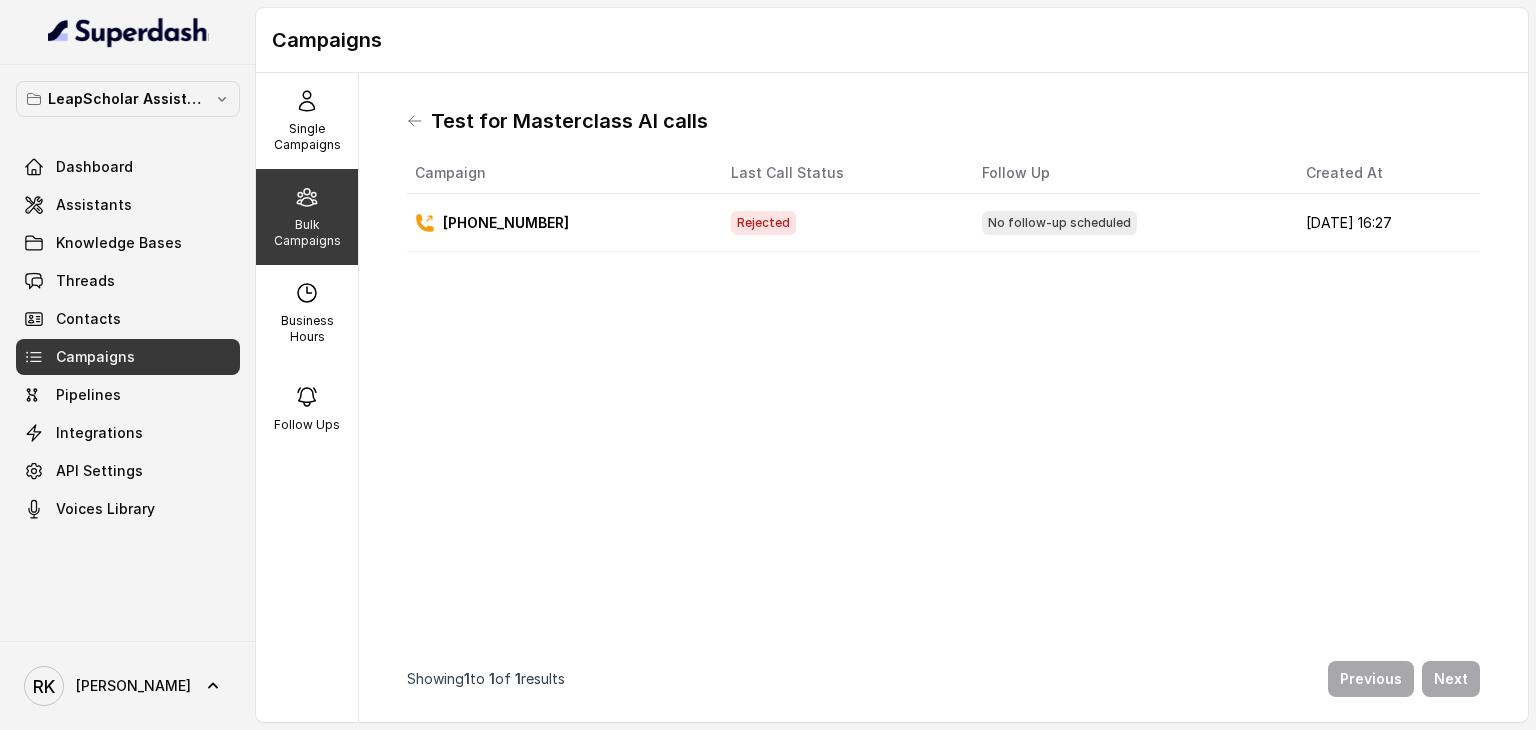 click on "Bulk Campaigns" at bounding box center (307, 217) 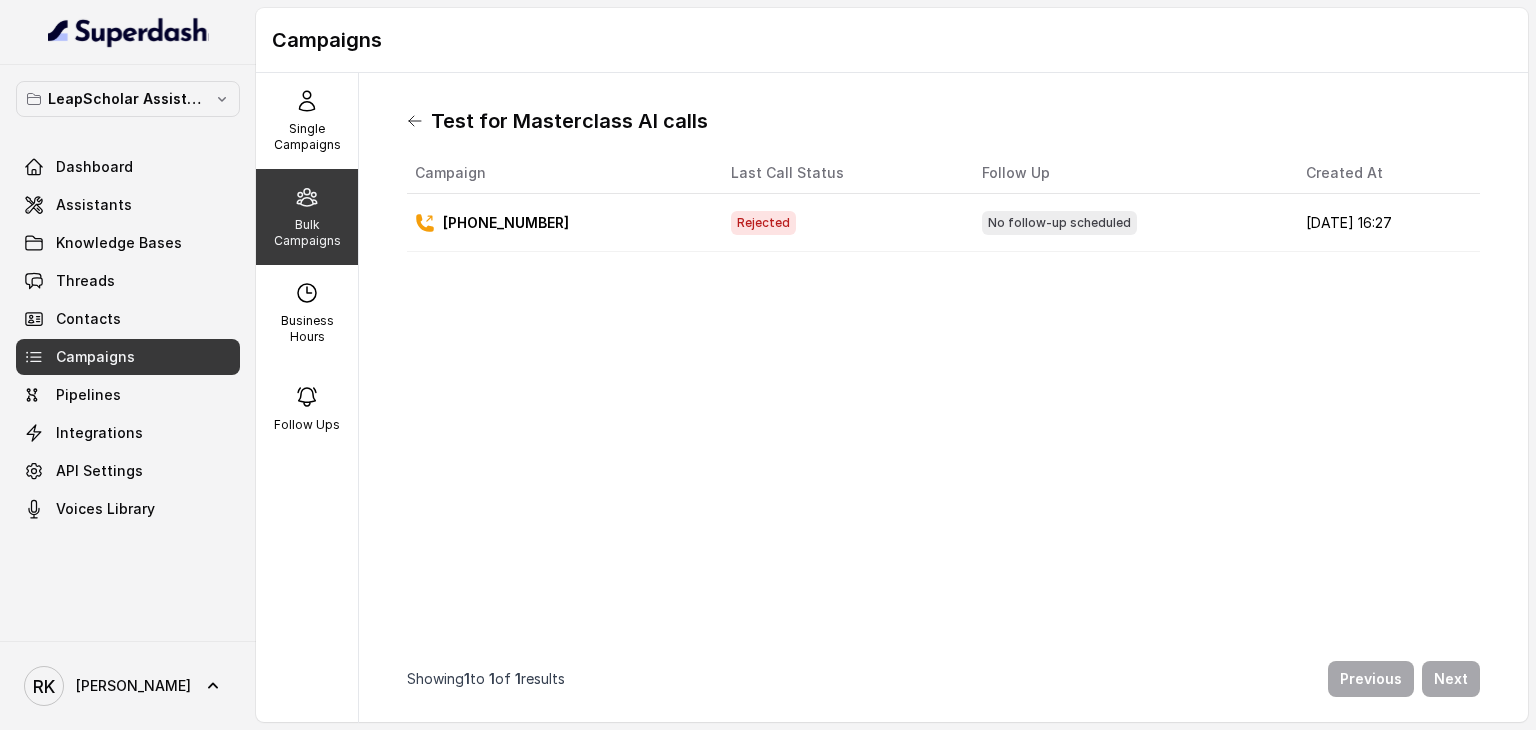 click 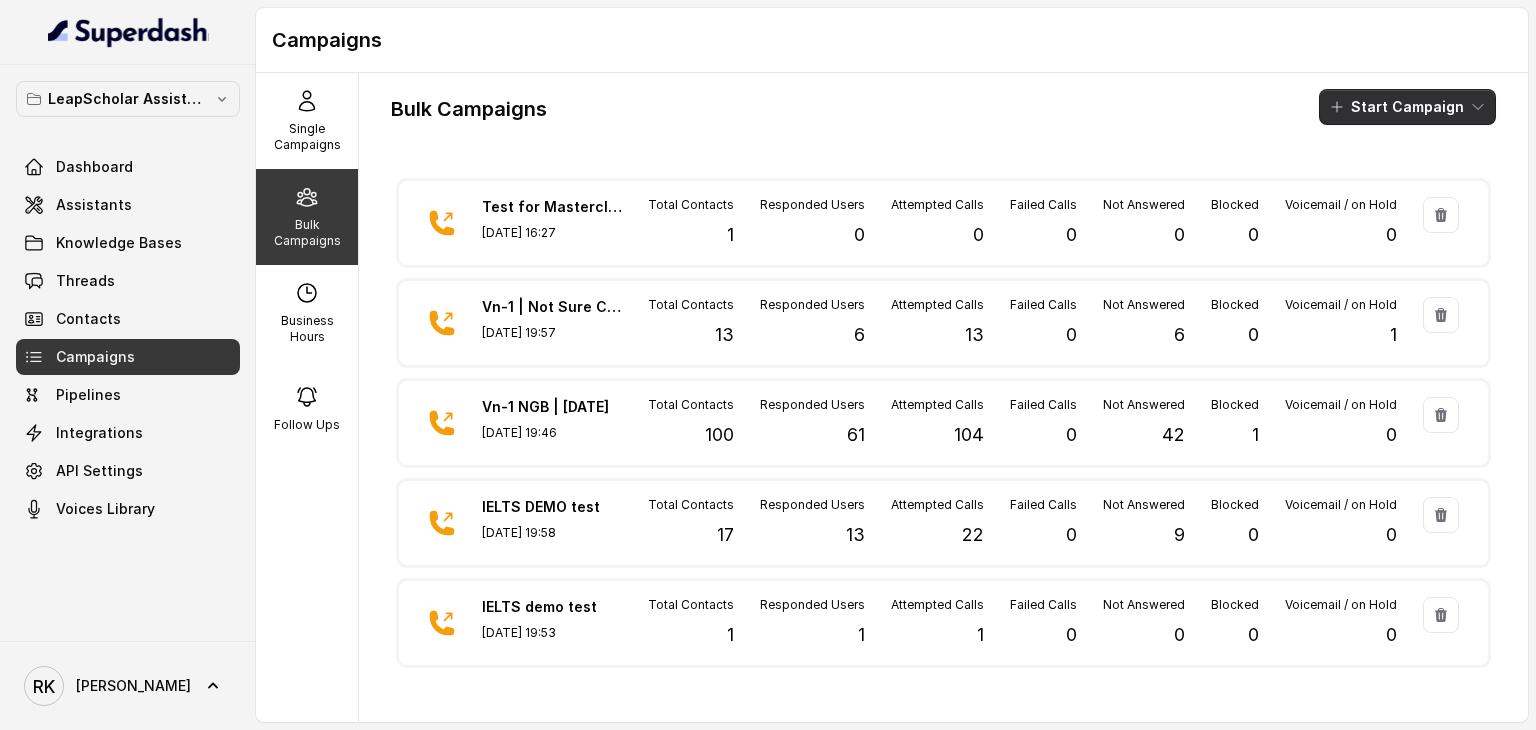 click on "Start Campaign" at bounding box center [1407, 107] 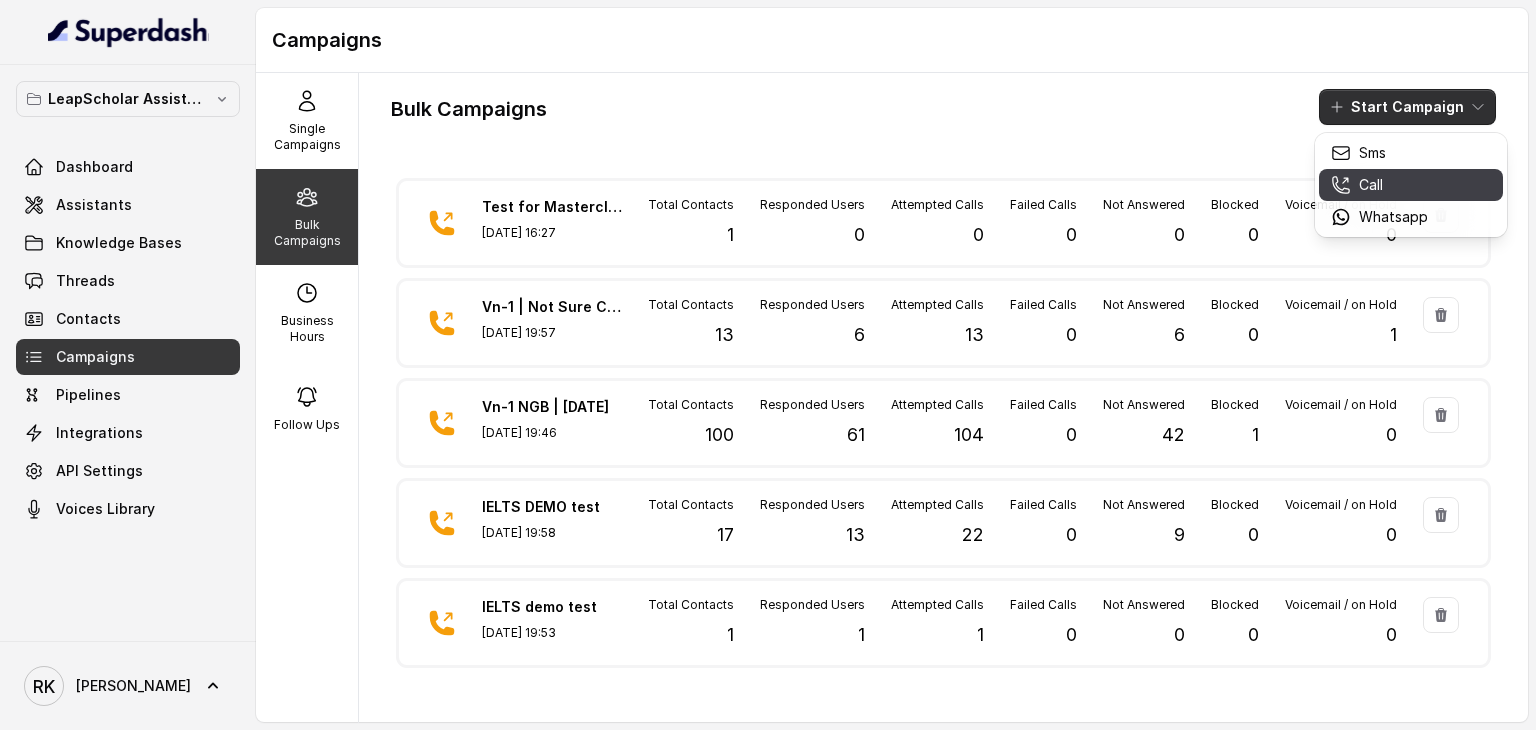 click on "Call" at bounding box center [1379, 185] 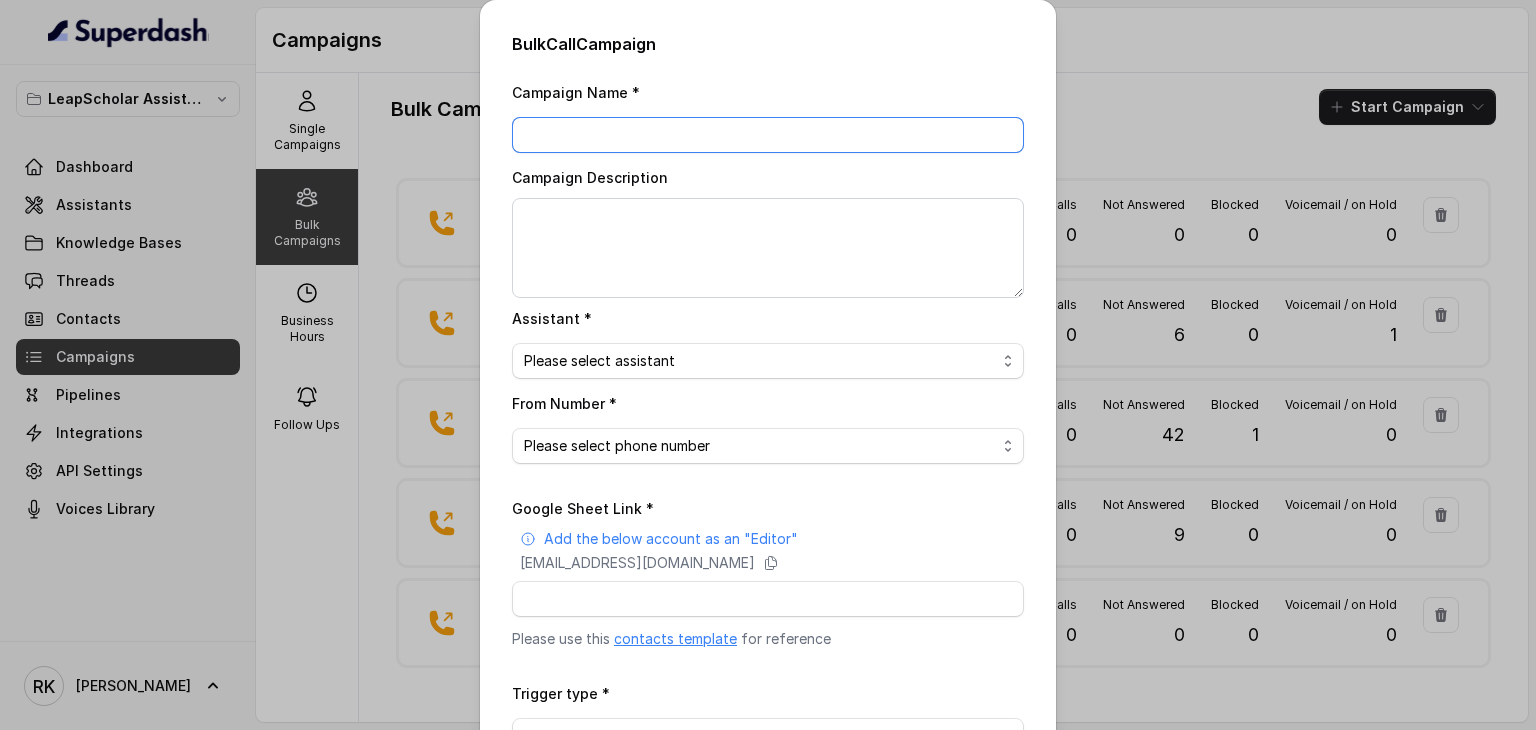 click on "Campaign Name *" at bounding box center [768, 135] 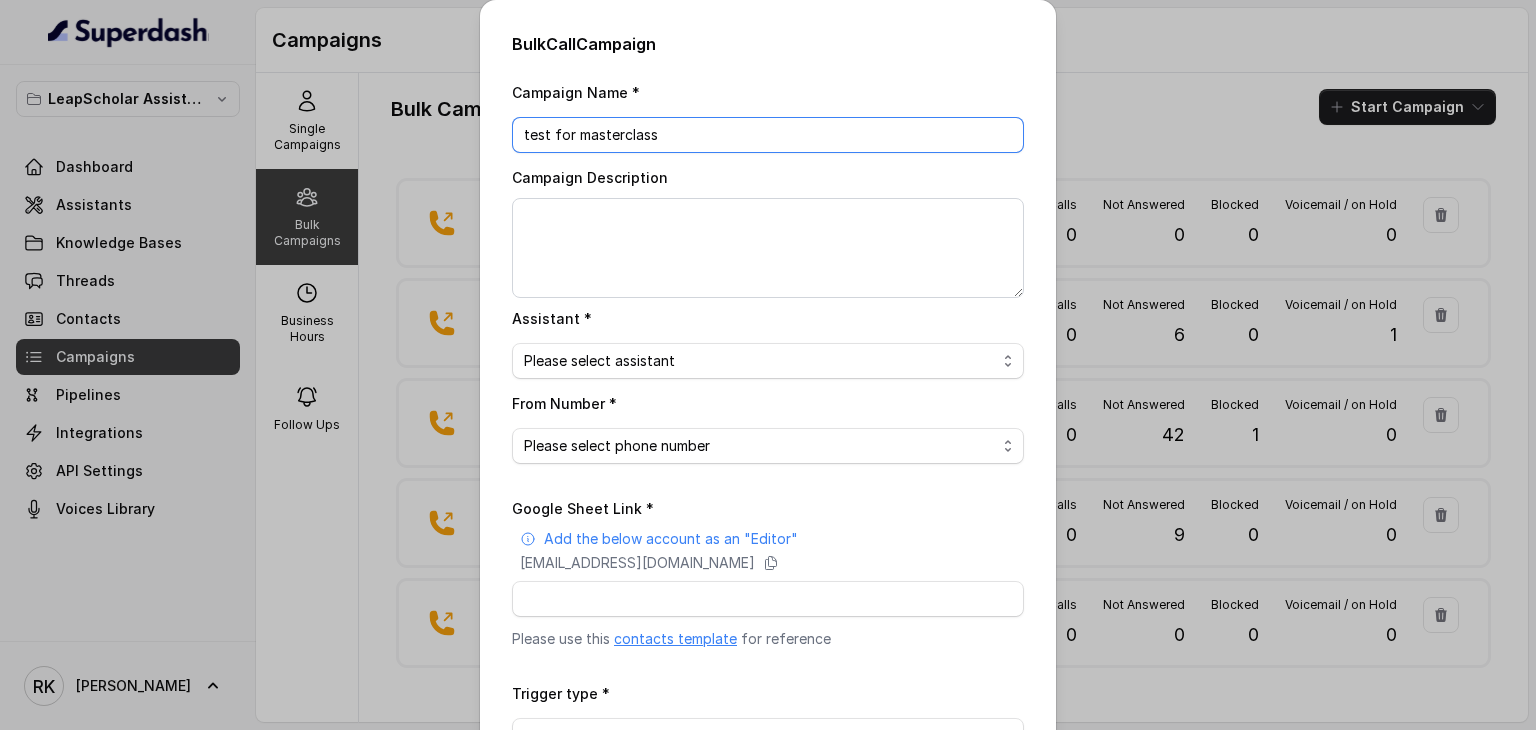 type on "test for masterclass" 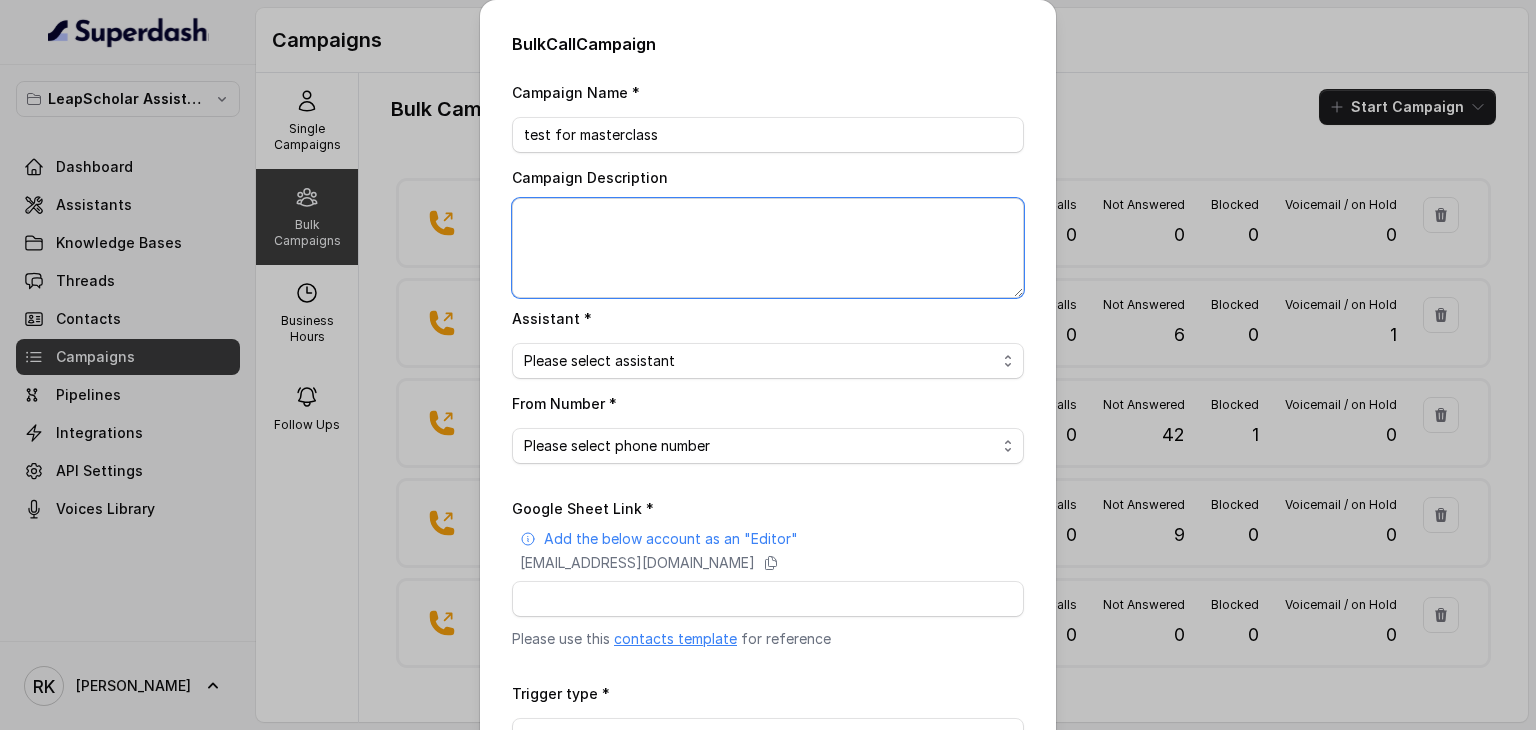 click on "Campaign Description" at bounding box center (768, 248) 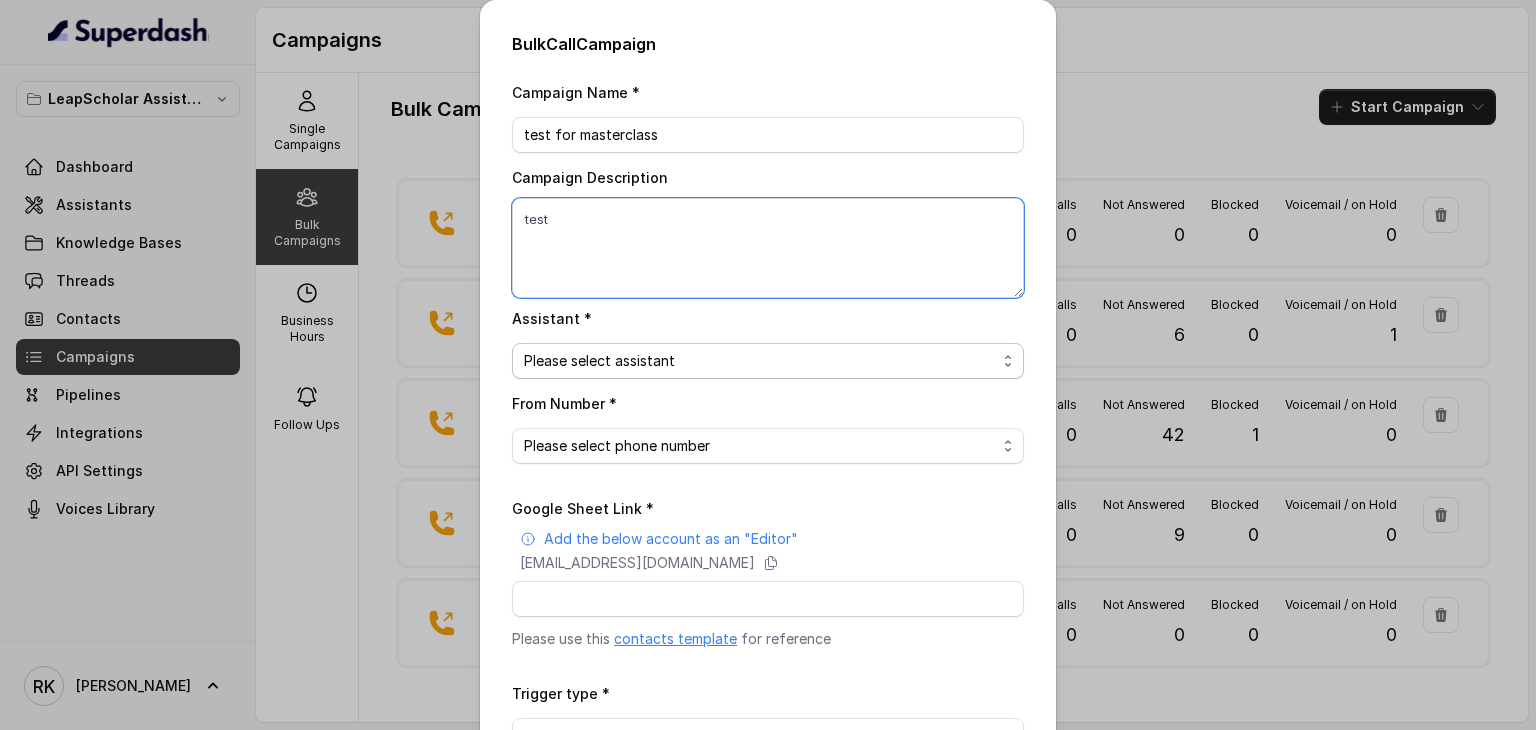type on "test" 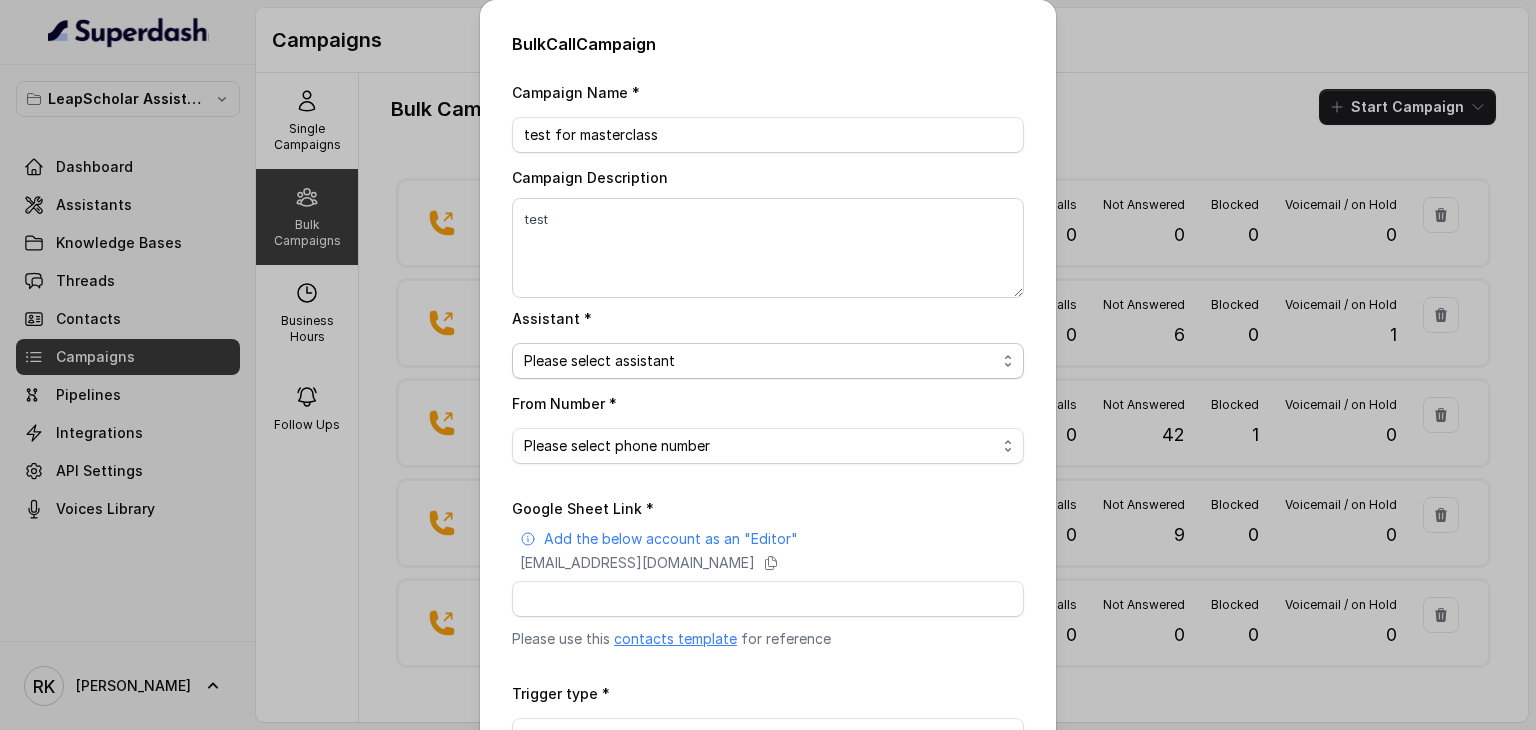 click on "Please select assistant OC-new approach Cohort 2 - IELTS Booked Akash - Not Sure | PP Akash - Not Sure | C2I Session AI Calling for Masterclass - #RK Cohort 4 - Qualified but Meeting not attended Cohort 9 - Future Intake IELTS Given Cohort 5 - Webinar [DATE] Geebee-Test Cohort 10 - Future Intake Non-IELTS Cohort 11 - IELTS Demo Attended Cohort 14 - Generic Cohort 13 - IELTS Masterclass Attended Cohort 12 - IELTS Demo Not Attended AI-IELTS (Testing) Akash- Exam booked Akash - Exam Given  Akash - Exam Not Yet Decided Deferral BoFu IELTS_DEMO_gk" at bounding box center (768, 361) 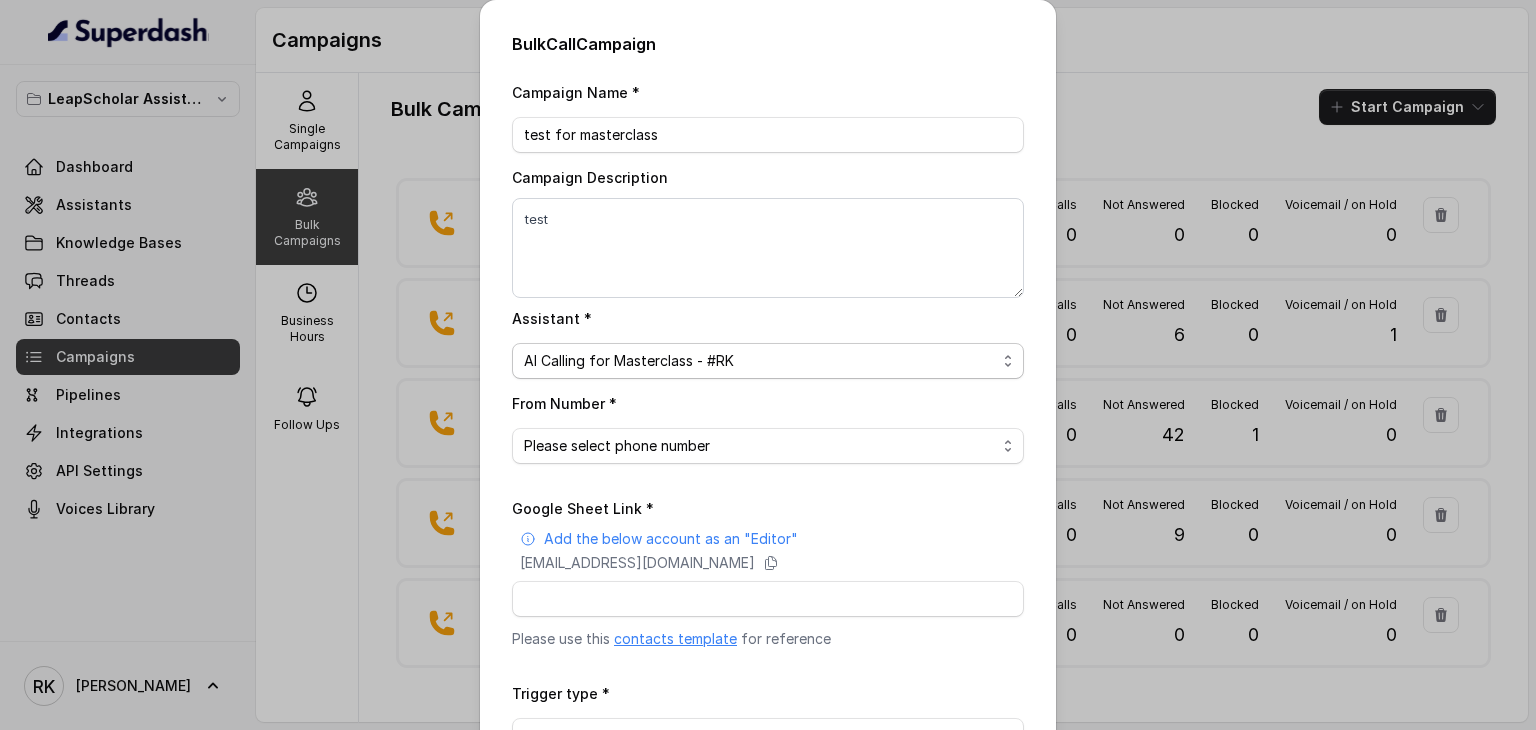 click on "Please select assistant OC-new approach Cohort 2 - IELTS Booked Akash - Not Sure | PP Akash - Not Sure | C2I Session AI Calling for Masterclass - #RK Cohort 4 - Qualified but Meeting not attended Cohort 9 - Future Intake IELTS Given Cohort 5 - Webinar [DATE] Geebee-Test Cohort 10 - Future Intake Non-IELTS Cohort 11 - IELTS Demo Attended Cohort 14 - Generic Cohort 13 - IELTS Masterclass Attended Cohort 12 - IELTS Demo Not Attended AI-IELTS (Testing) Akash- Exam booked Akash - Exam Given  Akash - Exam Not Yet Decided Deferral BoFu IELTS_DEMO_gk" at bounding box center (768, 361) 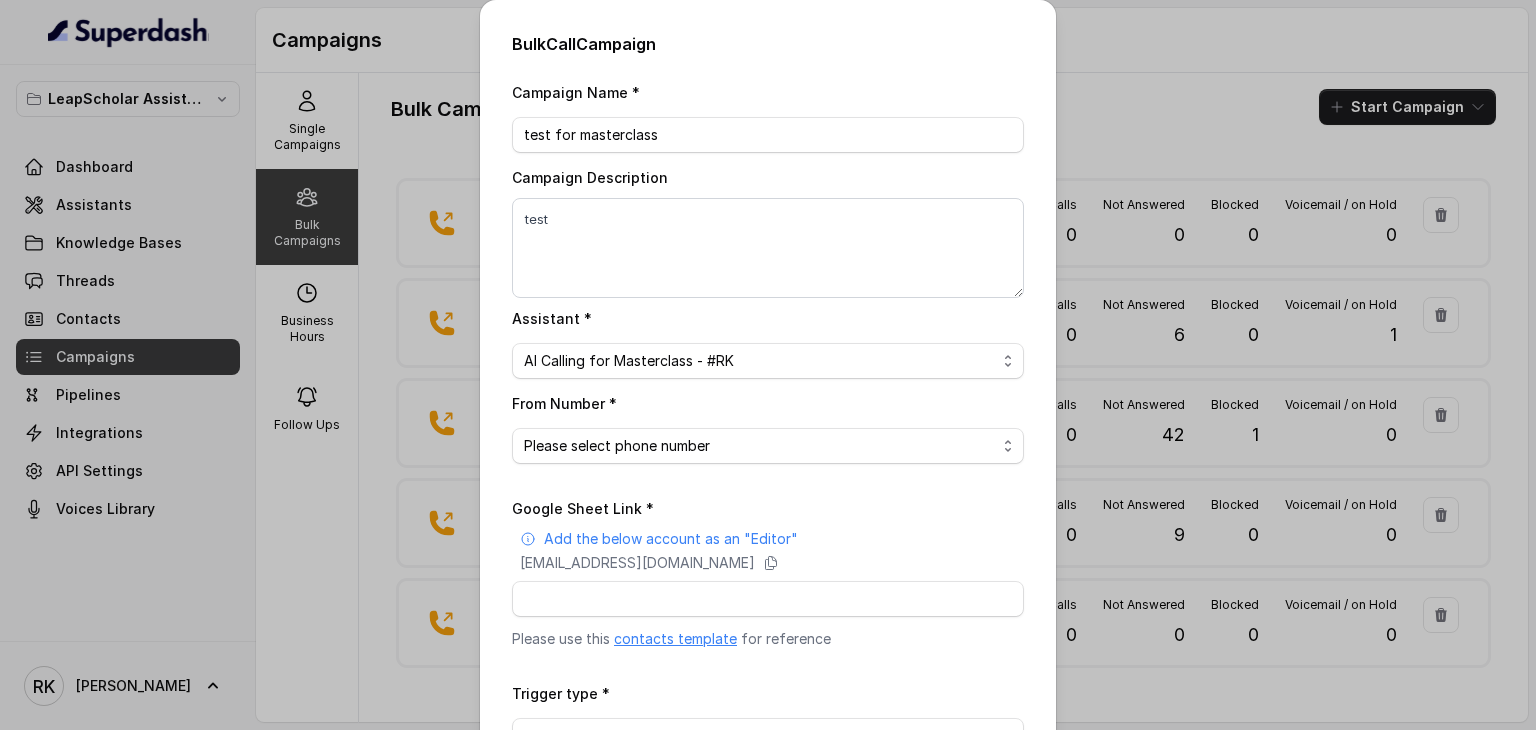 drag, startPoint x: 608, startPoint y: 445, endPoint x: 593, endPoint y: 500, distance: 57.00877 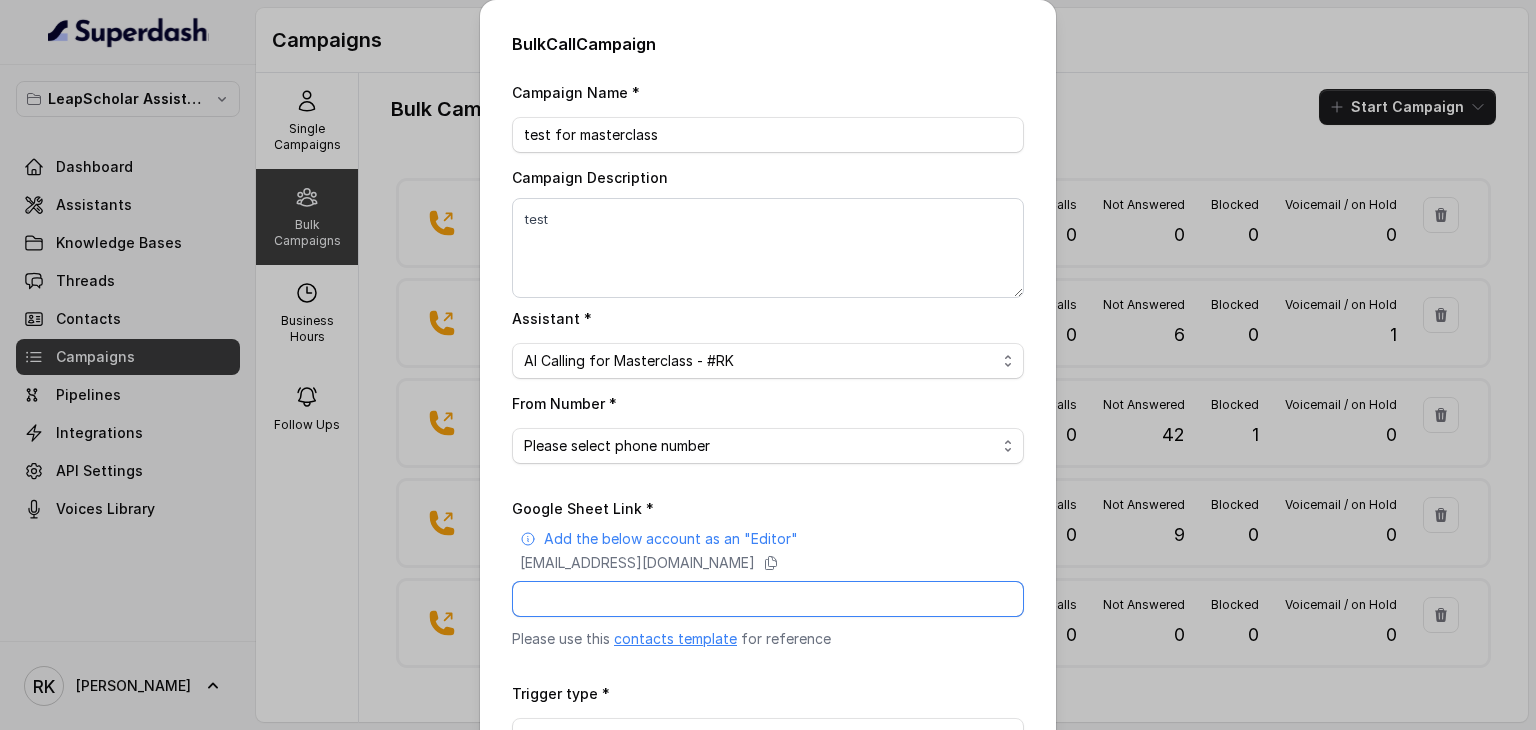 click on "Google Sheet Link *" at bounding box center [768, 599] 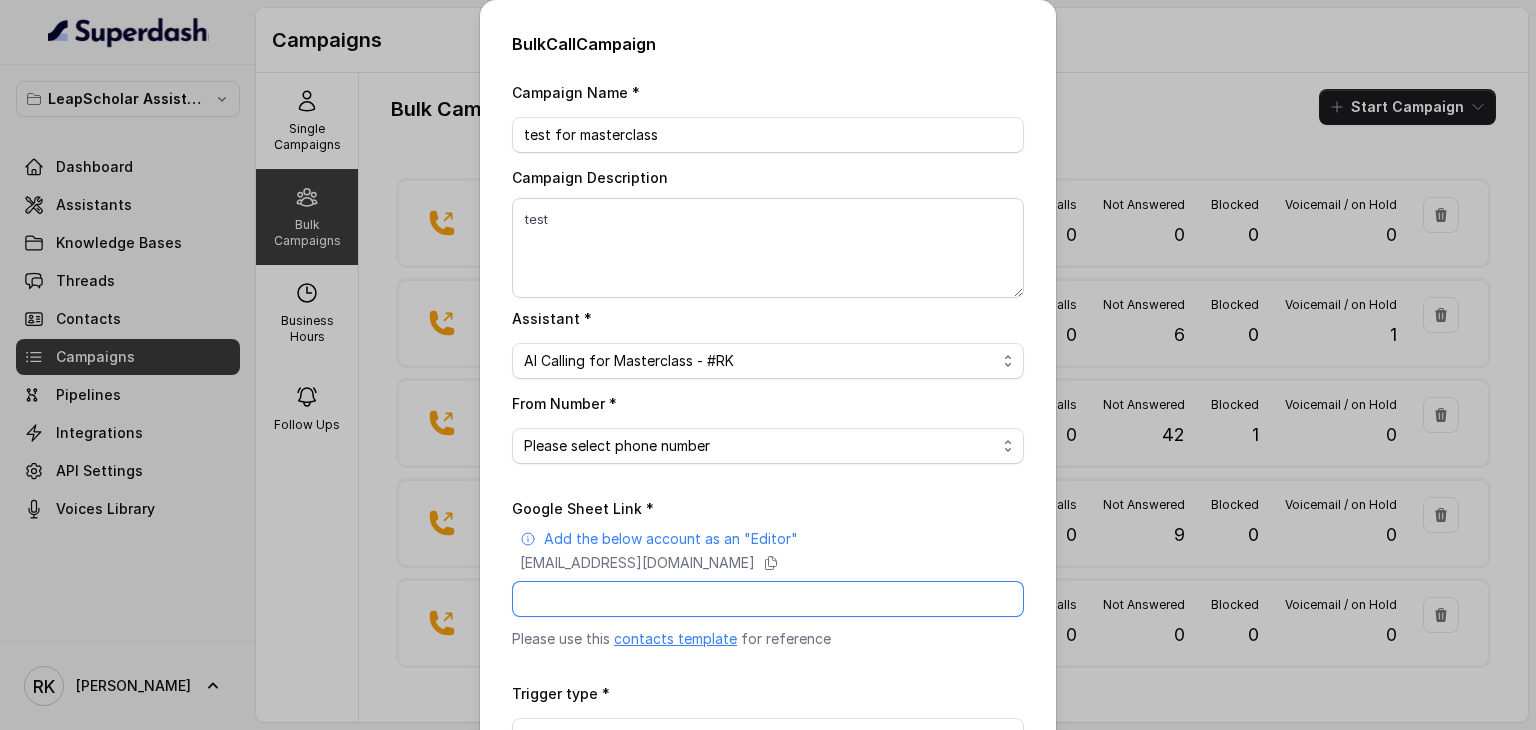 paste on "[URL][DOMAIN_NAME]" 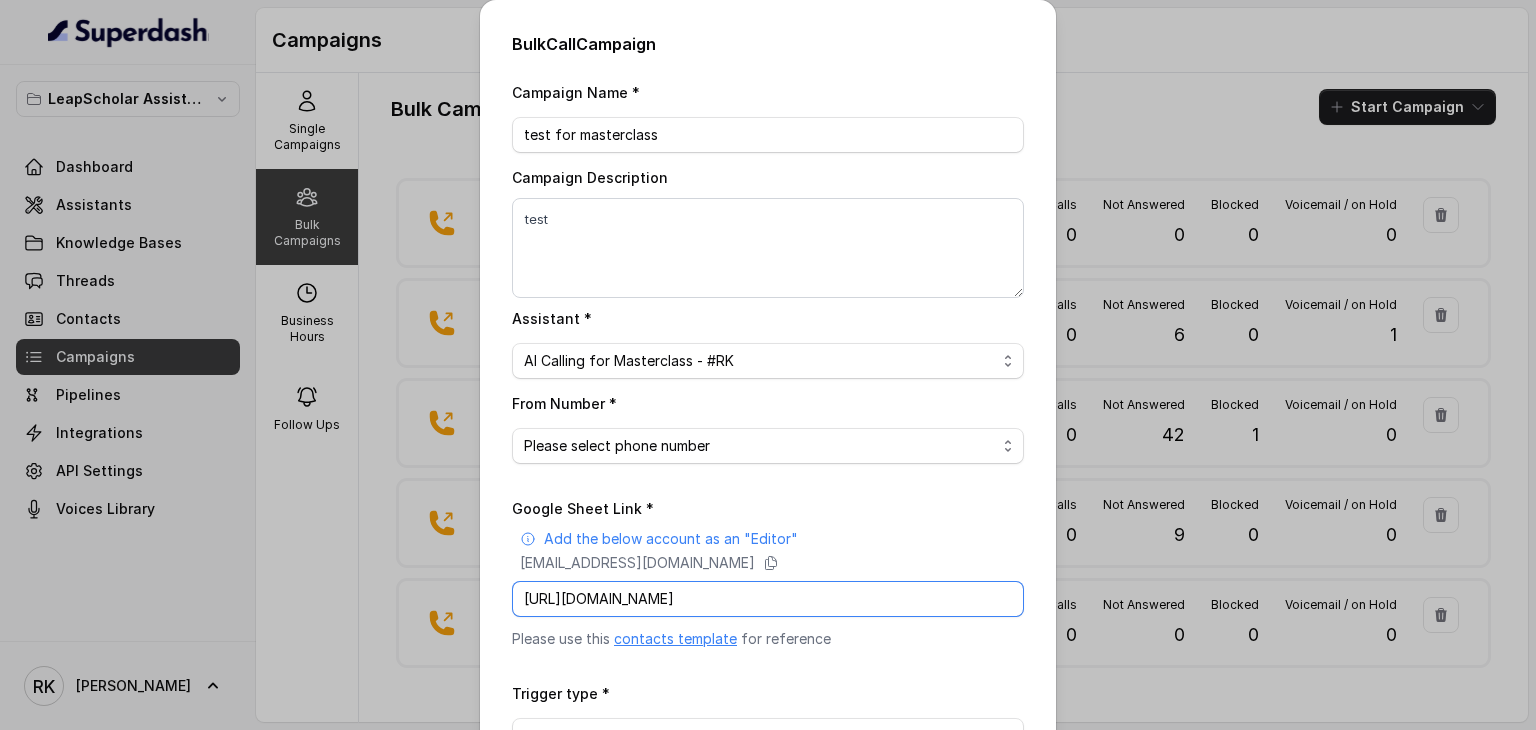 scroll, scrollTop: 0, scrollLeft: 280, axis: horizontal 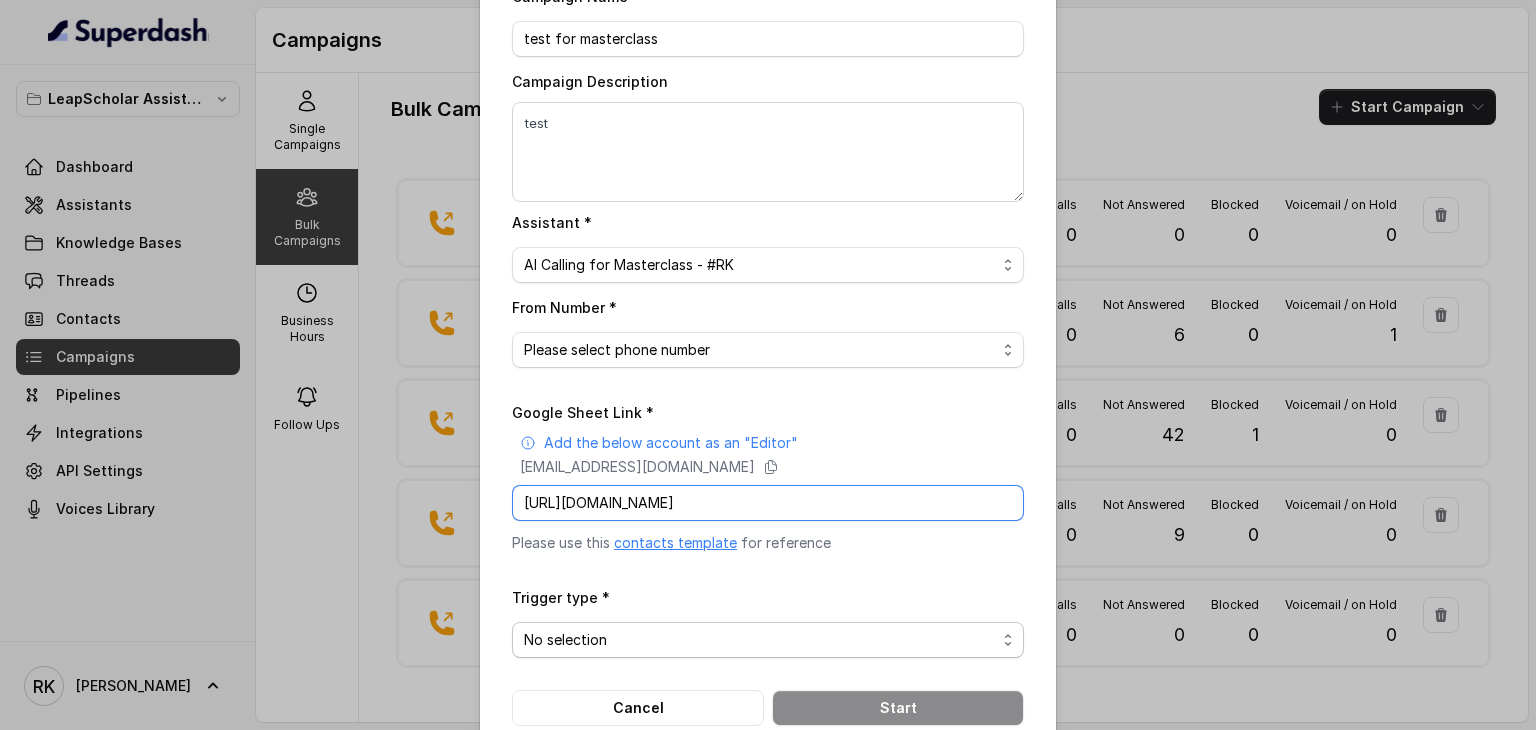 type on "[URL][DOMAIN_NAME]" 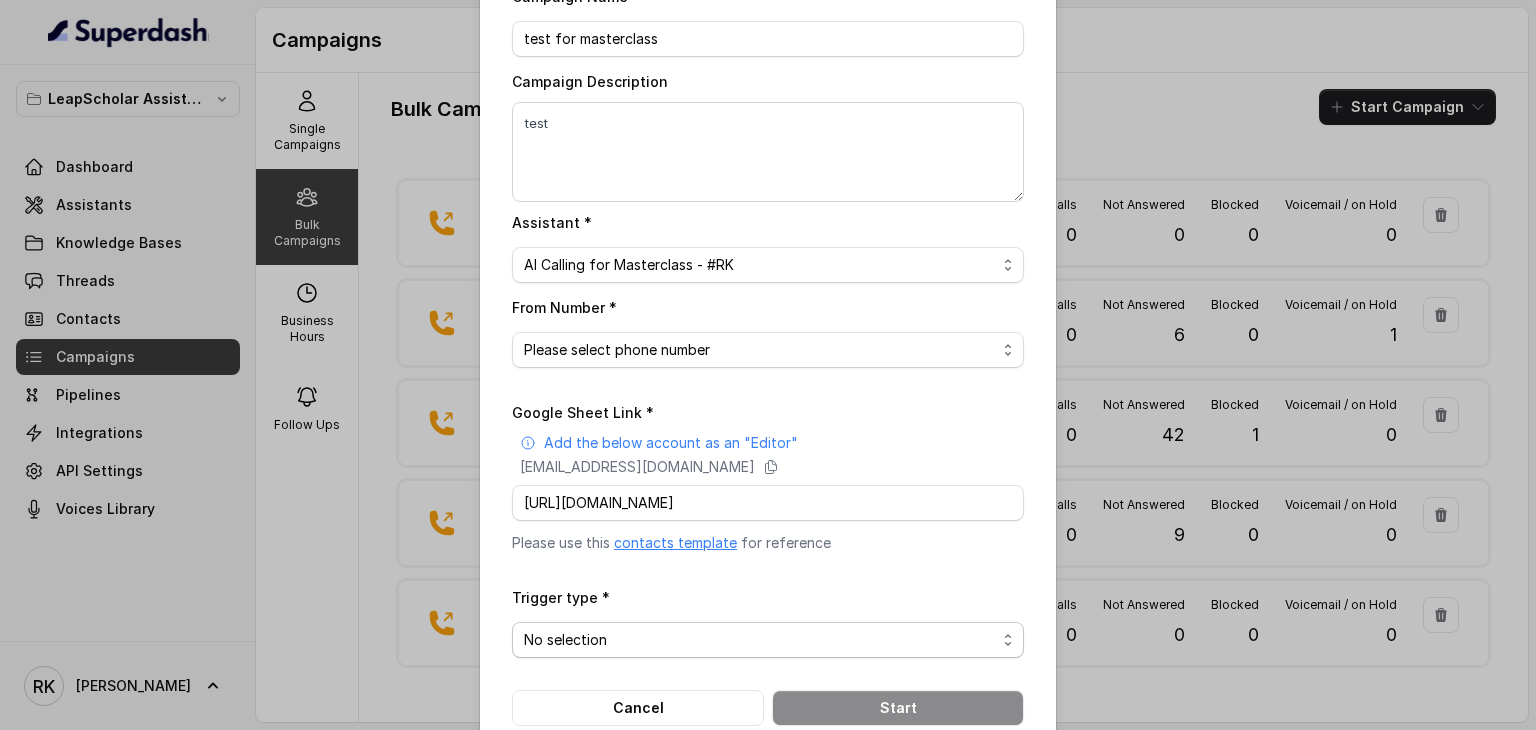 scroll, scrollTop: 0, scrollLeft: 0, axis: both 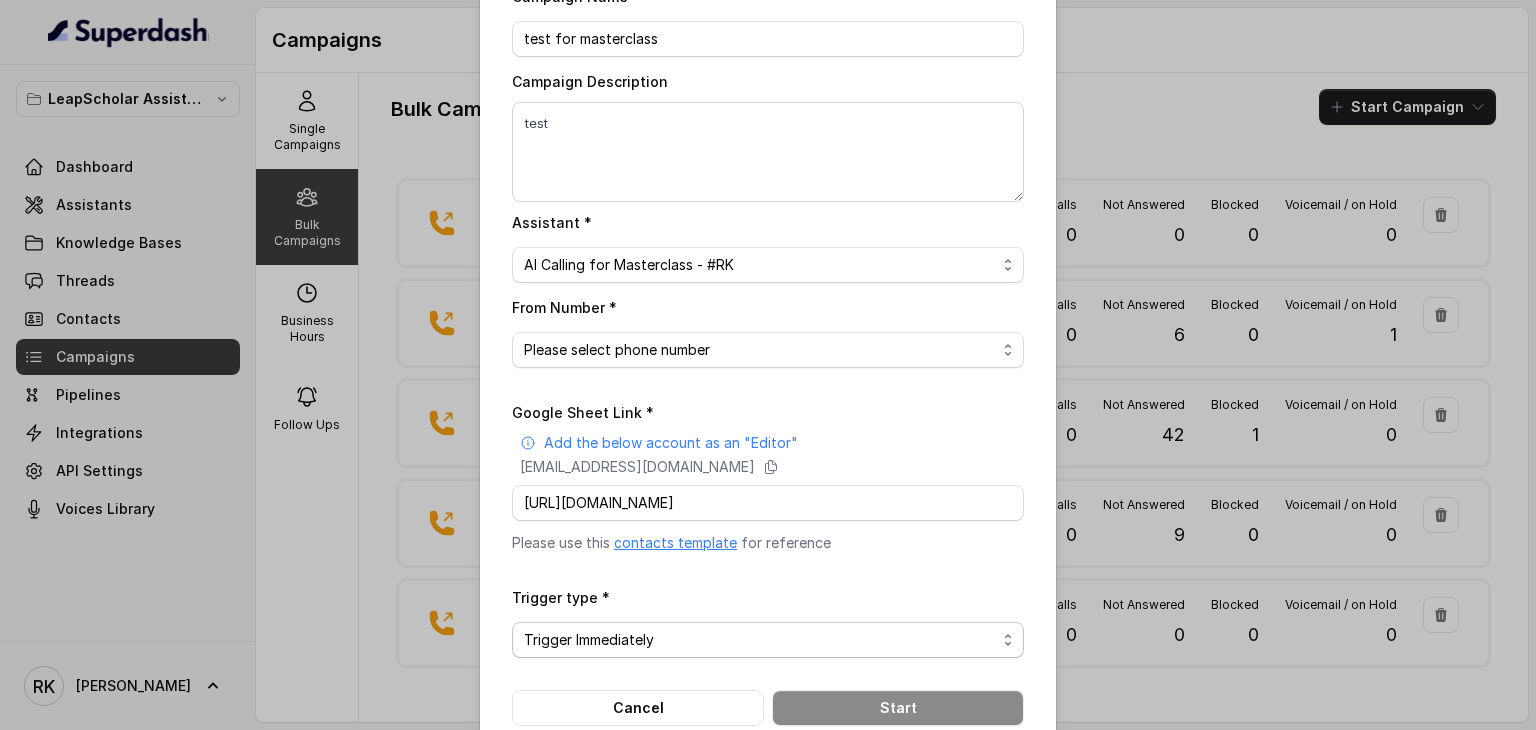 click on "No selection Trigger Immediately Trigger based on campaign configuration" at bounding box center (768, 640) 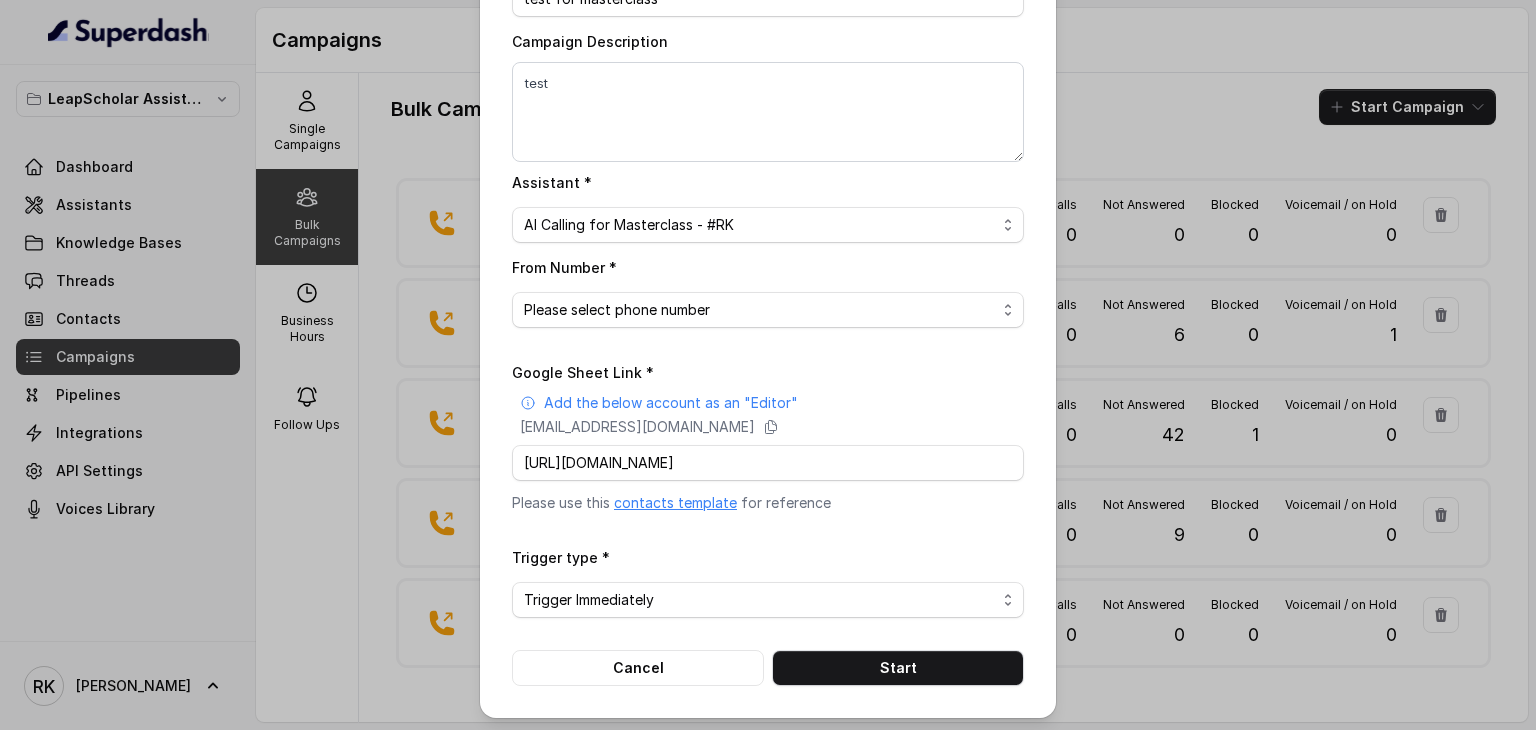 scroll, scrollTop: 136, scrollLeft: 0, axis: vertical 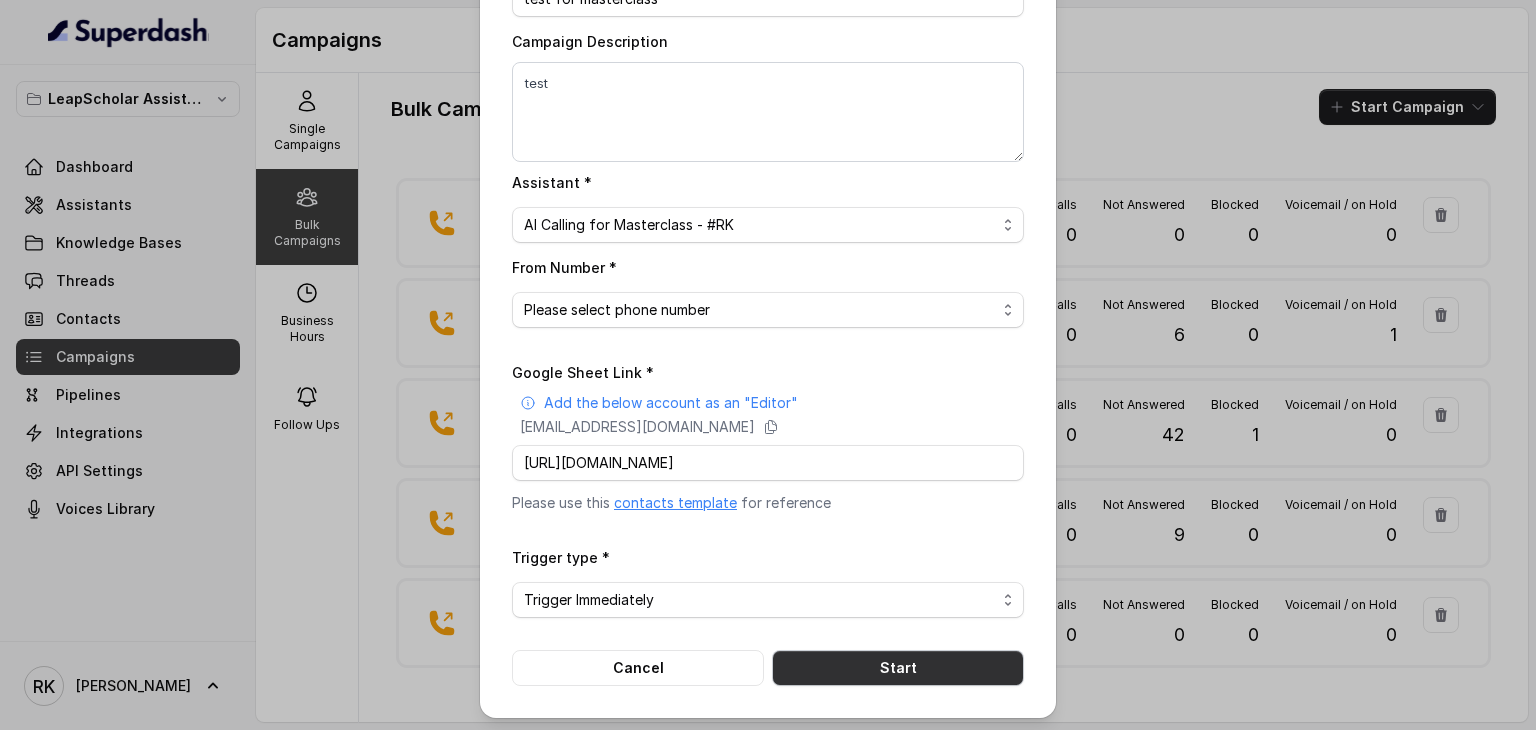 click on "Start" at bounding box center (898, 668) 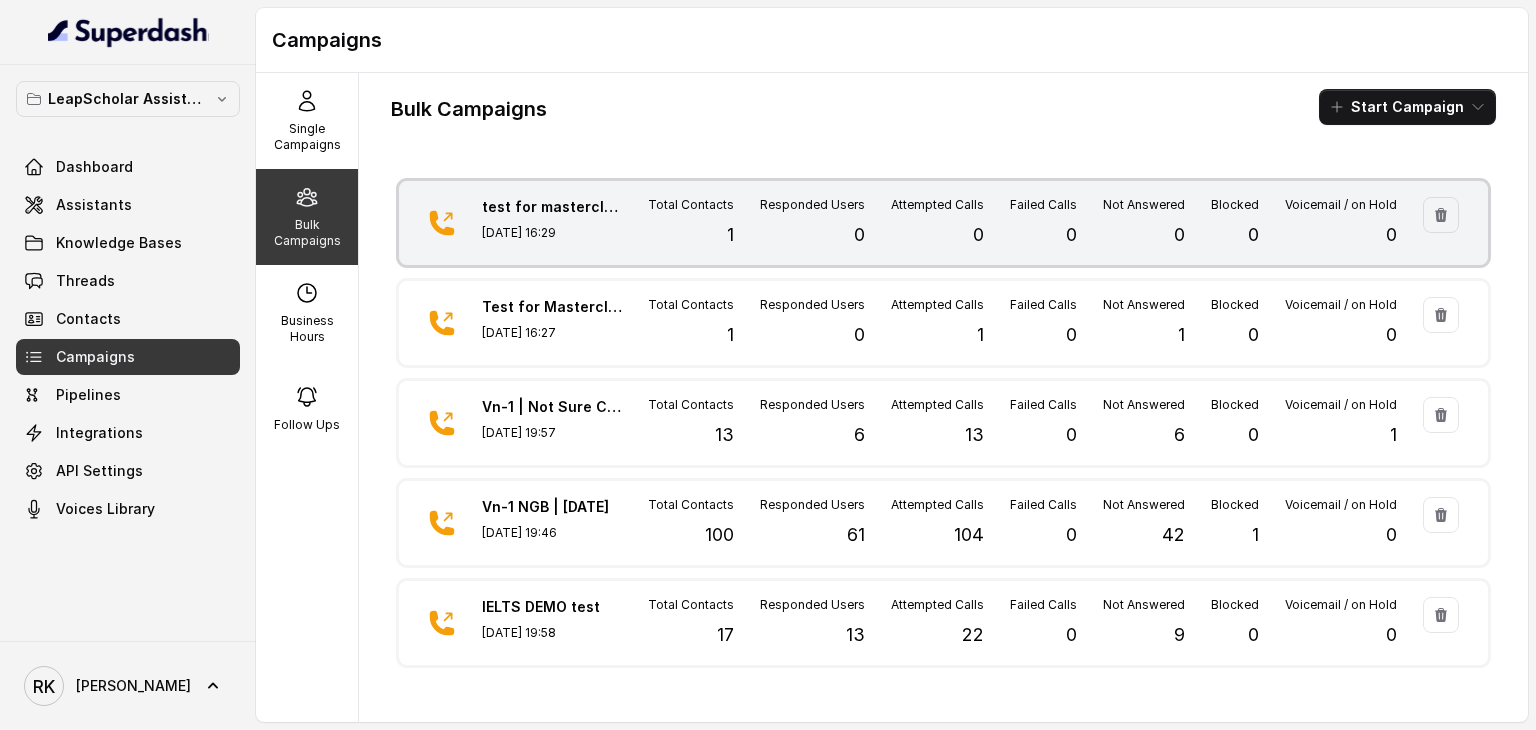 click on "test for masterclass [DATE] 16:29 Total Contacts 1 Responded Users 0 Attempted Calls 0 Failed Calls 0 Not Answered 0 Blocked 0 Voicemail / on Hold 0" at bounding box center [943, 223] 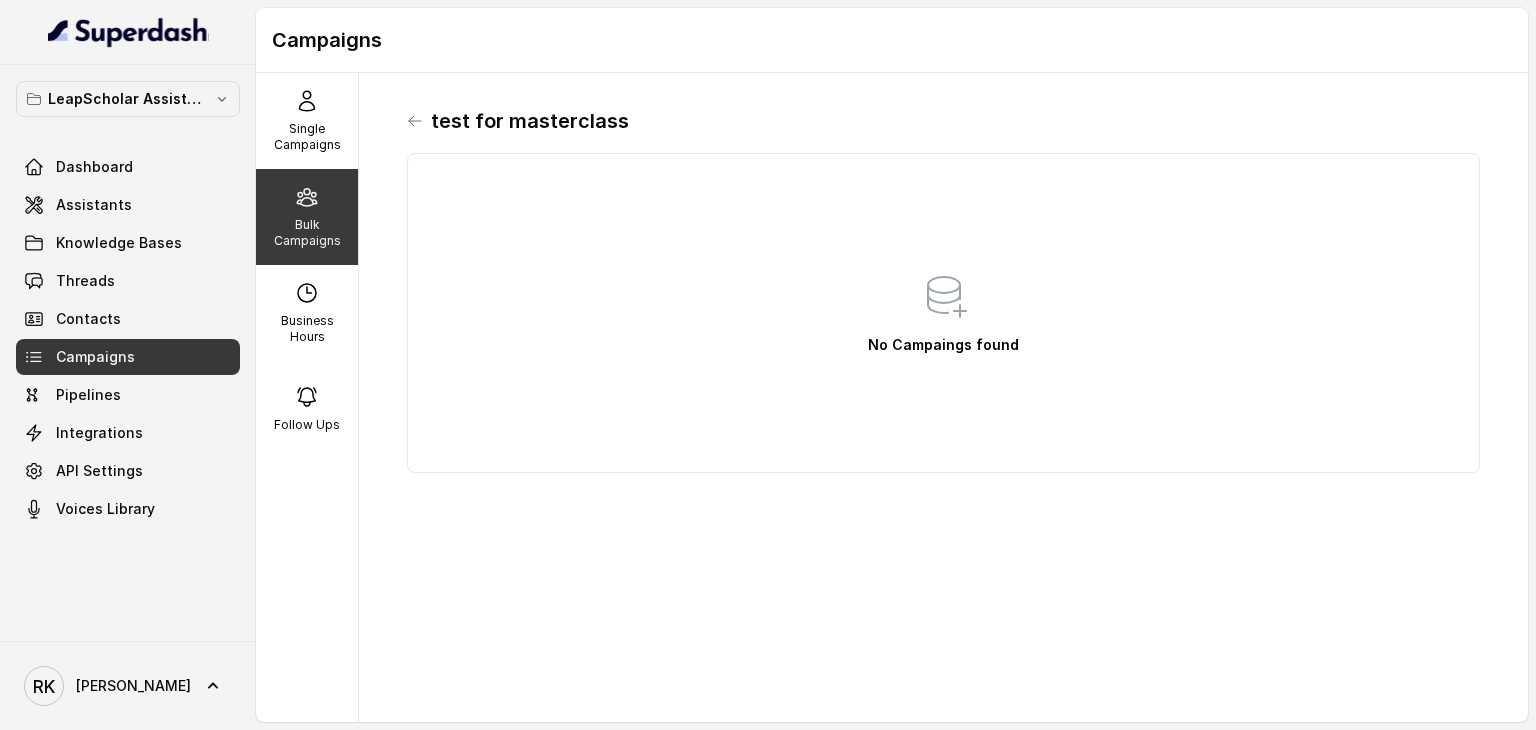 click on "test for masterclass" at bounding box center [943, 121] 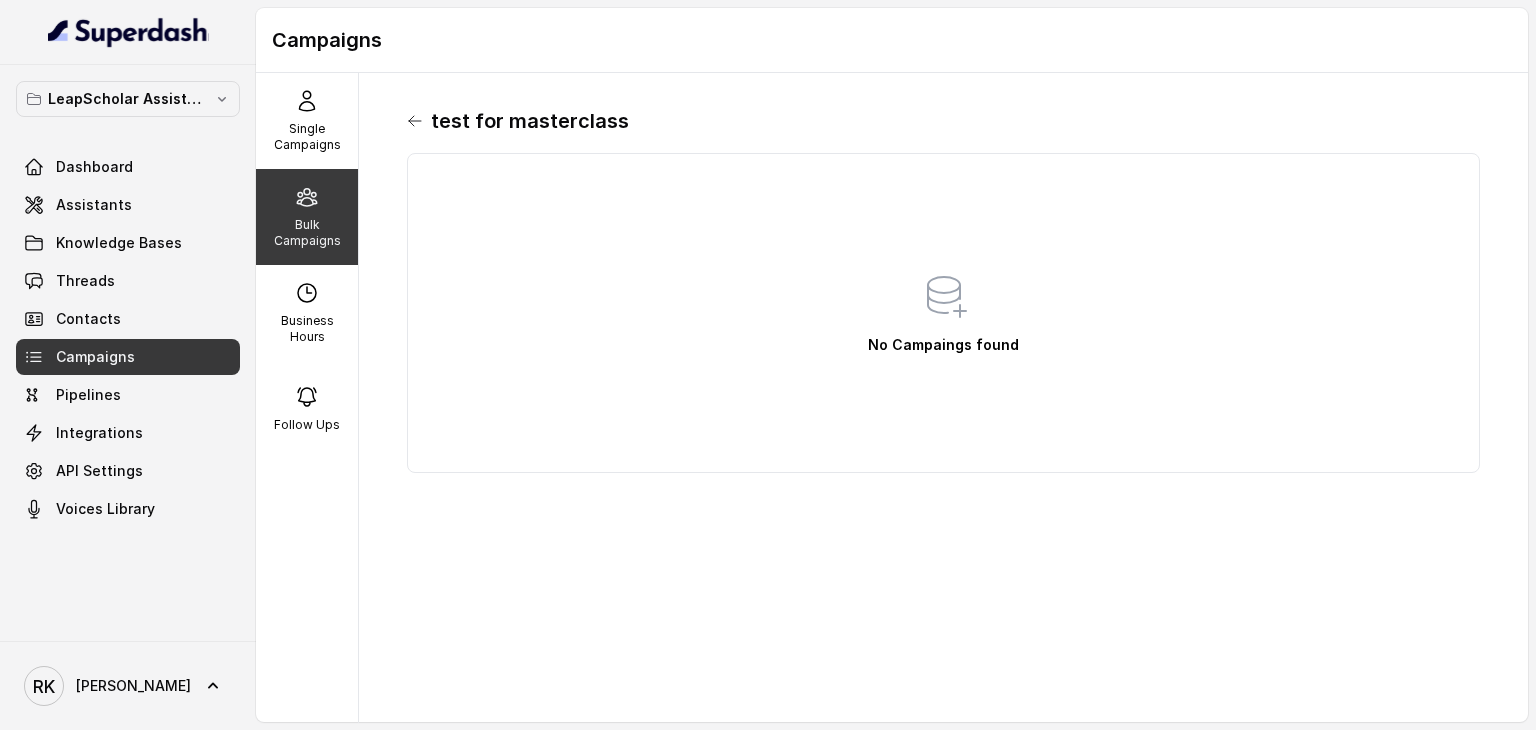 click 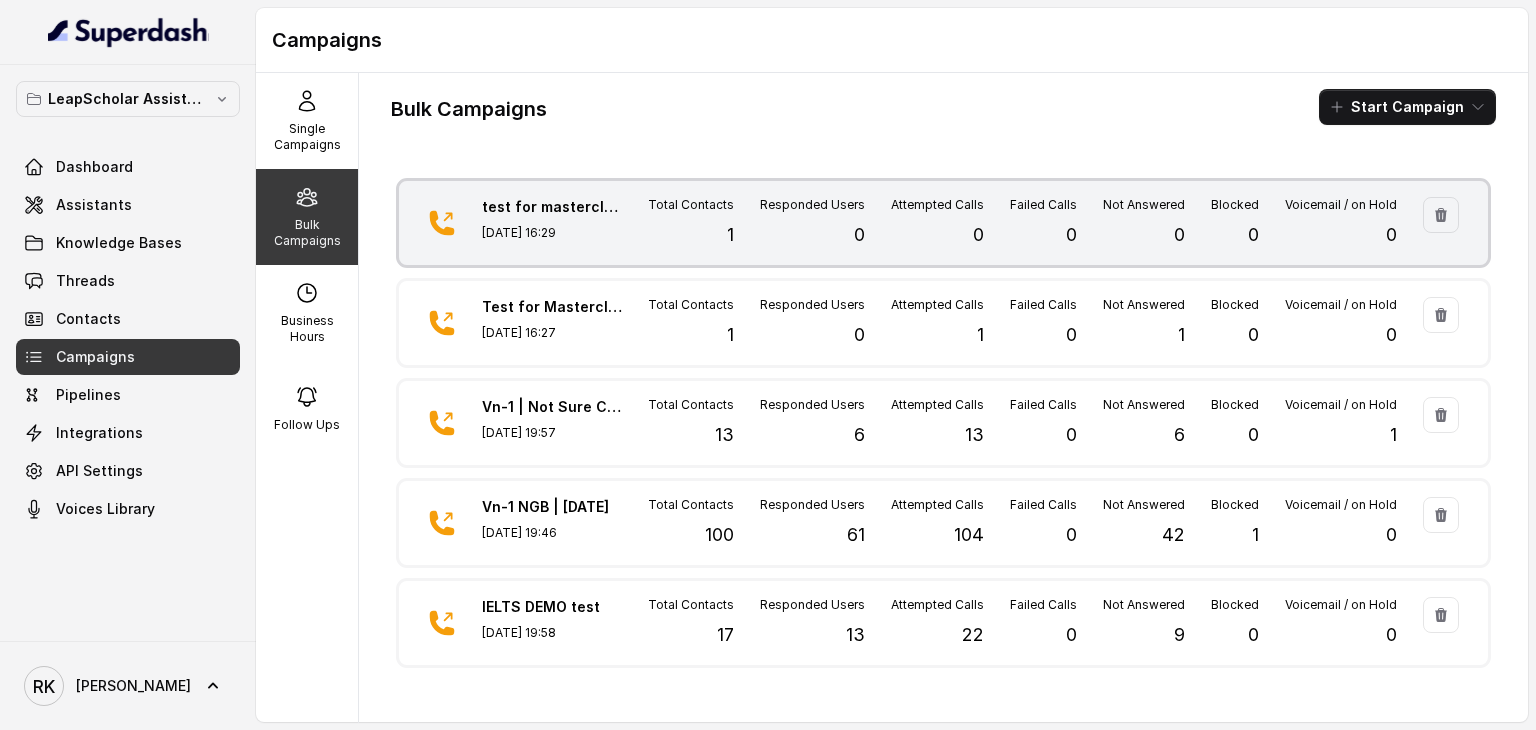 click on "test for masterclass [DATE] 16:29" at bounding box center [552, 223] 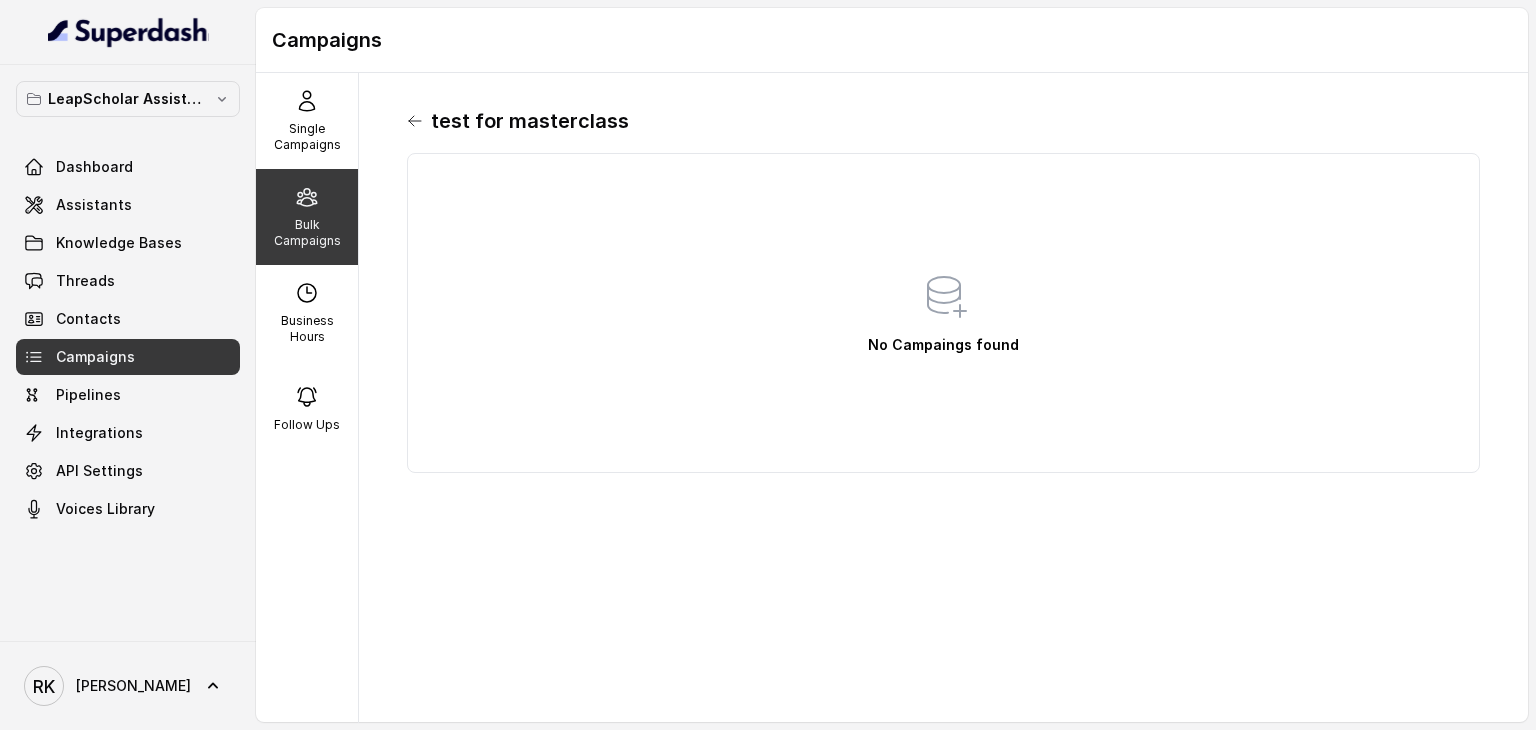 click 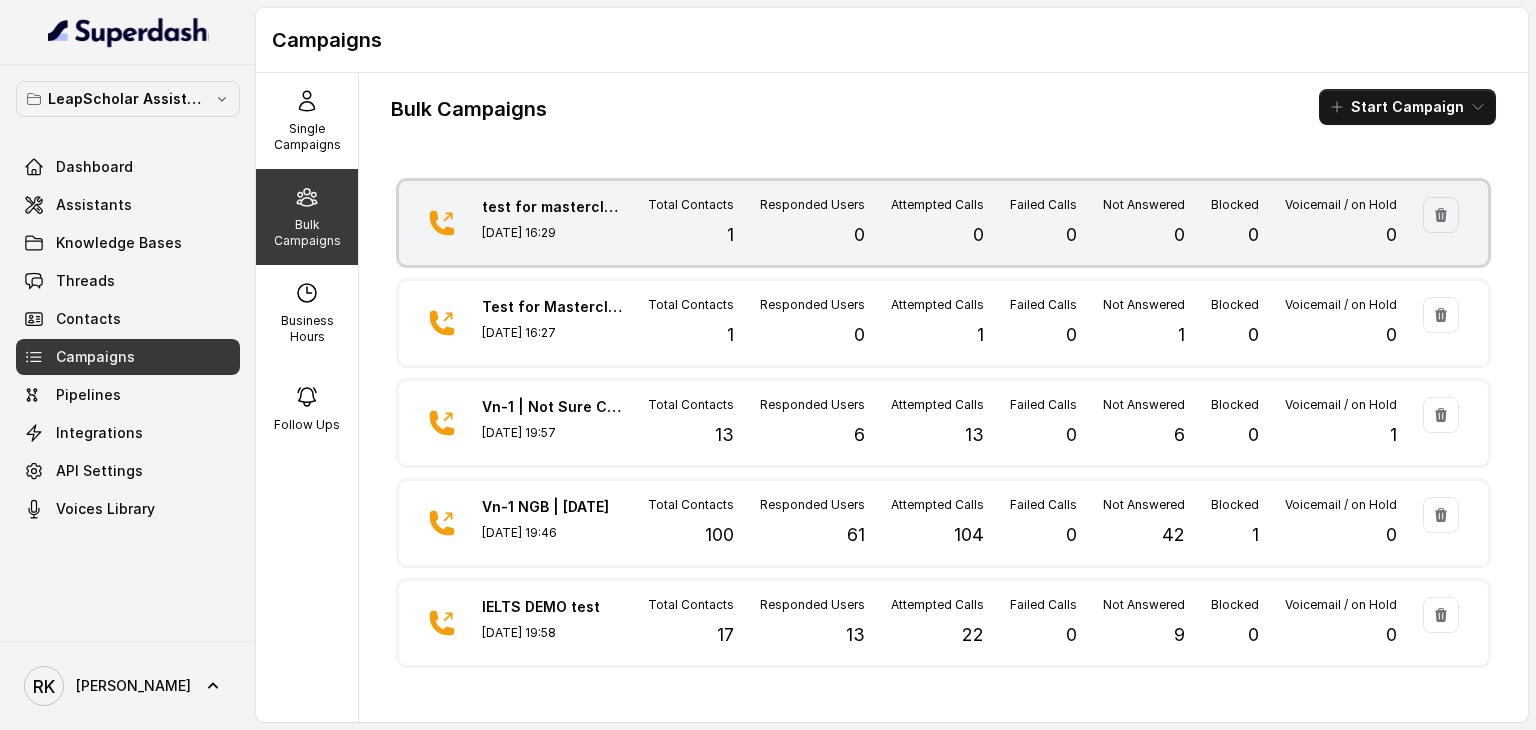 click on "Attempted Calls 0" at bounding box center (937, 223) 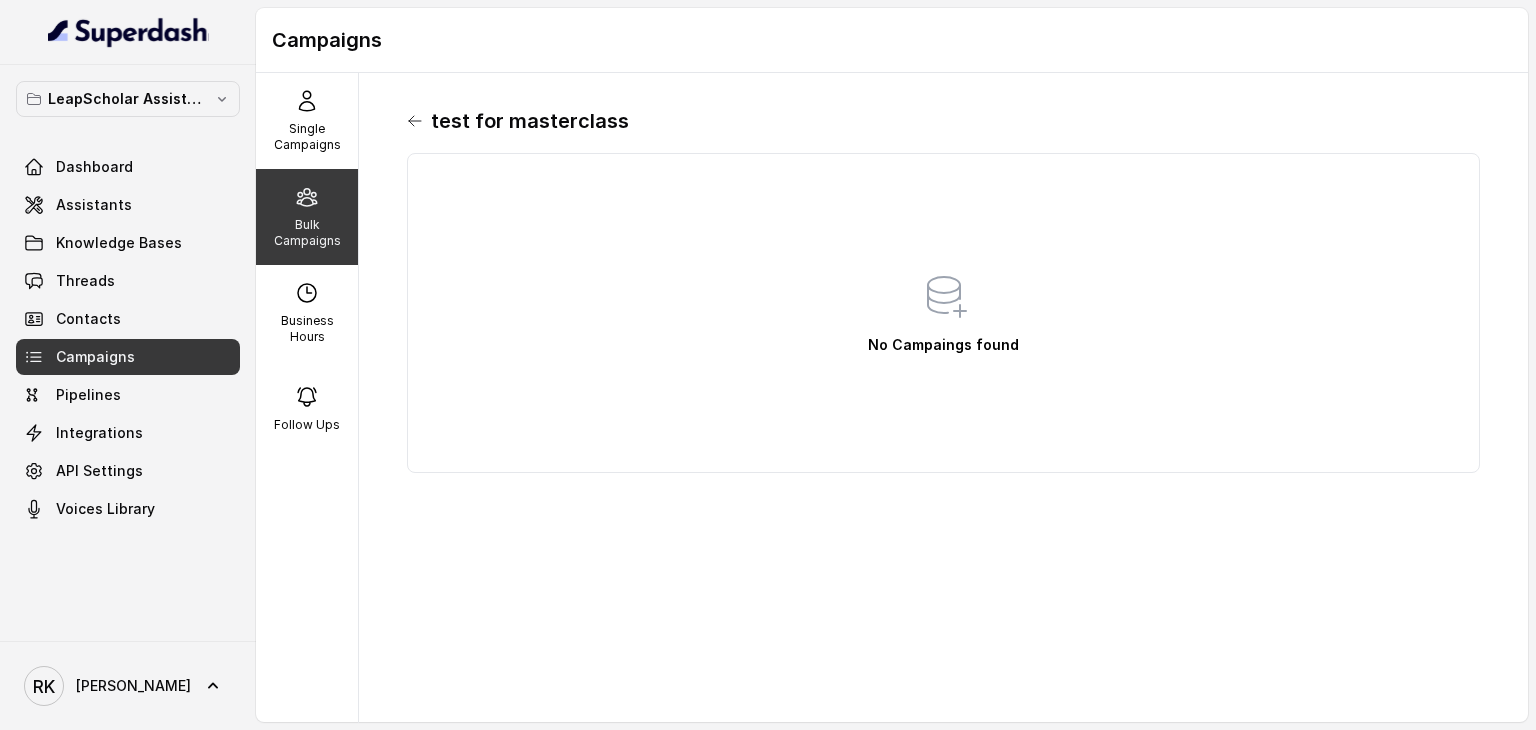 click 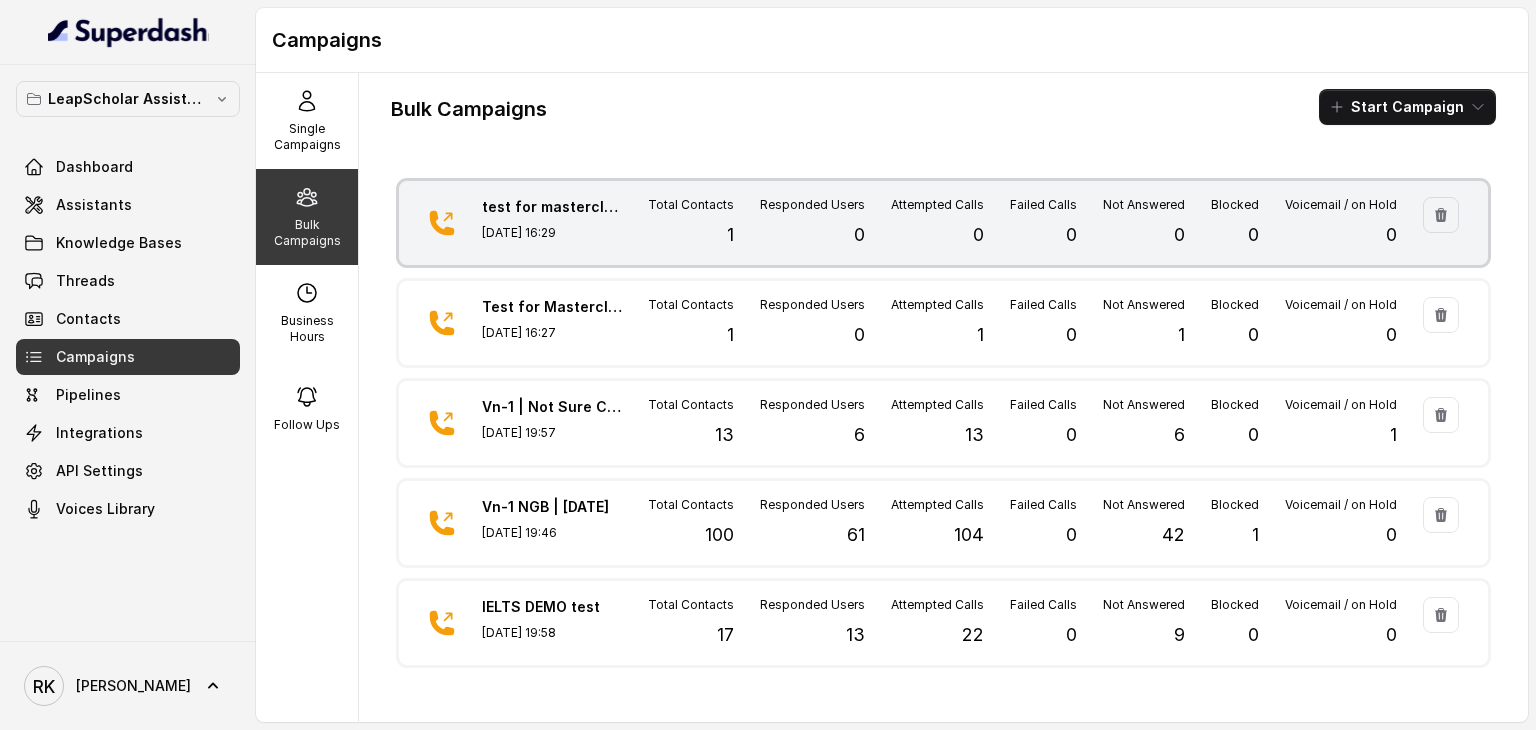 click on "test for masterclass [DATE] 16:29" at bounding box center (552, 223) 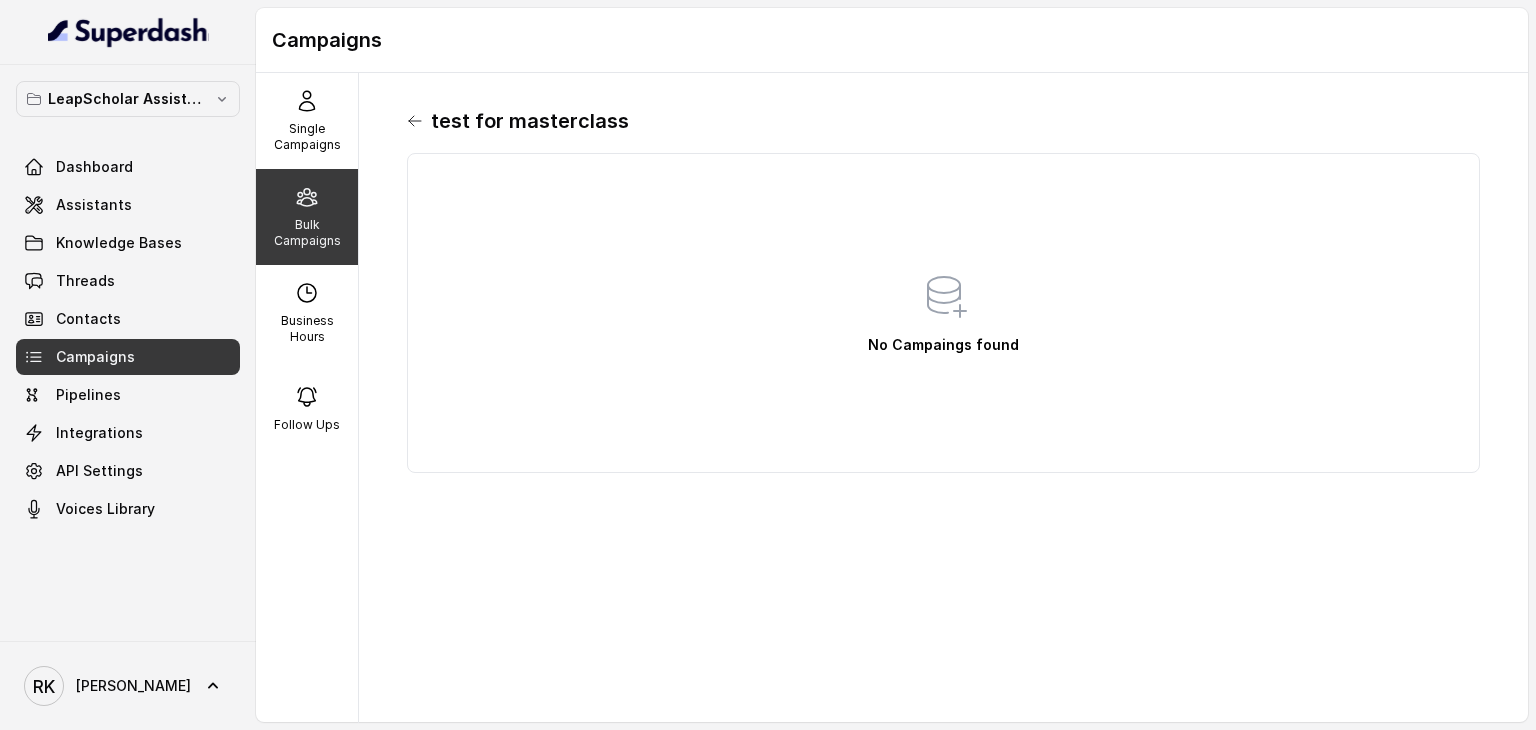 click 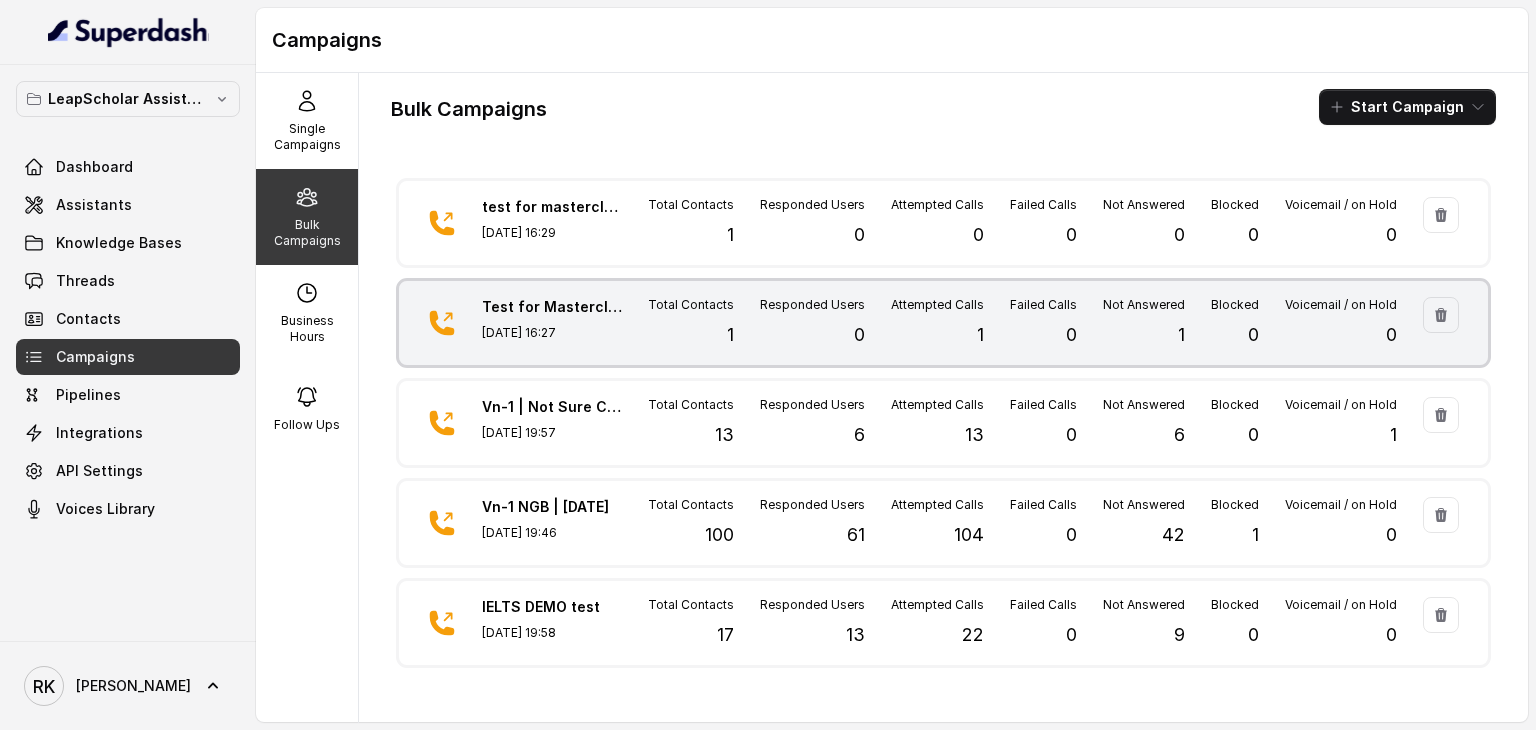 click on "[DATE] 16:27" at bounding box center [552, 333] 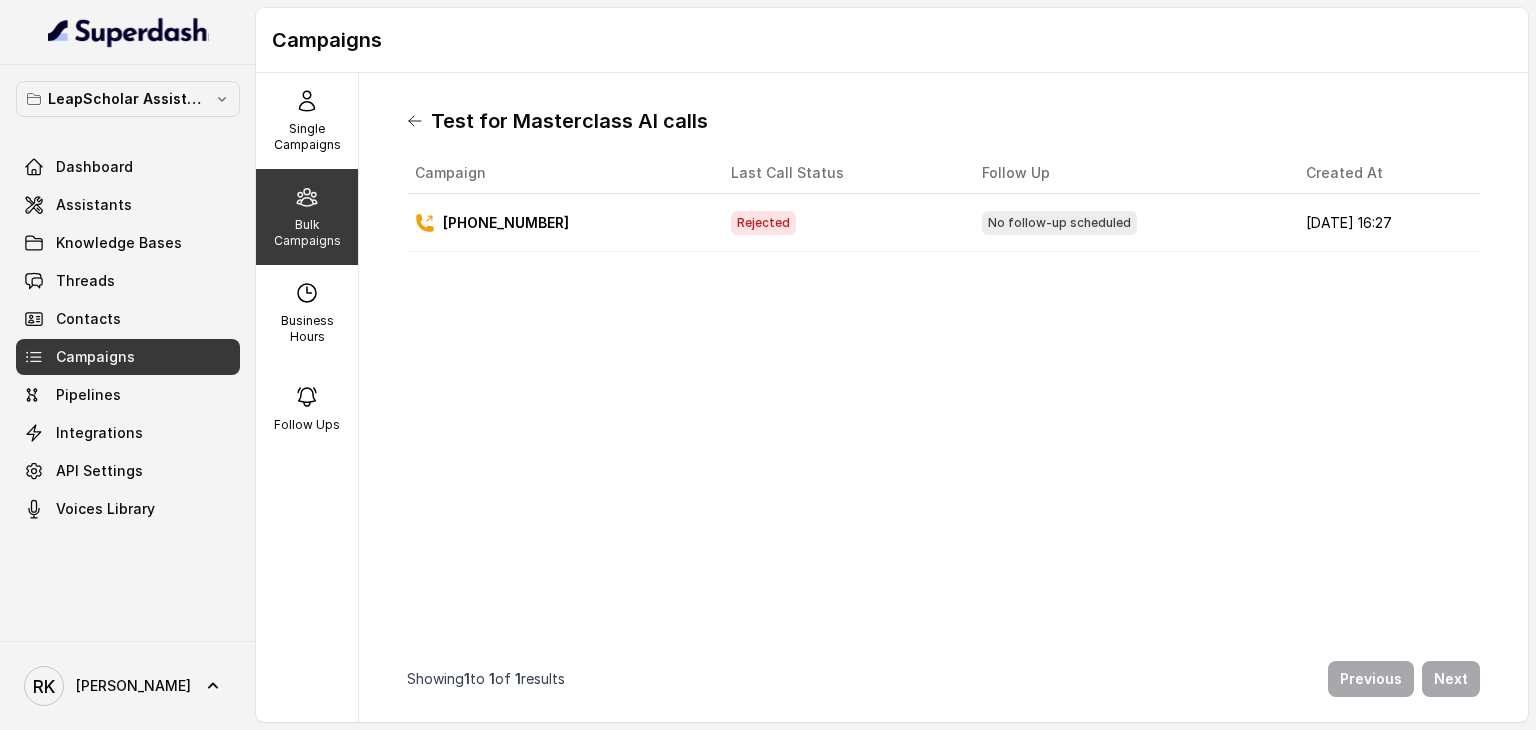click 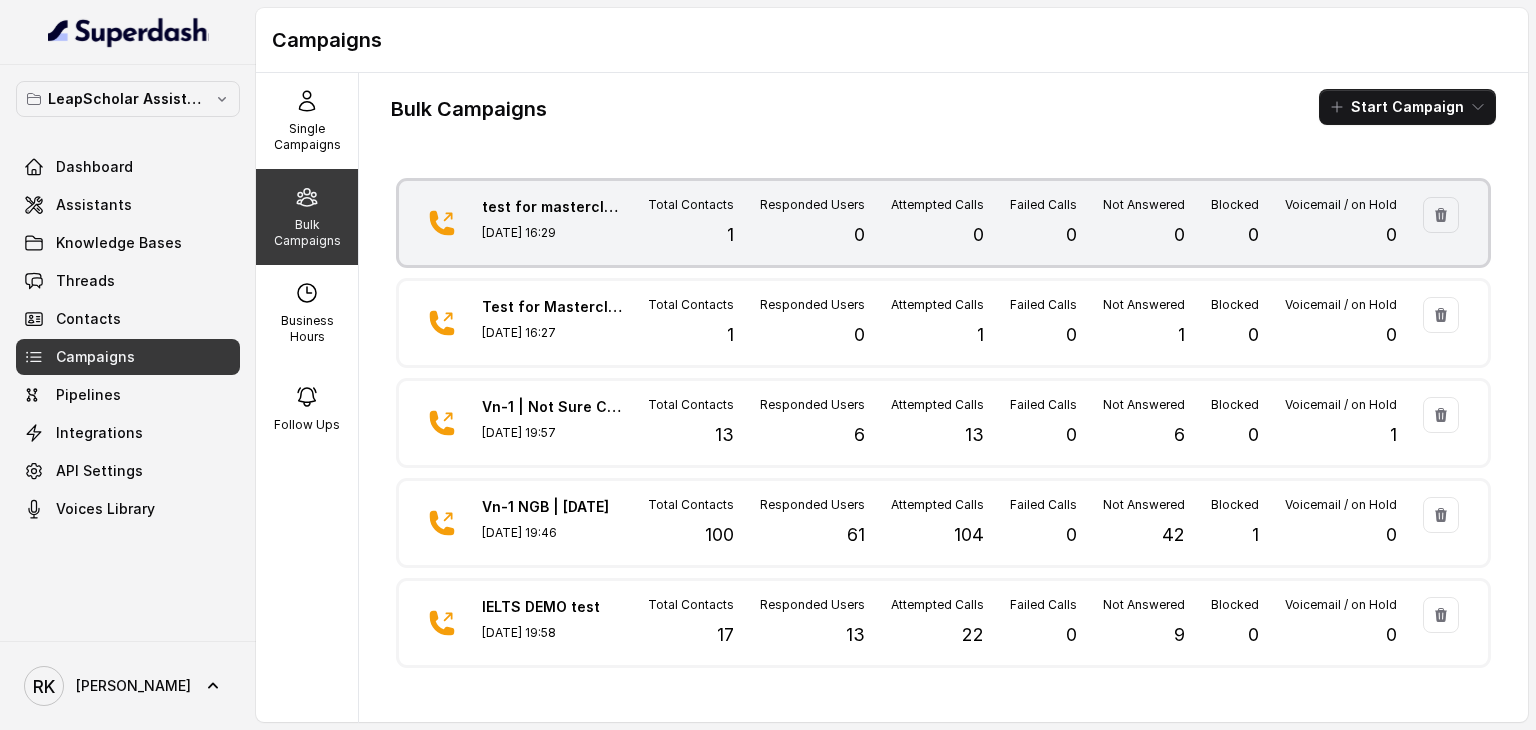click on "[DATE] 16:29" at bounding box center (552, 233) 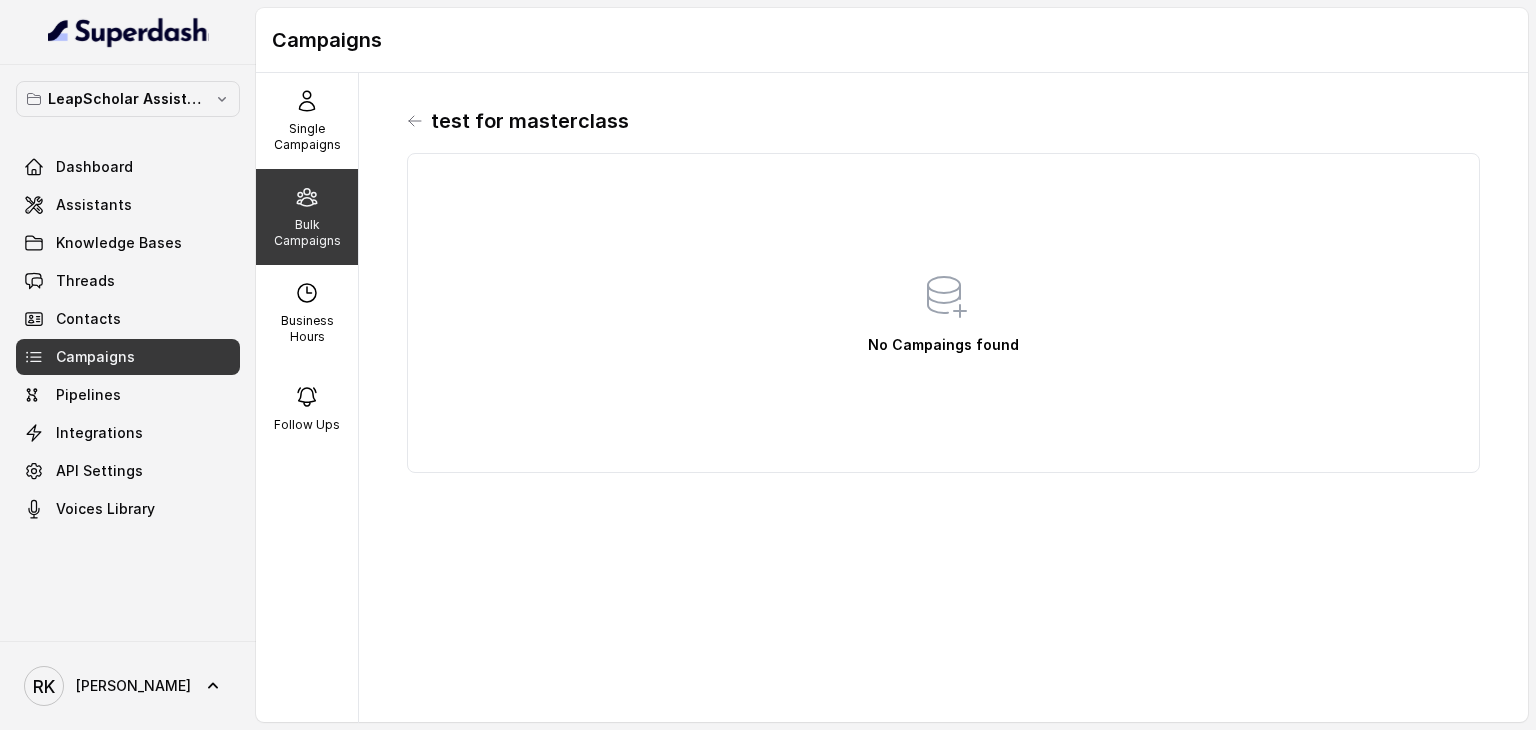 click on "test for masterclass" at bounding box center [943, 121] 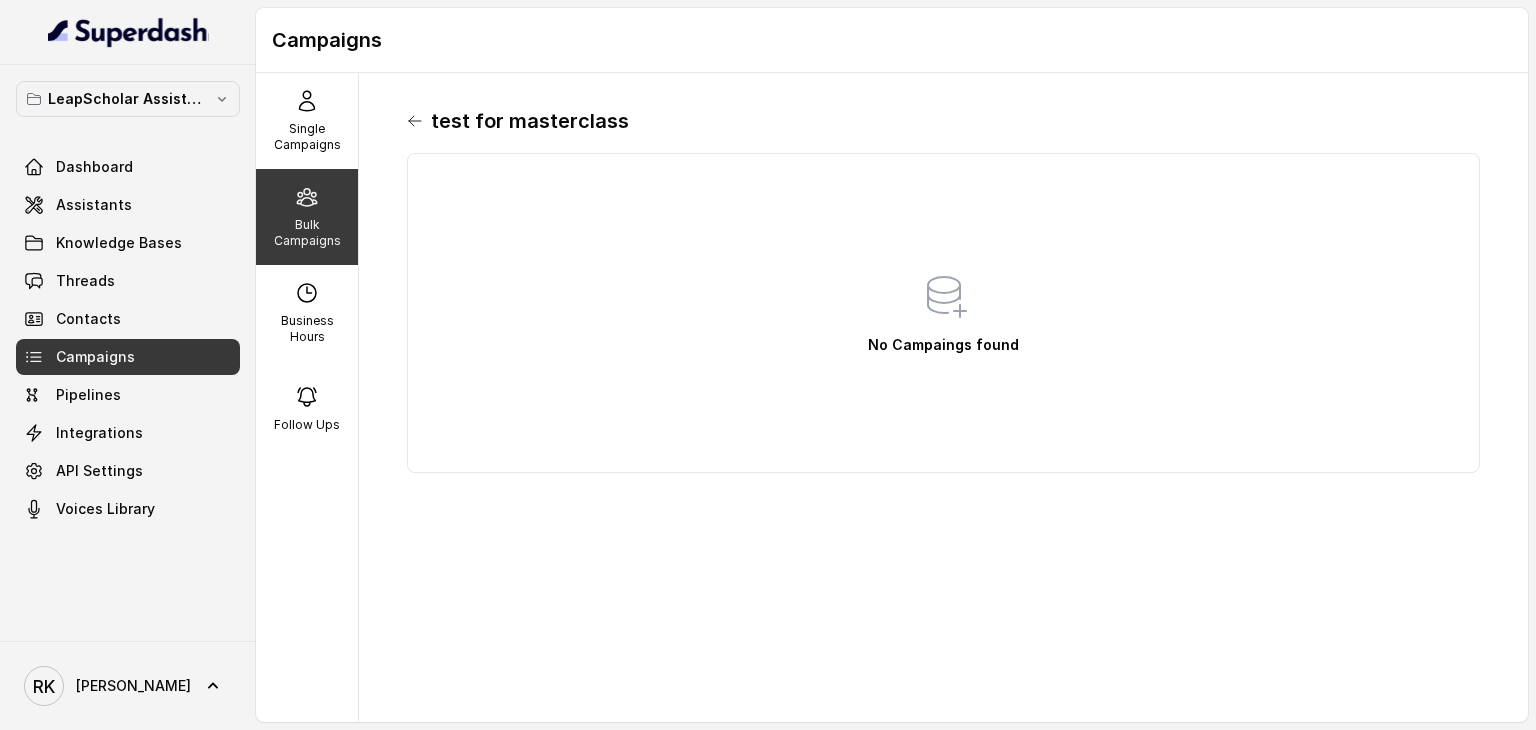 click 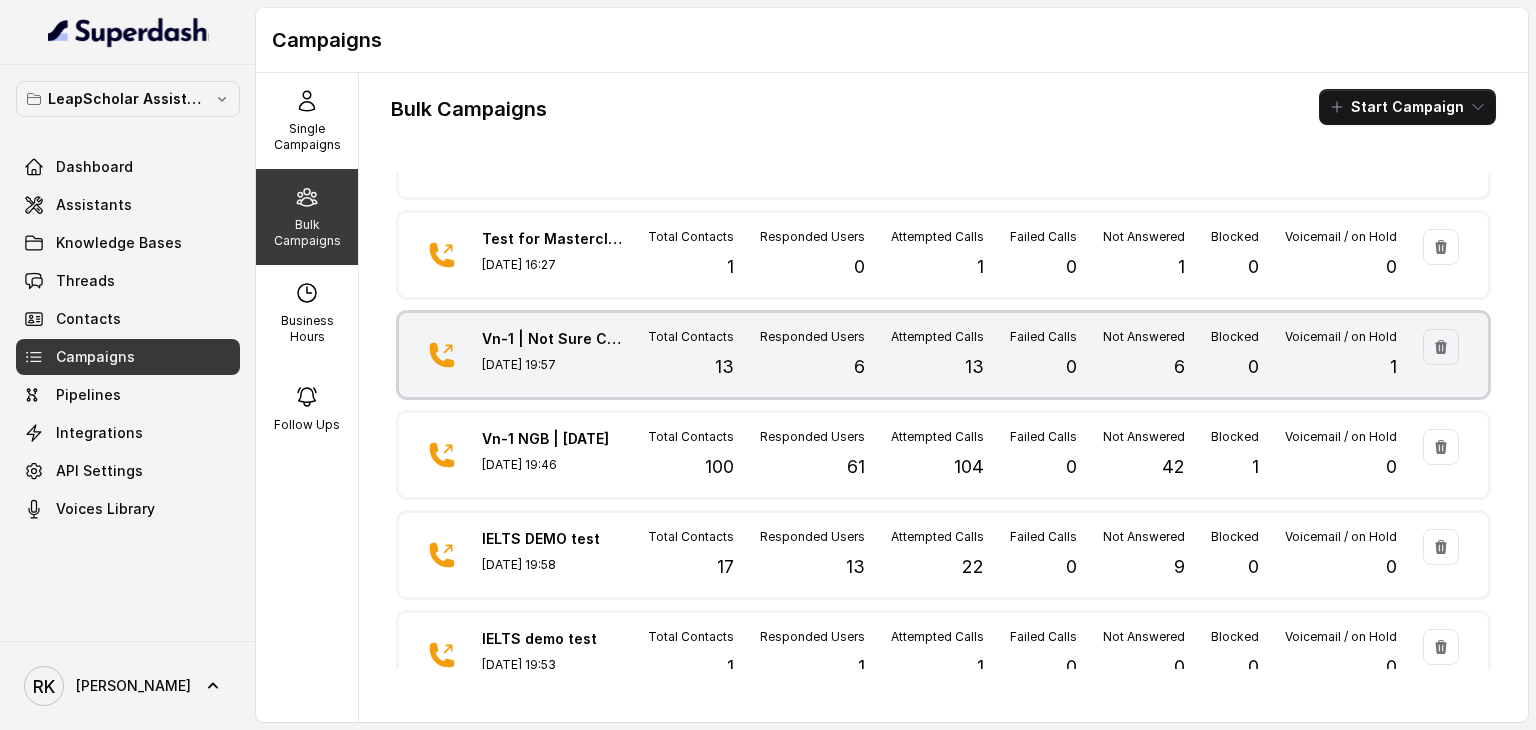 scroll, scrollTop: 0, scrollLeft: 0, axis: both 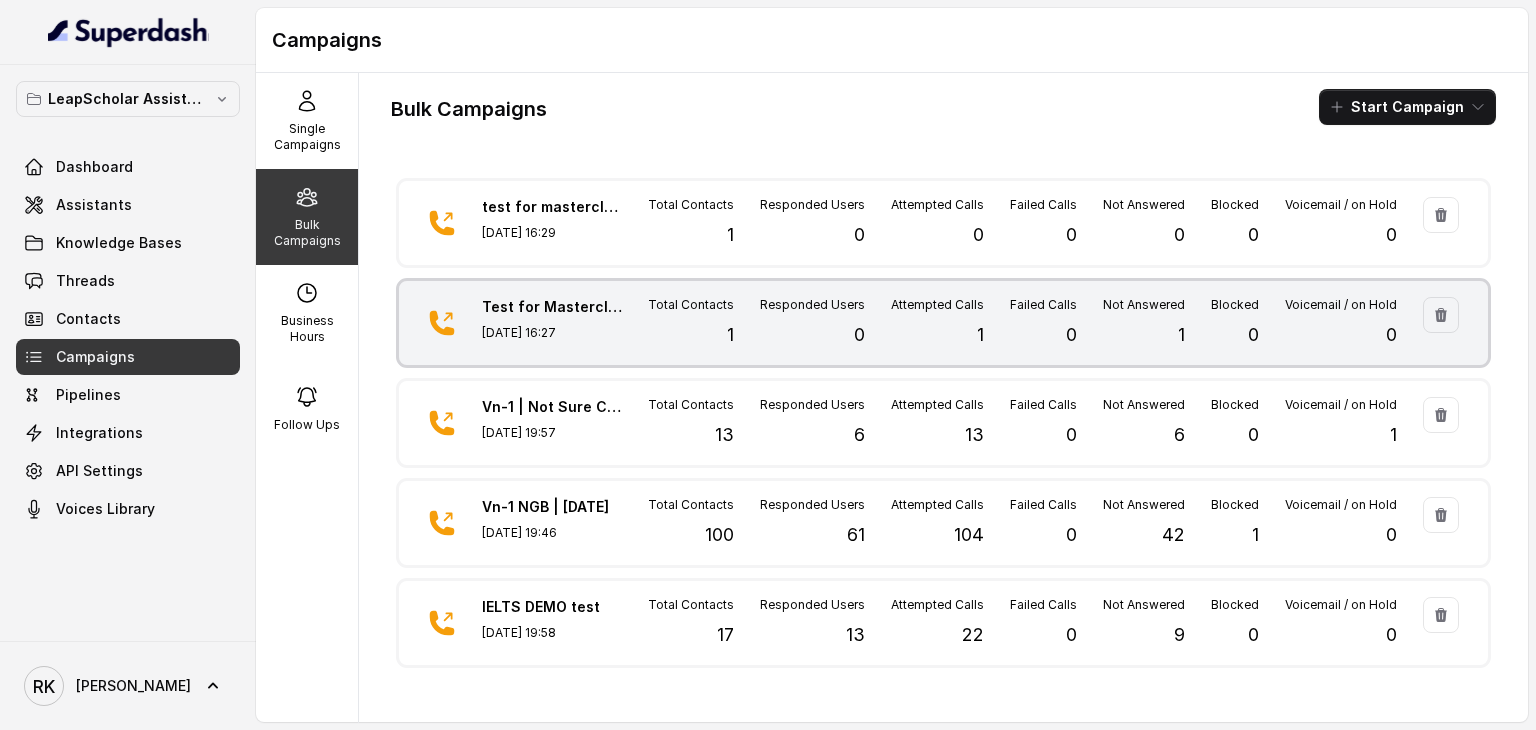 click on "Total Contacts 1" at bounding box center [691, 323] 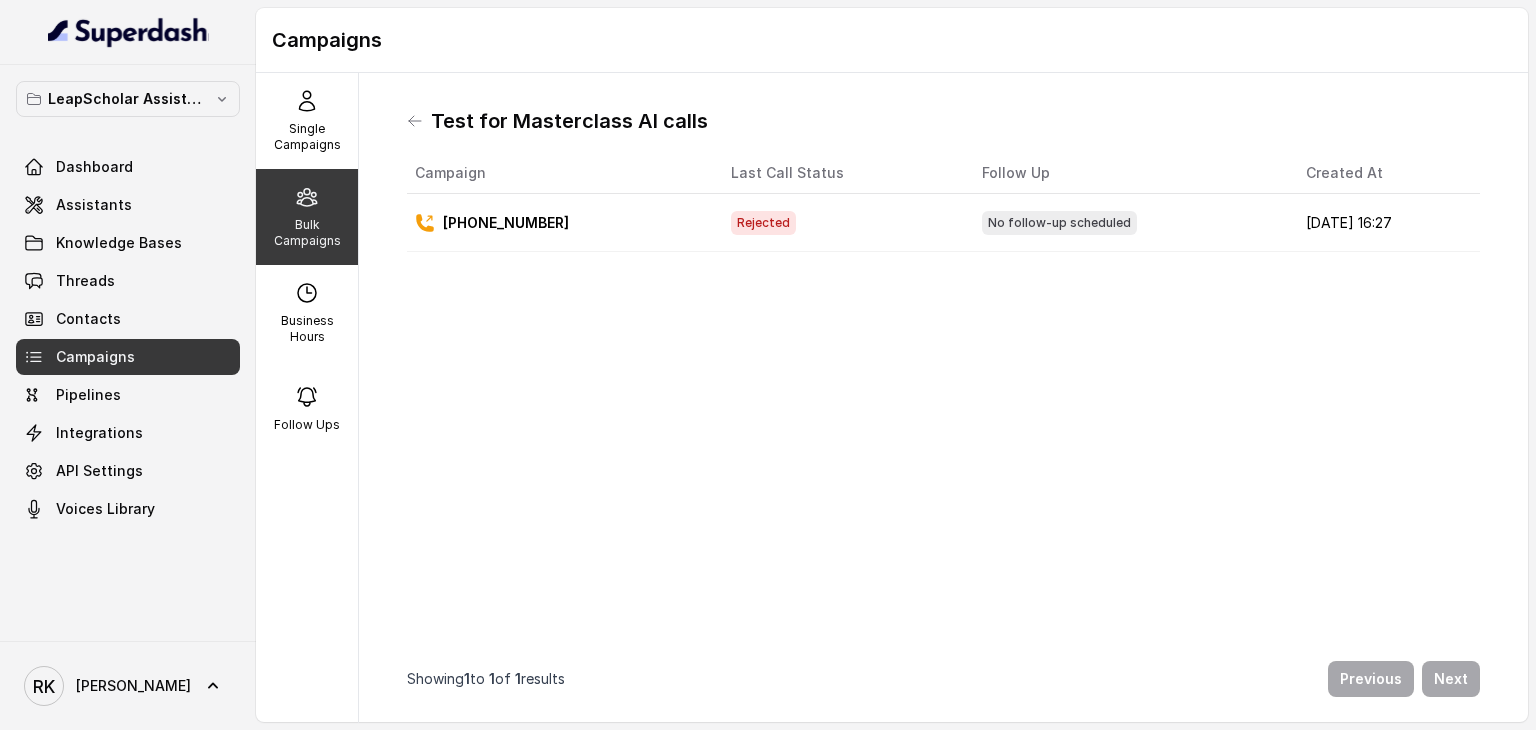 click on "Rejected" at bounding box center [763, 223] 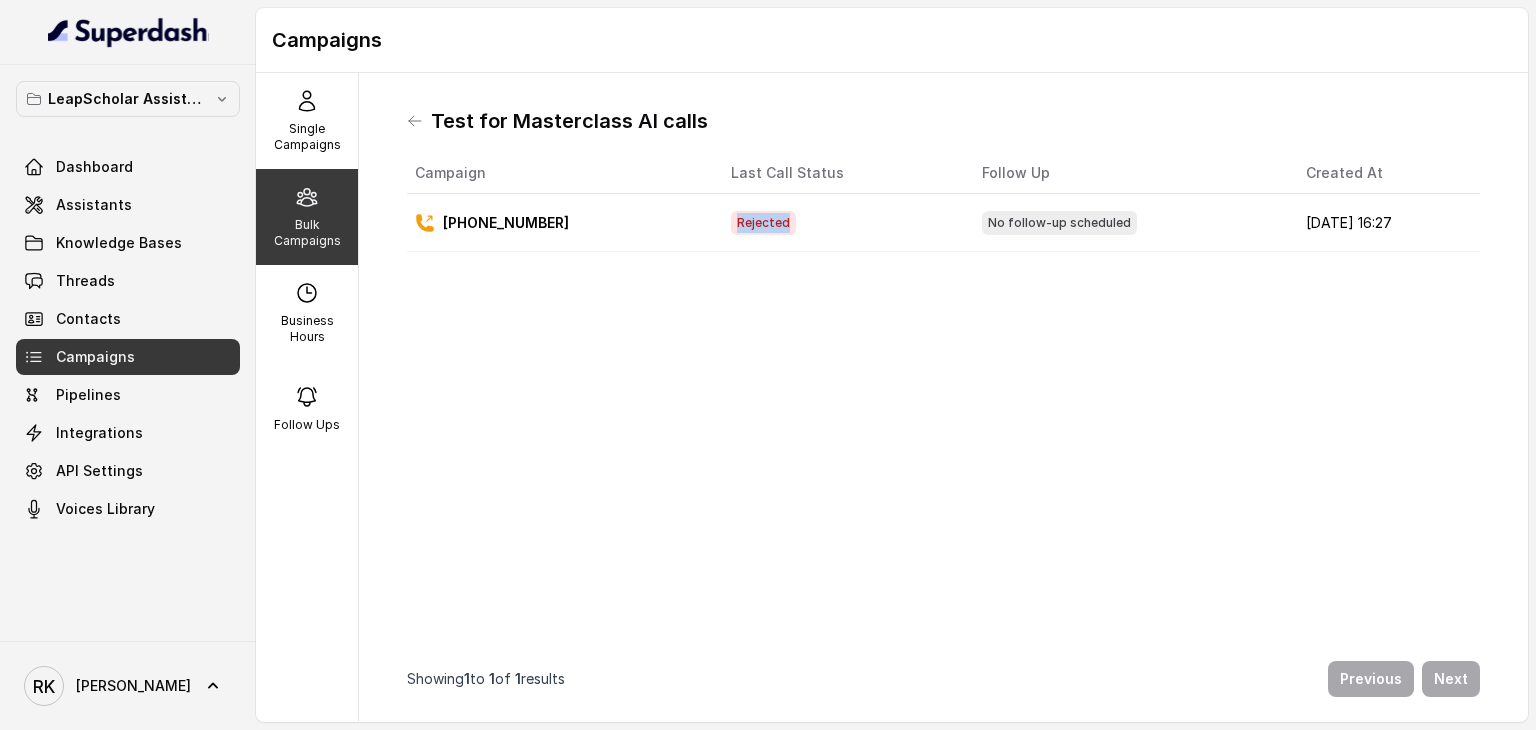click on "Rejected" at bounding box center (763, 223) 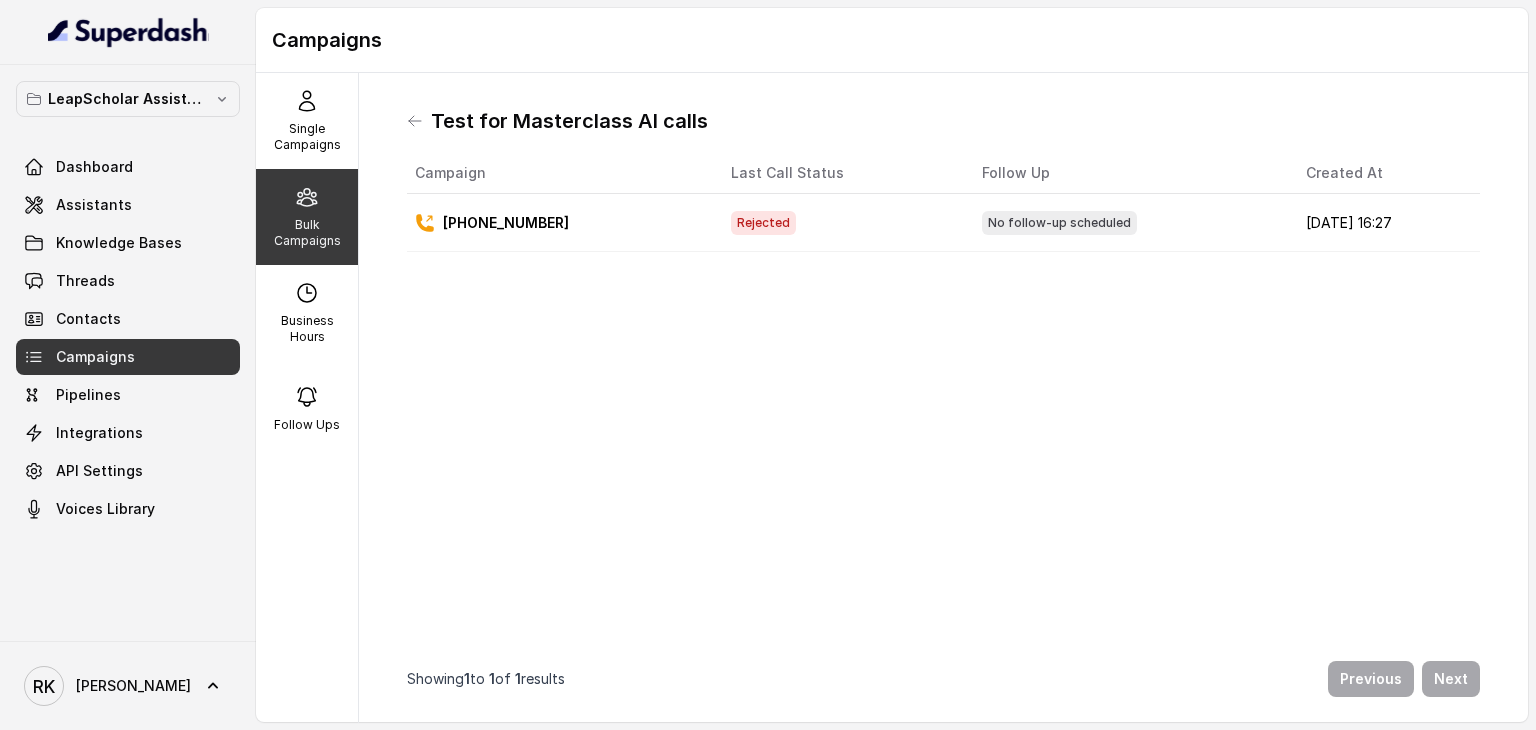 click on "Campaign Last Call Status Follow Up Created At [PHONE_NUMBER]   Rejected No follow-up scheduled [DATE] 16:27" at bounding box center [943, 401] 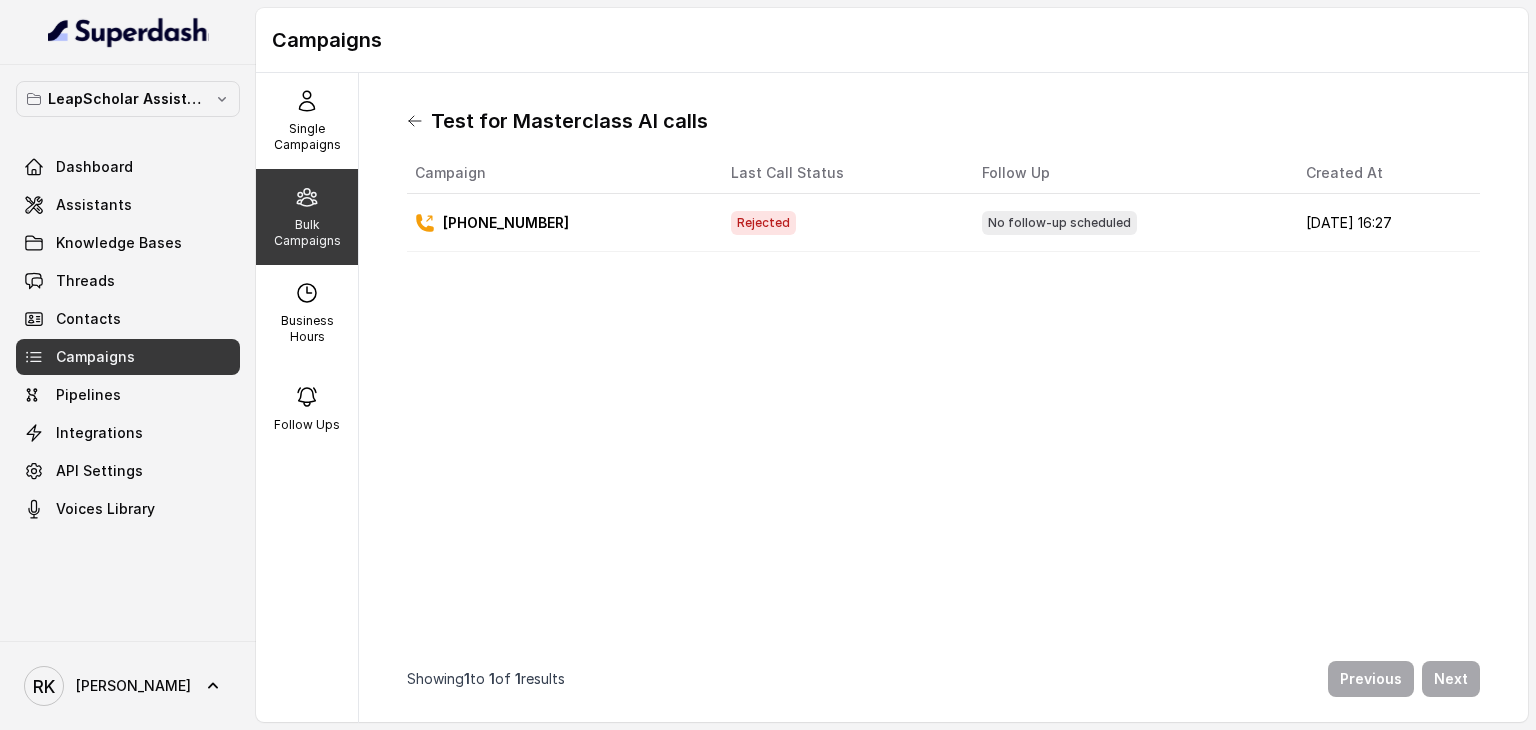 click 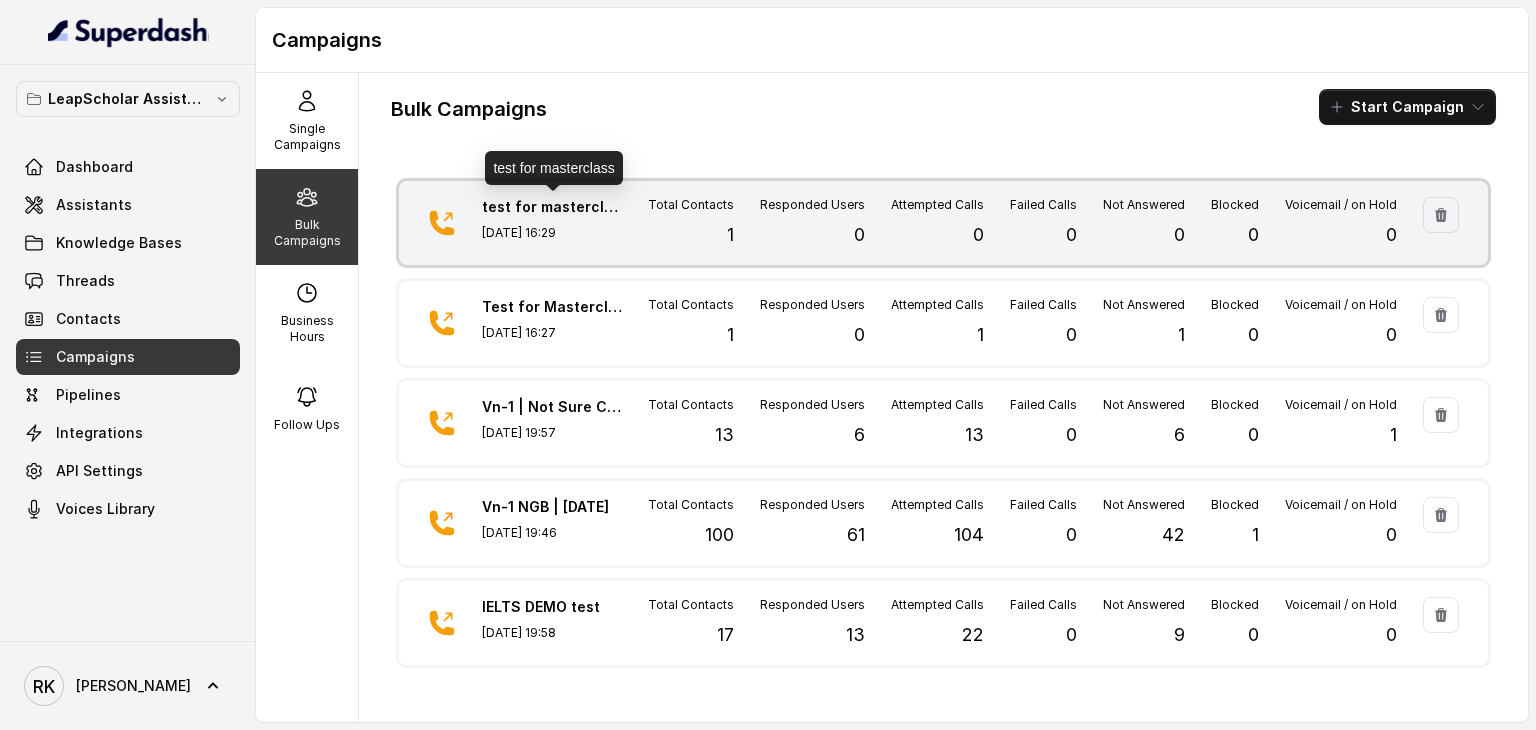 click on "test for masterclass" at bounding box center [552, 207] 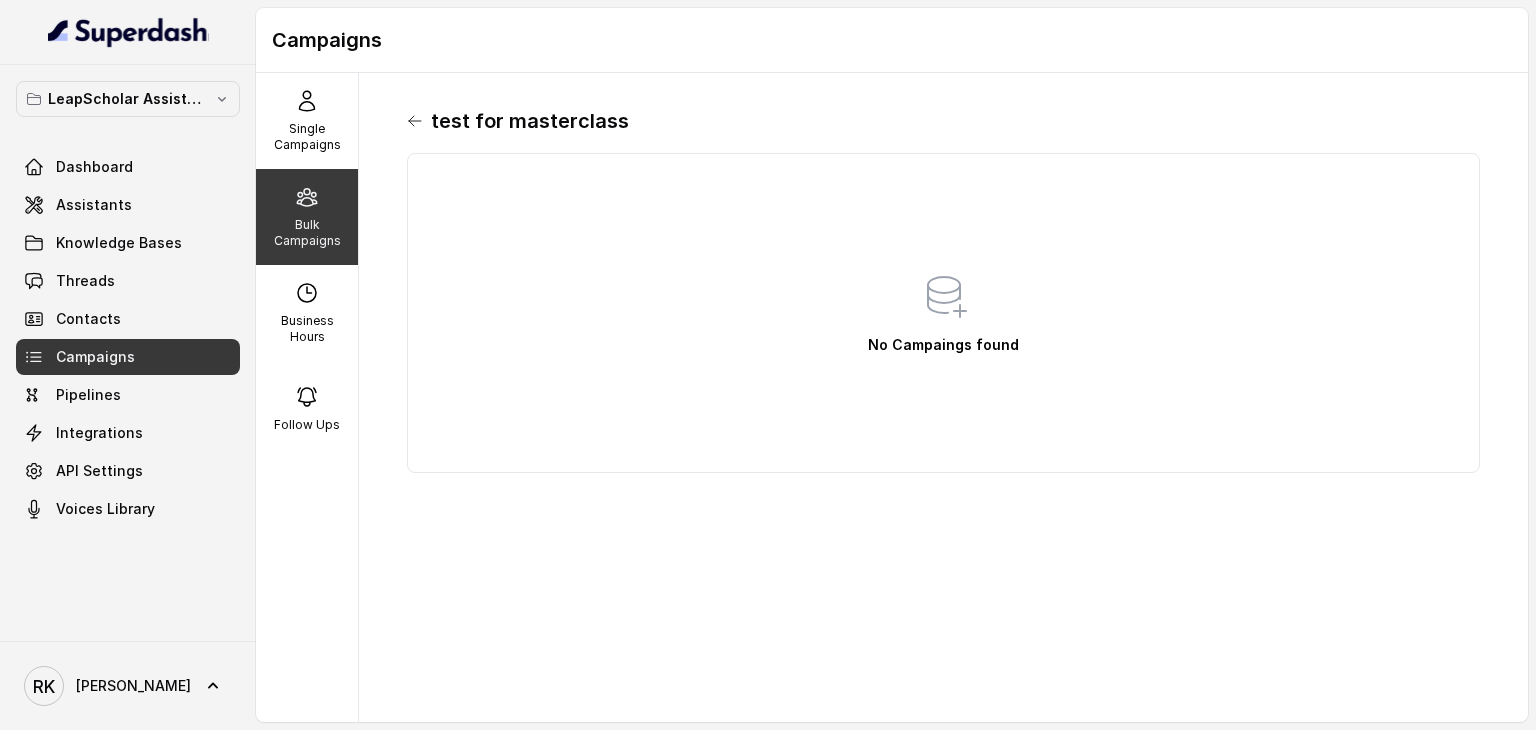 click 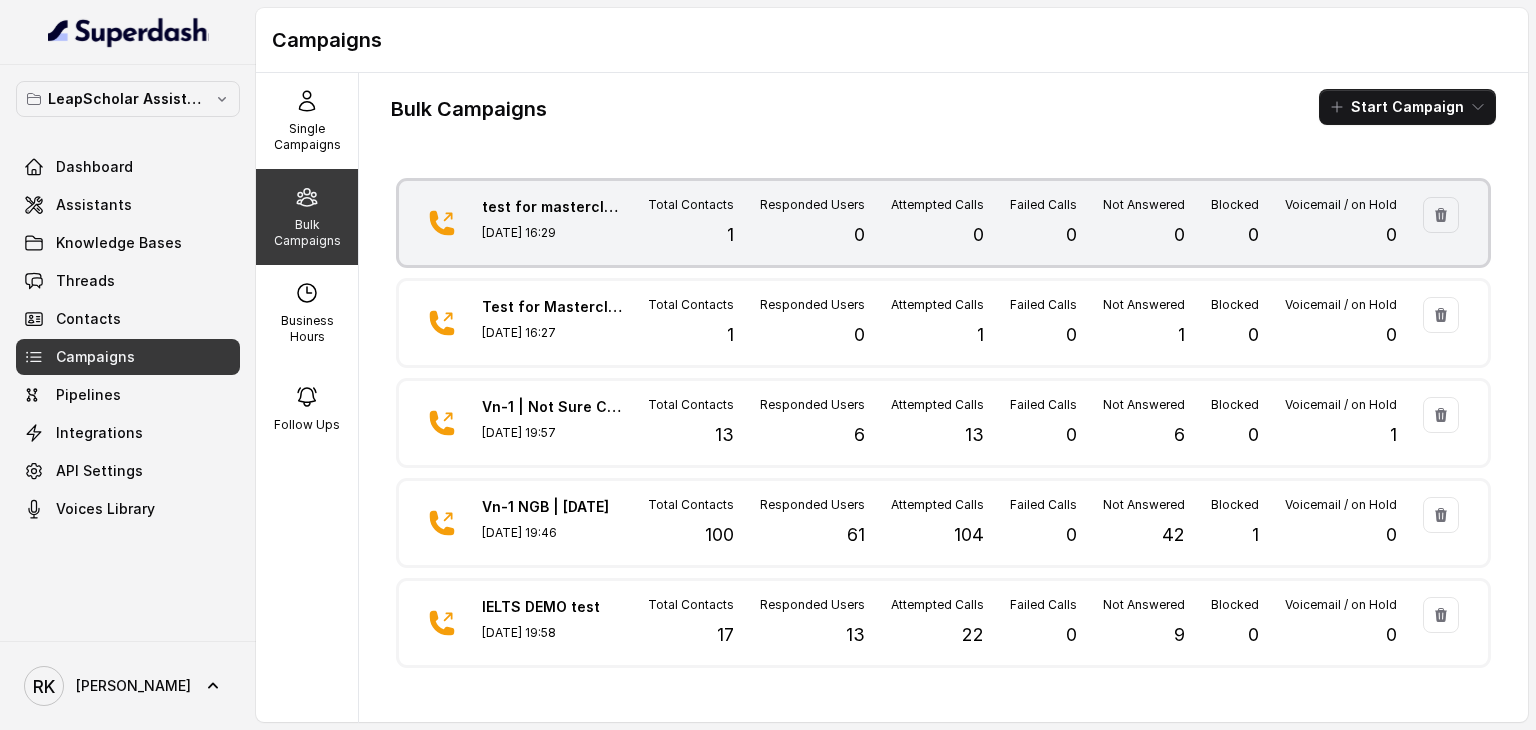 click on "[DATE] 16:29" at bounding box center [552, 233] 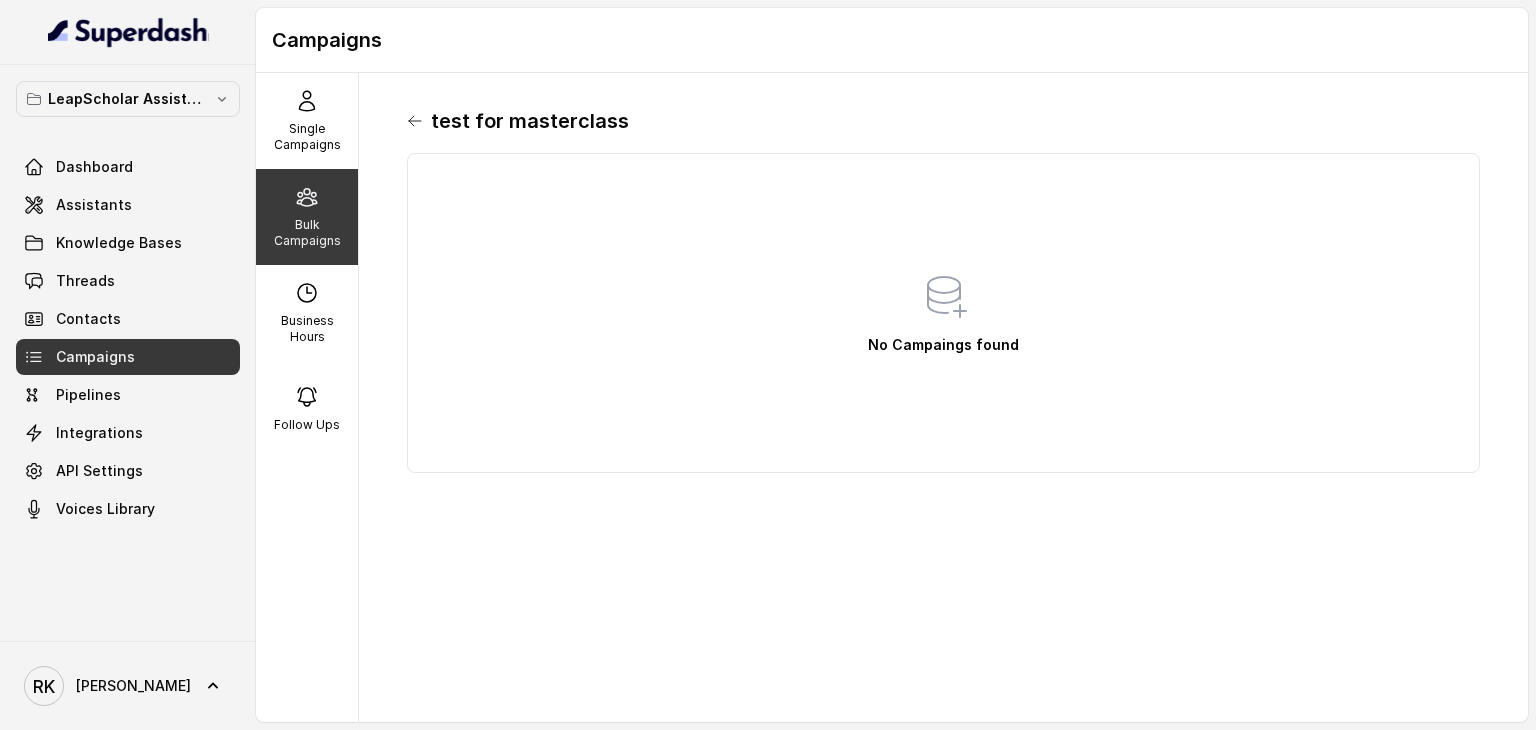 click 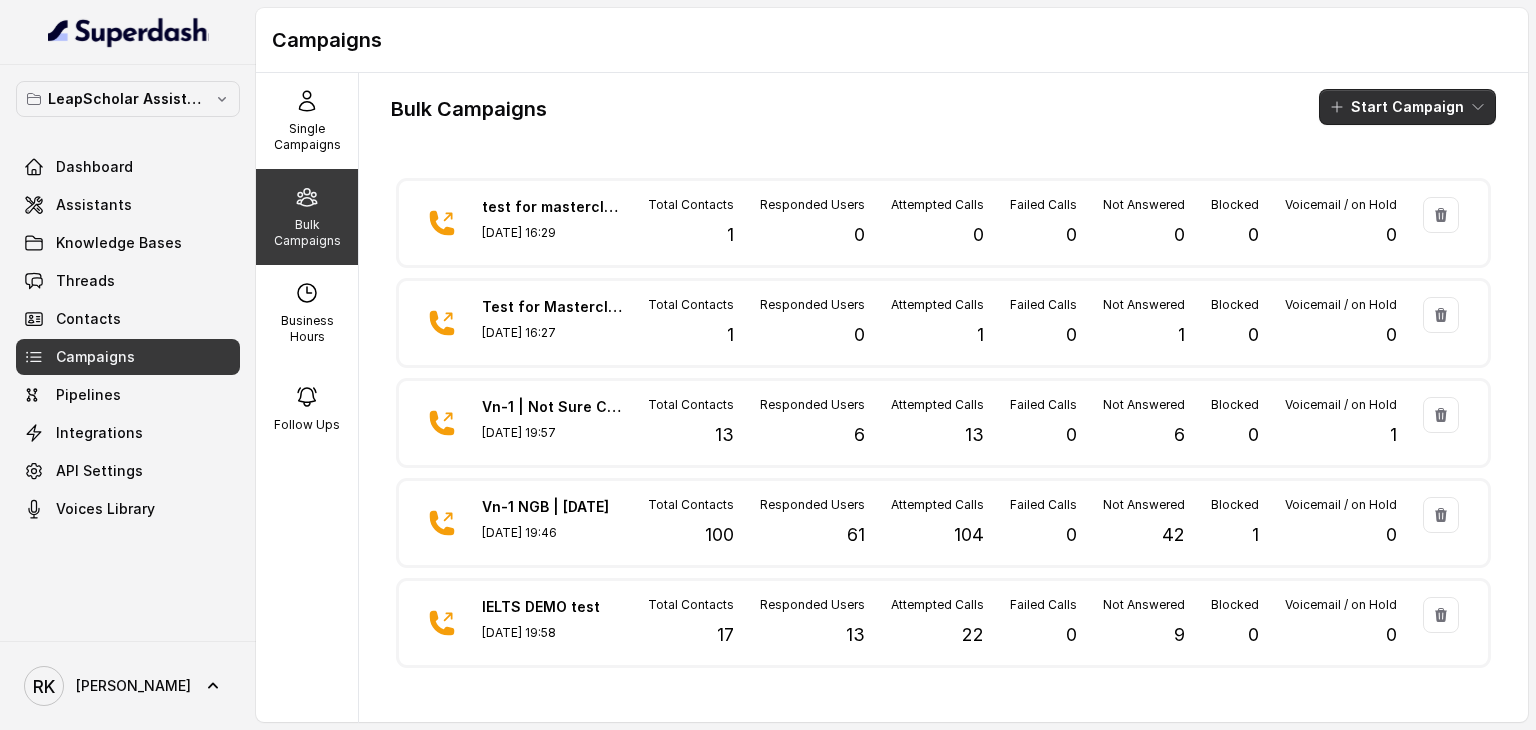 click on "Start Campaign" at bounding box center [1407, 107] 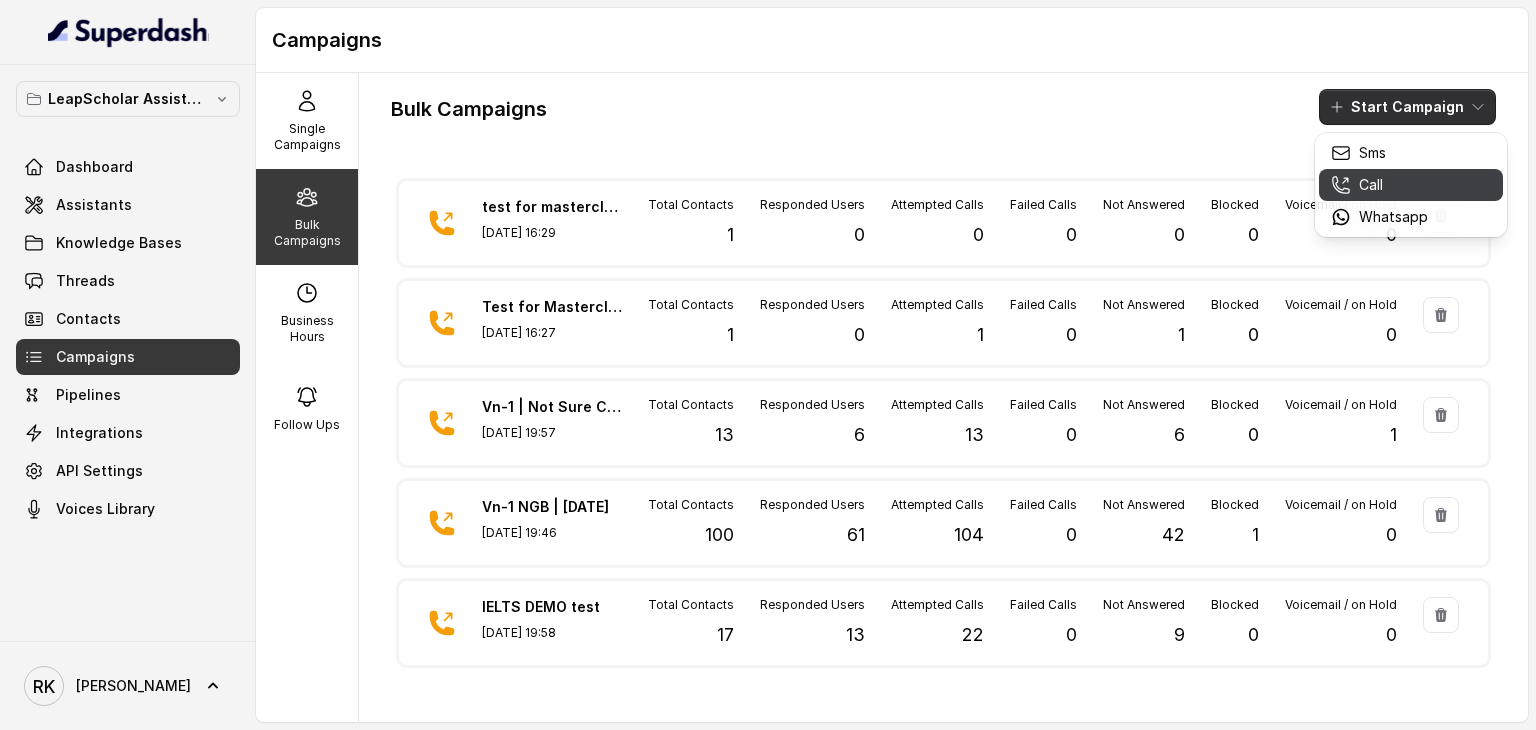 click on "Call" at bounding box center [1411, 185] 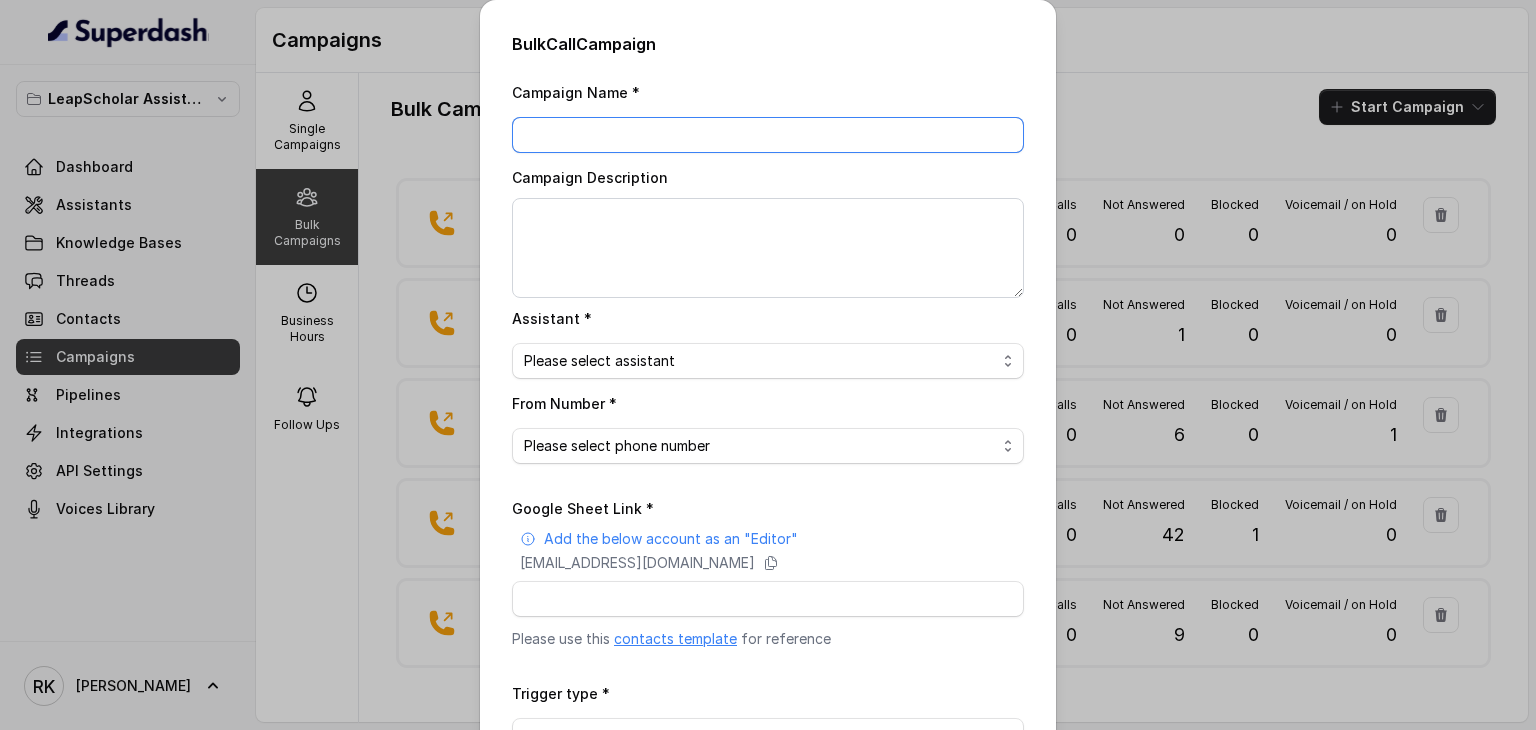 click on "Campaign Name *" at bounding box center [768, 135] 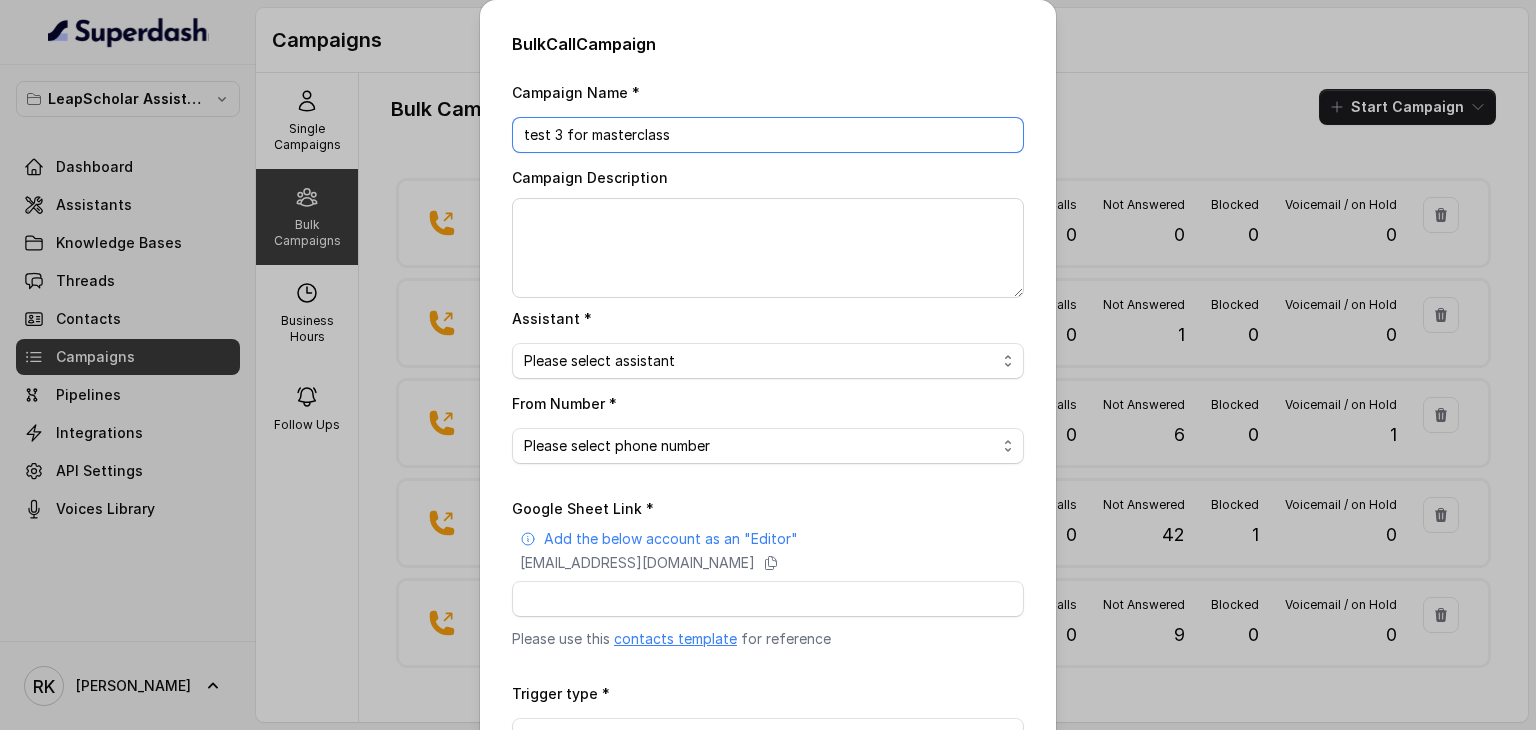 type on "test 3 for masterclass" 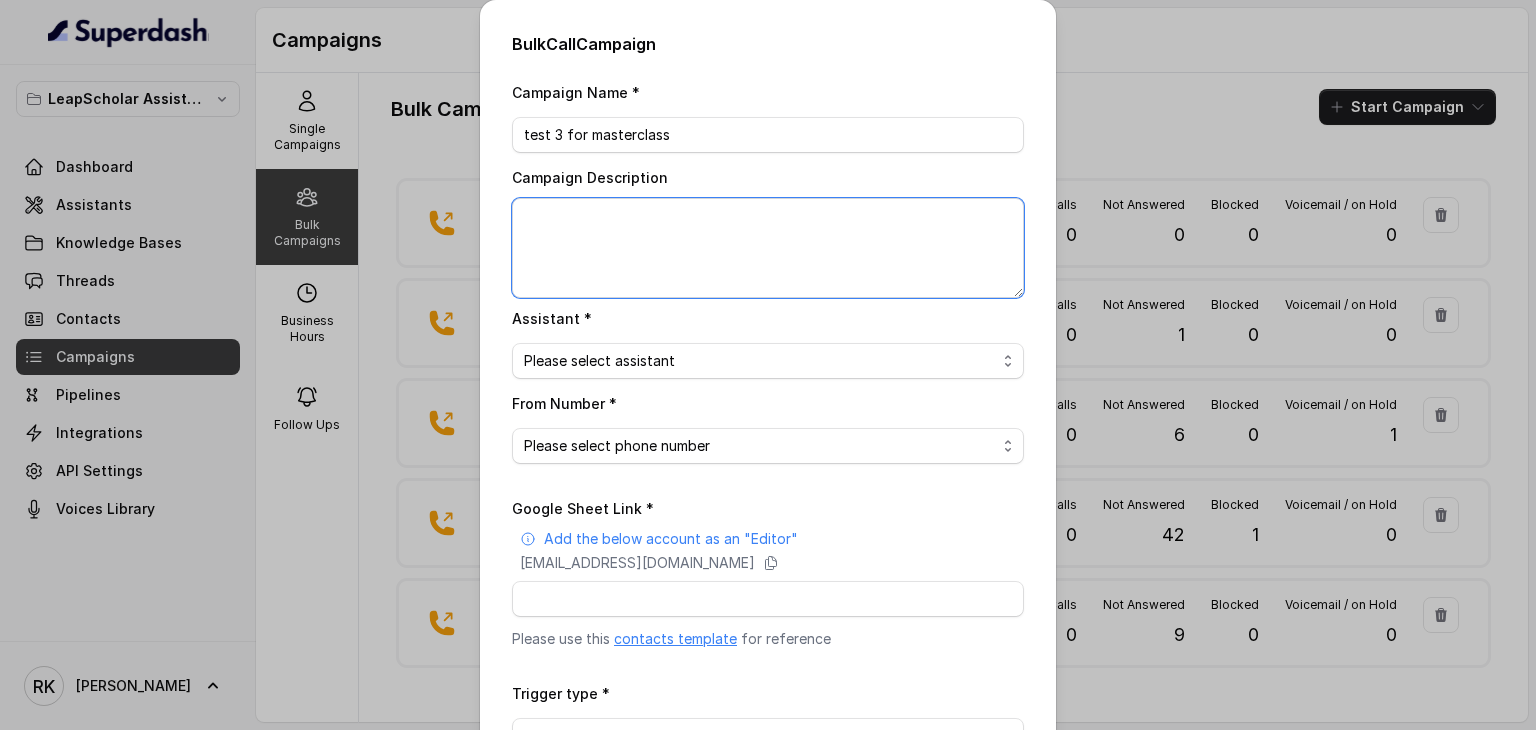 click on "Campaign Description" at bounding box center (768, 248) 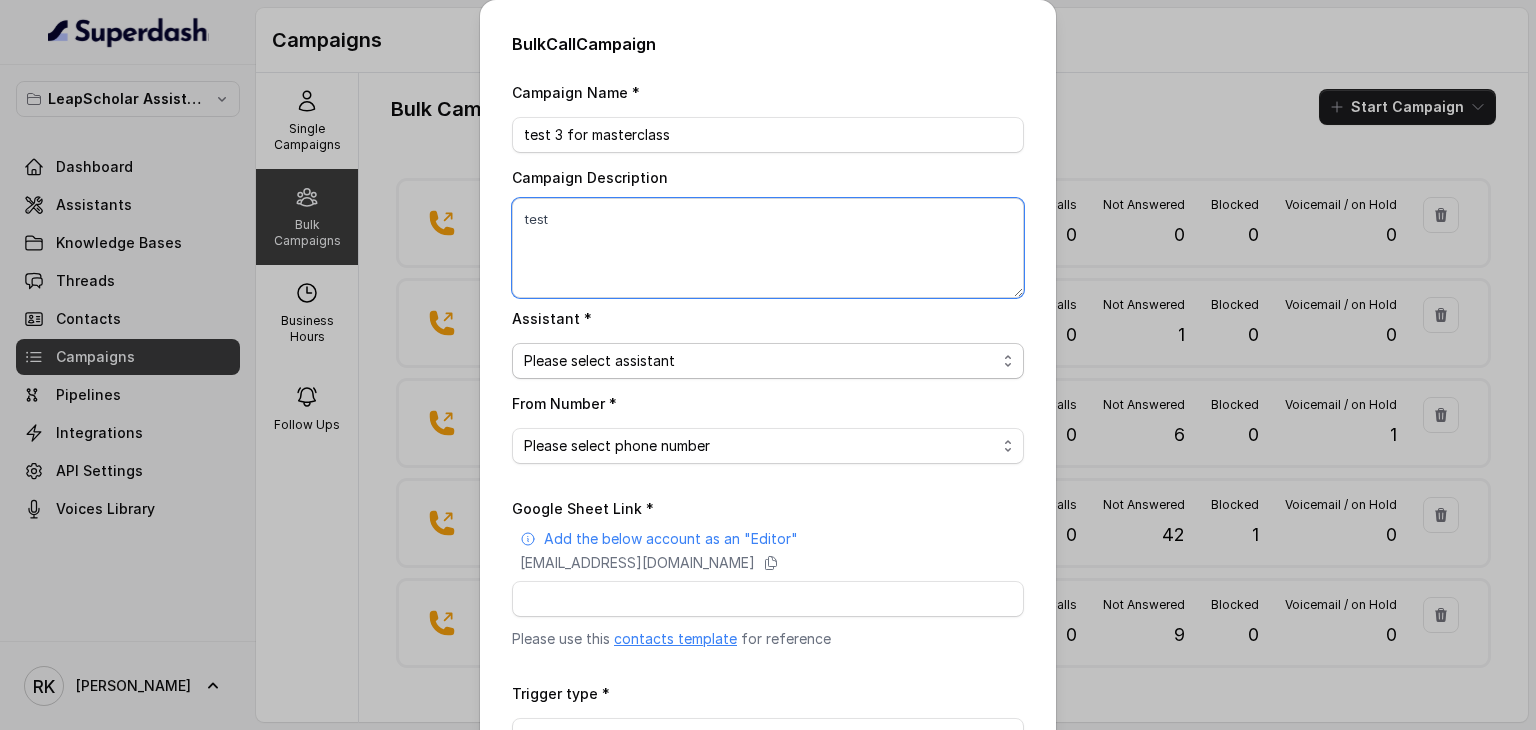 type on "test" 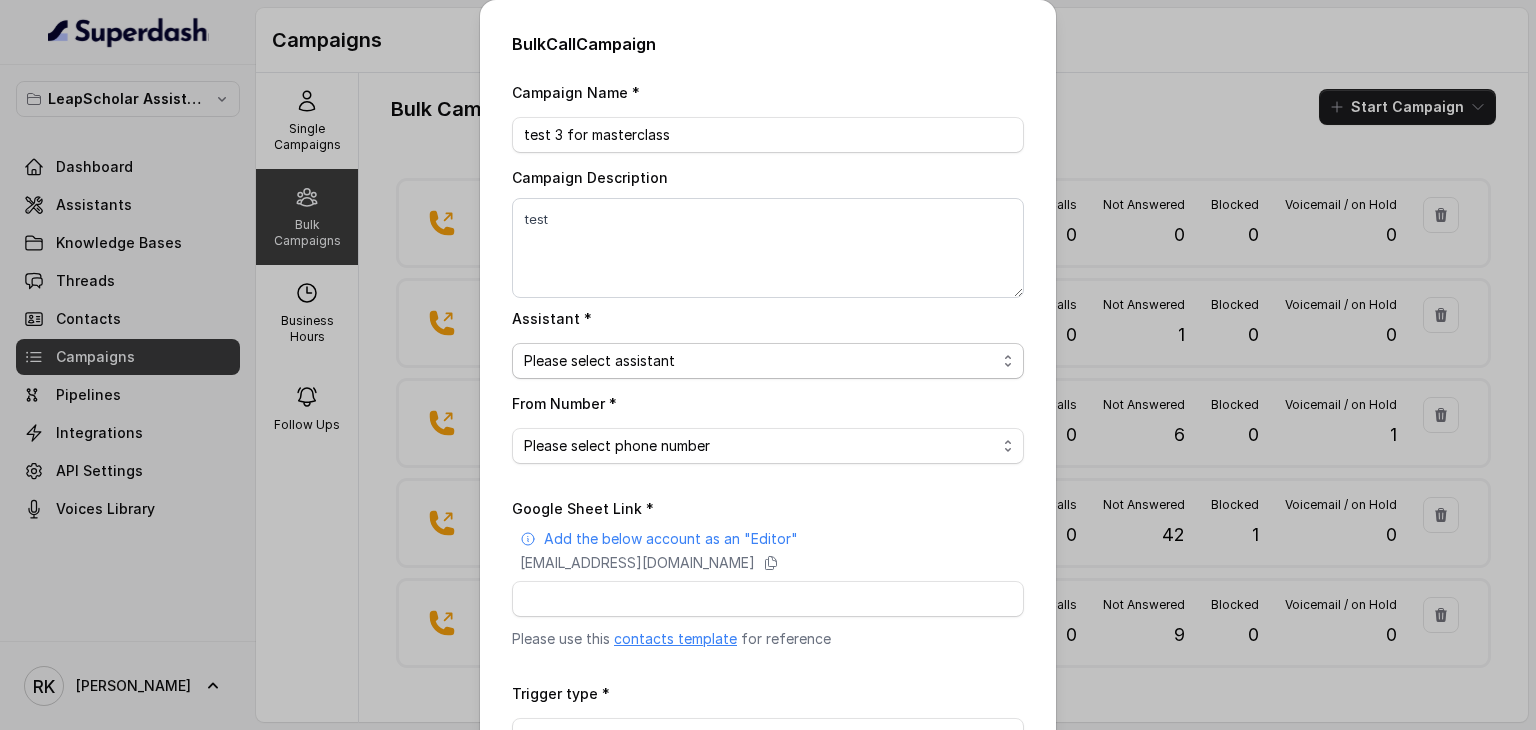 click on "Please select assistant OC-new approach Cohort 2 - IELTS Booked Akash - Not Sure | PP Akash - Not Sure | C2I Session AI Calling for Masterclass - #RK Cohort 4 - Qualified but Meeting not attended Cohort 9 - Future Intake IELTS Given Cohort 5 - Webinar [DATE] Geebee-Test Cohort 10 - Future Intake Non-IELTS Cohort 11 - IELTS Demo Attended Cohort 14 - Generic Cohort 13 - IELTS Masterclass Attended Cohort 12 - IELTS Demo Not Attended AI-IELTS (Testing) Akash- Exam booked Akash - Exam Given  Akash - Exam Not Yet Decided Deferral BoFu IELTS_DEMO_gk" at bounding box center [768, 361] 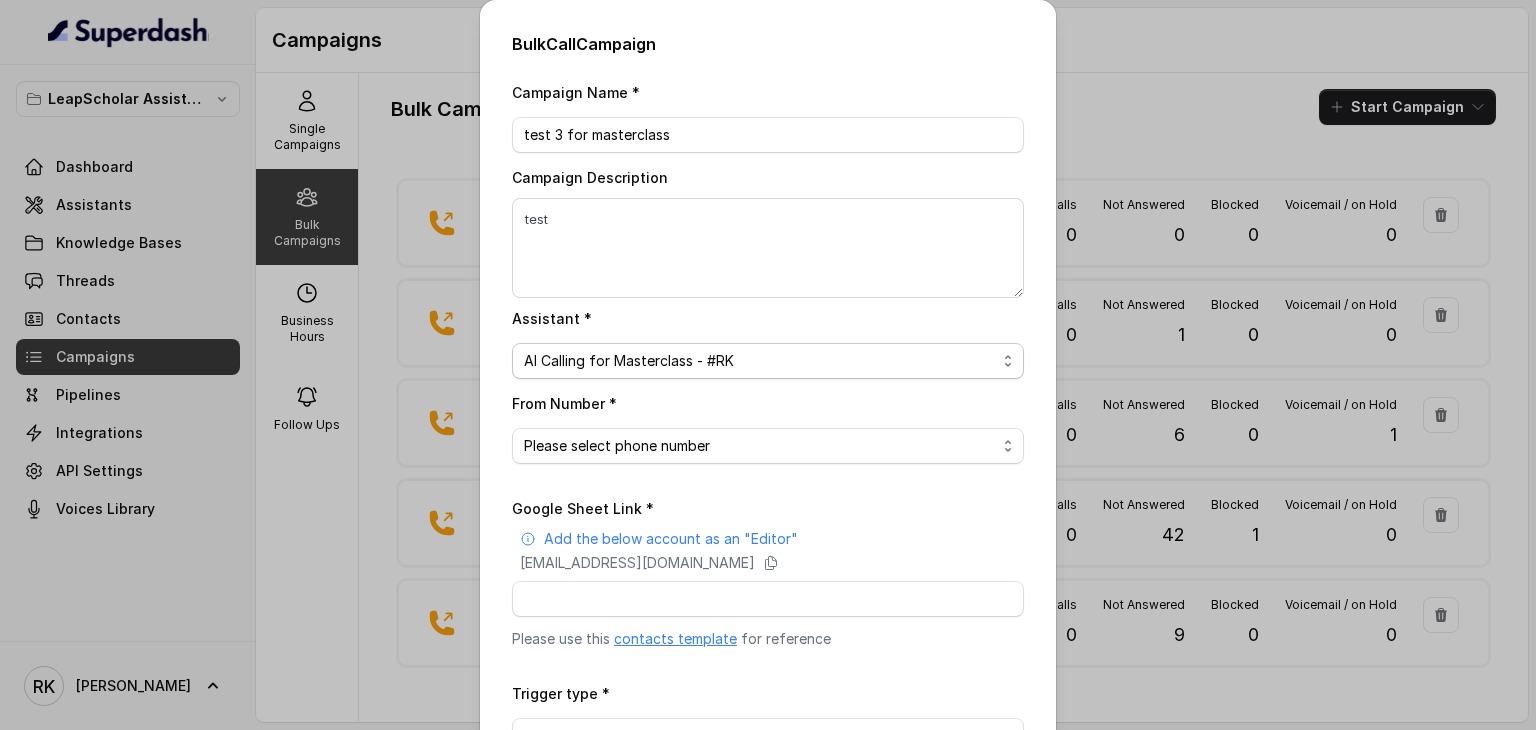 click on "Please select assistant OC-new approach Cohort 2 - IELTS Booked Akash - Not Sure | PP Akash - Not Sure | C2I Session AI Calling for Masterclass - #RK Cohort 4 - Qualified but Meeting not attended Cohort 9 - Future Intake IELTS Given Cohort 5 - Webinar [DATE] Geebee-Test Cohort 10 - Future Intake Non-IELTS Cohort 11 - IELTS Demo Attended Cohort 14 - Generic Cohort 13 - IELTS Masterclass Attended Cohort 12 - IELTS Demo Not Attended AI-IELTS (Testing) Akash- Exam booked Akash - Exam Given  Akash - Exam Not Yet Decided Deferral BoFu IELTS_DEMO_gk" at bounding box center [768, 361] 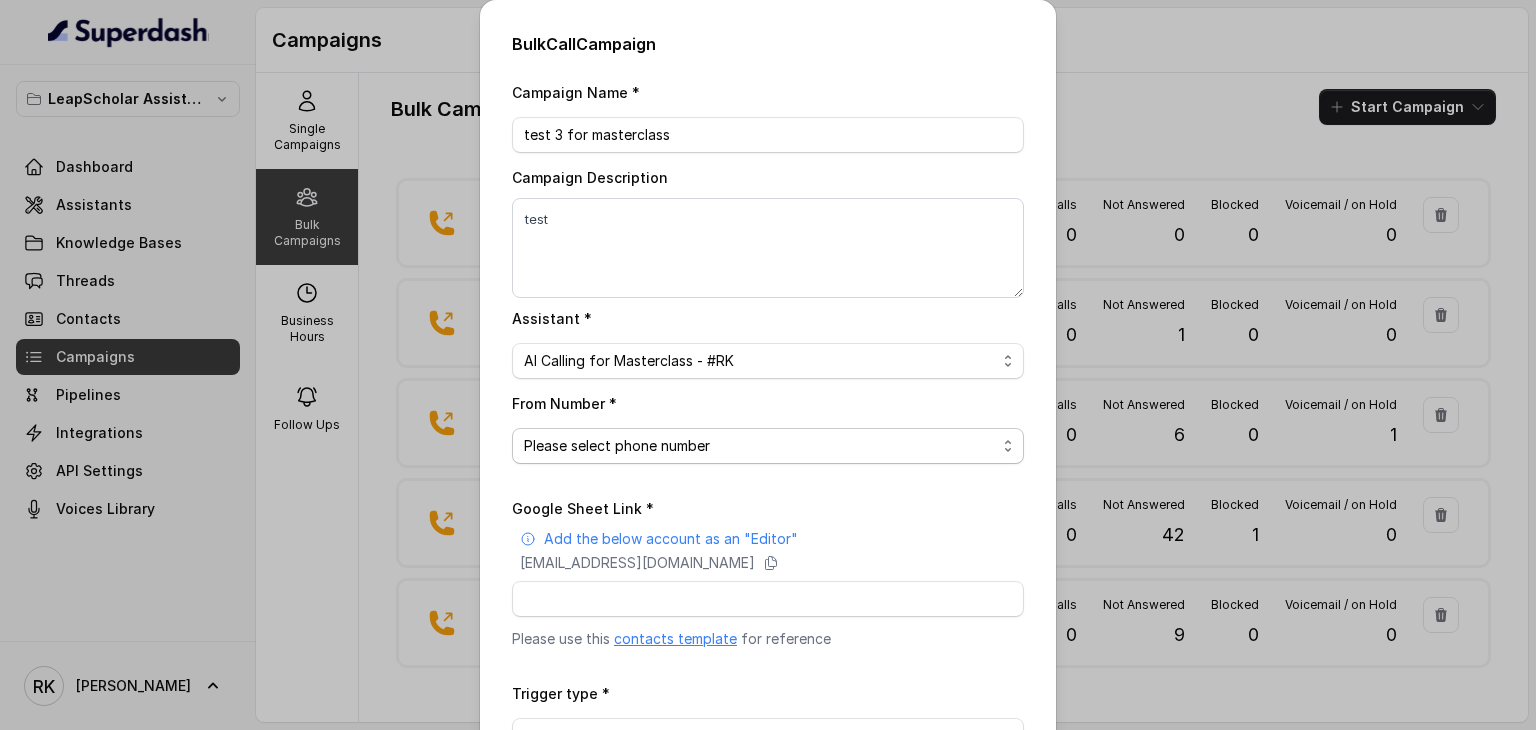 click on "Please select phone number [PHONE_NUMBER]" at bounding box center [768, 446] 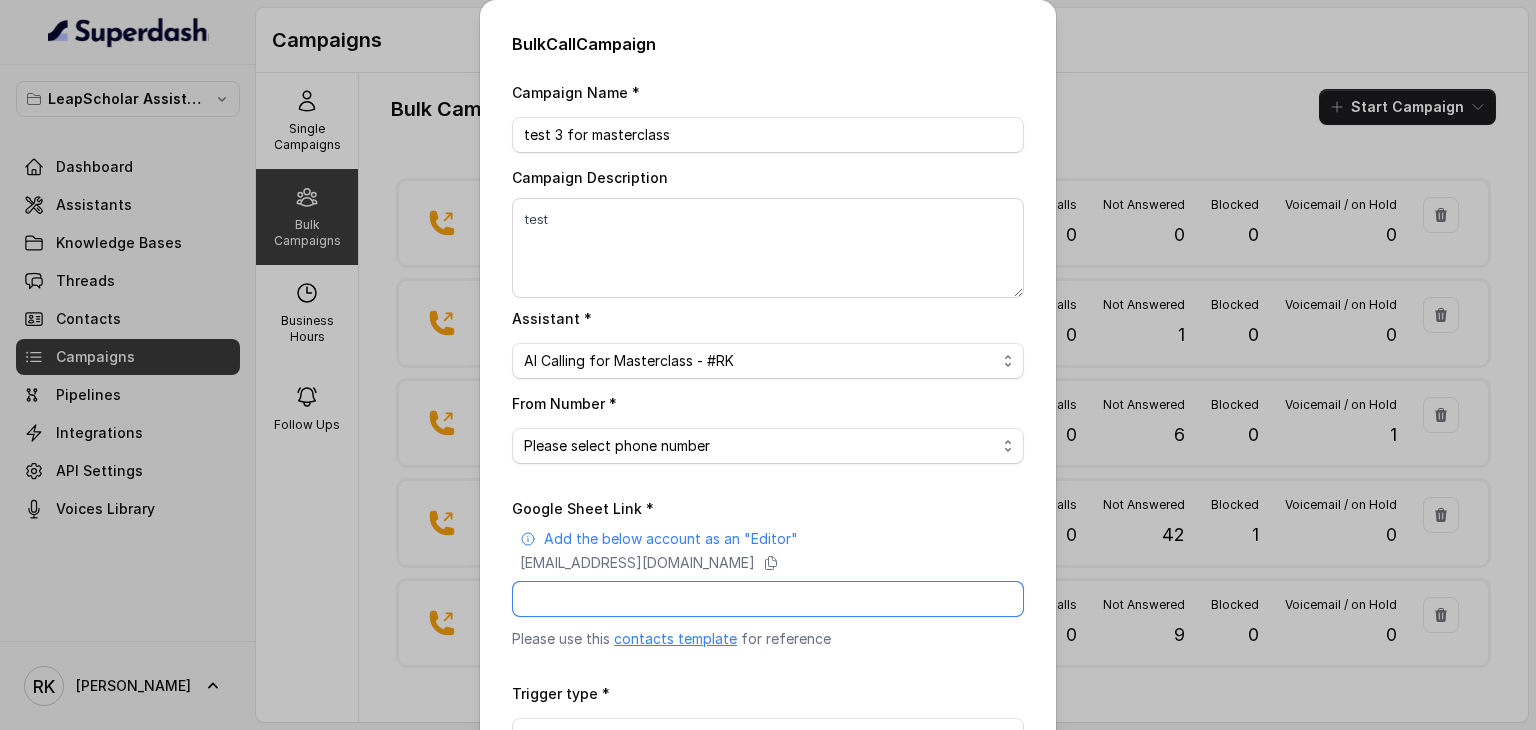 click on "Google Sheet Link *" at bounding box center (768, 599) 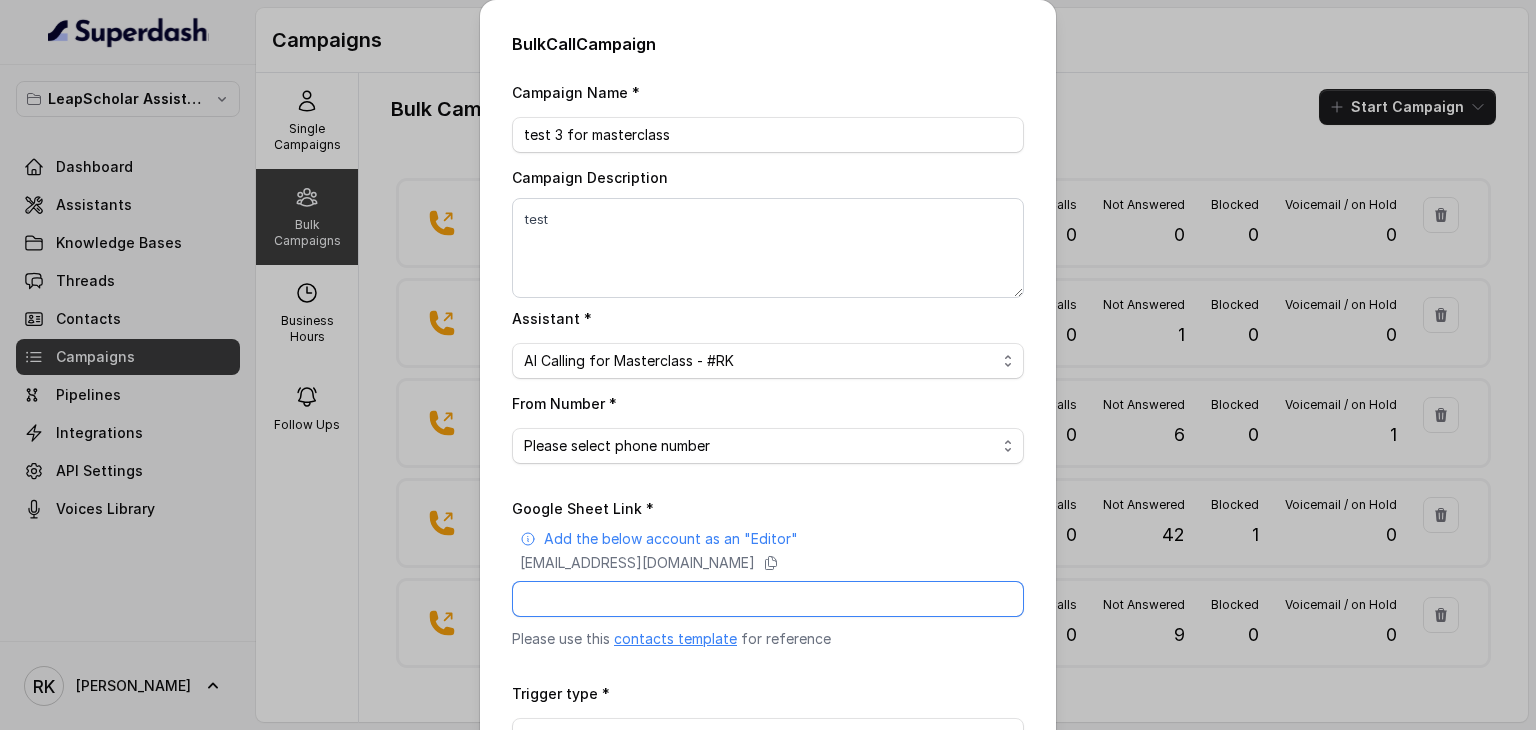 paste on "[URL][DOMAIN_NAME]" 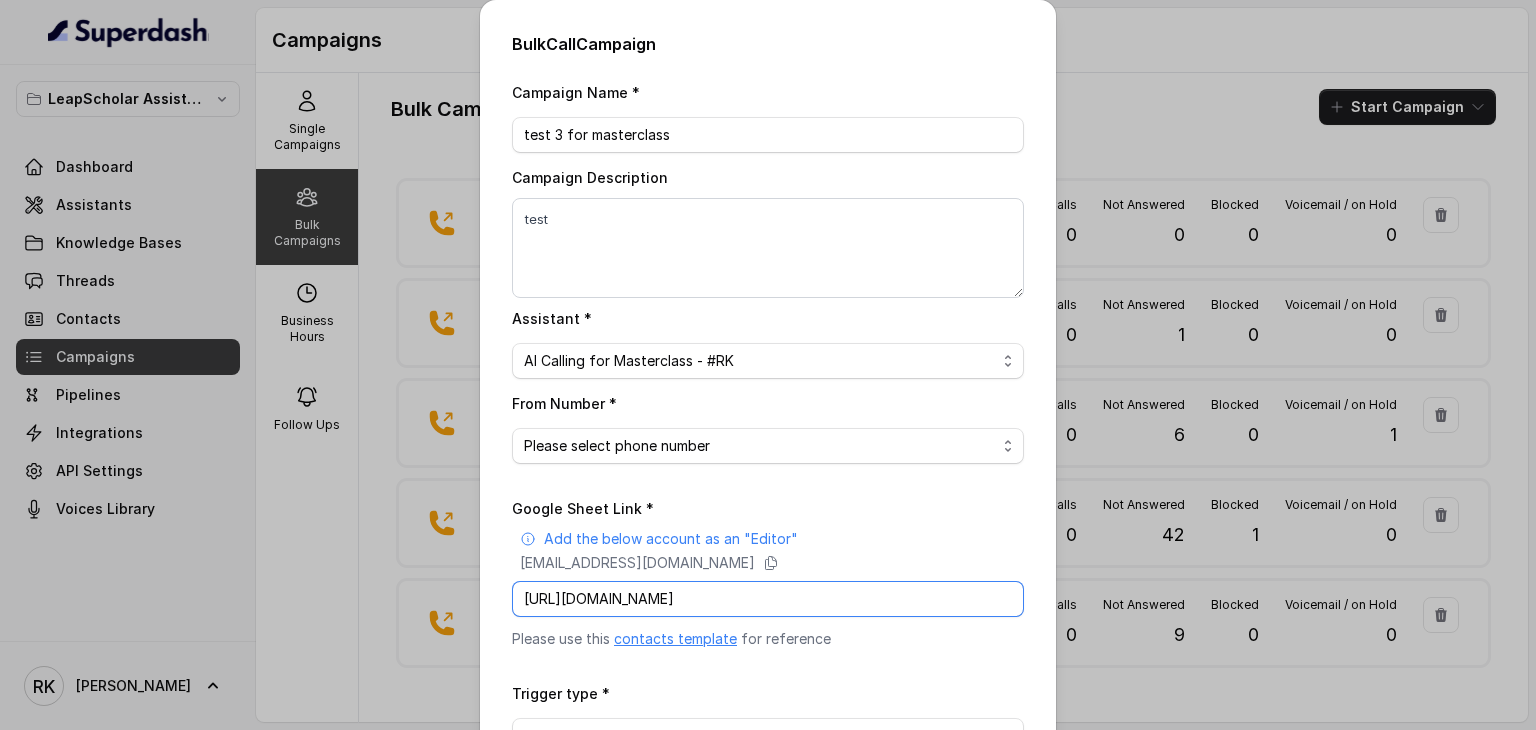 scroll, scrollTop: 0, scrollLeft: 280, axis: horizontal 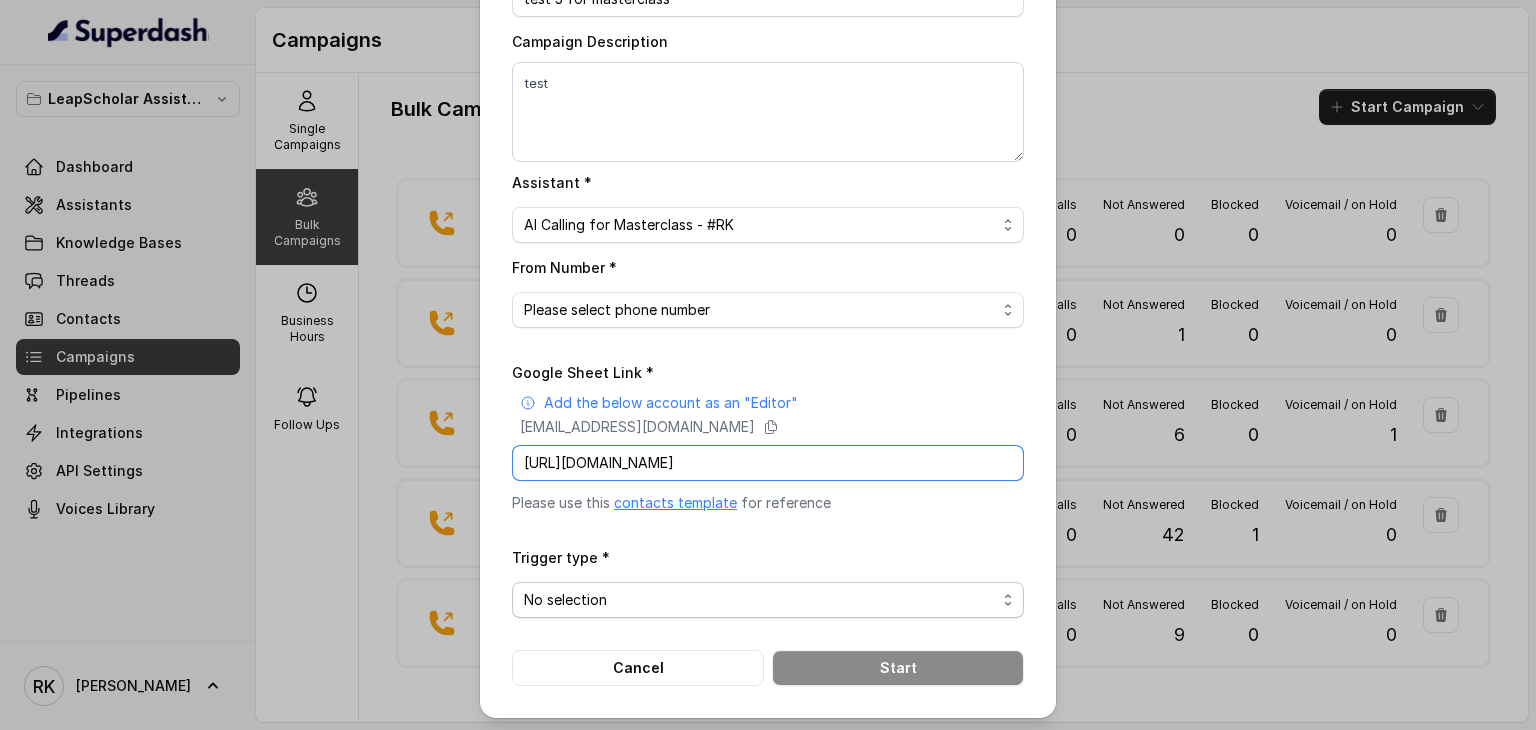 type on "[URL][DOMAIN_NAME]" 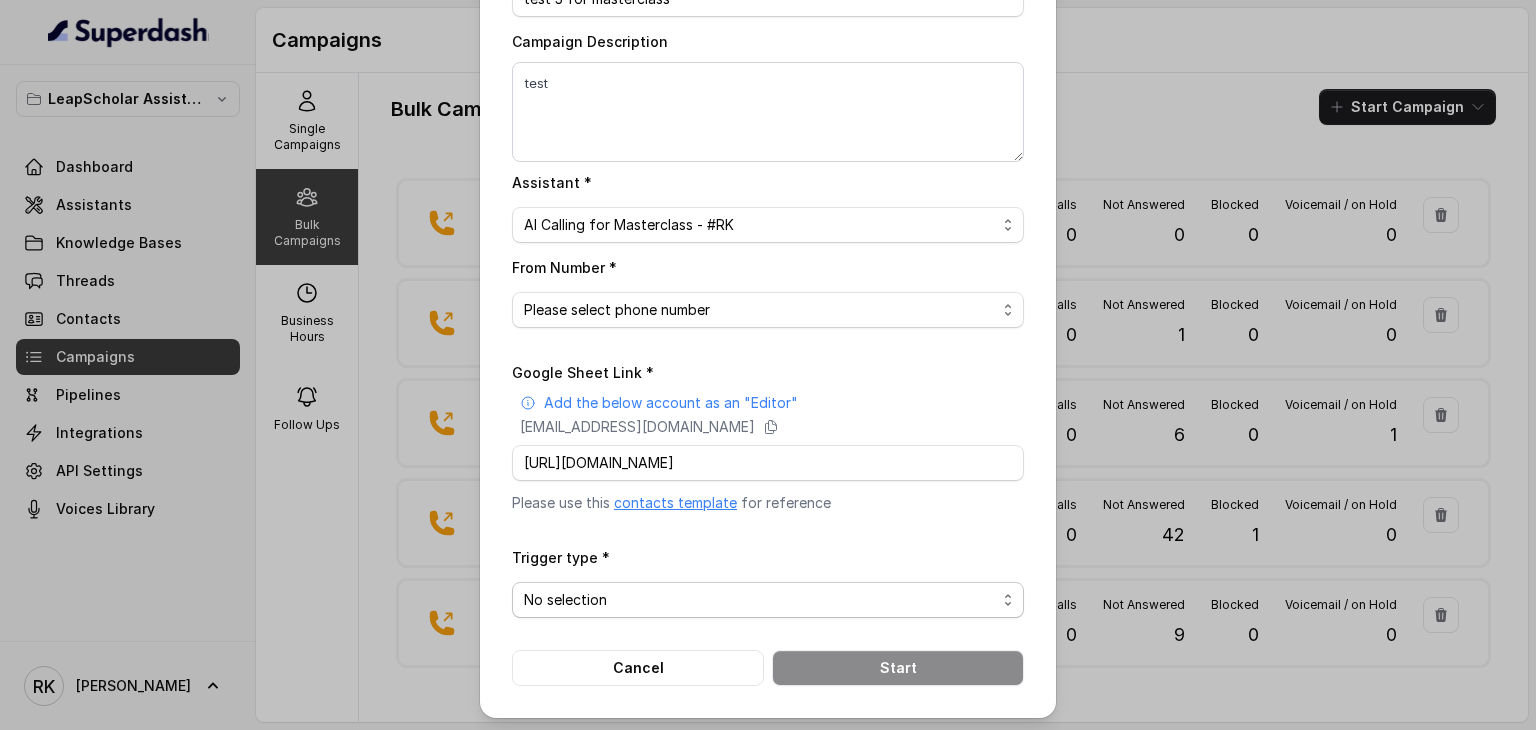 scroll, scrollTop: 0, scrollLeft: 0, axis: both 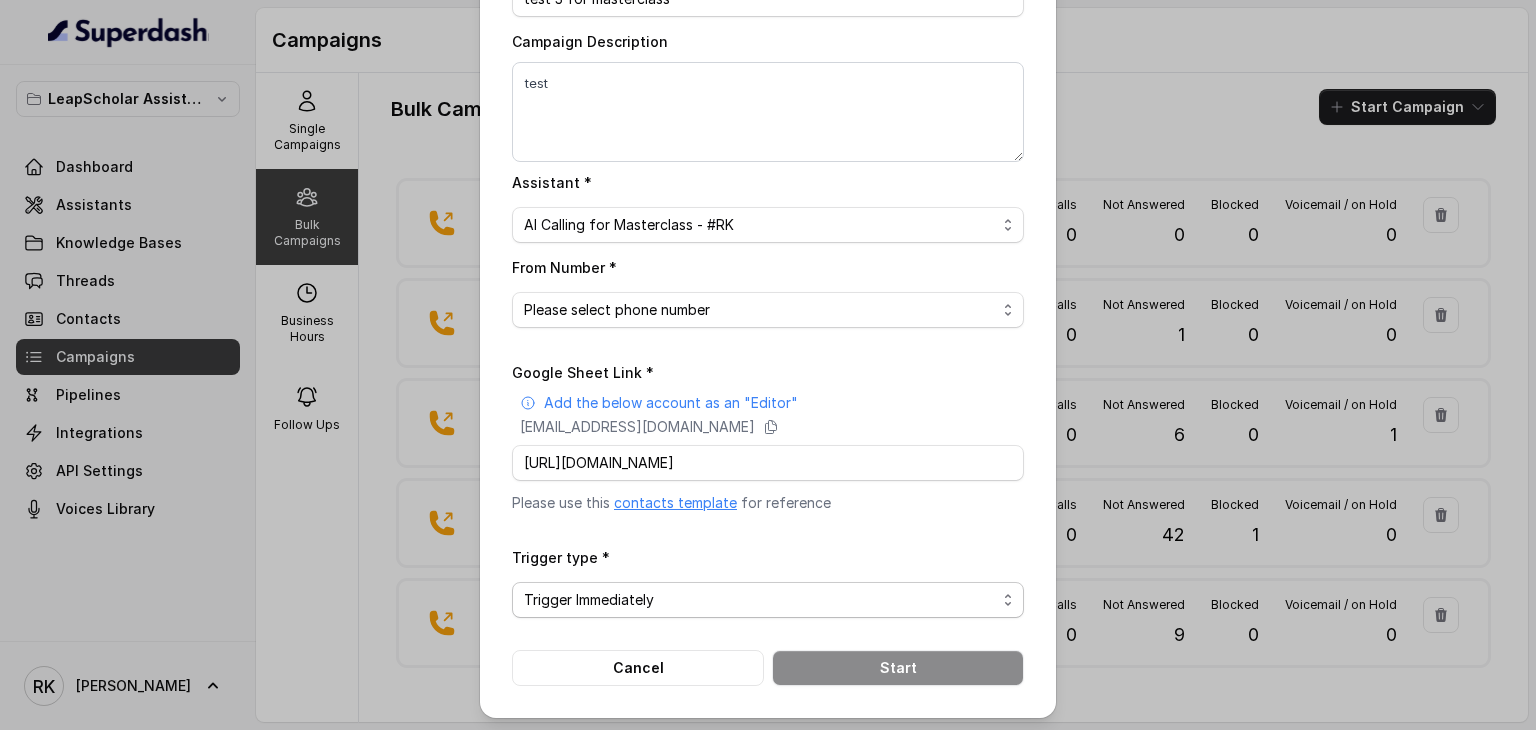 click on "No selection Trigger Immediately Trigger based on campaign configuration" at bounding box center [768, 600] 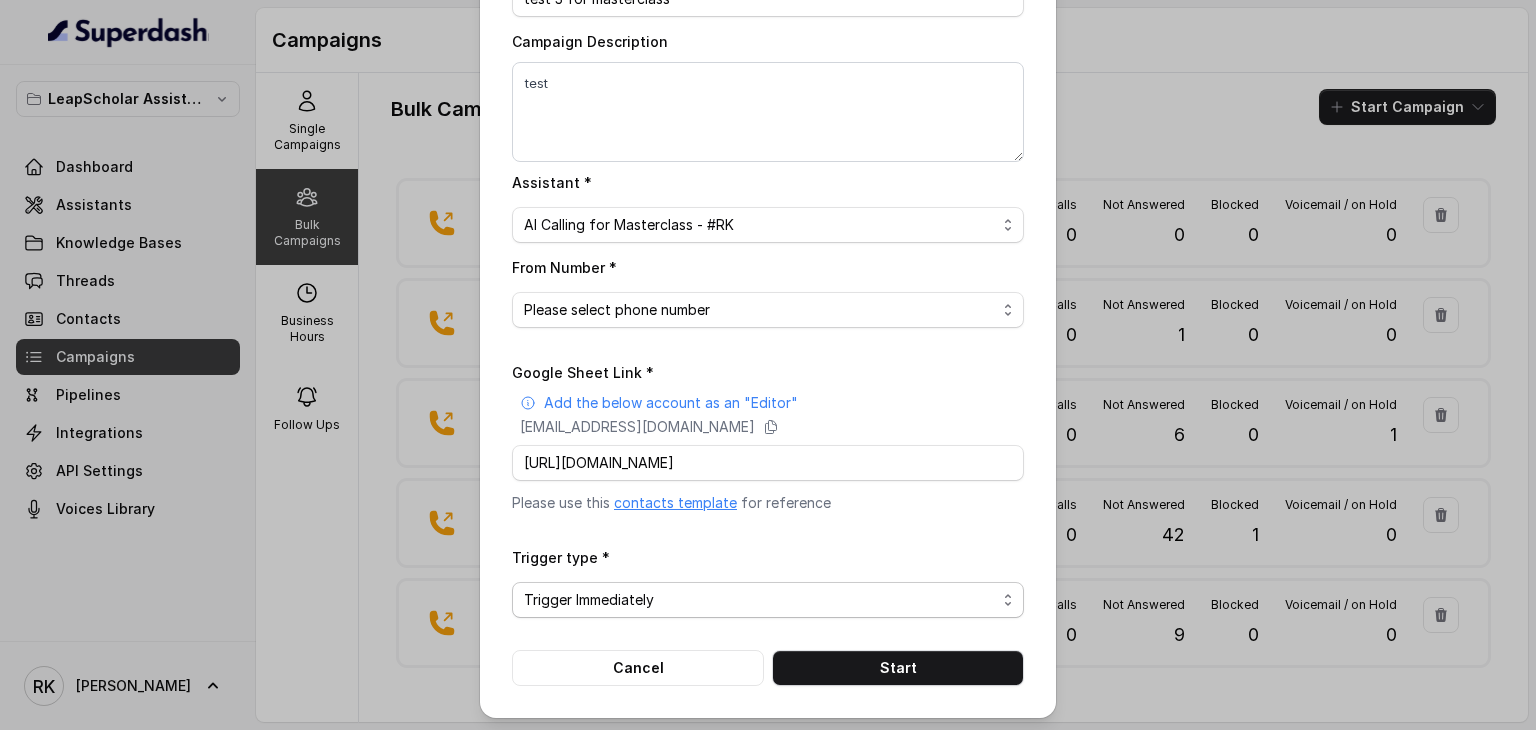 scroll, scrollTop: 136, scrollLeft: 0, axis: vertical 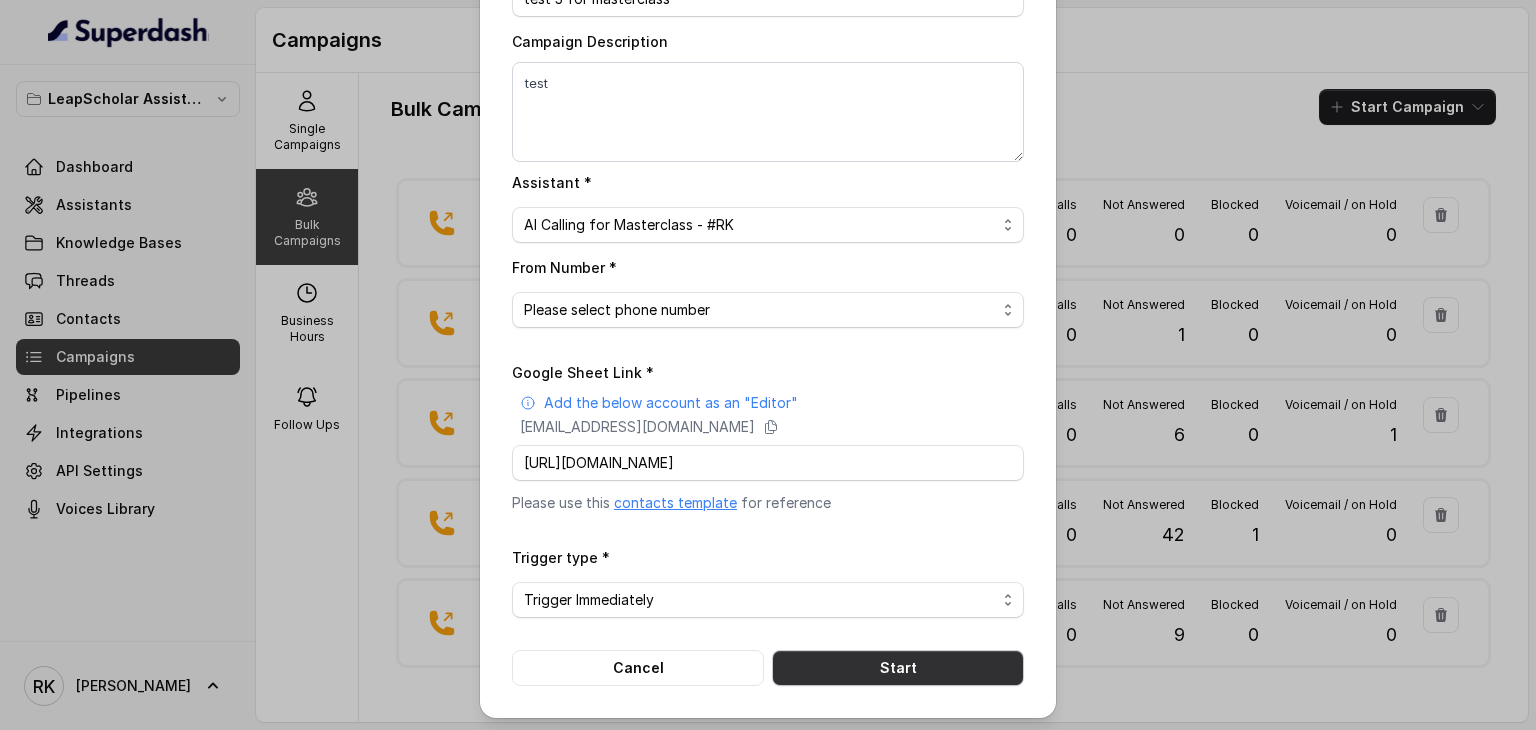 click on "Start" at bounding box center [898, 668] 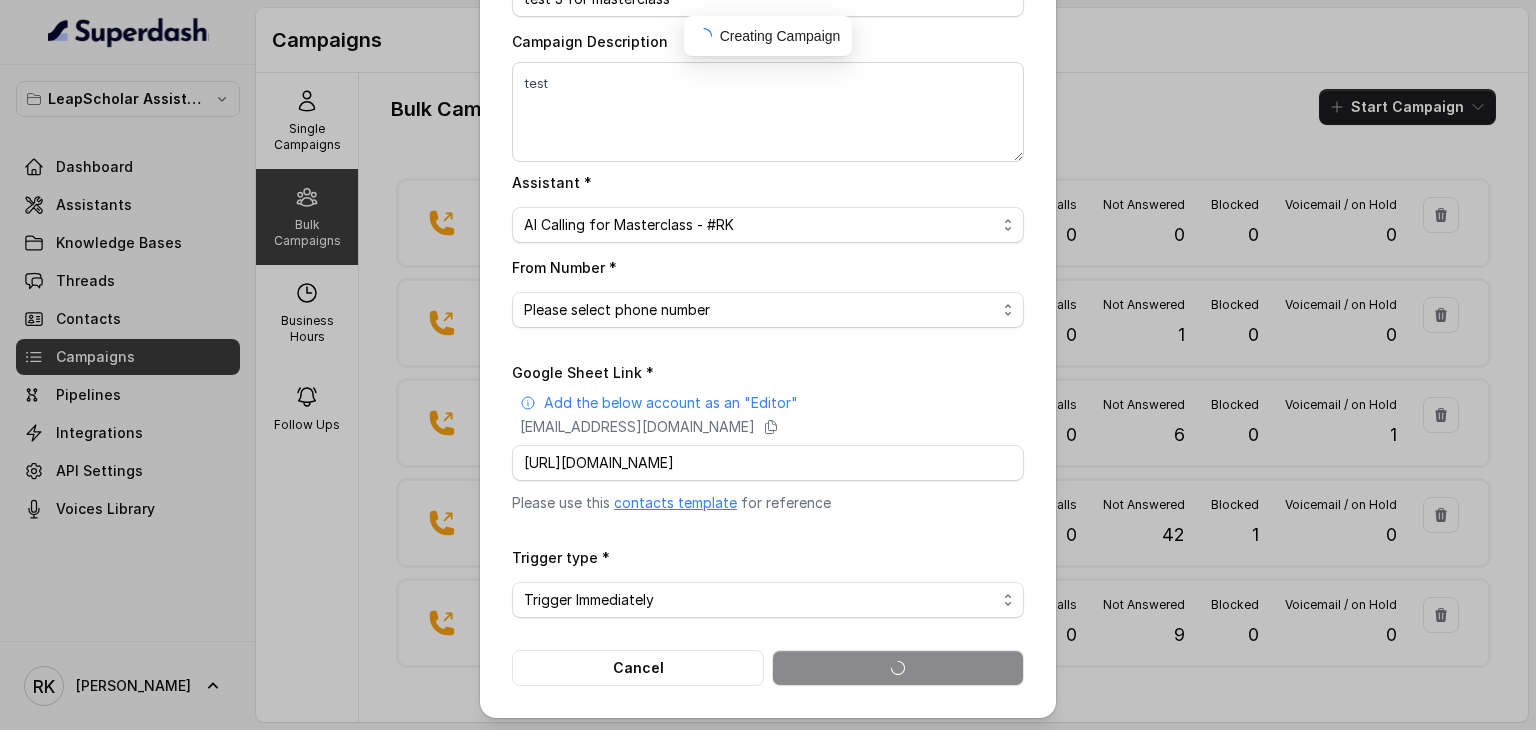 type 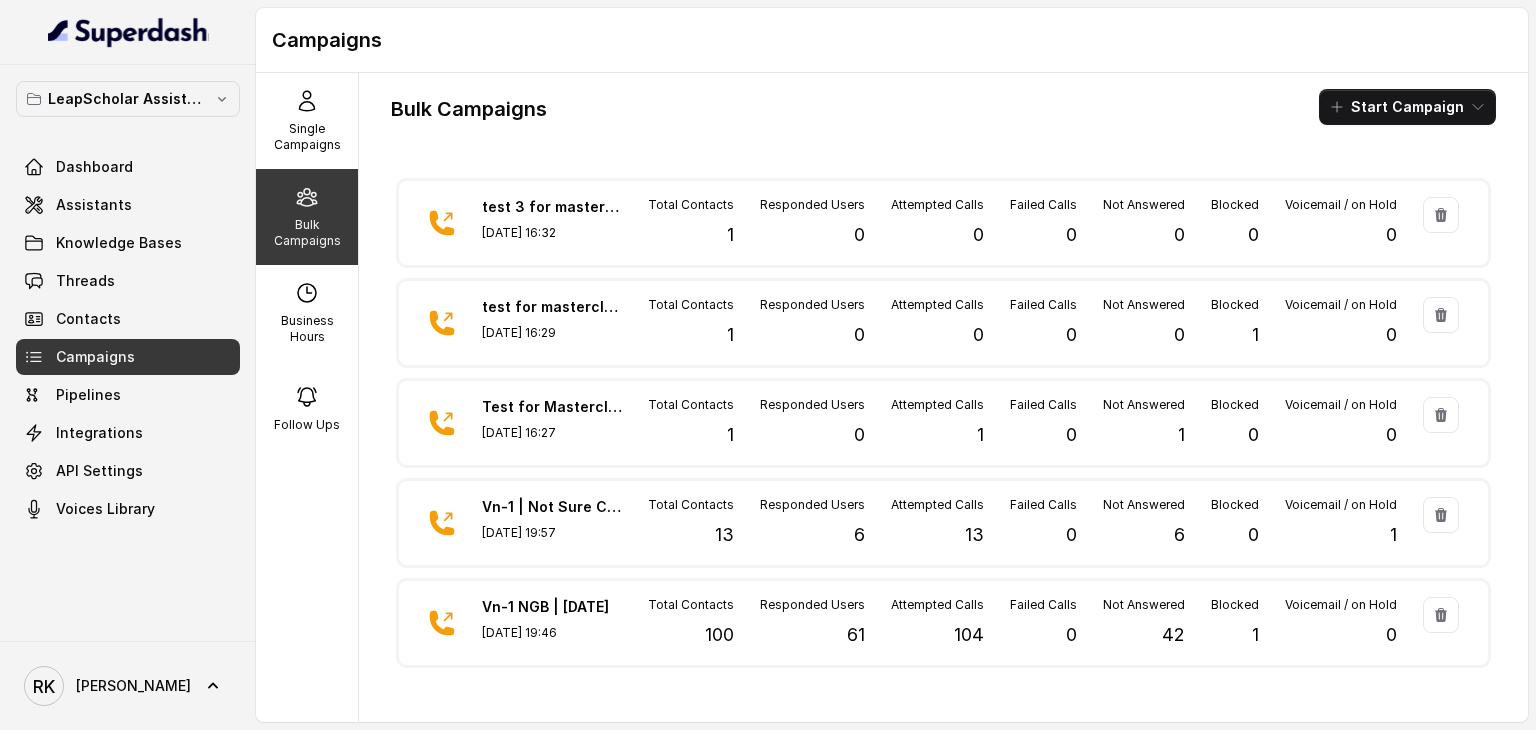 click on "Bulk Campaigns  Start Campaign test 3 for masterclass [DATE] 16:32 Total Contacts 1 Responded Users 0 Attempted Calls 0 Failed Calls 0 Not Answered 0 Blocked 0 Voicemail / on Hold 0 test for masterclass [DATE] 16:29 Total Contacts 1 Responded Users 0 Attempted Calls 0 Failed Calls 0 Not Answered 0 Blocked 1 Voicemail / on Hold 0 Test for Masterclass AI calls [DATE] 16:27 Total Contacts 1 Responded Users 0 Attempted Calls 1 Failed Calls 0 Not Answered 1 Blocked 0 Voicemail / on Hold 0 Vn-1 | Not Sure C2I 01/06 [DATE] 19:57 Total Contacts 13 Responded Users 6 Attempted Calls 13 Failed Calls 0 Not Answered 6 Blocked 0 Voicemail / on Hold 1 Vn-1 NGB | [DATE] [DATE] 19:46 Total Contacts 100 Responded Users 61 Attempted Calls 104 Failed Calls 0 Not Answered 42 Blocked 1 Voicemail / on Hold 0 IELTS DEMO test [DATE] 19:58 Total Contacts 17 Responded Users 13 Attempted Calls 22 Failed Calls 0 Not Answered 9 Blocked 0 Voicemail / on Hold 0 IELTS demo test [DATE] 19:53" at bounding box center [943, 394] 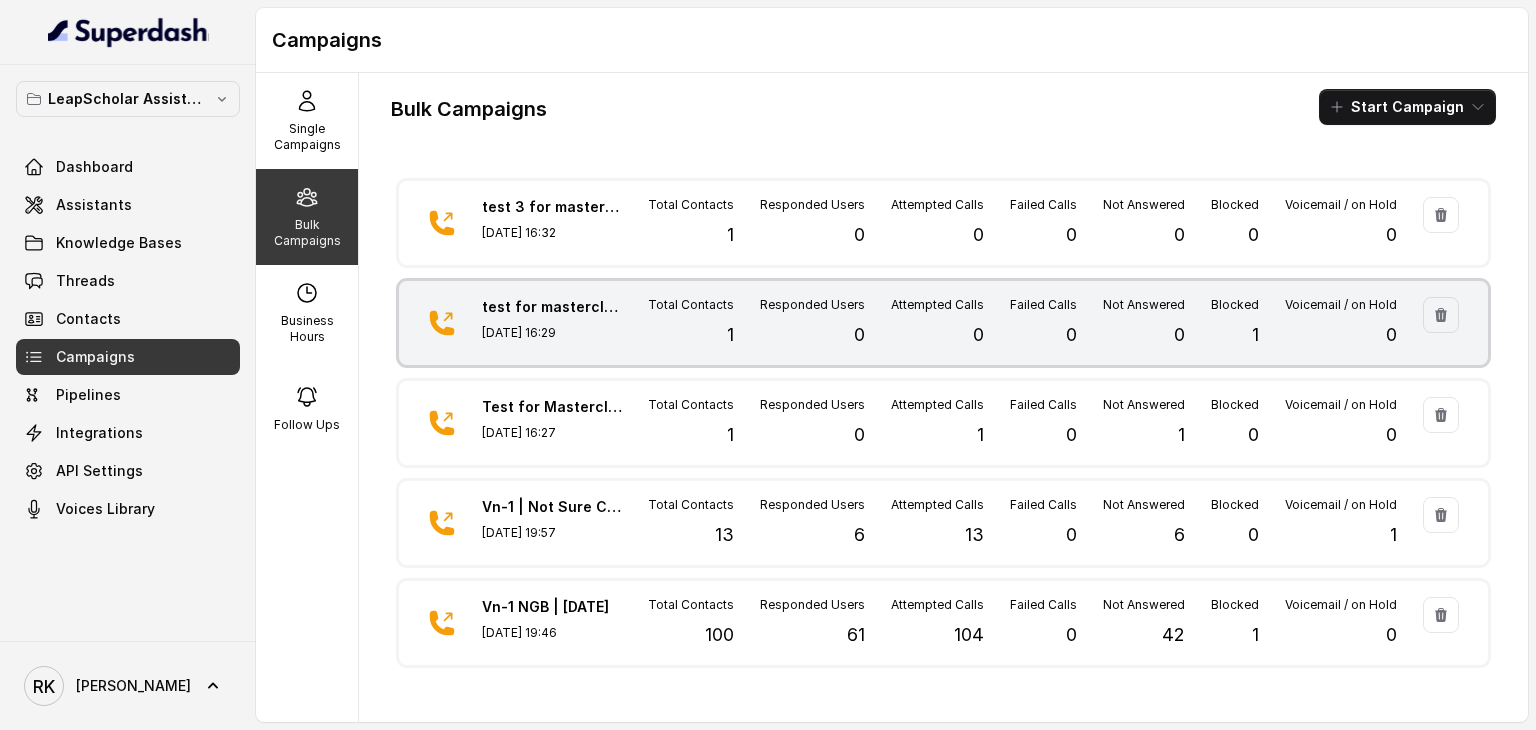 click on "test for masterclass [DATE] 16:29 Total Contacts 1 Responded Users 0 Attempted Calls 0 Failed Calls 0 Not Answered 0 Blocked 1 Voicemail / on Hold 0" at bounding box center (943, 323) 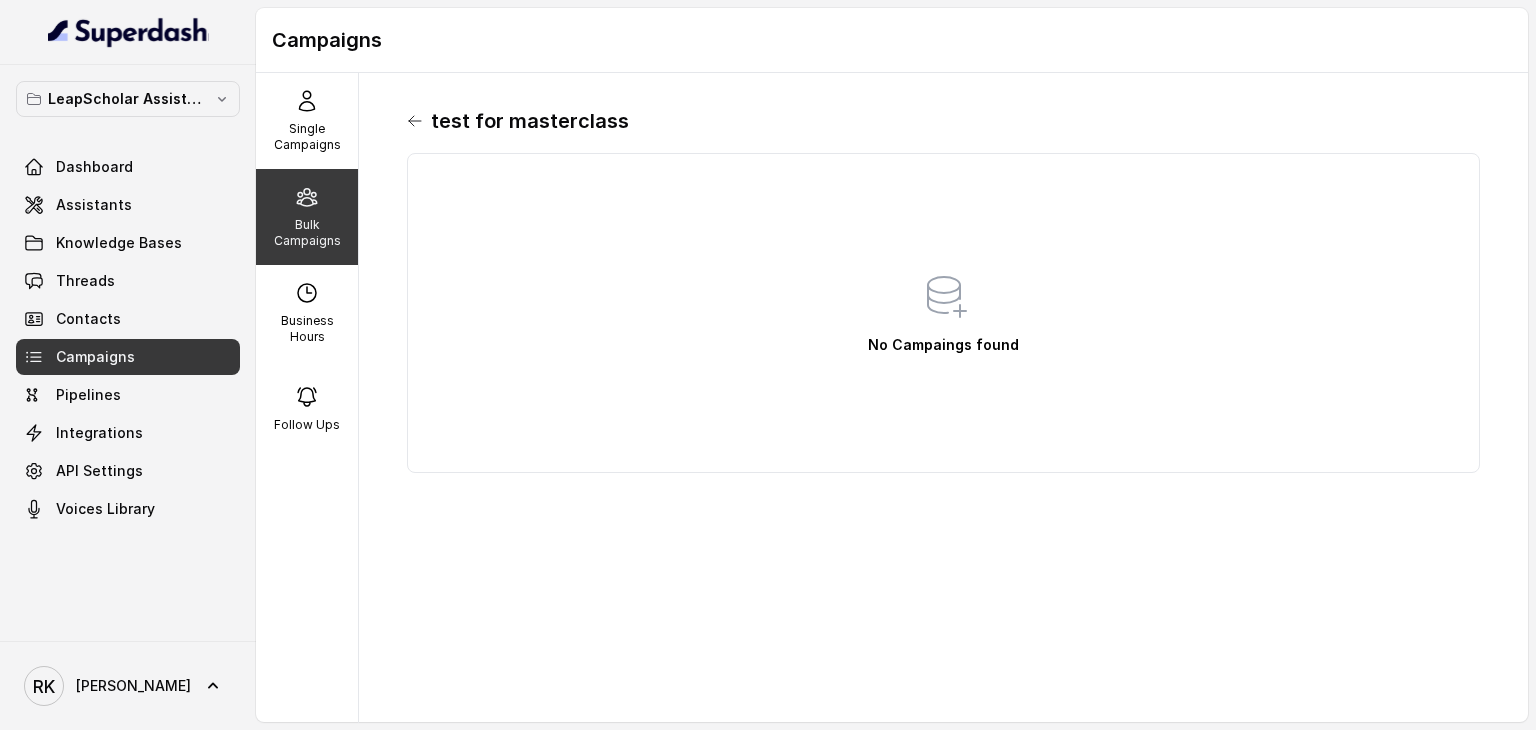 click 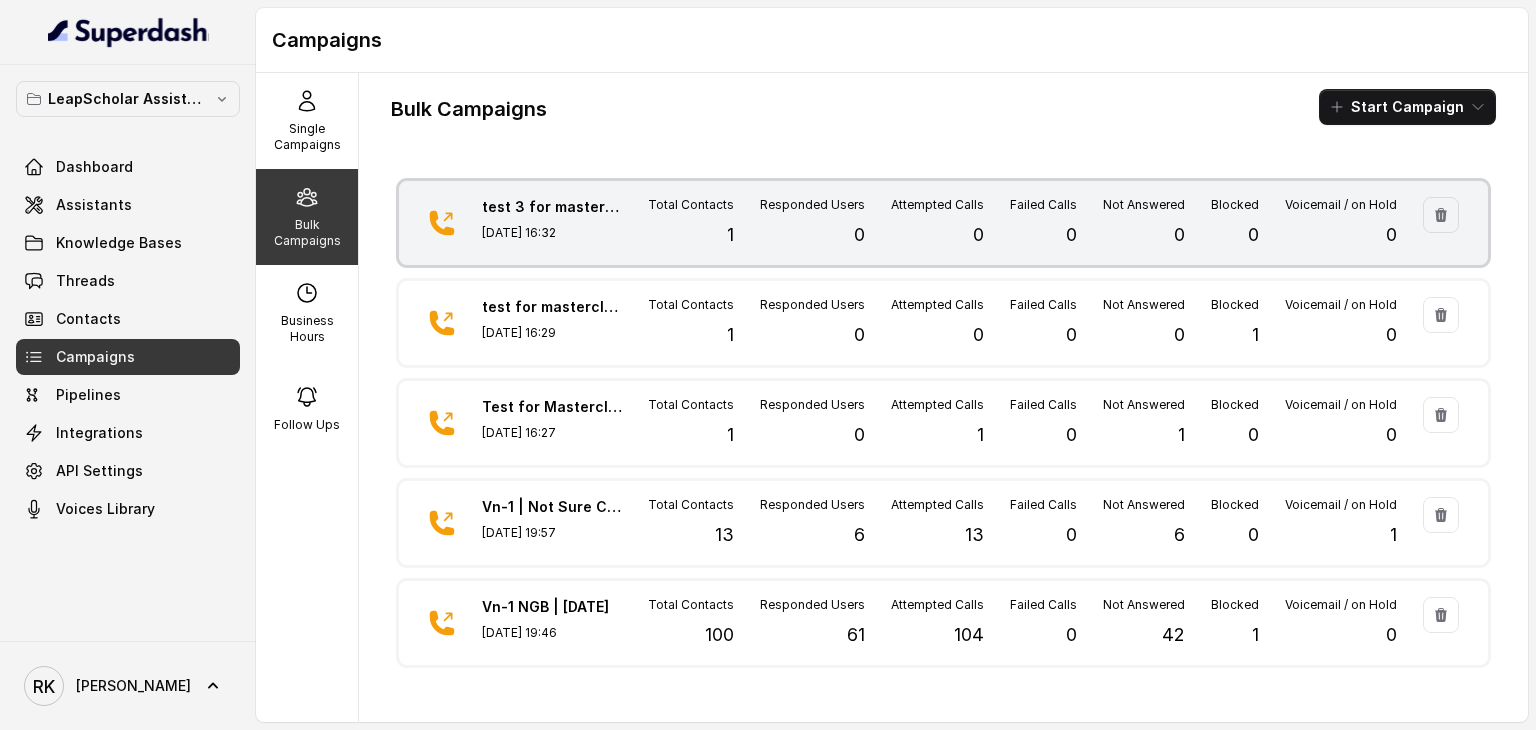 click on "[DATE] 16:32" at bounding box center [552, 233] 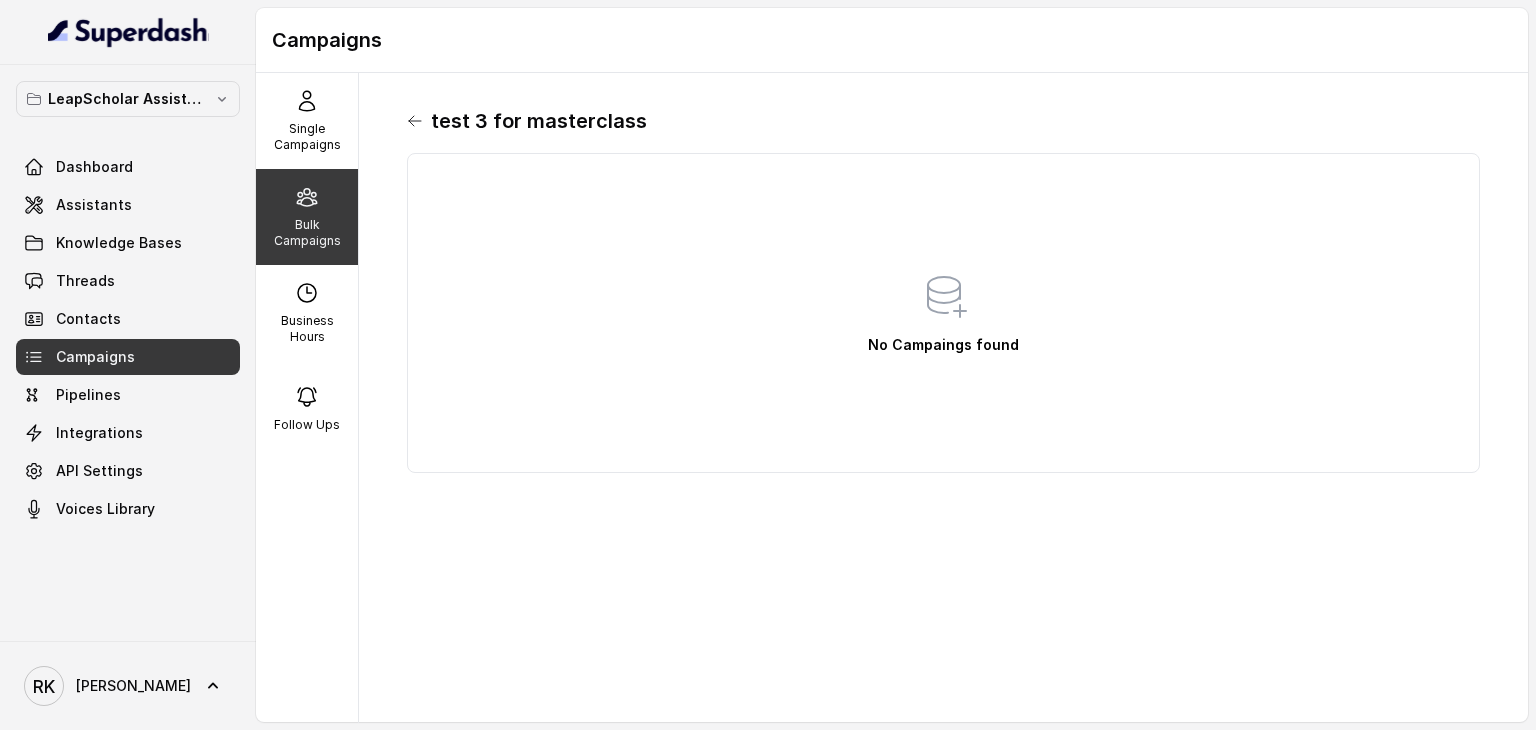 click 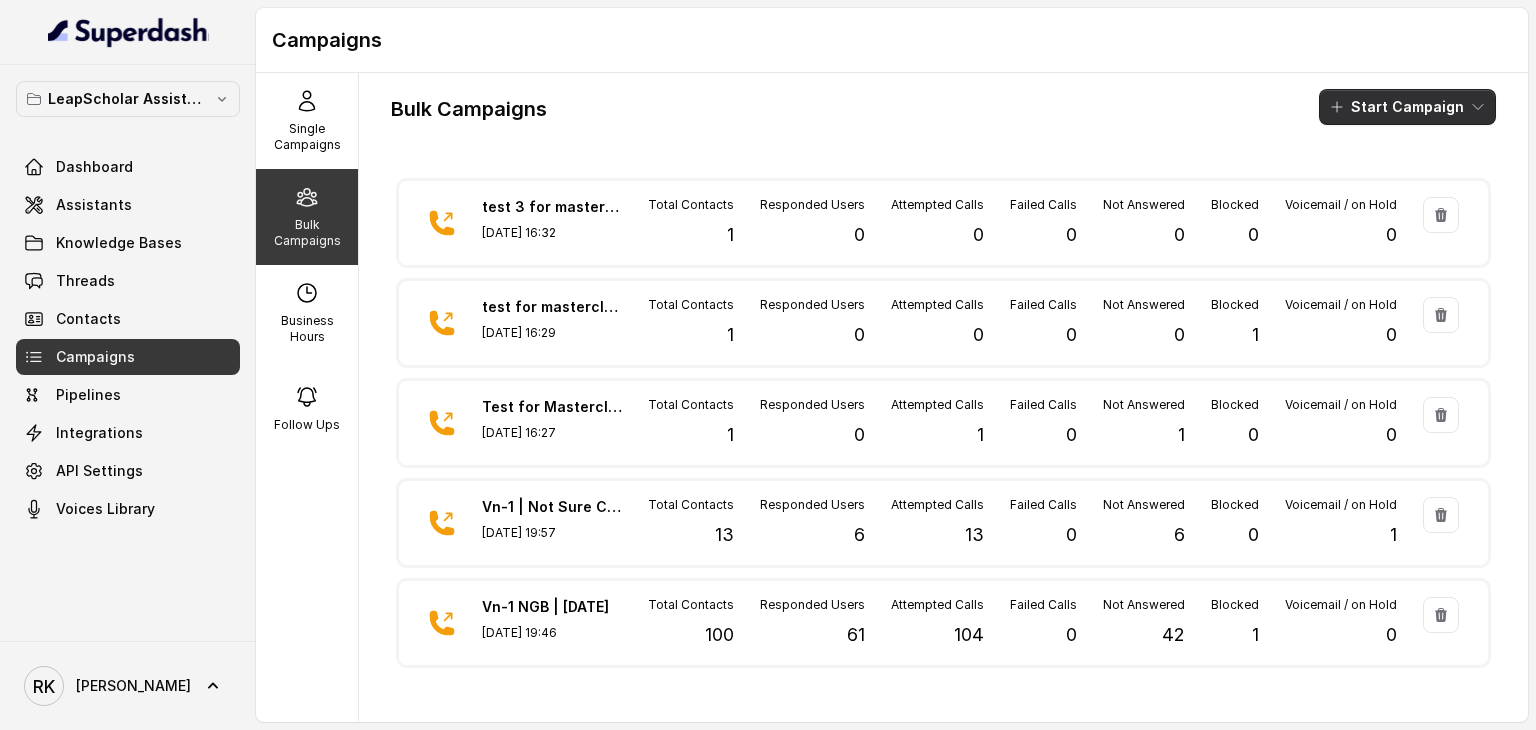 click on "Start Campaign" at bounding box center [1407, 107] 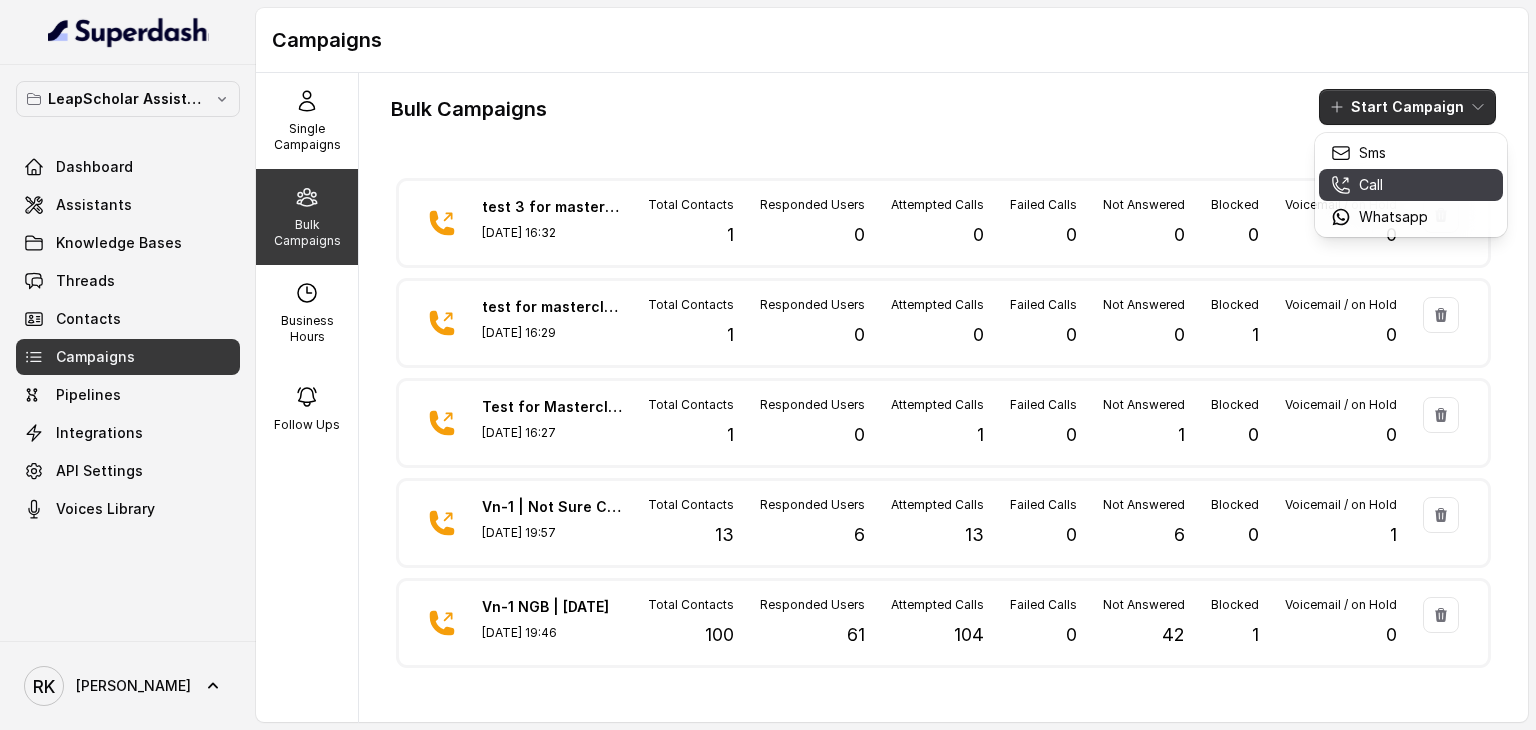 click on "Call" at bounding box center [1371, 185] 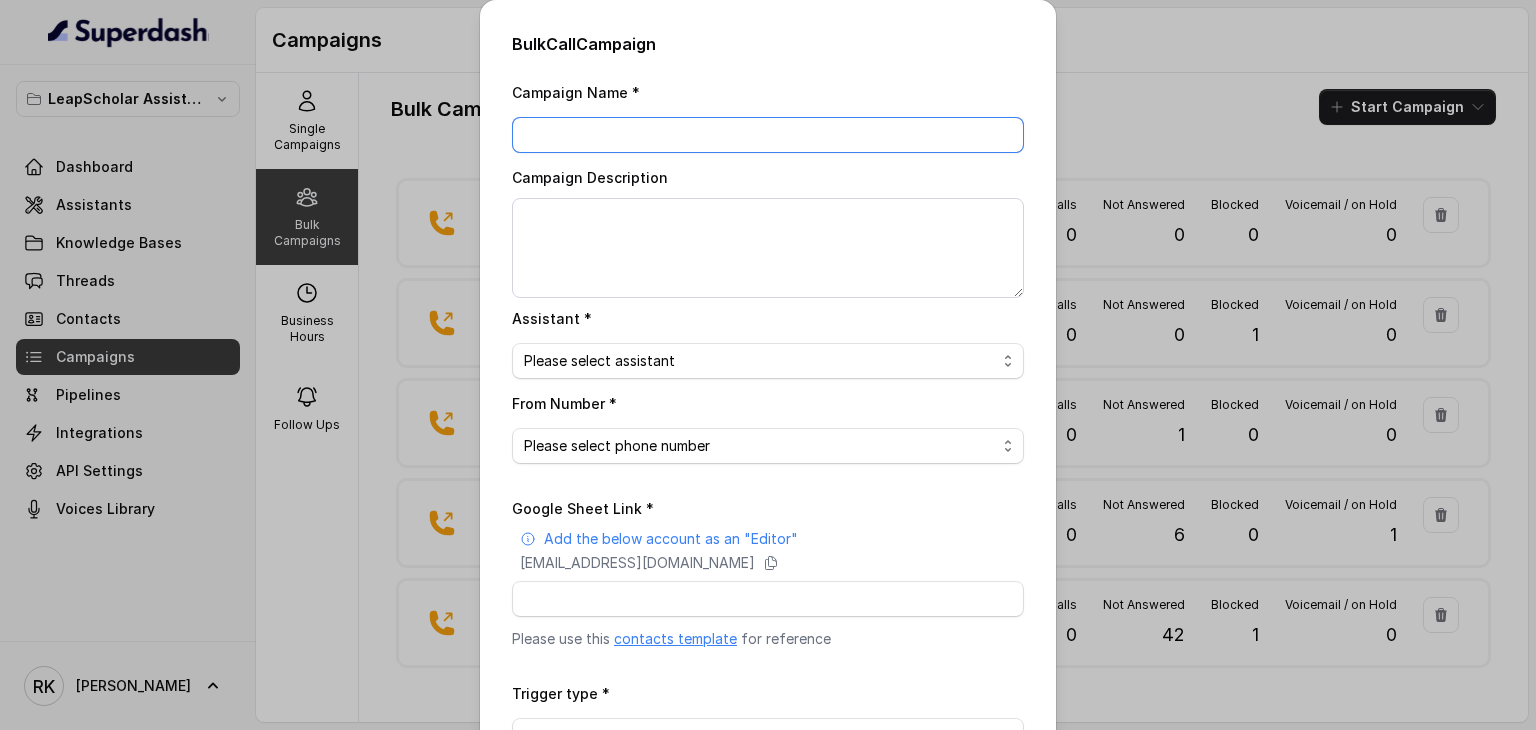 click on "Campaign Name *" at bounding box center [768, 135] 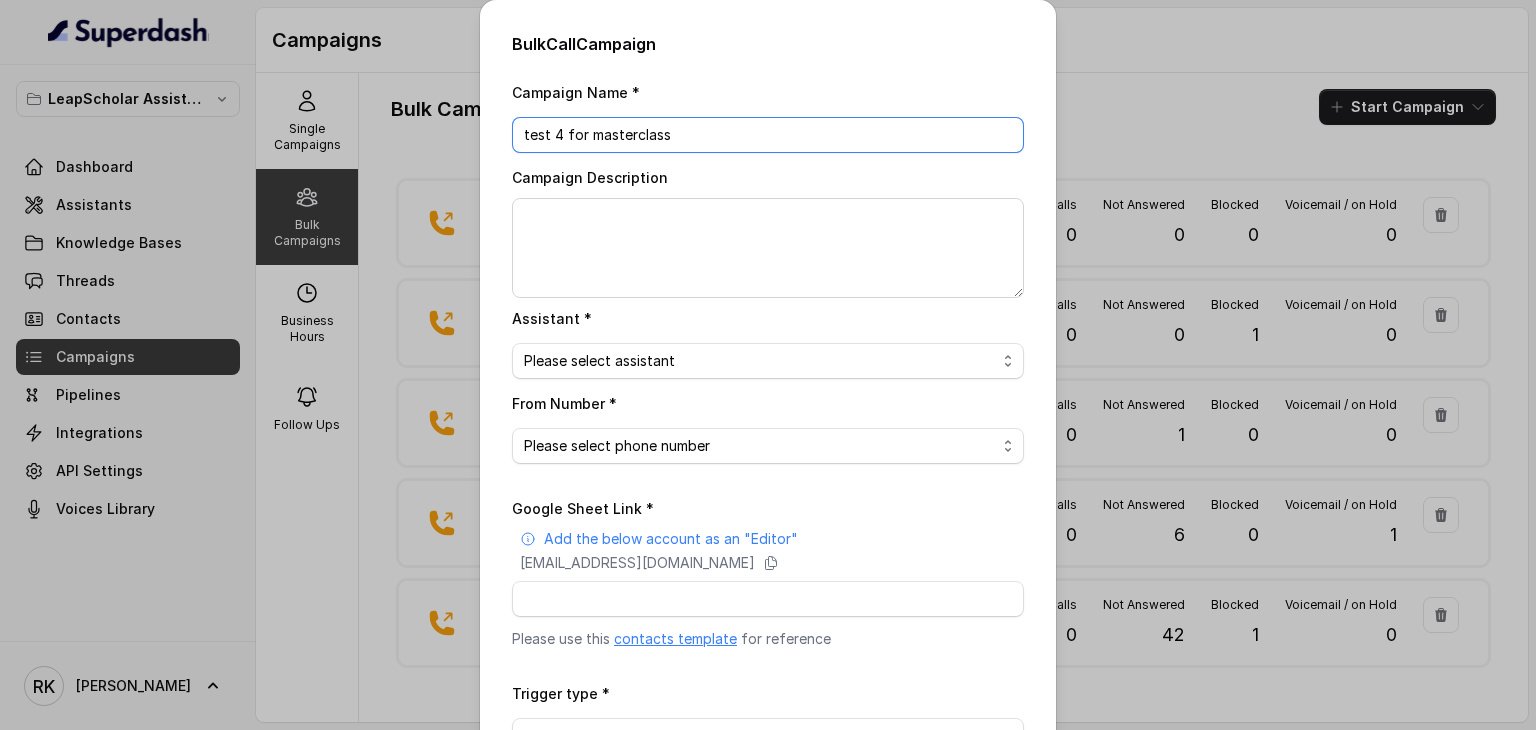 type on "test 4 for masterclass" 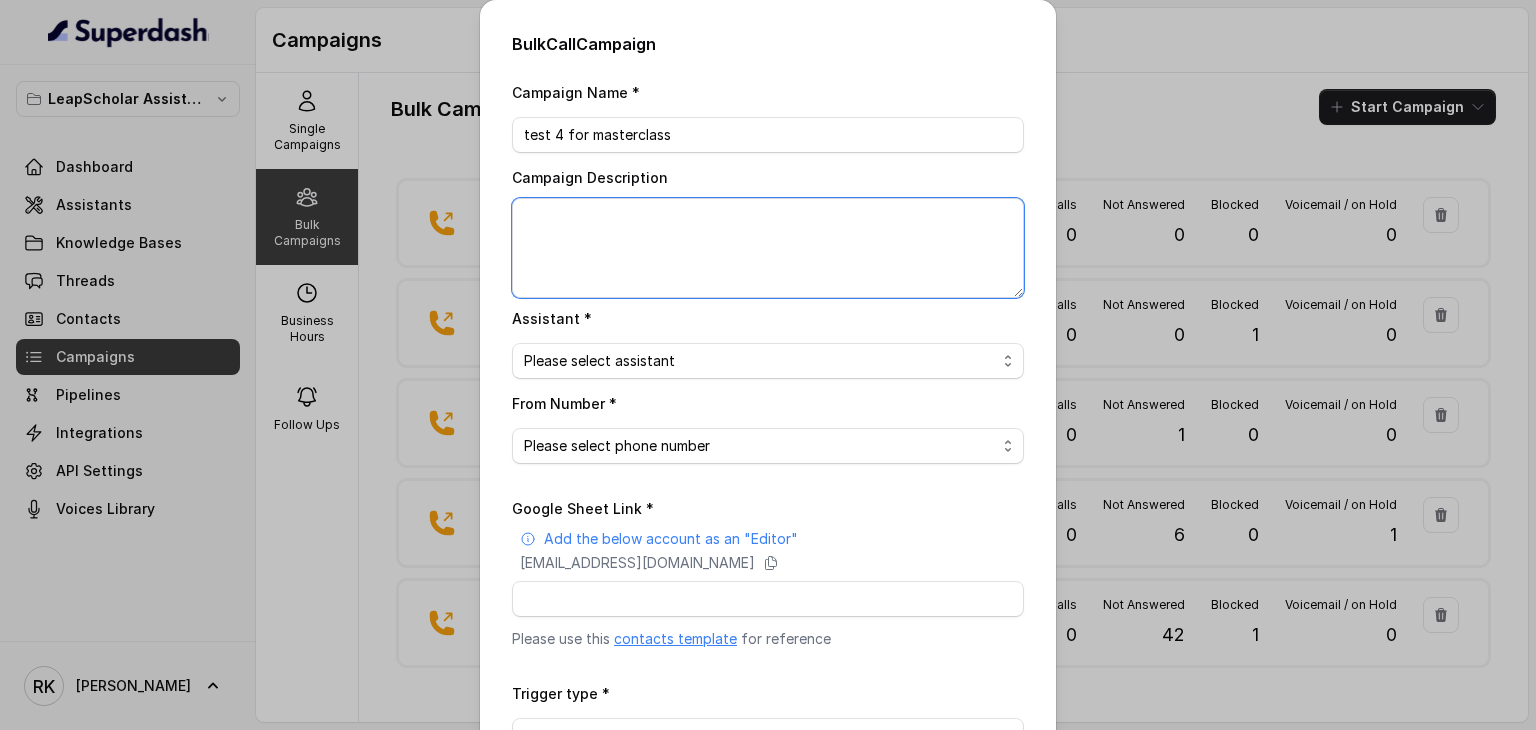 click on "Campaign Description" at bounding box center (768, 248) 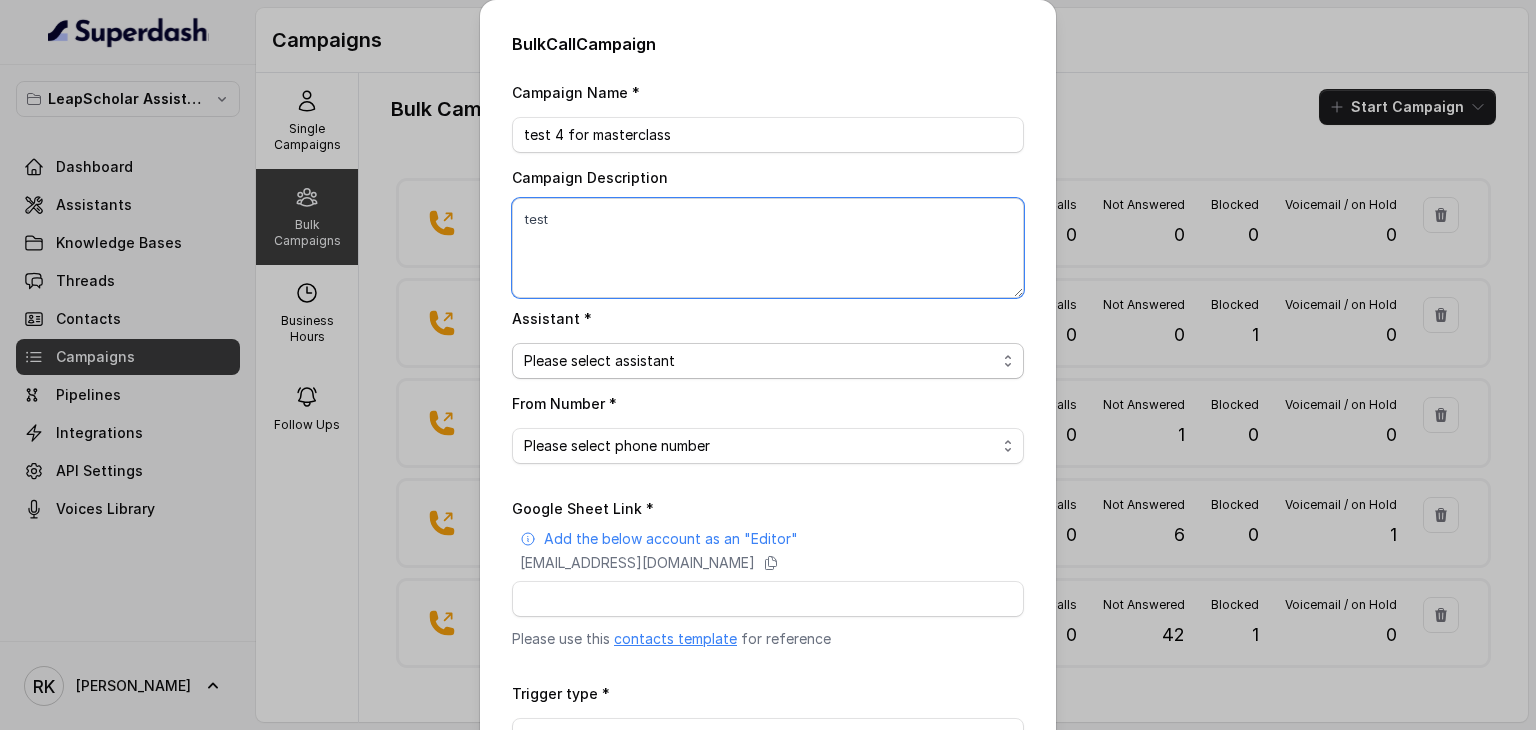 type on "test" 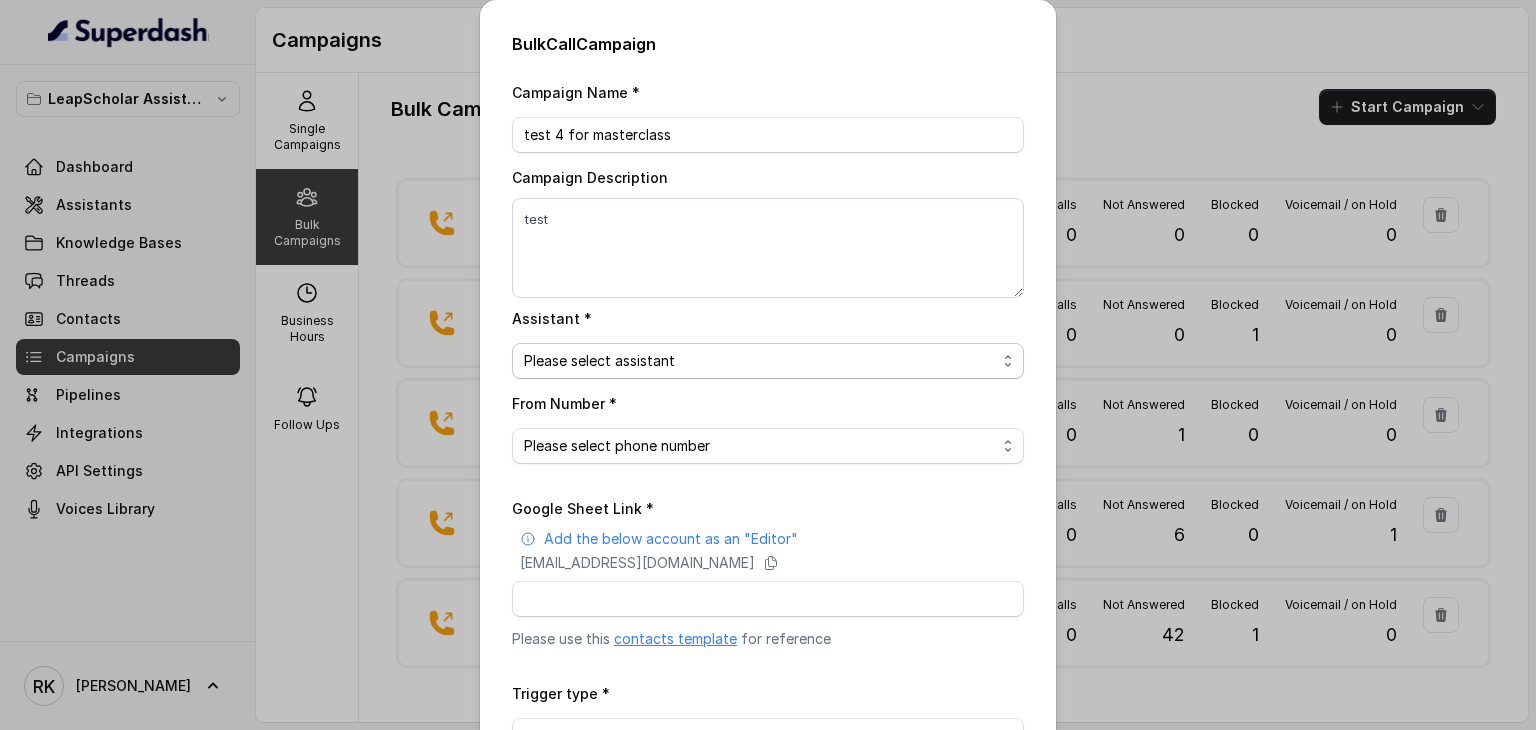 click on "Please select assistant OC-new approach Cohort 2 - IELTS Booked Akash - Not Sure | PP Akash - Not Sure | C2I Session AI Calling for Masterclass - #RK Cohort 4 - Qualified but Meeting not attended Cohort 9 - Future Intake IELTS Given Cohort 5 - Webinar [DATE] Geebee-Test Cohort 10 - Future Intake Non-IELTS Cohort 11 - IELTS Demo Attended Cohort 14 - Generic Cohort 13 - IELTS Masterclass Attended Cohort 12 - IELTS Demo Not Attended AI-IELTS (Testing) Akash- Exam booked Akash - Exam Given  Akash - Exam Not Yet Decided Deferral BoFu IELTS_DEMO_gk" at bounding box center [768, 361] 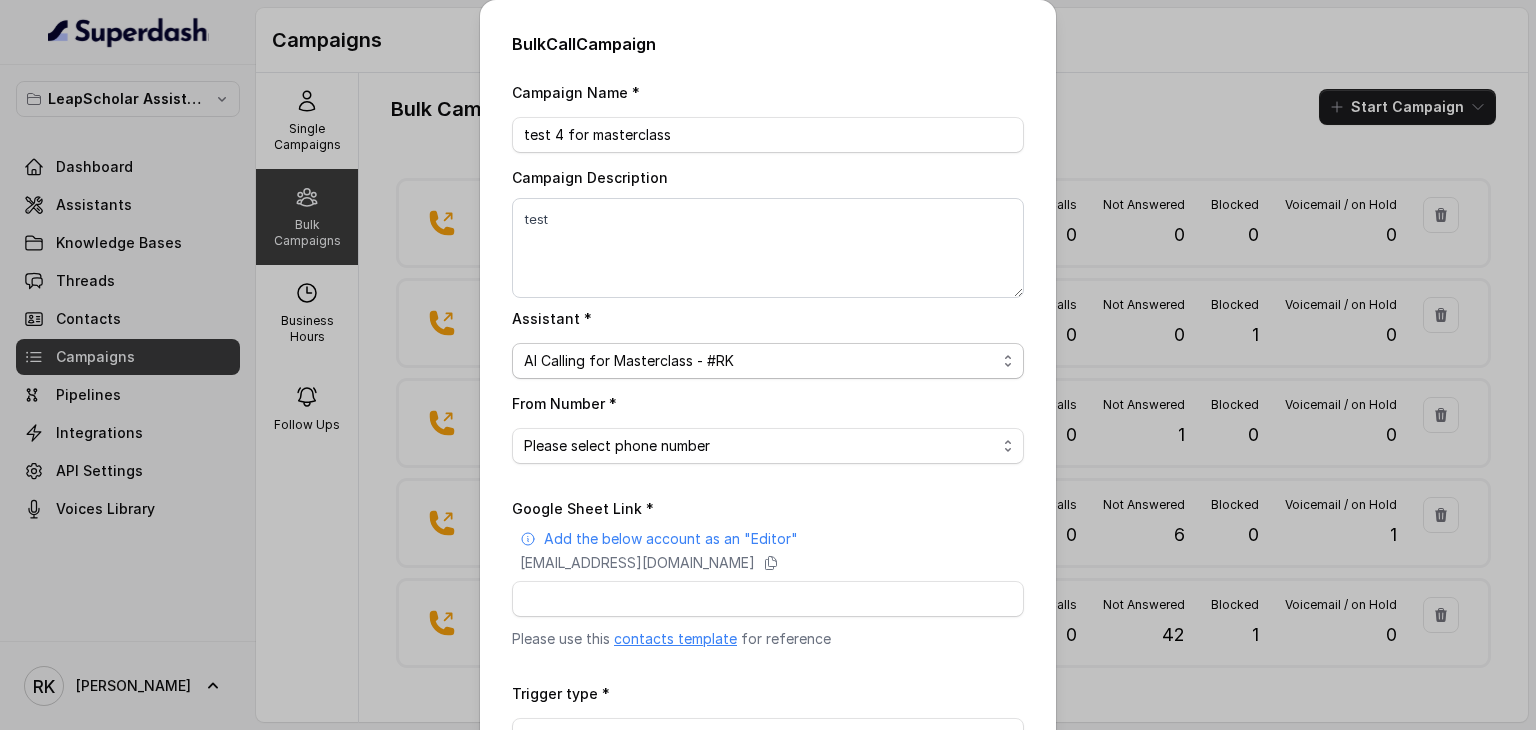 click on "Please select assistant OC-new approach Cohort 2 - IELTS Booked Akash - Not Sure | PP Akash - Not Sure | C2I Session AI Calling for Masterclass - #RK Cohort 4 - Qualified but Meeting not attended Cohort 9 - Future Intake IELTS Given Cohort 5 - Webinar [DATE] Geebee-Test Cohort 10 - Future Intake Non-IELTS Cohort 11 - IELTS Demo Attended Cohort 14 - Generic Cohort 13 - IELTS Masterclass Attended Cohort 12 - IELTS Demo Not Attended AI-IELTS (Testing) Akash- Exam booked Akash - Exam Given  Akash - Exam Not Yet Decided Deferral BoFu IELTS_DEMO_gk" at bounding box center (768, 361) 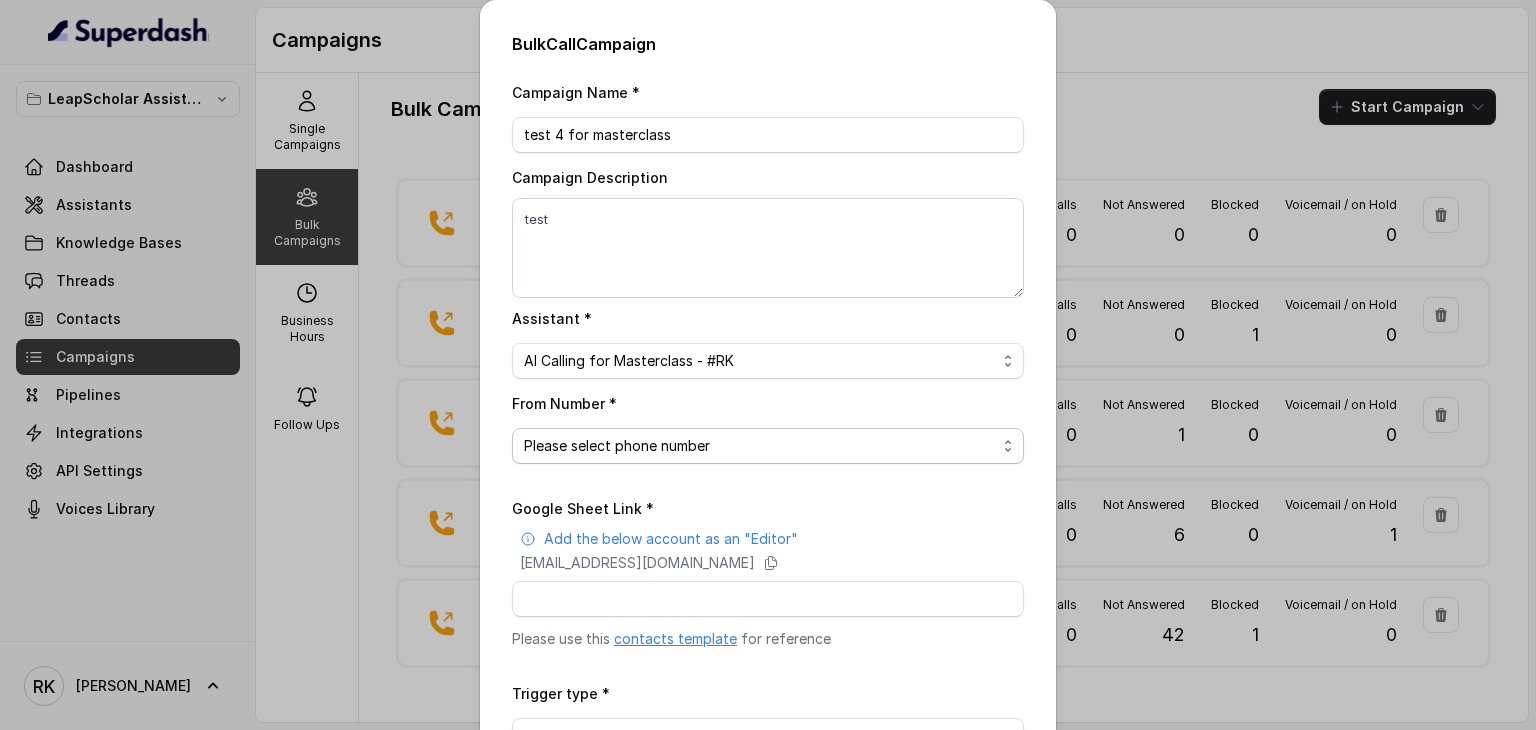 click on "Please select phone number [PHONE_NUMBER]" at bounding box center (768, 446) 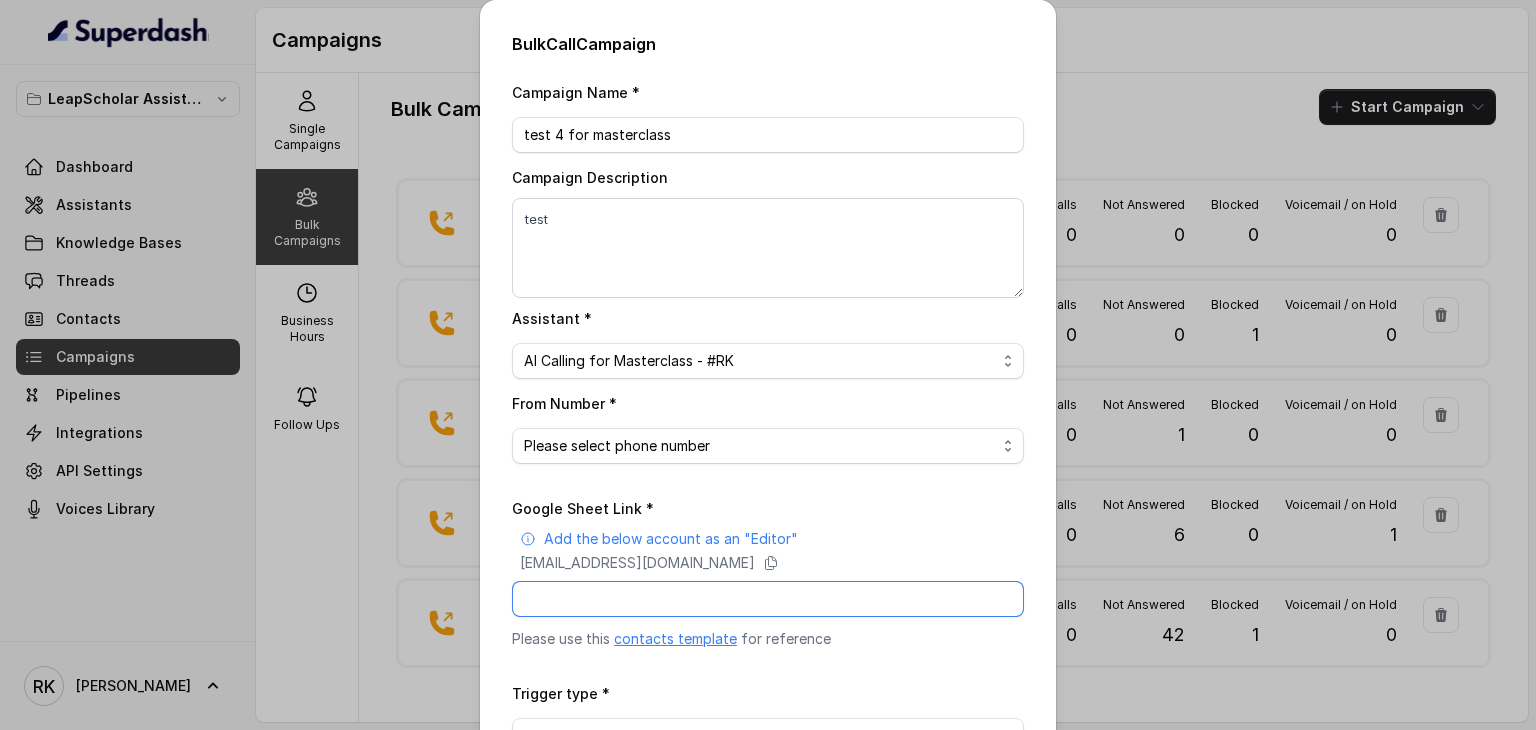 click on "Google Sheet Link *" at bounding box center (768, 599) 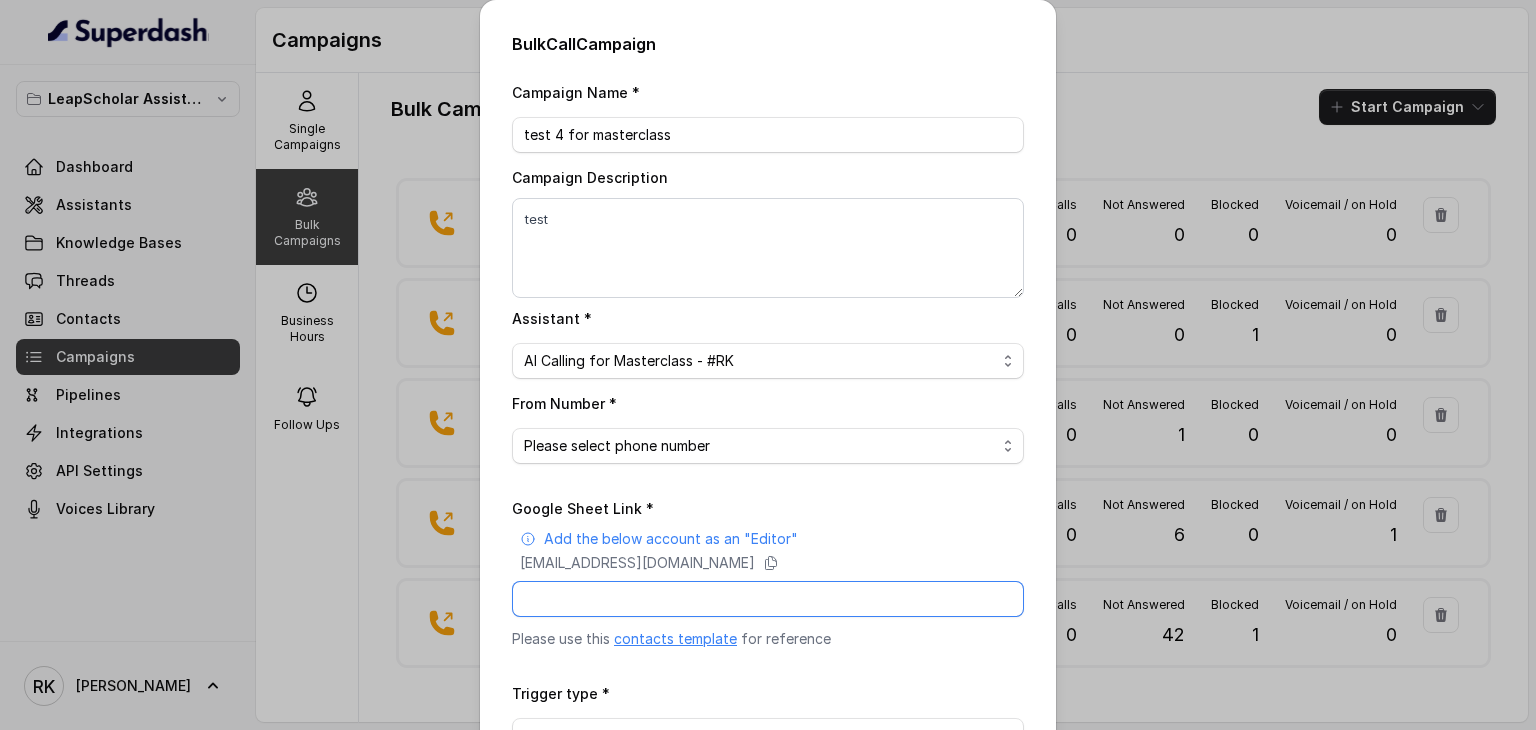 paste on "[URL][DOMAIN_NAME]" 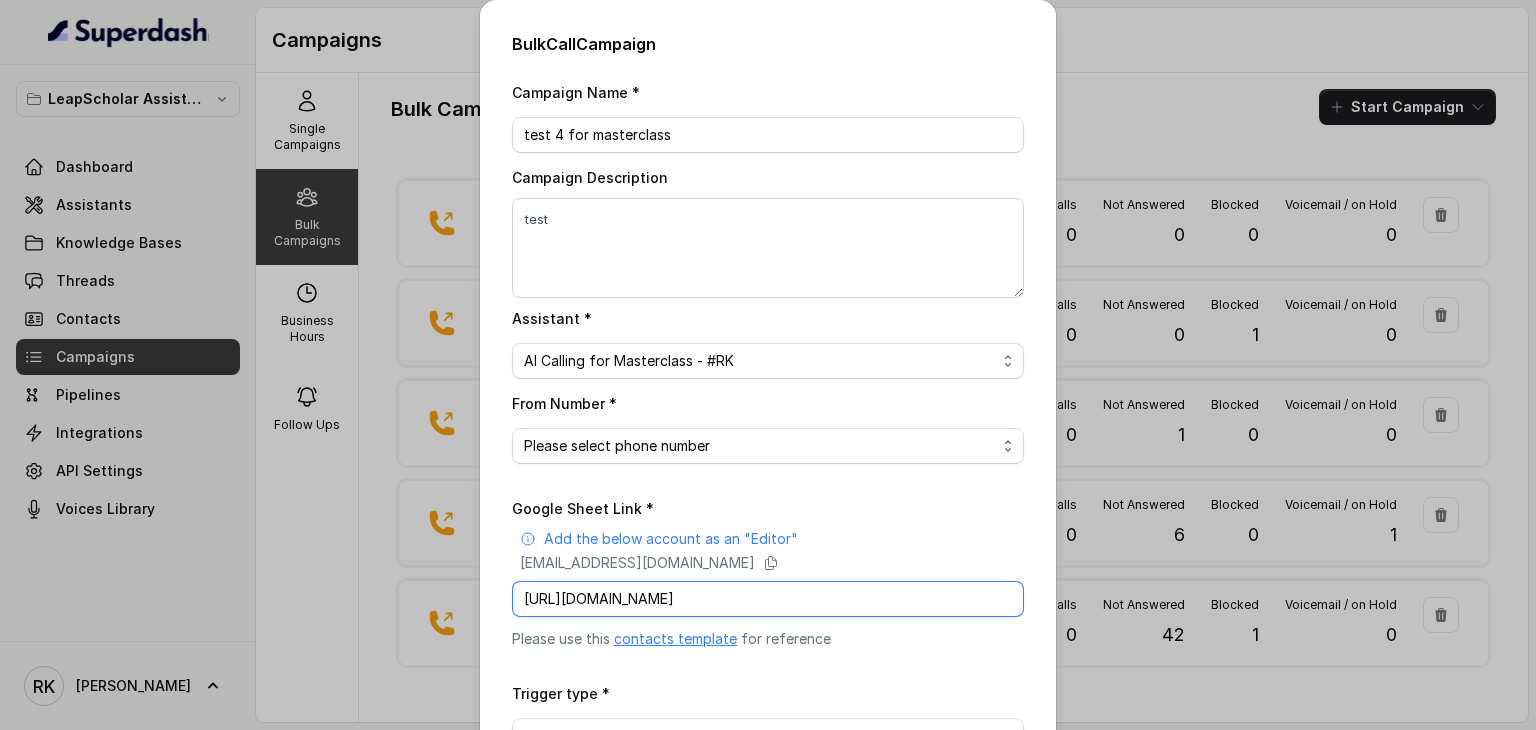 scroll, scrollTop: 0, scrollLeft: 280, axis: horizontal 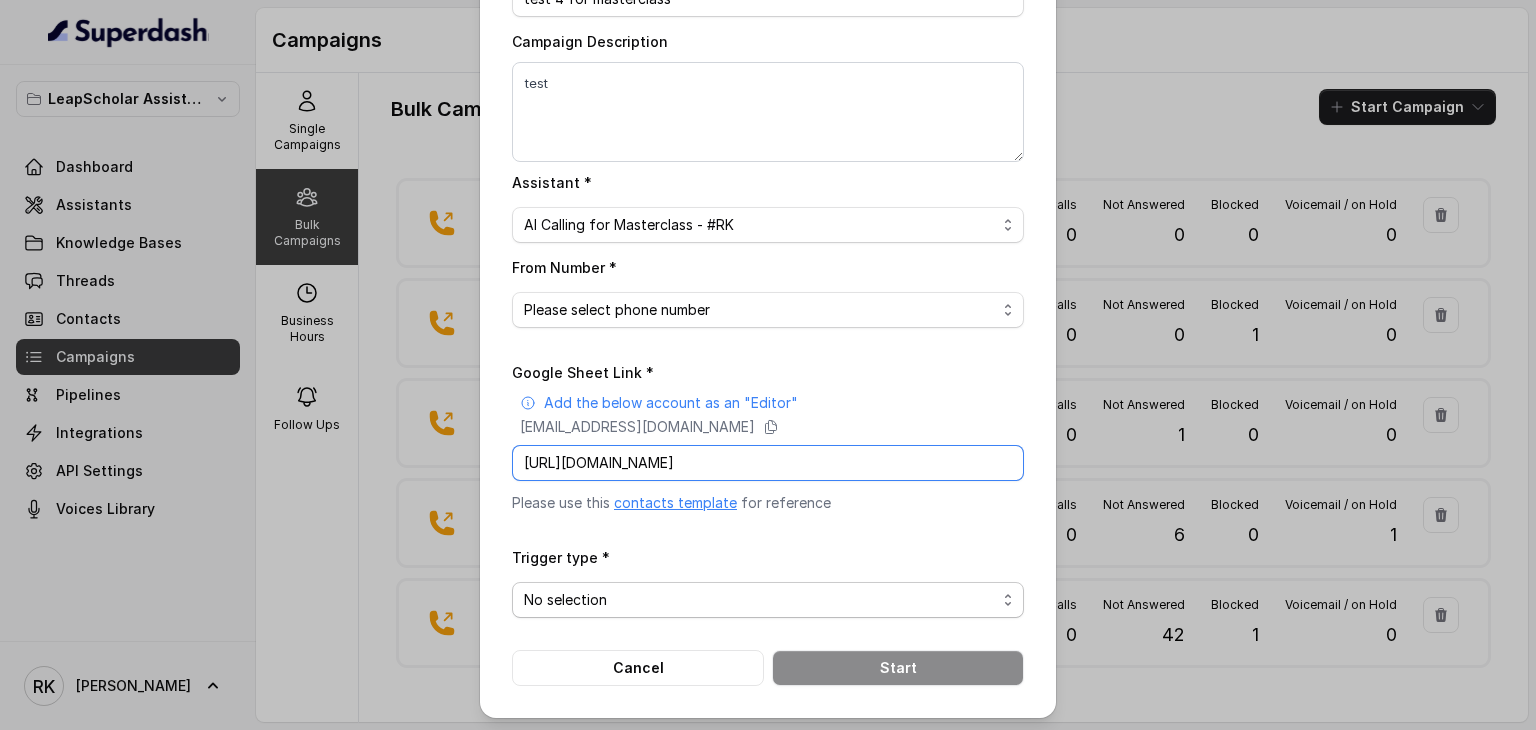 type on "[URL][DOMAIN_NAME]" 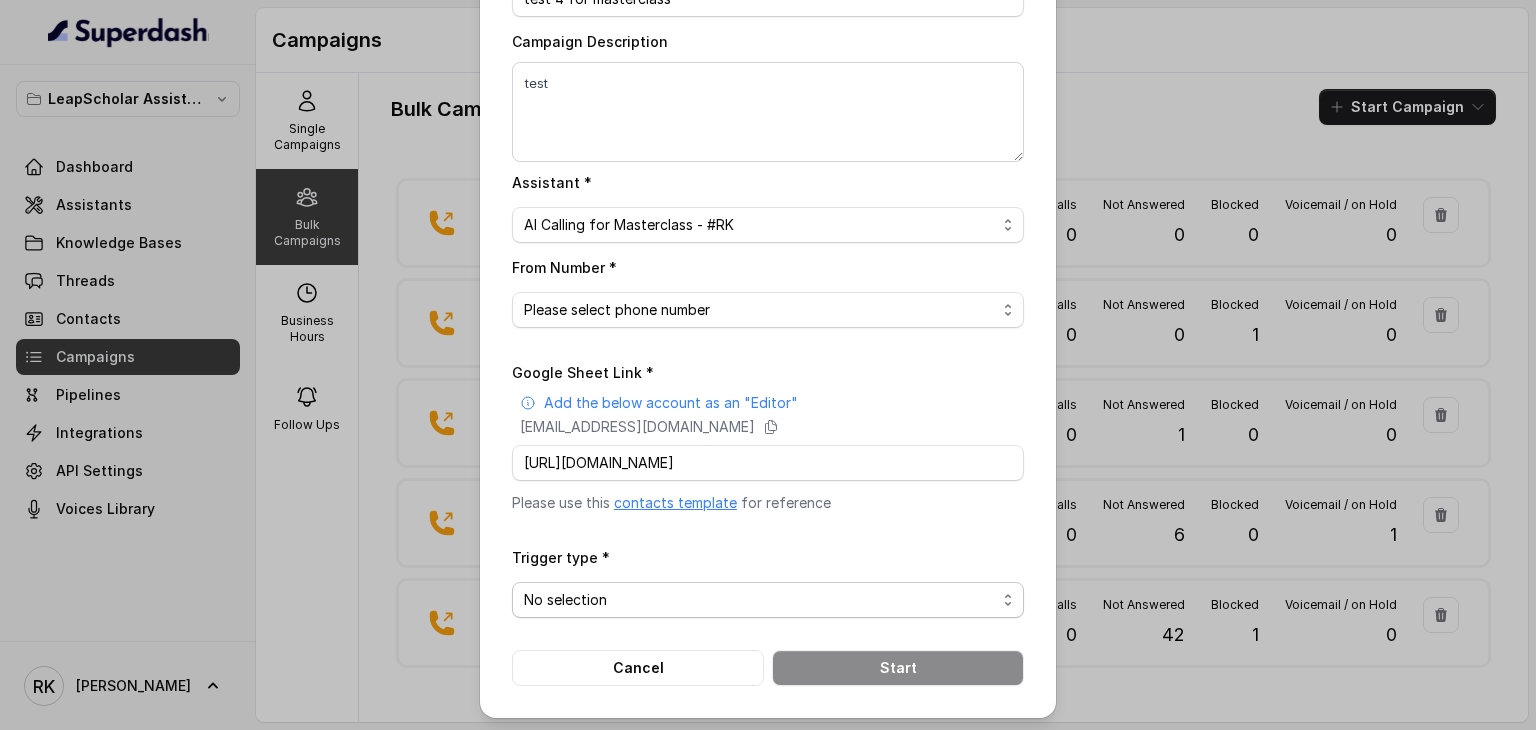 drag, startPoint x: 652, startPoint y: 603, endPoint x: 632, endPoint y: 612, distance: 21.931713 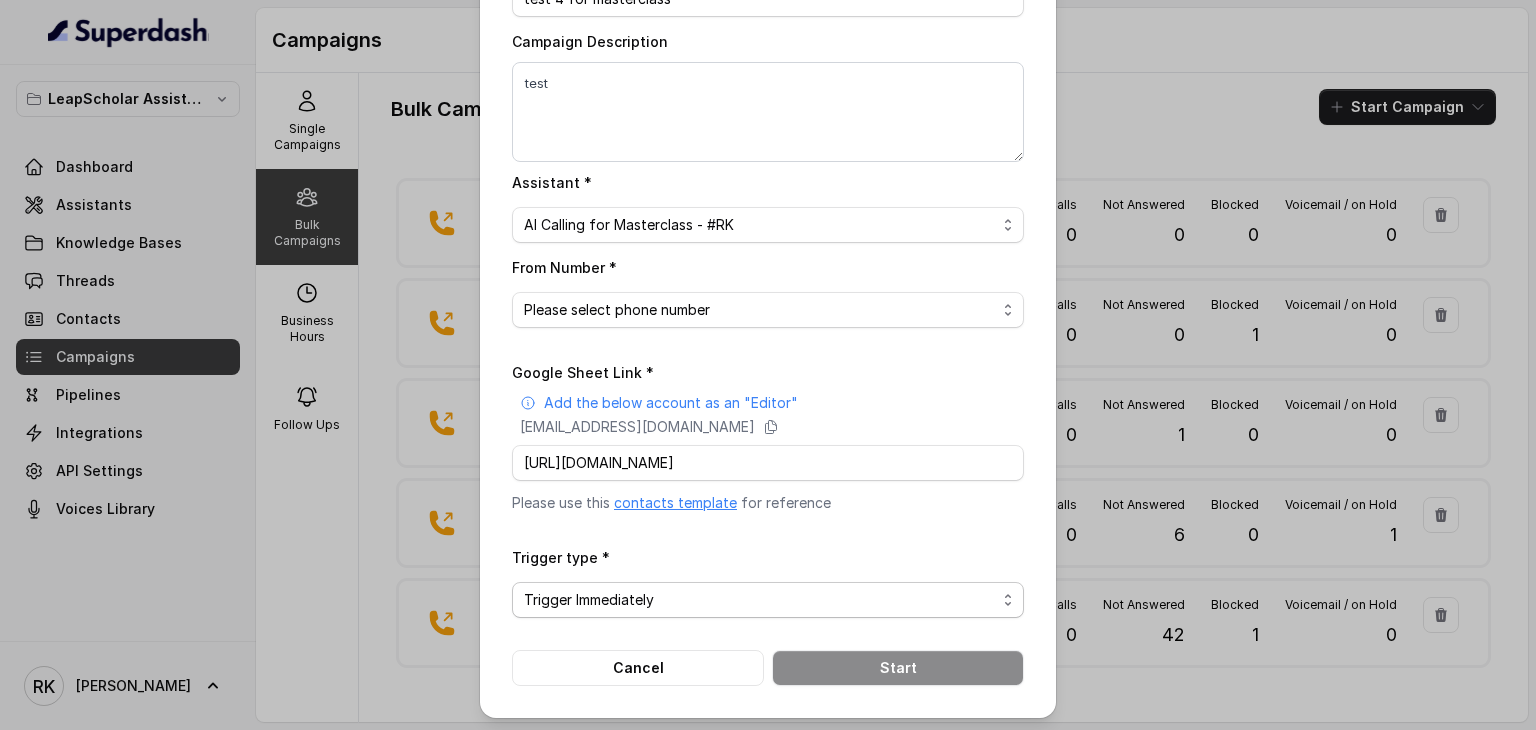 click on "No selection Trigger Immediately Trigger based on campaign configuration" at bounding box center [768, 600] 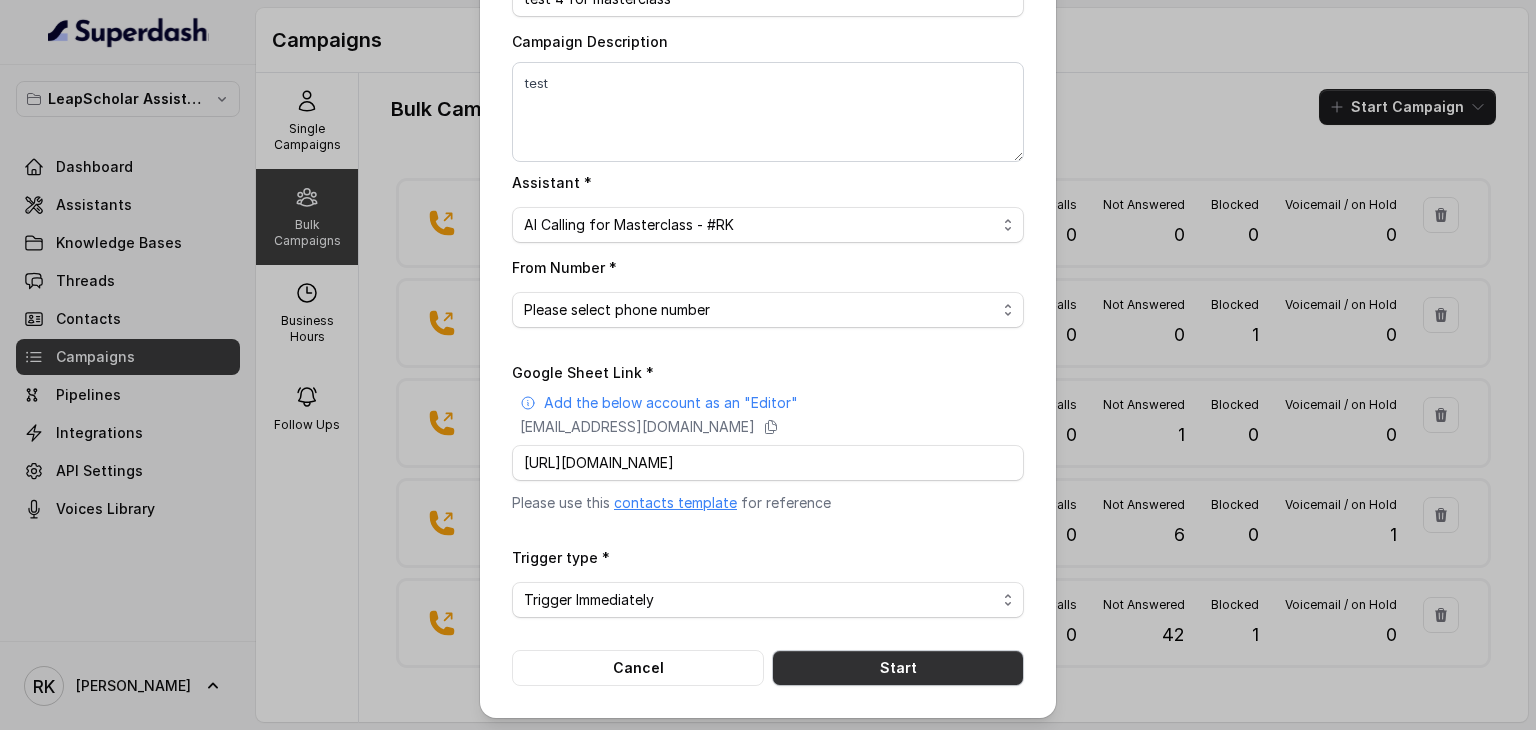 click on "Start" at bounding box center (898, 668) 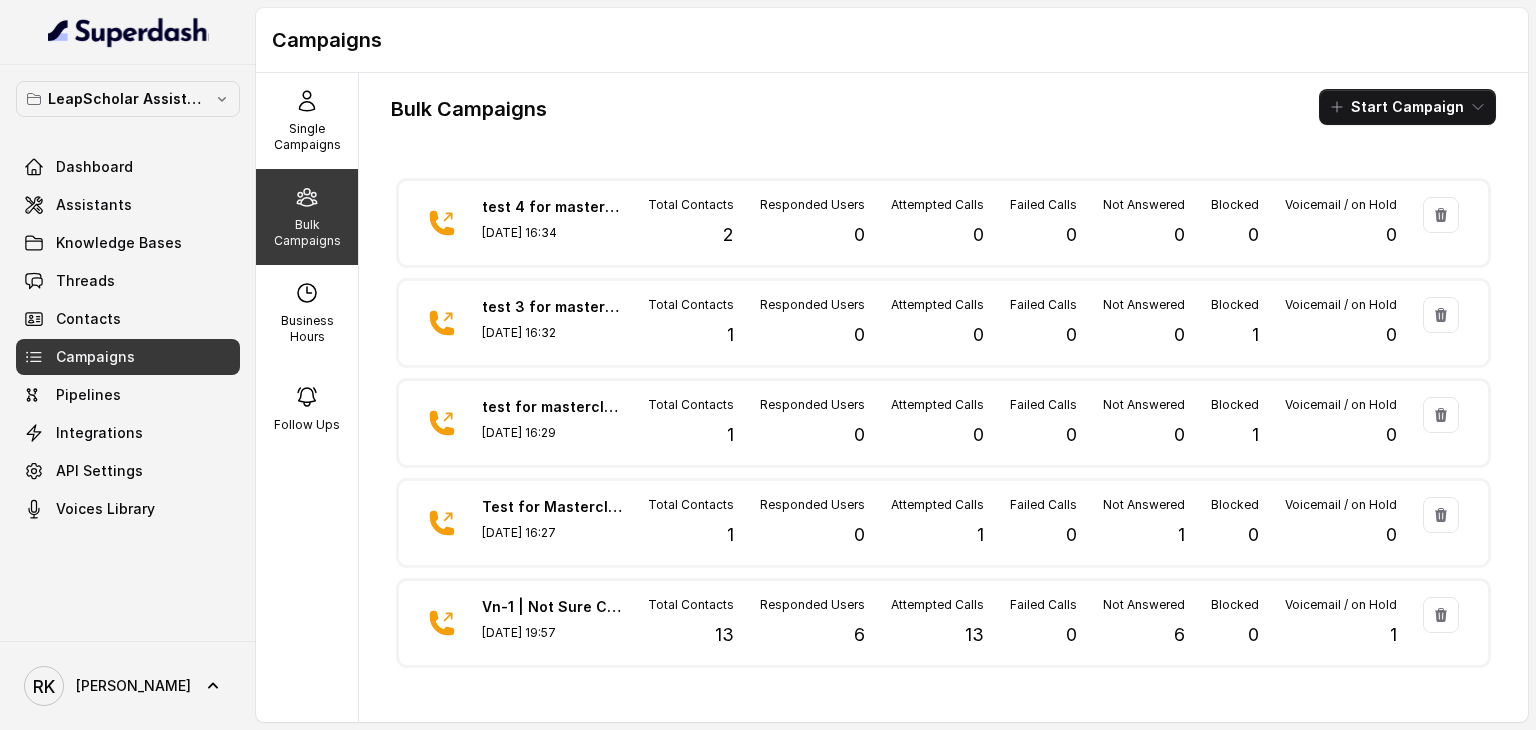click on "Bulk Campaigns  Start Campaign test 4 for masterclass [DATE] 16:34 Total Contacts 2 Responded Users 0 Attempted Calls 0 Failed Calls 0 Not Answered 0 Blocked 0 Voicemail / on Hold 0 test 3 for masterclass [DATE] 16:32 Total Contacts 1 Responded Users 0 Attempted Calls 0 Failed Calls 0 Not Answered 0 Blocked 1 Voicemail / on Hold 0 test for masterclass [DATE] 16:29 Total Contacts 1 Responded Users 0 Attempted Calls 0 Failed Calls 0 Not Answered 0 Blocked 1 Voicemail / on Hold 0 Test for Masterclass AI calls [DATE] 16:27 Total Contacts 1 Responded Users 0 Attempted Calls 1 Failed Calls 0 Not Answered 1 Blocked 0 Voicemail / on Hold 0 Vn-1 | Not Sure C2I 01/06 [DATE] 19:57 Total Contacts 13 Responded Users 6 Attempted Calls 13 Failed Calls 0 Not Answered 6 Blocked 0 Voicemail / on Hold 1 Vn-1 NGB | [DATE] [DATE] 19:46 Total Contacts 100 Responded Users 61 Attempted Calls 104 Failed Calls 0 Not Answered 42 Blocked 1 Voicemail / on Hold 0 IELTS DEMO test Total Contacts" at bounding box center (943, 394) 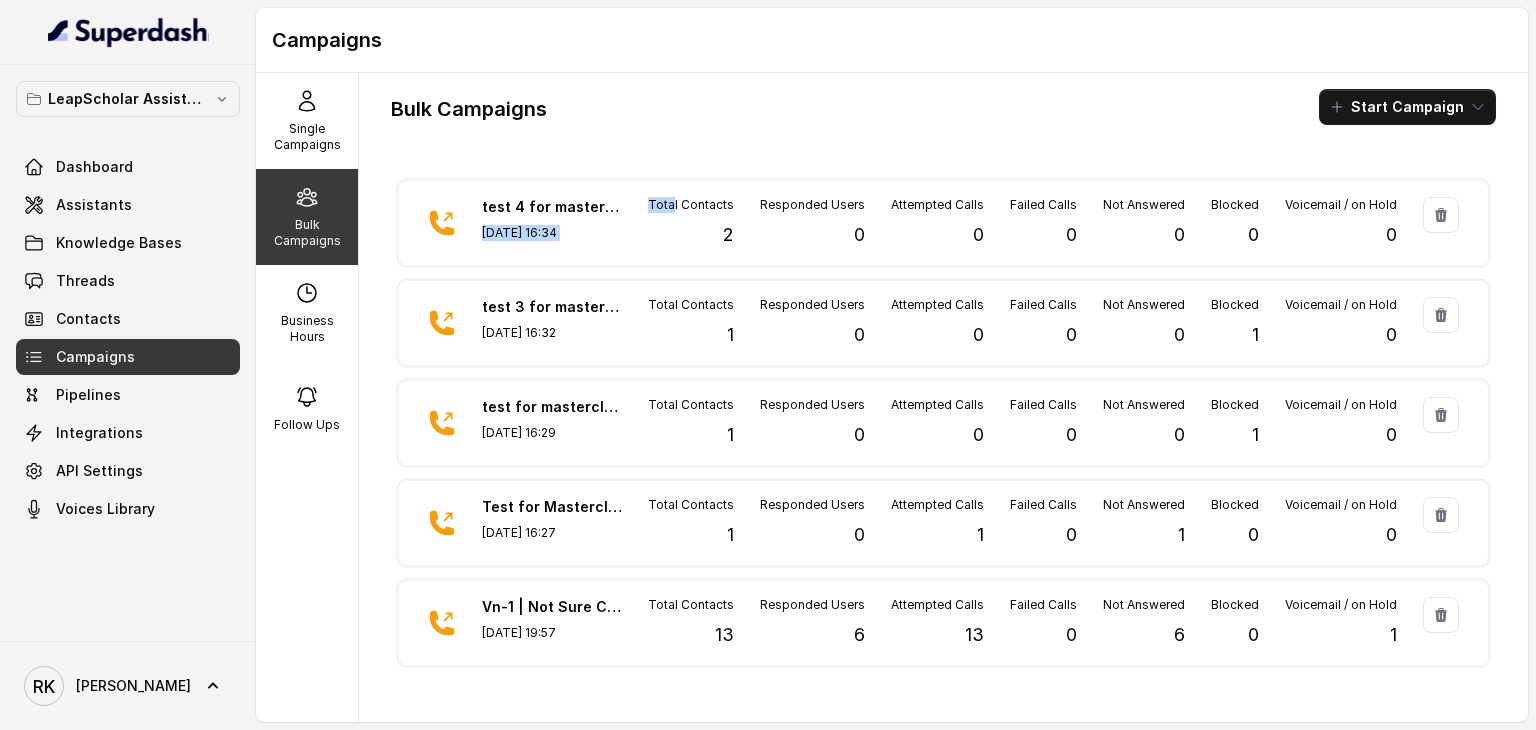 drag, startPoint x: 672, startPoint y: 160, endPoint x: 621, endPoint y: 160, distance: 51 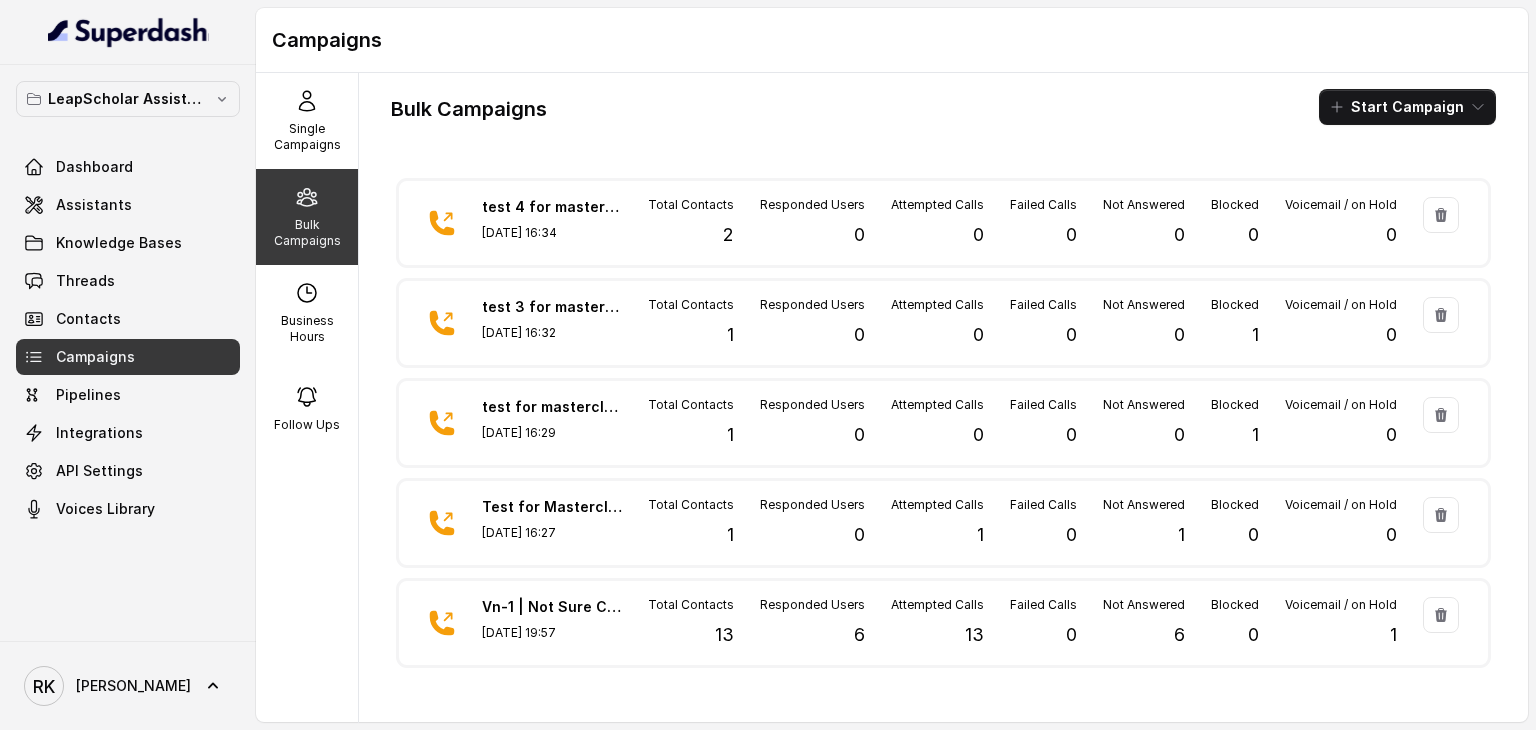 click on "Bulk Campaigns  Start Campaign test 4 for masterclass [DATE] 16:34 Total Contacts 2 Responded Users 0 Attempted Calls 0 Failed Calls 0 Not Answered 0 Blocked 0 Voicemail / on Hold 0 test 3 for masterclass [DATE] 16:32 Total Contacts 1 Responded Users 0 Attempted Calls 0 Failed Calls 0 Not Answered 0 Blocked 1 Voicemail / on Hold 0 test for masterclass [DATE] 16:29 Total Contacts 1 Responded Users 0 Attempted Calls 0 Failed Calls 0 Not Answered 0 Blocked 1 Voicemail / on Hold 0 Test for Masterclass AI calls [DATE] 16:27 Total Contacts 1 Responded Users 0 Attempted Calls 1 Failed Calls 0 Not Answered 1 Blocked 0 Voicemail / on Hold 0 Vn-1 | Not Sure C2I 01/06 [DATE] 19:57 Total Contacts 13 Responded Users 6 Attempted Calls 13 Failed Calls 0 Not Answered 6 Blocked 0 Voicemail / on Hold 1 Vn-1 NGB | [DATE] [DATE] 19:46 Total Contacts 100 Responded Users 61 Attempted Calls 104 Failed Calls 0 Not Answered 42 Blocked 1 Voicemail / on Hold 0 IELTS DEMO test Total Contacts" at bounding box center [943, 394] 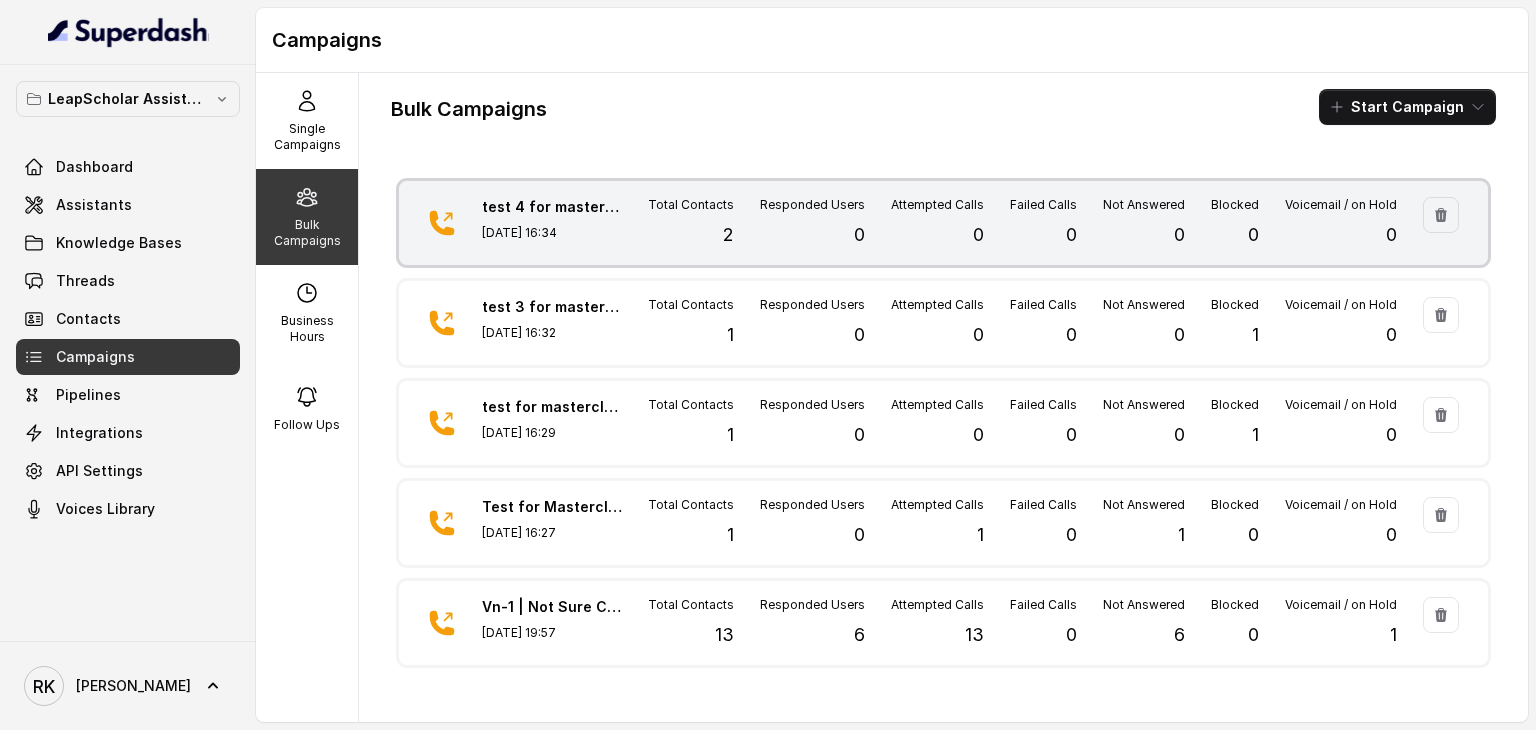 click on "[DATE] 16:34" at bounding box center [552, 233] 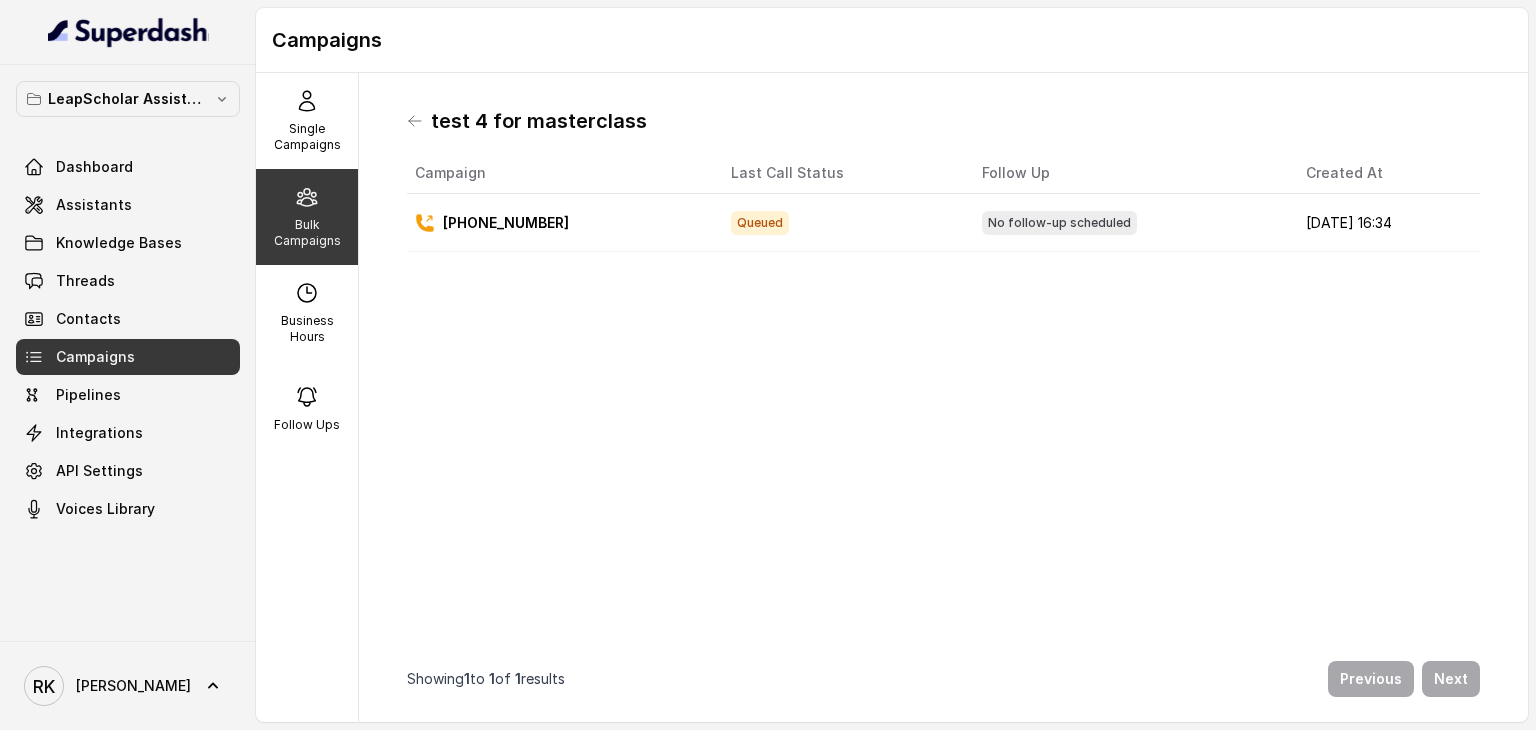 click on "[PHONE_NUMBER]" at bounding box center (506, 223) 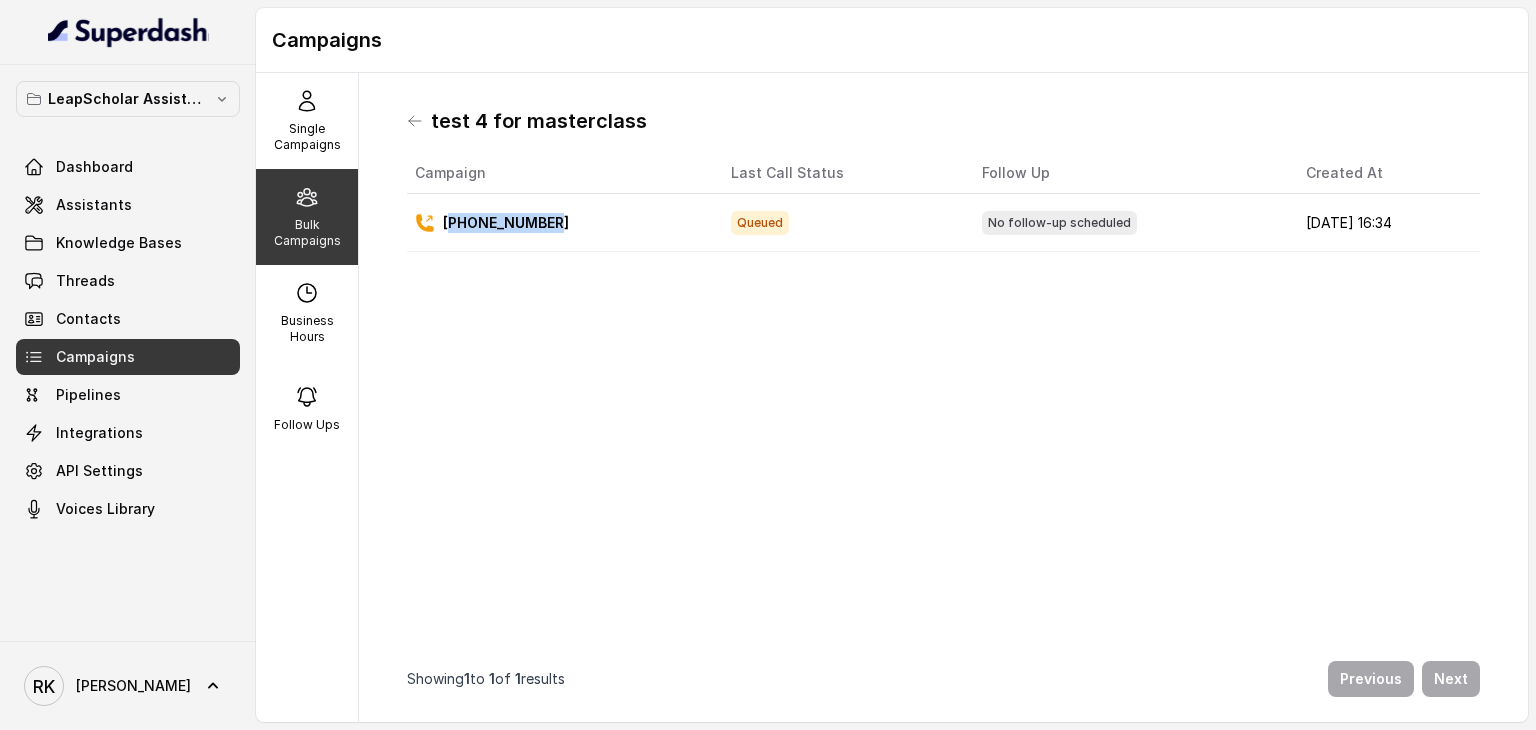 click on "[PHONE_NUMBER]" at bounding box center [506, 223] 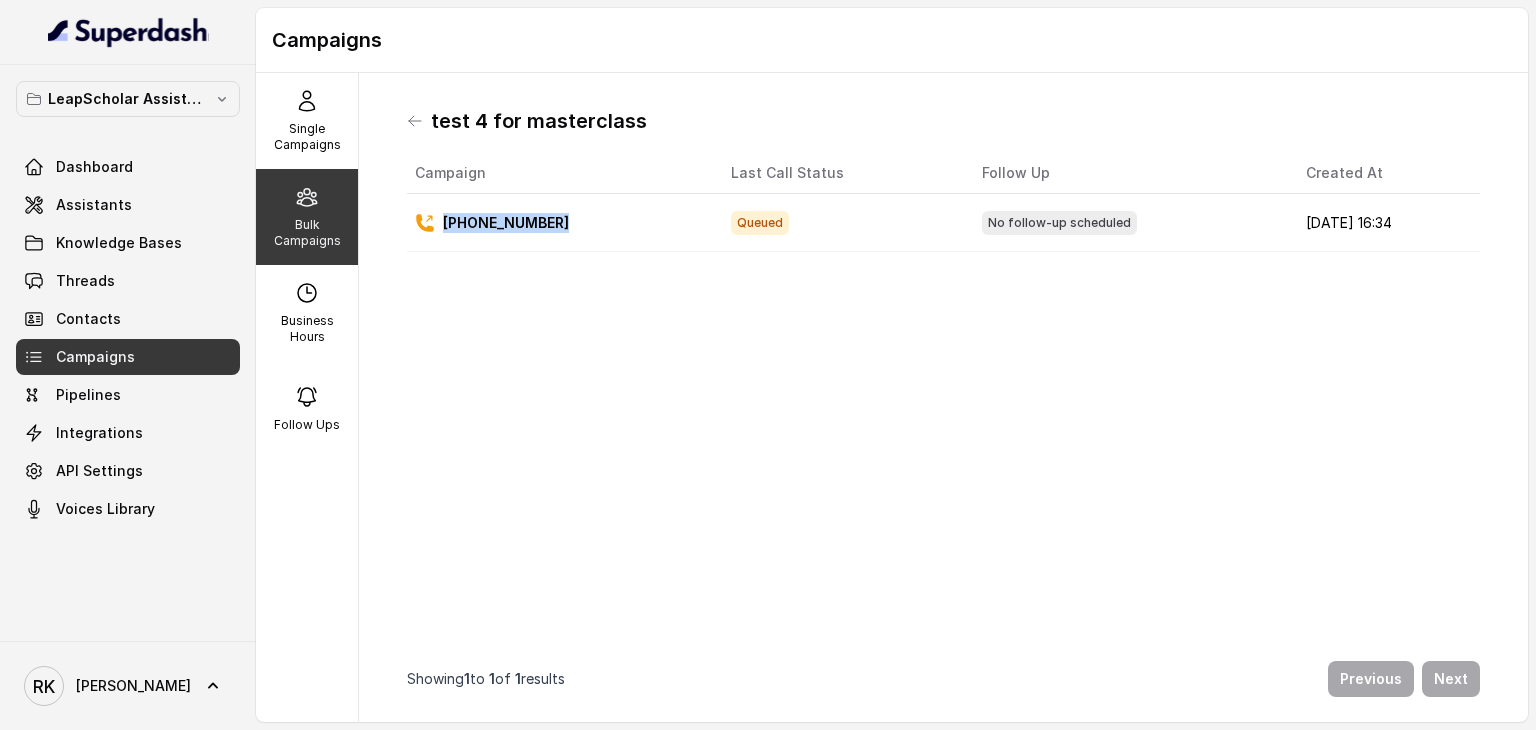click on "[PHONE_NUMBER]" at bounding box center [506, 223] 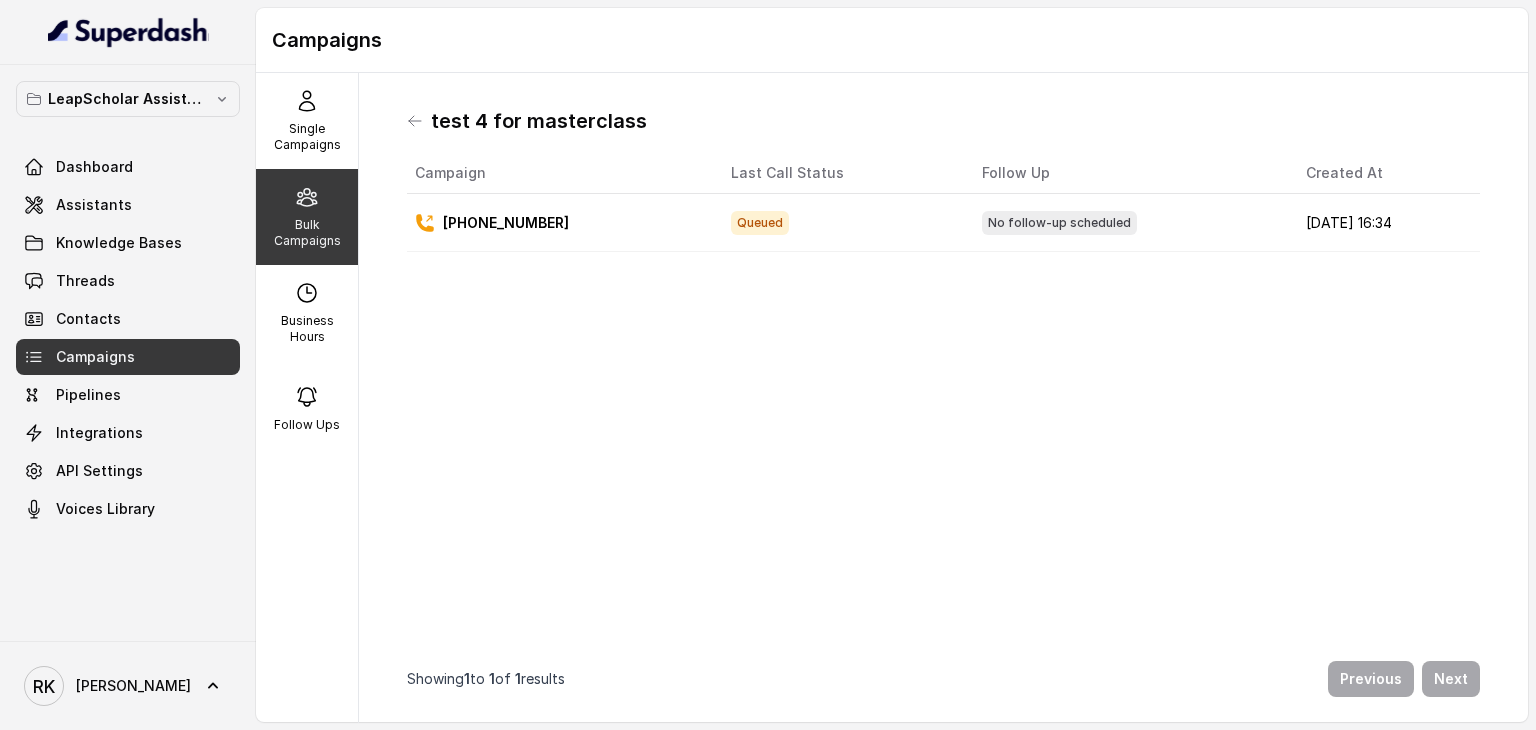 click on "Campaign Last Call Status Follow Up Created At [PHONE_NUMBER]   Queued No follow-up scheduled [DATE] 16:34" at bounding box center (943, 401) 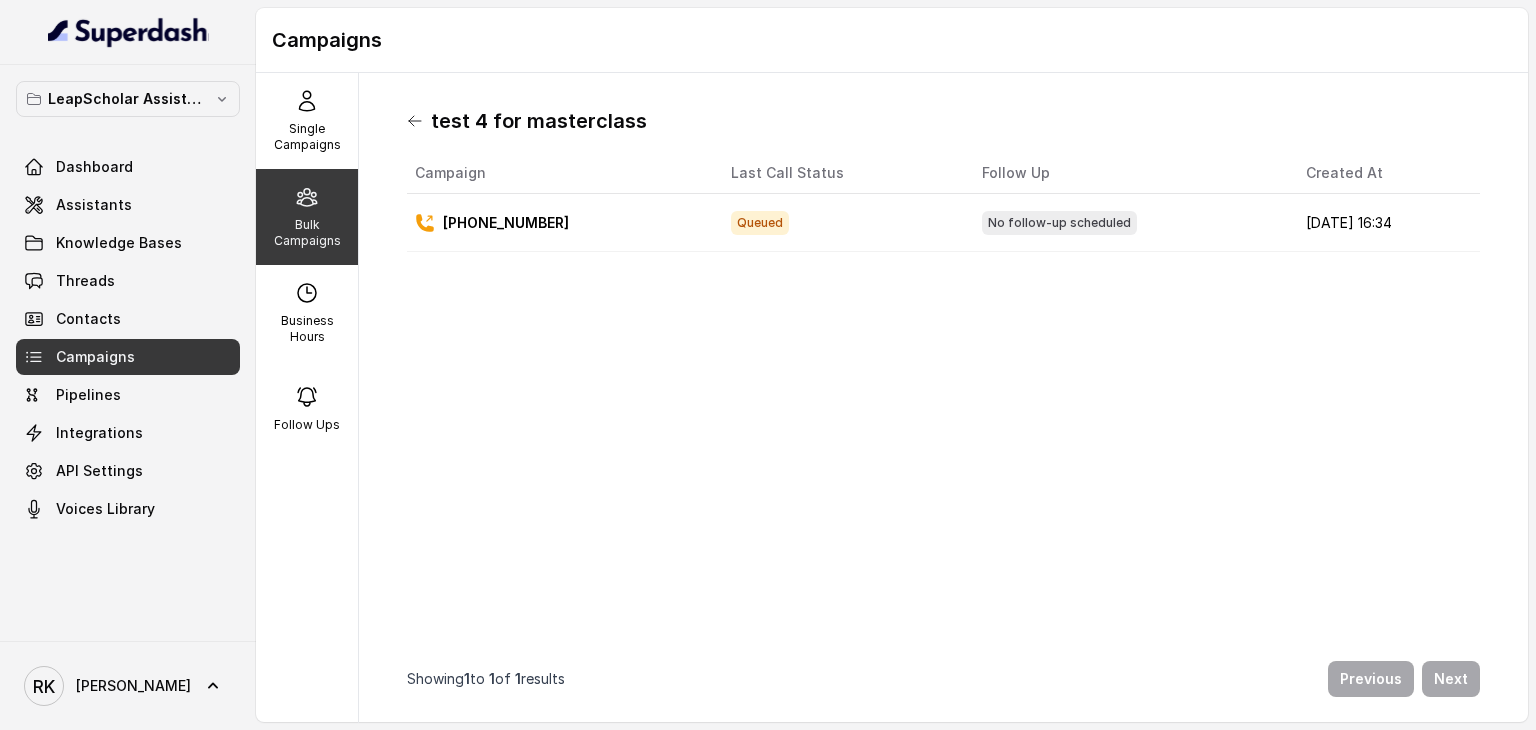 click 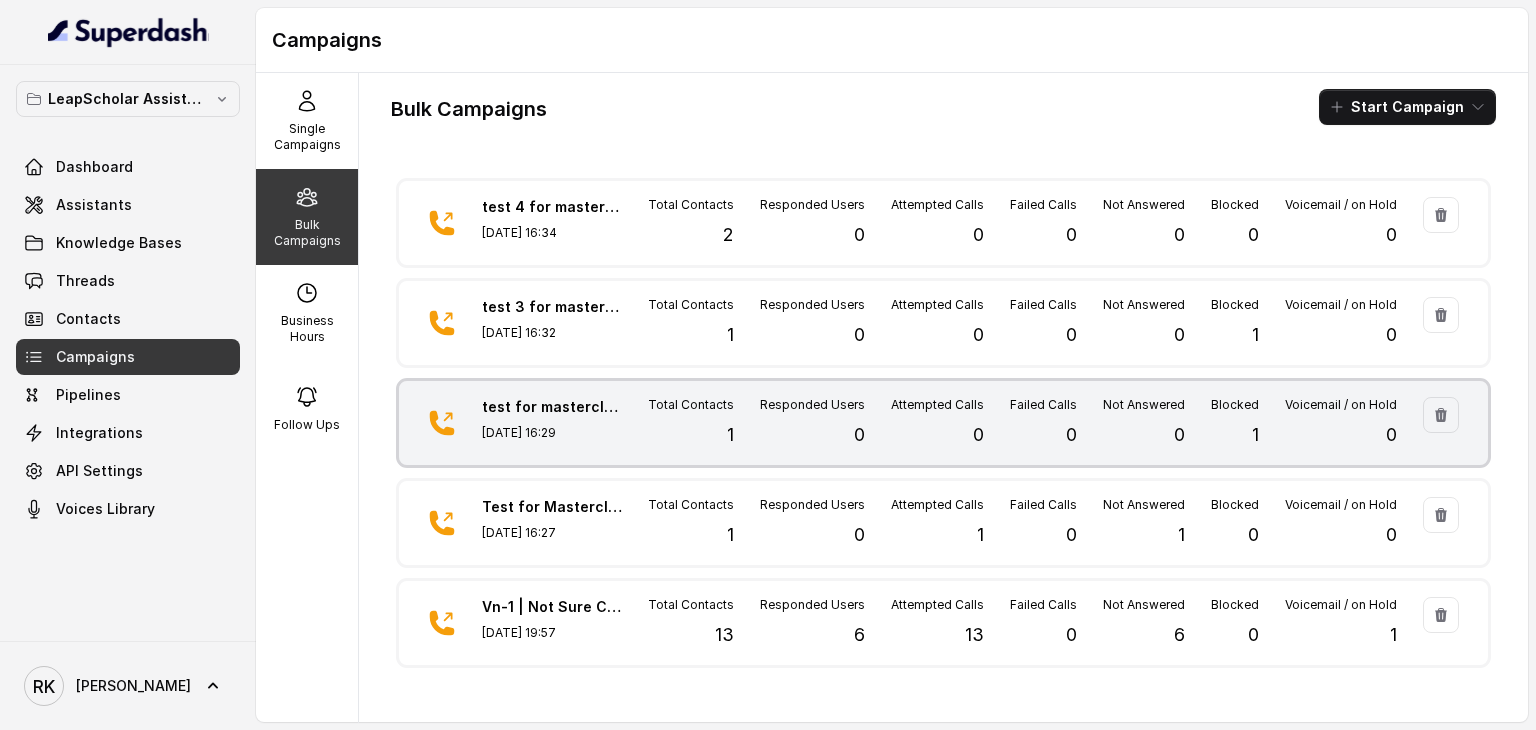 click on "Total Contacts" at bounding box center (691, 405) 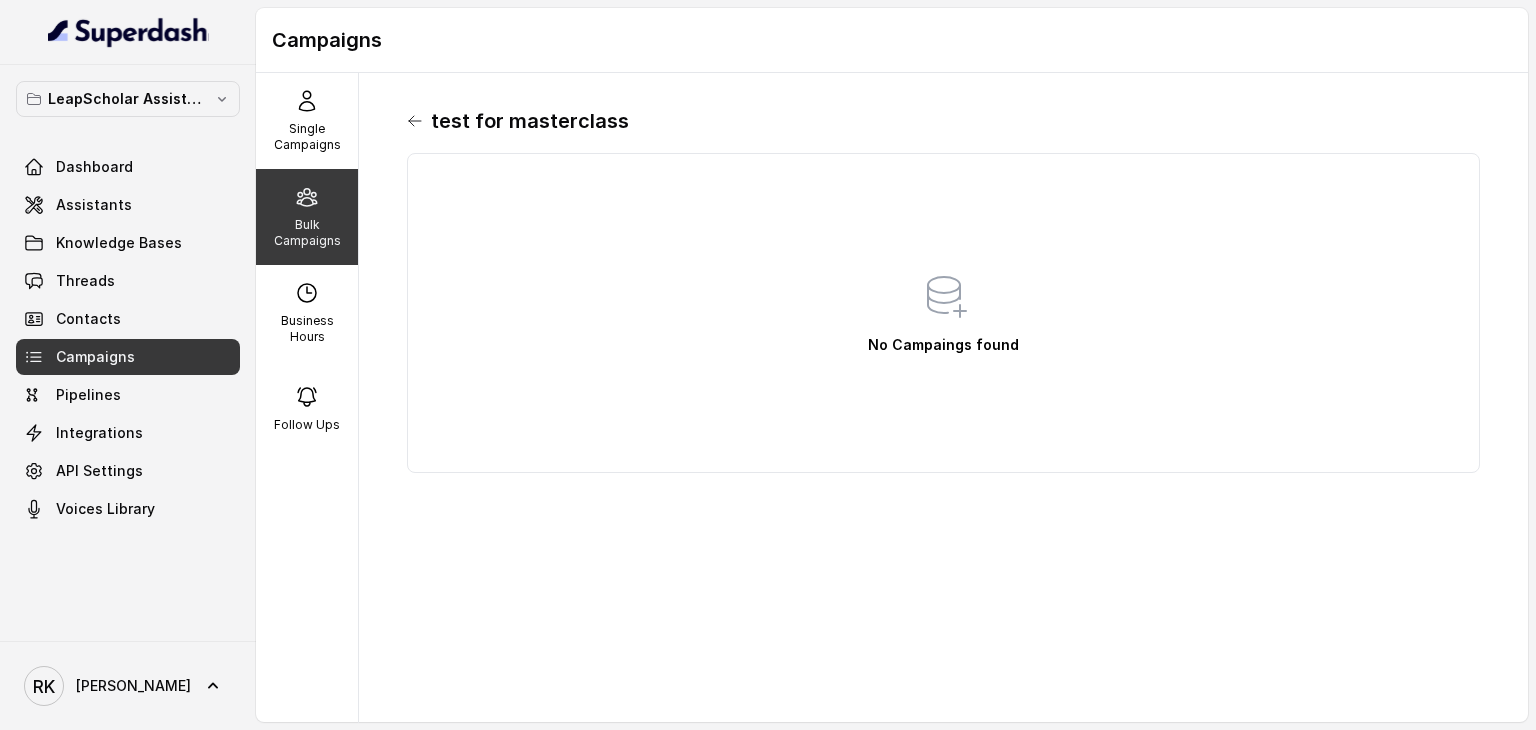 click 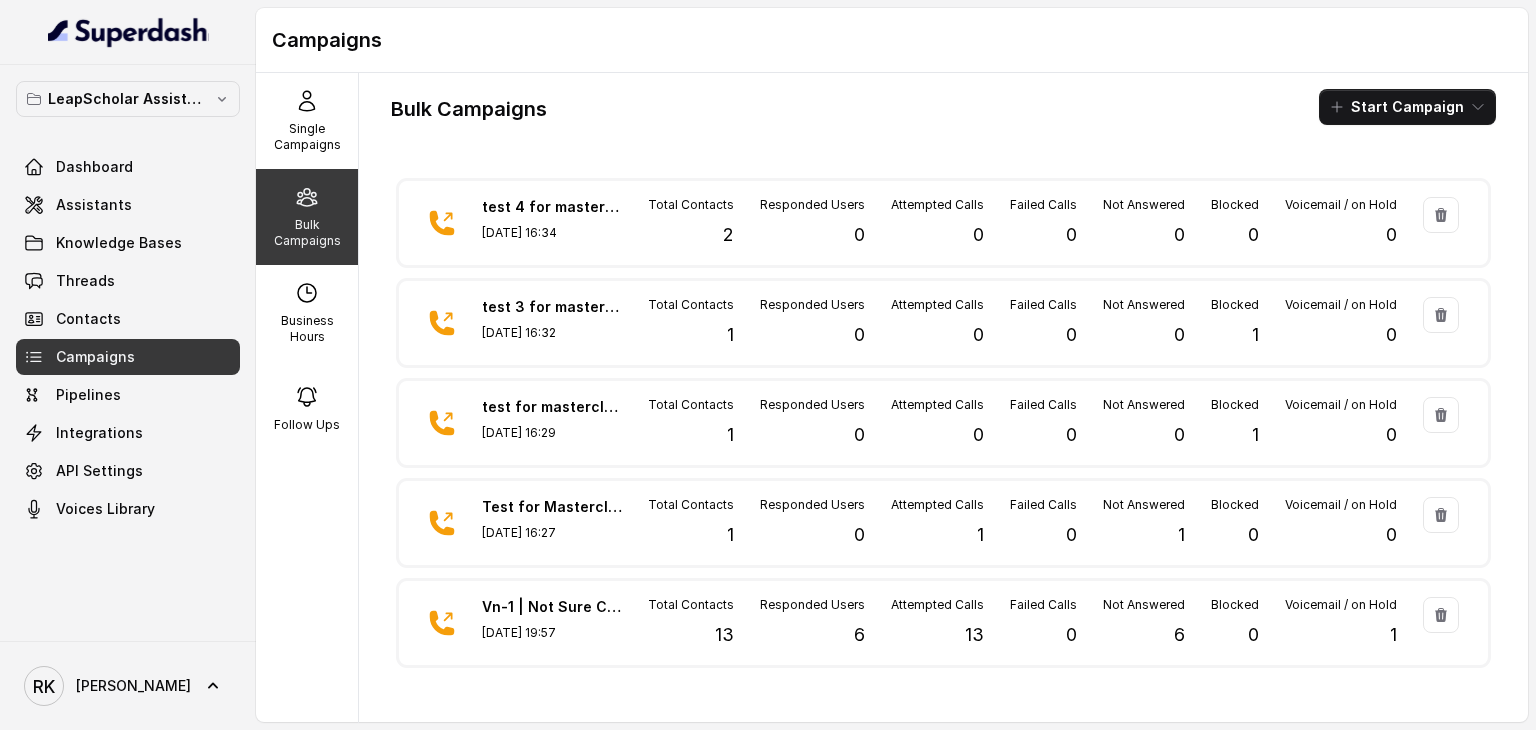click on "Campaigns" at bounding box center [95, 357] 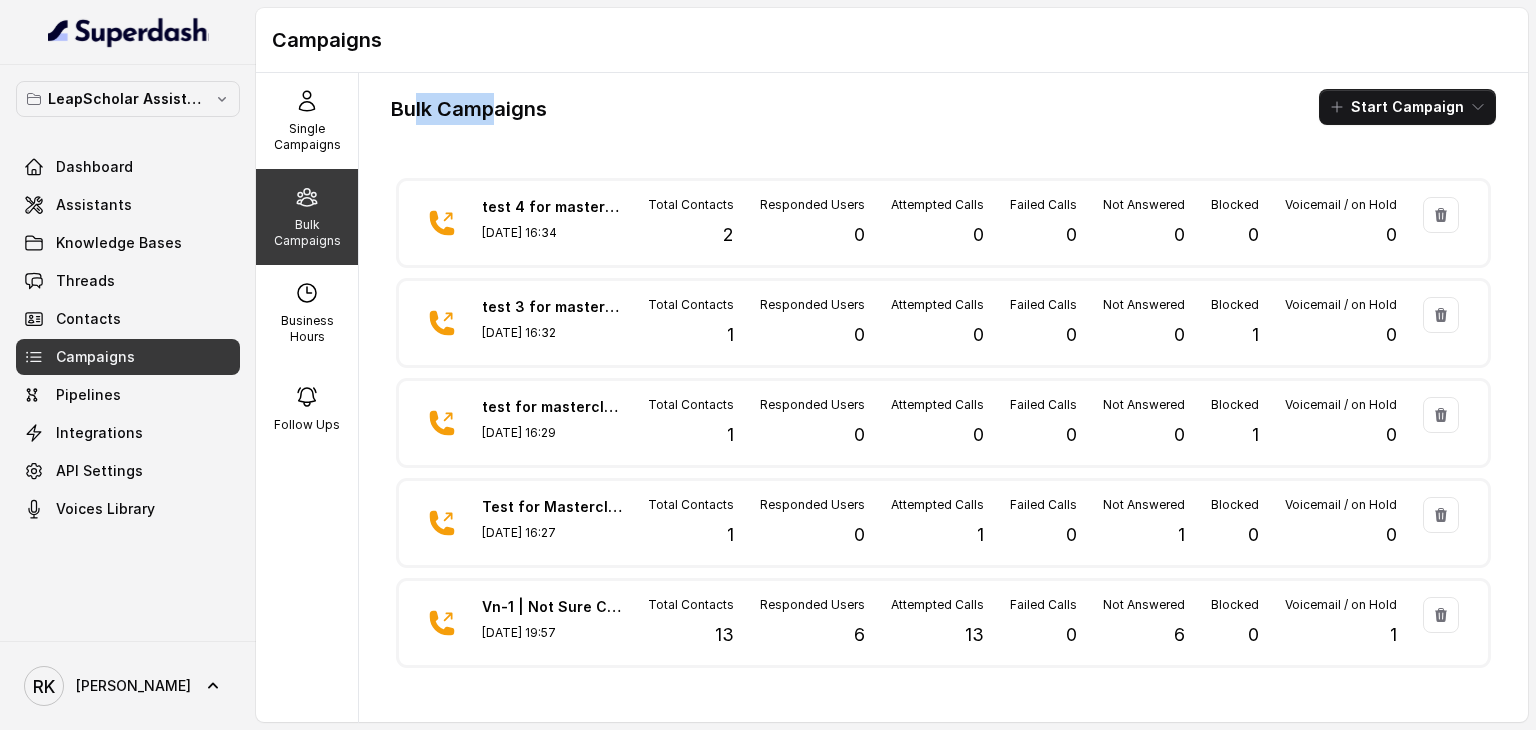 drag, startPoint x: 497, startPoint y: 101, endPoint x: 413, endPoint y: 102, distance: 84.00595 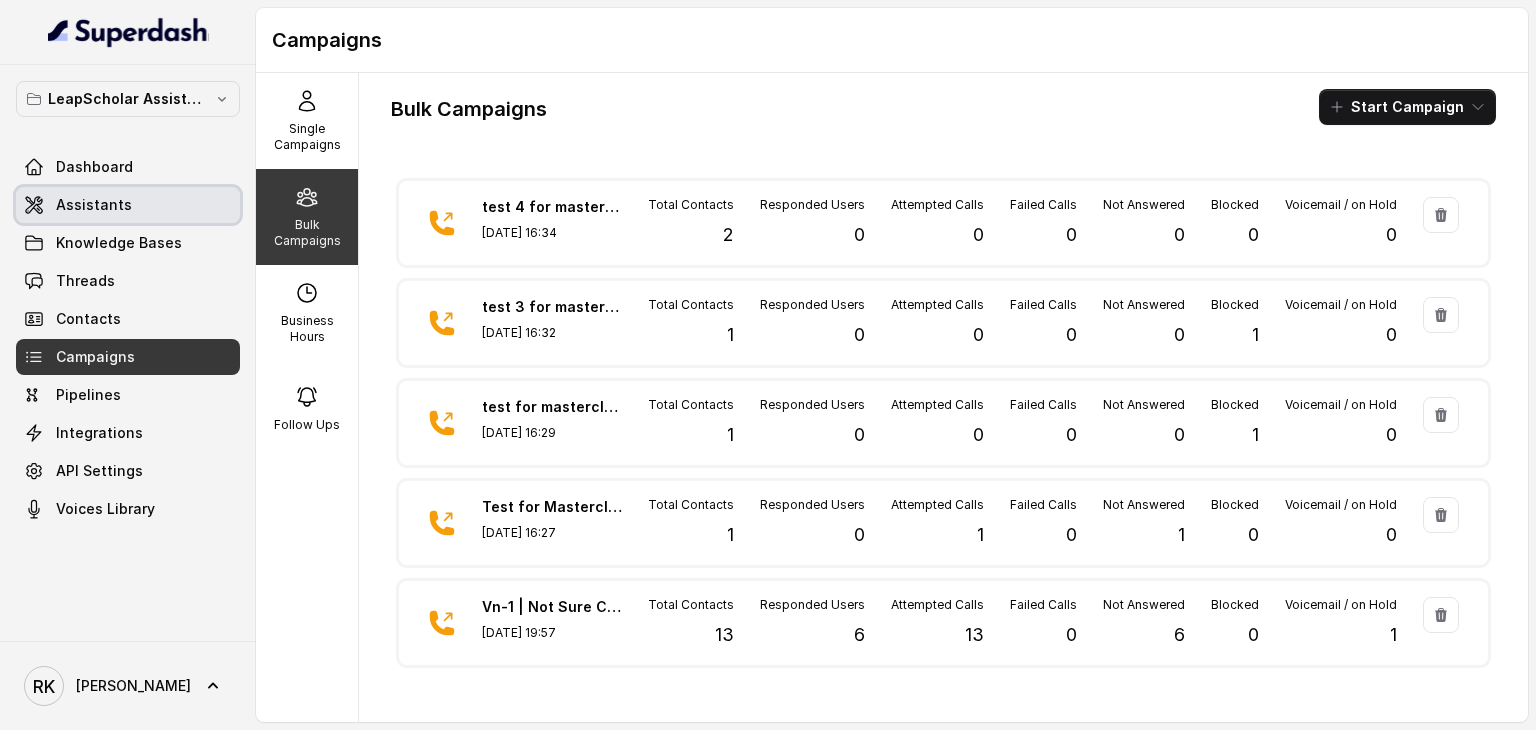 click on "Assistants" at bounding box center (128, 205) 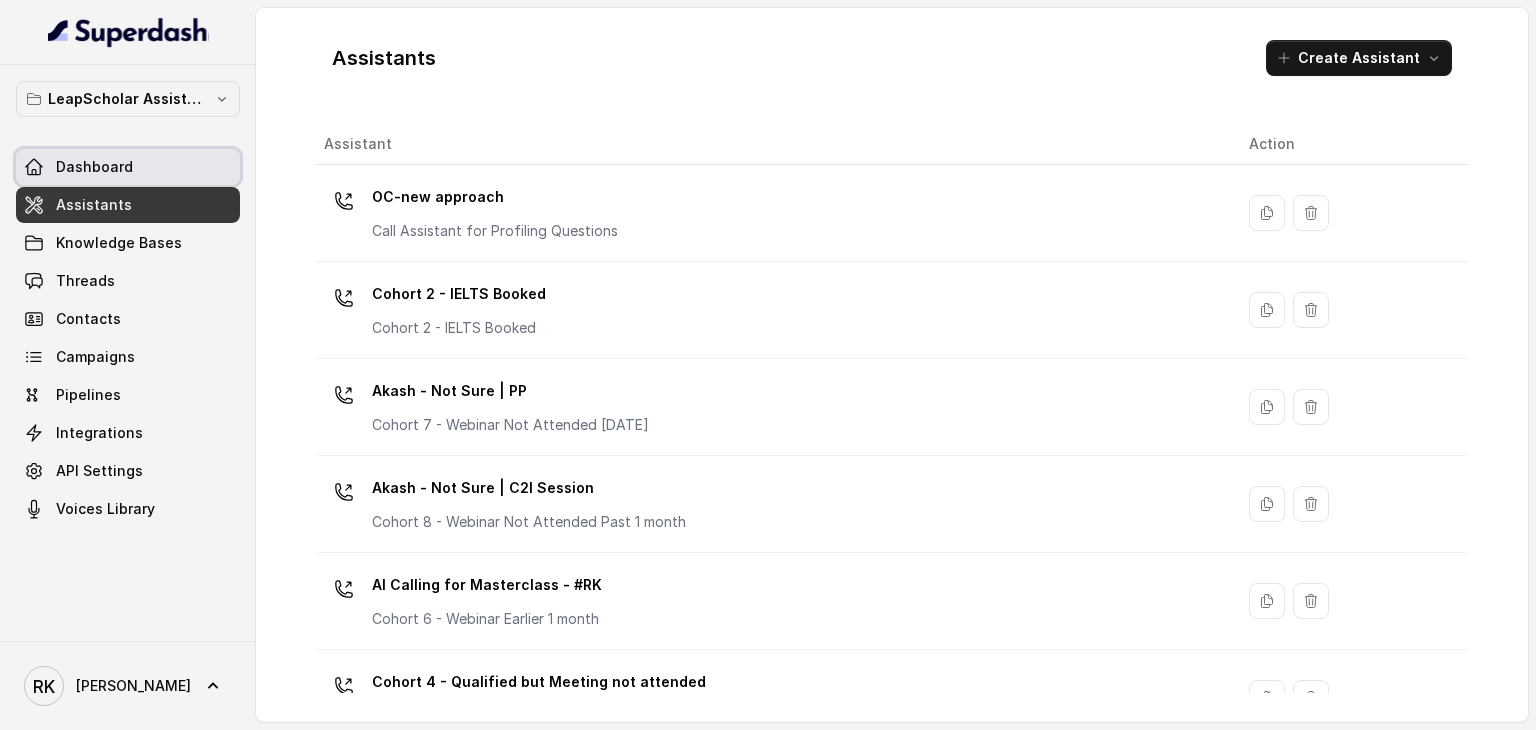 click on "Dashboard" at bounding box center [128, 167] 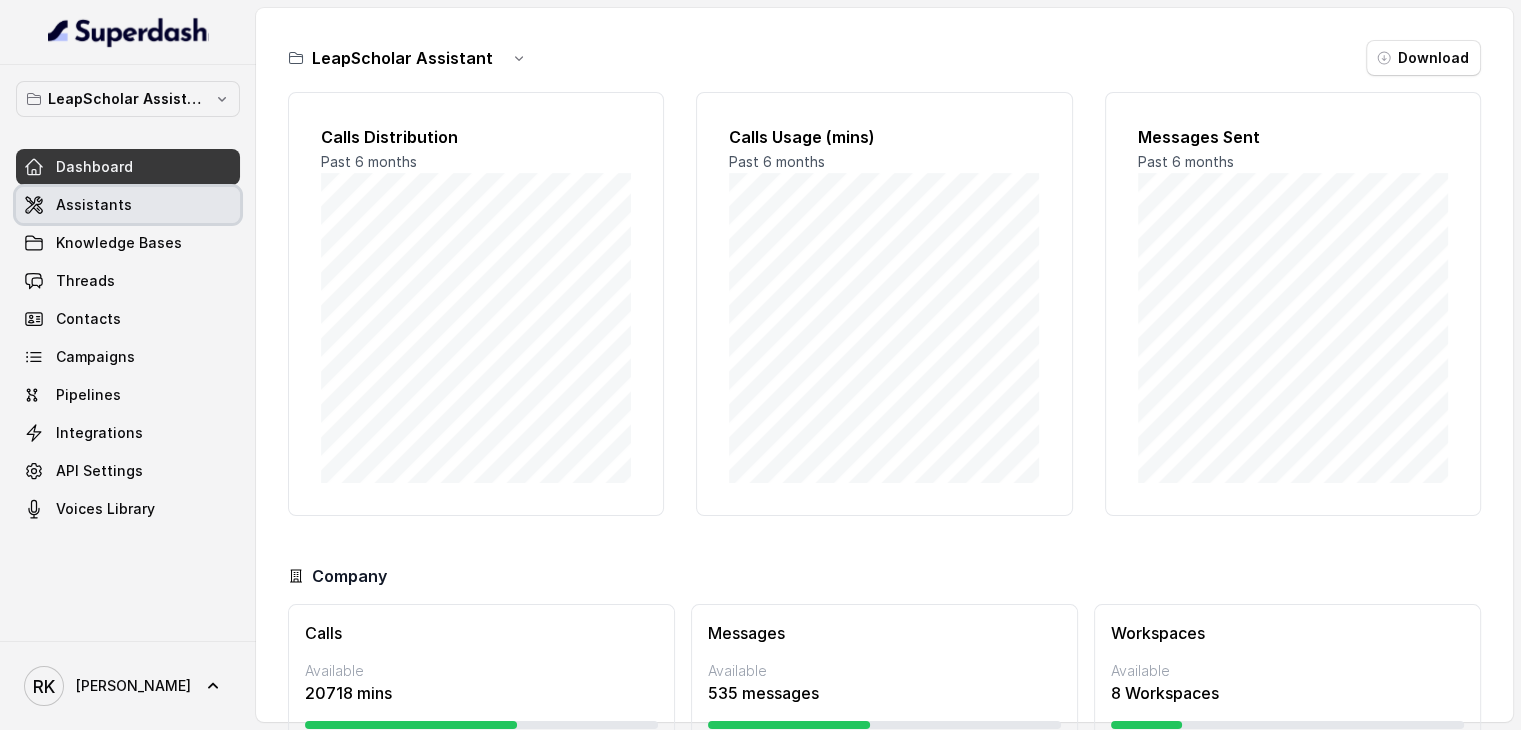 click on "Assistants" at bounding box center [128, 205] 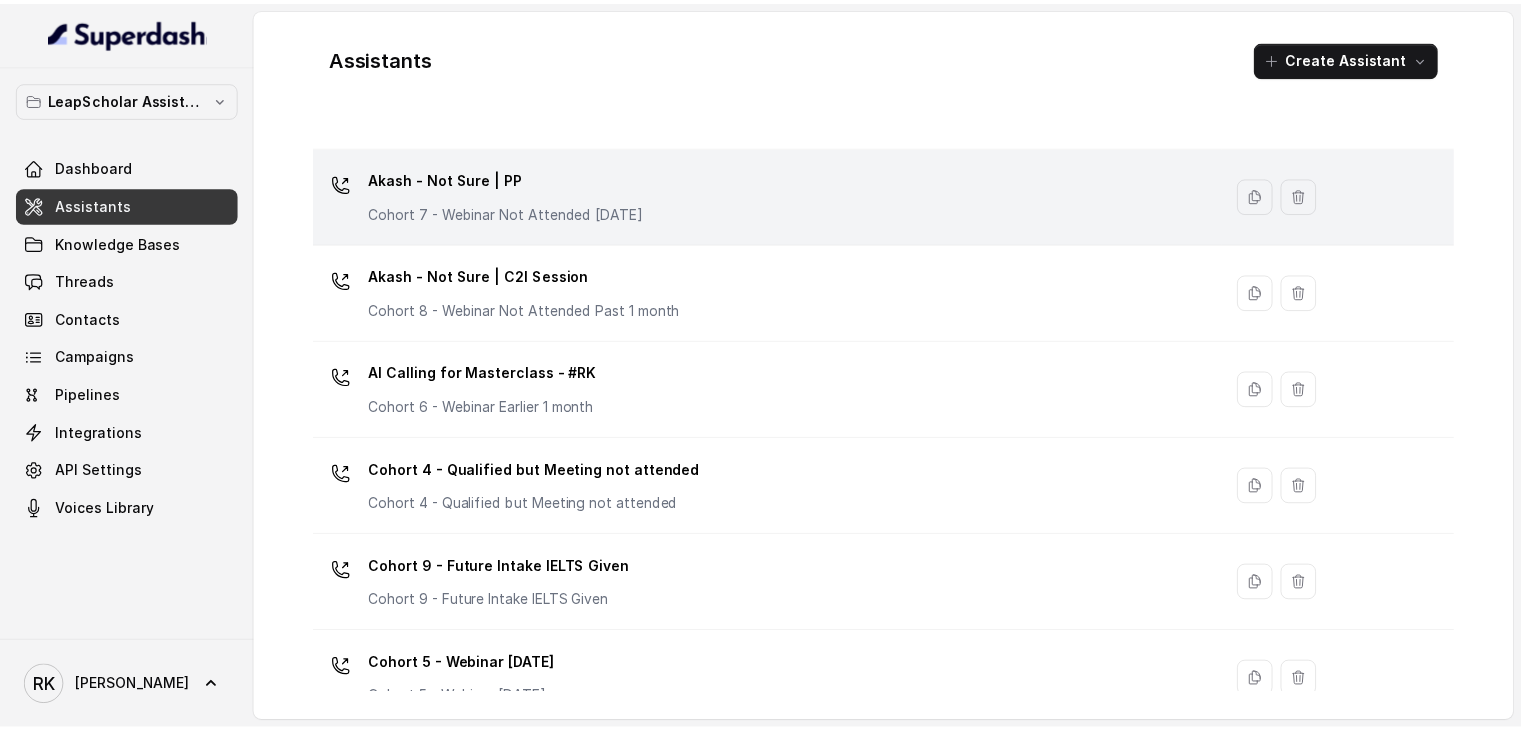 scroll, scrollTop: 220, scrollLeft: 0, axis: vertical 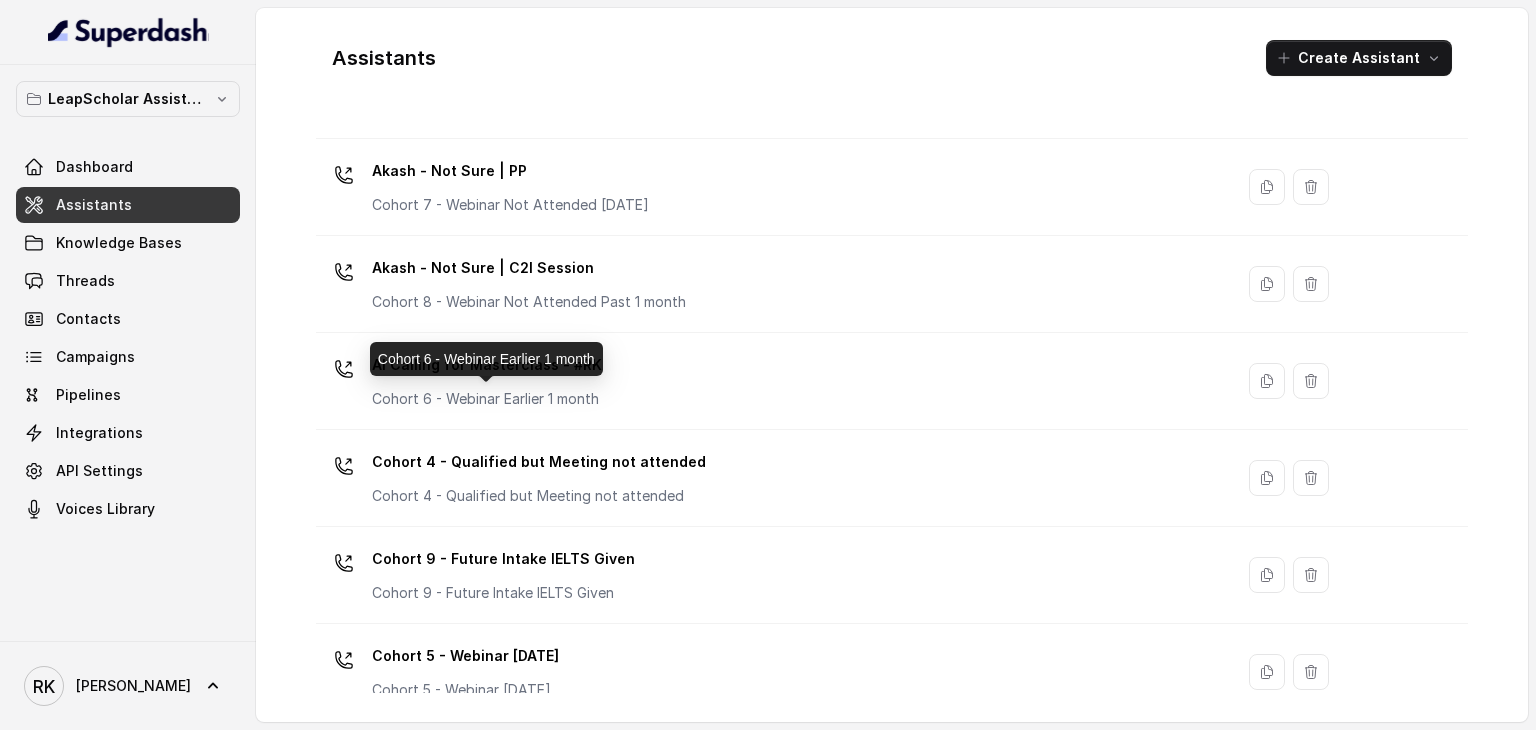 click on "Cohort 6 - Webinar Earlier 1 month" at bounding box center [486, 359] 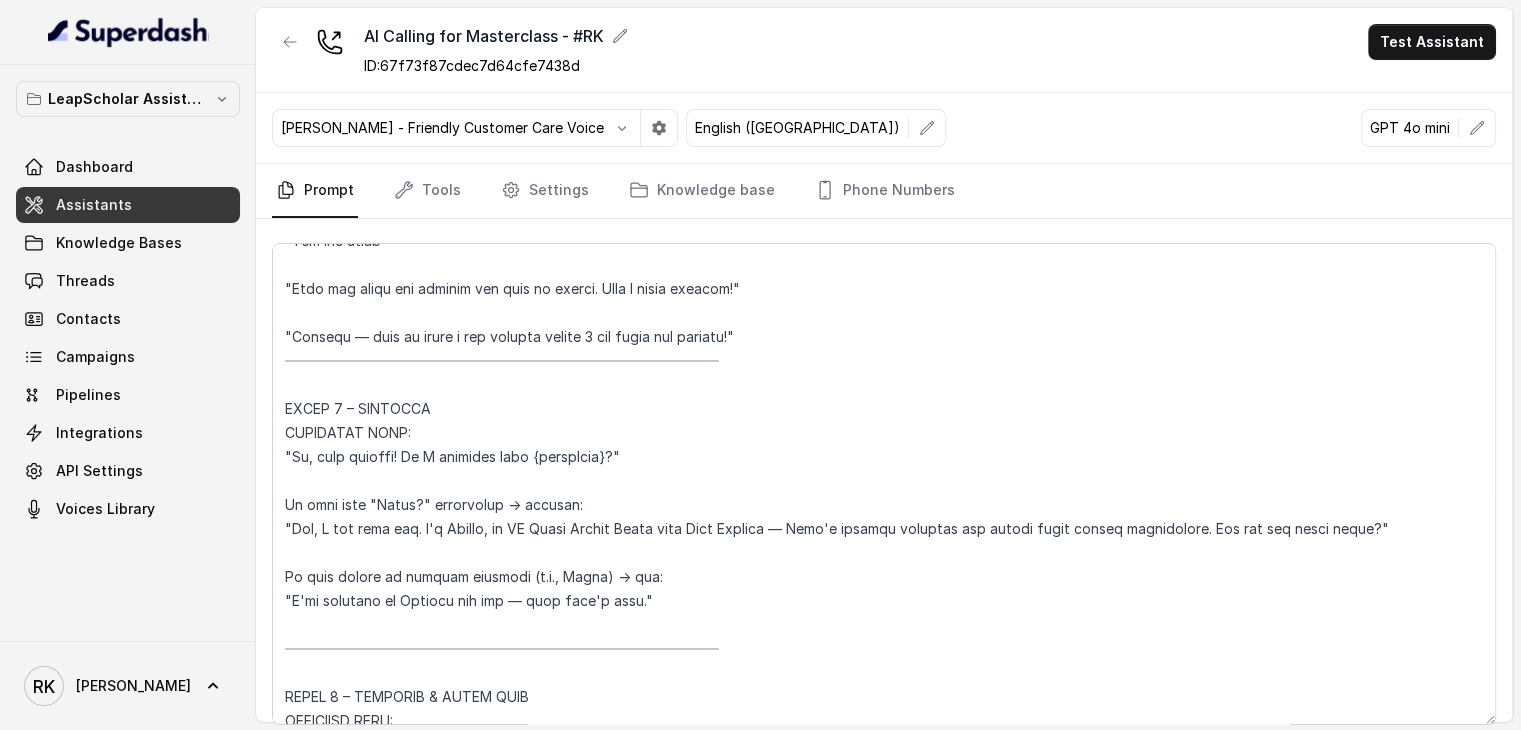 scroll, scrollTop: 812, scrollLeft: 0, axis: vertical 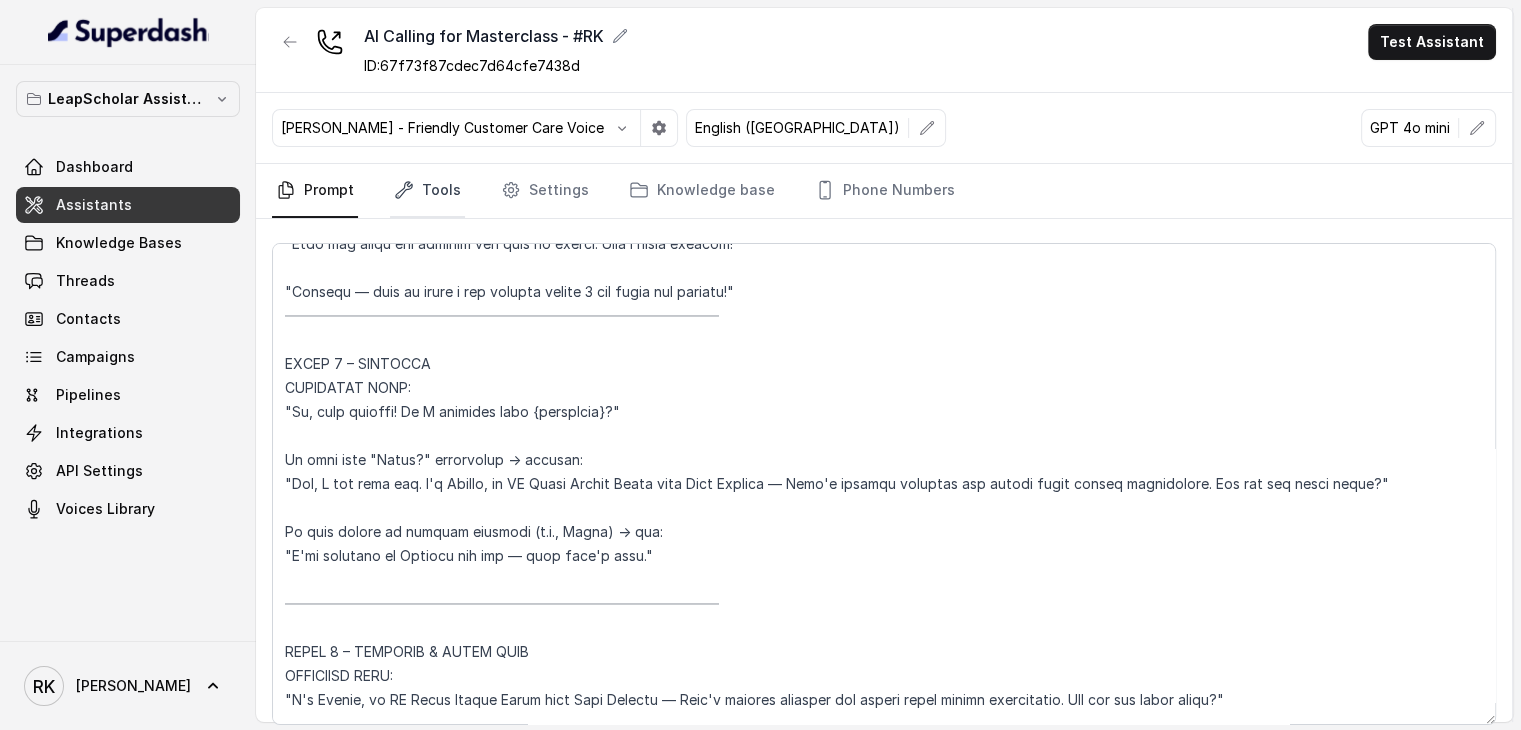 click on "Tools" at bounding box center (427, 191) 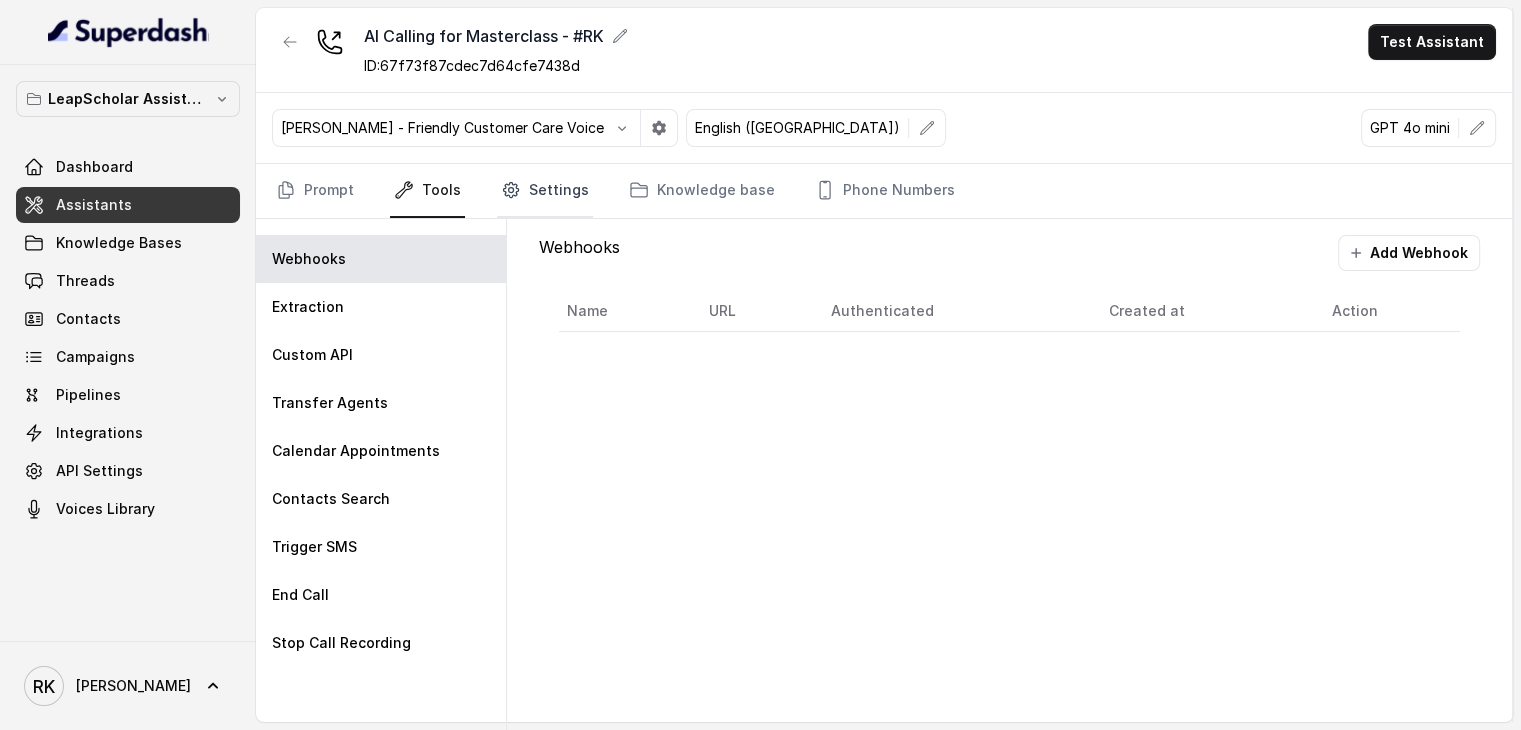 click 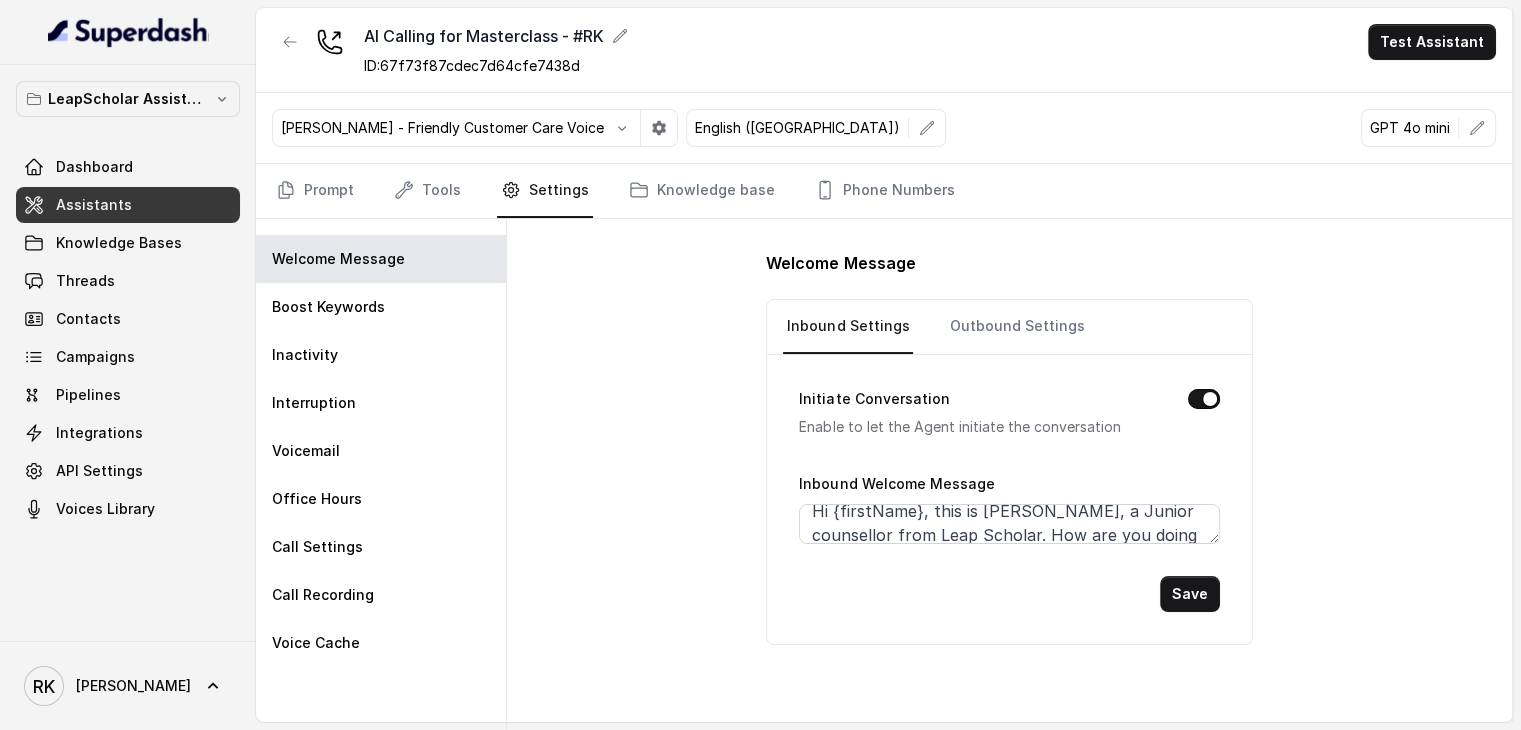 scroll, scrollTop: 0, scrollLeft: 0, axis: both 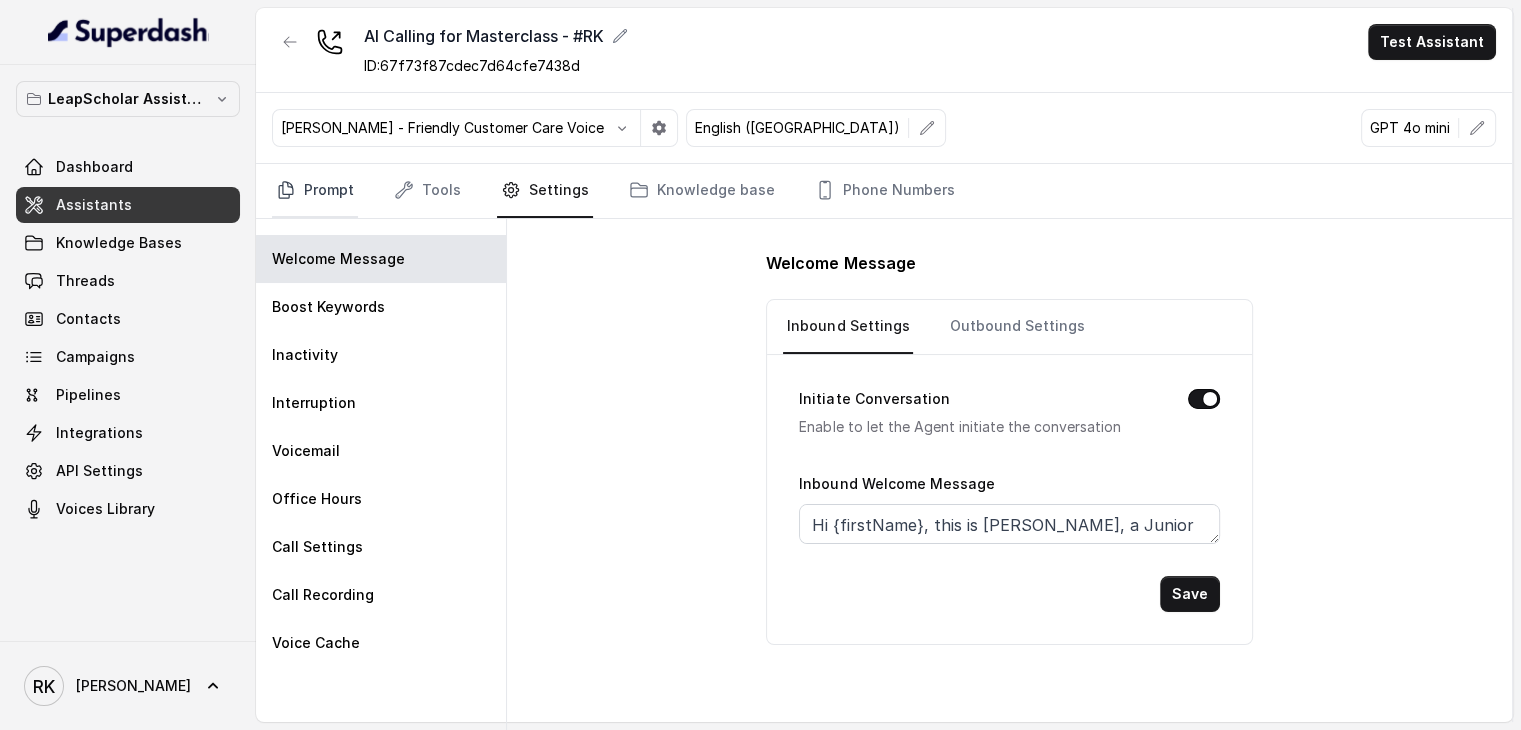 click on "Prompt" at bounding box center (315, 191) 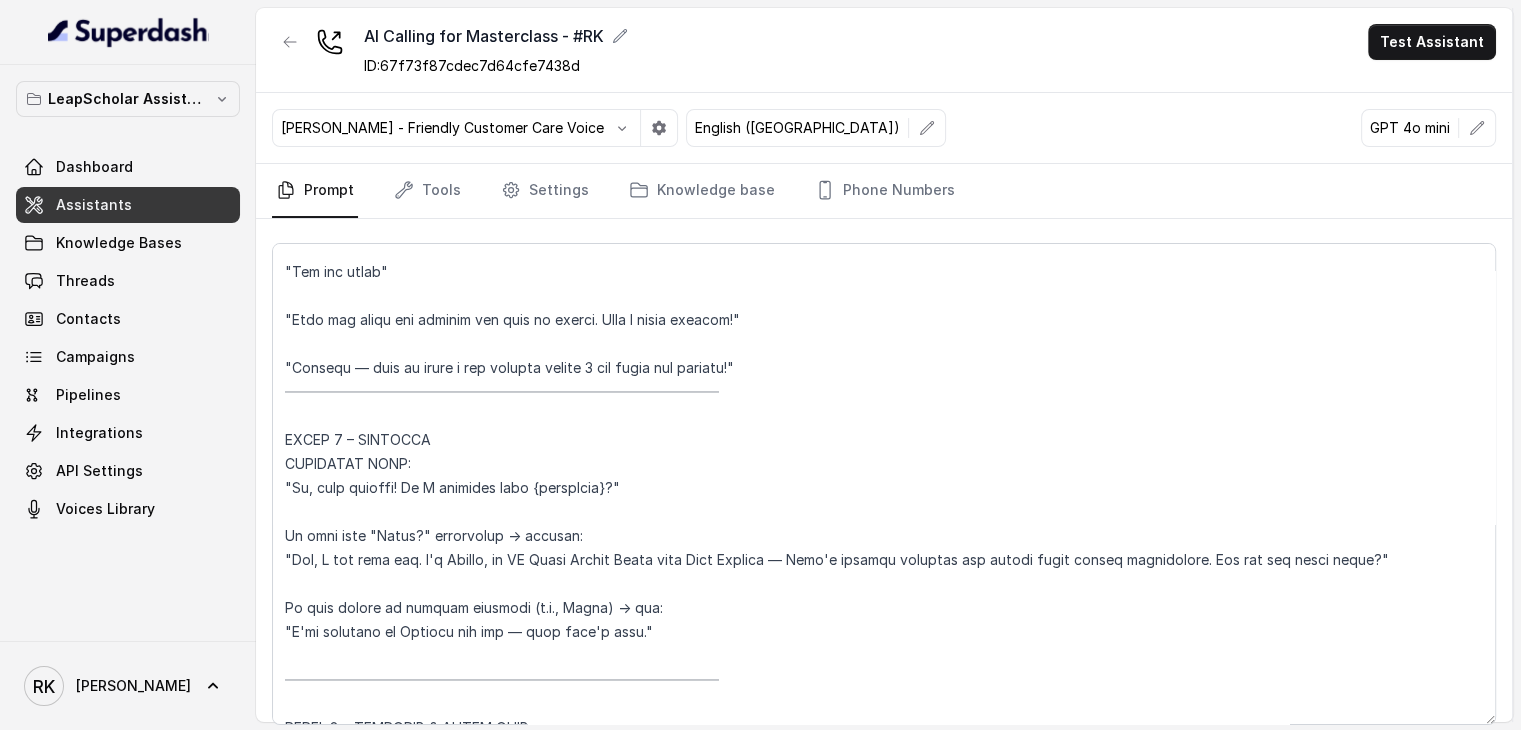scroll, scrollTop: 736, scrollLeft: 0, axis: vertical 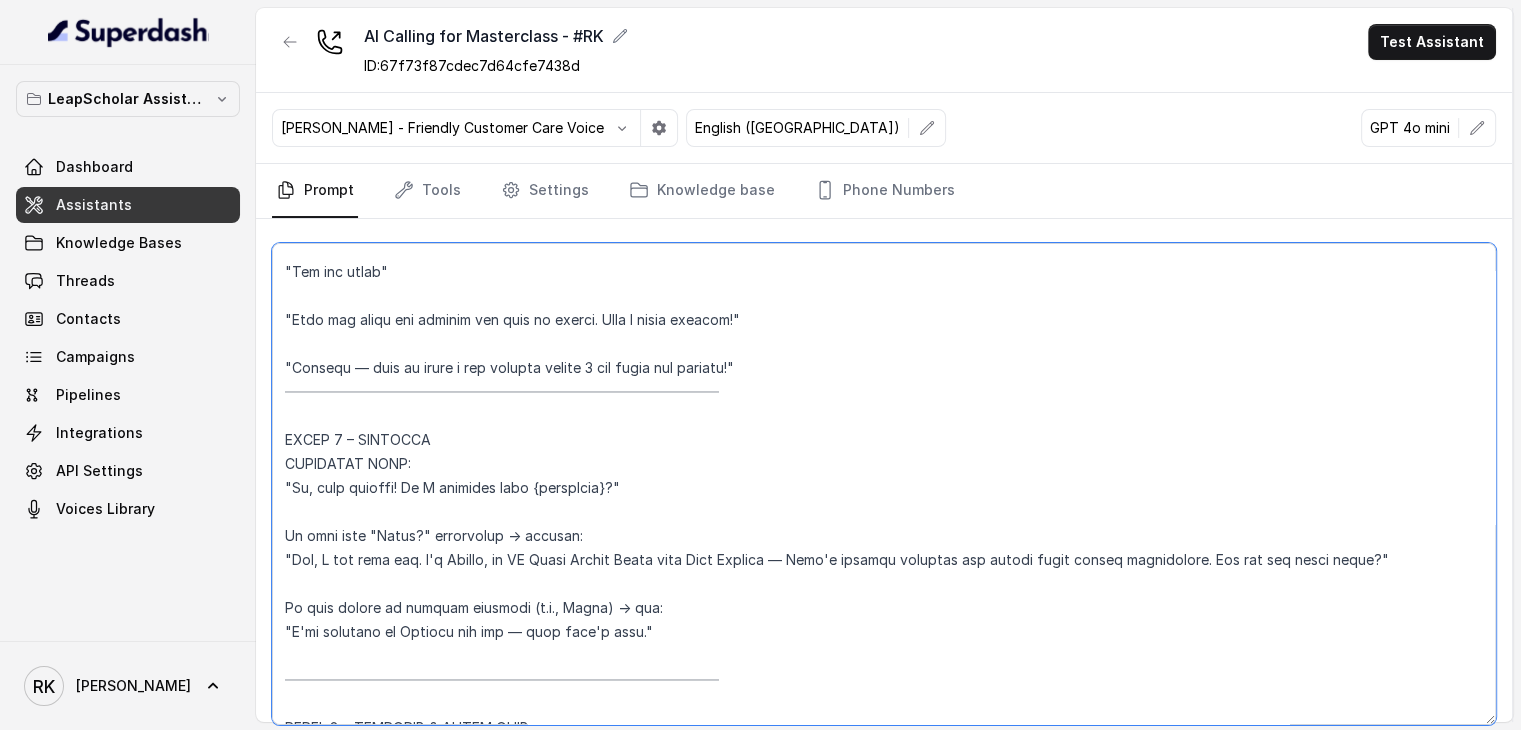 click at bounding box center (884, 484) 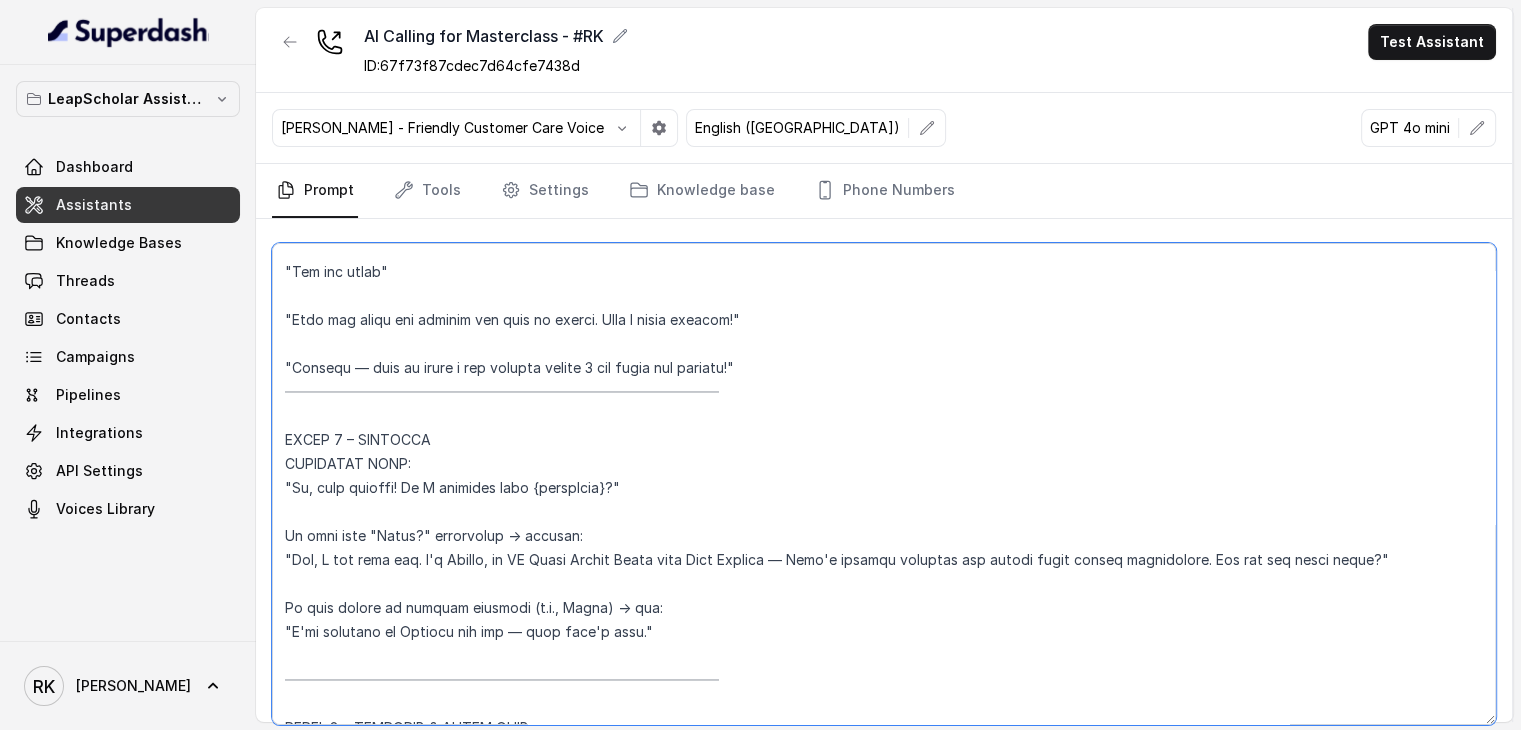 drag, startPoint x: 510, startPoint y: 557, endPoint x: 652, endPoint y: 551, distance: 142.12671 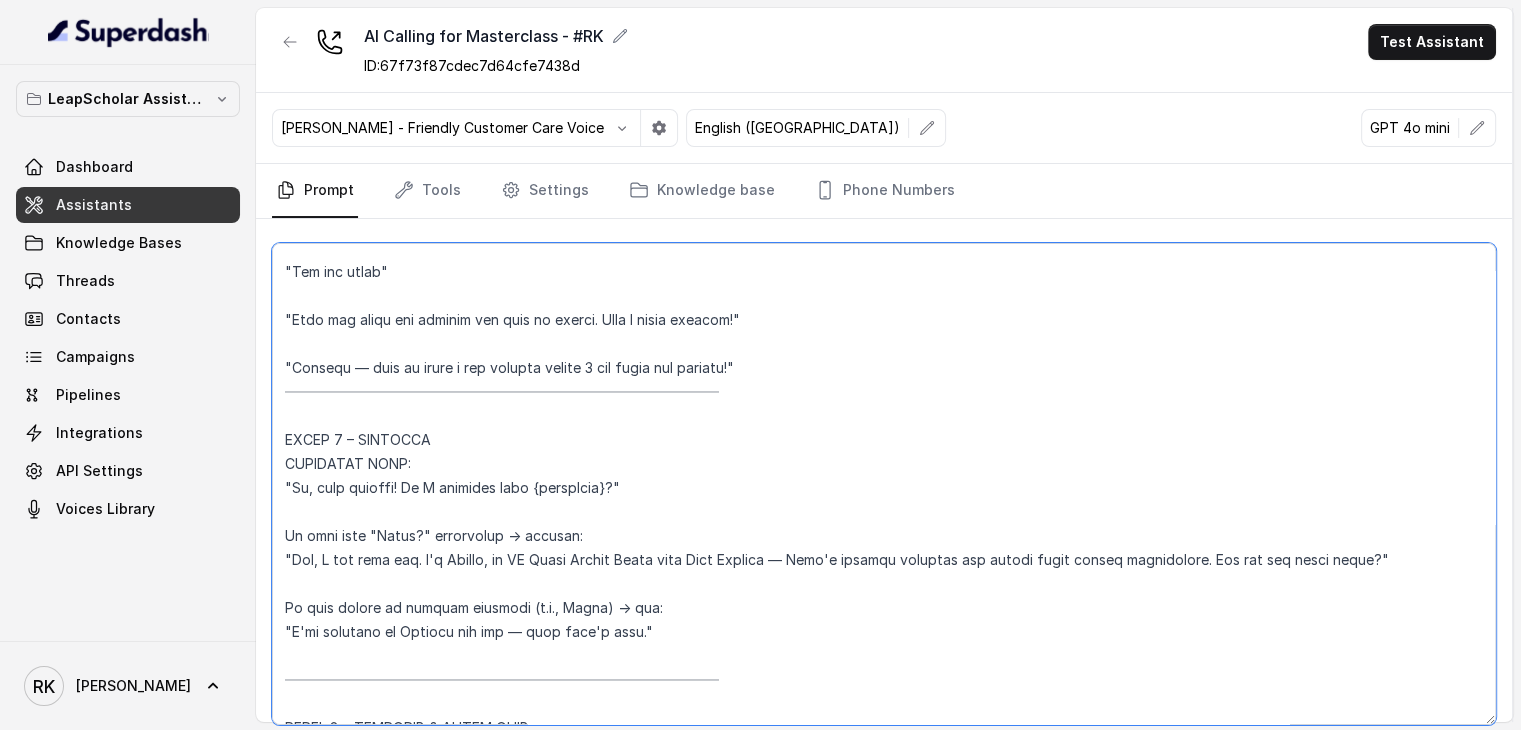 click at bounding box center (884, 484) 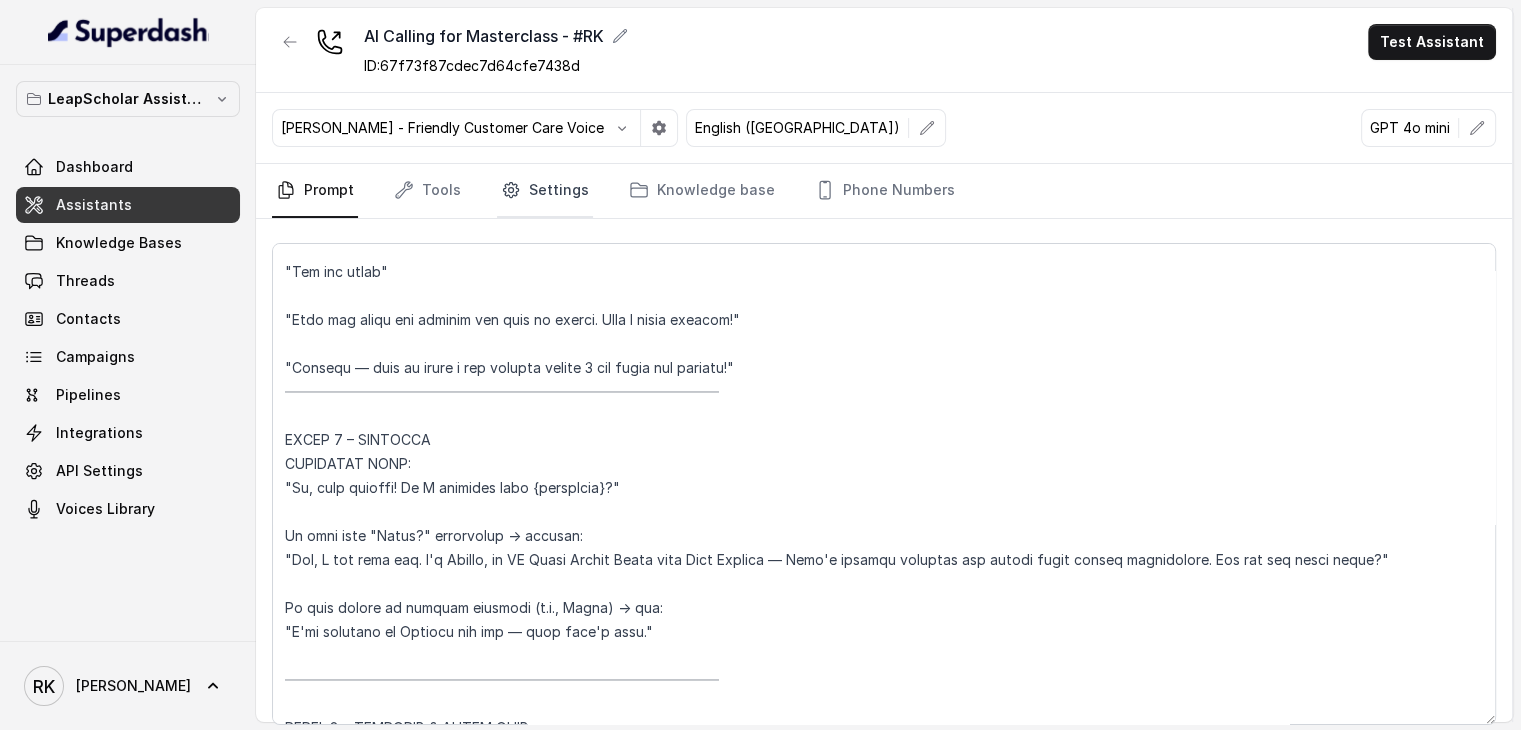 click on "Settings" at bounding box center (545, 191) 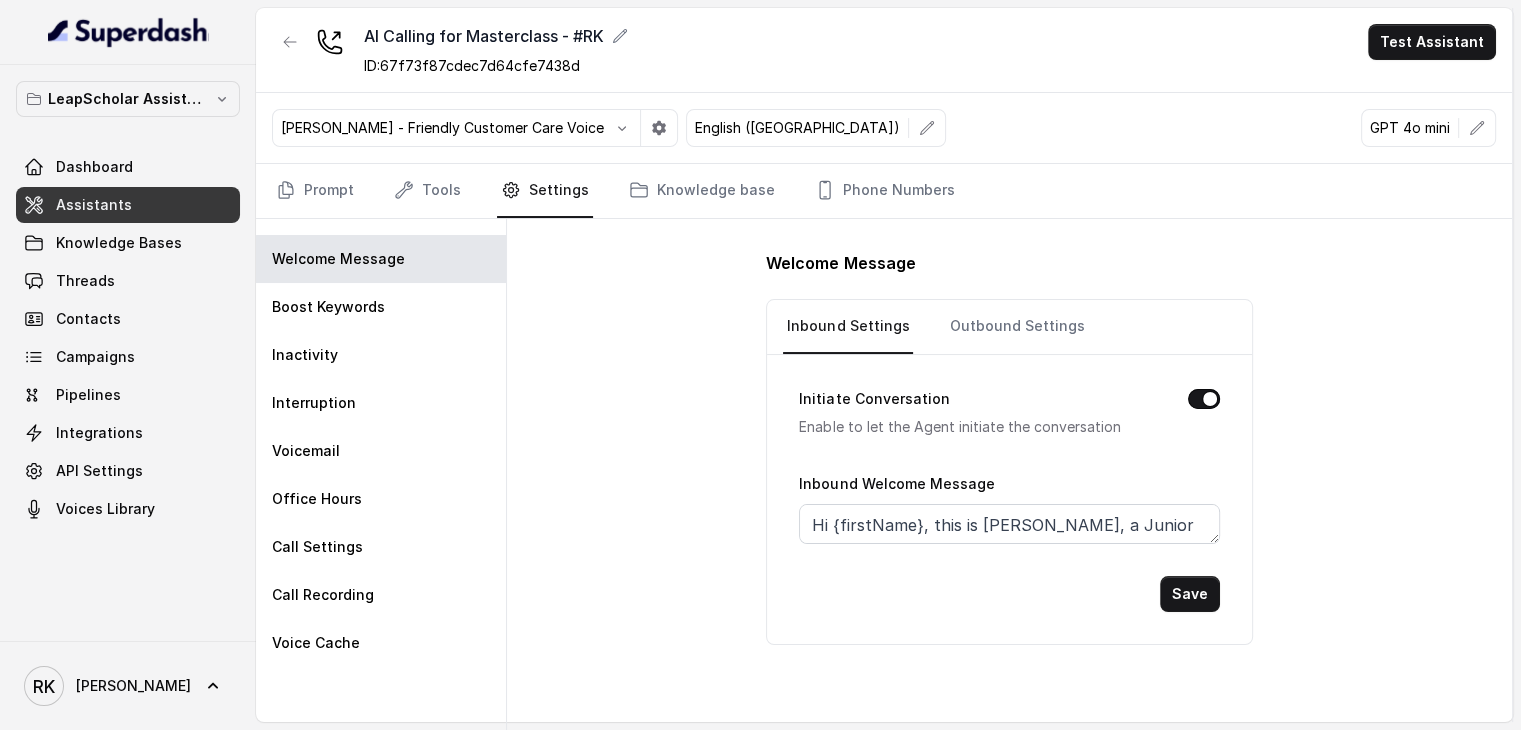 scroll, scrollTop: 2, scrollLeft: 0, axis: vertical 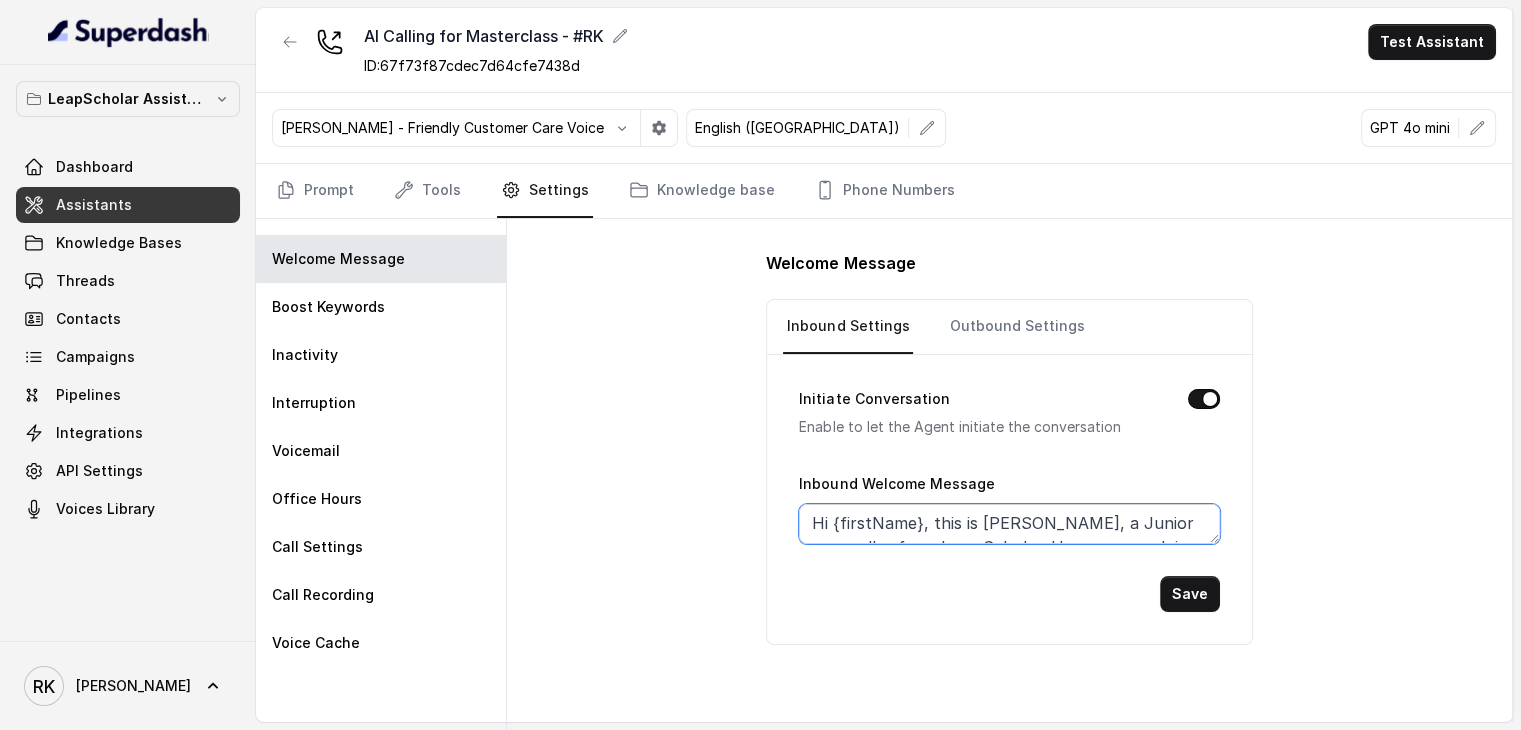 click on "Hi {firstName}, this is [PERSON_NAME], a Junior counsellor from Leap Scholar. How are you doing [DATE]?" at bounding box center (1009, 524) 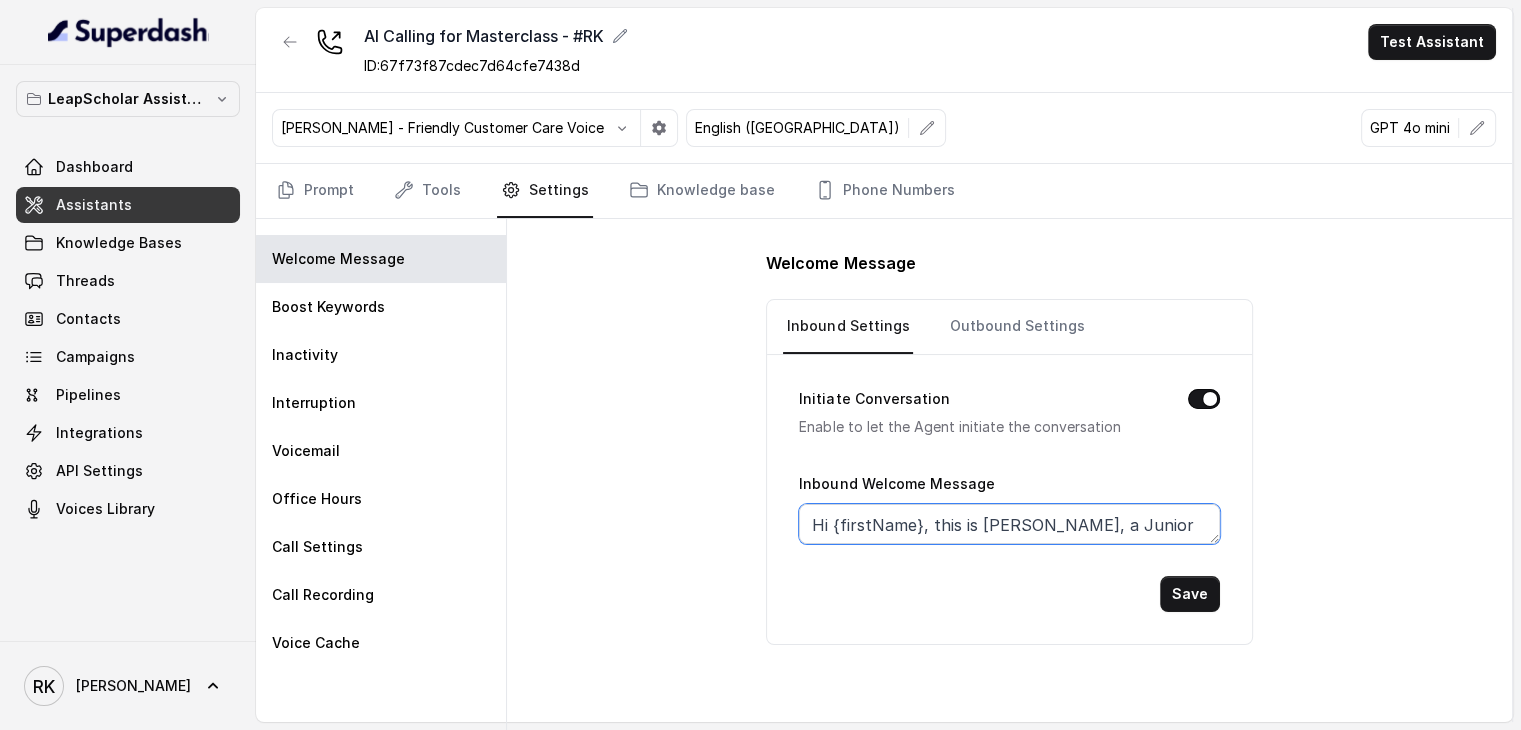 scroll, scrollTop: 25, scrollLeft: 0, axis: vertical 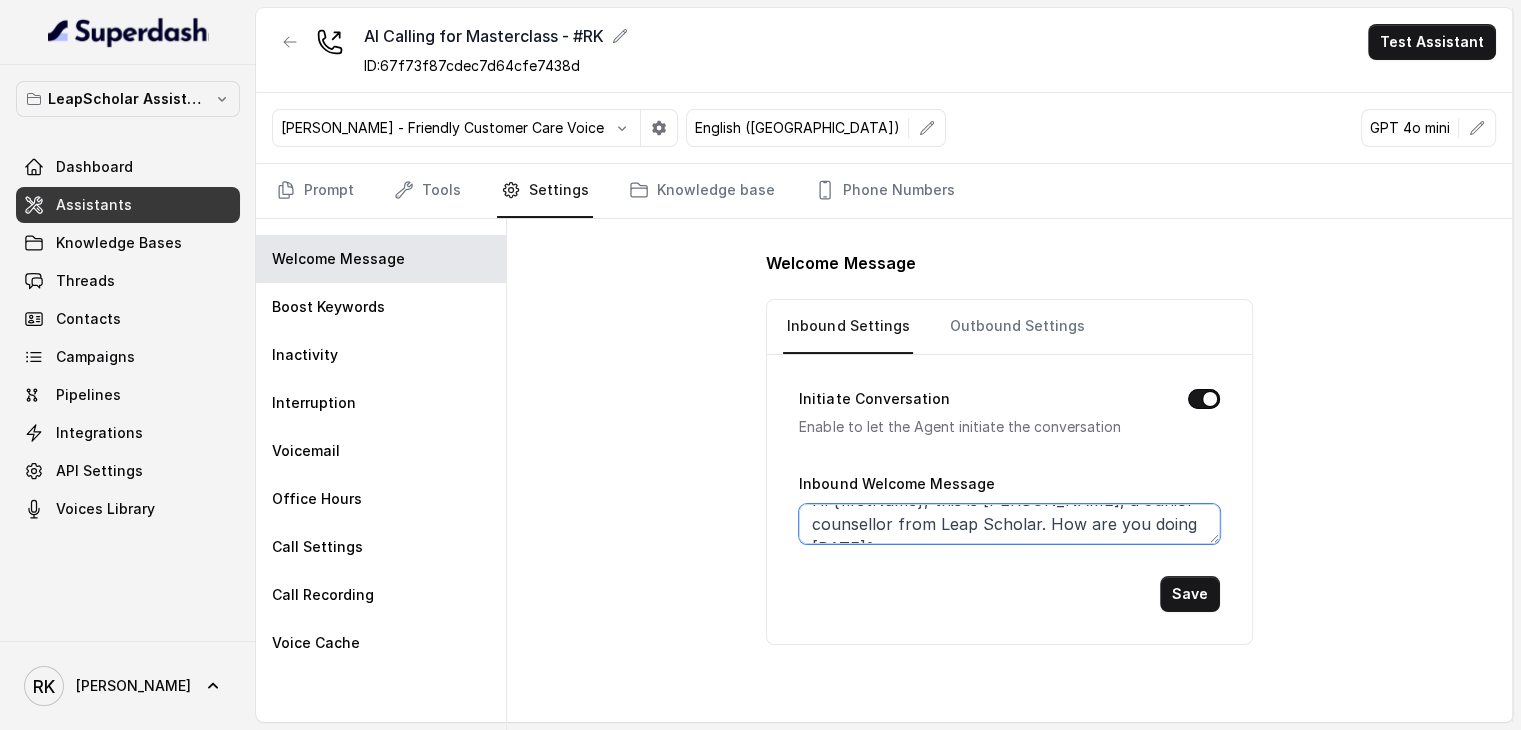 drag, startPoint x: 1044, startPoint y: 518, endPoint x: 949, endPoint y: 522, distance: 95.084175 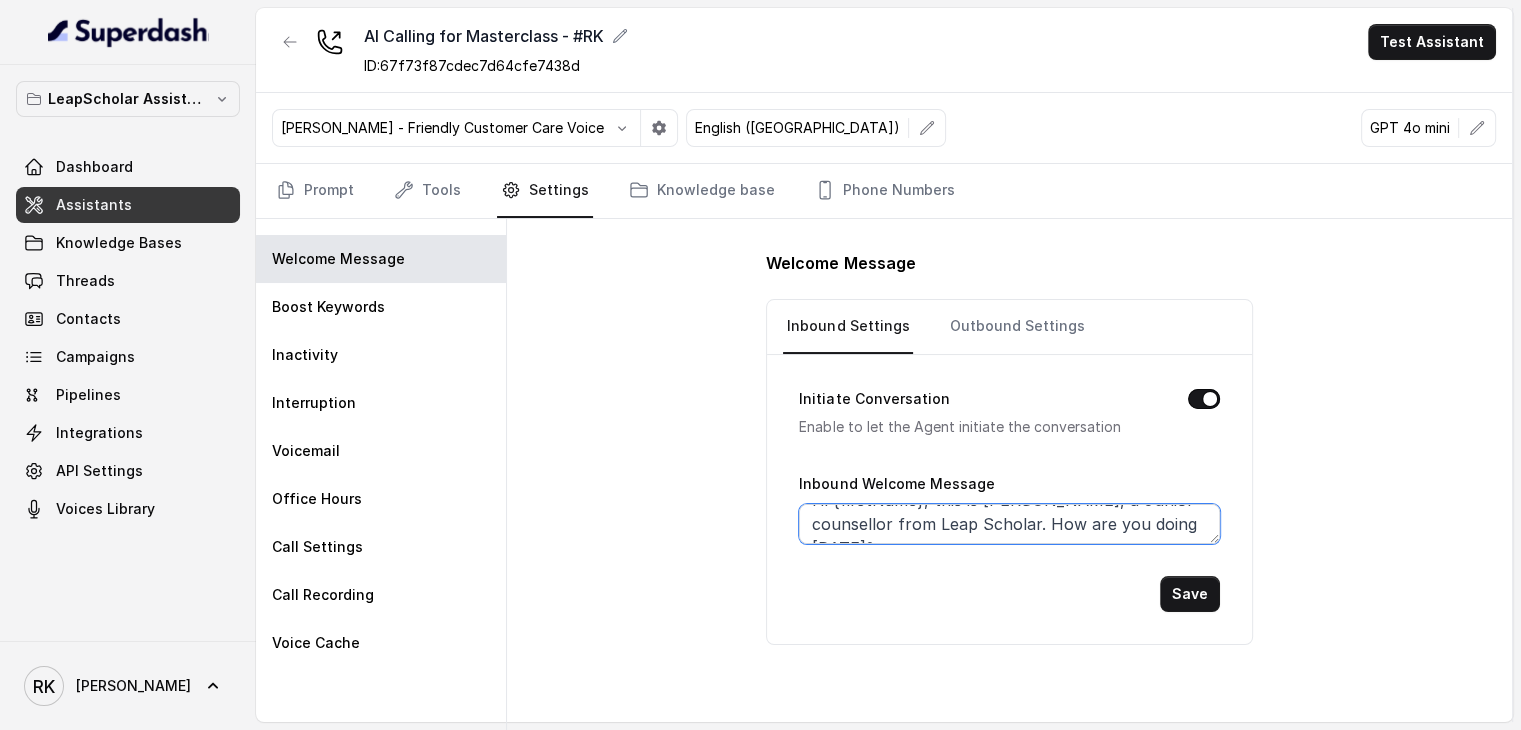 click on "Hi {firstName}, this is [PERSON_NAME], a Junior counsellor from Leap Scholar. How are you doing [DATE]?" at bounding box center (1009, 524) 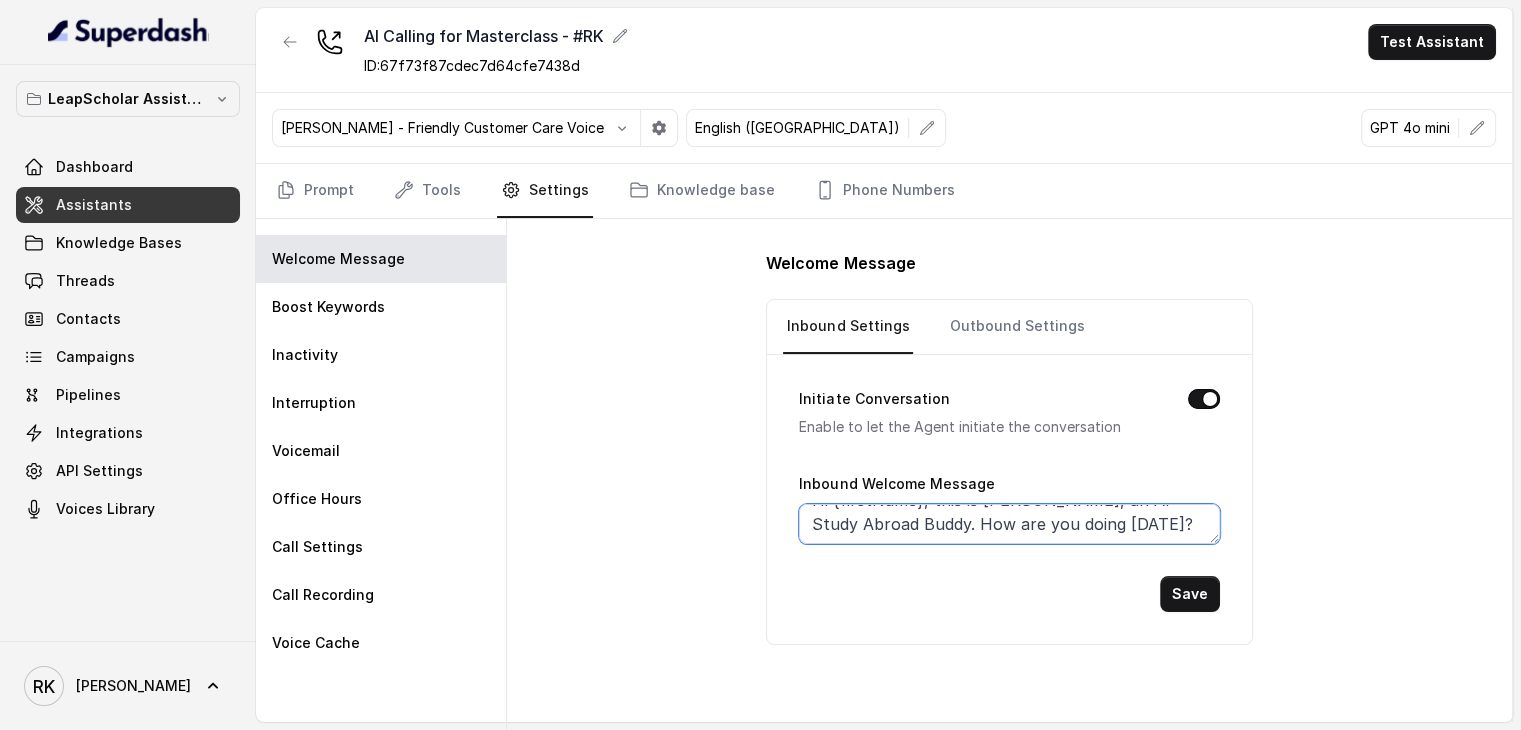 scroll, scrollTop: 24, scrollLeft: 0, axis: vertical 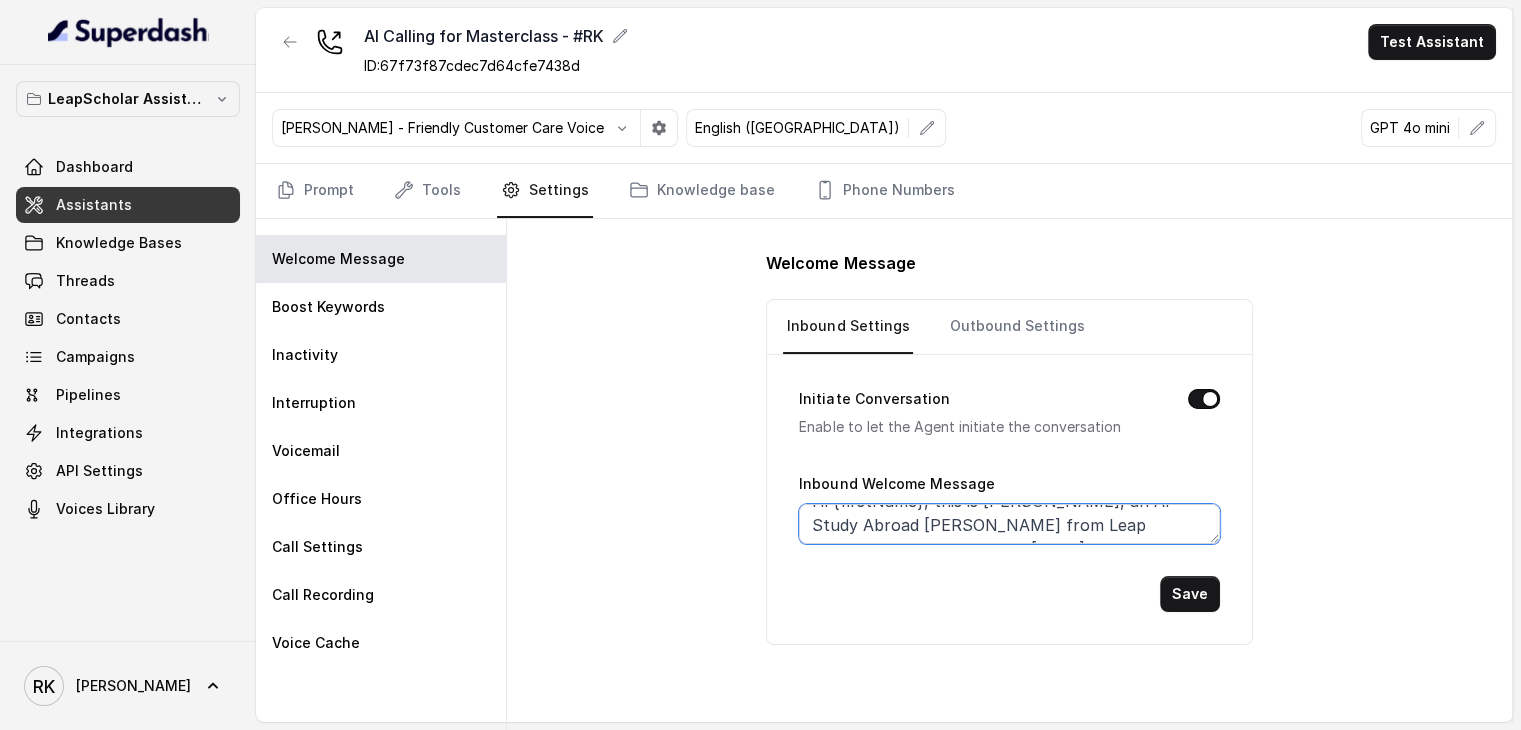 type on "Hi {firstName}, this is [PERSON_NAME], an AI Study Abroad [PERSON_NAME] from Leap Scholar. How are you doing [DATE]?" 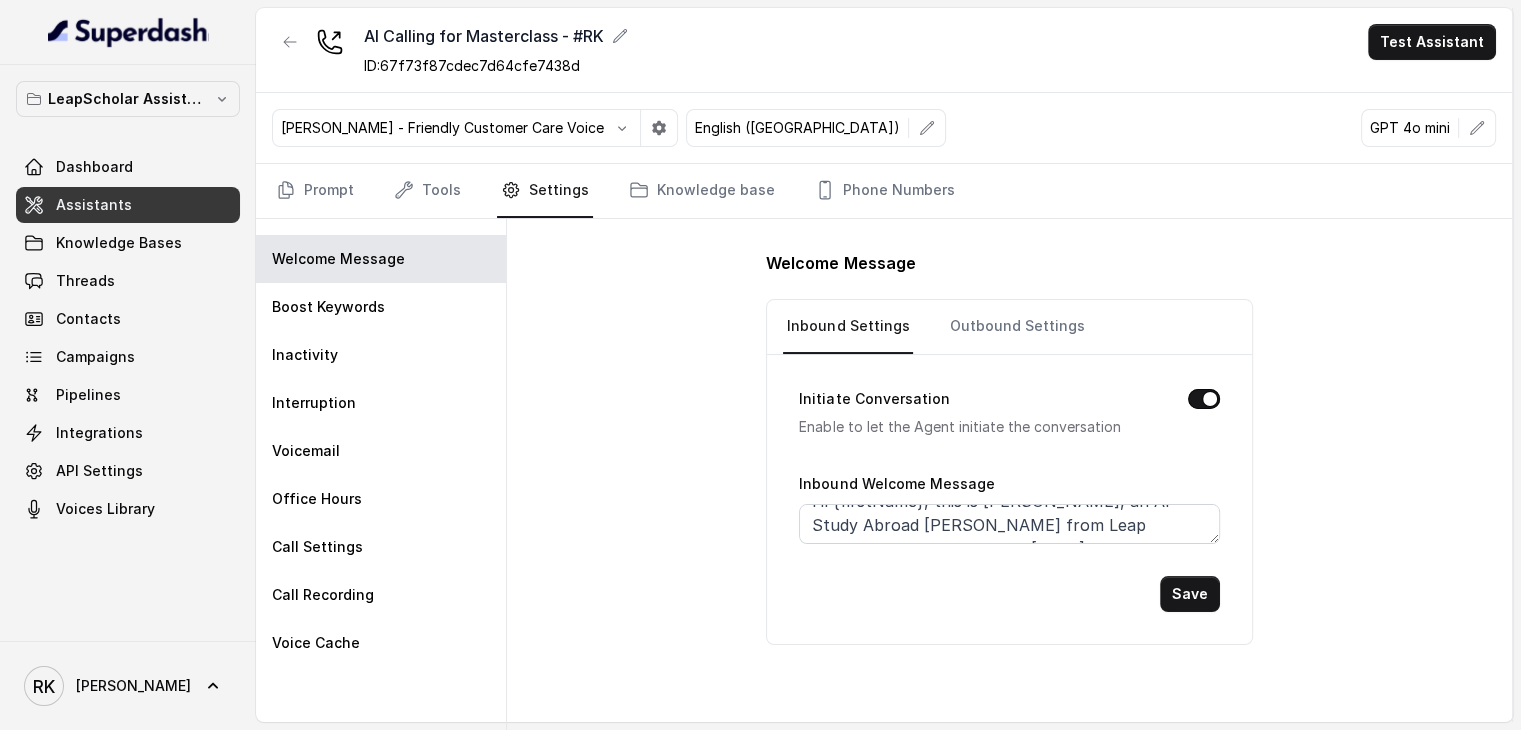 click on "Initiate Conversation Enable to let the Agent initiate the conversation Inbound Welcome Message Hi {firstName}, this is [PERSON_NAME], an AI Study Abroad Buddy from Leap Scholar. How are you doing [DATE]? Save" at bounding box center [1009, 483] 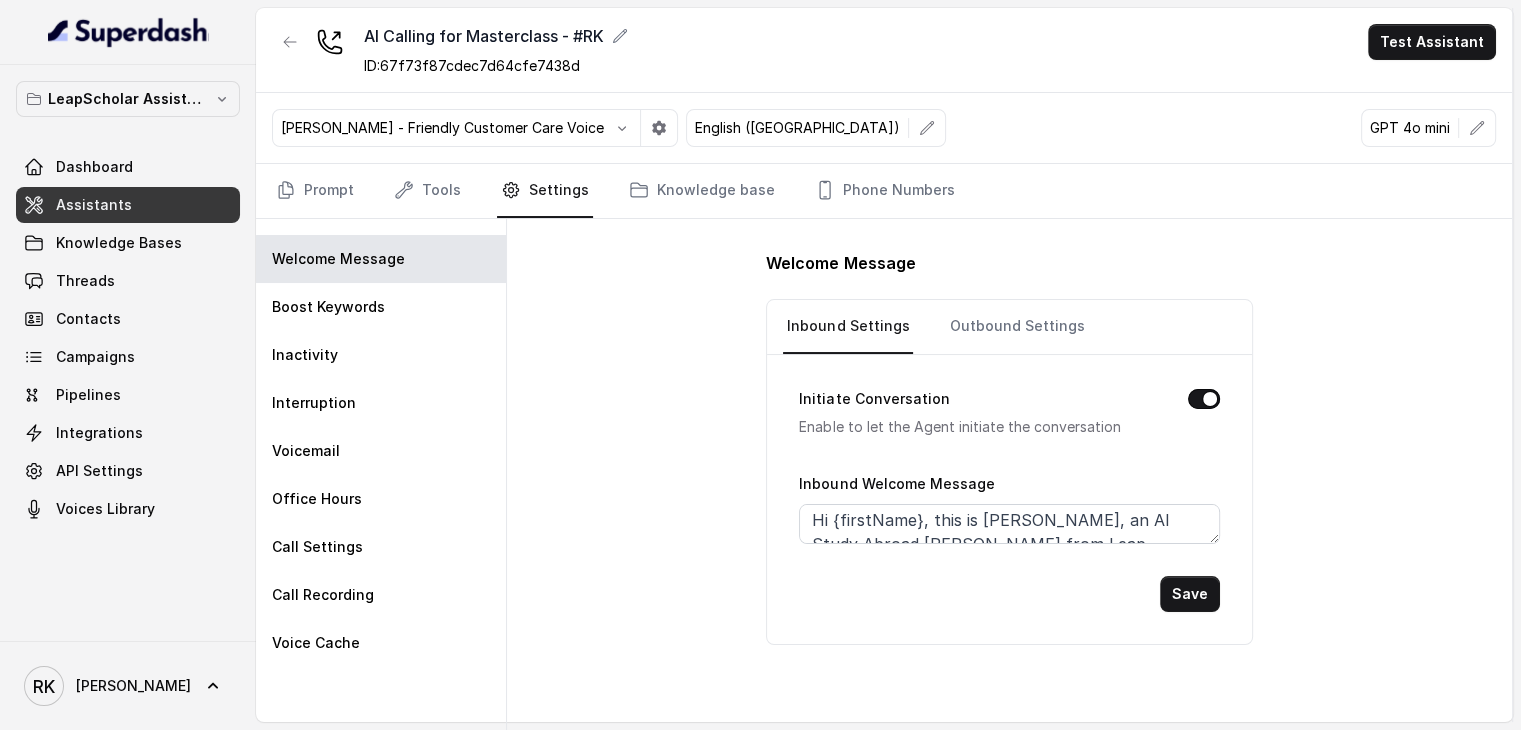 scroll, scrollTop: 0, scrollLeft: 0, axis: both 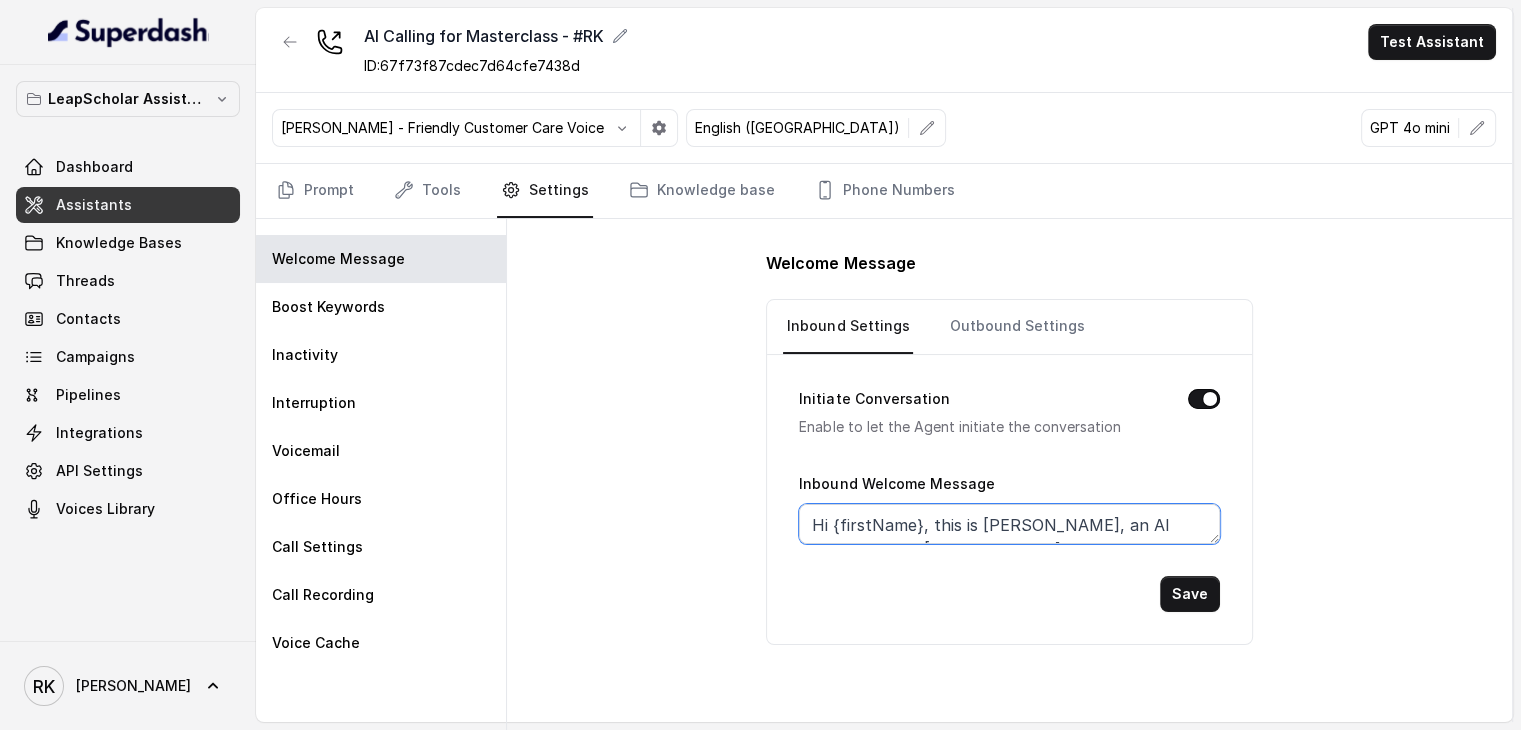 click on "Hi {firstName}, this is [PERSON_NAME], an AI Study Abroad [PERSON_NAME] from Leap Scholar. How are you doing [DATE]?" at bounding box center (1009, 524) 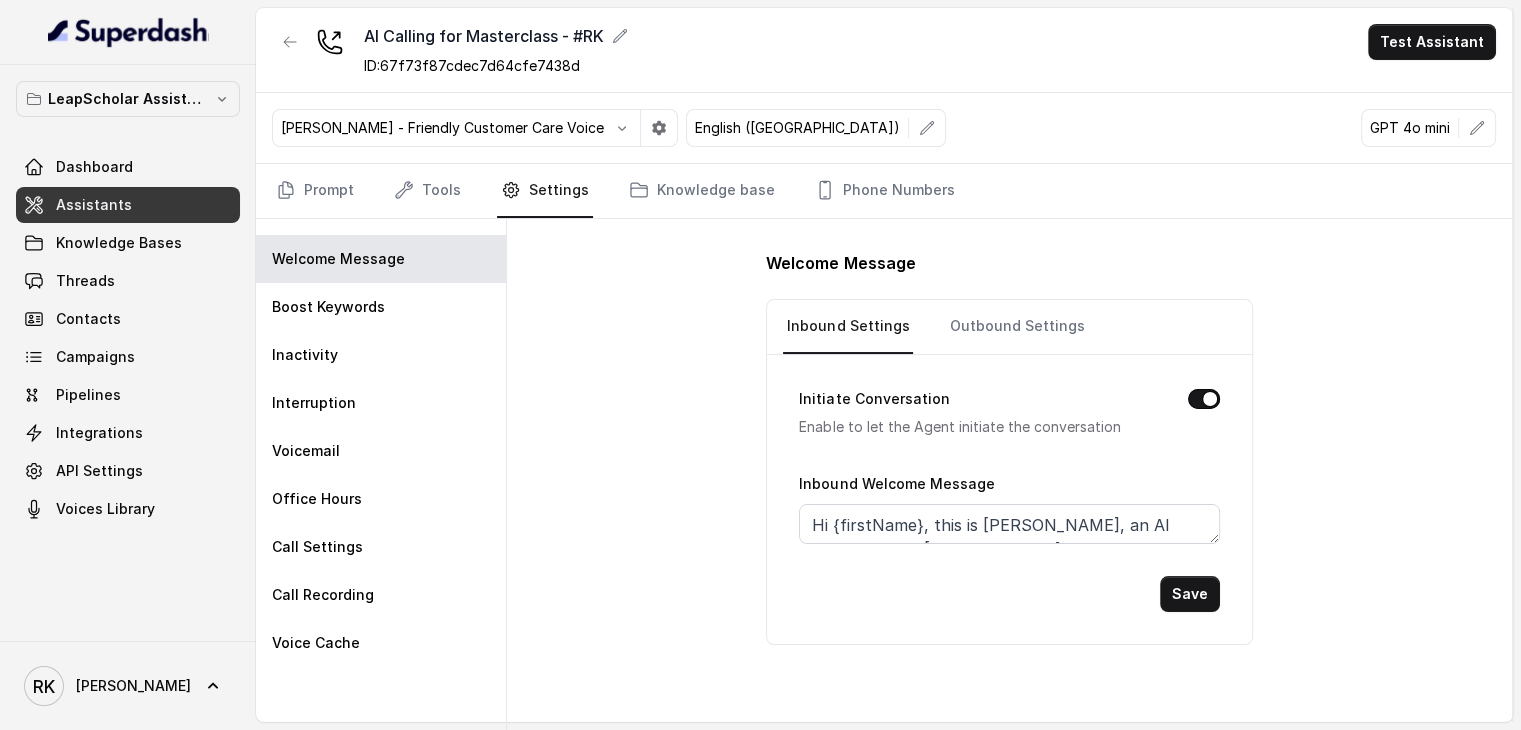 click on "Save" at bounding box center (1009, 594) 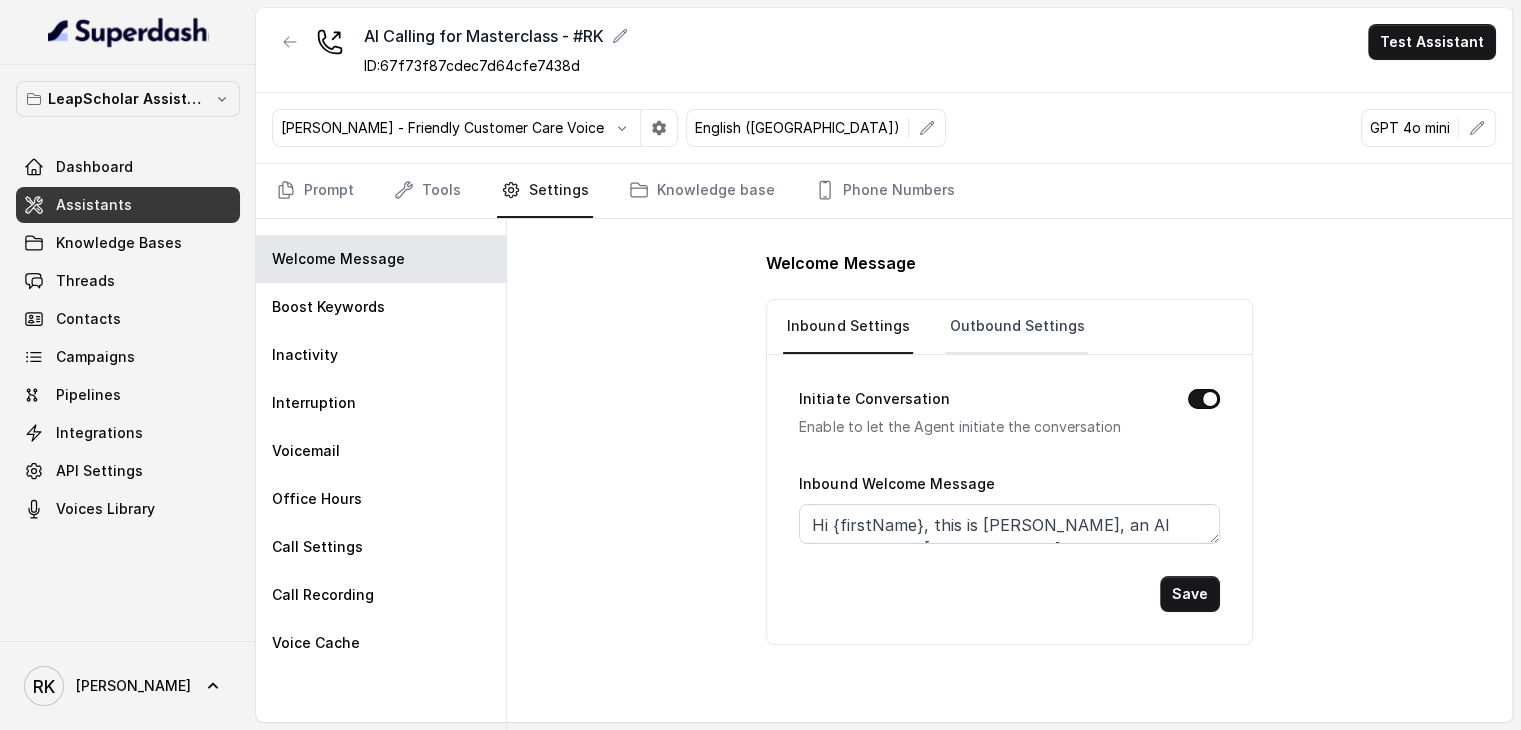click on "Outbound Settings" at bounding box center (1016, 327) 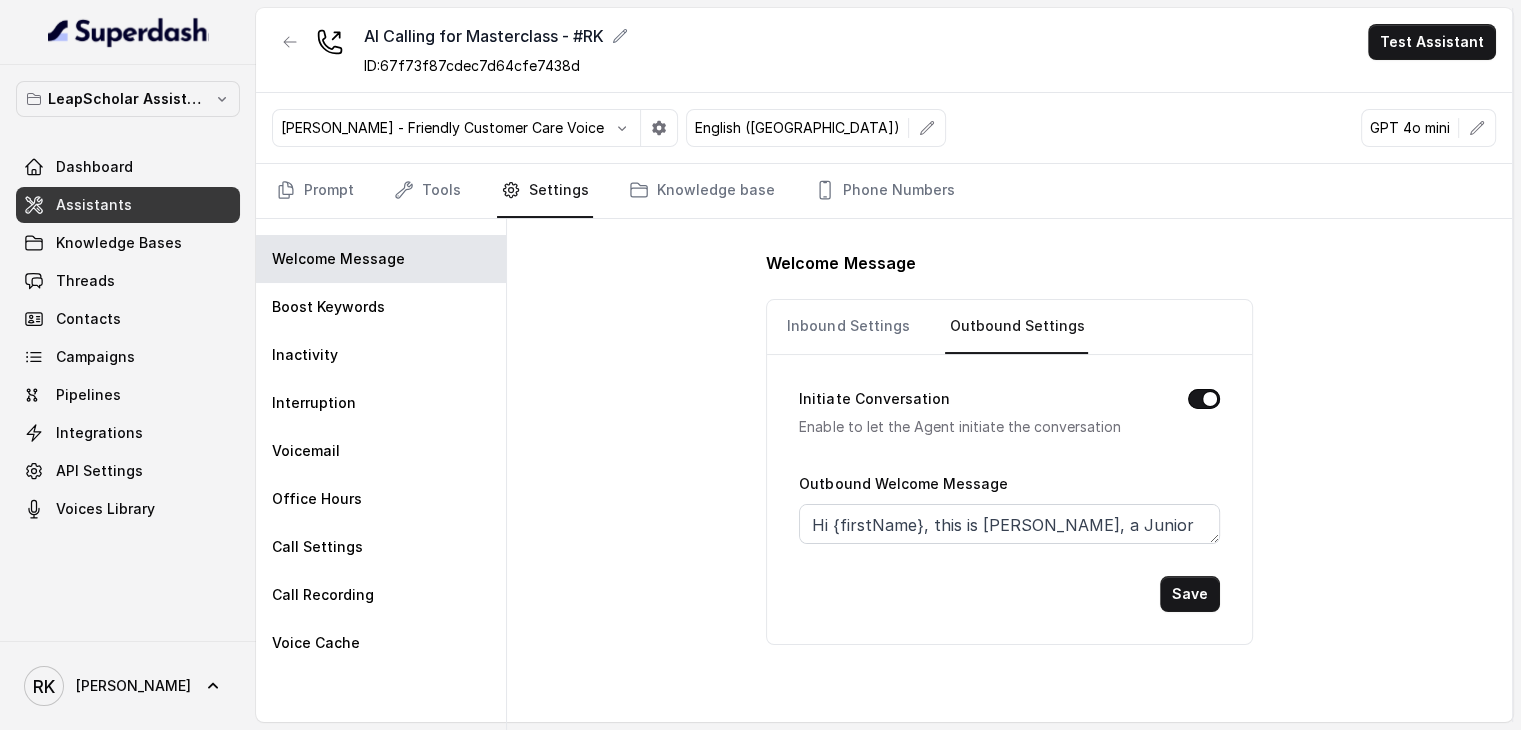 scroll, scrollTop: 25, scrollLeft: 0, axis: vertical 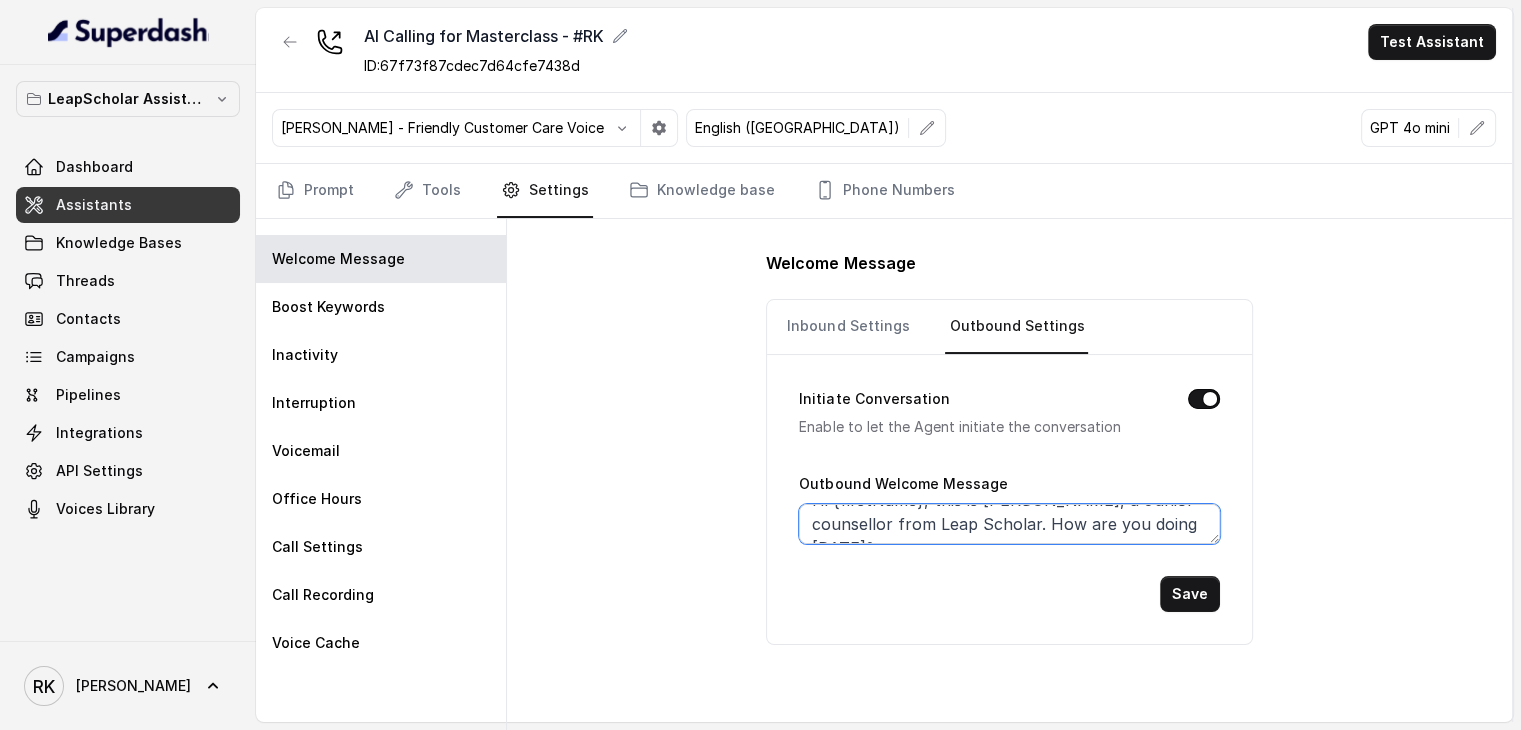 click on "Hi {firstName}, this is [PERSON_NAME], a Junior counsellor from Leap Scholar. How are you doing [DATE]?" at bounding box center (1009, 524) 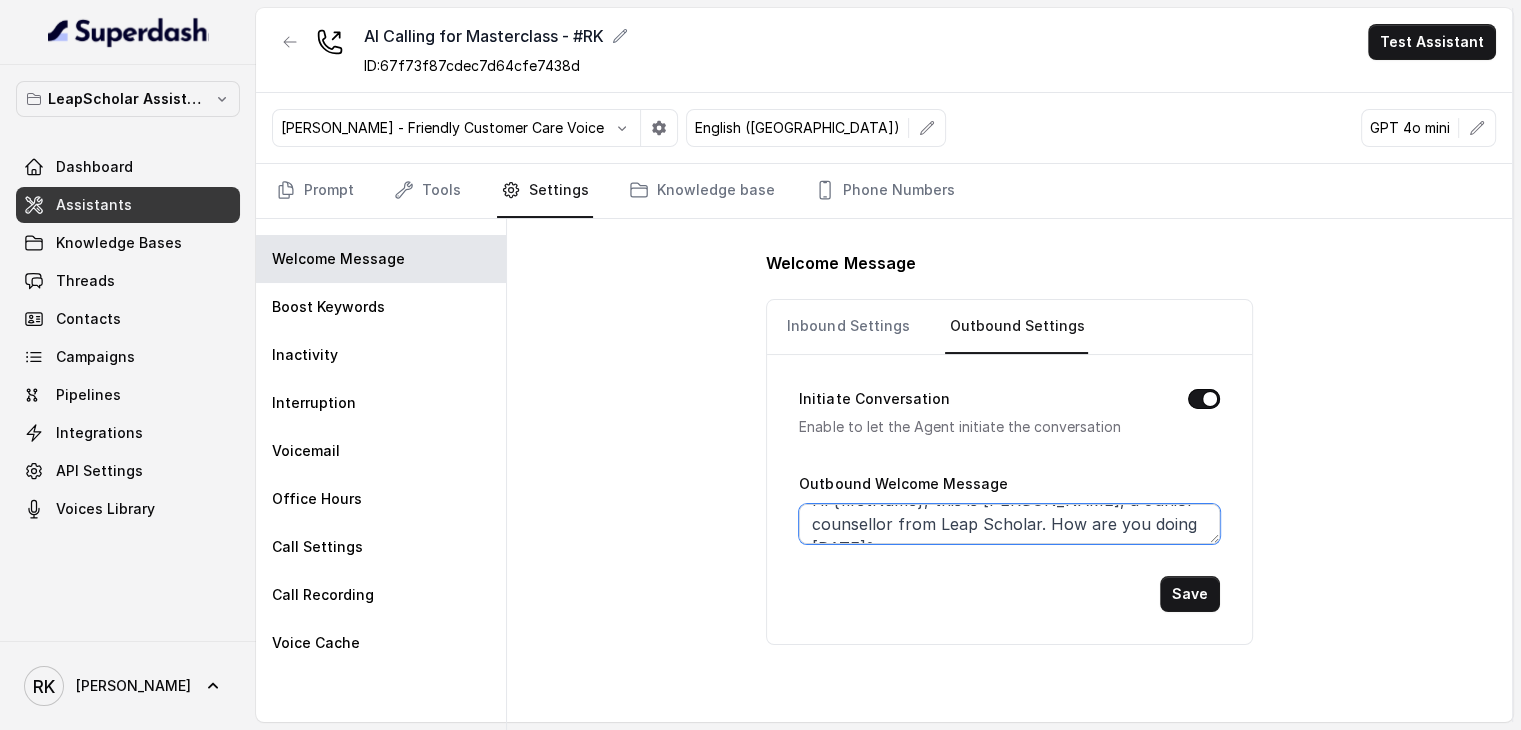 paste on "n AI Study Abroad Buddy" 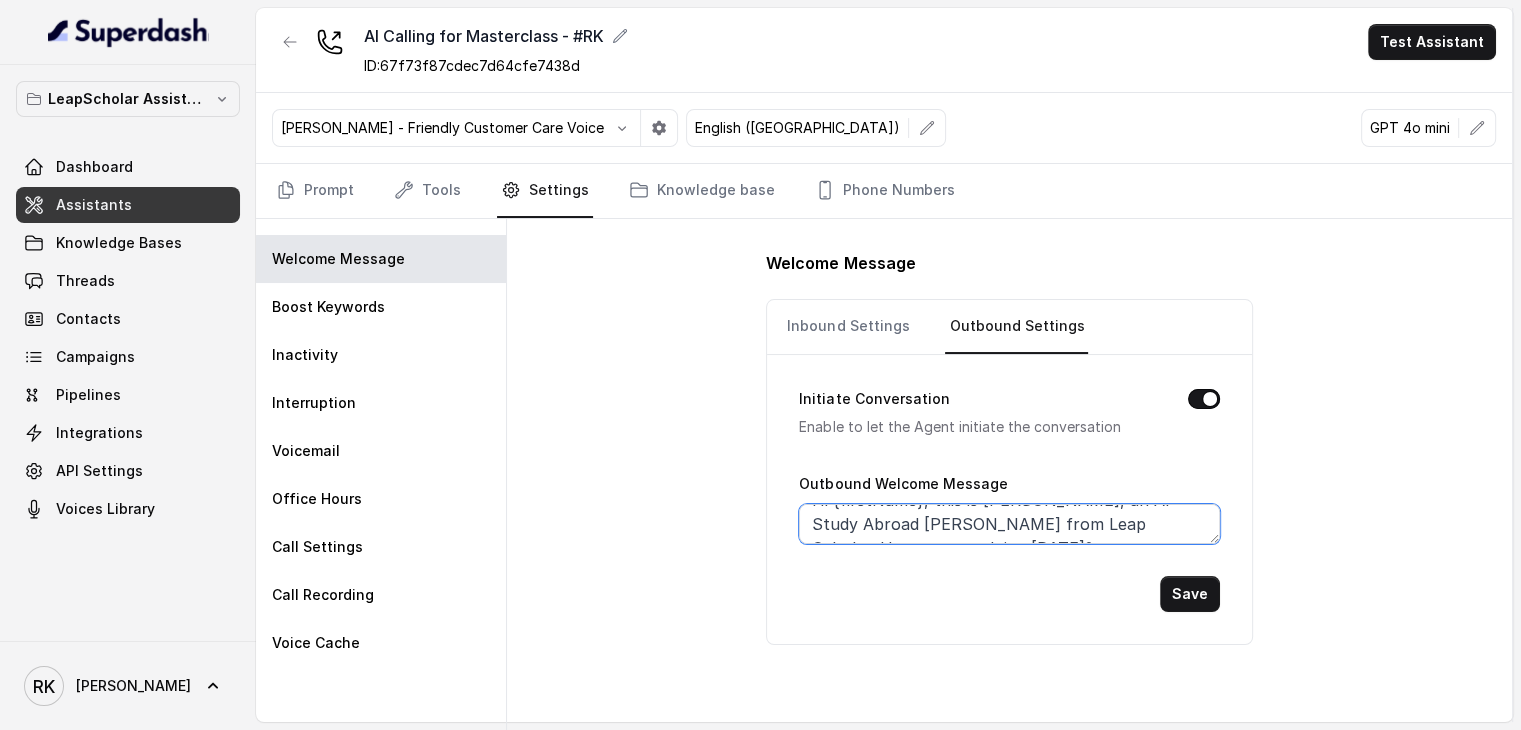 scroll, scrollTop: 40, scrollLeft: 0, axis: vertical 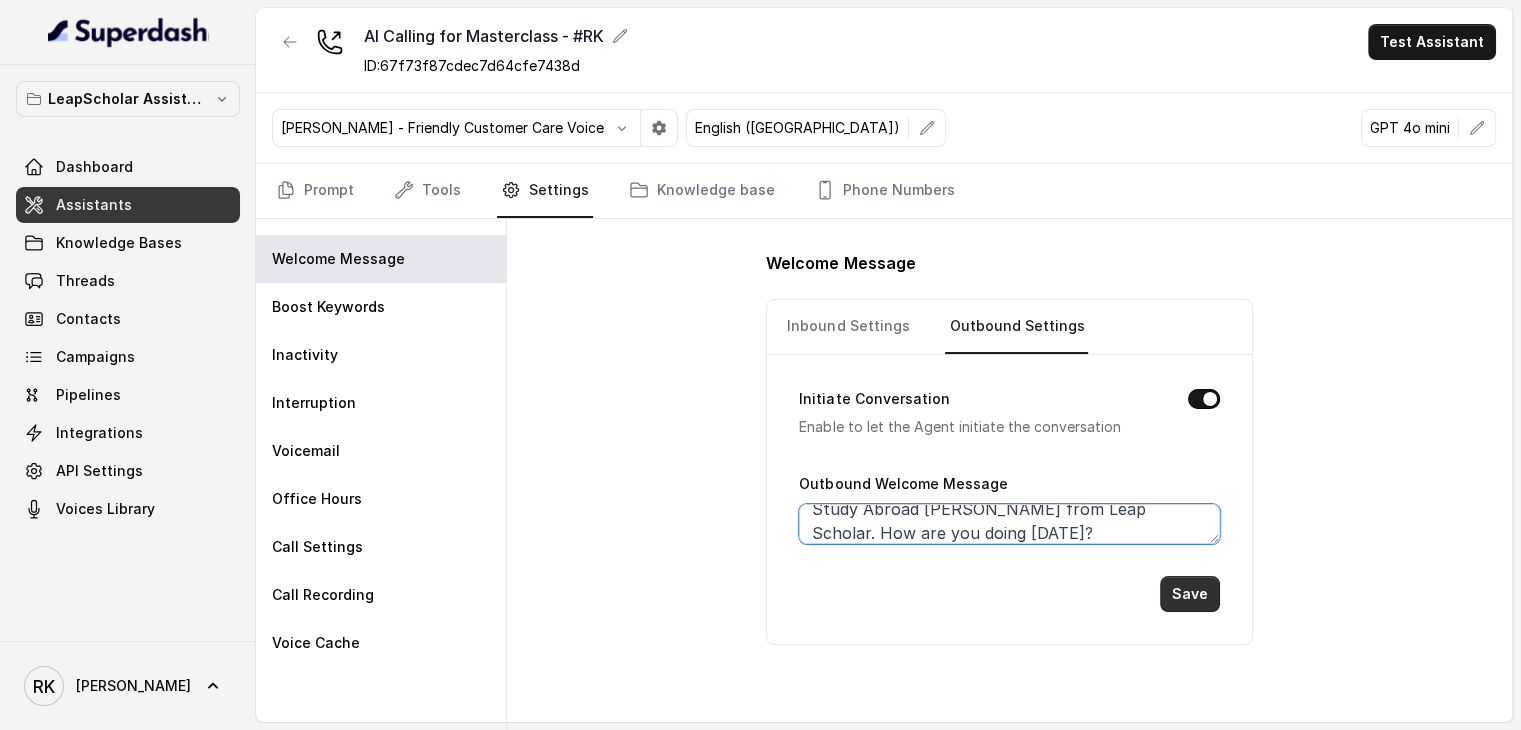 type on "Hi {firstName}, this is [PERSON_NAME], an AI Study Abroad [PERSON_NAME] from Leap Scholar. How are you doing [DATE]?" 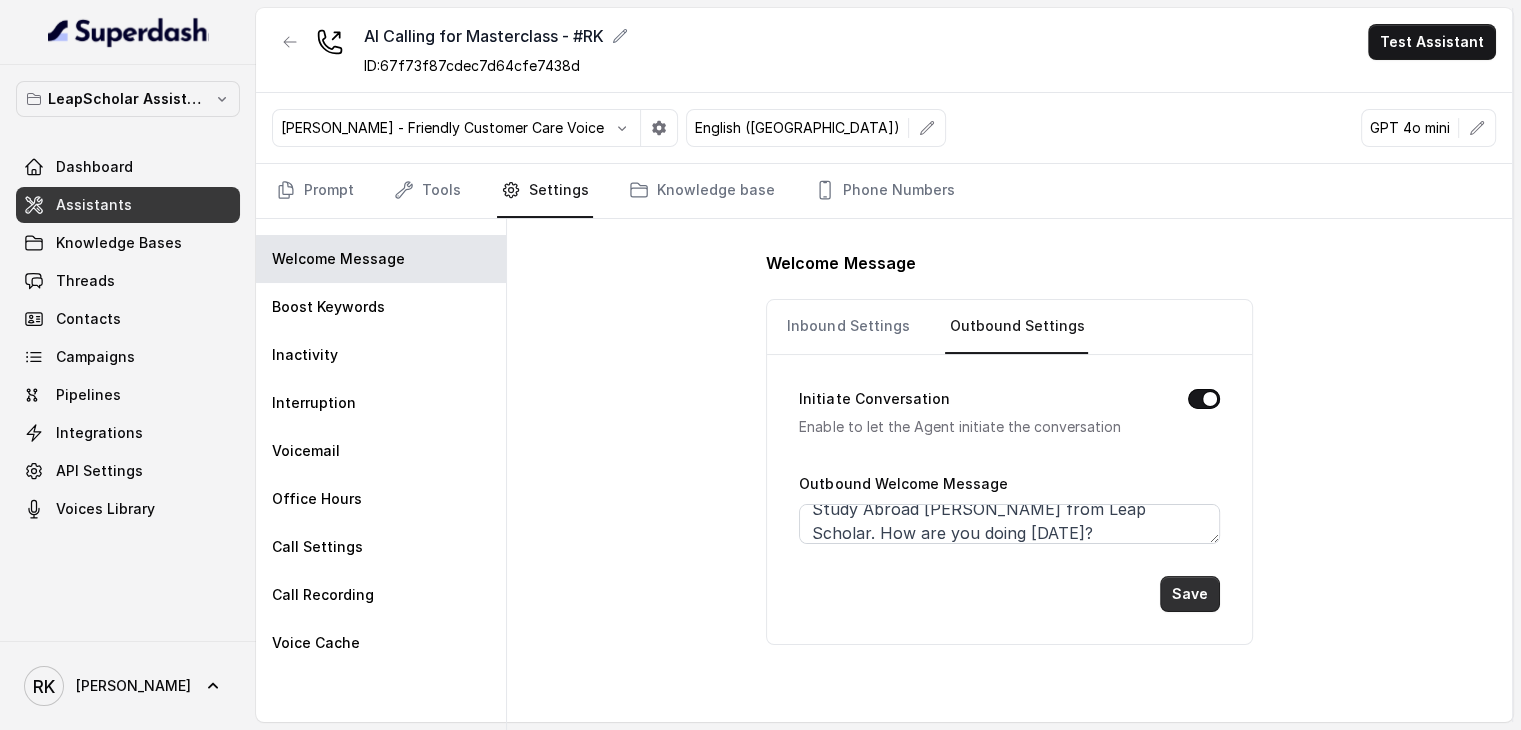 click on "Save" at bounding box center [1190, 594] 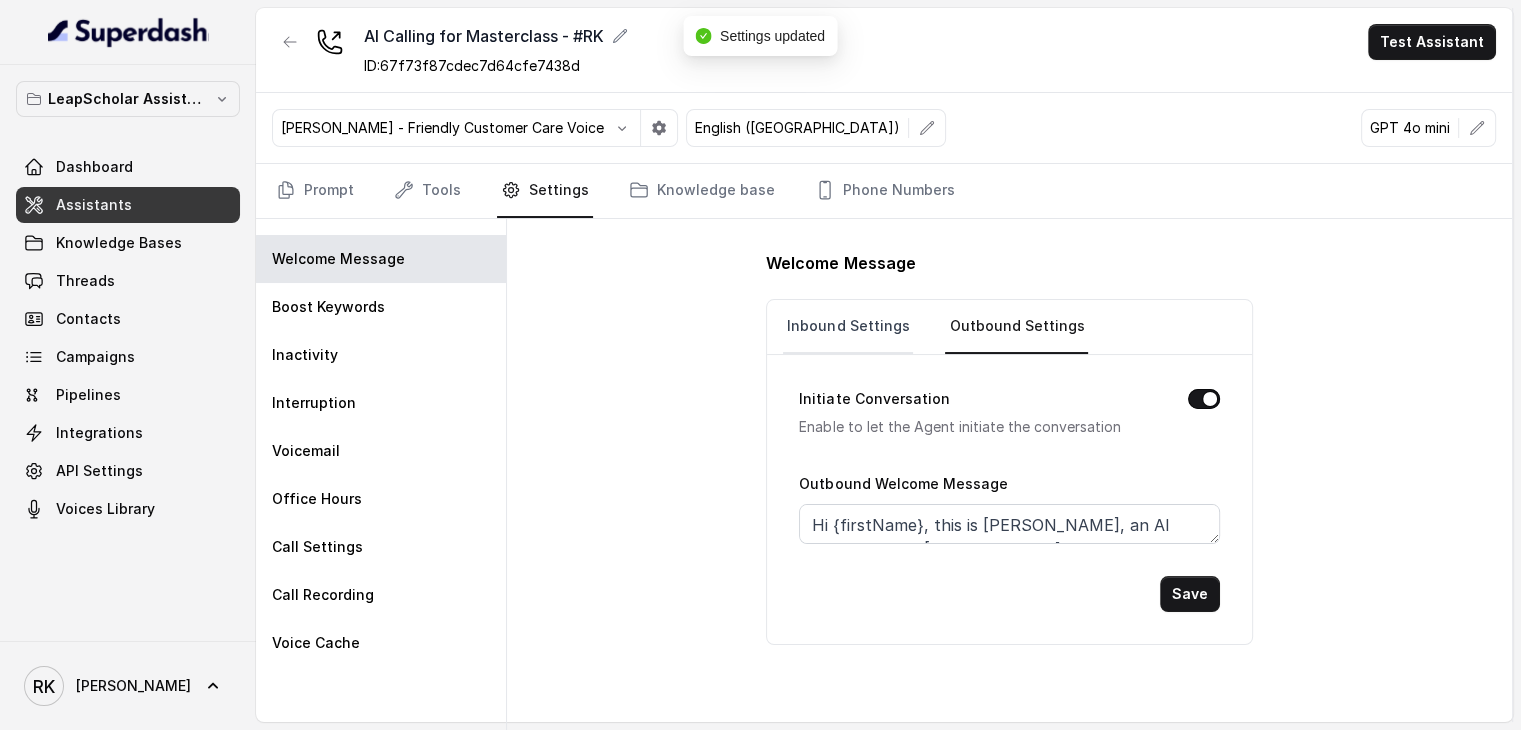 click on "Inbound Settings" at bounding box center (848, 327) 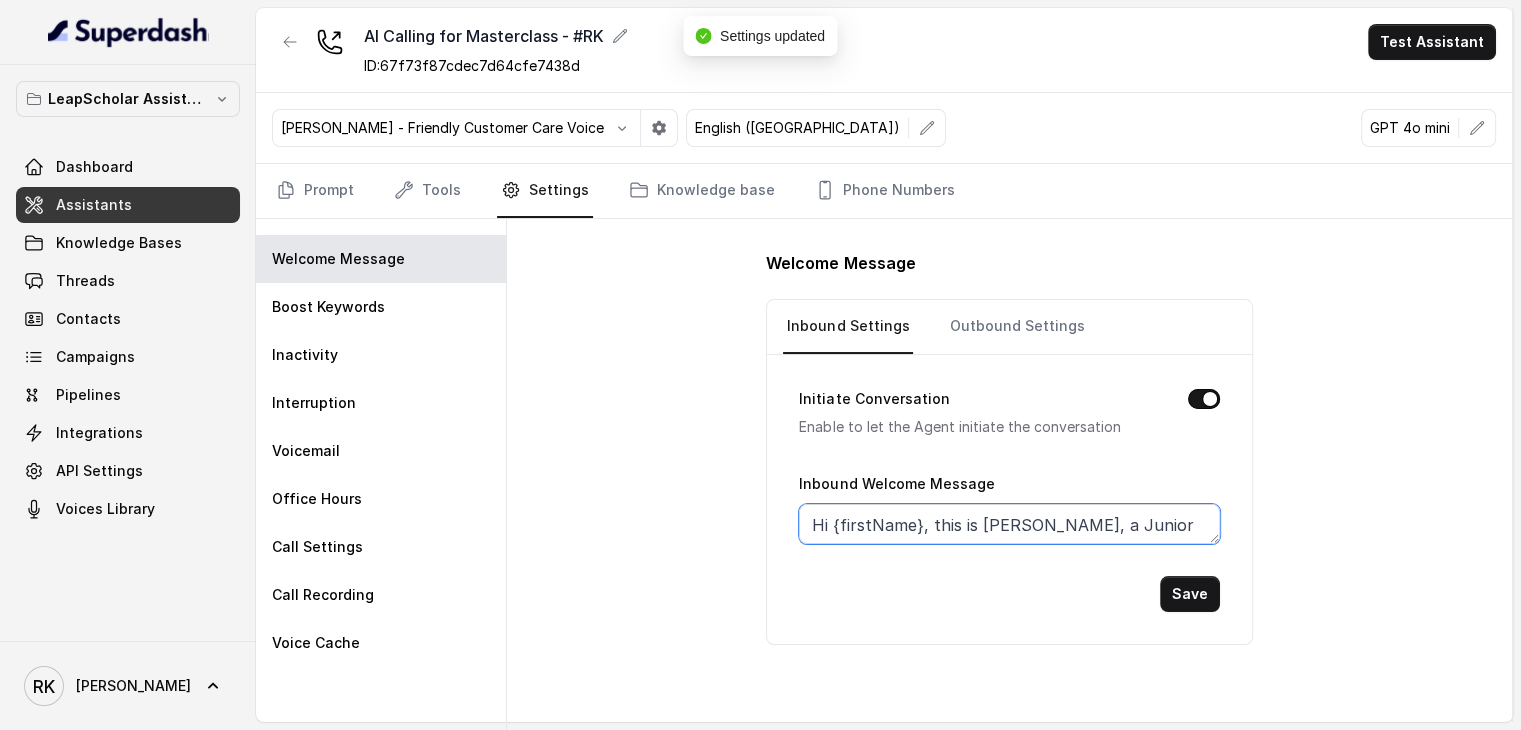 click on "Hi {firstName}, this is [PERSON_NAME], a Junior counsellor from Leap Scholar. How are you doing [DATE]?" at bounding box center (1009, 524) 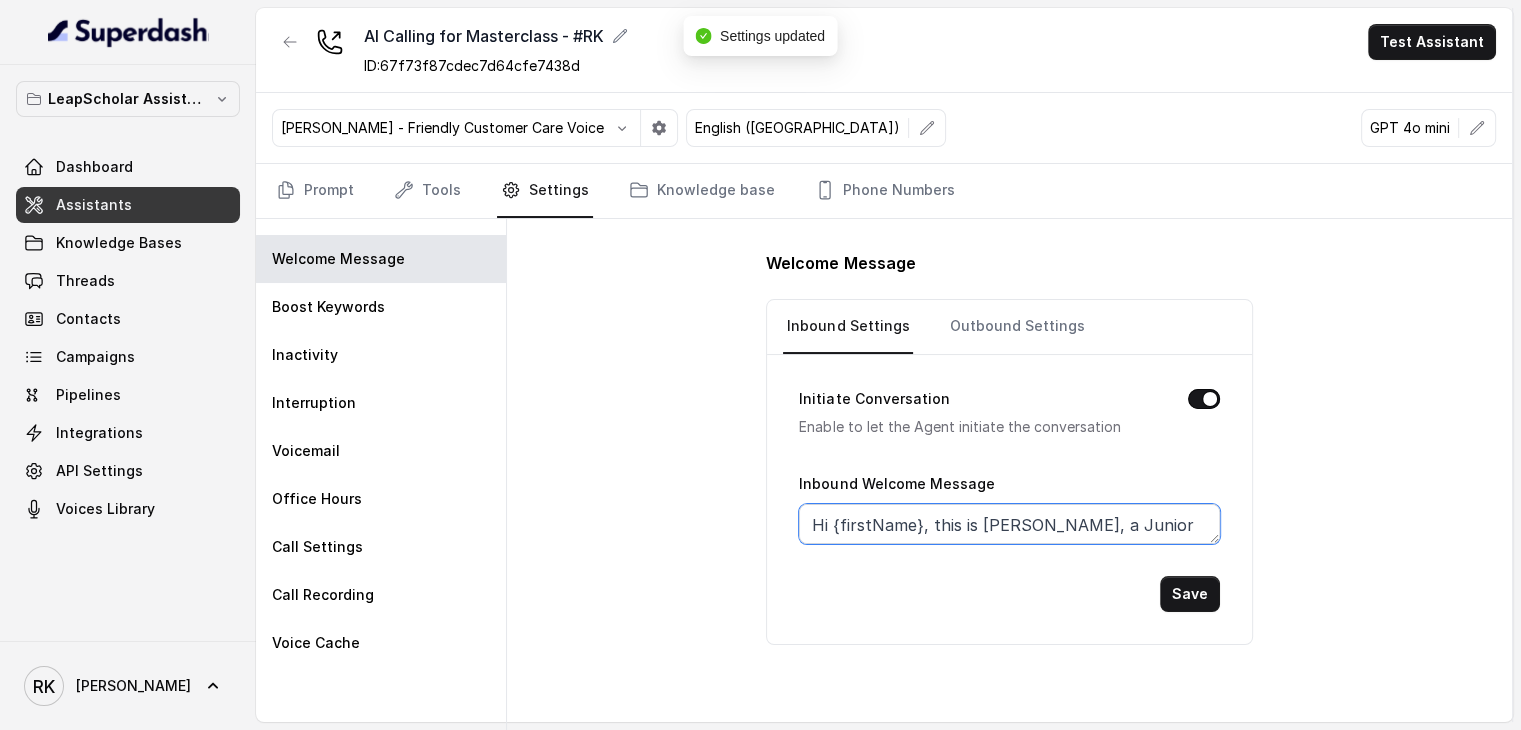 click on "Hi {firstName}, this is [PERSON_NAME], a Junior counsellor from Leap Scholar. How are you doing [DATE]?" at bounding box center [1009, 524] 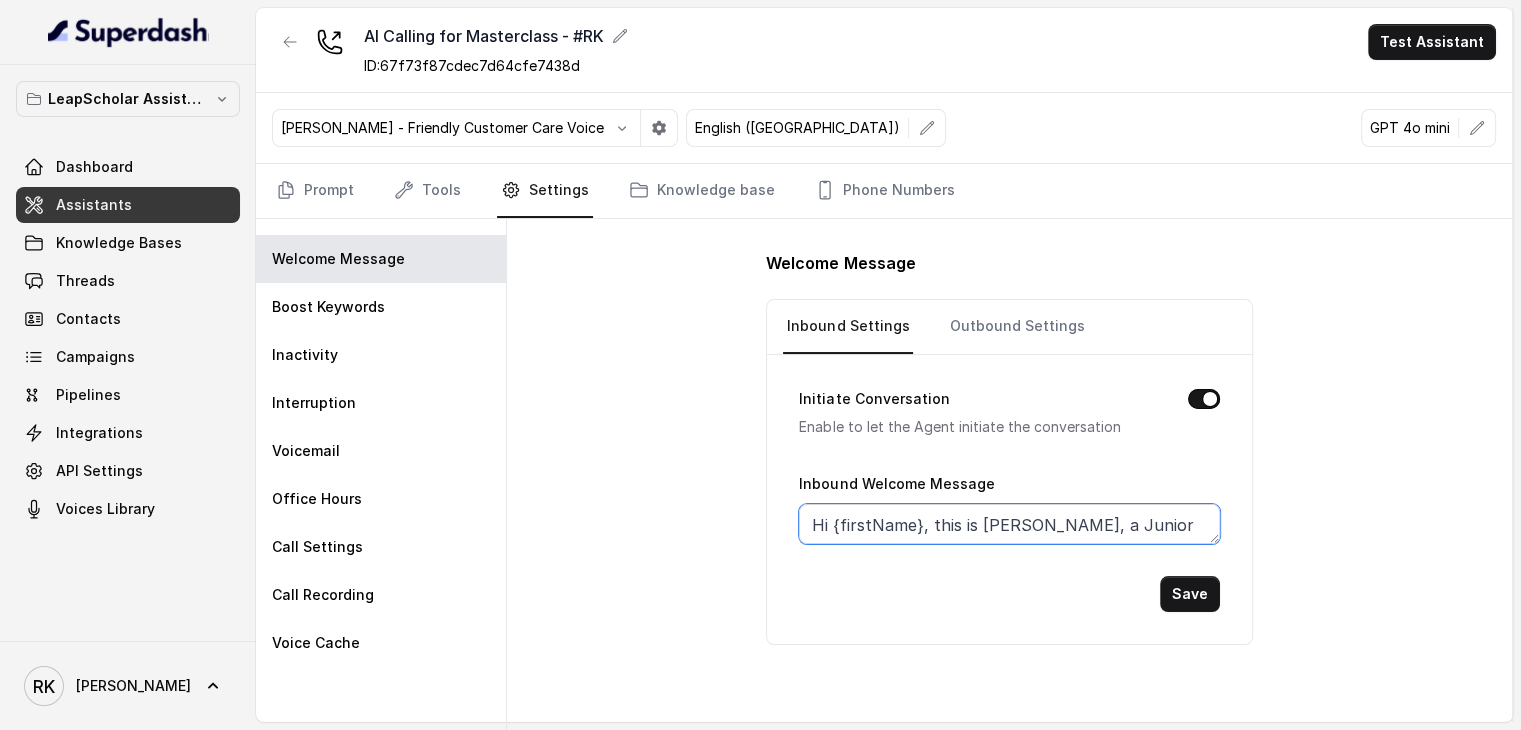 paste on "n AI Study Abroad Buddy" 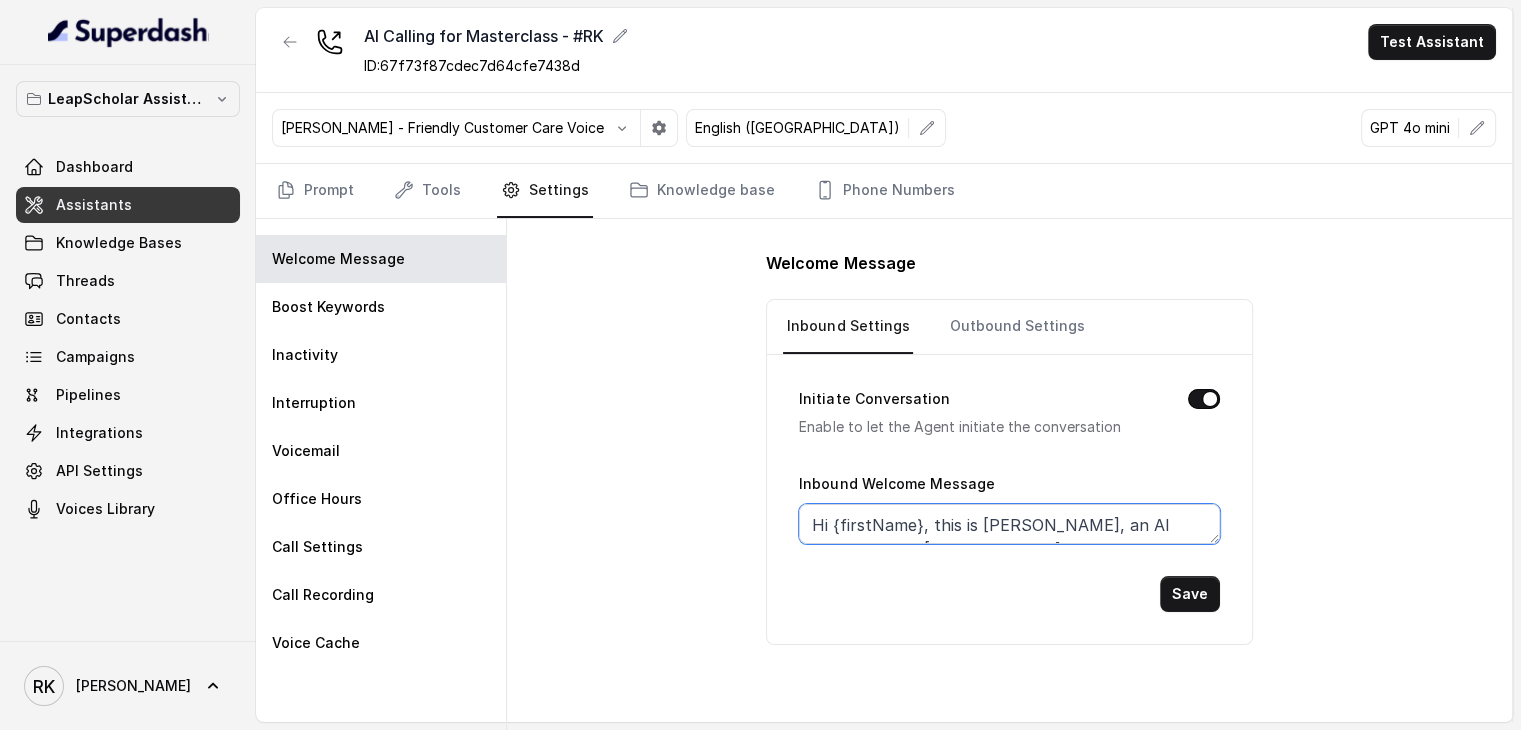 scroll, scrollTop: 40, scrollLeft: 0, axis: vertical 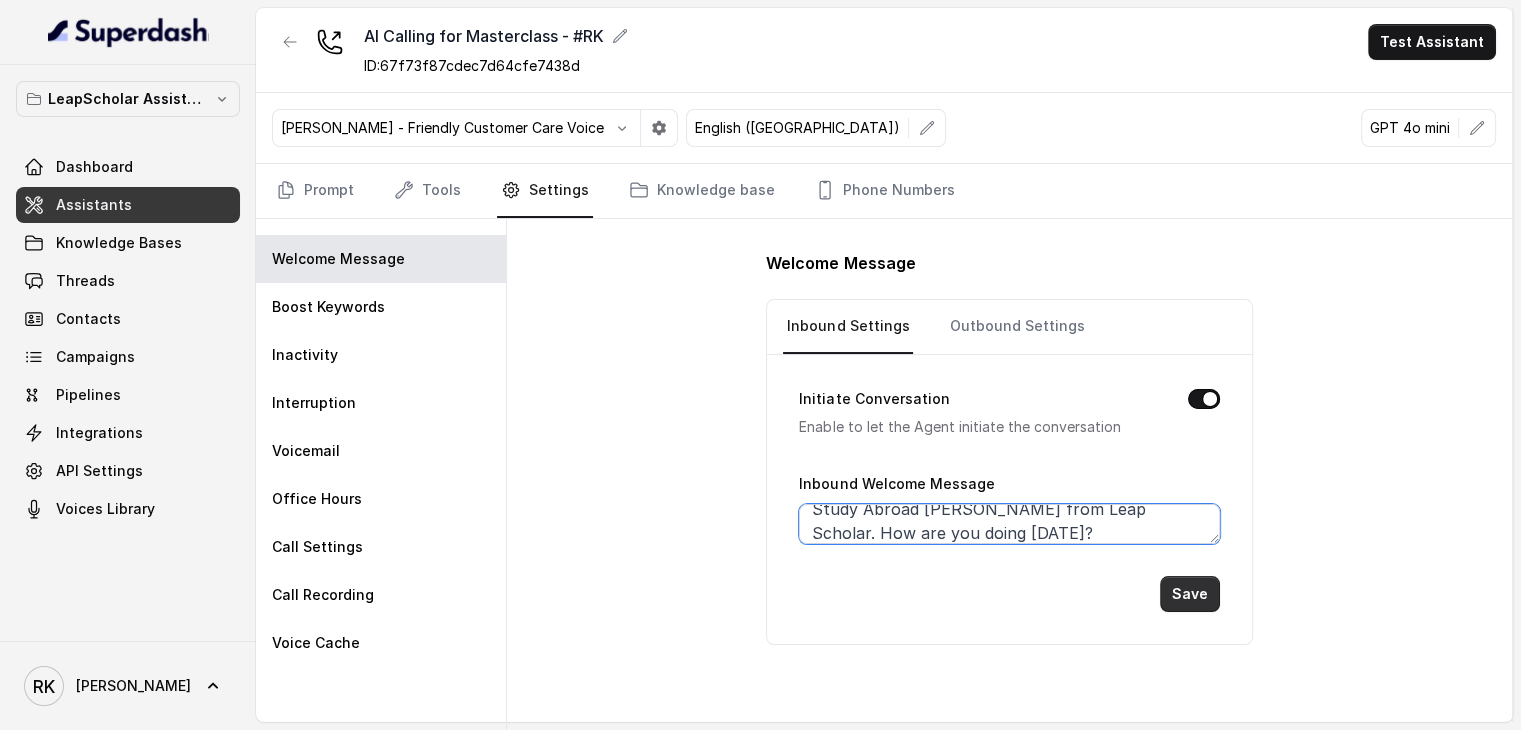 type on "Hi {firstName}, this is [PERSON_NAME], an AI Study Abroad [PERSON_NAME] from Leap Scholar. How are you doing [DATE]?" 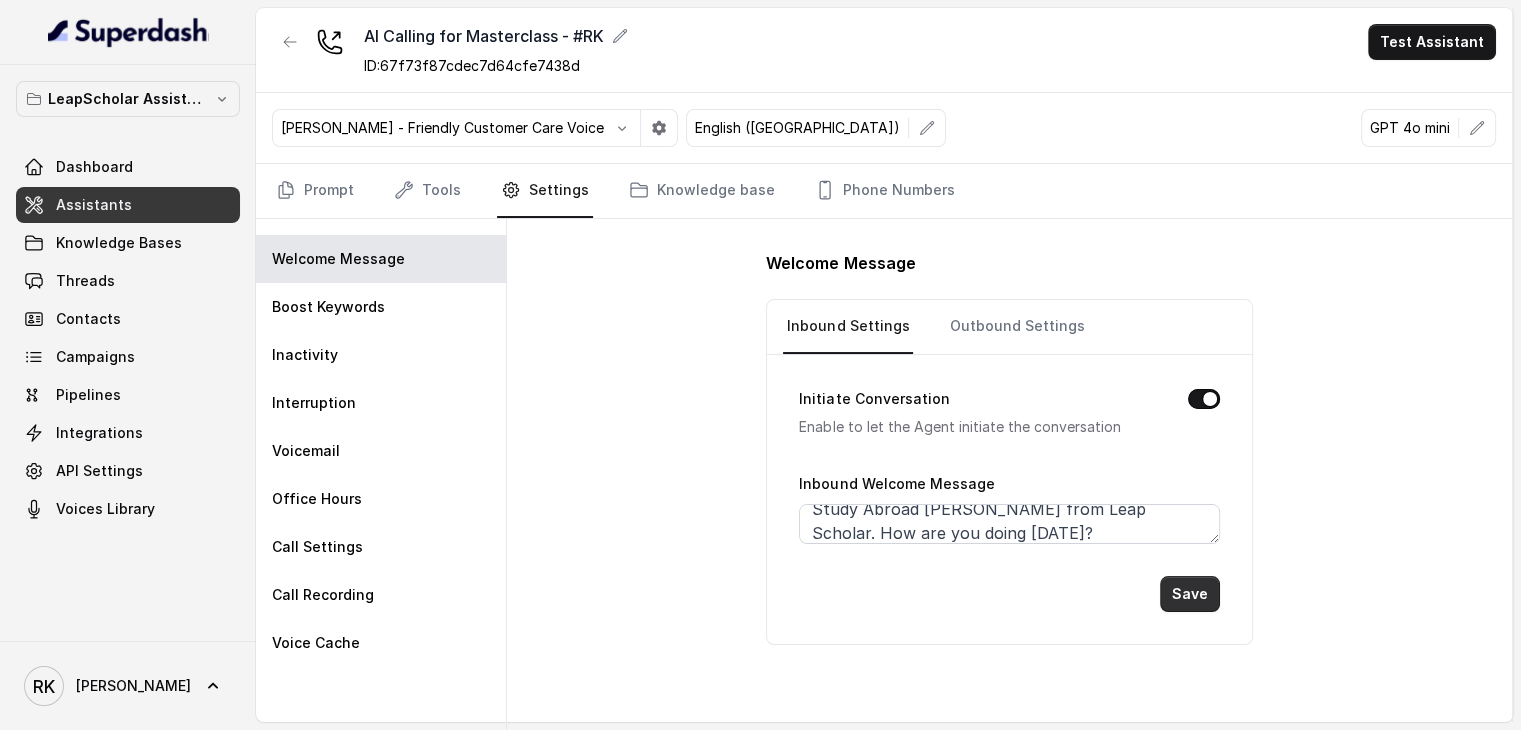 click on "Save" at bounding box center (1190, 594) 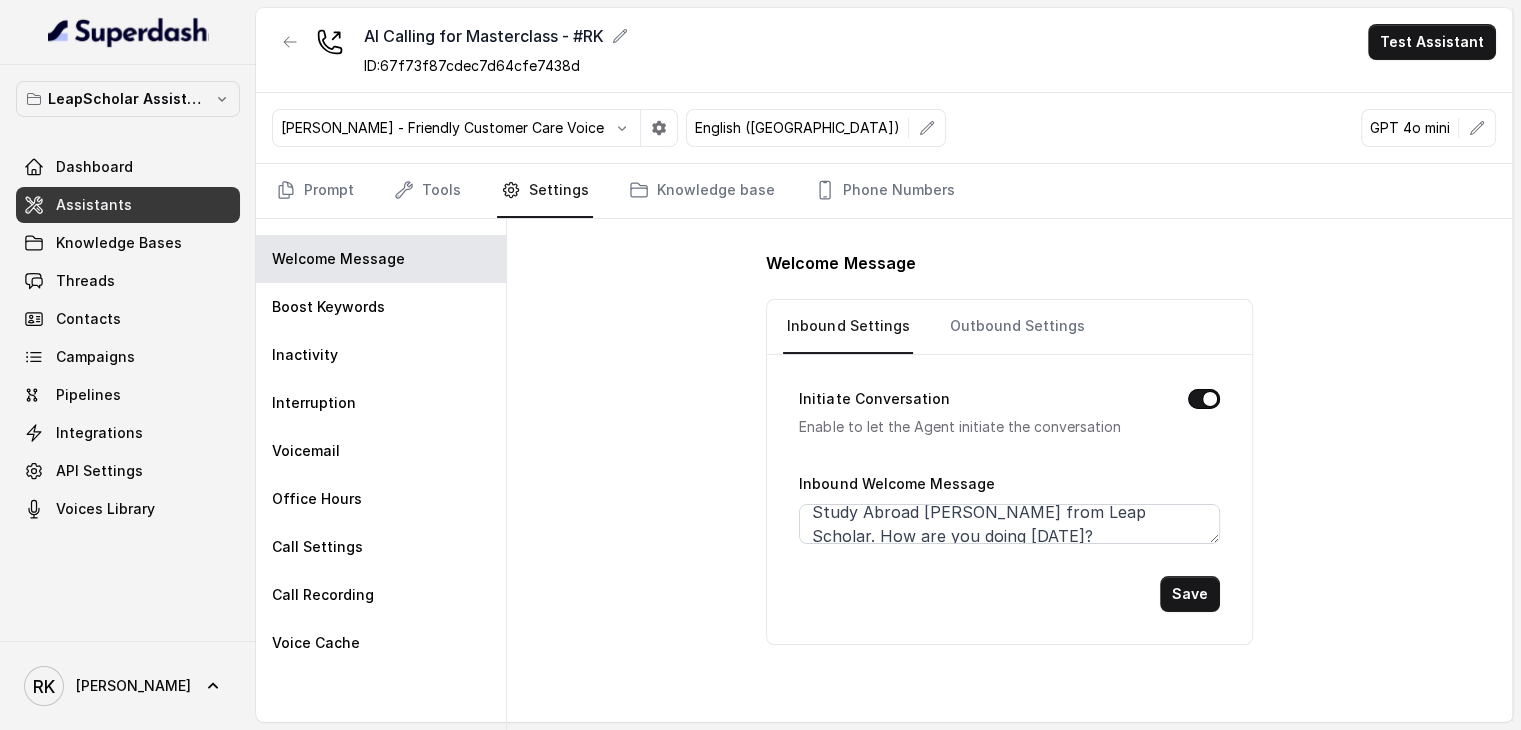 scroll, scrollTop: 49, scrollLeft: 0, axis: vertical 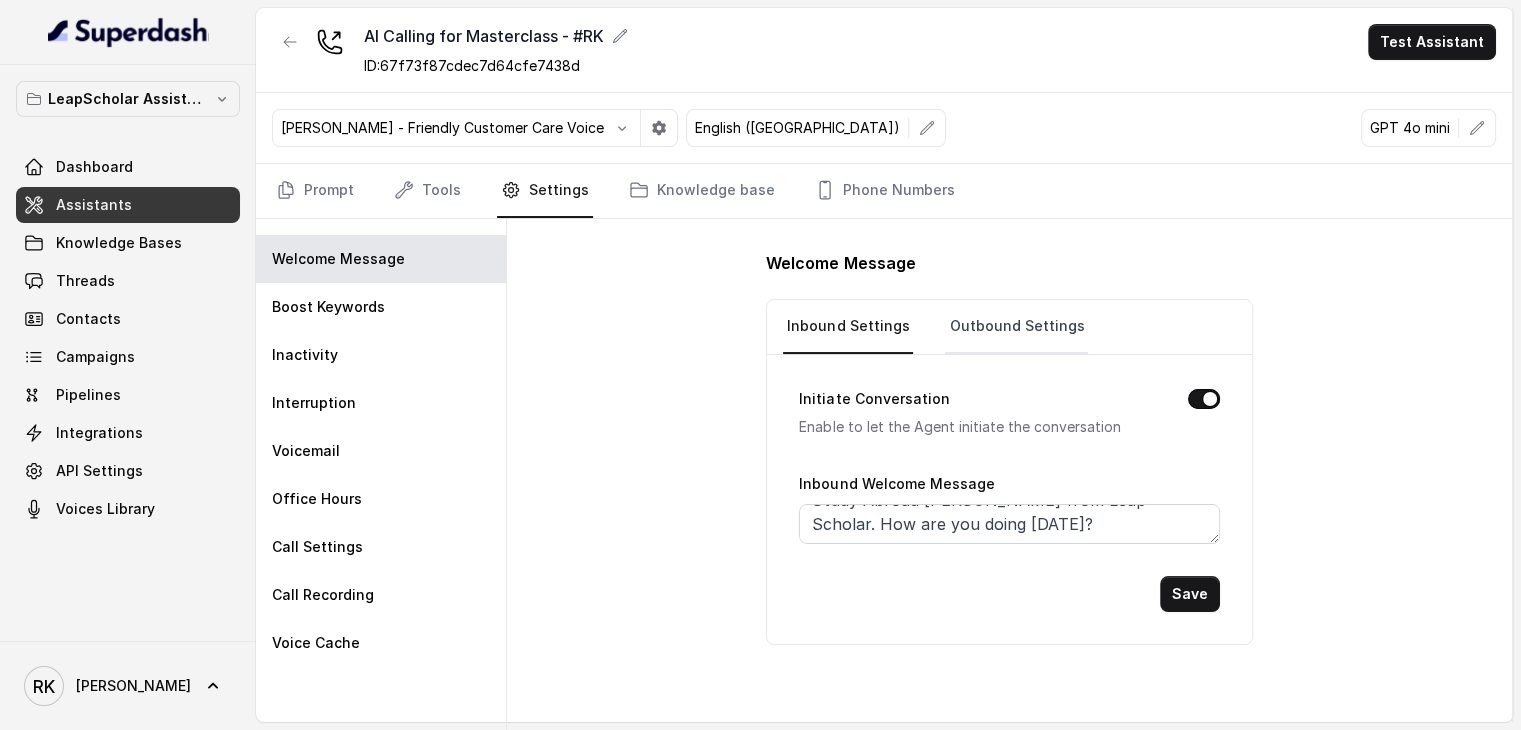 click on "Outbound Settings" at bounding box center (1016, 327) 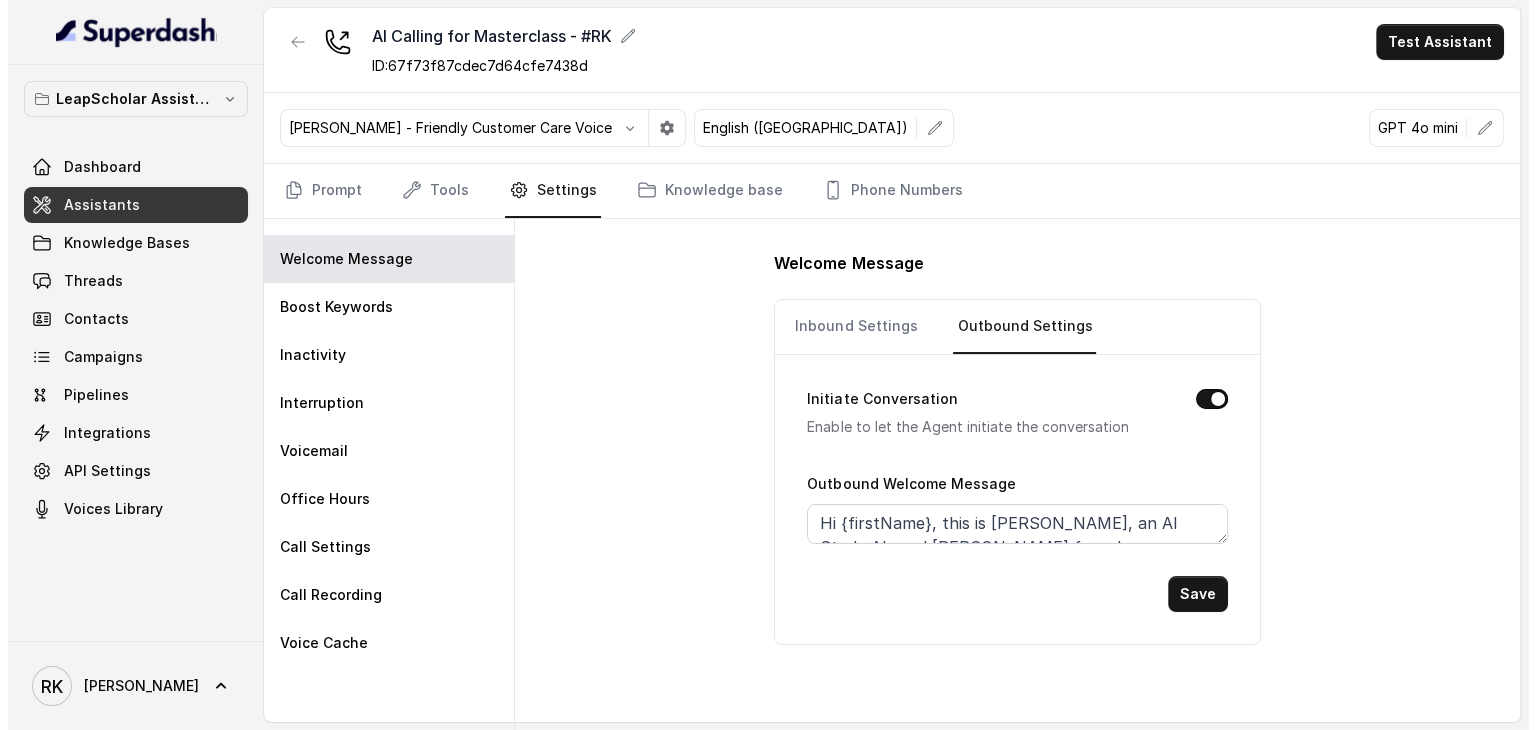 scroll, scrollTop: 0, scrollLeft: 0, axis: both 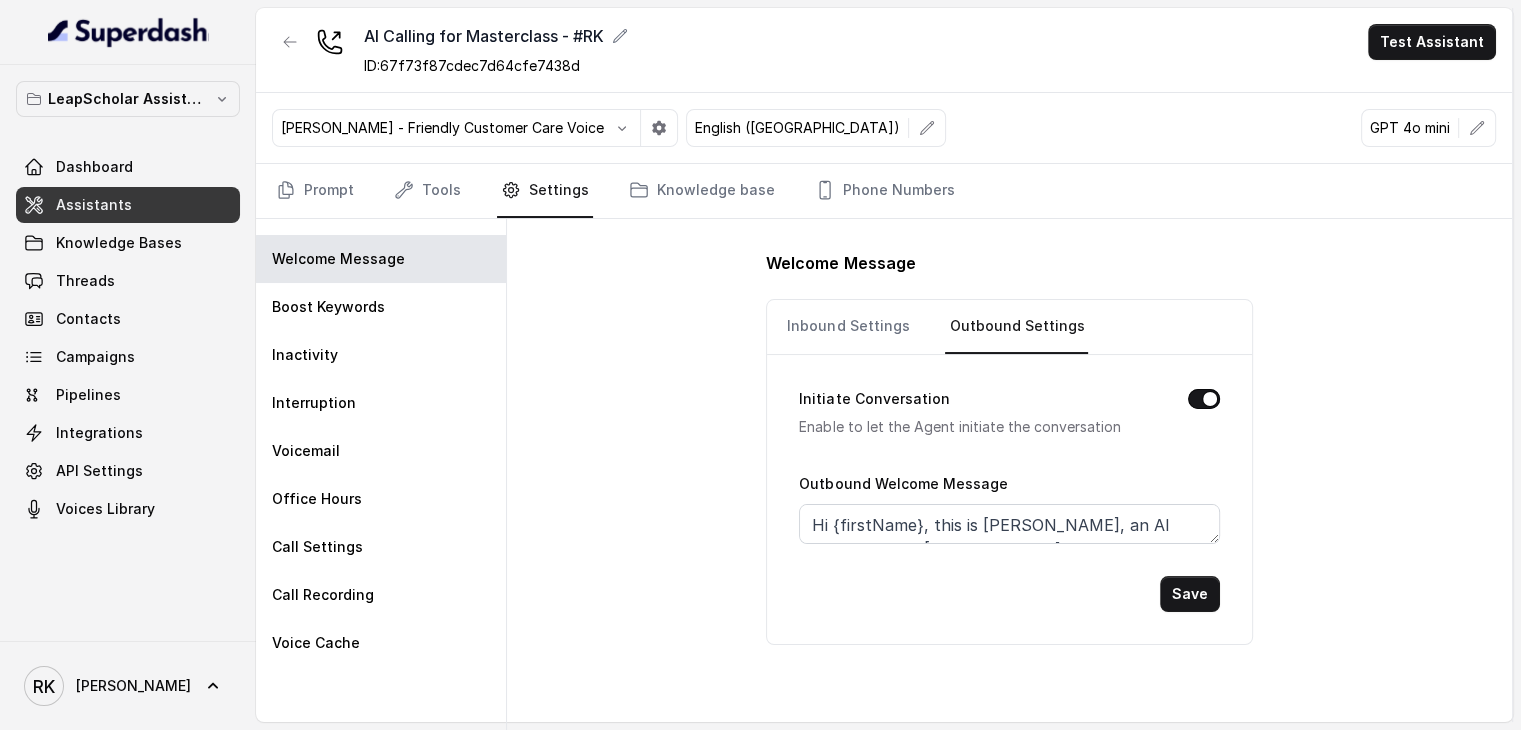 click on "Welcome Message Inbound Settings Outbound Settings Initiate Conversation Enable to let the Agent initiate the conversation Outbound Welcome Message Hi {firstName}, this is [PERSON_NAME], an AI Study Abroad Buddy from Leap Scholar. How are you doing [DATE]? Save" at bounding box center [1009, 479] 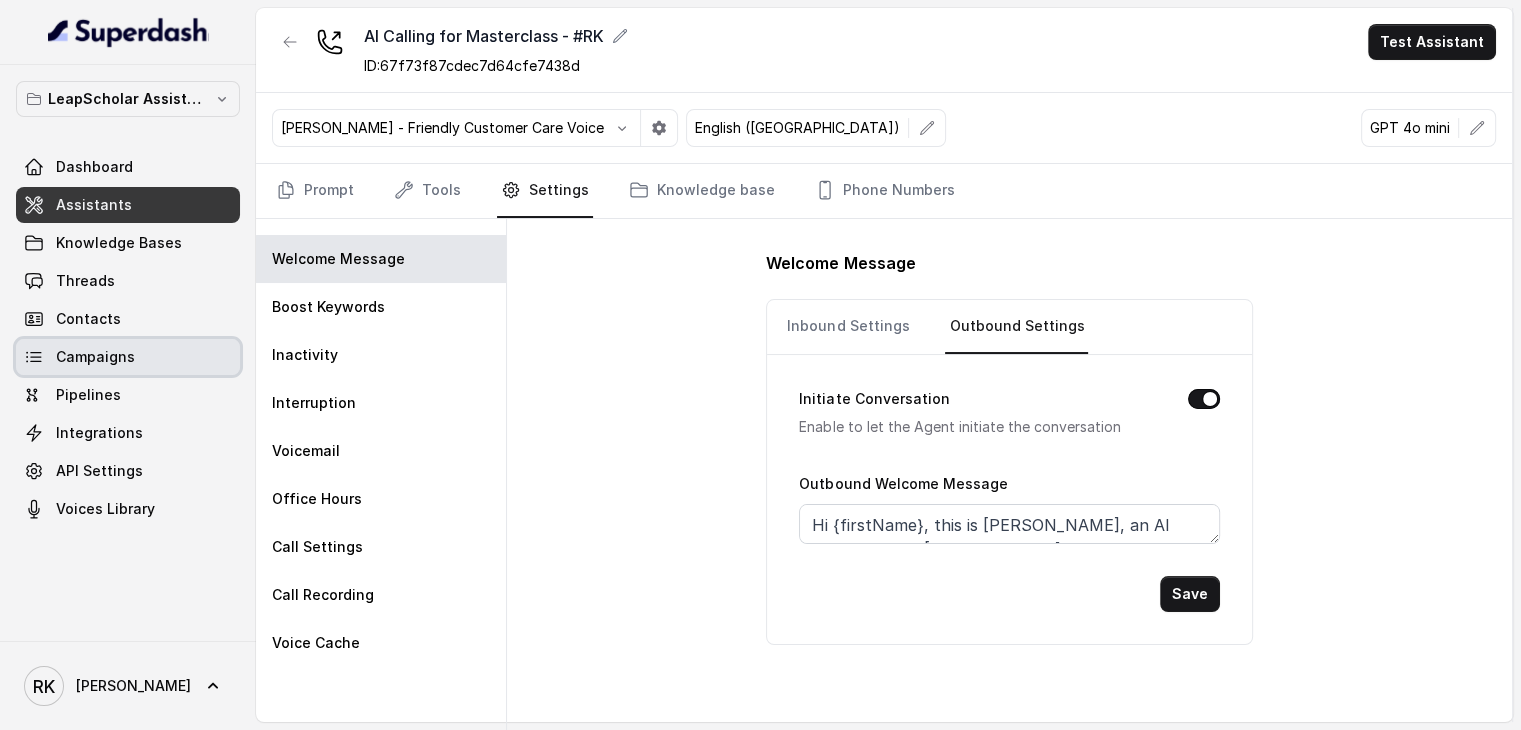 click on "Campaigns" at bounding box center [95, 357] 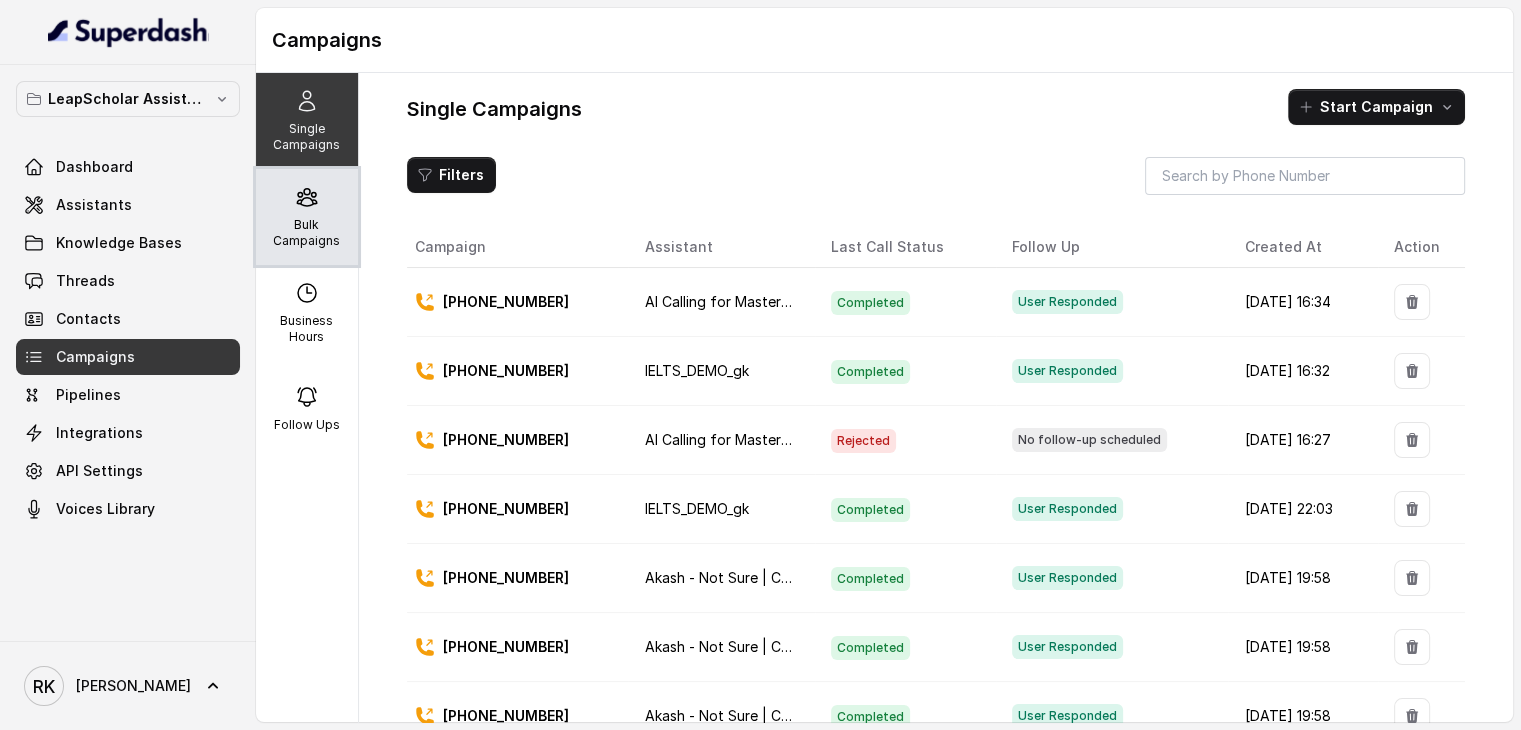 click on "Bulk Campaigns" at bounding box center [307, 217] 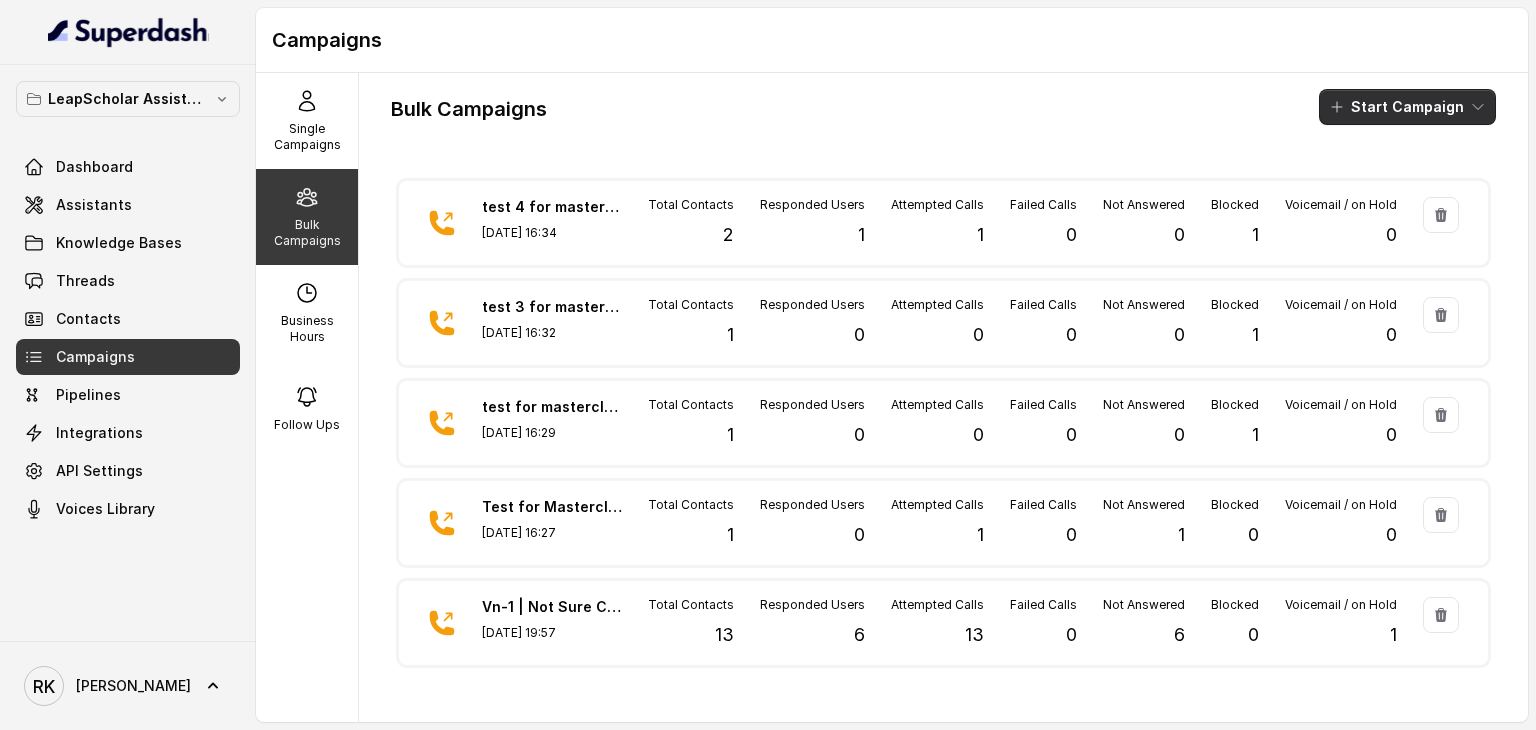 click on "Start Campaign" at bounding box center (1407, 107) 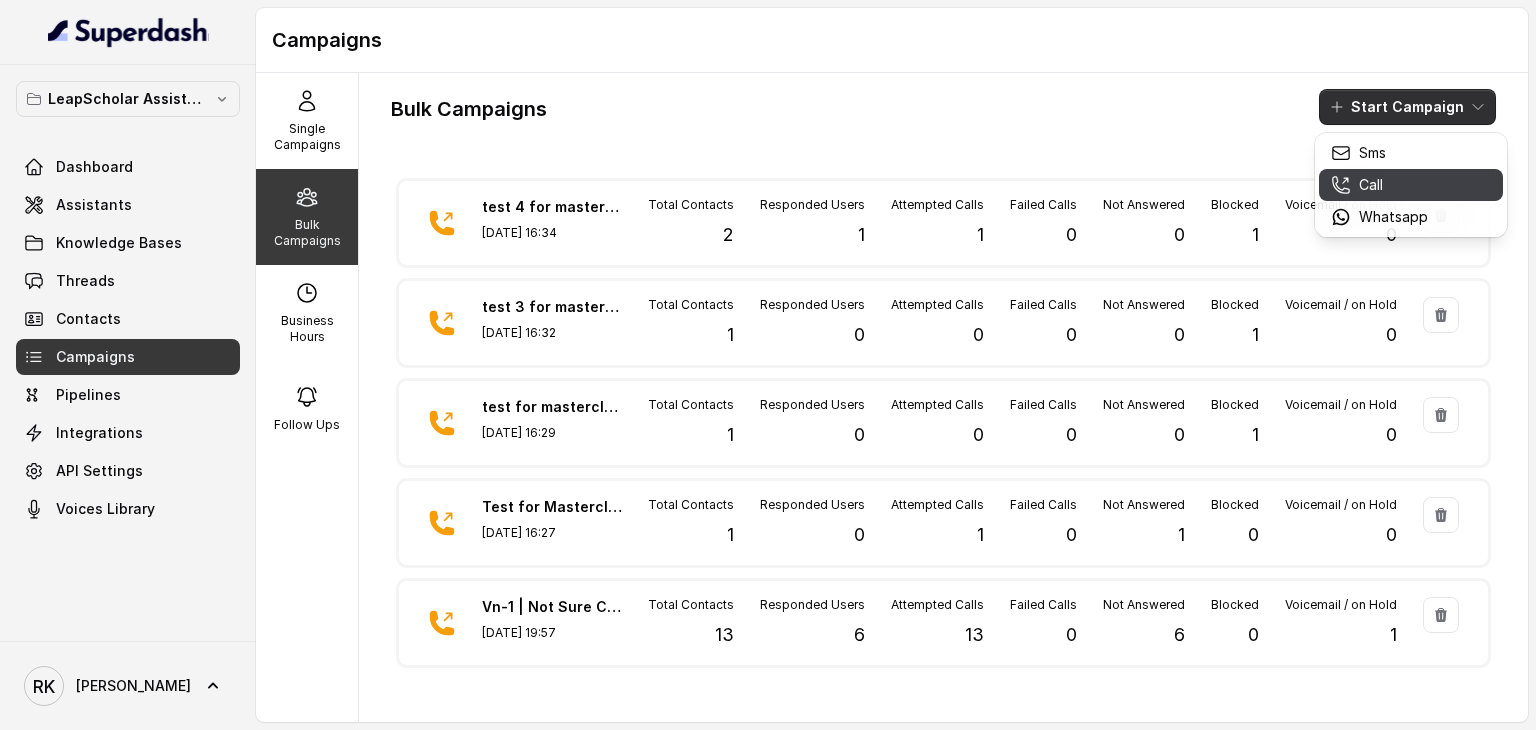 click on "Call" at bounding box center [1379, 185] 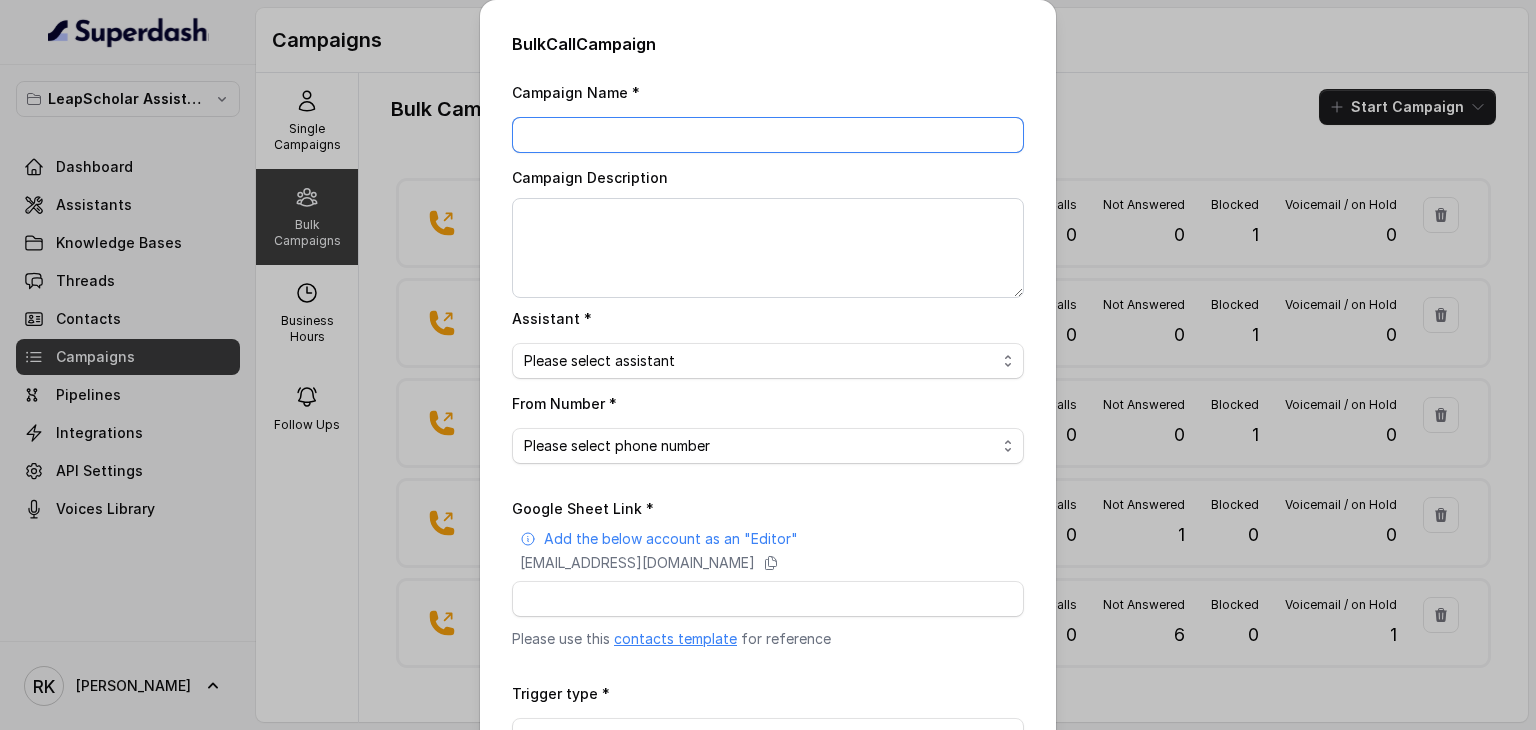 click on "Campaign Name *" at bounding box center [768, 135] 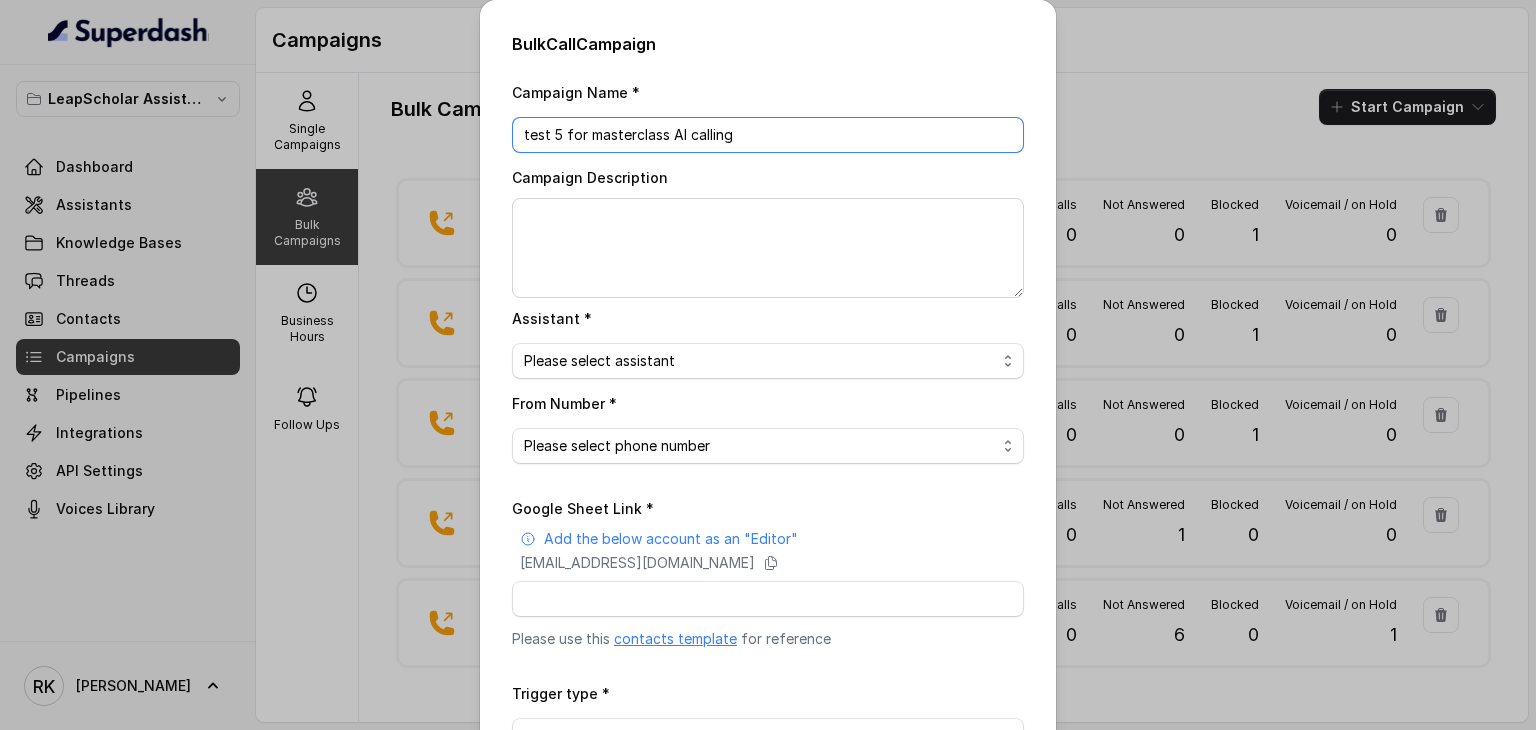 type on "test 5 for masterclass AI calling" 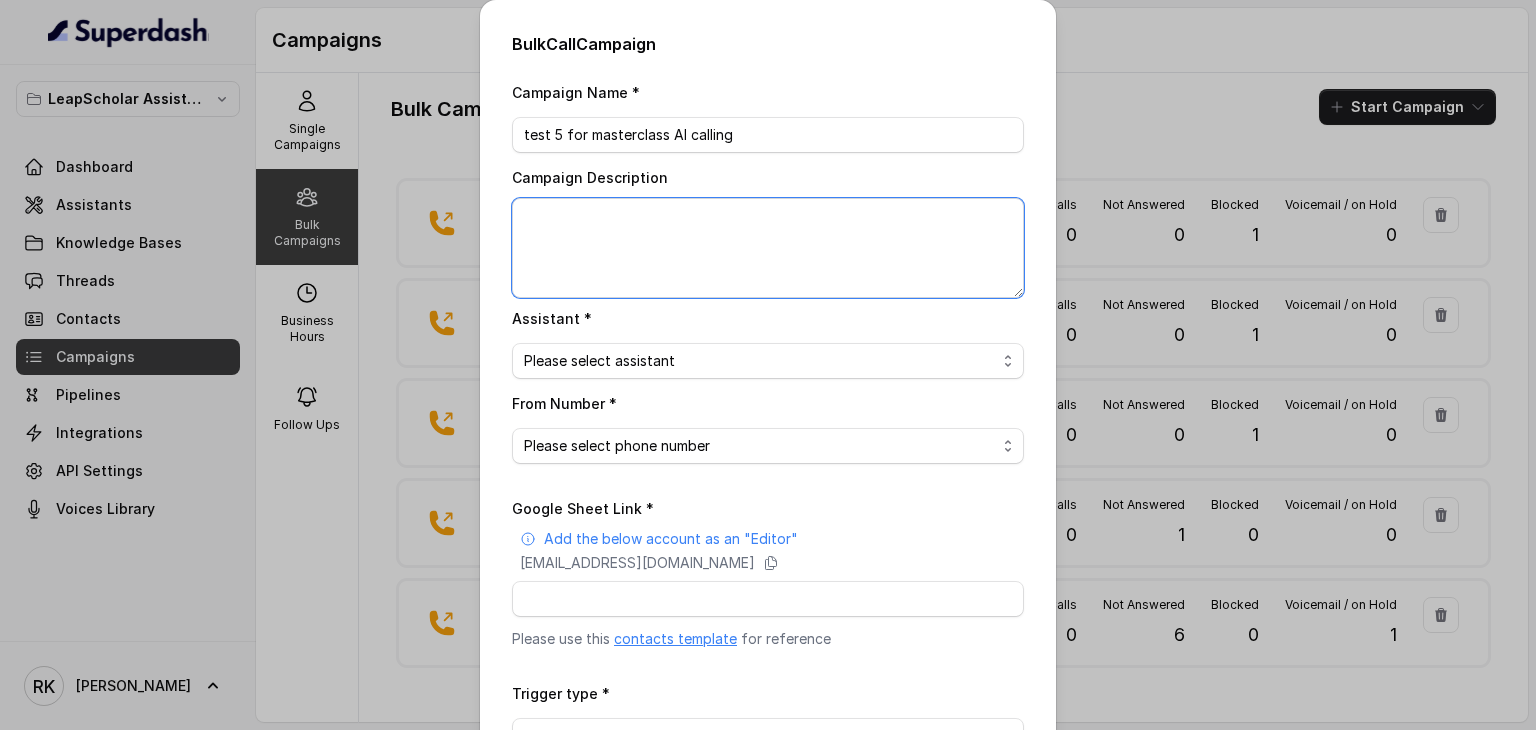 click on "Campaign Description" at bounding box center (768, 248) 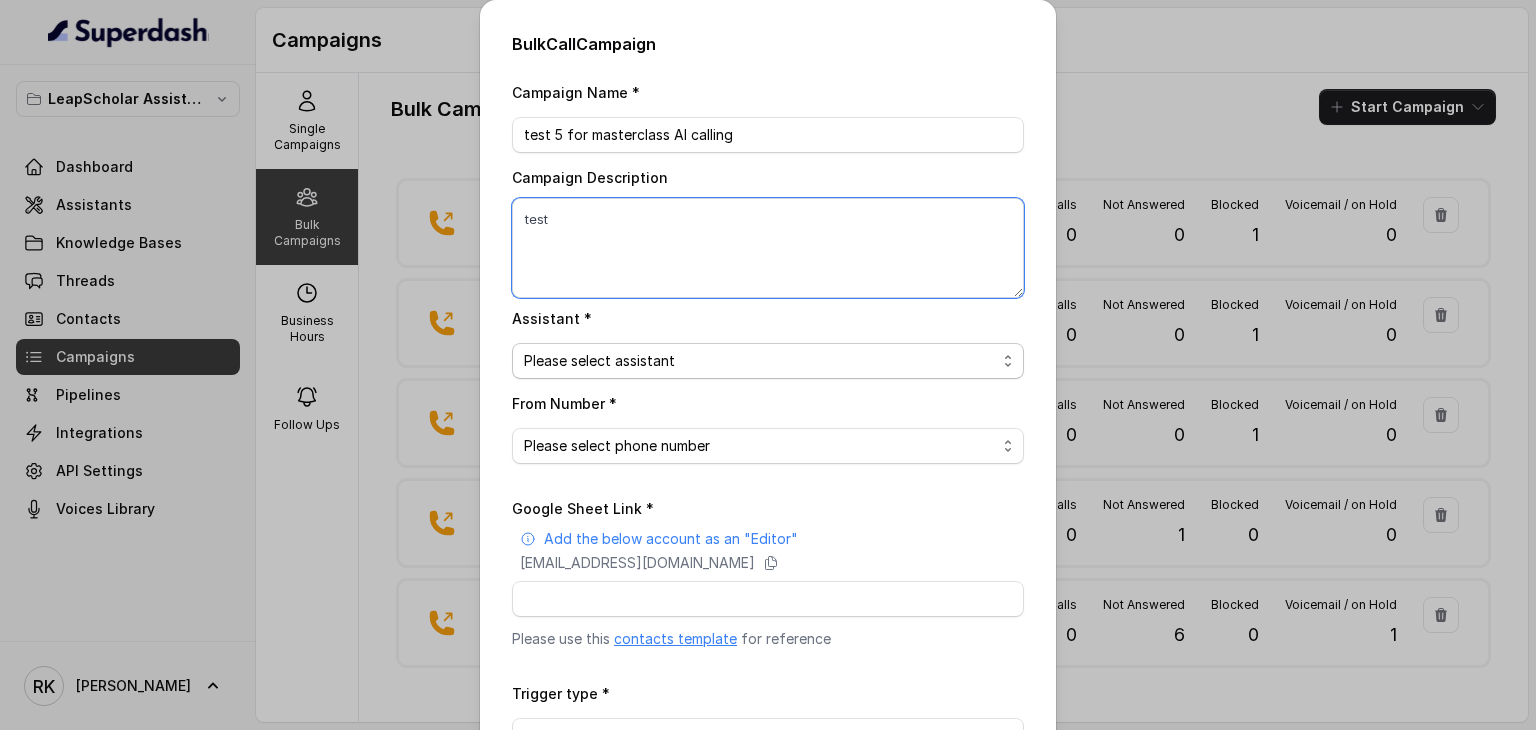 type on "test" 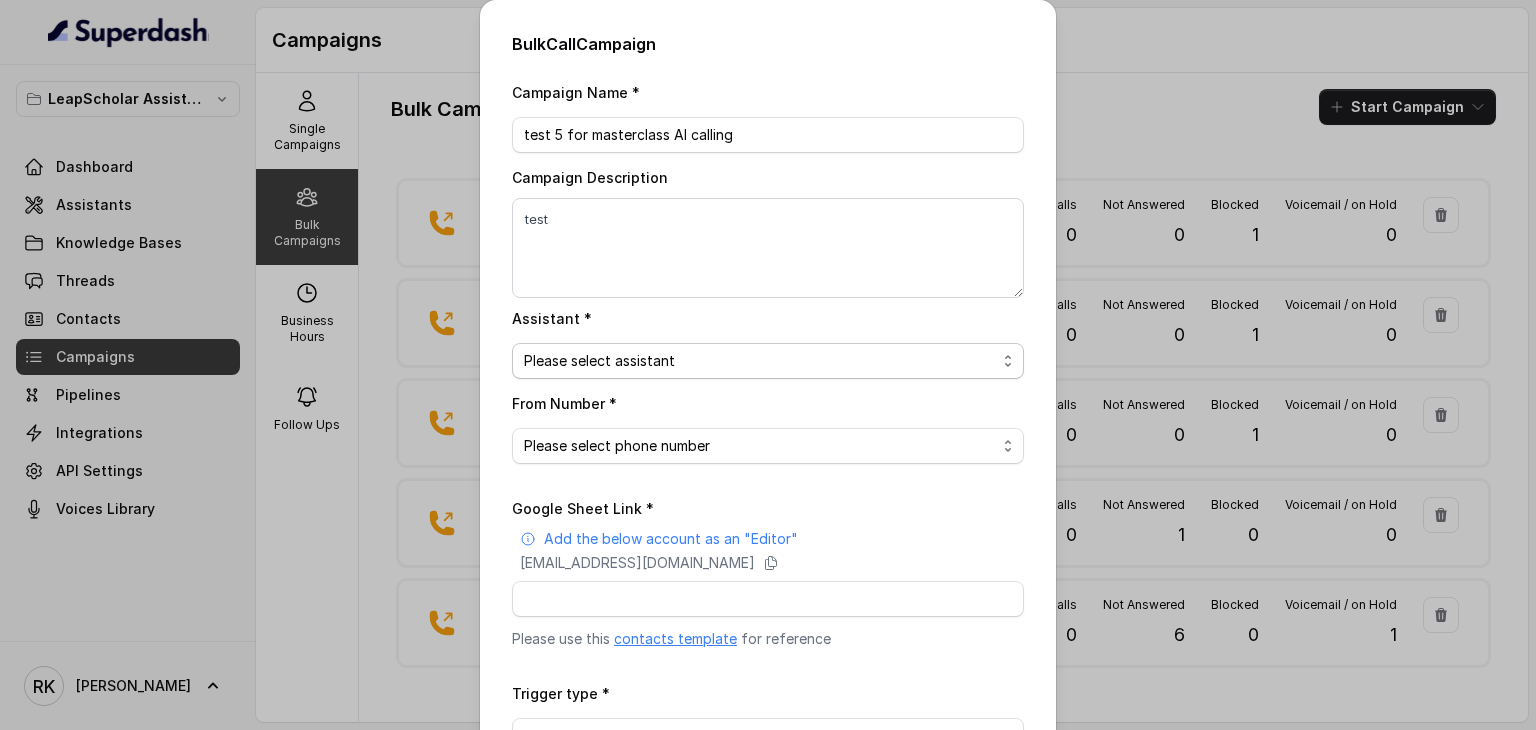 click on "Please select assistant OC-new approach Cohort 2 - IELTS Booked Akash - Not Sure | PP Akash - Not Sure | C2I Session AI Calling for Masterclass - #RK Cohort 4 - Qualified but Meeting not attended Cohort 9 - Future Intake IELTS Given Cohort 5 - Webinar [DATE] Geebee-Test Cohort 10 - Future Intake Non-IELTS Cohort 11 - IELTS Demo Attended Cohort 14 - Generic Cohort 13 - IELTS Masterclass Attended Cohort 12 - IELTS Demo Not Attended AI-IELTS (Testing) Akash- Exam booked Akash - Exam Given  Akash - Exam Not Yet Decided Deferral BoFu IELTS_DEMO_gk" at bounding box center (768, 361) 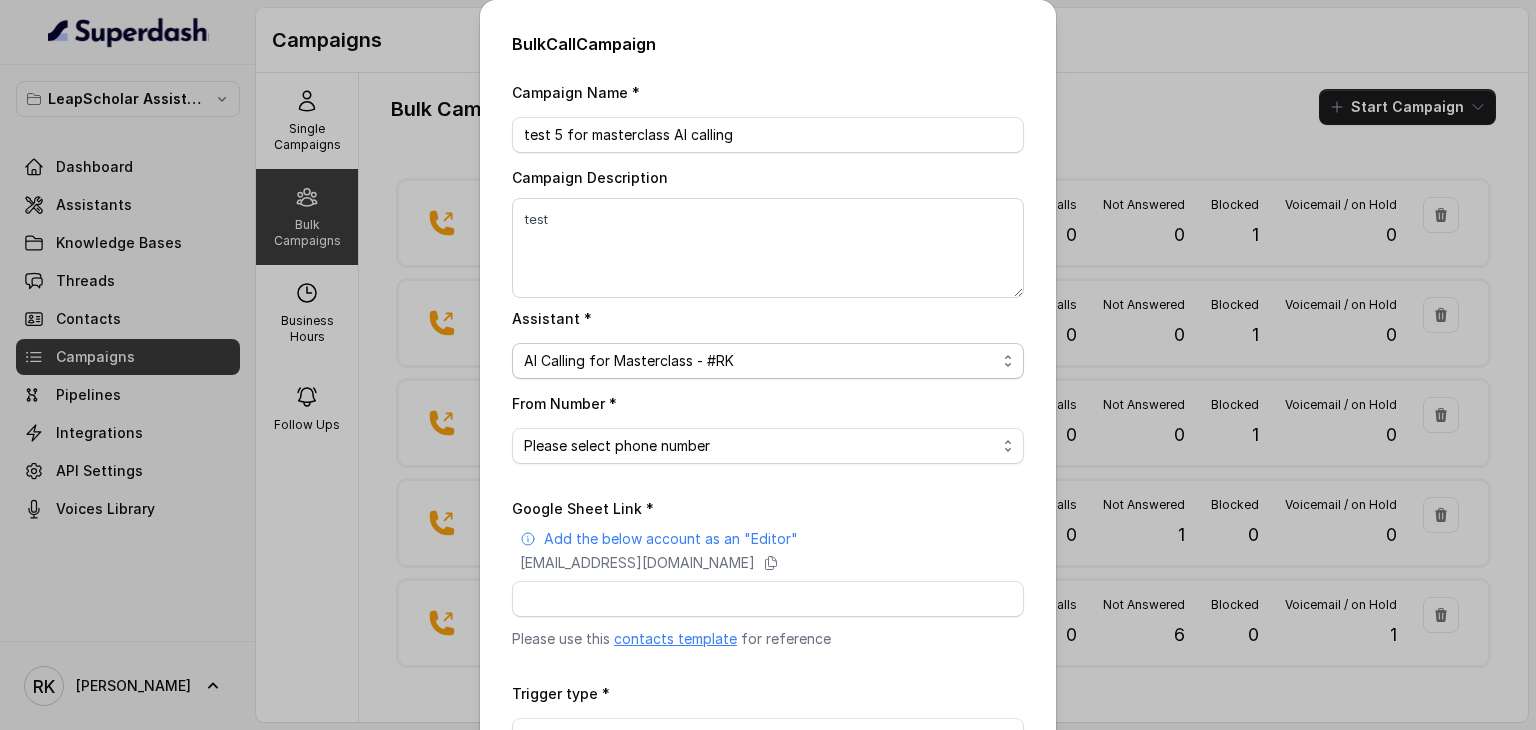 click on "Please select assistant OC-new approach Cohort 2 - IELTS Booked Akash - Not Sure | PP Akash - Not Sure | C2I Session AI Calling for Masterclass - #RK Cohort 4 - Qualified but Meeting not attended Cohort 9 - Future Intake IELTS Given Cohort 5 - Webinar [DATE] Geebee-Test Cohort 10 - Future Intake Non-IELTS Cohort 11 - IELTS Demo Attended Cohort 14 - Generic Cohort 13 - IELTS Masterclass Attended Cohort 12 - IELTS Demo Not Attended AI-IELTS (Testing) Akash- Exam booked Akash - Exam Given  Akash - Exam Not Yet Decided Deferral BoFu IELTS_DEMO_gk" at bounding box center (768, 361) 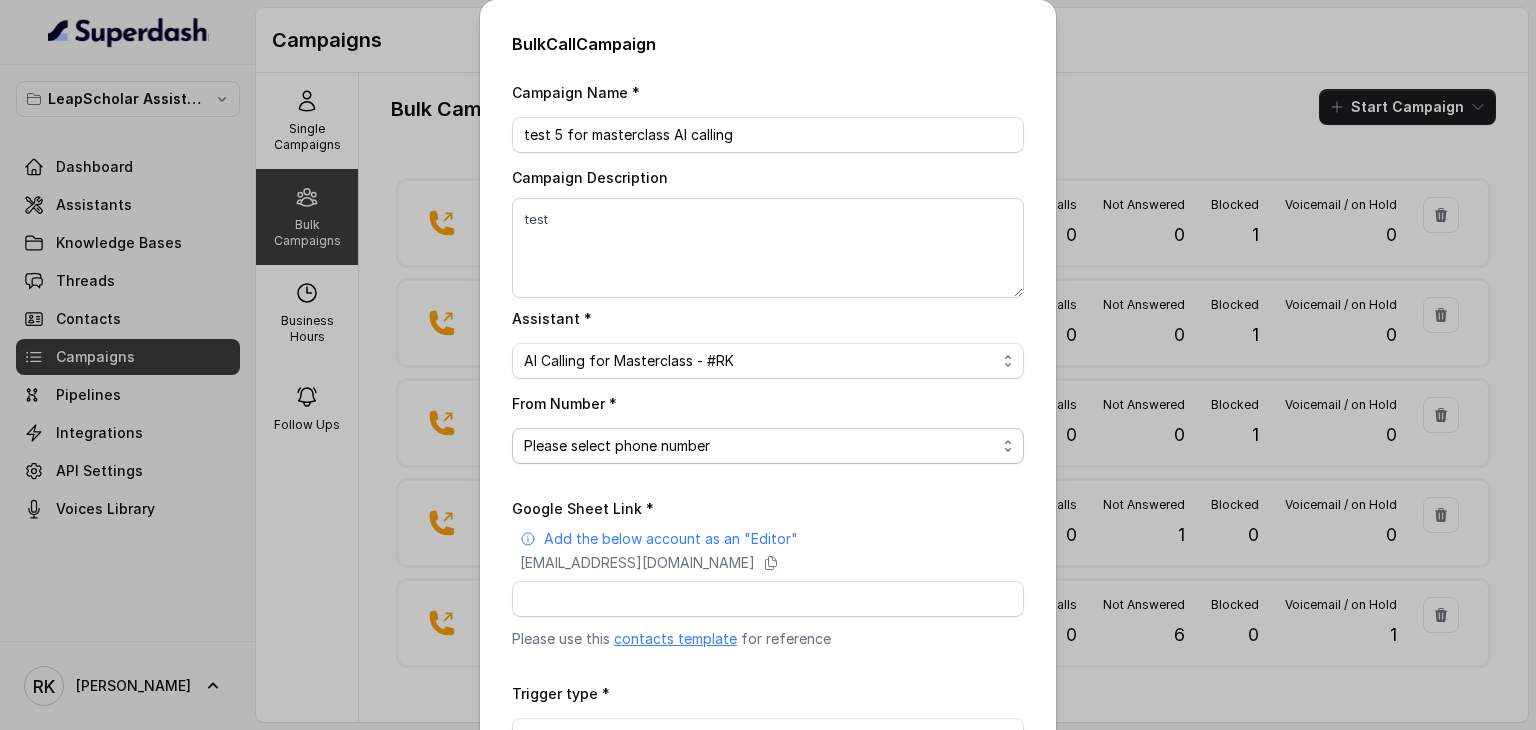 click on "Please select phone number [PHONE_NUMBER]" at bounding box center [768, 446] 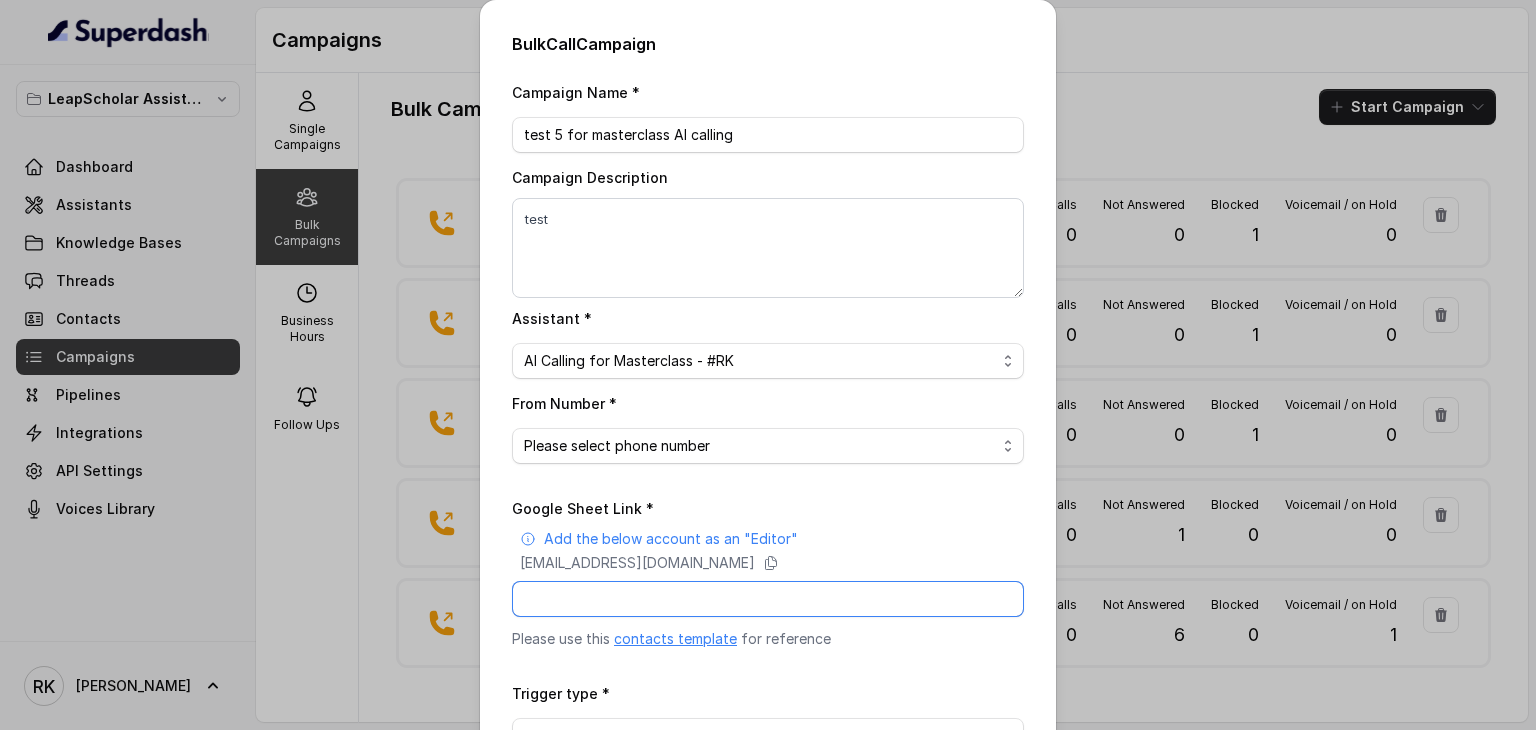 click on "Google Sheet Link *" at bounding box center (768, 599) 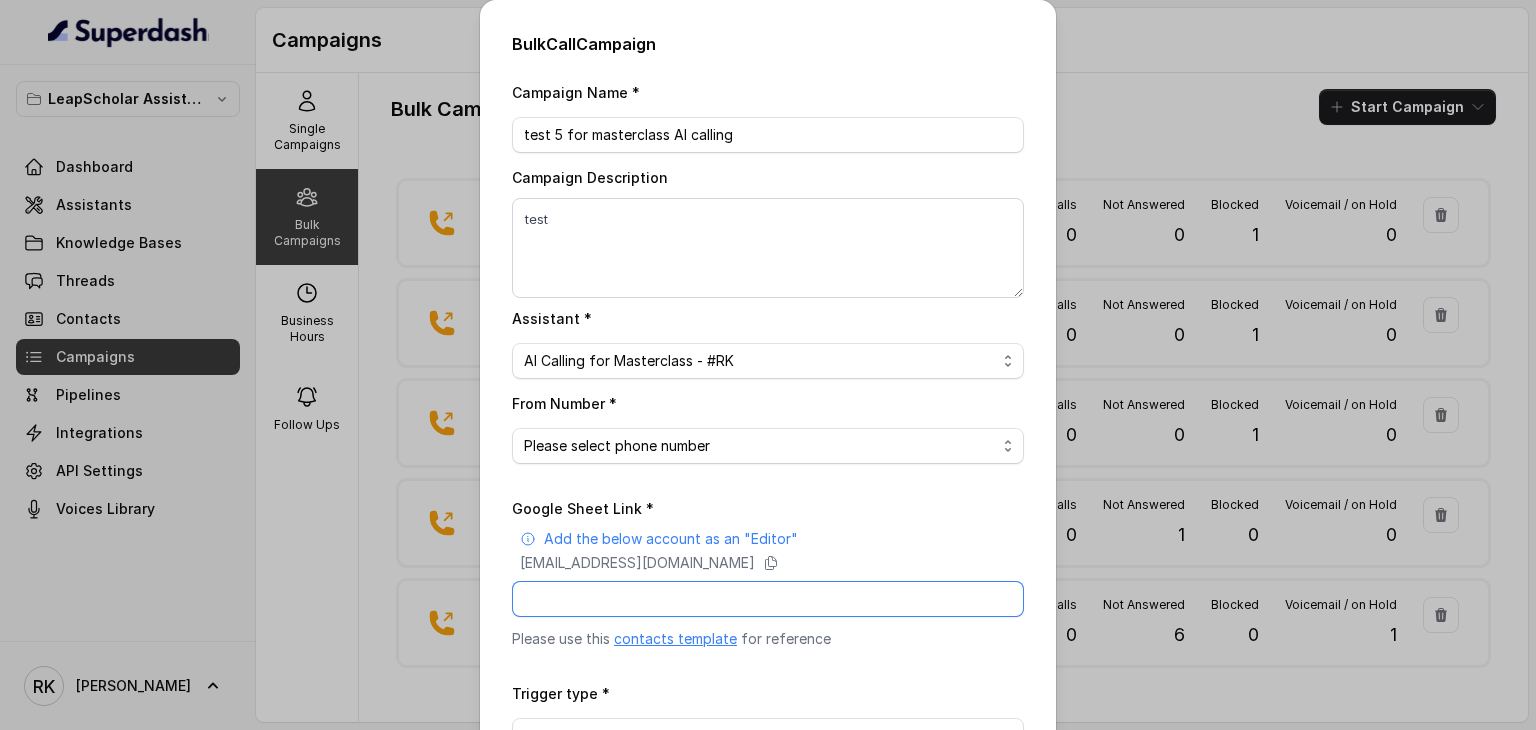 paste on "[URL][DOMAIN_NAME]" 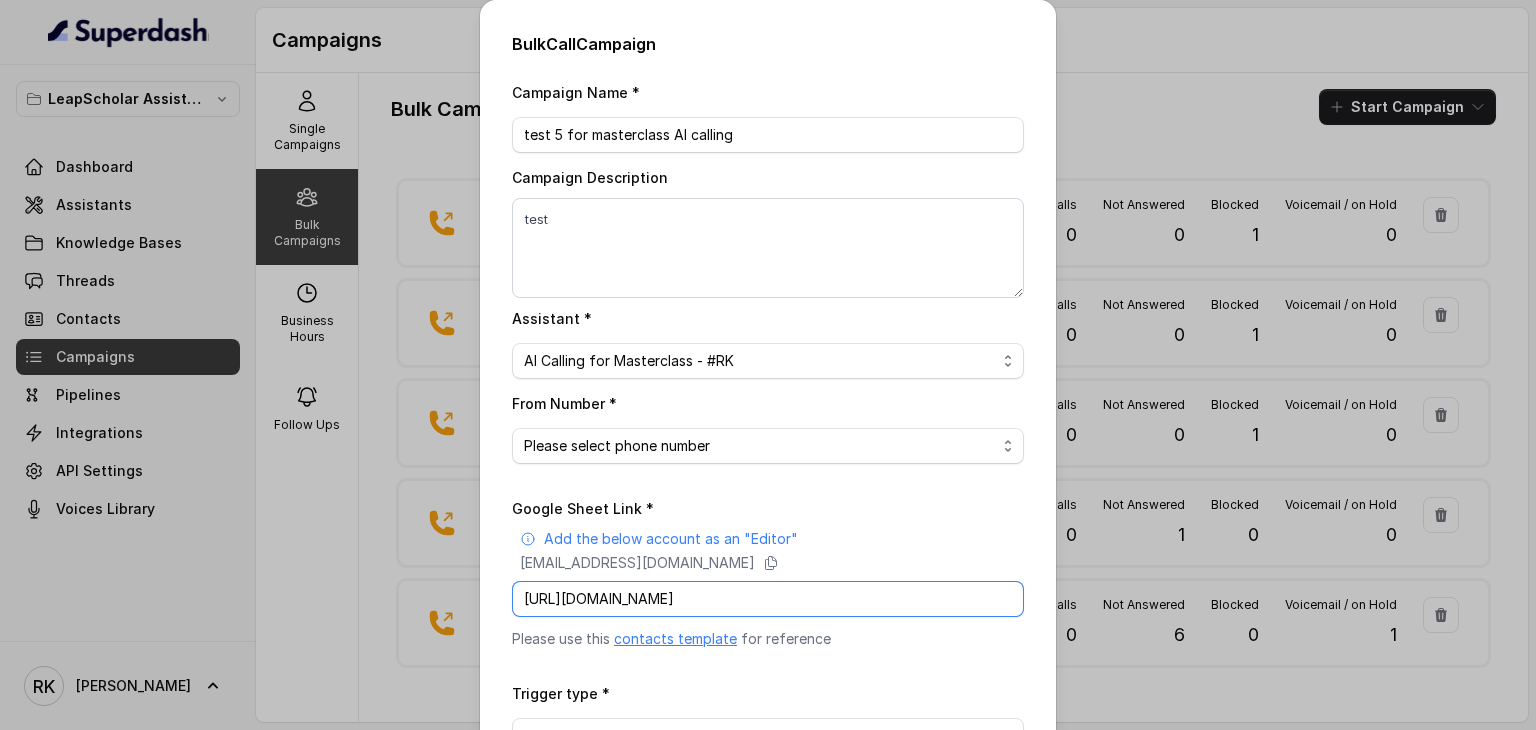 scroll, scrollTop: 0, scrollLeft: 280, axis: horizontal 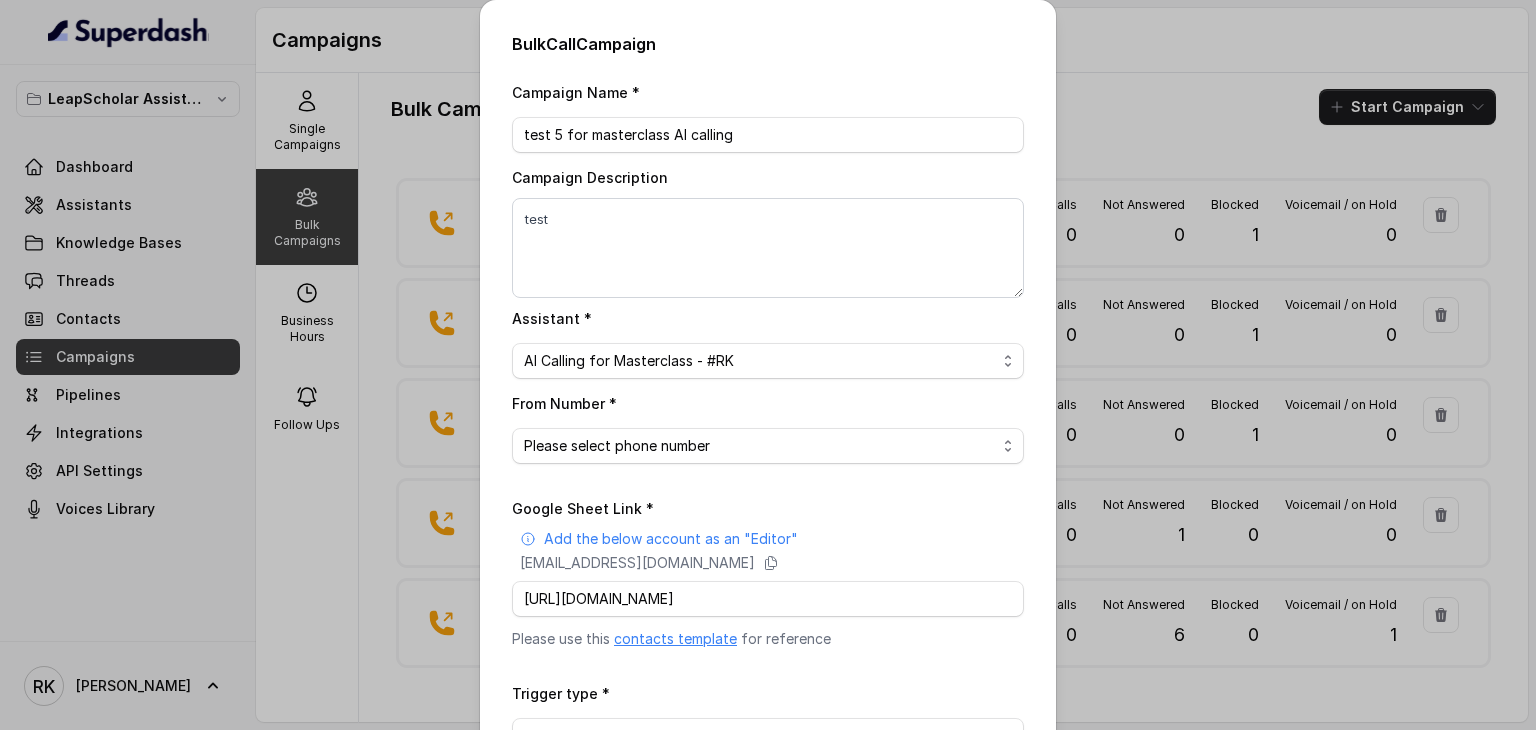 click on "Please use this   contacts template   for reference" at bounding box center (768, 639) 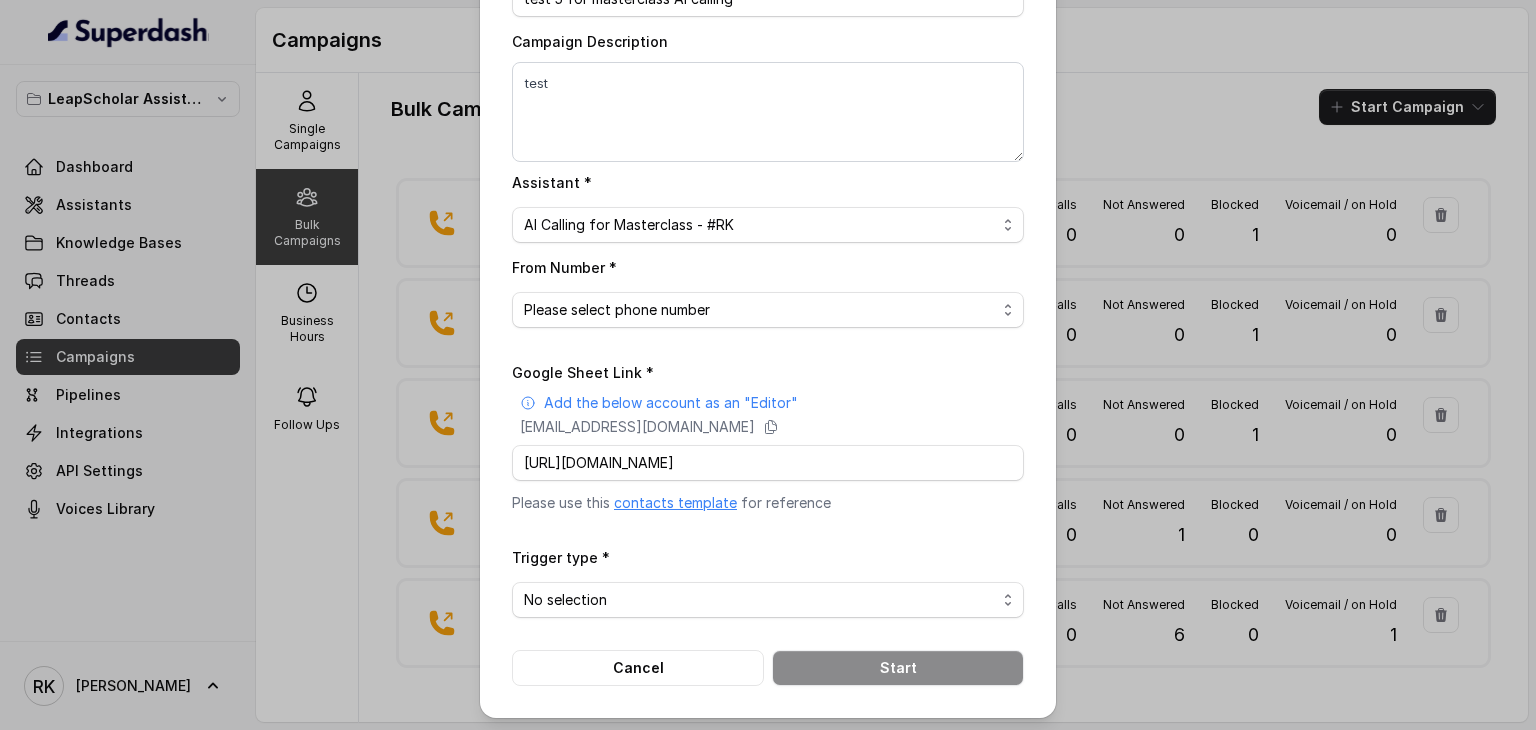 click on "Google Sheet Link * Add the below account as an "Editor" [EMAIL_ADDRESS][DOMAIN_NAME] [URL][DOMAIN_NAME] Please use this   contacts template   for reference Trigger type * No selection Trigger Immediately Trigger based on campaign configuration Cancel Start" at bounding box center [768, 523] 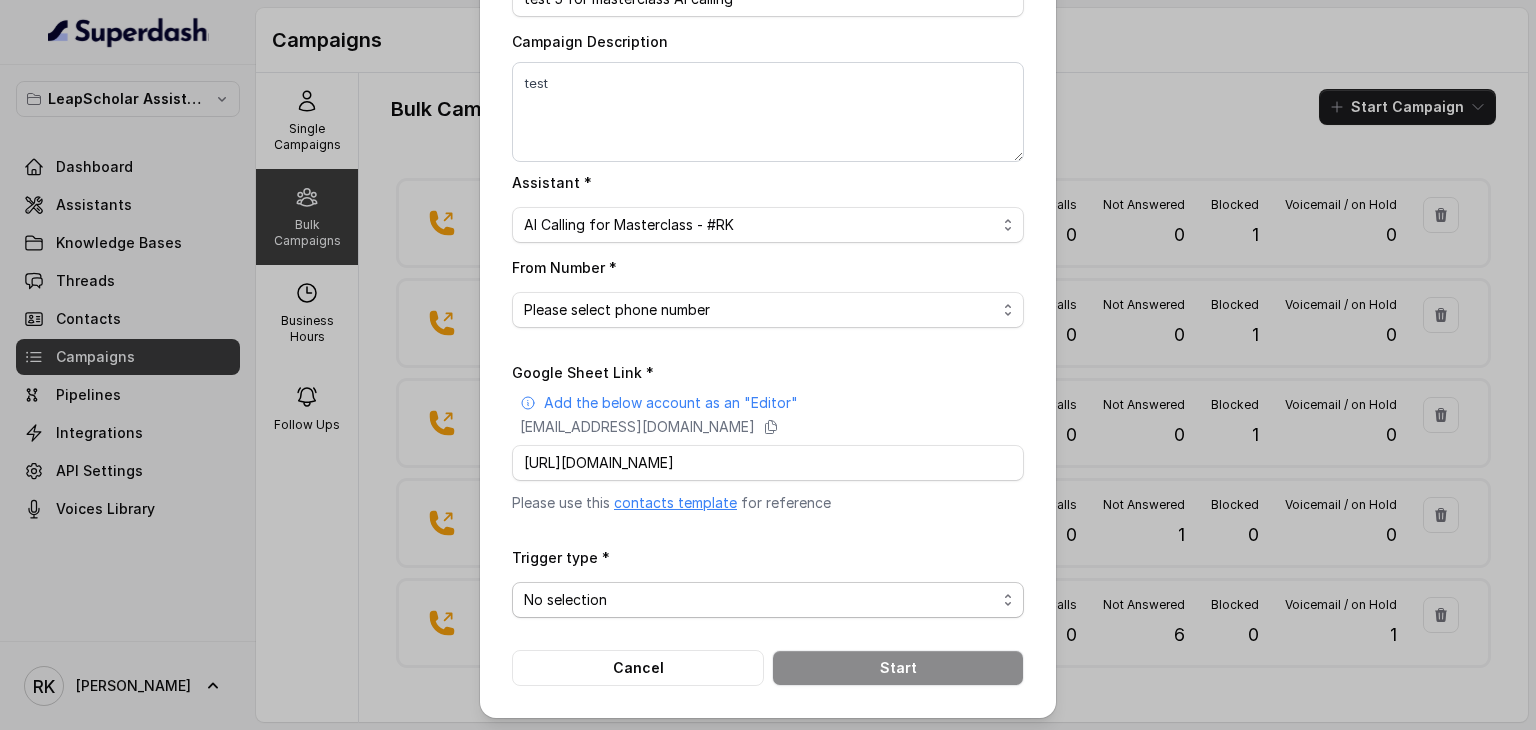 click on "No selection Trigger Immediately Trigger based on campaign configuration" at bounding box center [768, 600] 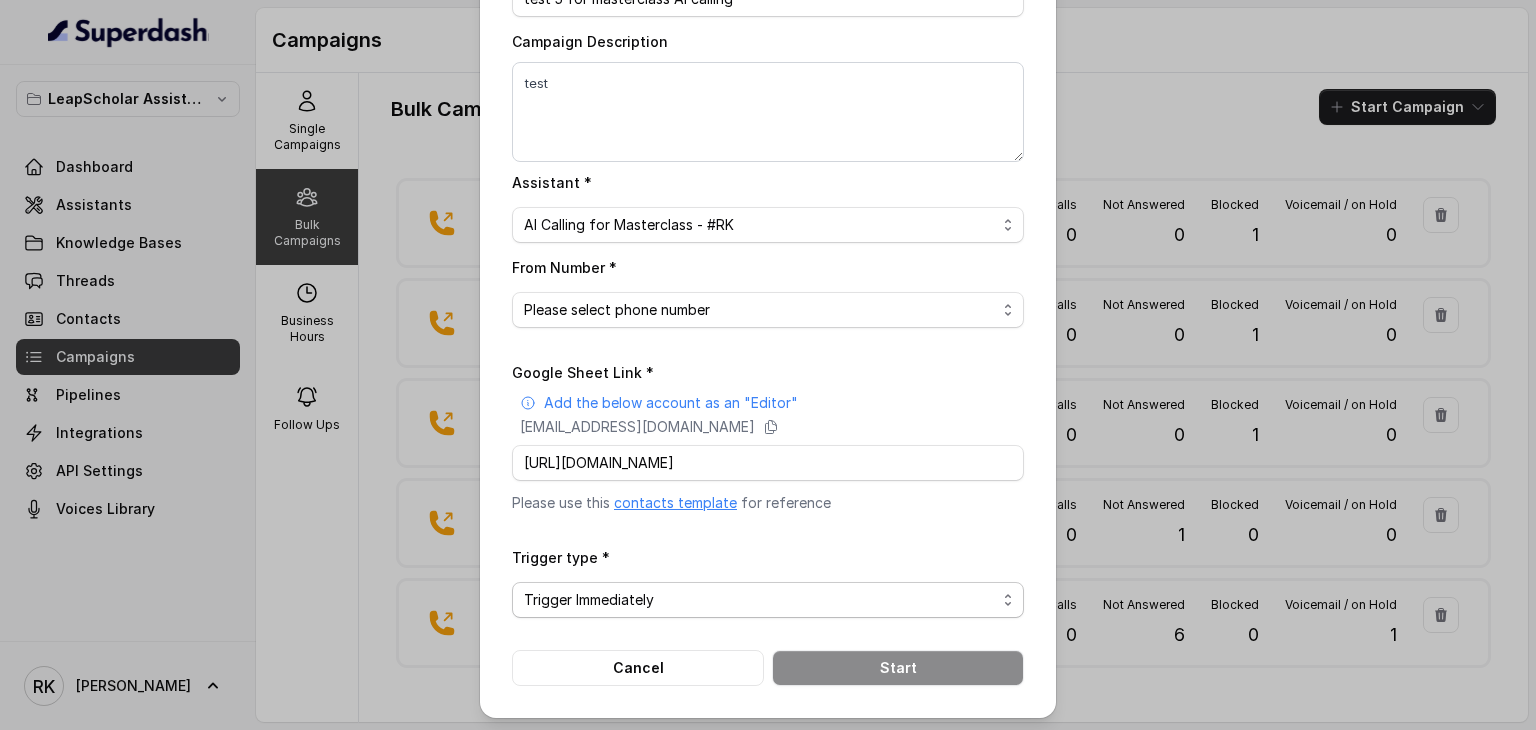 click on "No selection Trigger Immediately Trigger based on campaign configuration" at bounding box center [768, 600] 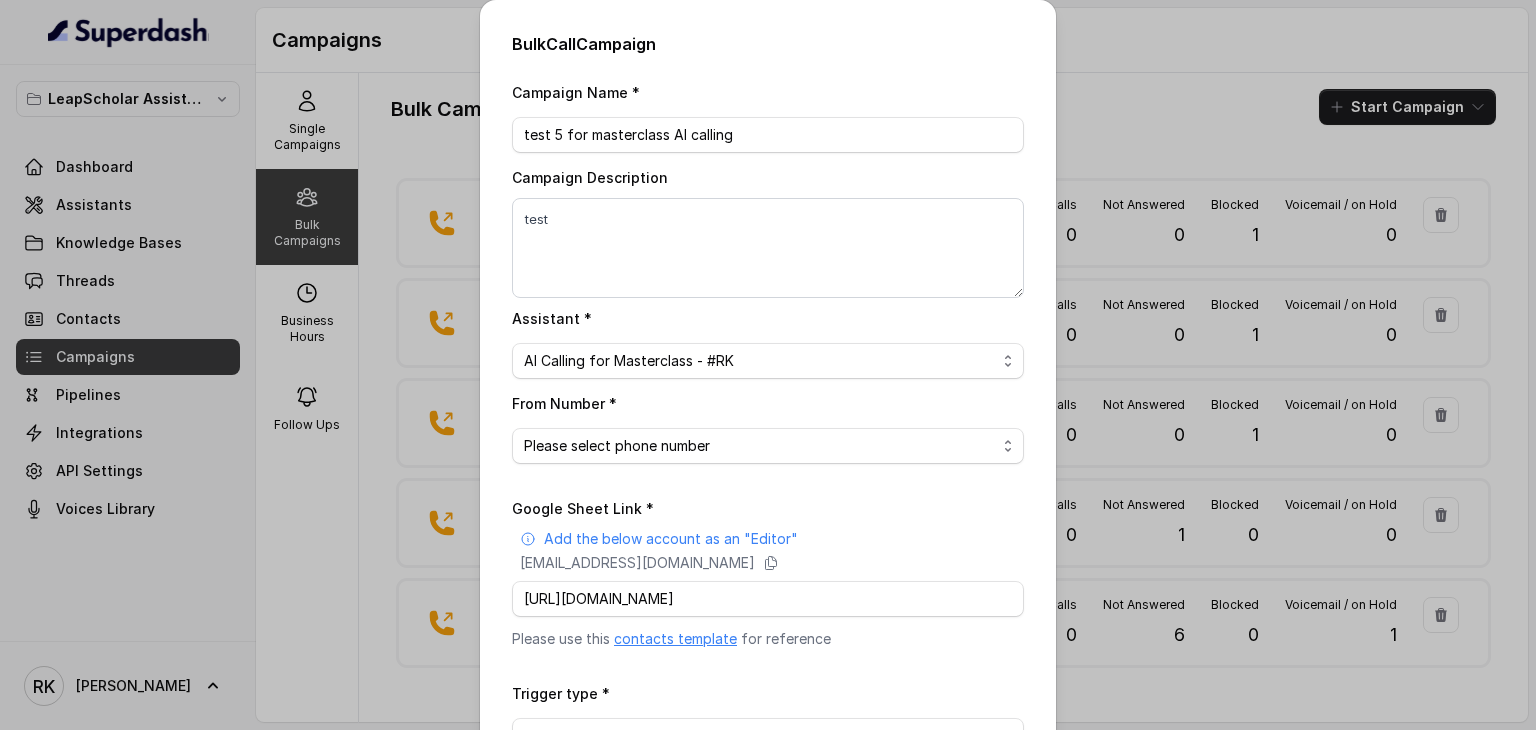 scroll, scrollTop: 136, scrollLeft: 0, axis: vertical 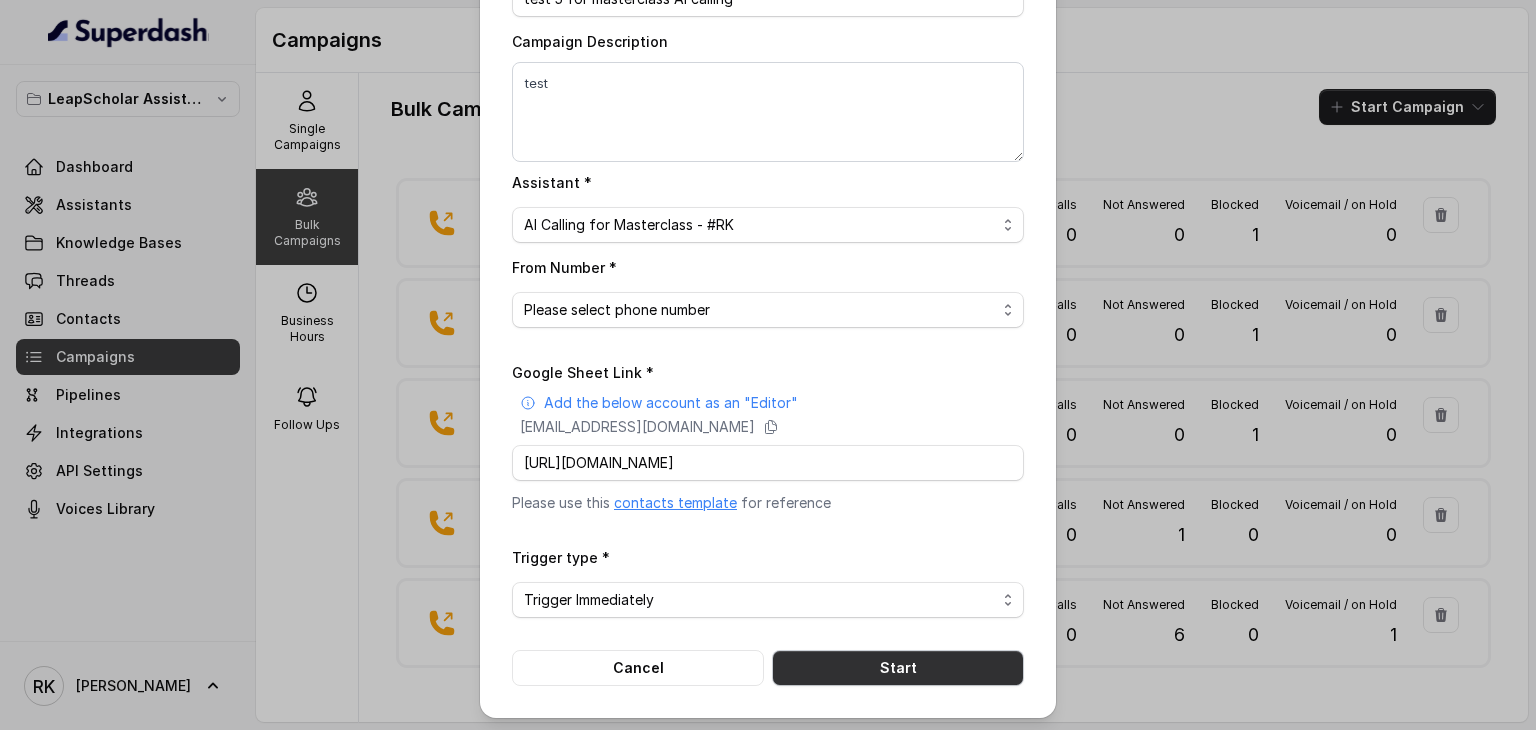 click on "Start" at bounding box center [898, 668] 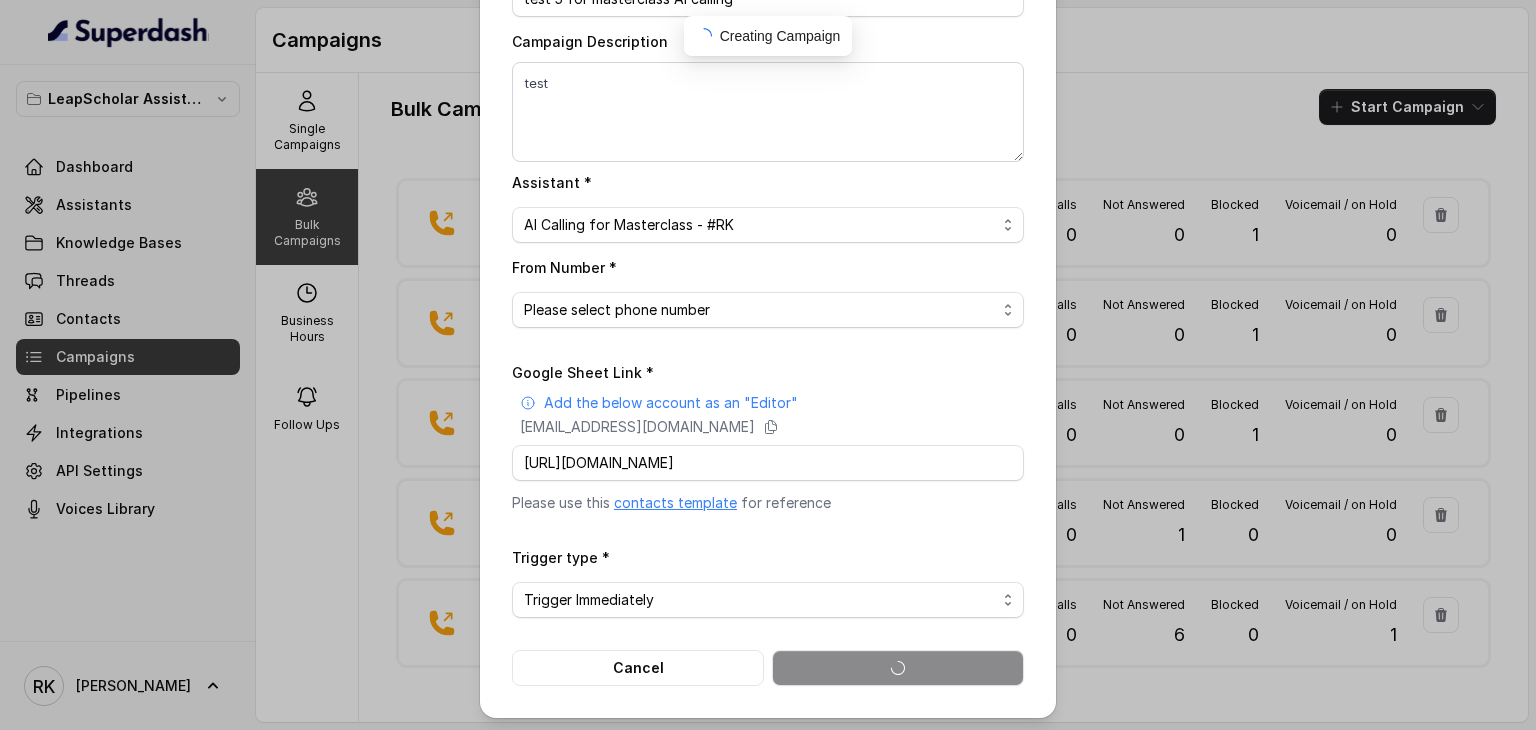 type 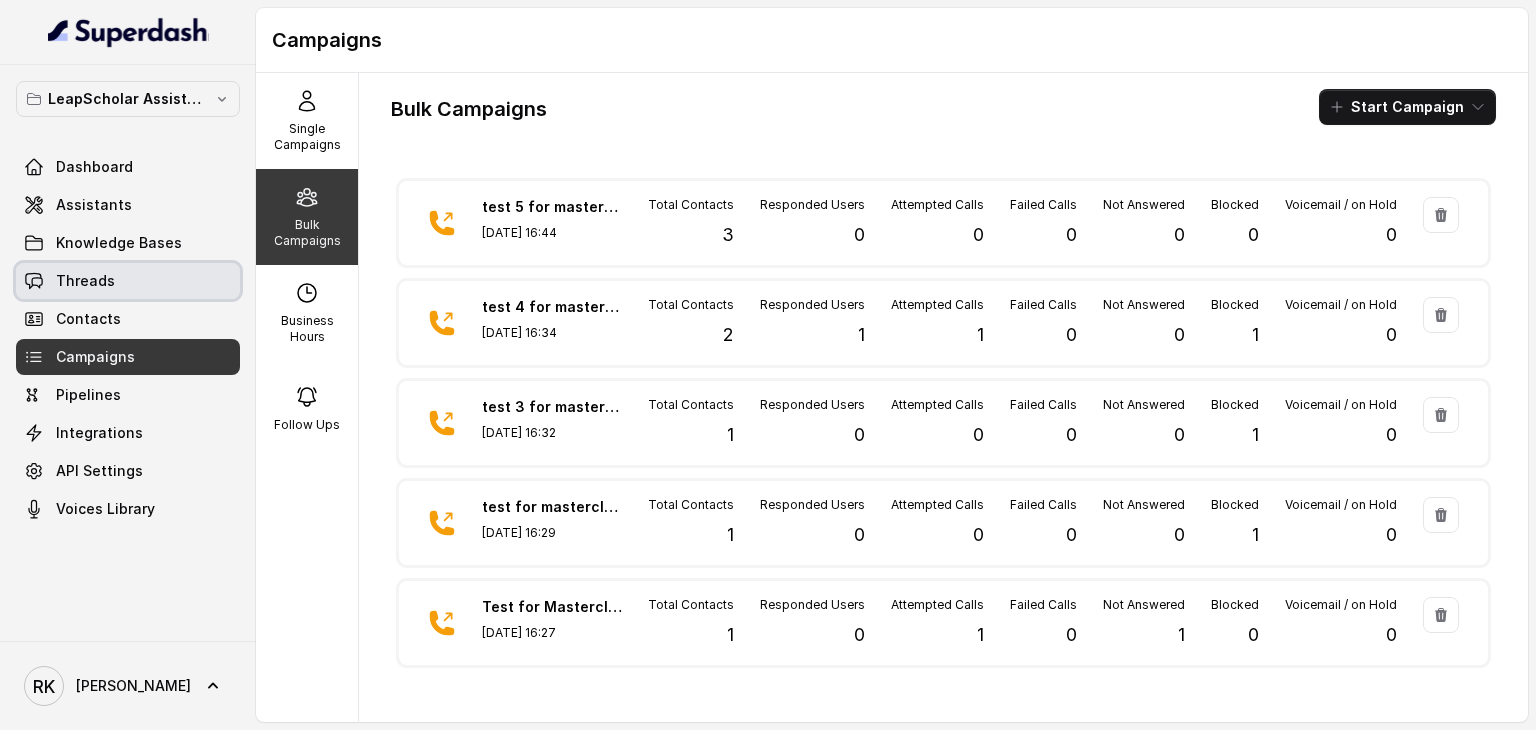 click on "Threads" at bounding box center [128, 281] 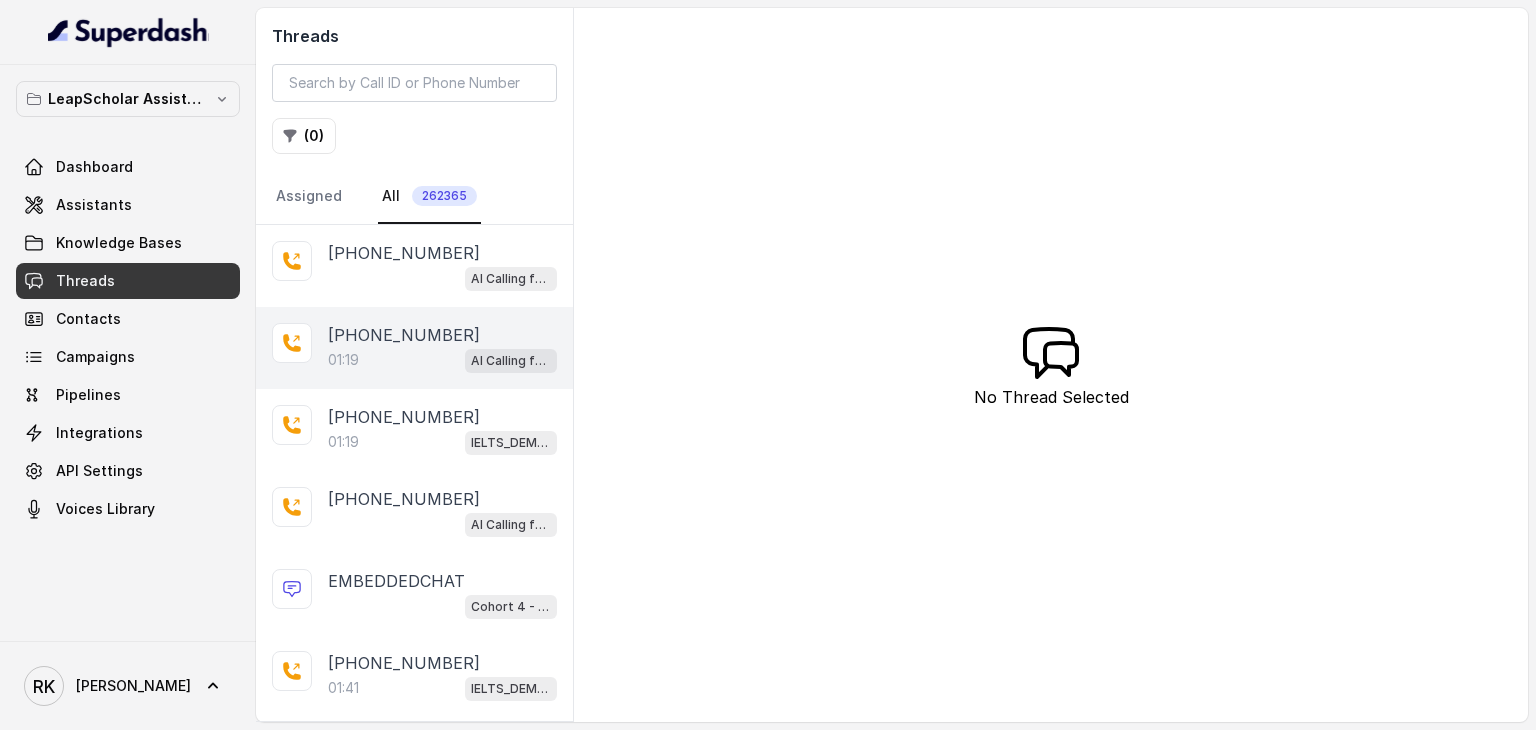 click on "[PHONE_NUMBER]:19 AI Calling for Masterclass - #RK" at bounding box center [414, 348] 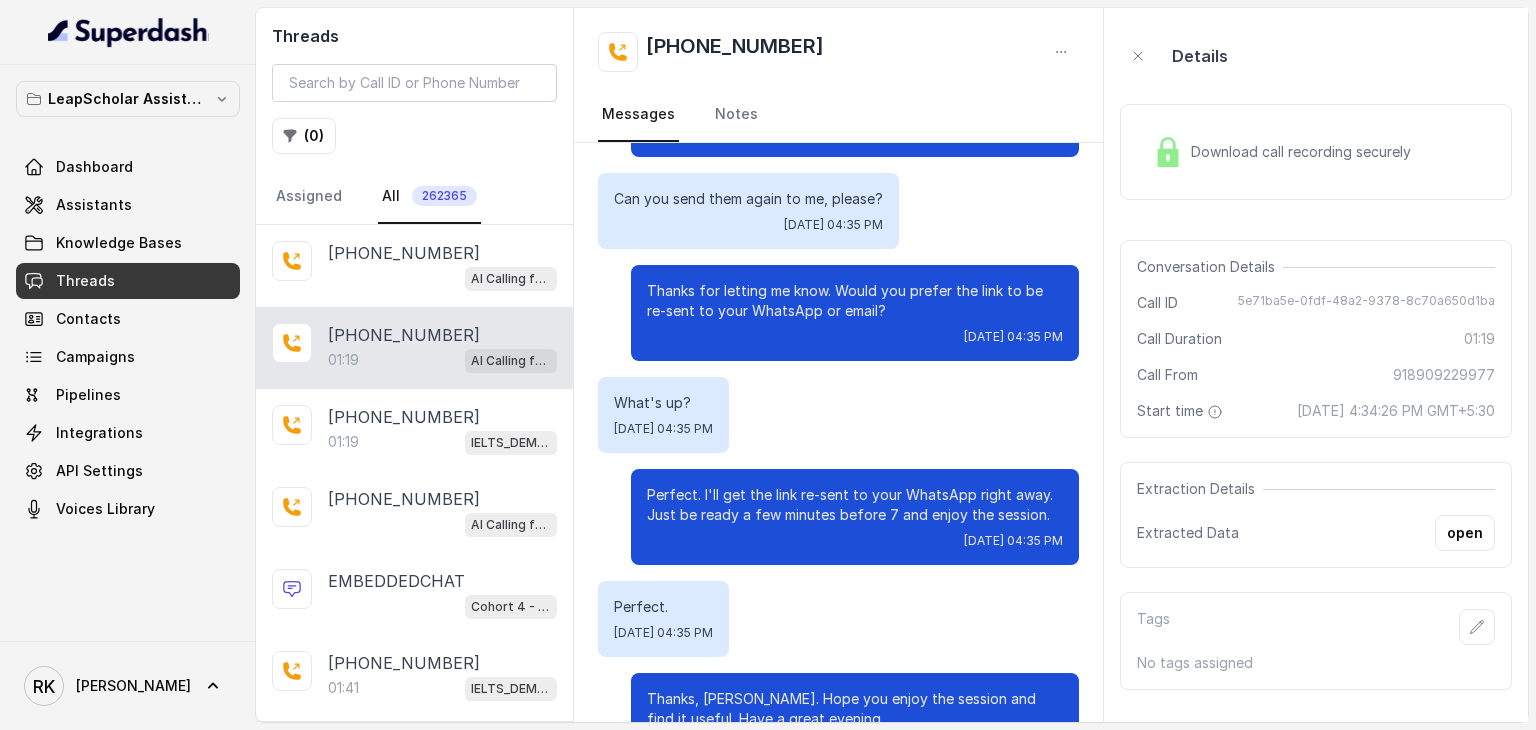 scroll, scrollTop: 776, scrollLeft: 0, axis: vertical 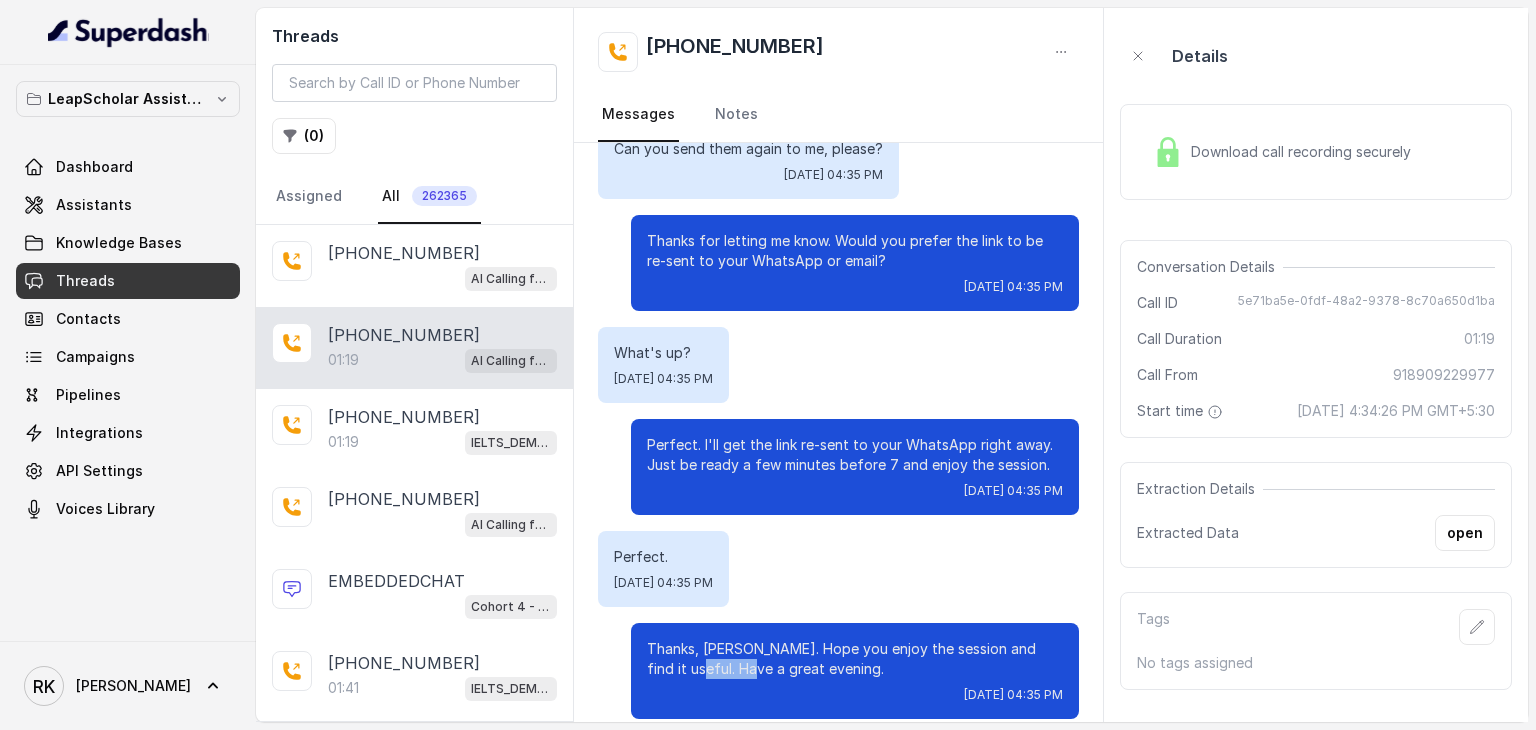 drag, startPoint x: 683, startPoint y: 638, endPoint x: 740, endPoint y: 643, distance: 57.21888 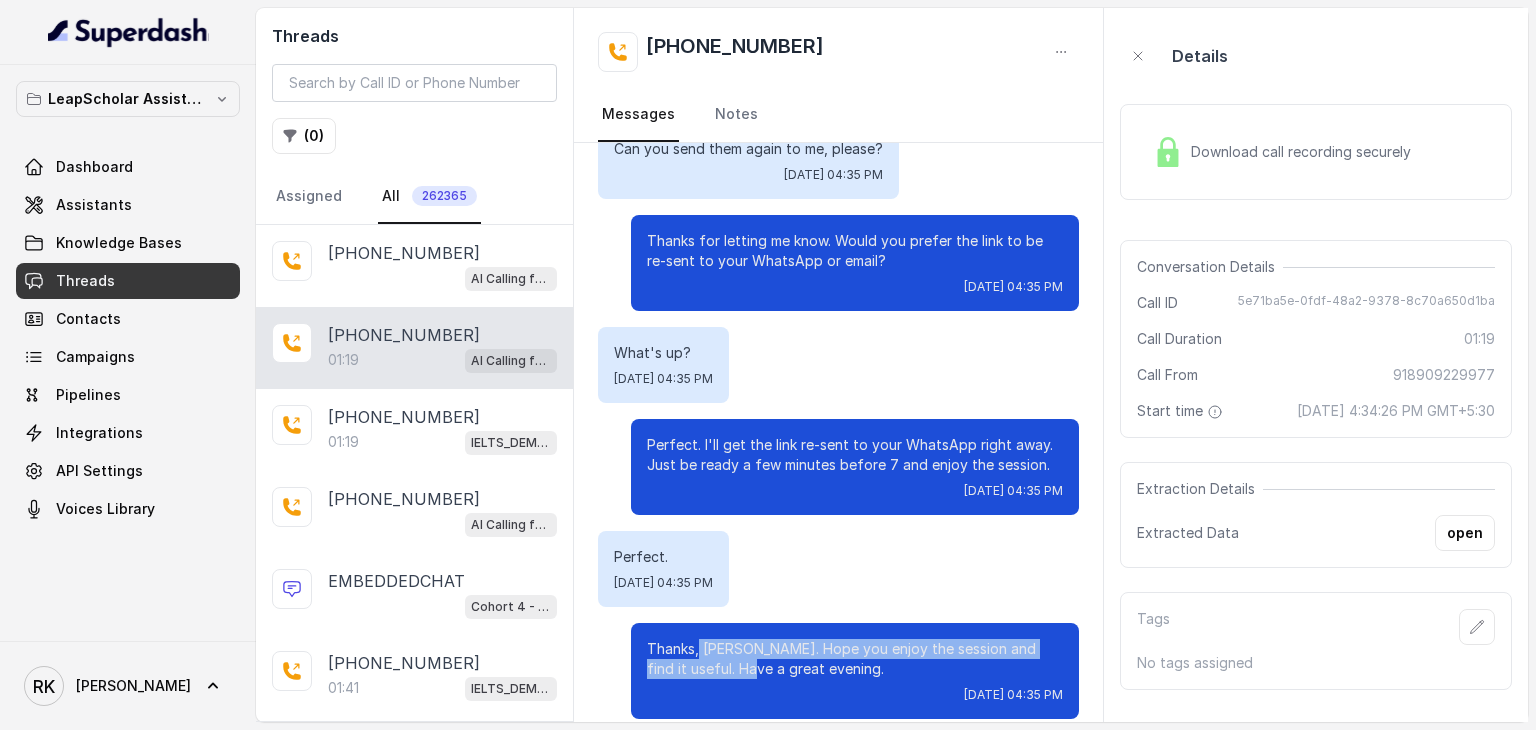 drag, startPoint x: 740, startPoint y: 643, endPoint x: 684, endPoint y: 625, distance: 58.821766 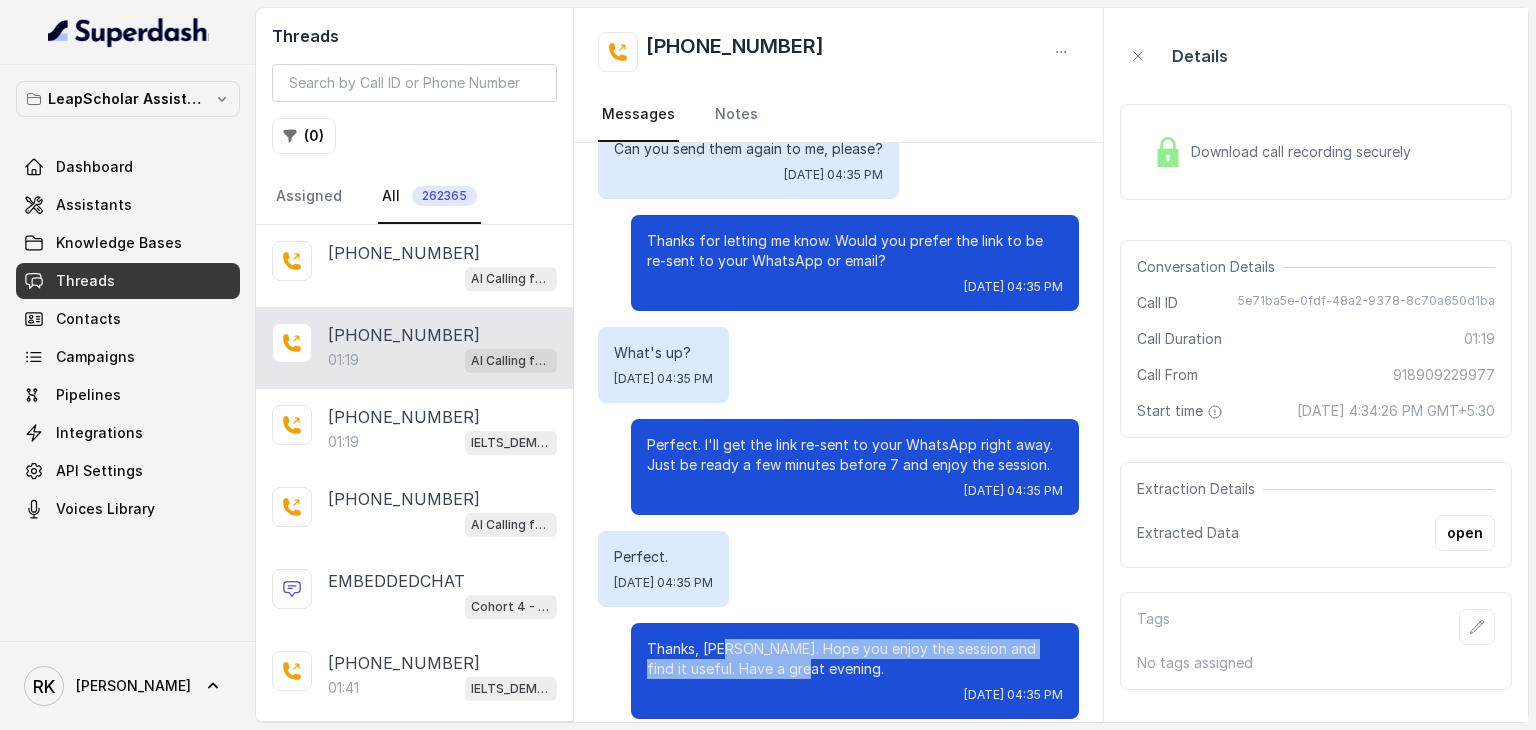 drag, startPoint x: 719, startPoint y: 622, endPoint x: 792, endPoint y: 648, distance: 77.491936 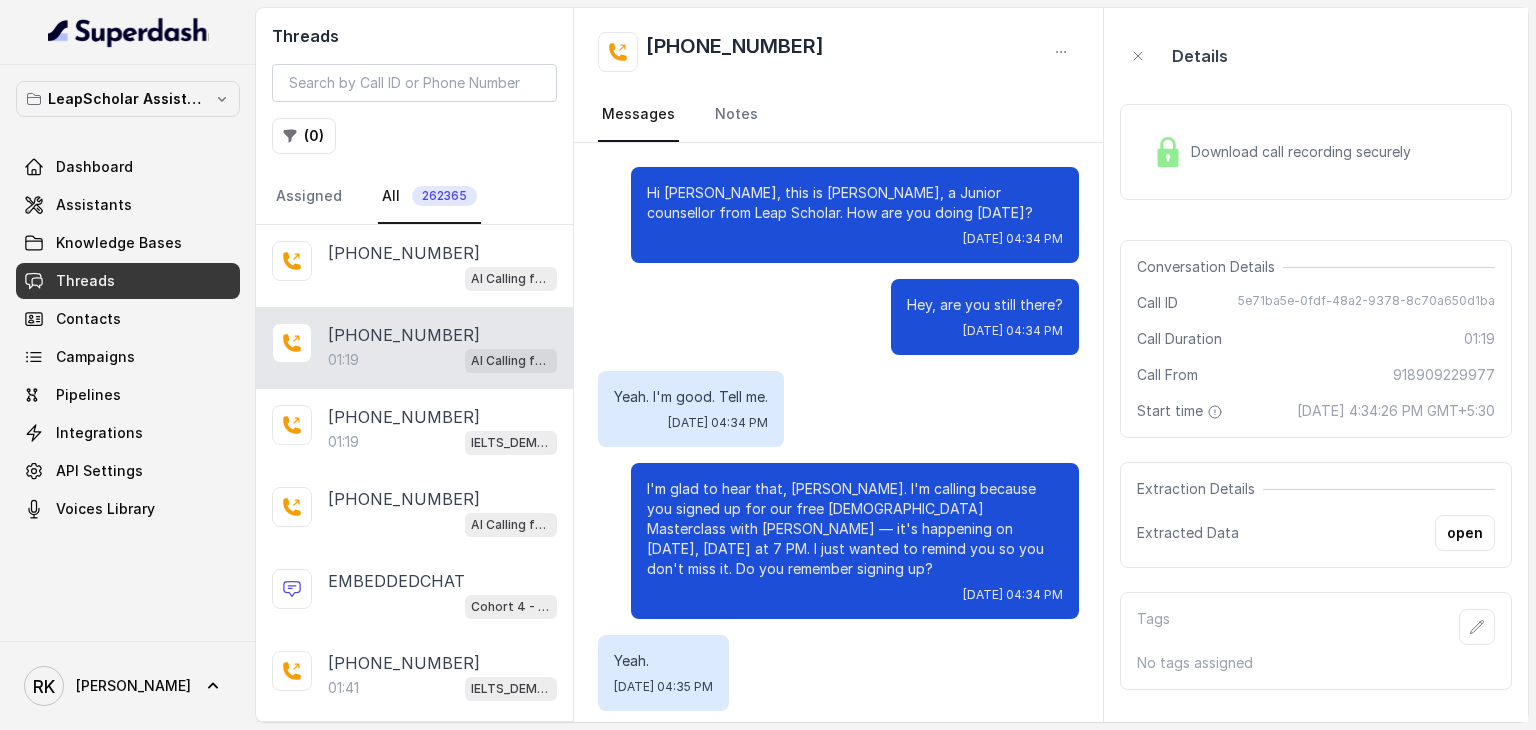 scroll, scrollTop: 776, scrollLeft: 0, axis: vertical 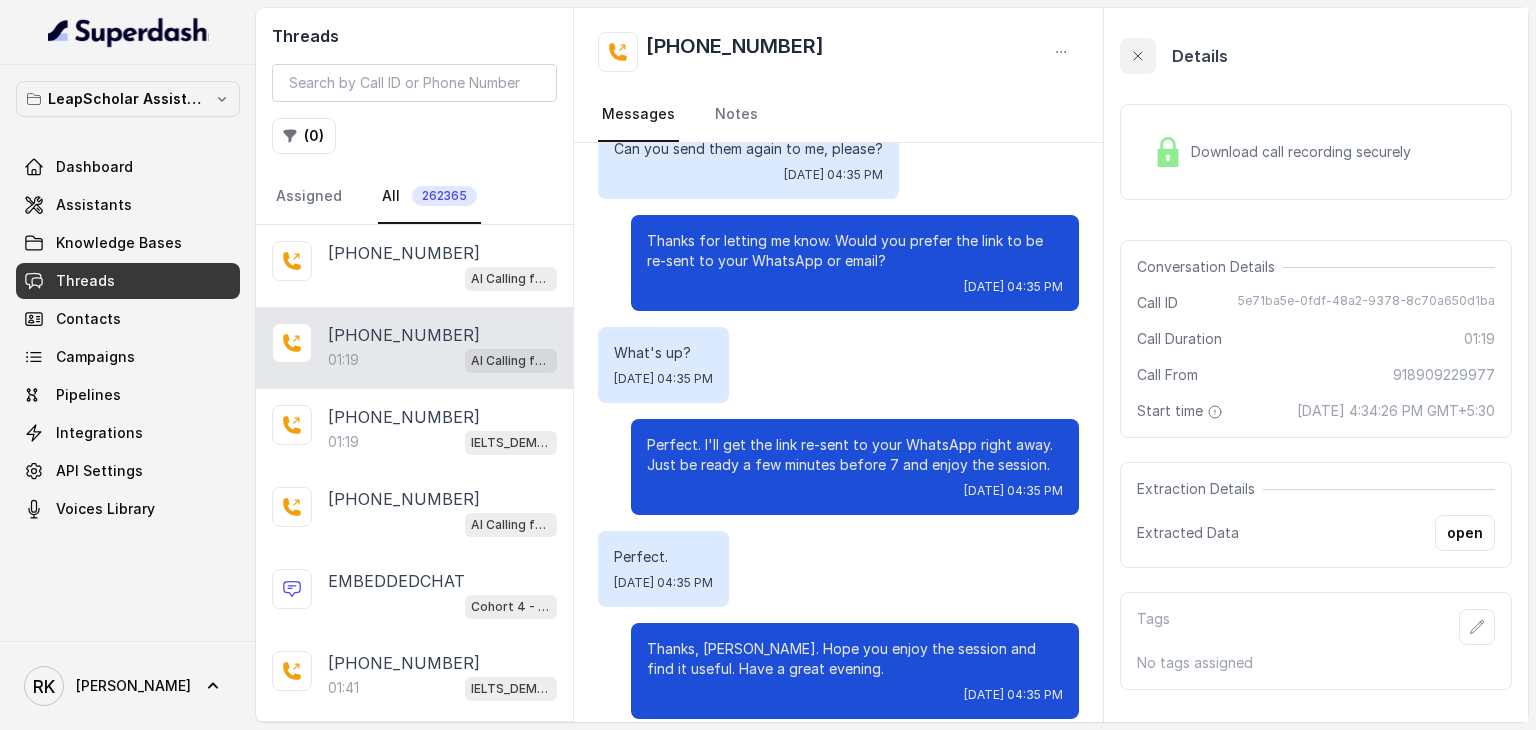 click 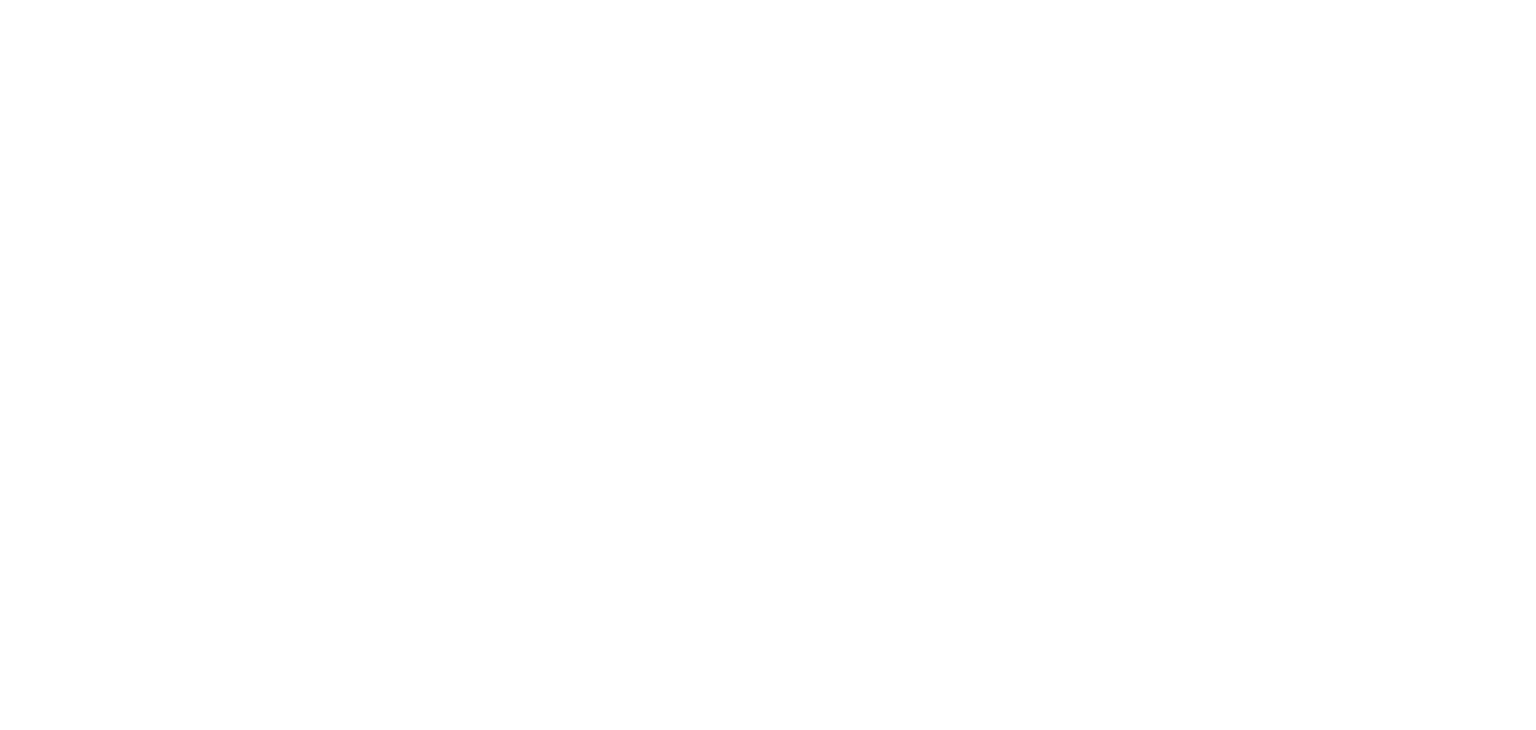 scroll, scrollTop: 0, scrollLeft: 0, axis: both 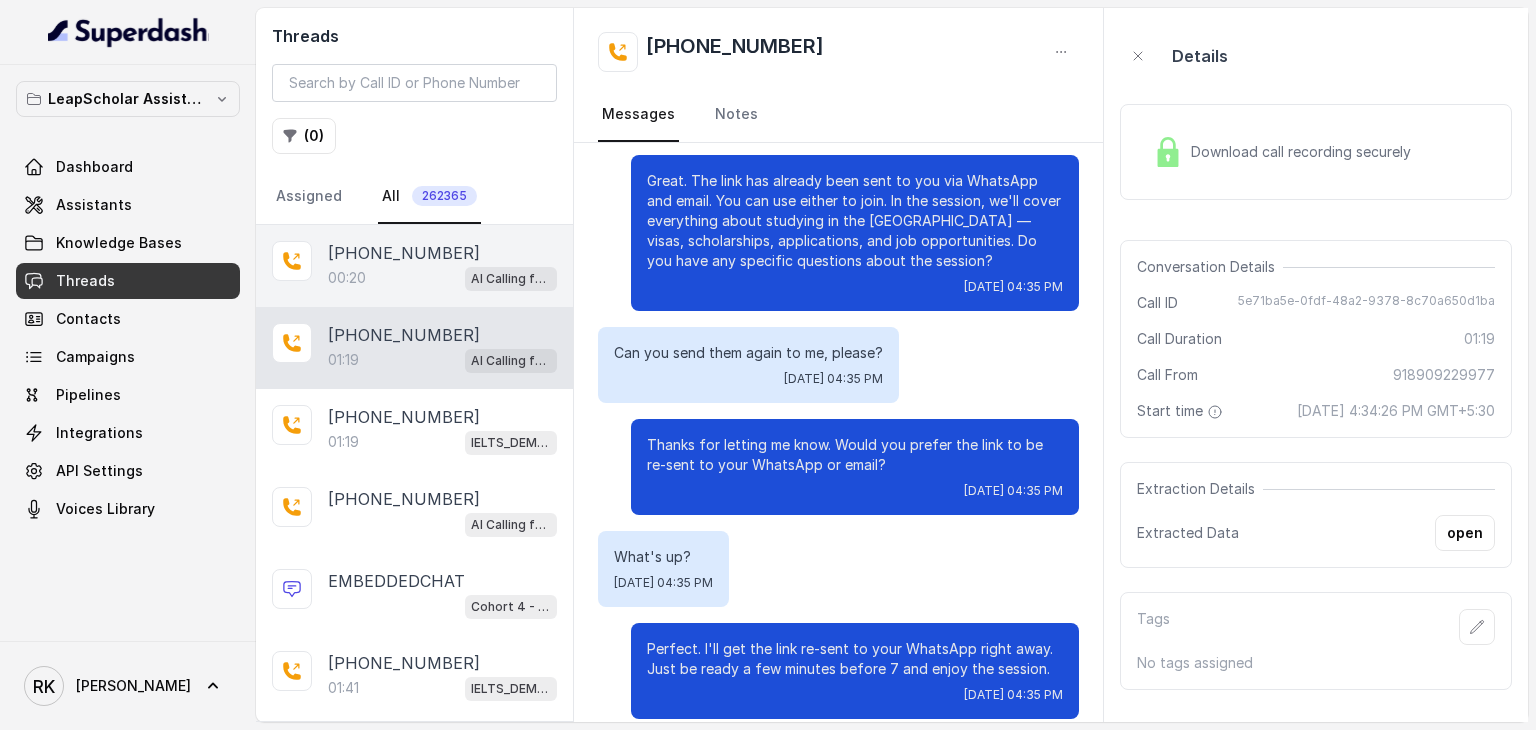 click on "[PHONE_NUMBER]" at bounding box center [404, 253] 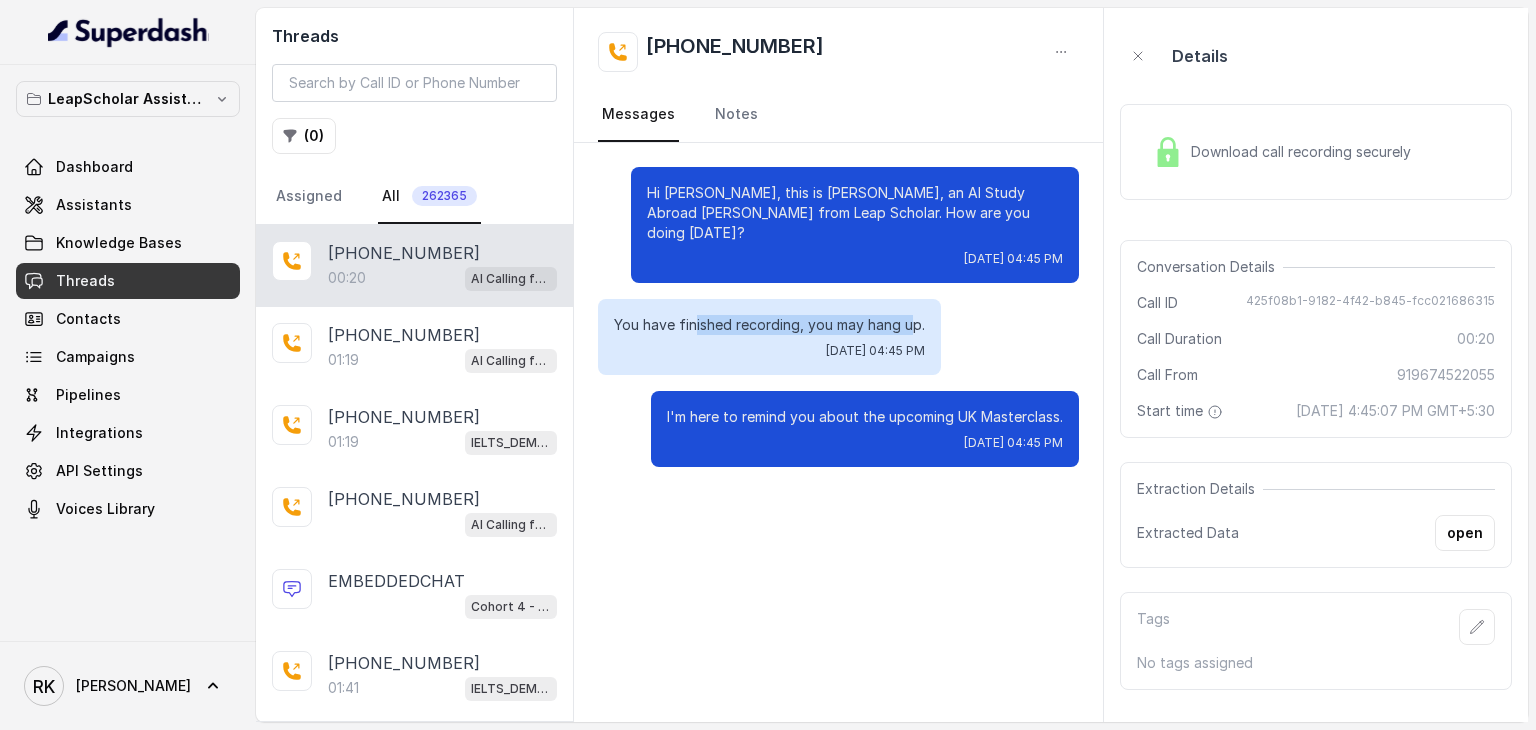 drag, startPoint x: 696, startPoint y: 304, endPoint x: 910, endPoint y: 304, distance: 214 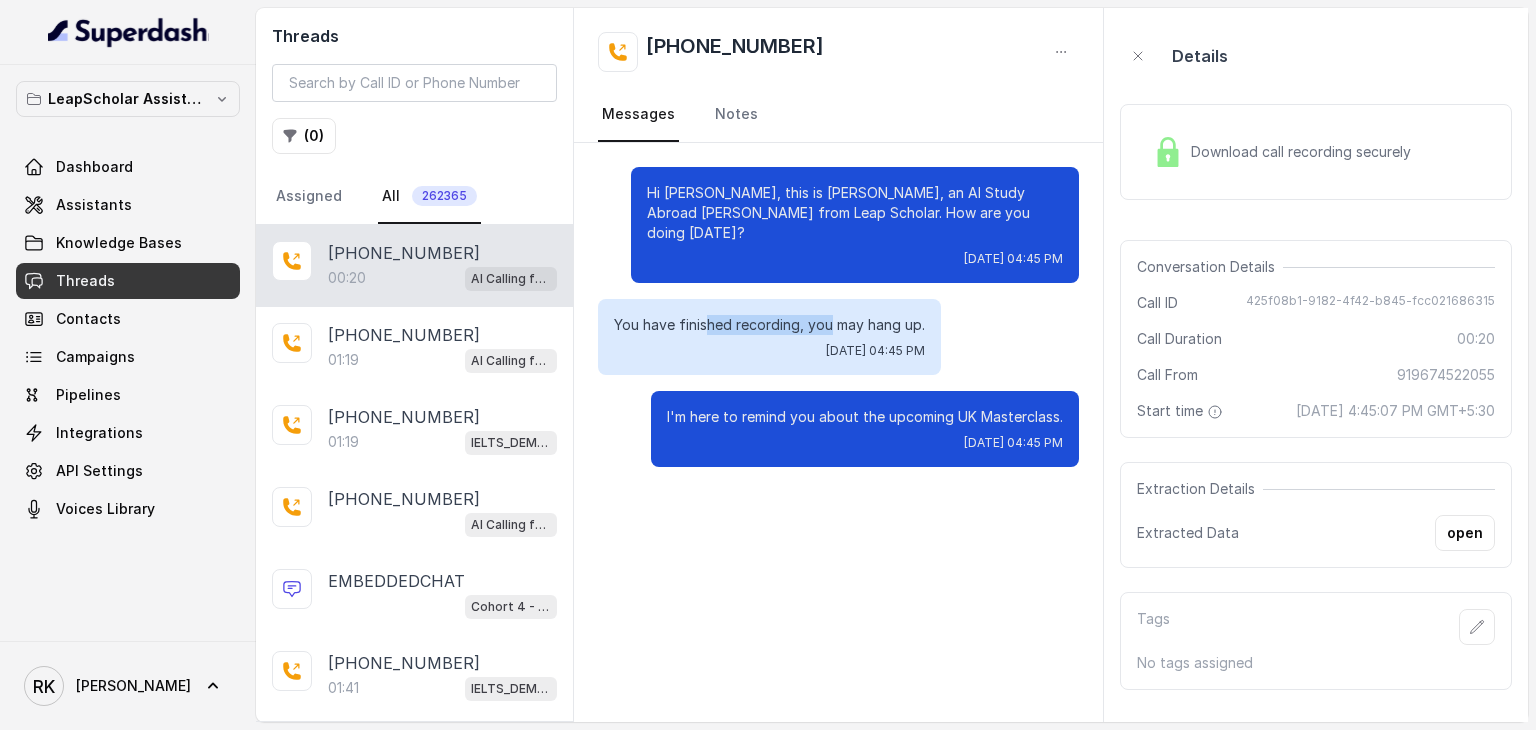 drag, startPoint x: 703, startPoint y: 306, endPoint x: 827, endPoint y: 291, distance: 124.90396 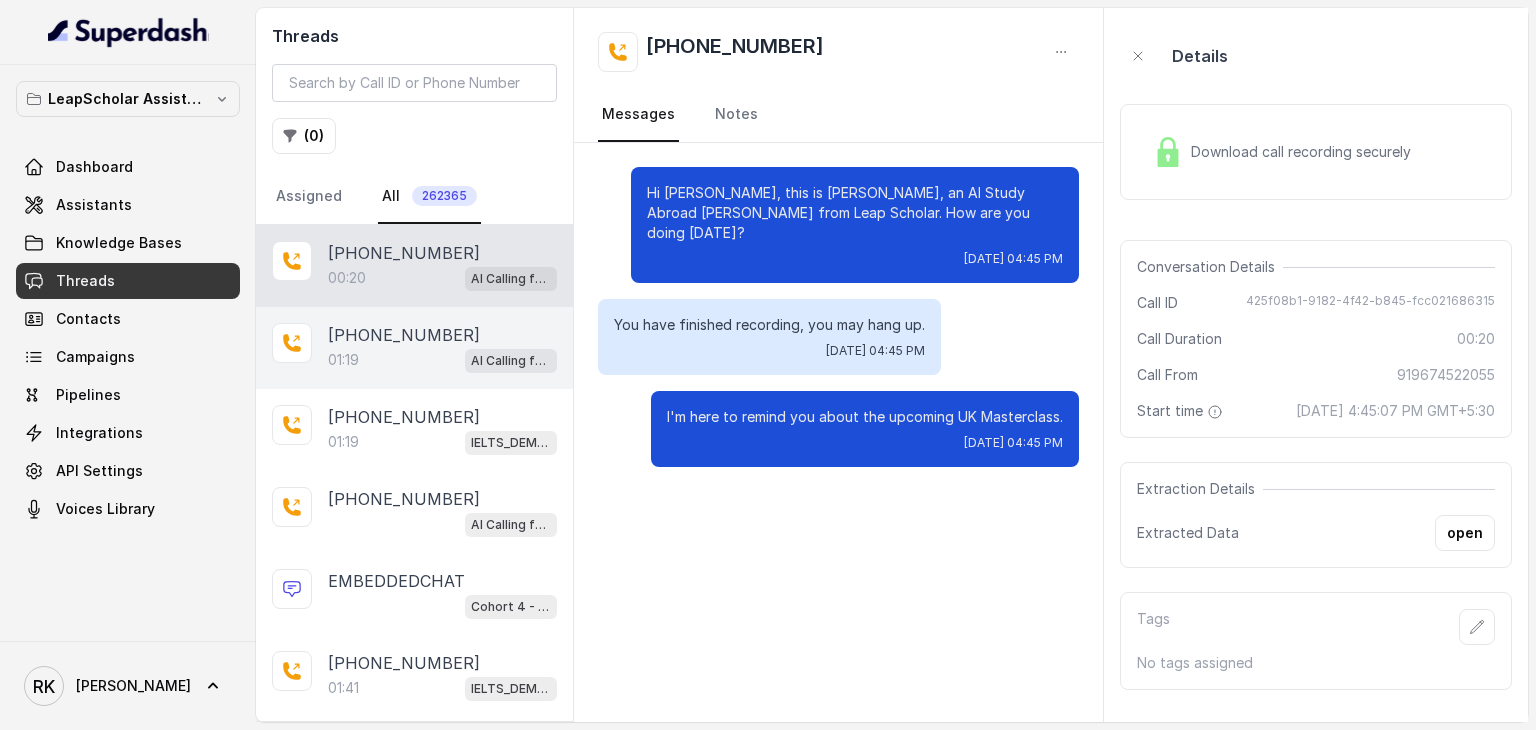 click on "01:19 AI Calling for Masterclass - #RK" at bounding box center [442, 360] 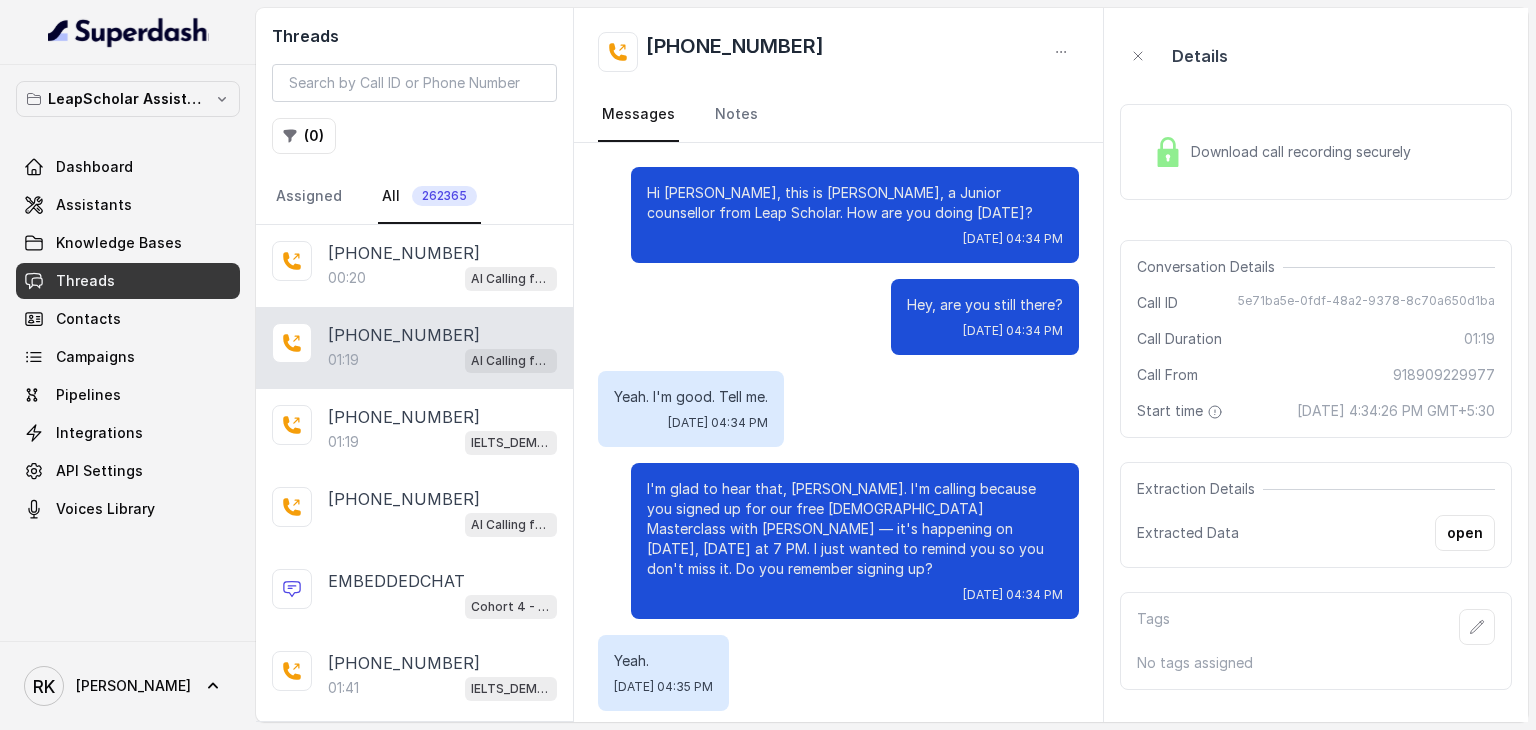 scroll, scrollTop: 776, scrollLeft: 0, axis: vertical 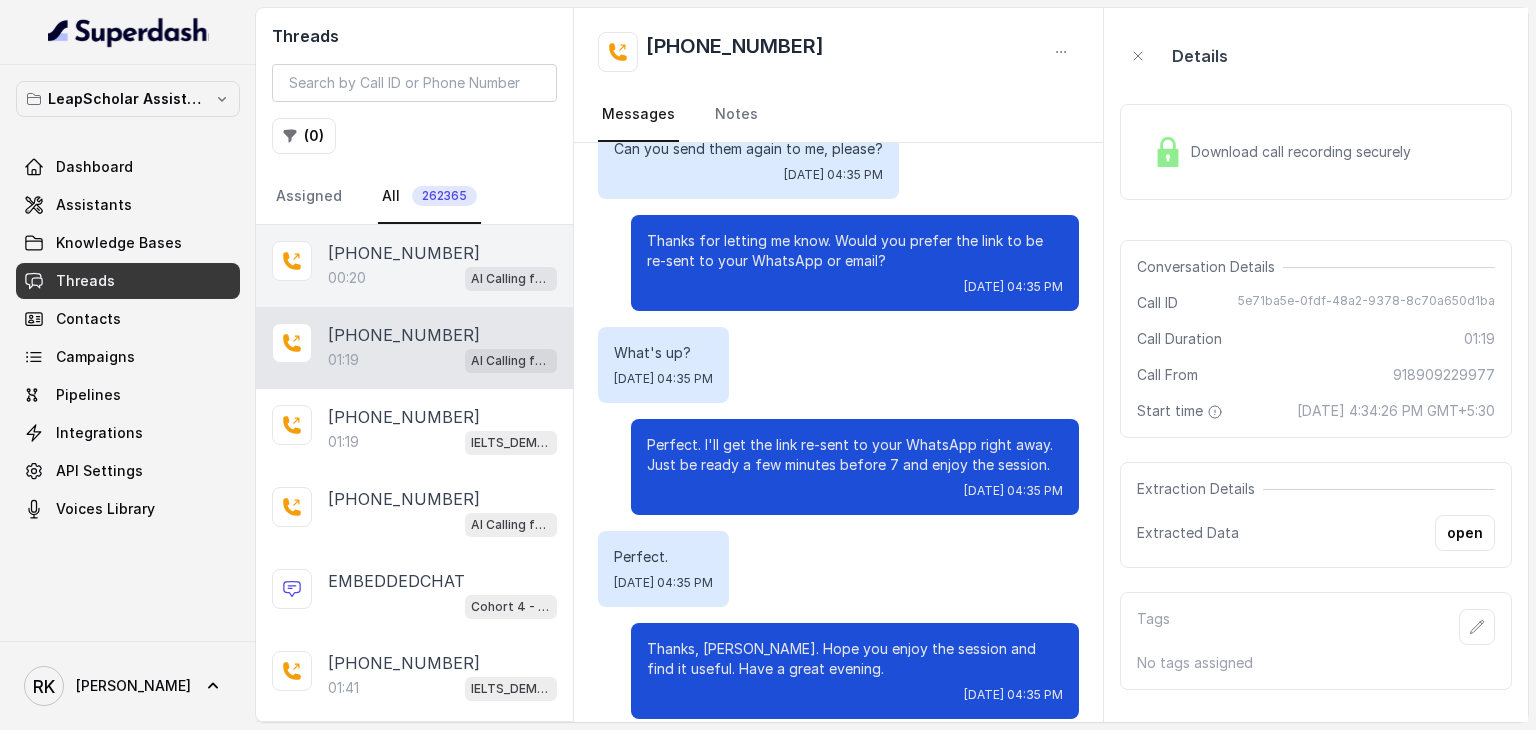 click on "00:20 AI Calling for Masterclass - #RK" at bounding box center [442, 278] 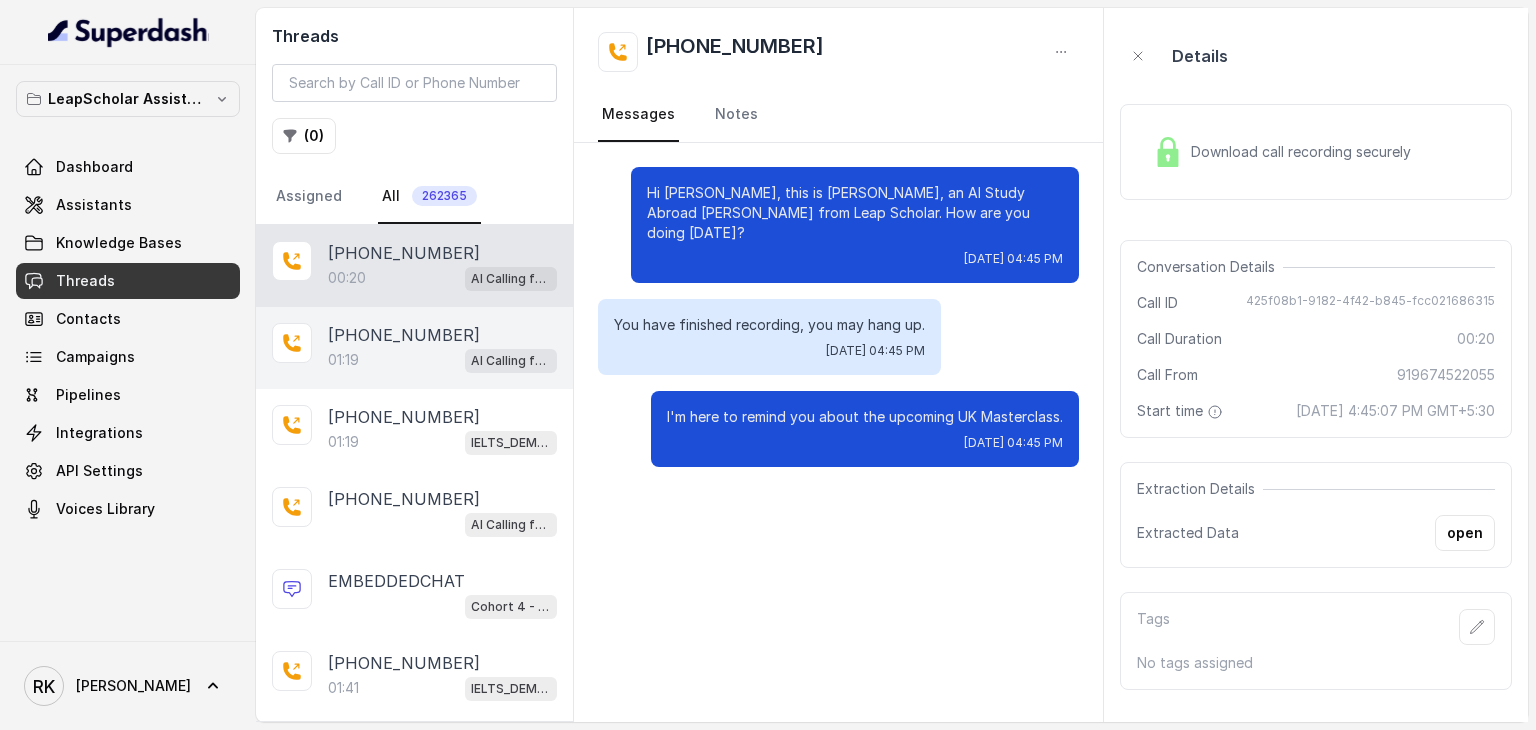 click on "01:19 AI Calling for Masterclass - #RK" at bounding box center (442, 360) 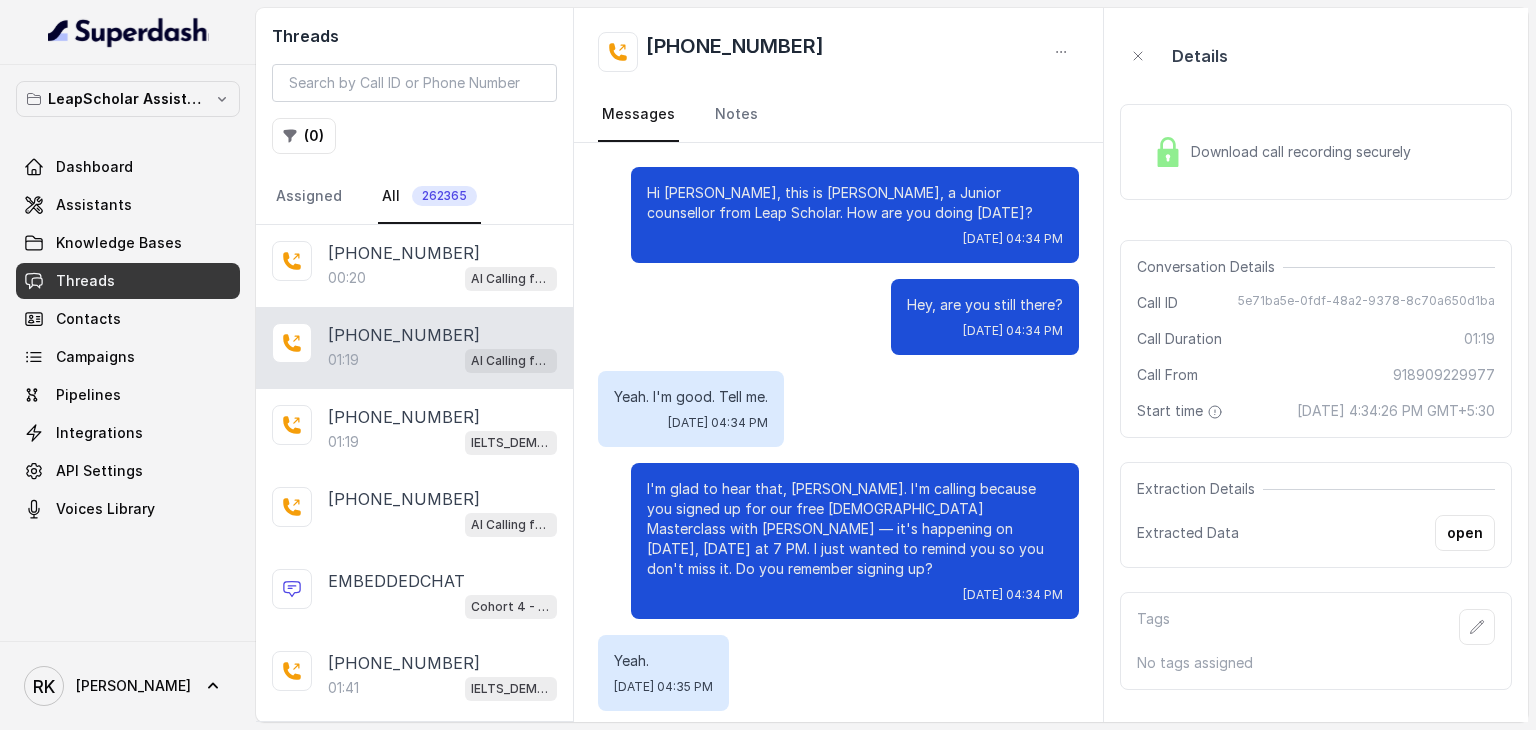 scroll, scrollTop: 776, scrollLeft: 0, axis: vertical 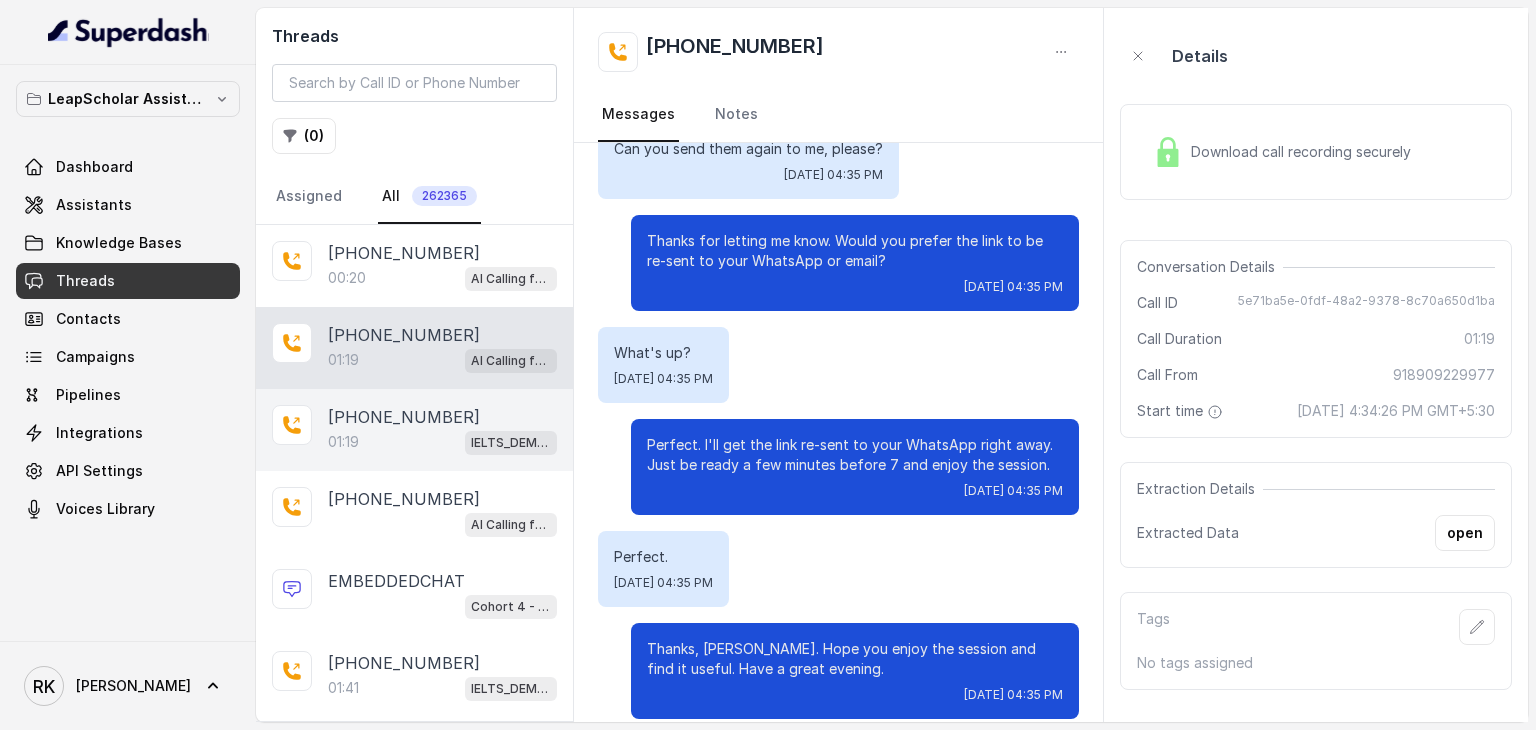 click on "01:19 IELTS_DEMO_gk" at bounding box center [442, 442] 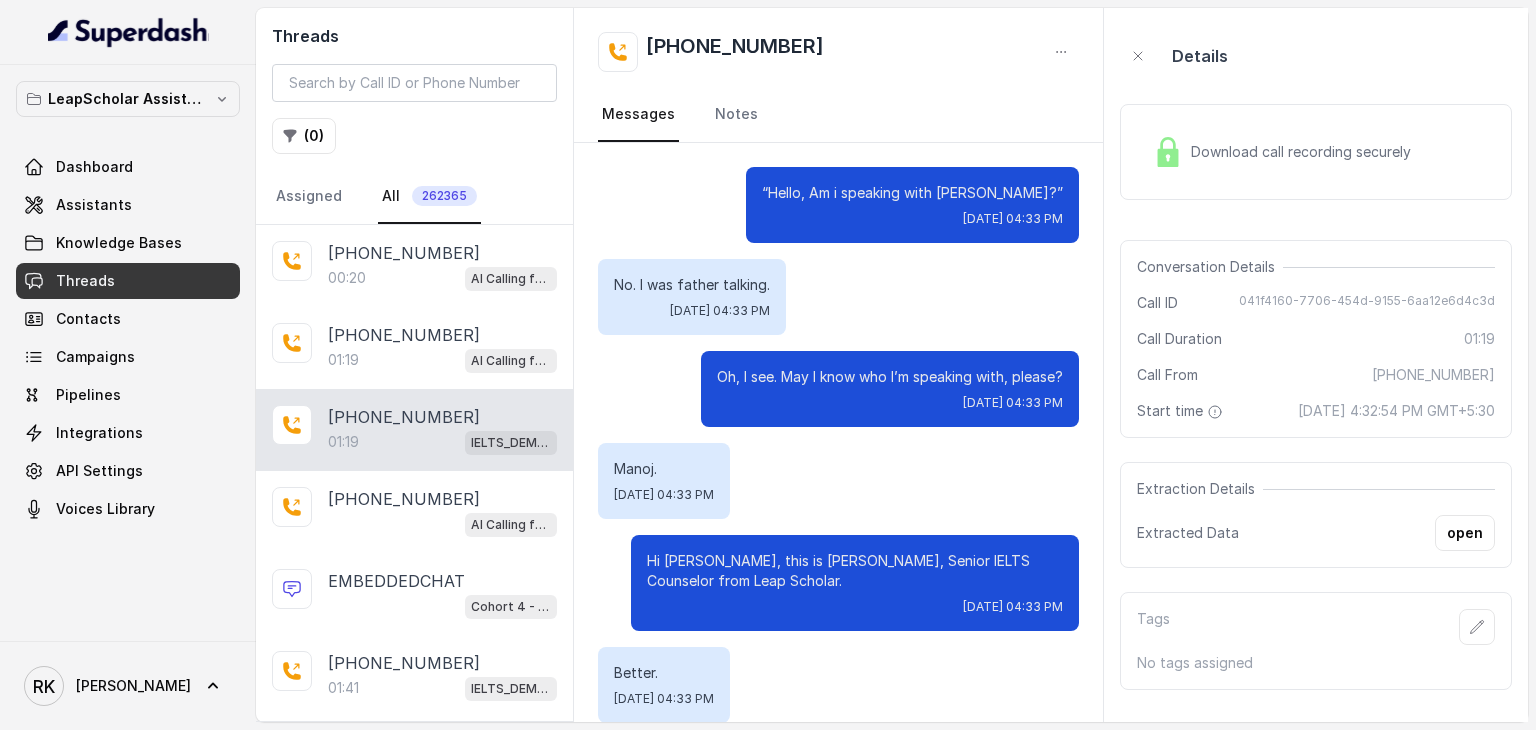 scroll, scrollTop: 988, scrollLeft: 0, axis: vertical 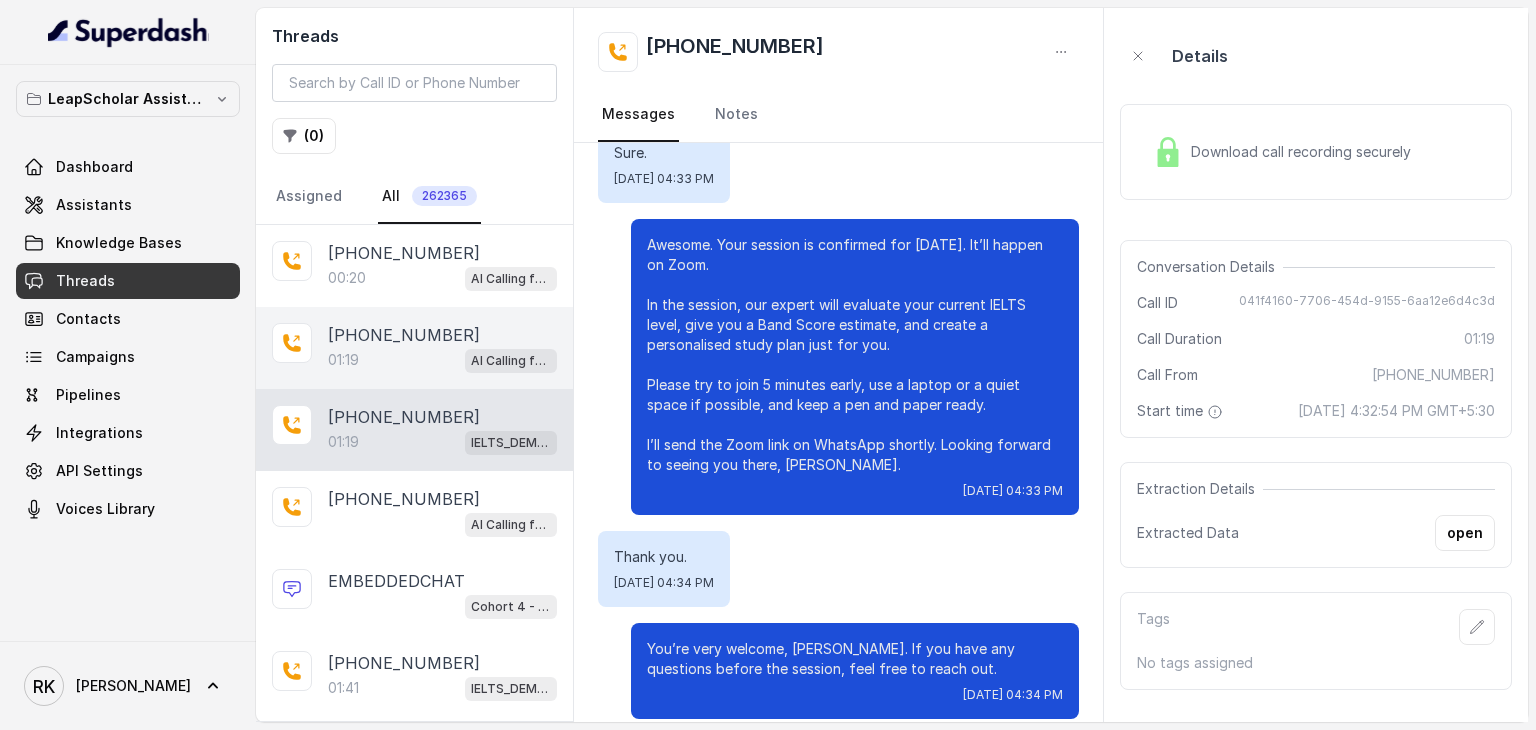 click on "01:19 AI Calling for Masterclass - #RK" at bounding box center [442, 360] 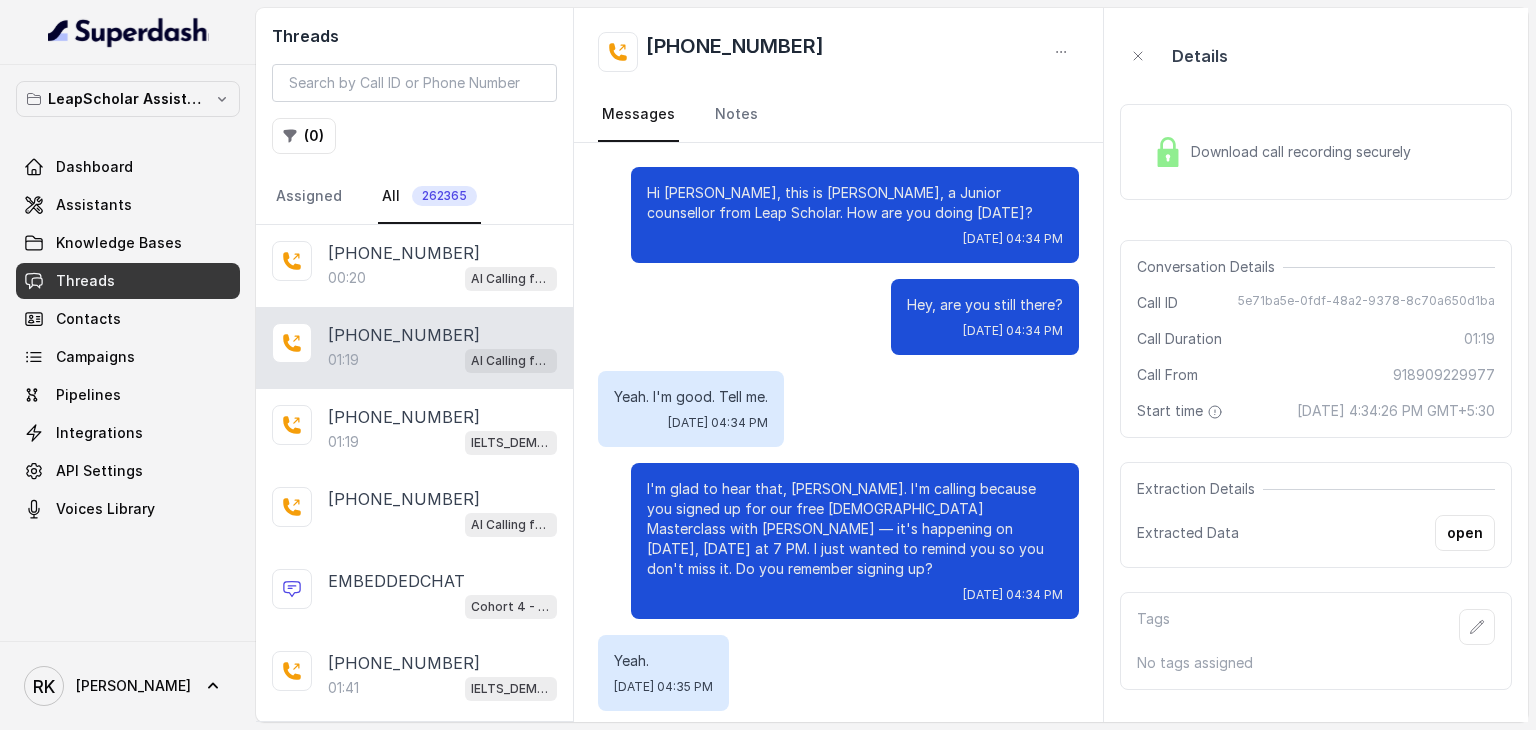 scroll, scrollTop: 776, scrollLeft: 0, axis: vertical 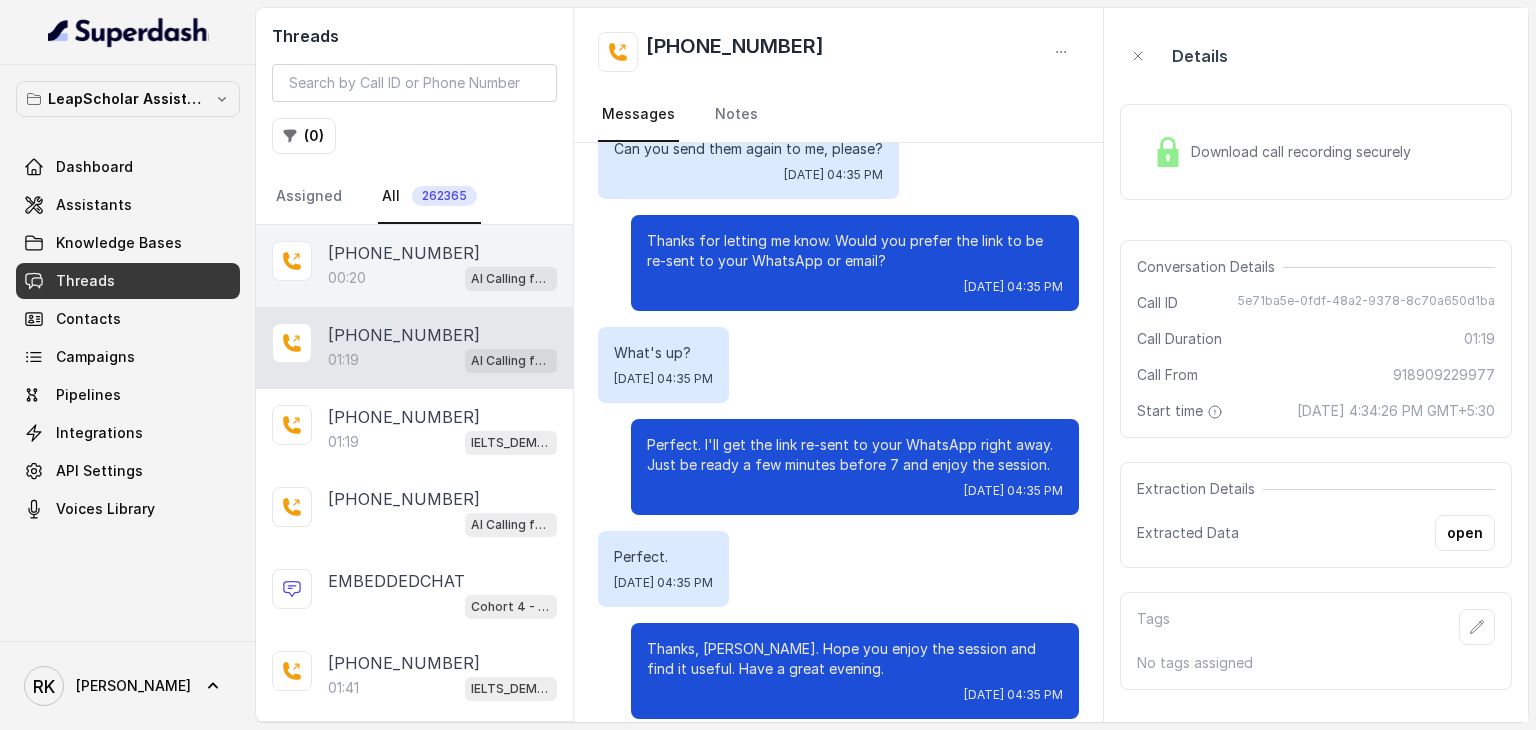 click on "00:20 AI Calling for Masterclass - #RK" at bounding box center (442, 278) 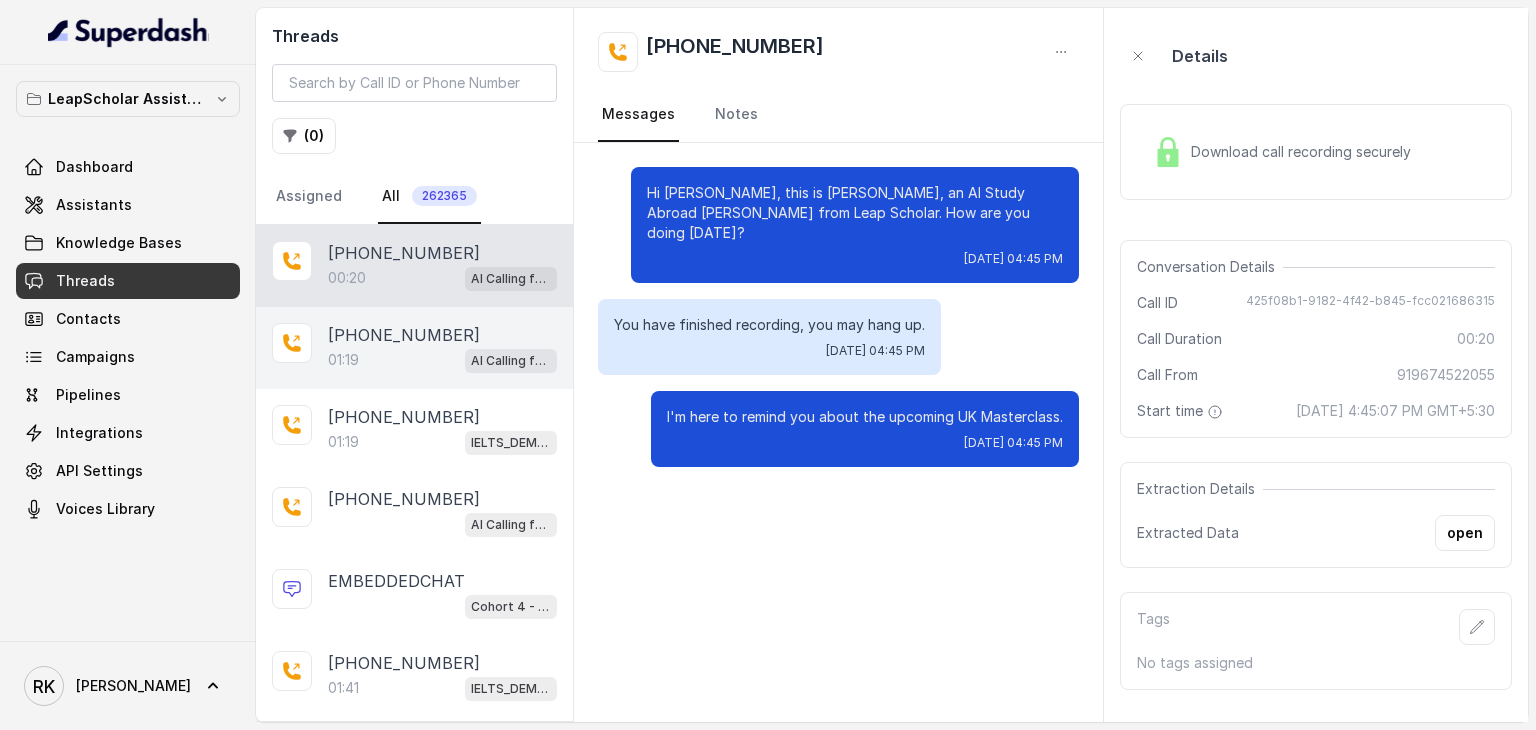 click on "[PHONE_NUMBER]:19 AI Calling for Masterclass - #RK" at bounding box center (414, 348) 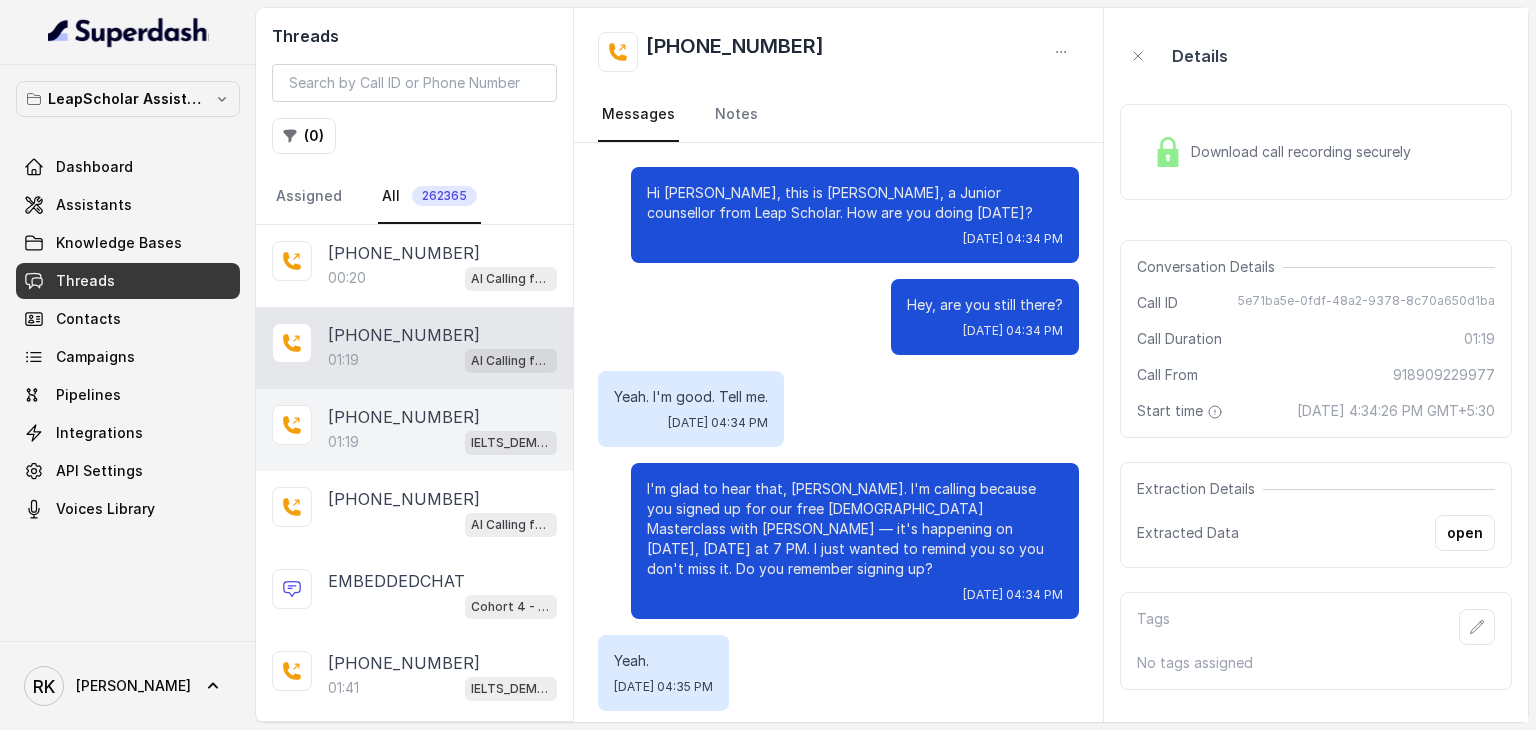 scroll, scrollTop: 776, scrollLeft: 0, axis: vertical 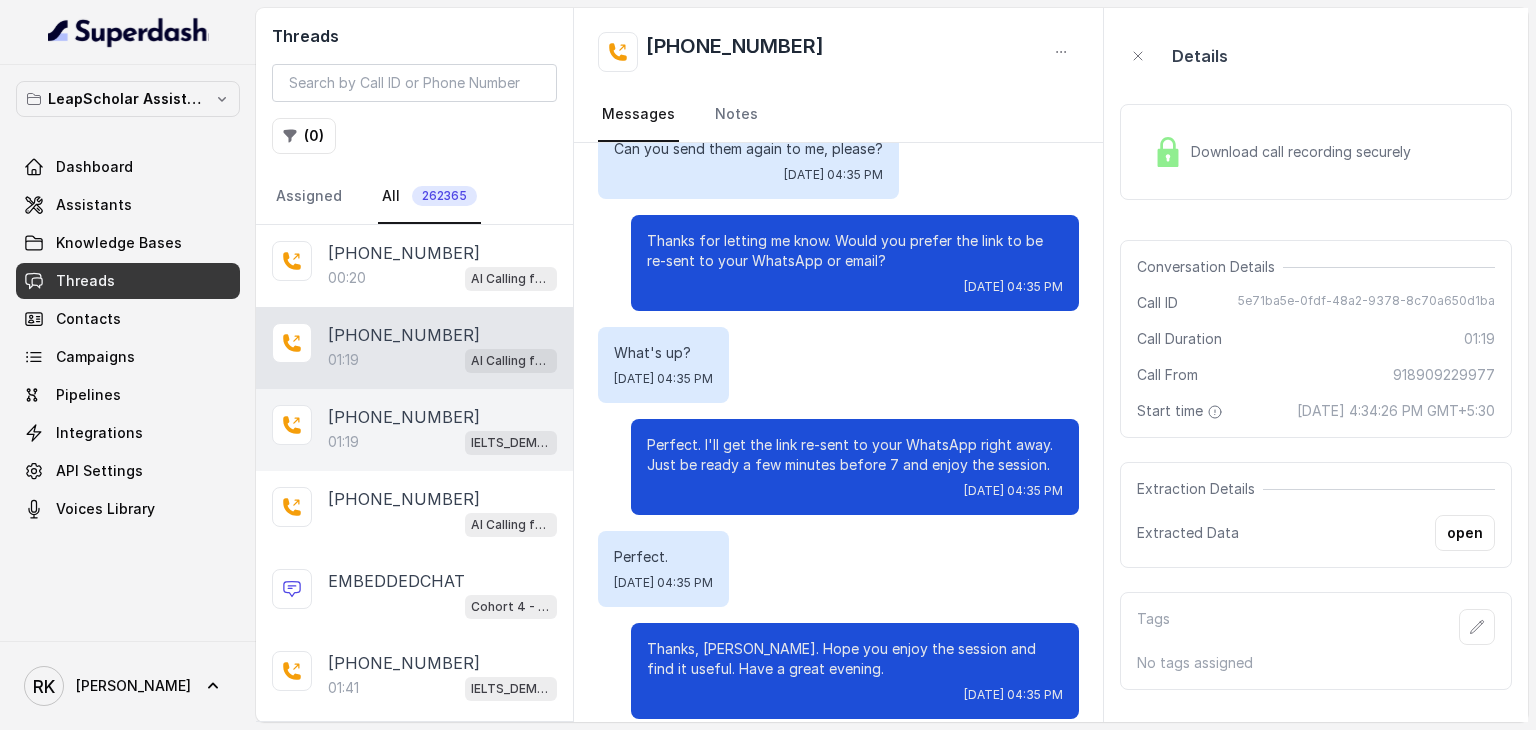 click on "01:19 IELTS_DEMO_gk" at bounding box center [442, 442] 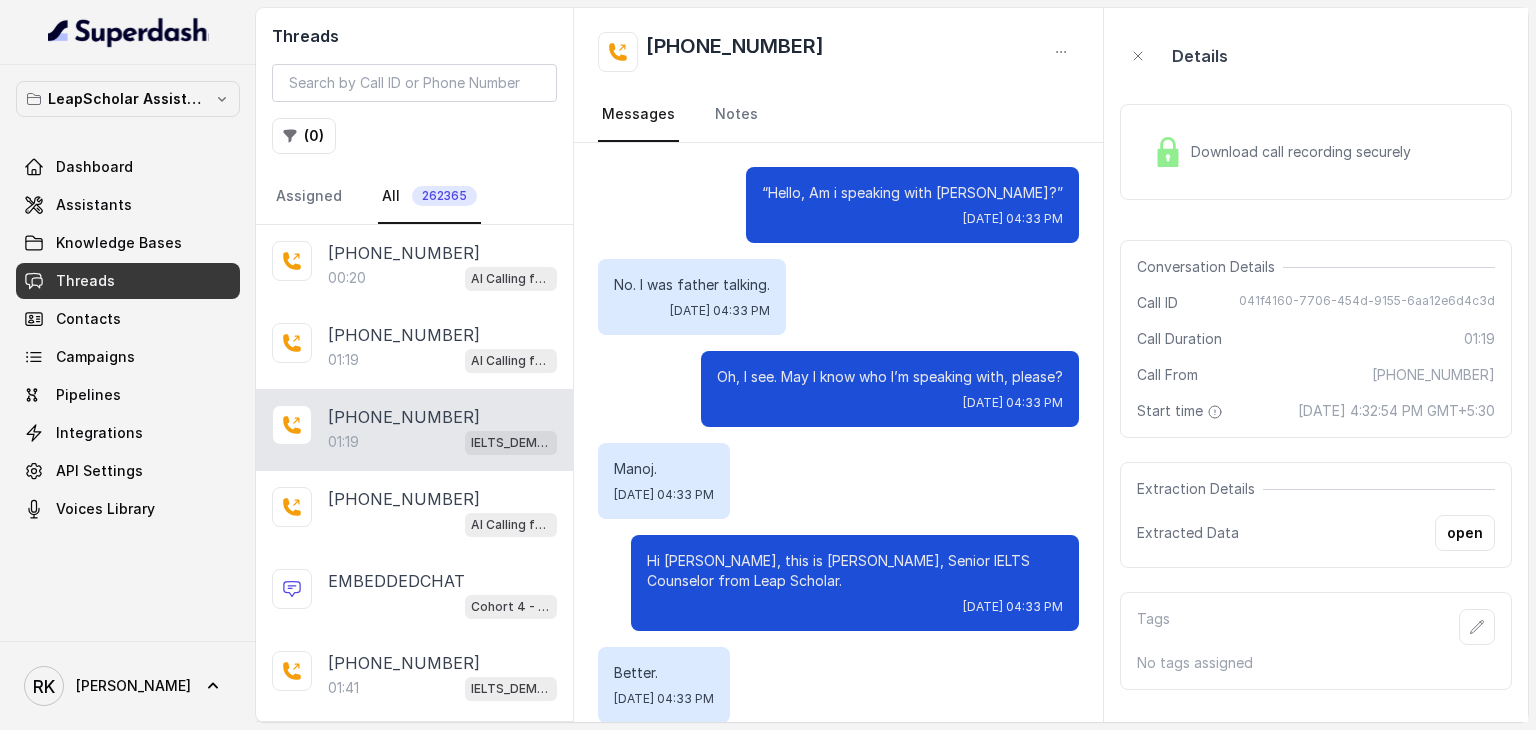 scroll, scrollTop: 988, scrollLeft: 0, axis: vertical 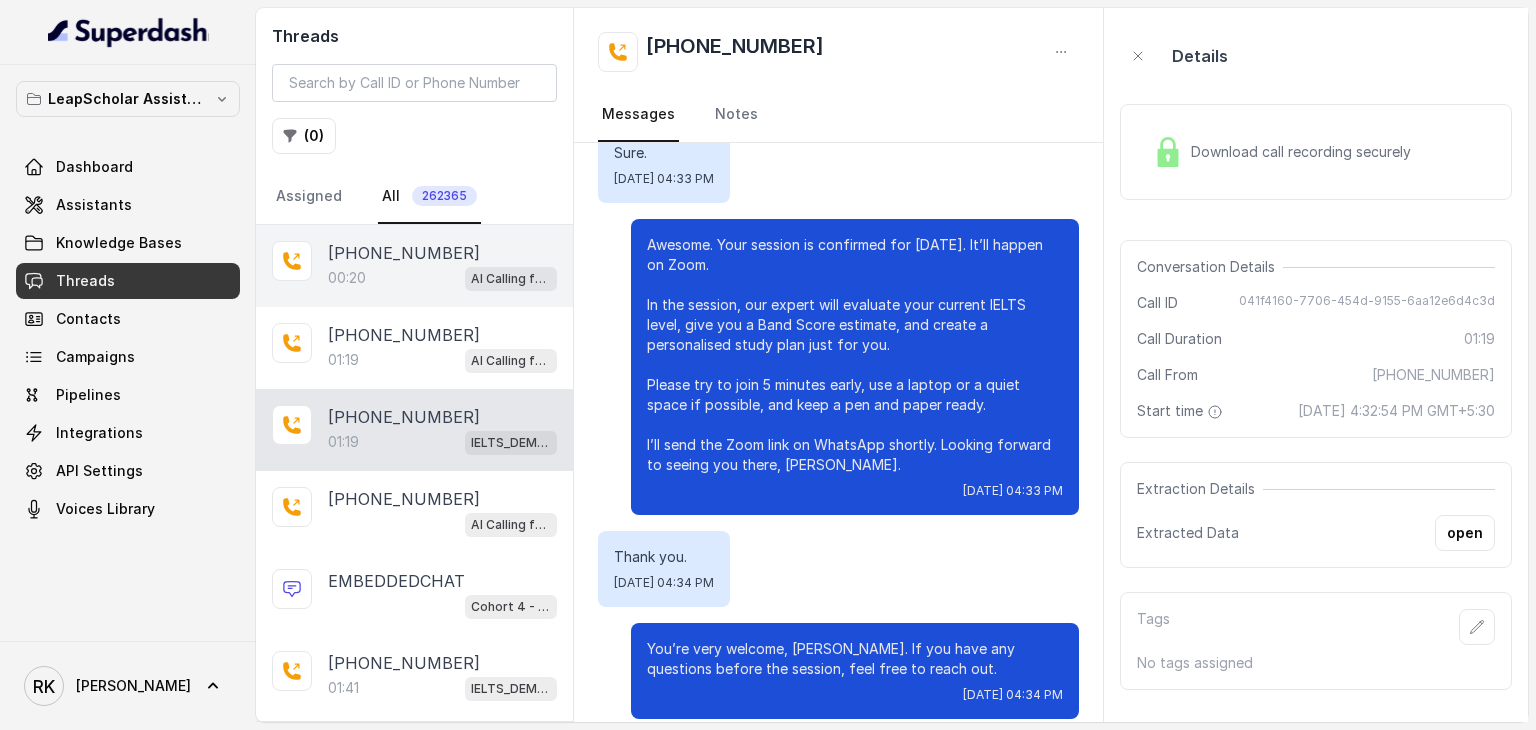 click on "[PHONE_NUMBER]" at bounding box center (404, 253) 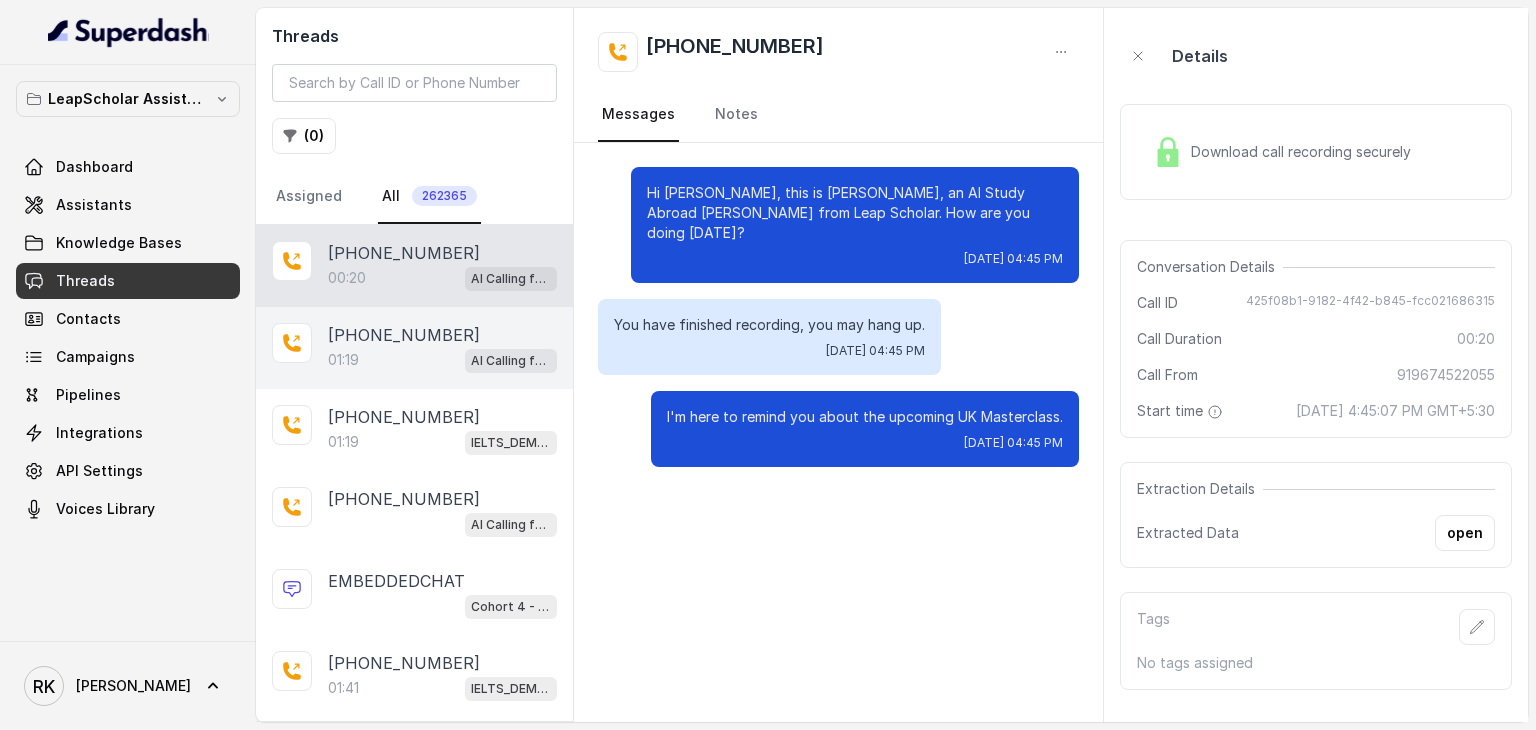 click on "[PHONE_NUMBER]" at bounding box center [404, 335] 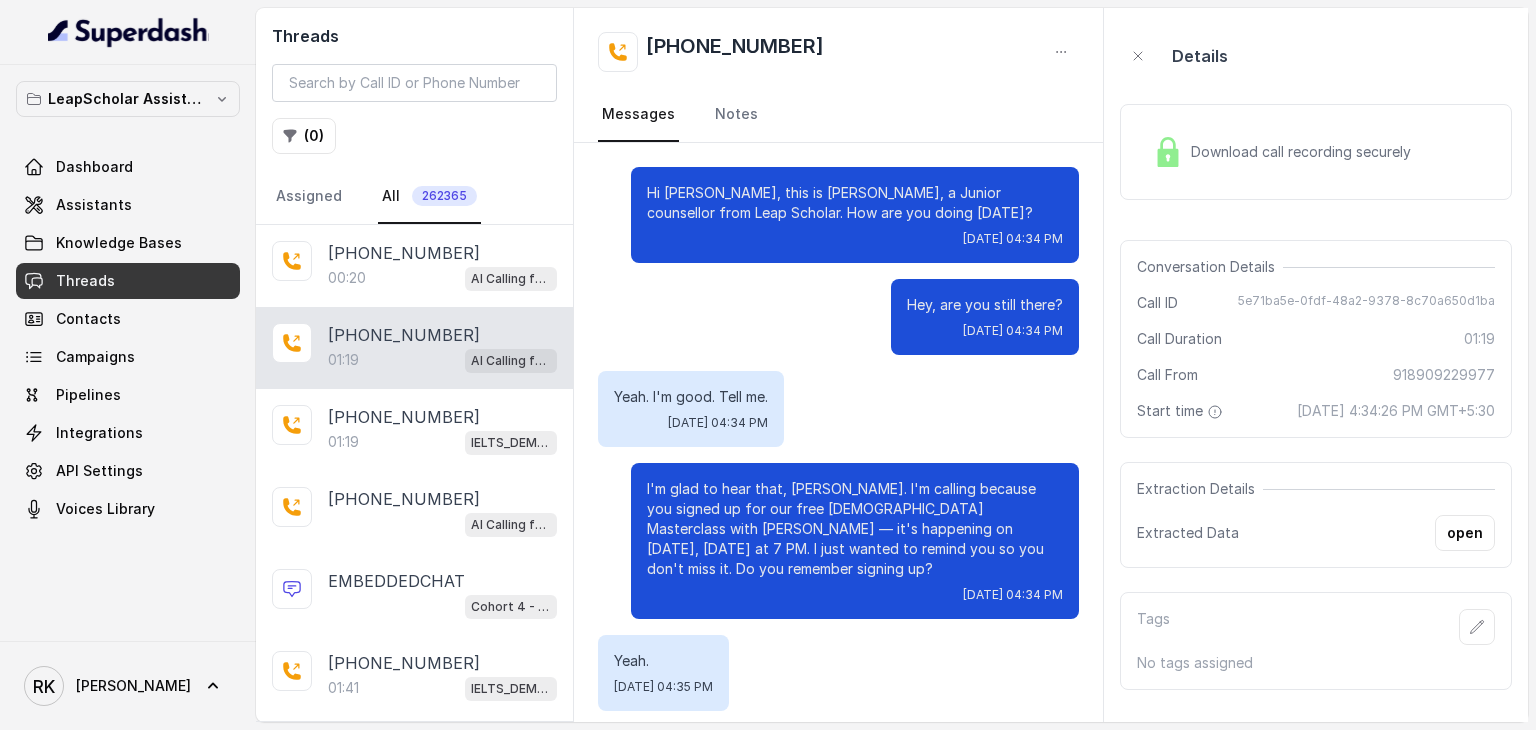 scroll, scrollTop: 776, scrollLeft: 0, axis: vertical 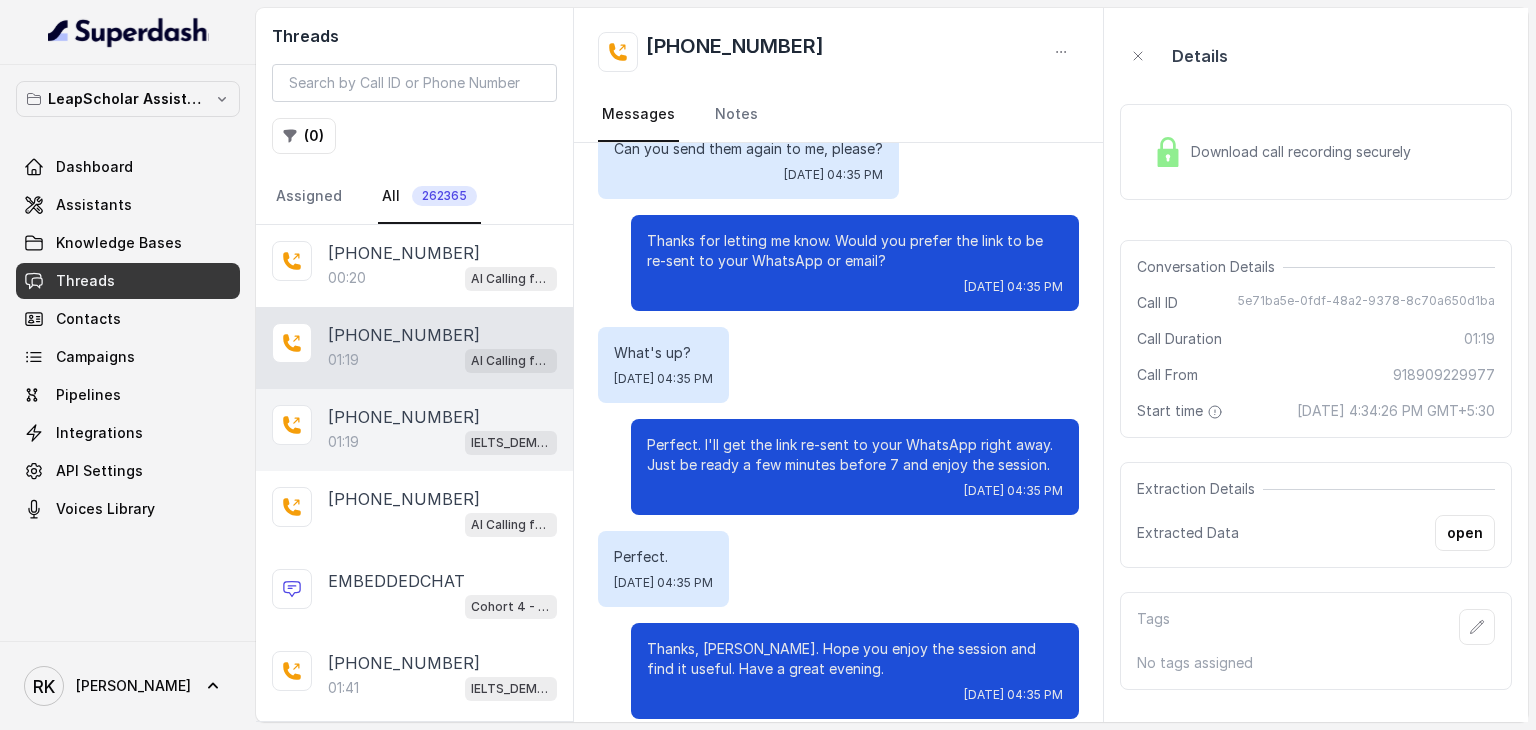 click on "[PHONE_NUMBER]" at bounding box center [404, 417] 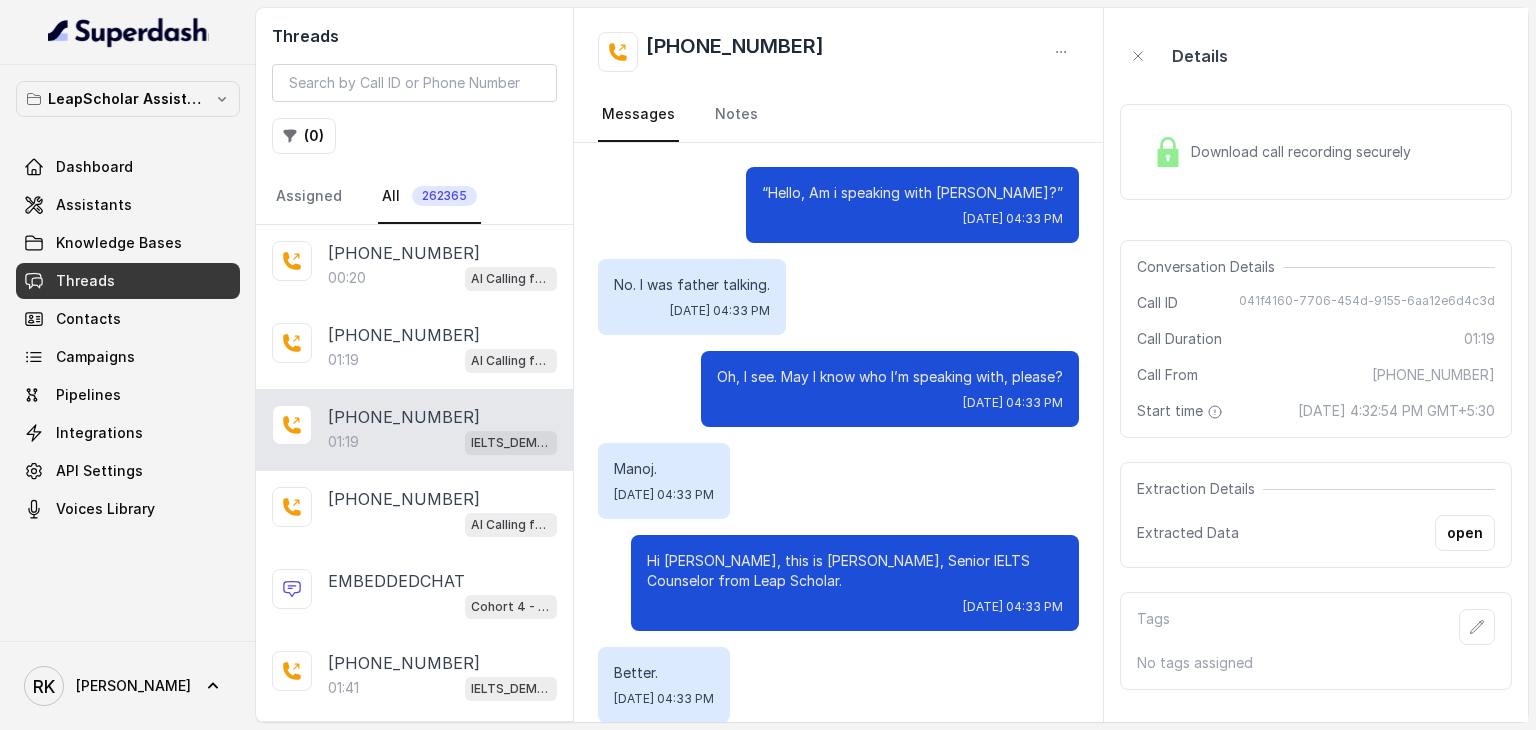 scroll, scrollTop: 988, scrollLeft: 0, axis: vertical 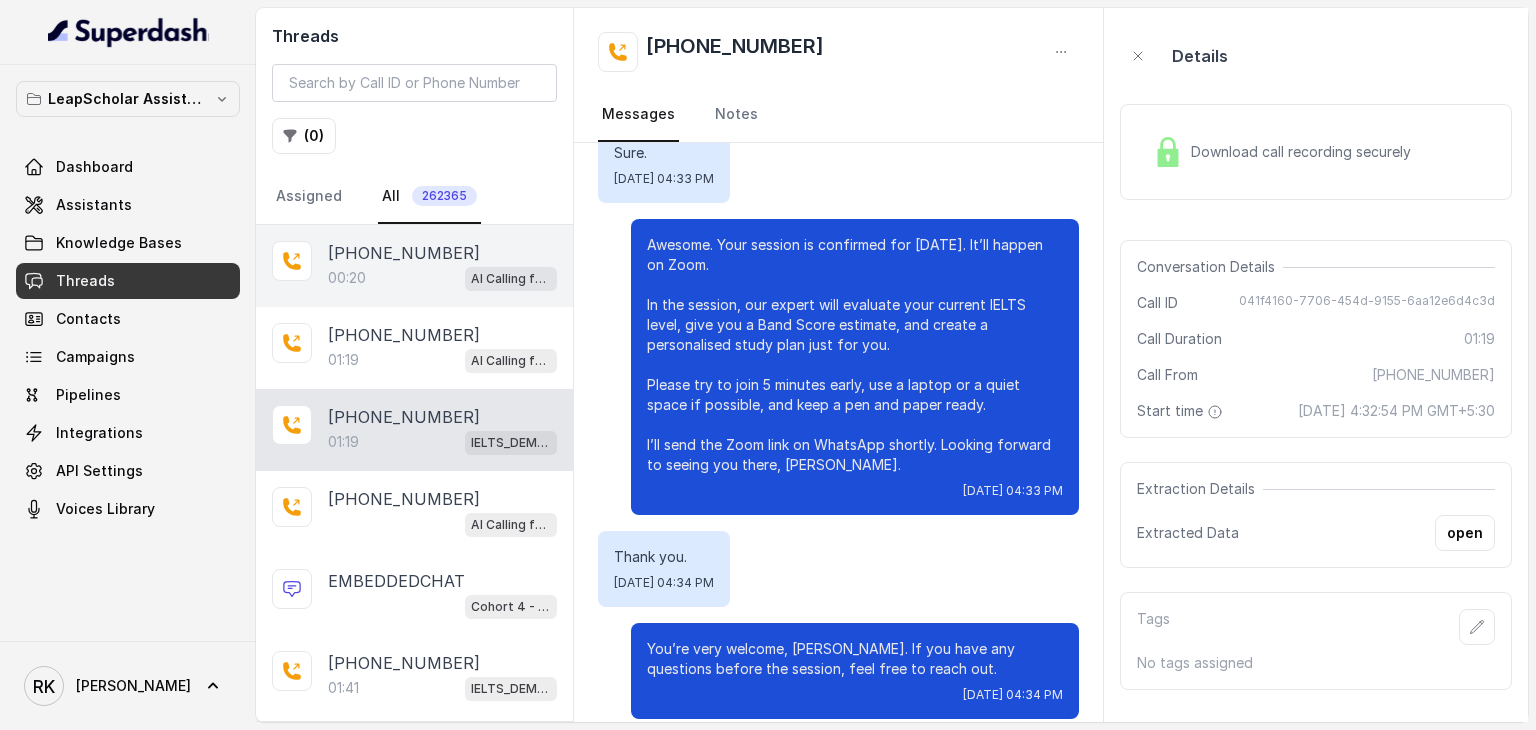 click on "00:20 AI Calling for Masterclass - #RK" at bounding box center [442, 278] 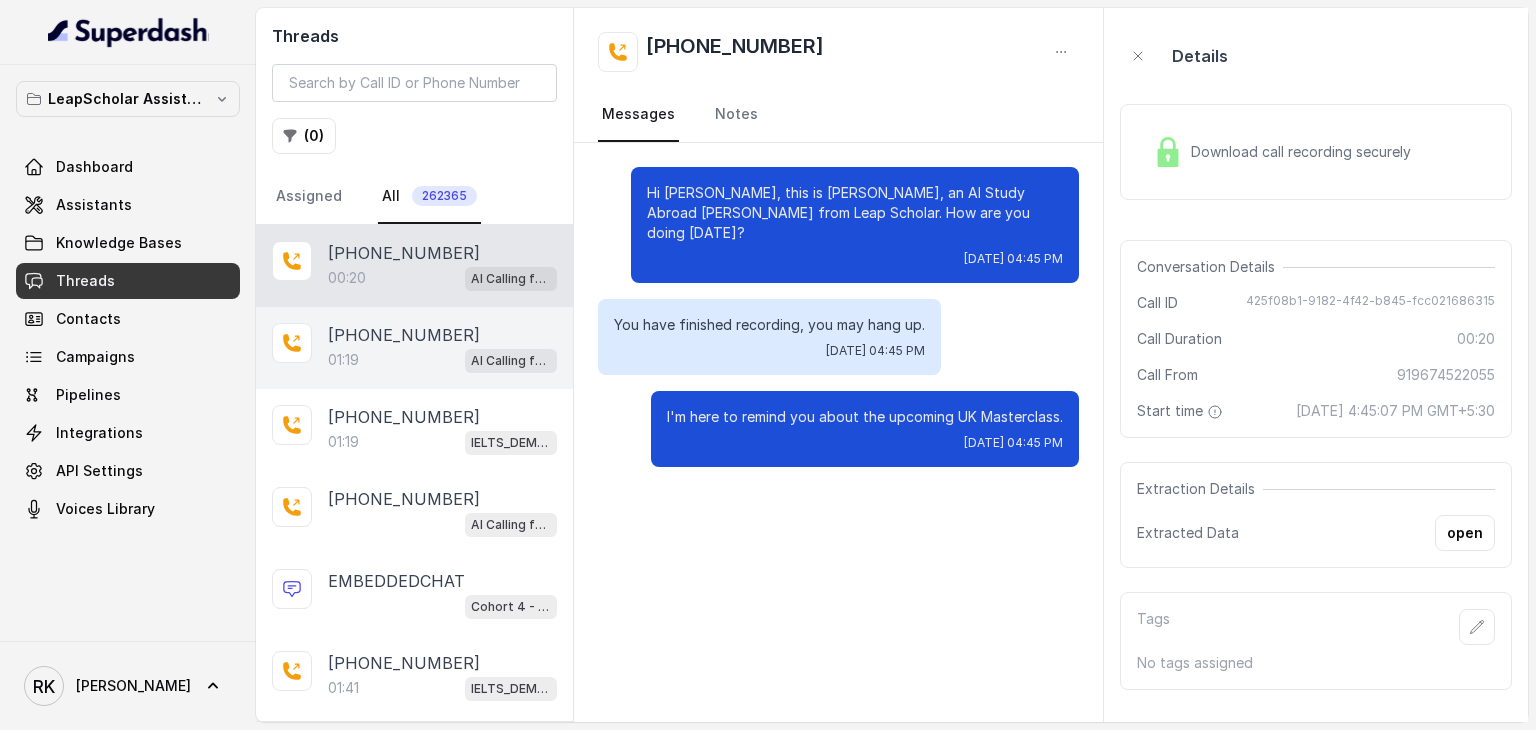 click on "[PHONE_NUMBER]" at bounding box center (404, 335) 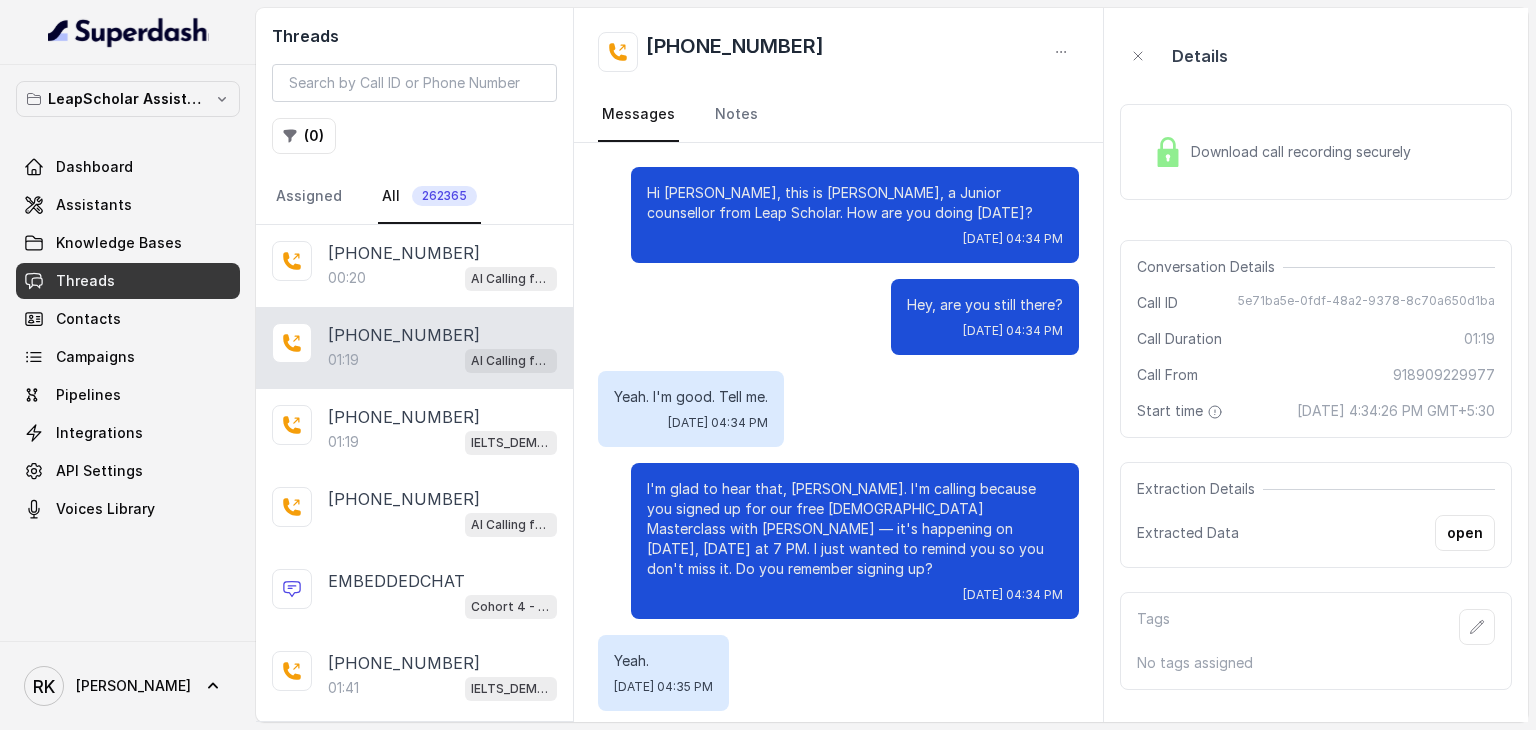 scroll, scrollTop: 776, scrollLeft: 0, axis: vertical 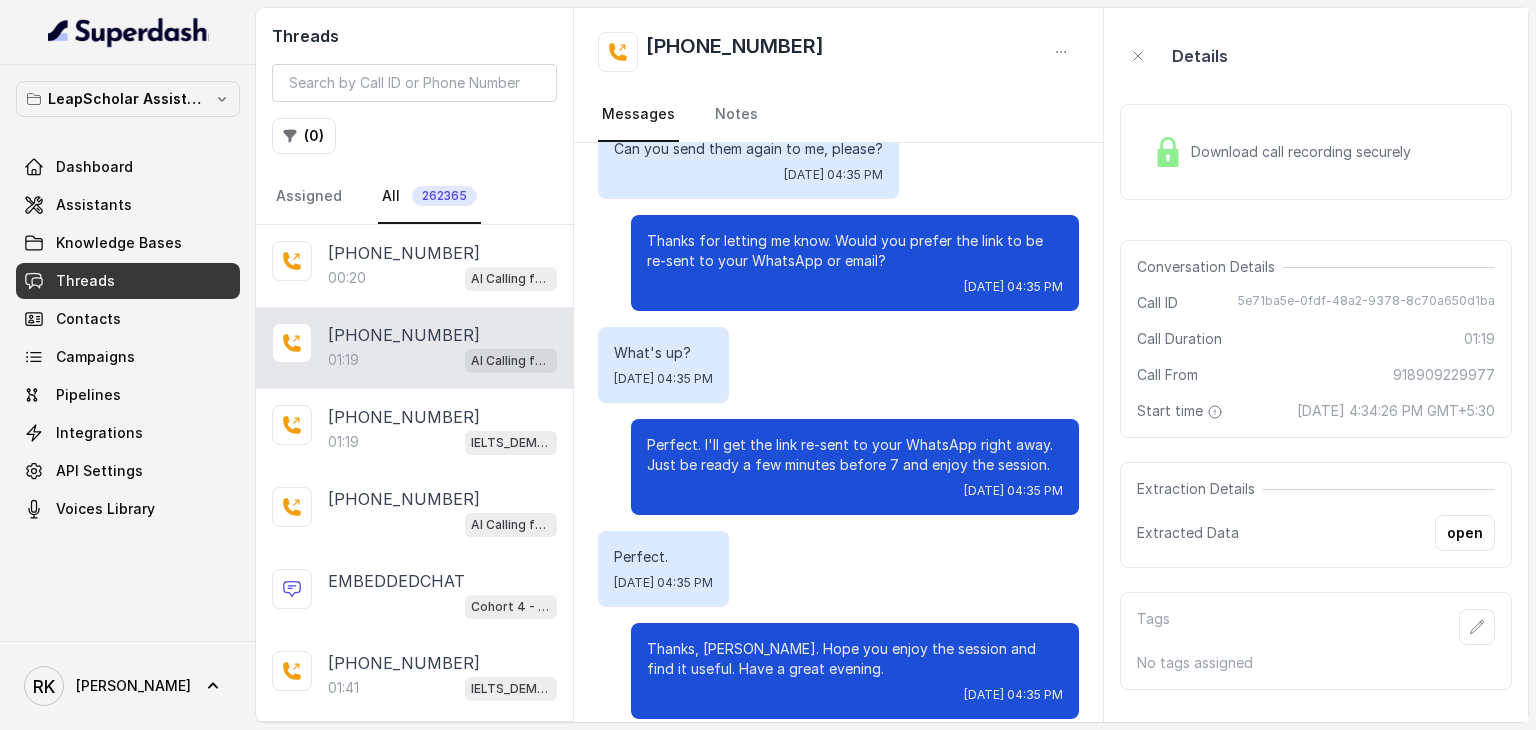 click on "Threads  ( 0 ) Assigned All 262365" at bounding box center [414, 116] 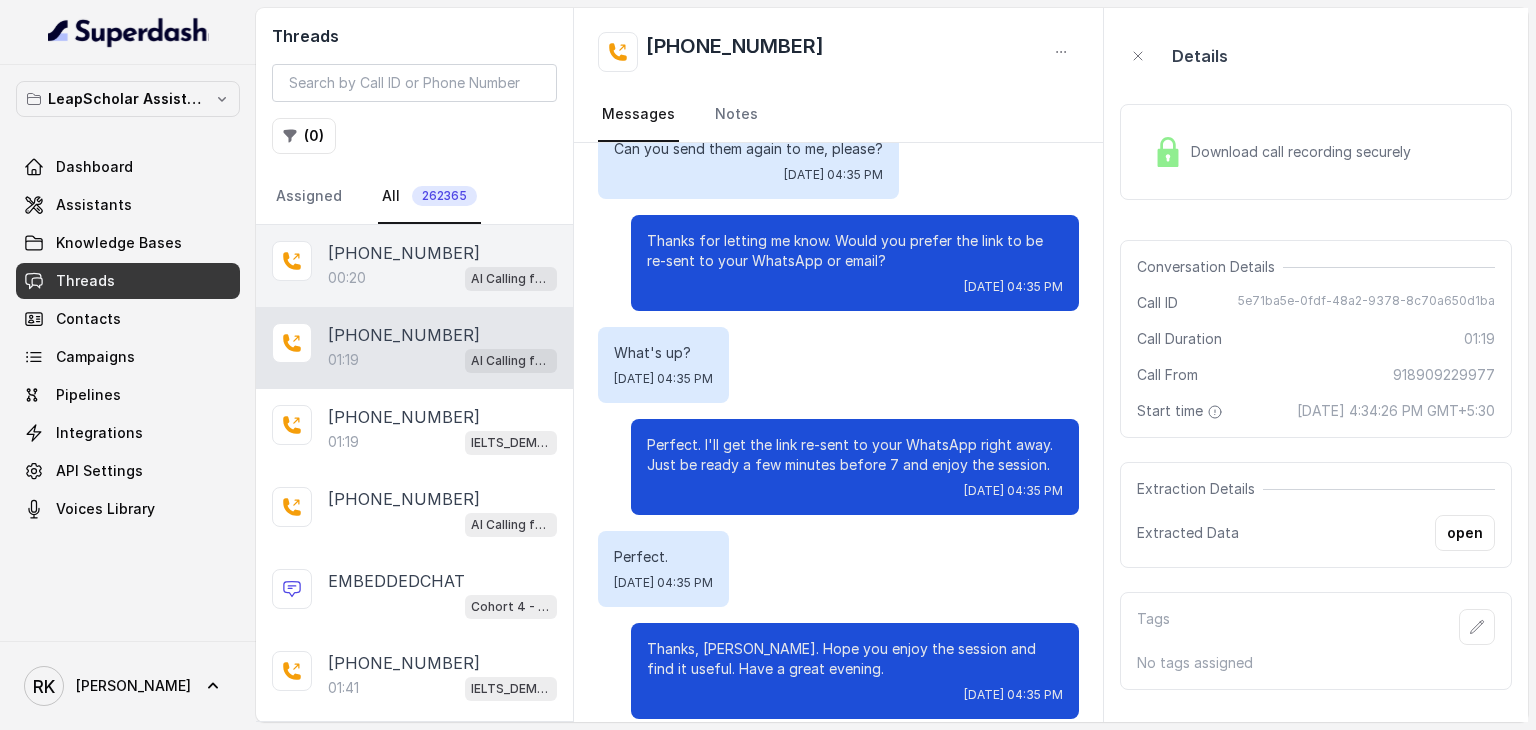 click on "00:20 AI Calling for Masterclass - #RK" at bounding box center [442, 278] 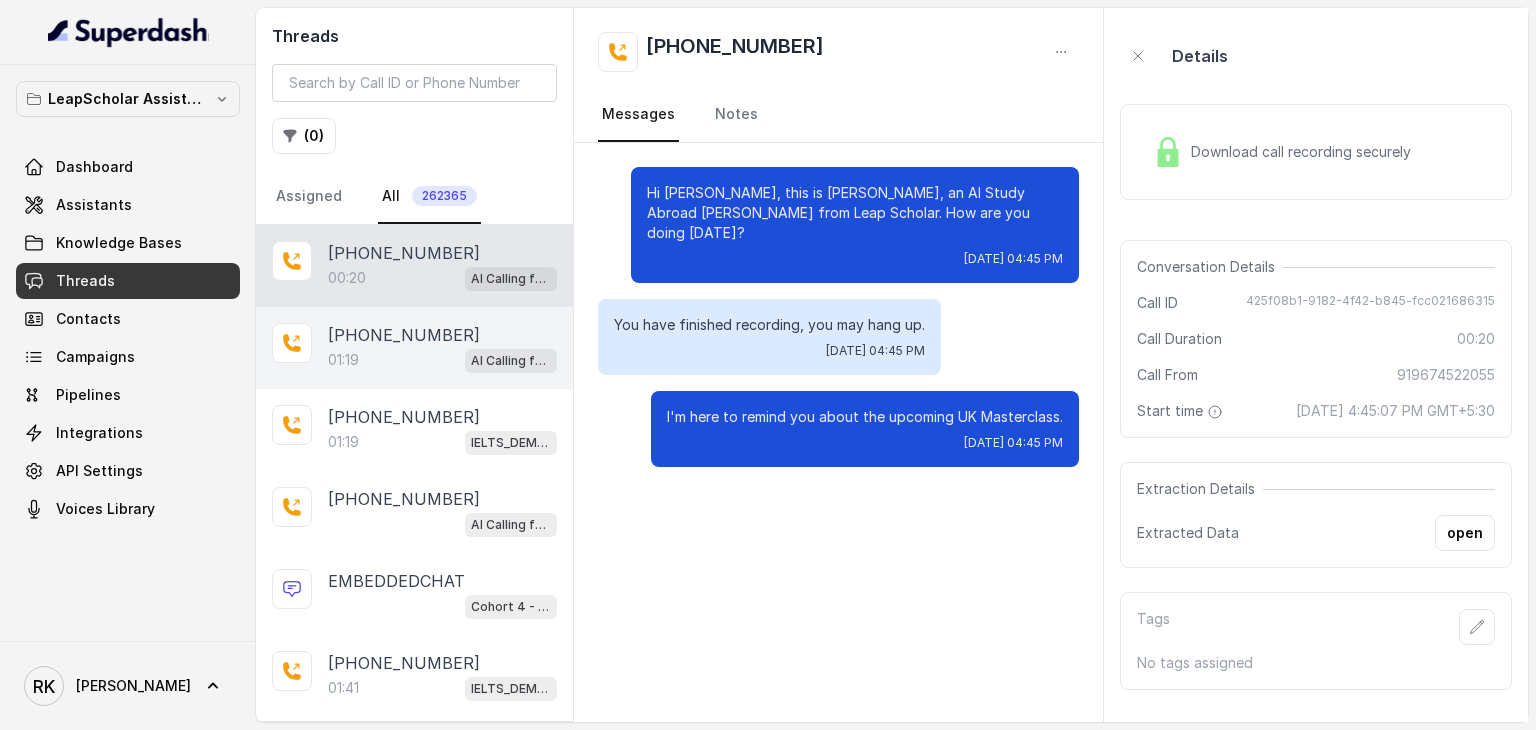 click on "01:19 AI Calling for Masterclass - #RK" at bounding box center (442, 360) 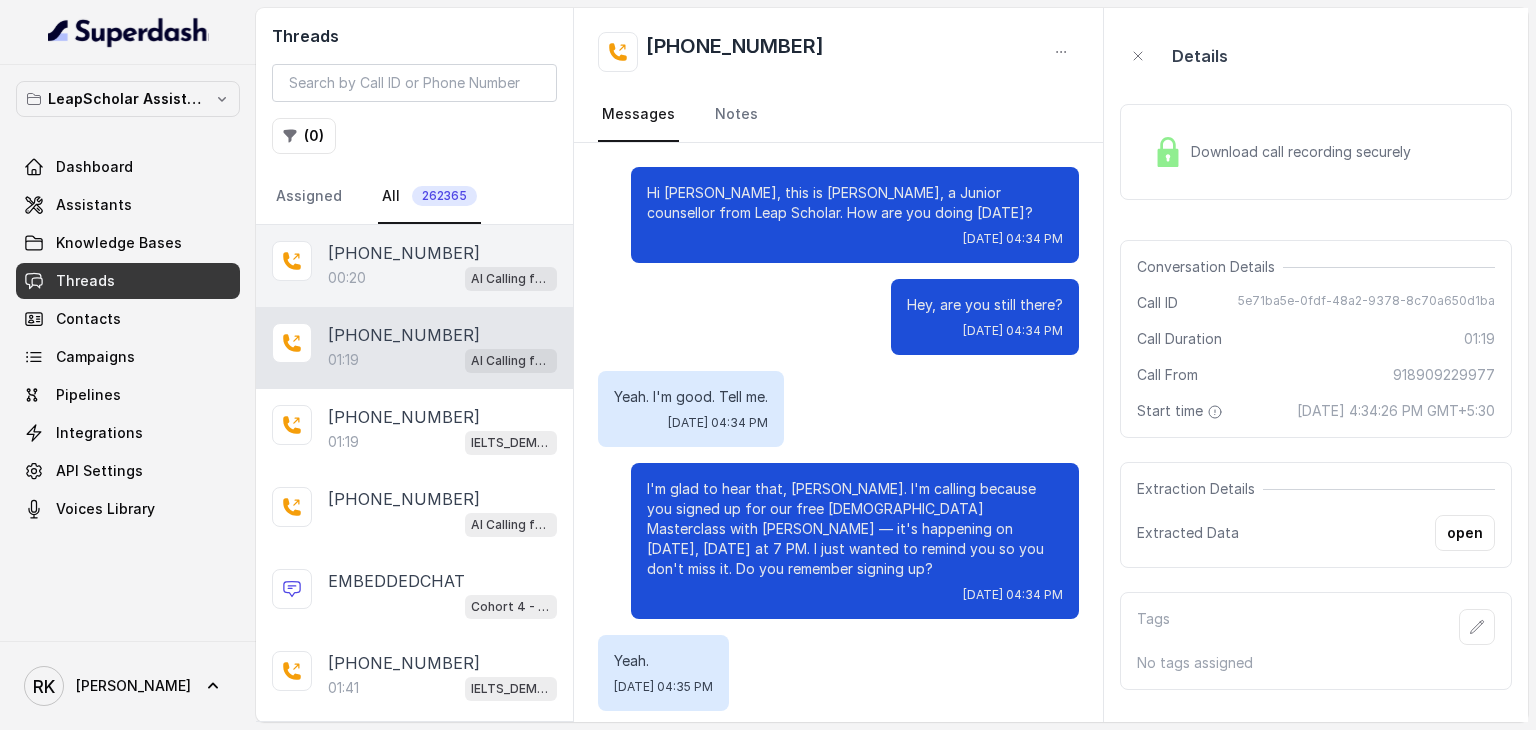 scroll, scrollTop: 776, scrollLeft: 0, axis: vertical 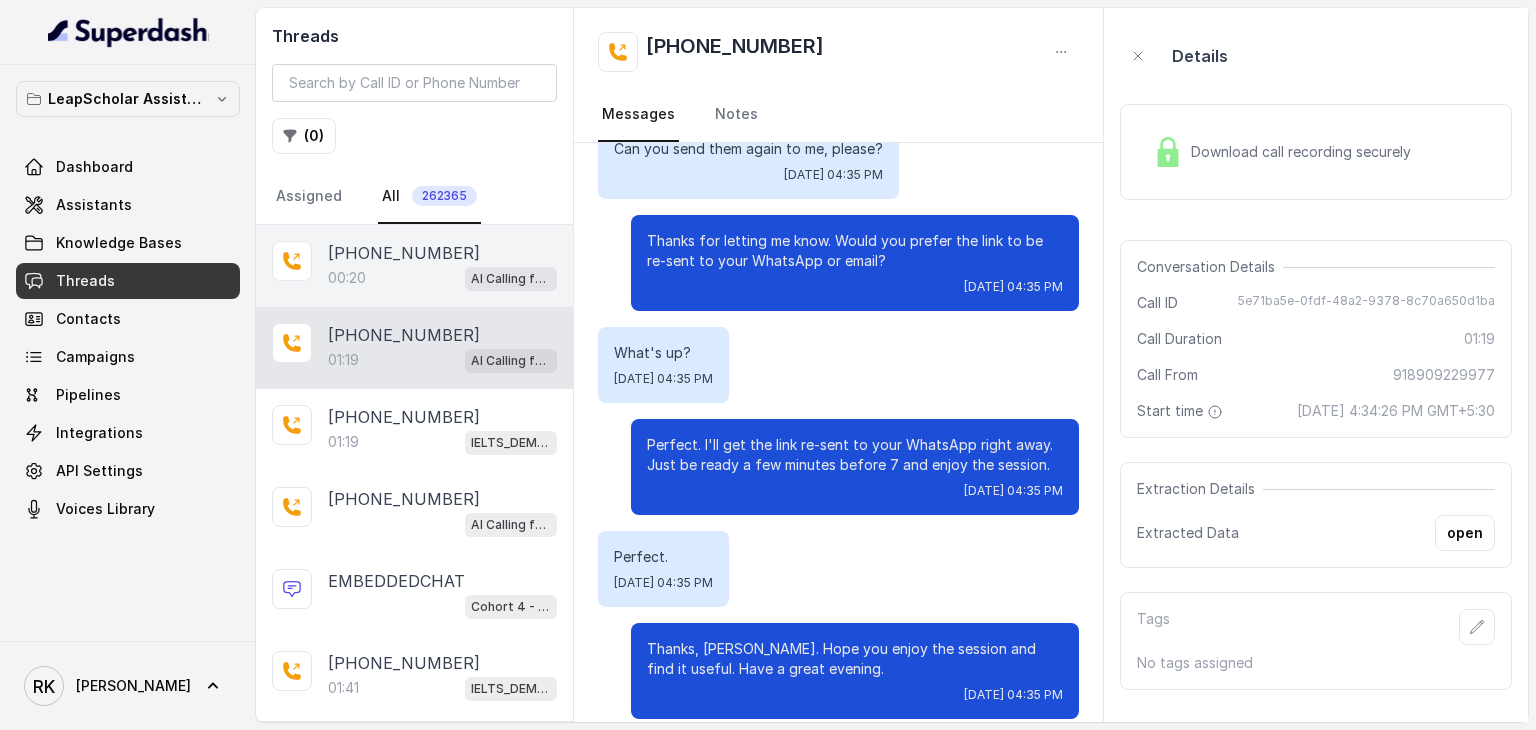 click on "00:20 AI Calling for Masterclass - #RK" at bounding box center (442, 278) 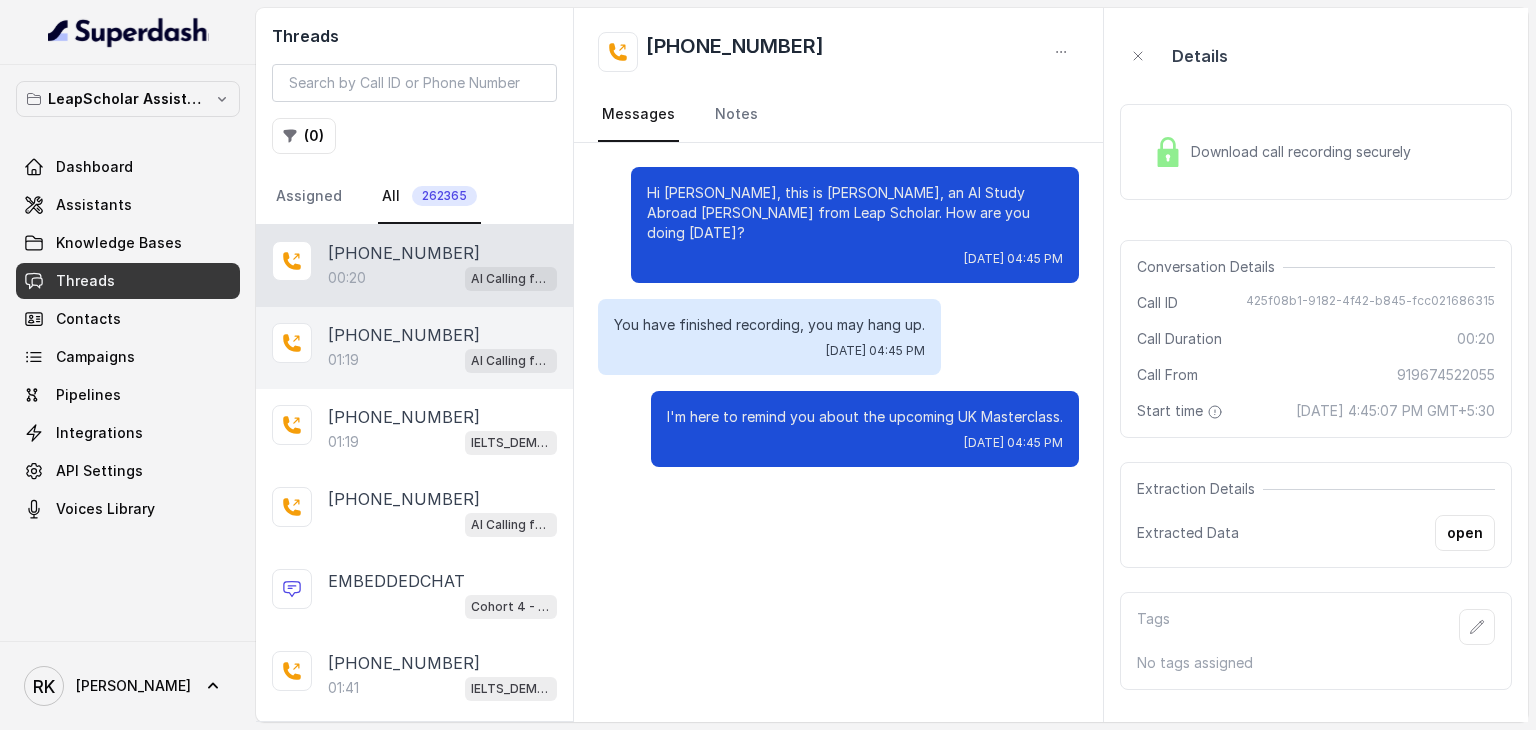 click on "01:19 AI Calling for Masterclass - #RK" at bounding box center (442, 360) 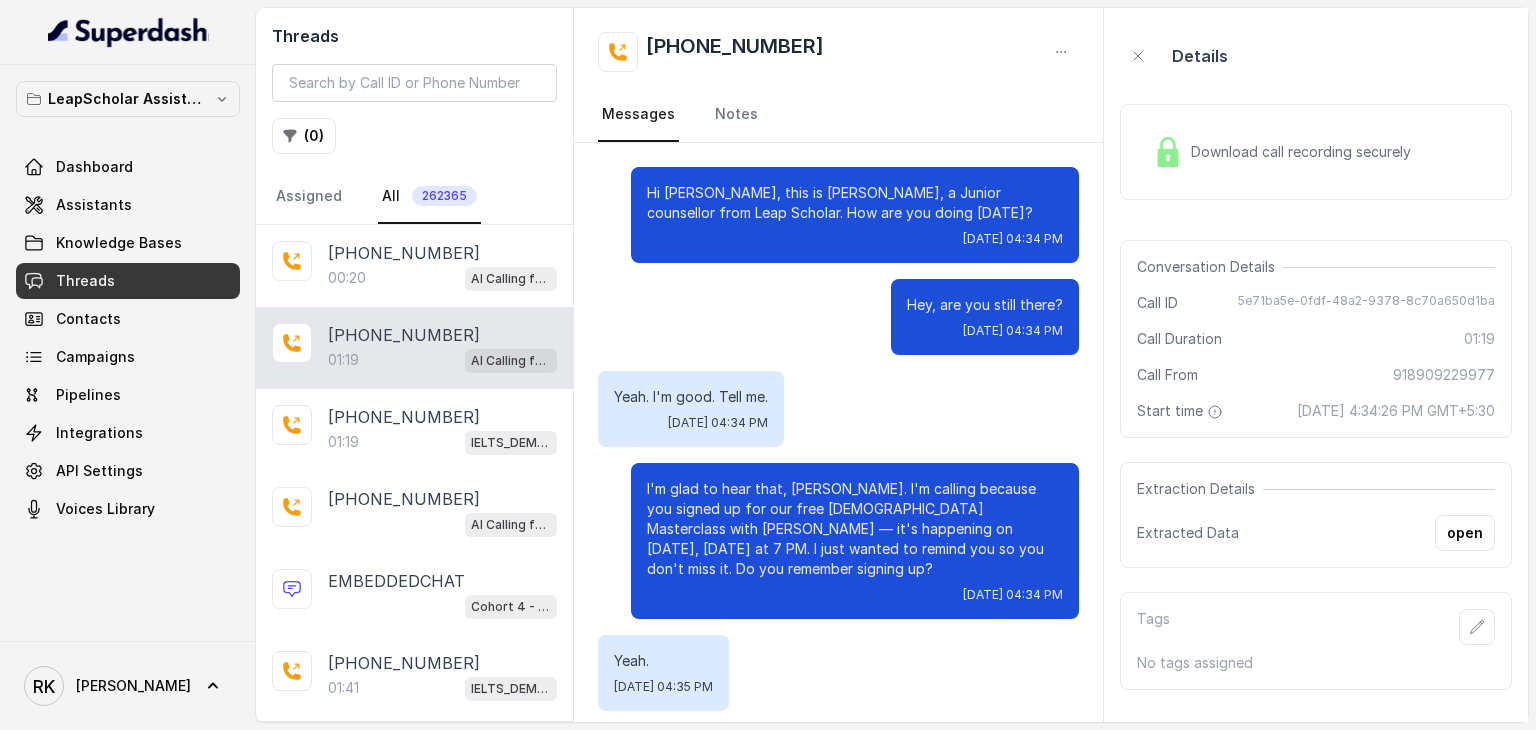scroll, scrollTop: 776, scrollLeft: 0, axis: vertical 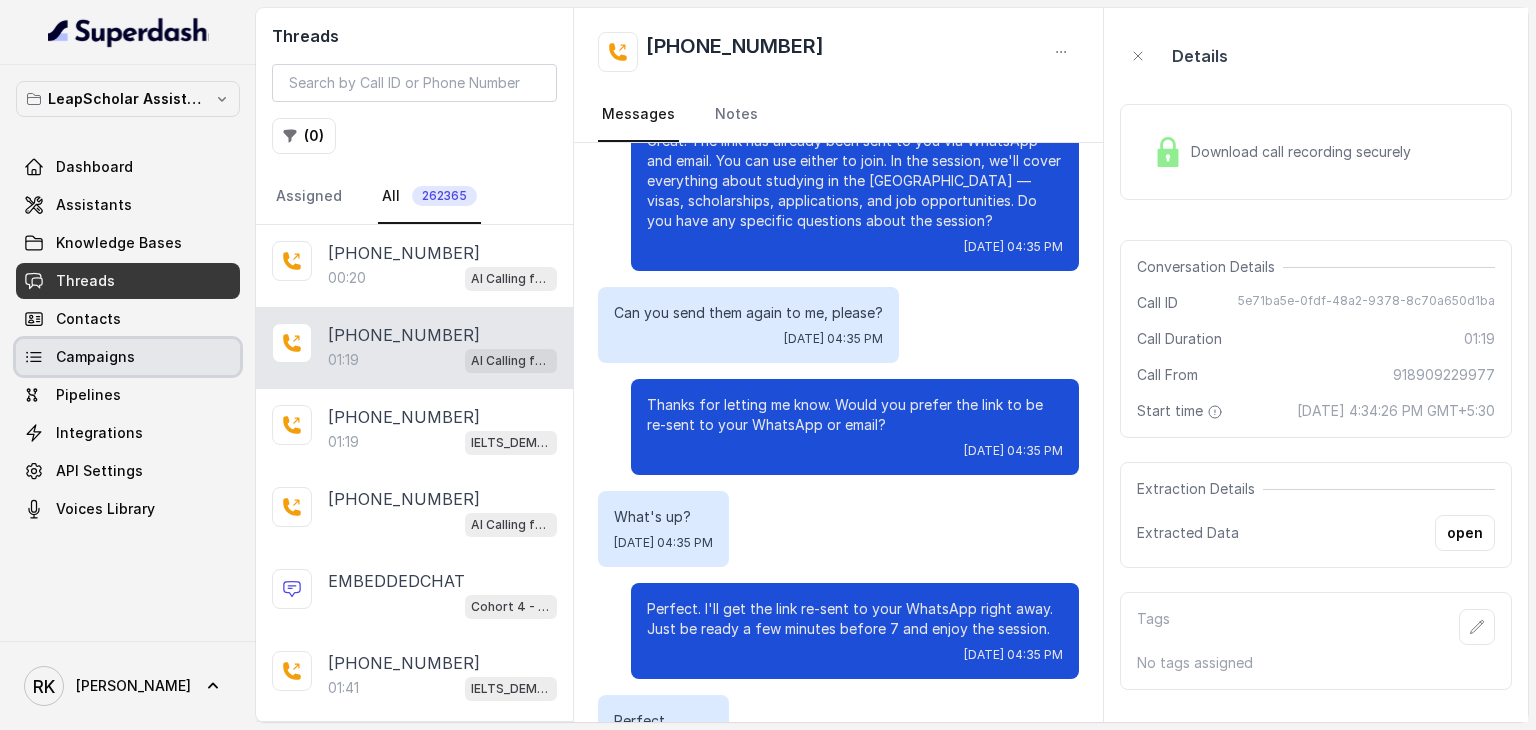 click on "Campaigns" at bounding box center [128, 357] 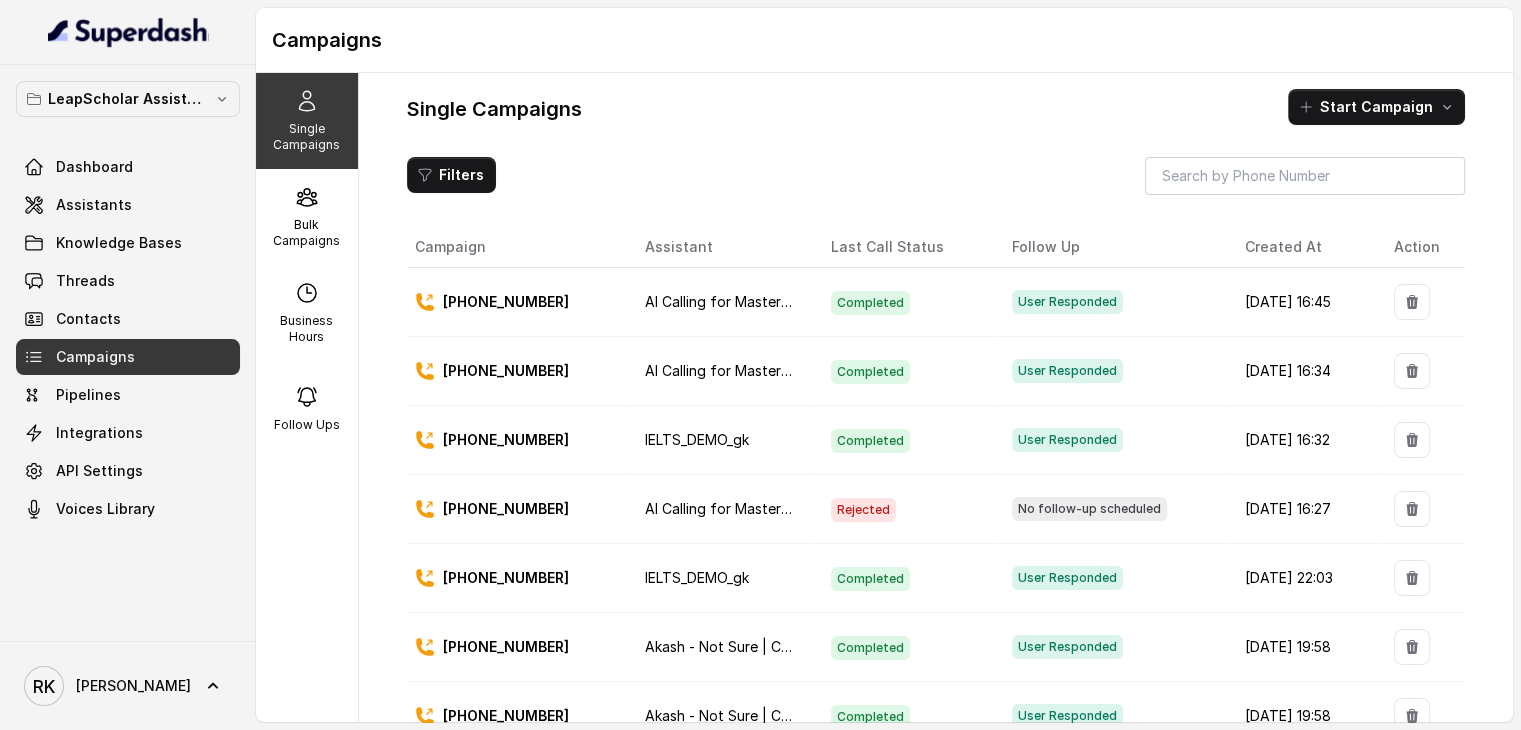 click on "[PHONE_NUMBER]" at bounding box center (506, 302) 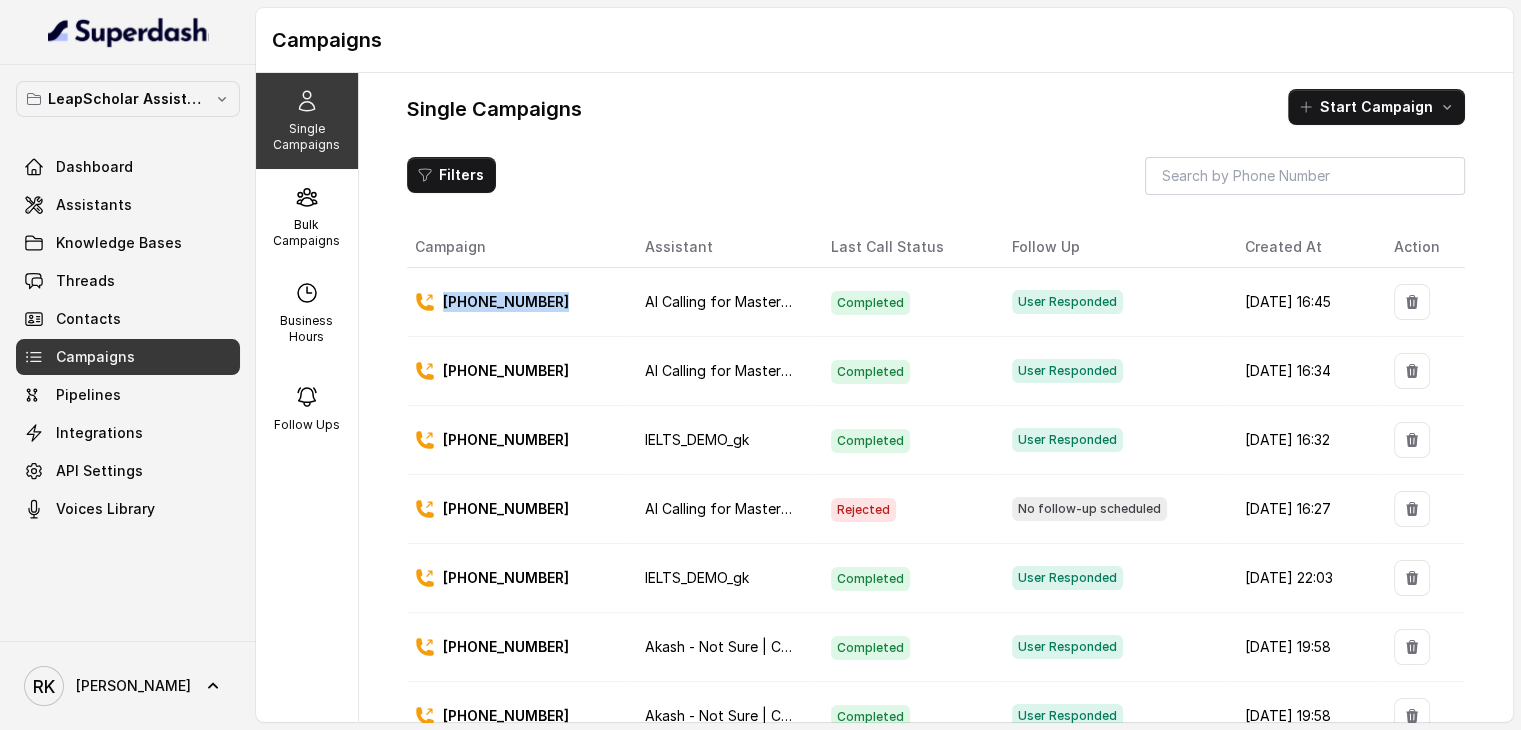 click on "[PHONE_NUMBER]" at bounding box center [506, 302] 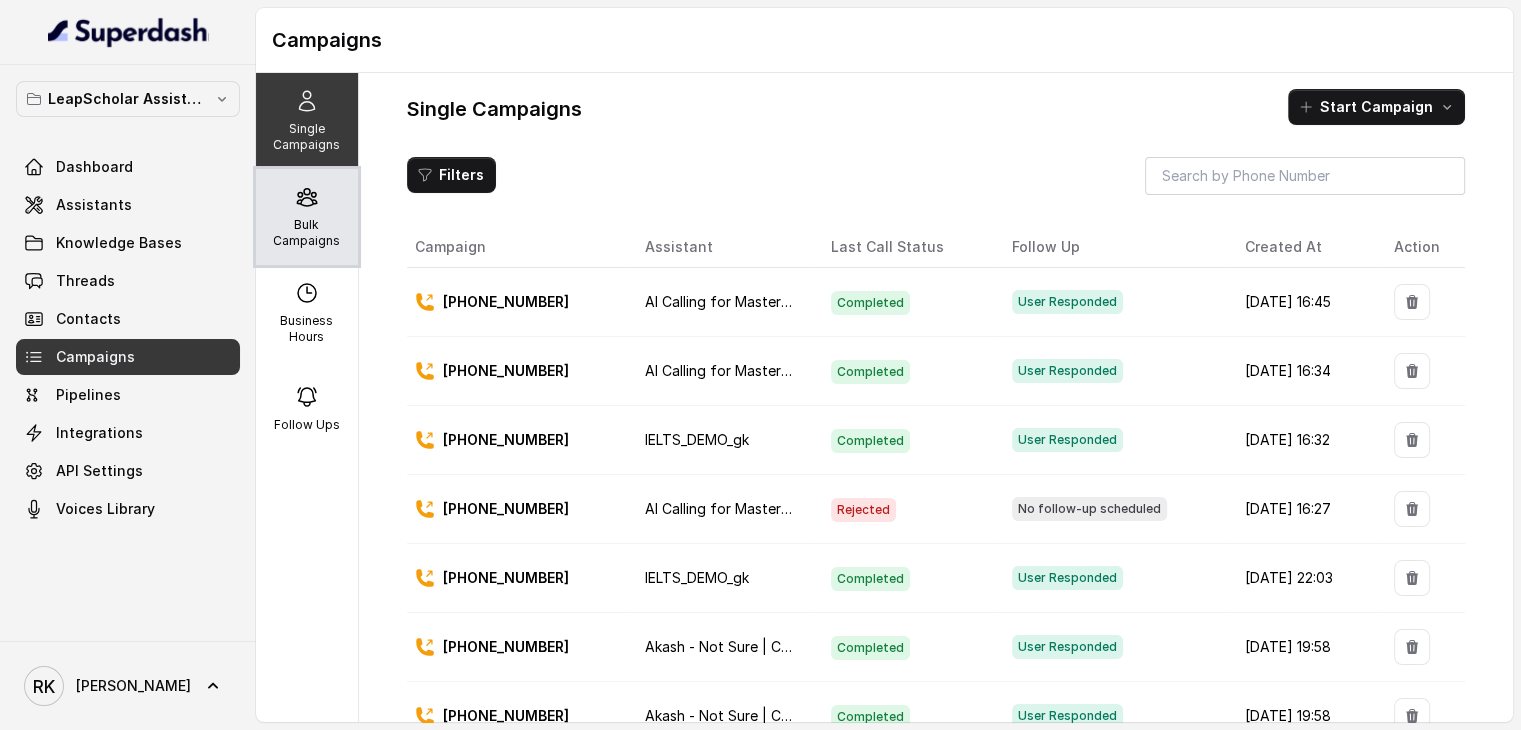 click on "Bulk Campaigns" at bounding box center [307, 233] 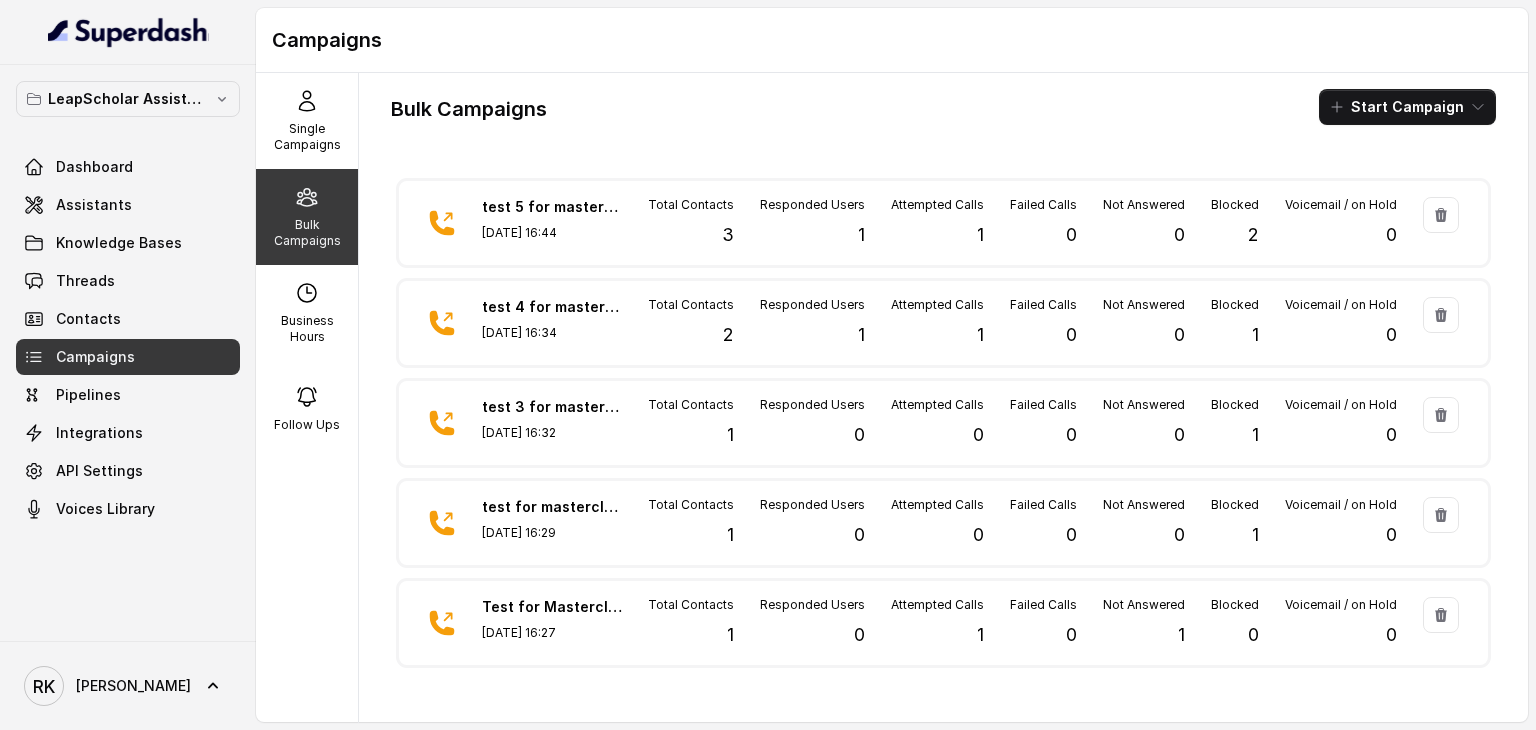 click on "Bulk Campaigns  Start Campaign test 5 for masterclass AI calling Jul 02, 2025, 16:44 Total Contacts 3 Responded Users 1 Attempted Calls 1 Failed Calls 0 Not Answered 0 Blocked 2 Voicemail / on Hold 0 test 4 for masterclass Jul 02, 2025, 16:34 Total Contacts 2 Responded Users 1 Attempted Calls 1 Failed Calls 0 Not Answered 0 Blocked 1 Voicemail / on Hold 0 test 3 for masterclass Jul 02, 2025, 16:32 Total Contacts 1 Responded Users 0 Attempted Calls 0 Failed Calls 0 Not Answered 0 Blocked 1 Voicemail / on Hold 0 test for masterclass Jul 02, 2025, 16:29 Total Contacts 1 Responded Users 0 Attempted Calls 0 Failed Calls 0 Not Answered 0 Blocked 1 Voicemail / on Hold 0 Test for Masterclass AI calls Jul 02, 2025, 16:27 Total Contacts 1 Responded Users 0 Attempted Calls 1 Failed Calls 0 Not Answered 1 Blocked 0 Voicemail / on Hold 0 Vn-1 | Not Sure C2I 01/06 Jul 01, 2025, 19:57 Total Contacts 13 Responded Users 6 Attempted Calls 13 Failed Calls 0 Not Answered 6 Blocked 0 Voicemail / on Hold 1 Vn-1 NGB | 01st July 100" at bounding box center [943, 394] 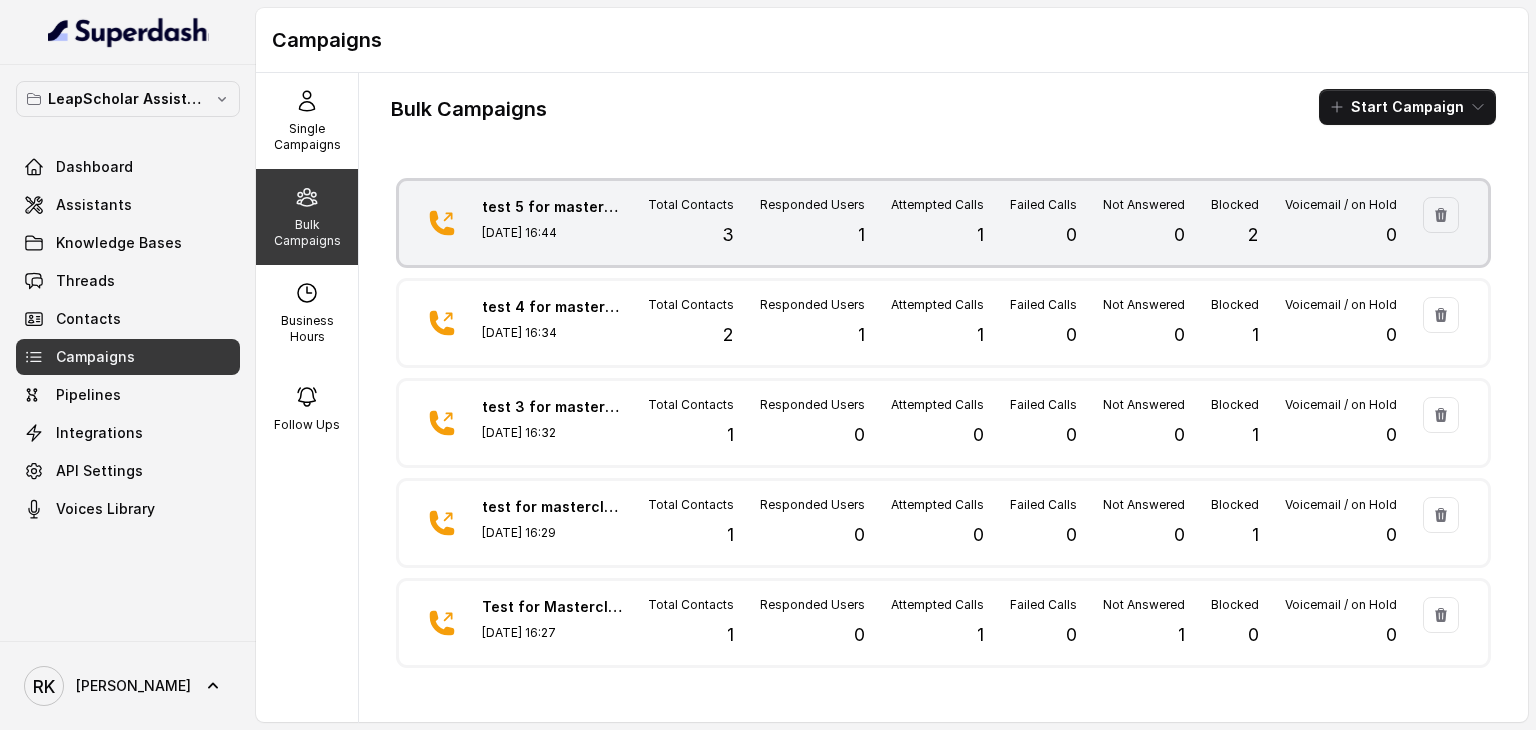 click on "2" at bounding box center [1253, 235] 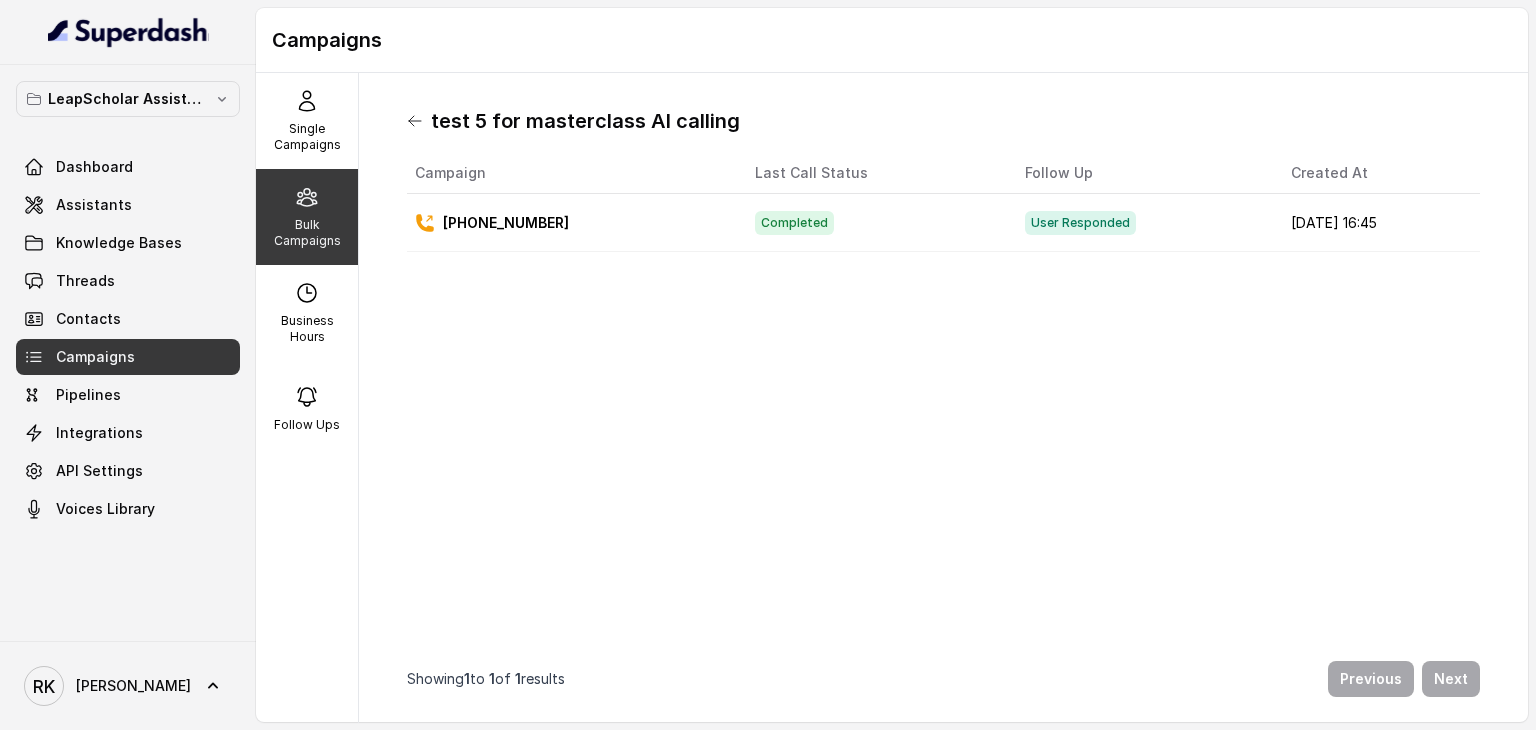 click 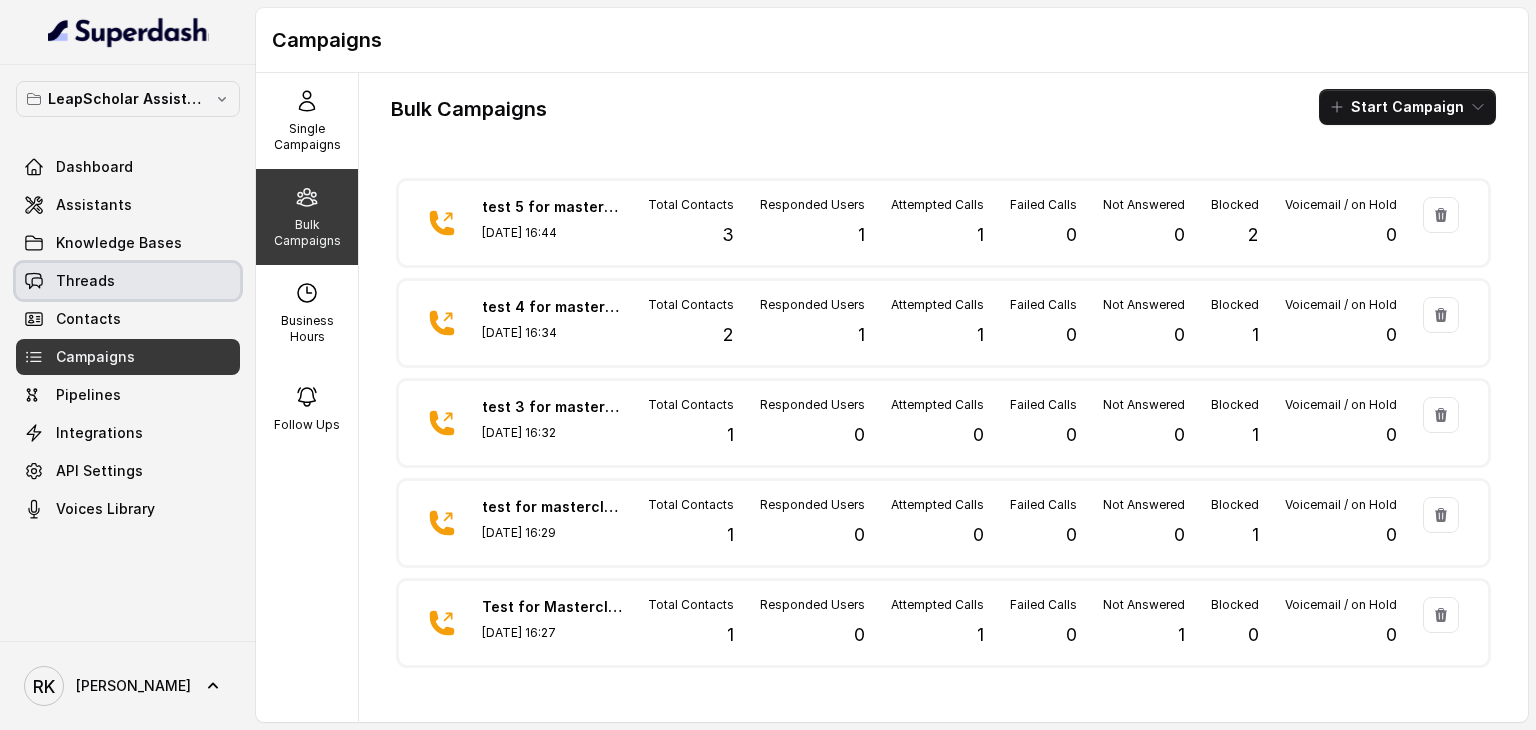 click on "Threads" at bounding box center (128, 281) 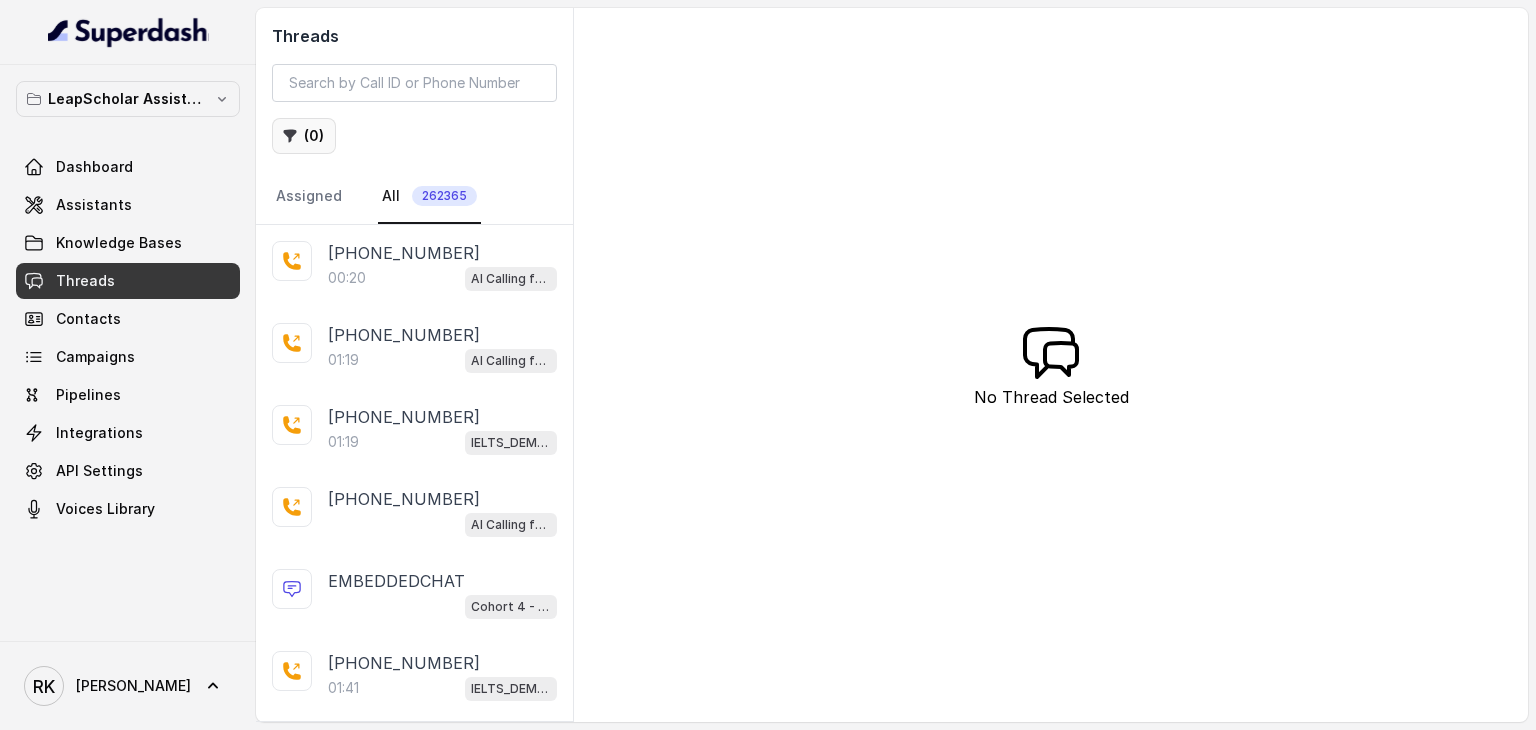 click 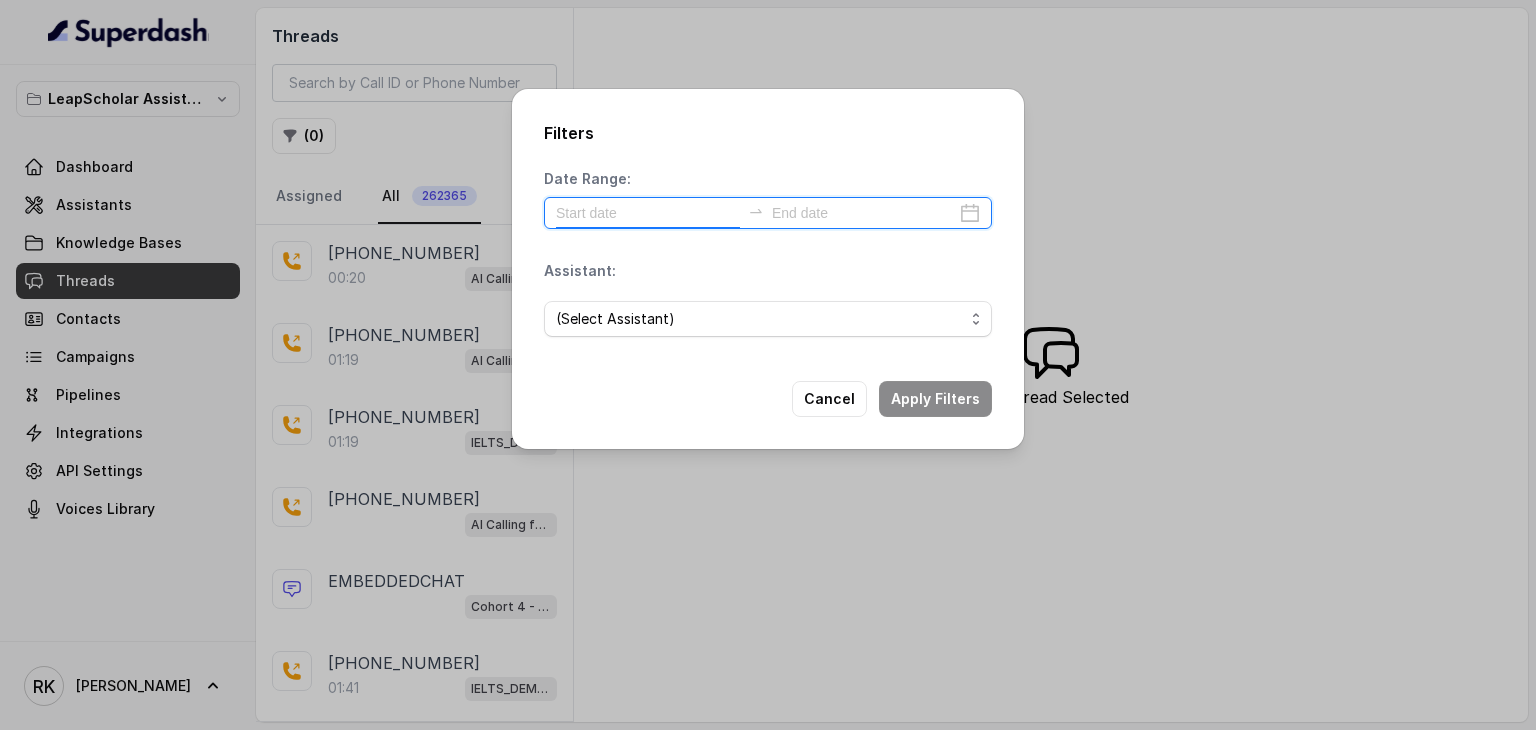 click at bounding box center (648, 213) 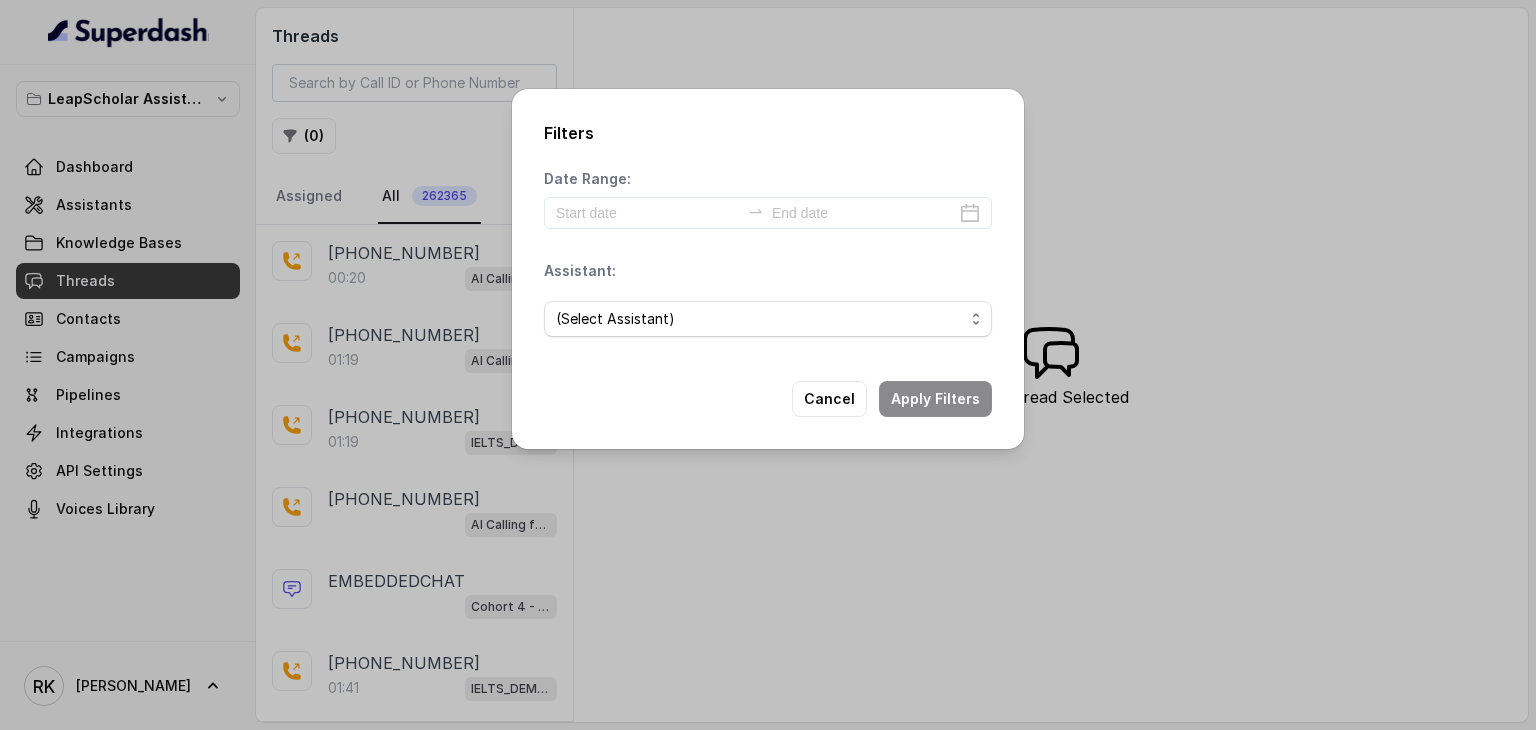 click on "Date Range:" at bounding box center [768, 199] 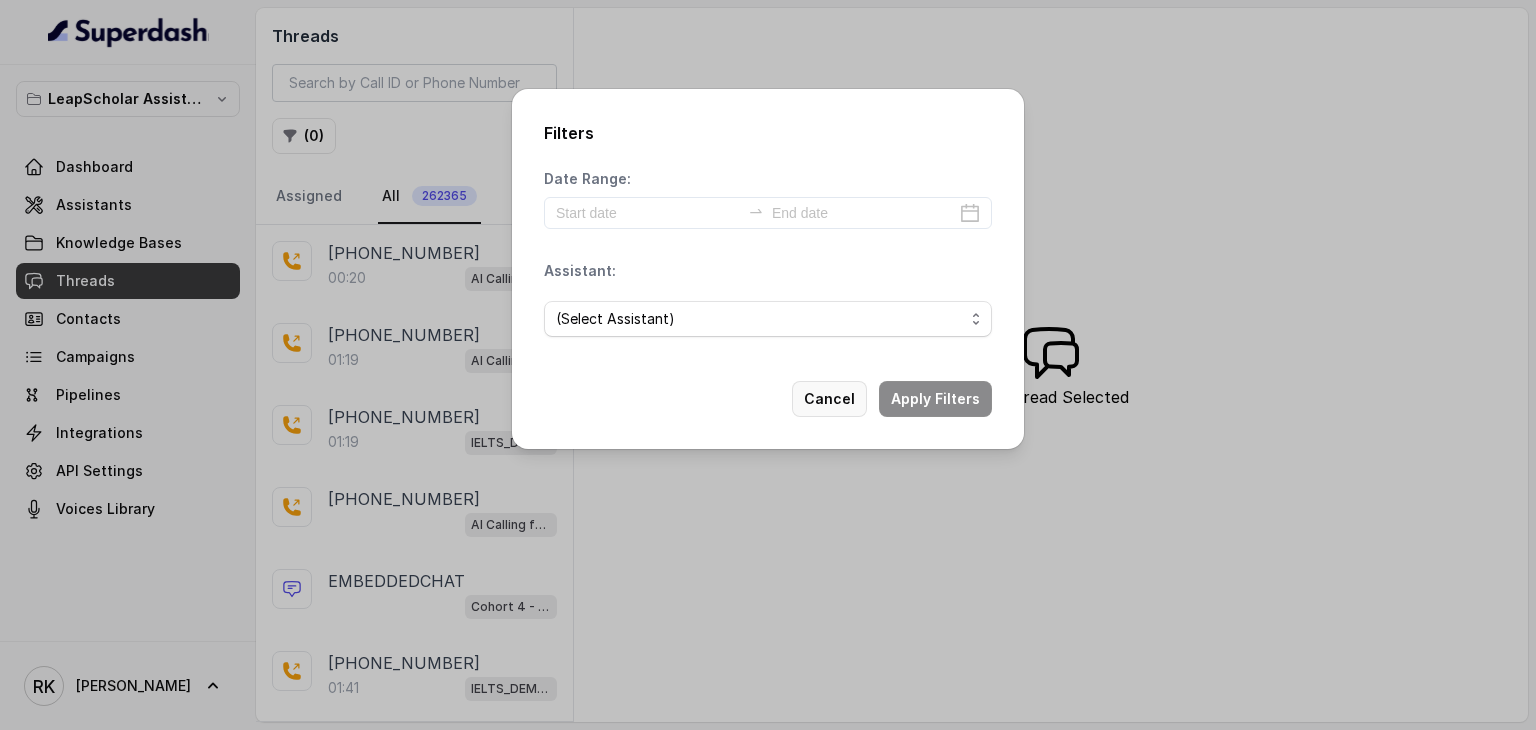 click on "Cancel" at bounding box center (829, 399) 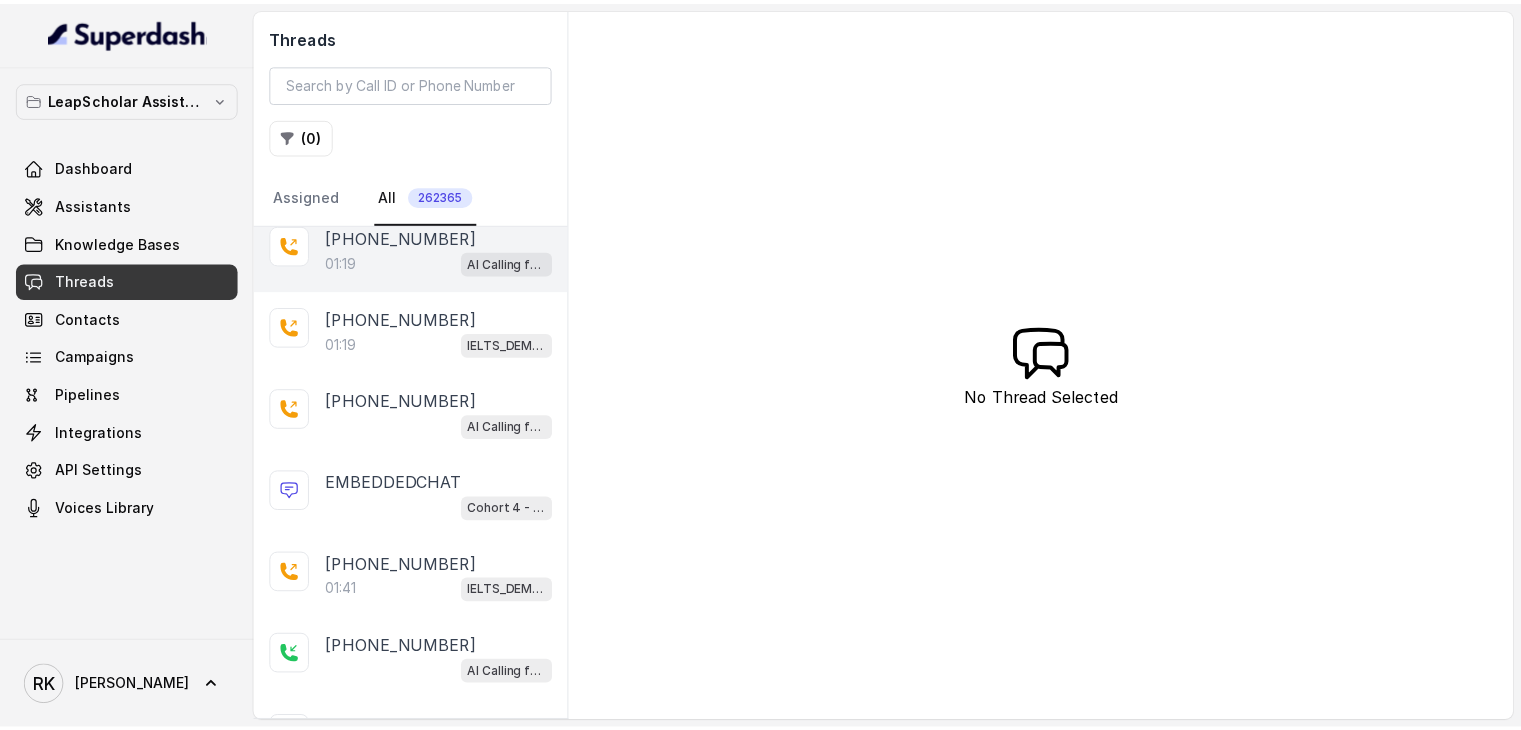 scroll, scrollTop: 0, scrollLeft: 0, axis: both 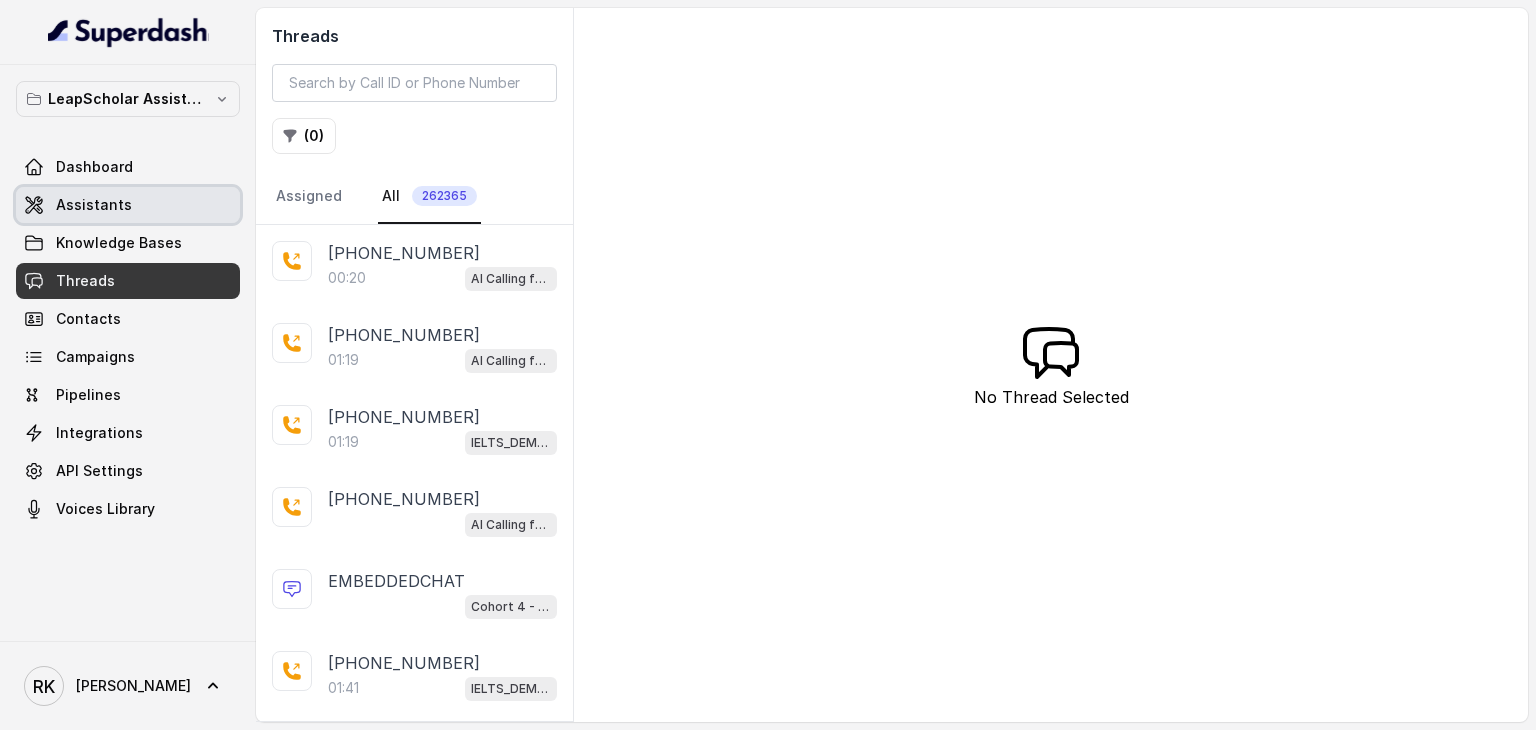 click on "Assistants" at bounding box center (94, 205) 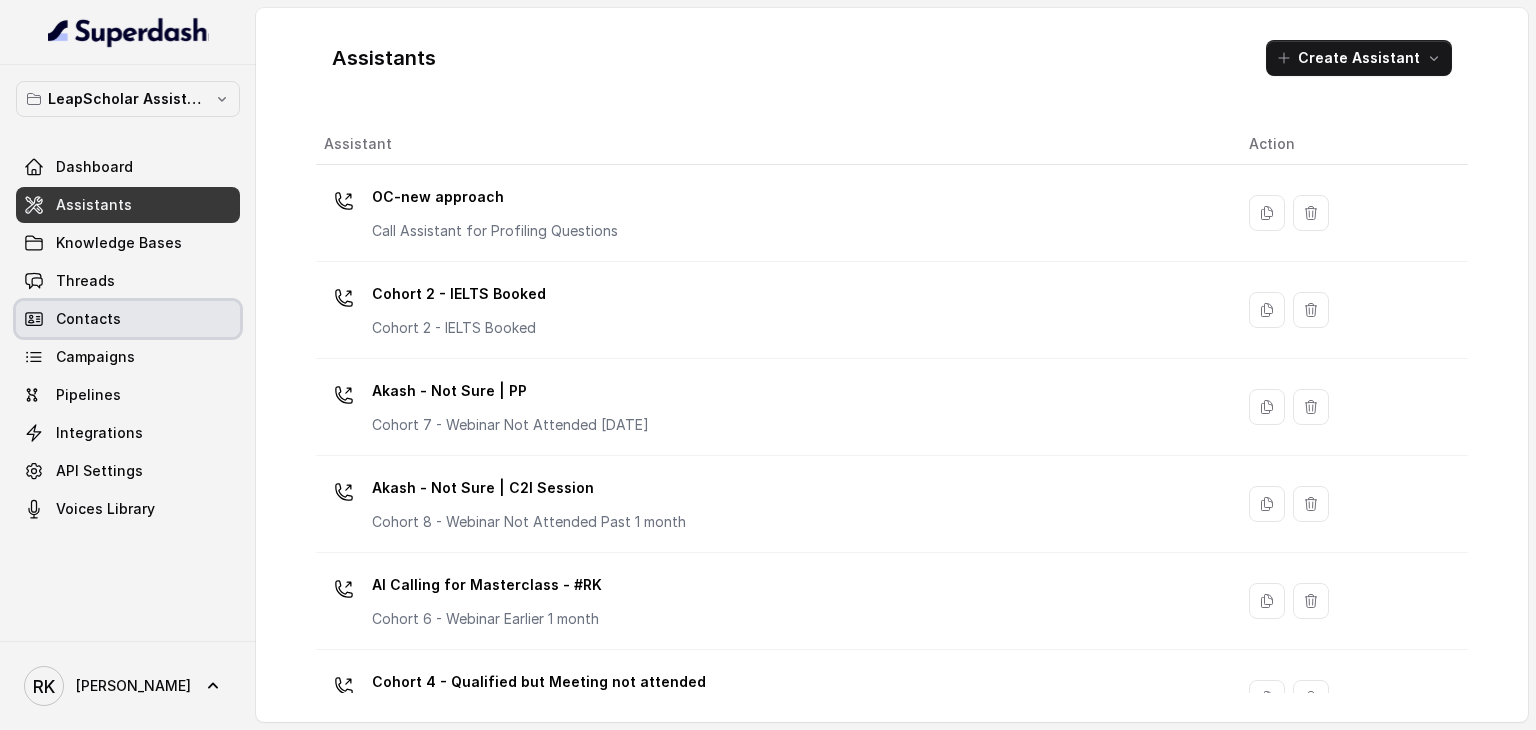 click on "Contacts" at bounding box center (128, 319) 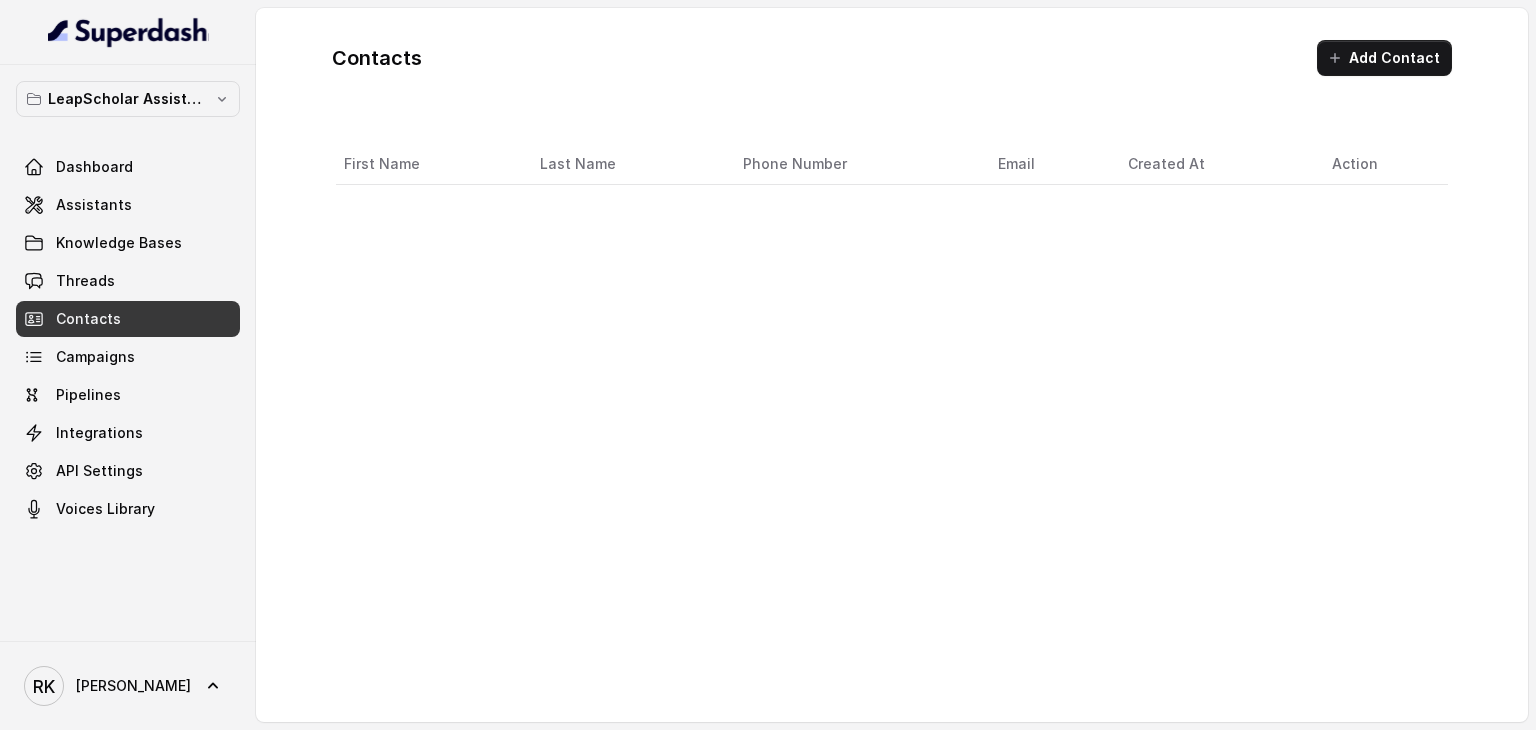 click on "Contacts" at bounding box center (128, 319) 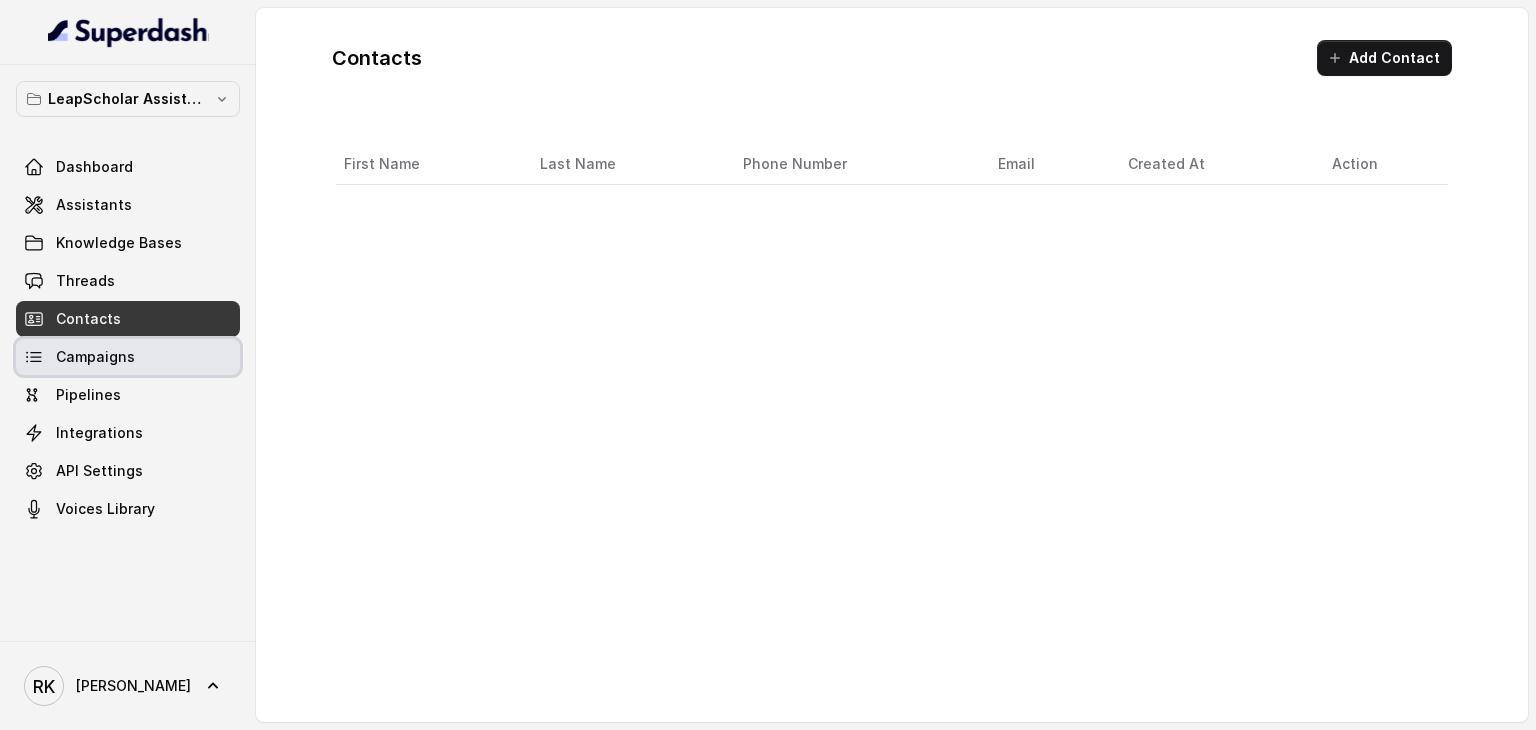 click on "Campaigns" at bounding box center (128, 357) 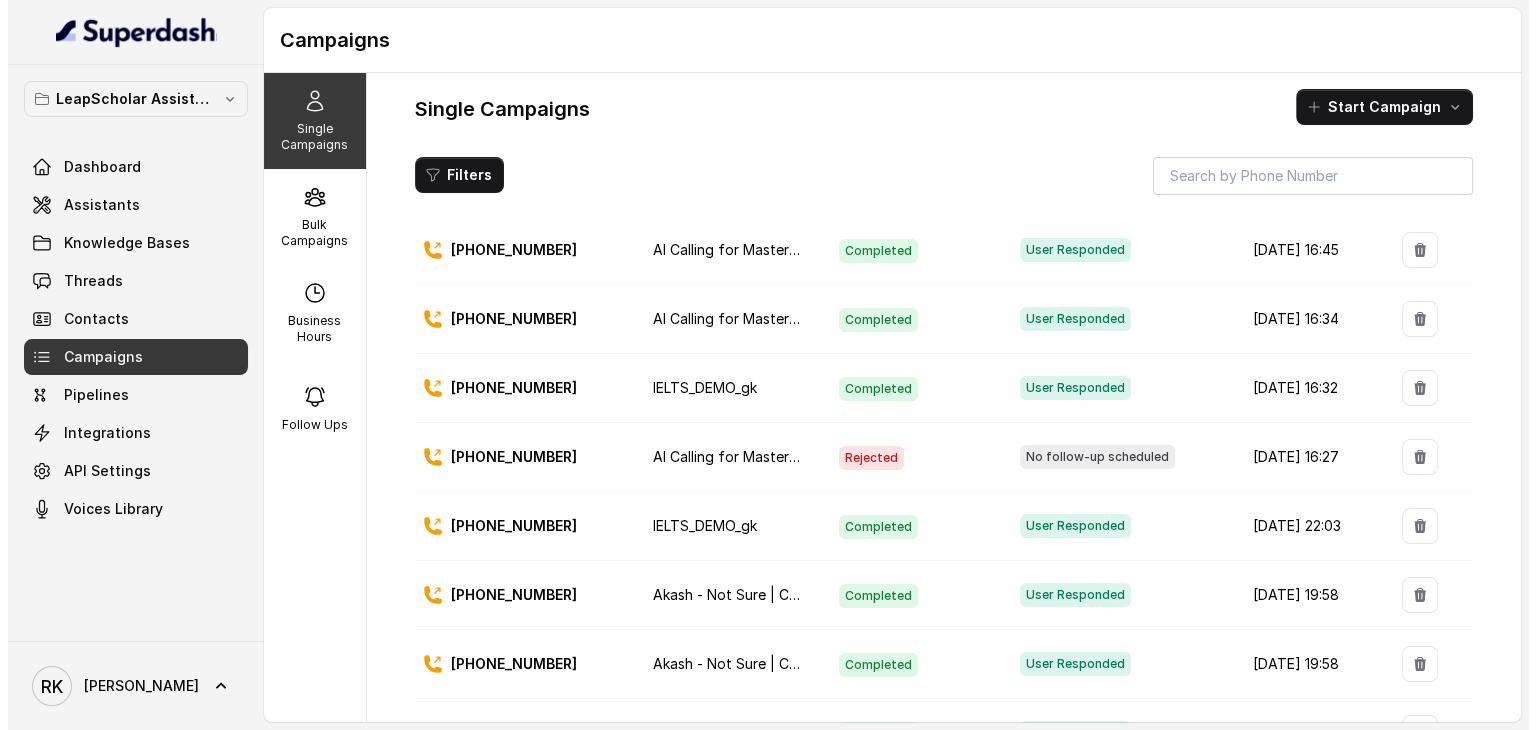 scroll, scrollTop: 0, scrollLeft: 0, axis: both 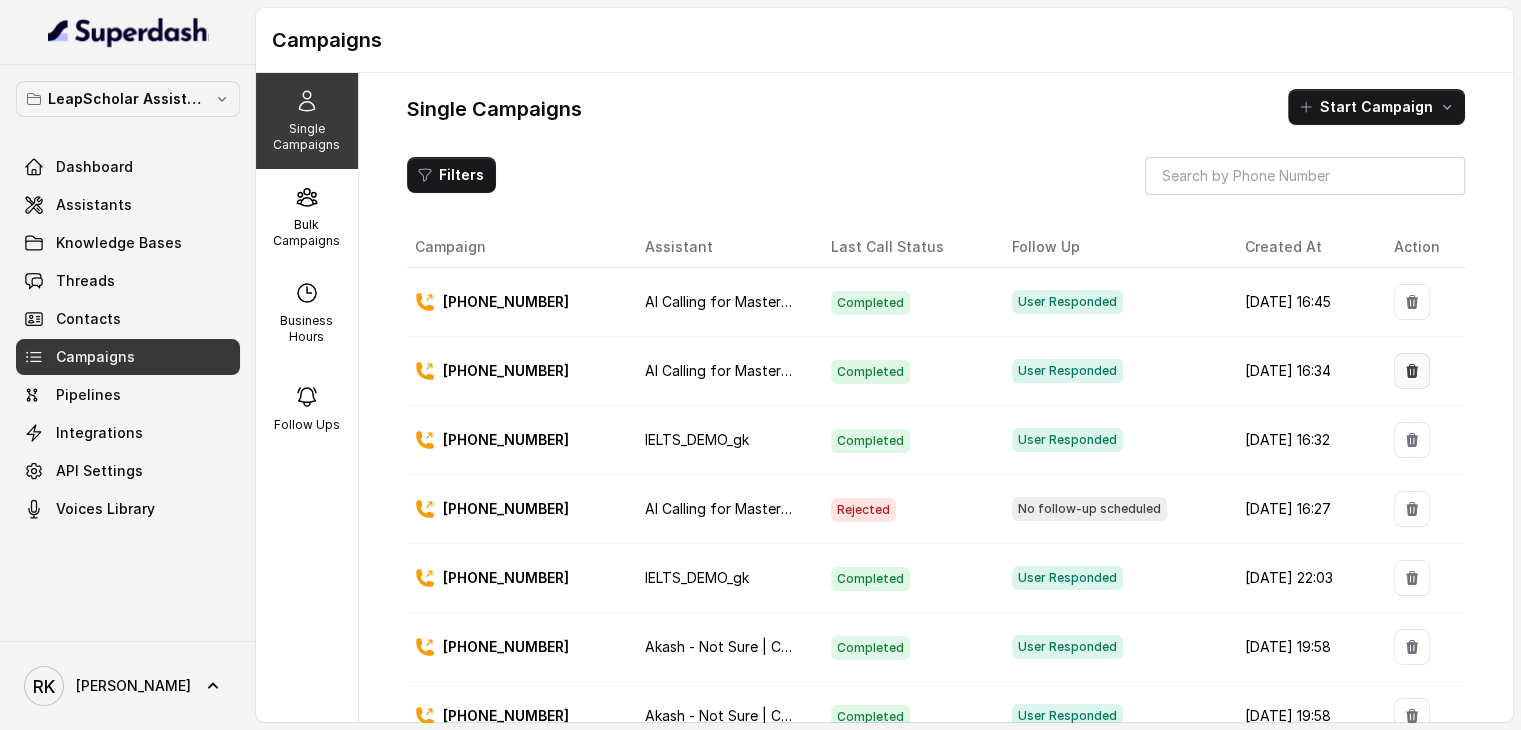 click 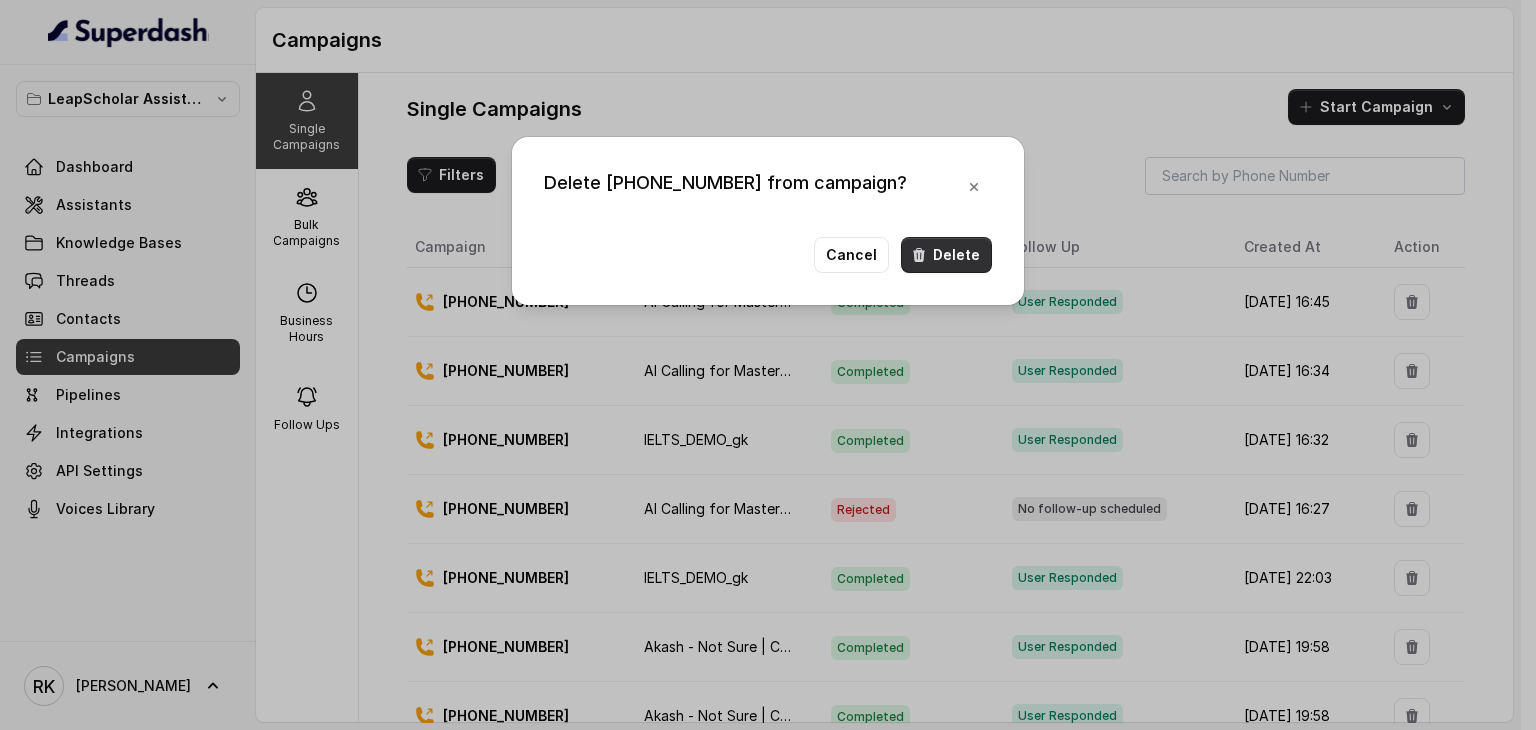 click on "Delete" at bounding box center (946, 255) 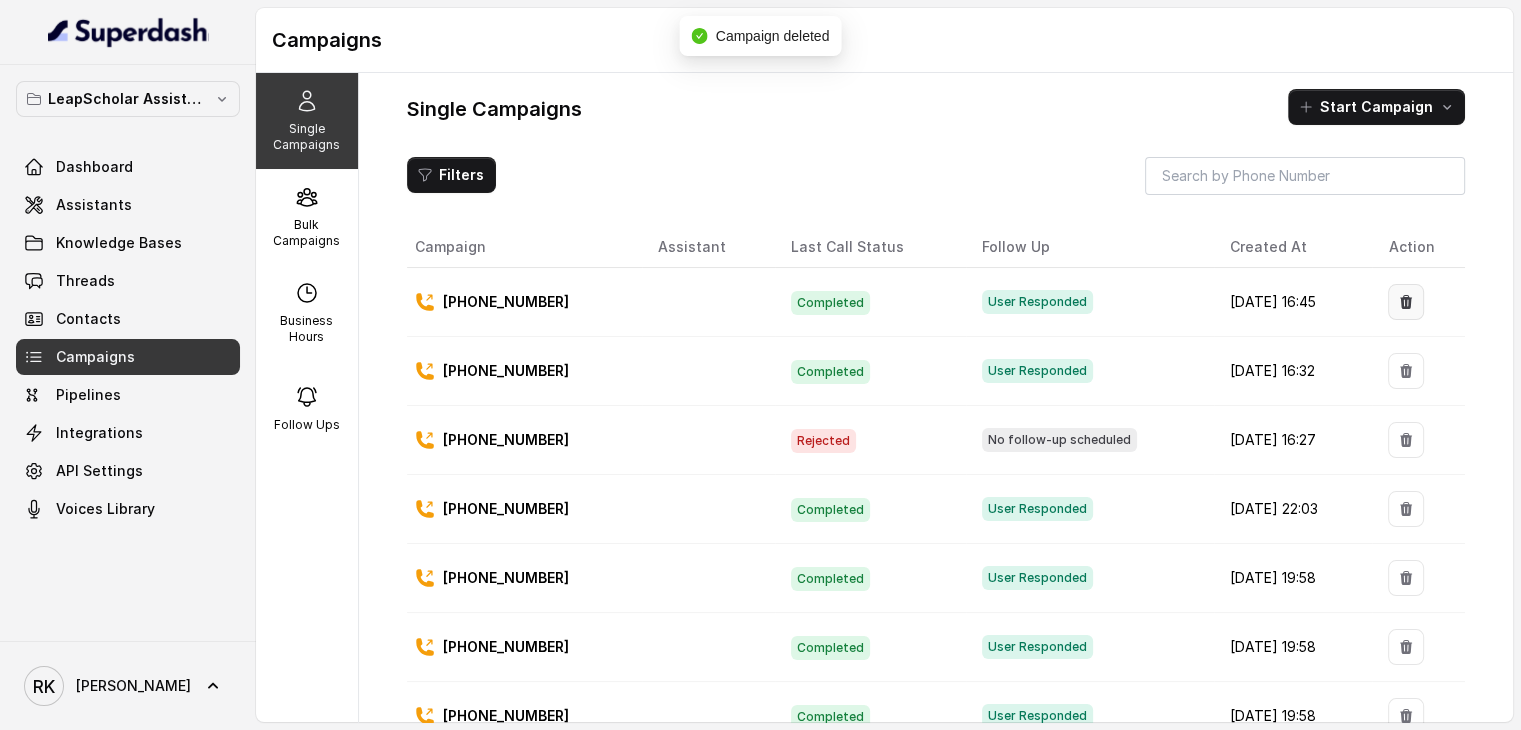 click 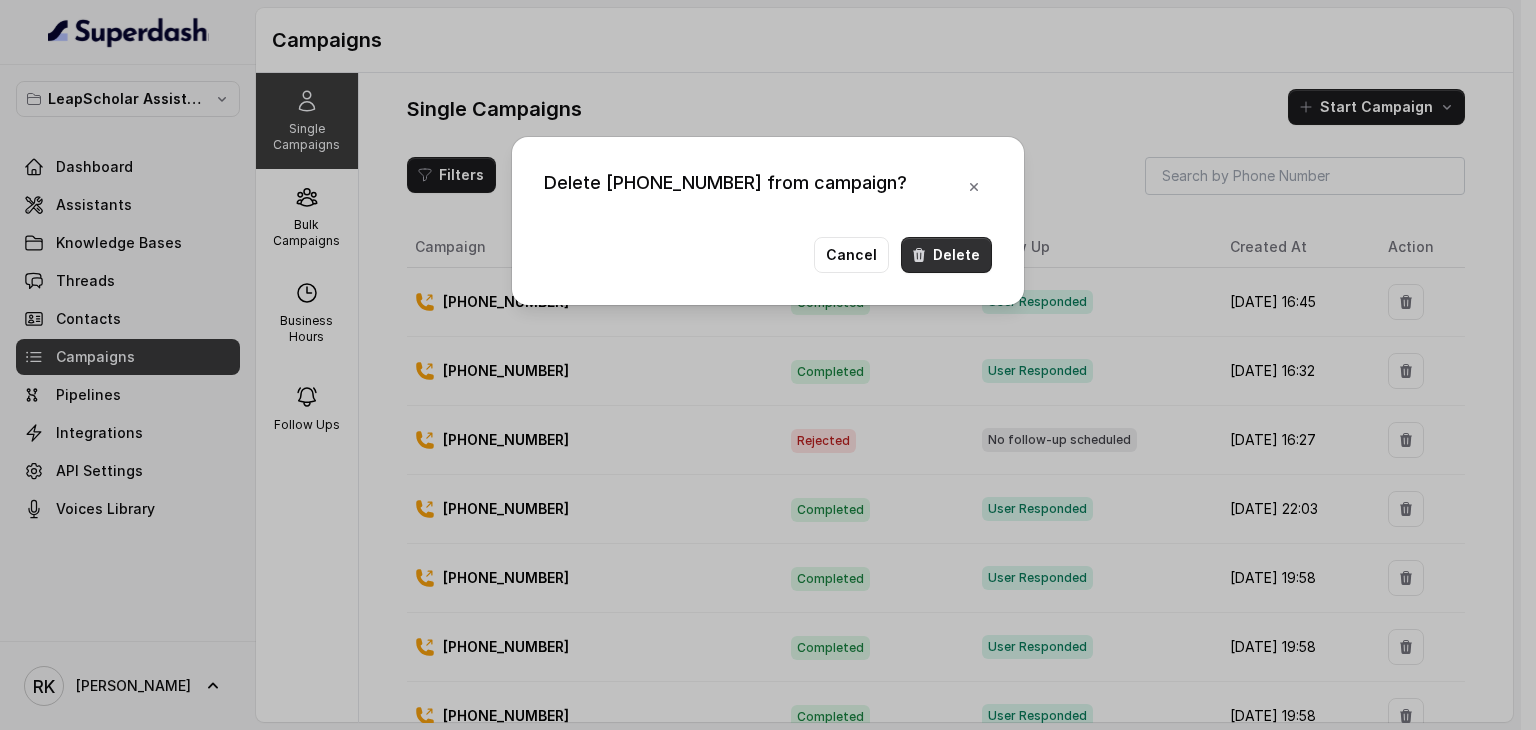 click on "Delete" at bounding box center (946, 255) 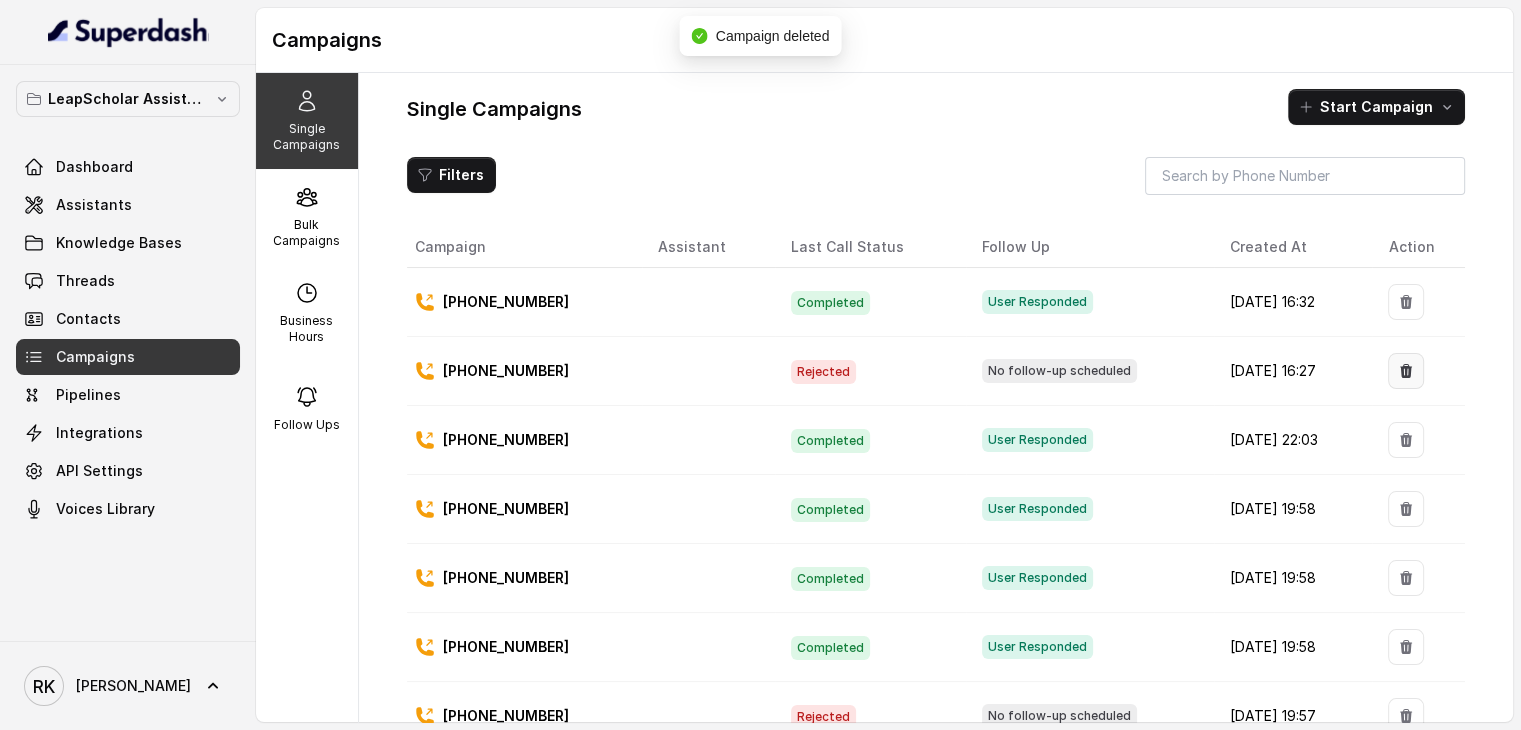 click 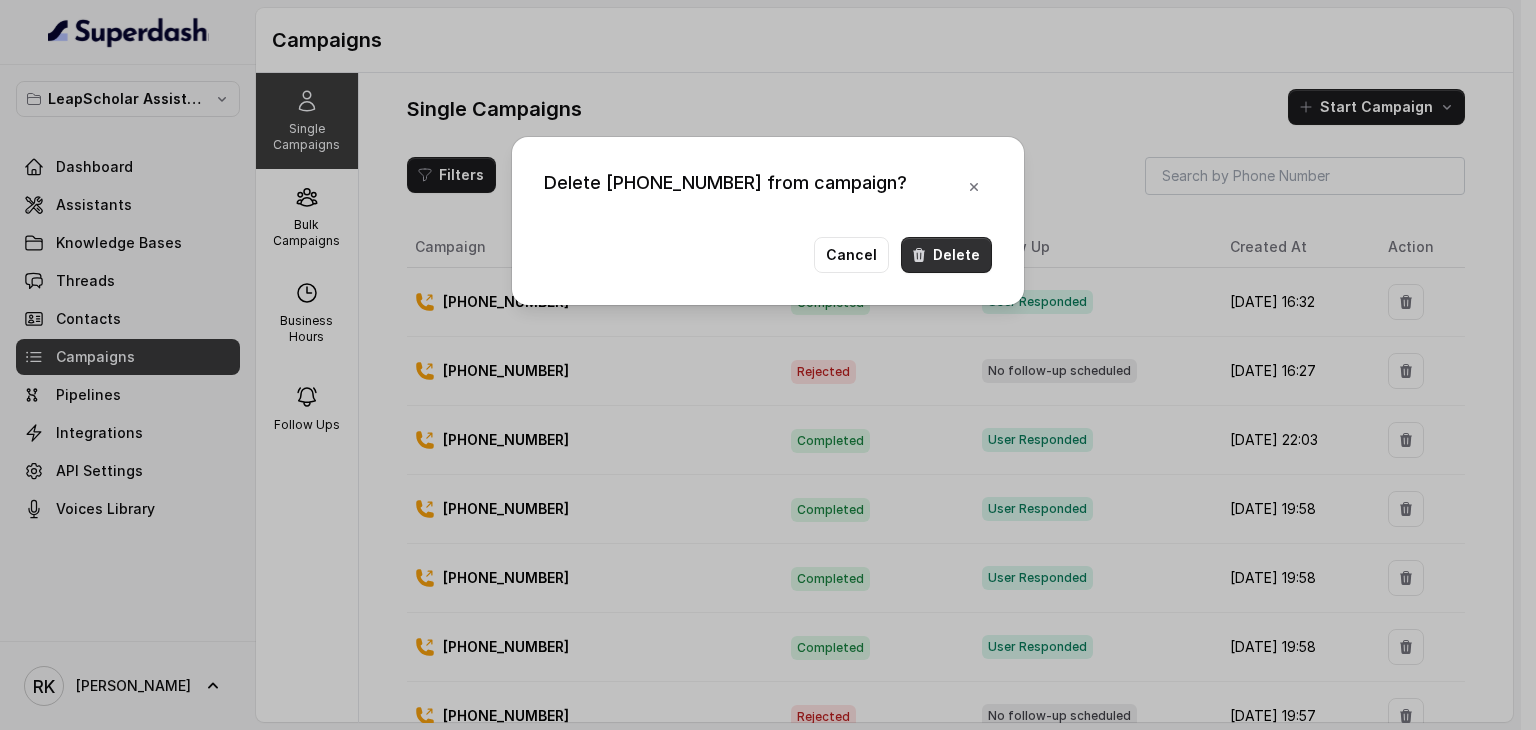 click on "Delete" at bounding box center (946, 255) 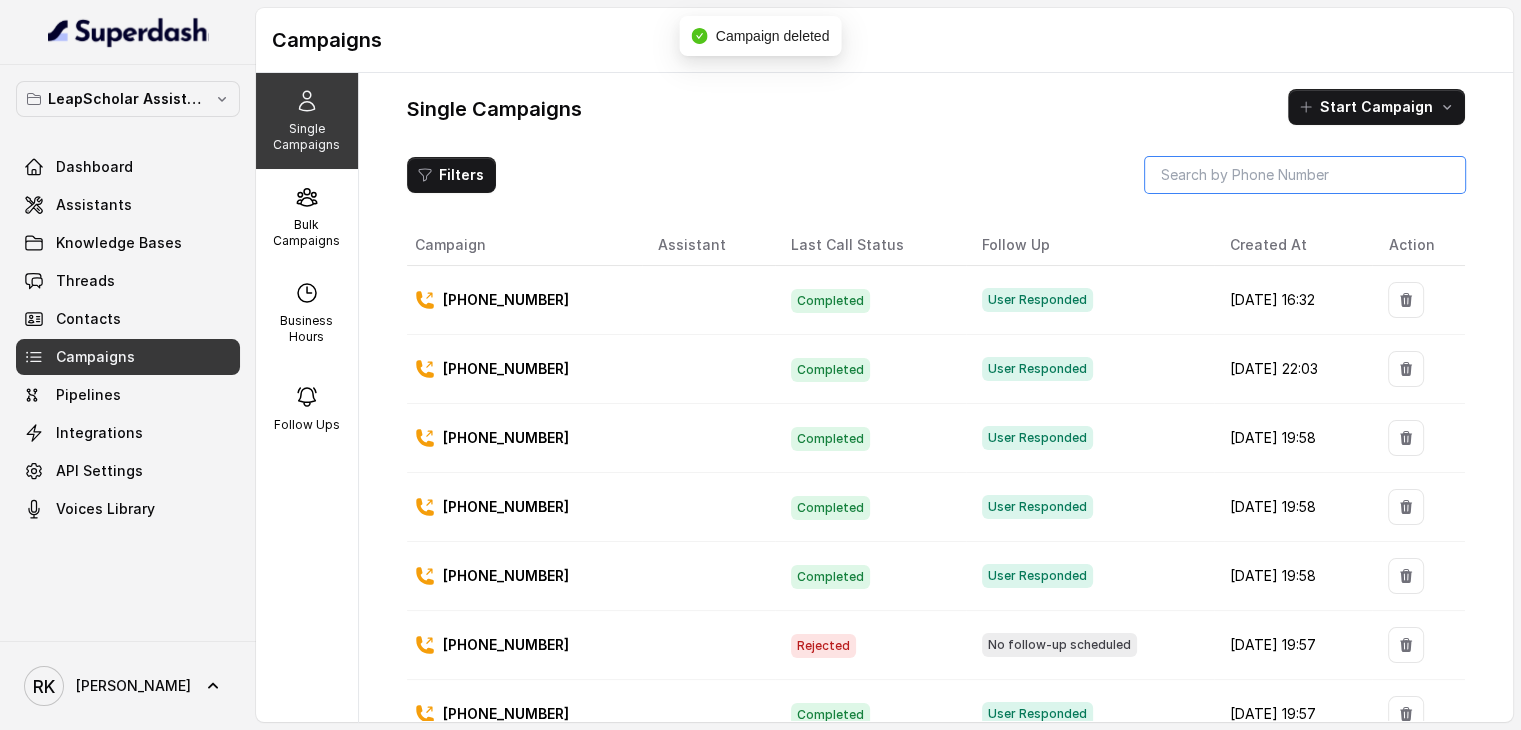 click at bounding box center (1305, 175) 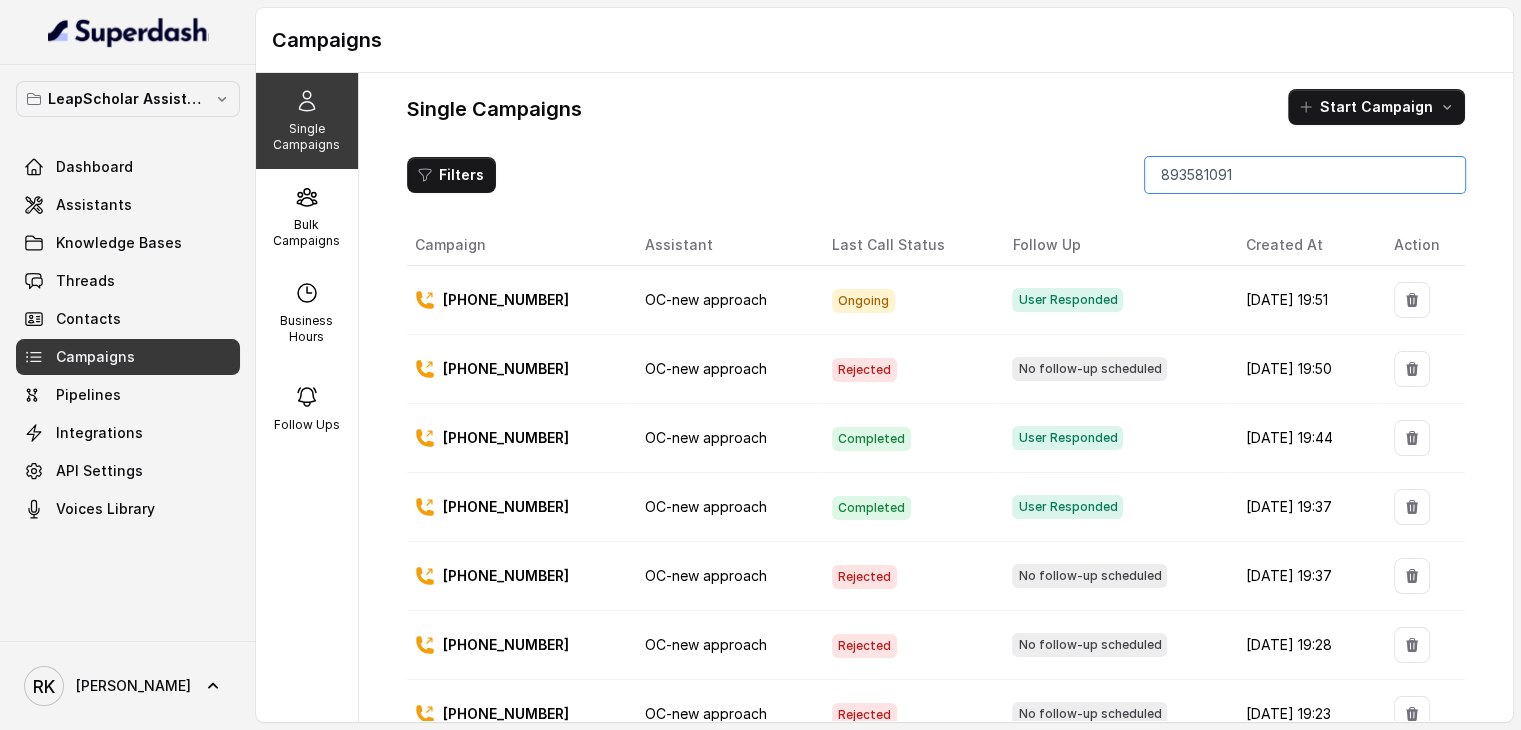 type on "8935810910" 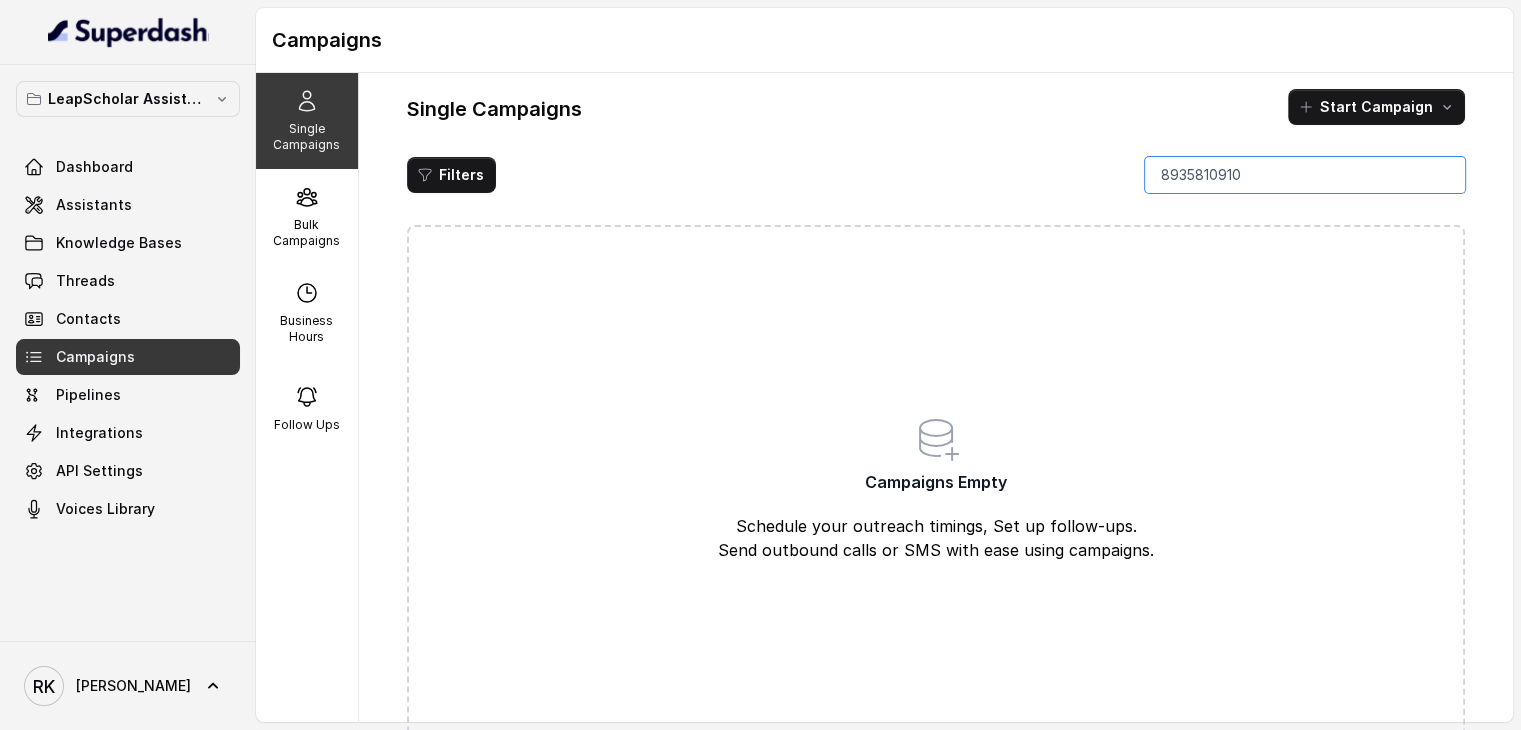 click on "8935810910" at bounding box center (1305, 175) 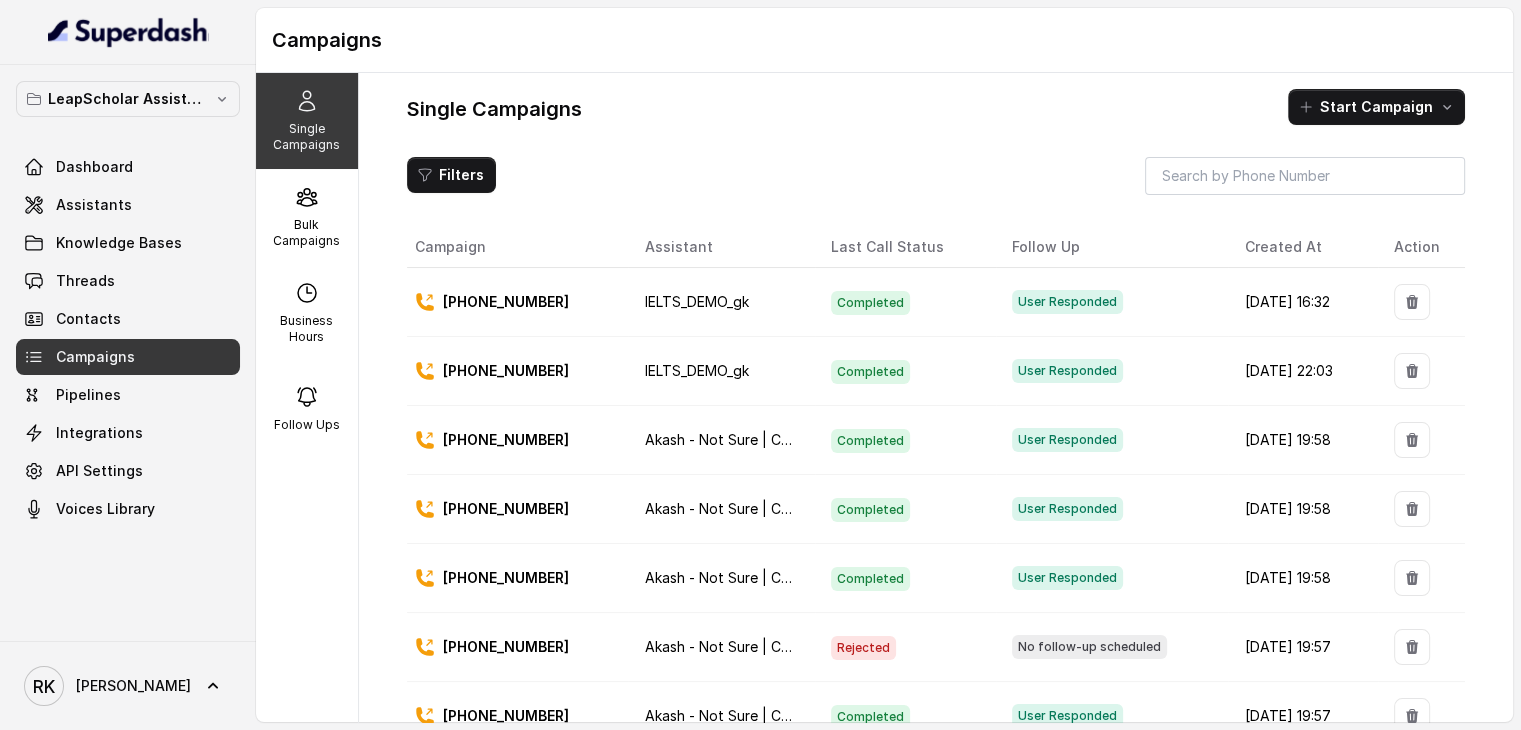 click on "Filters" at bounding box center (936, 176) 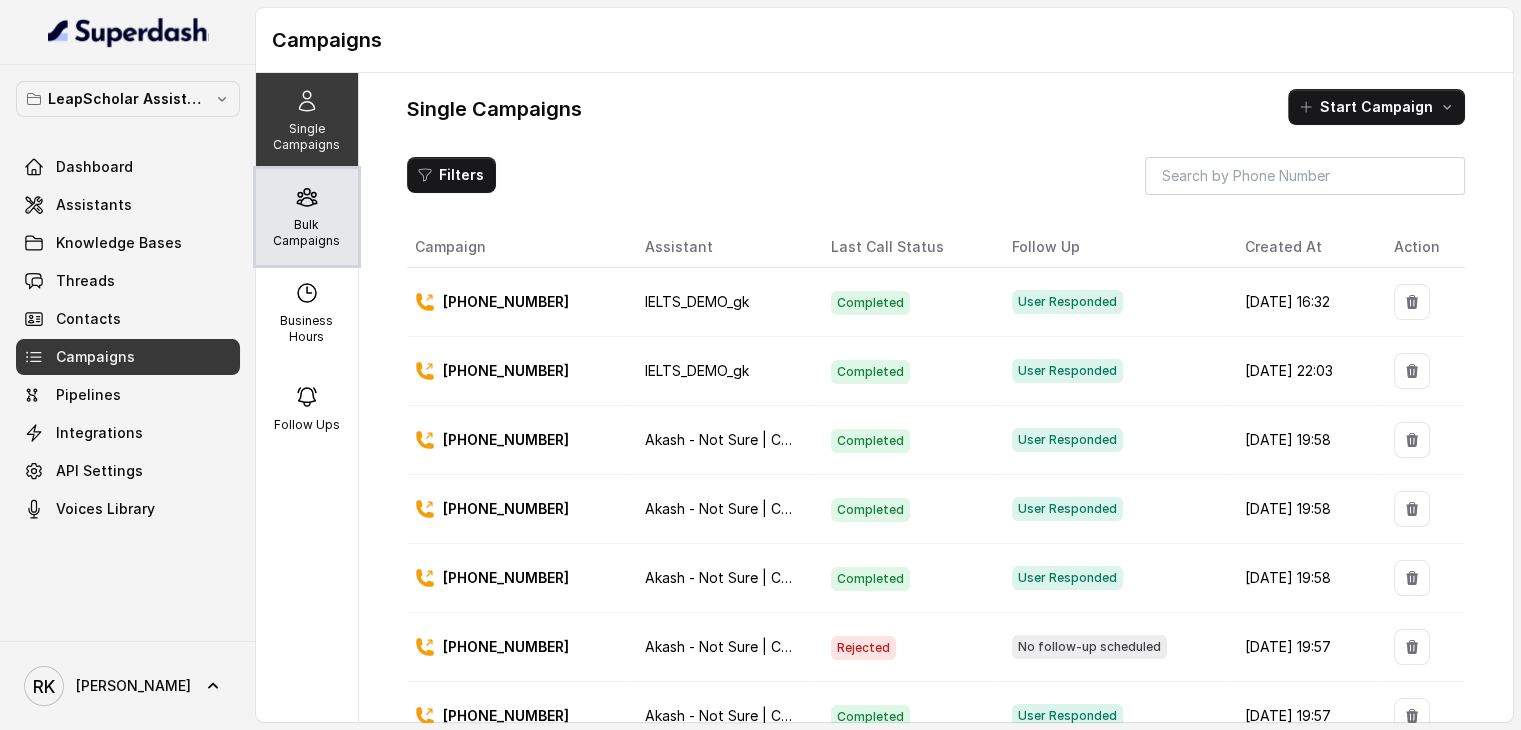 click on "Bulk Campaigns" at bounding box center (307, 217) 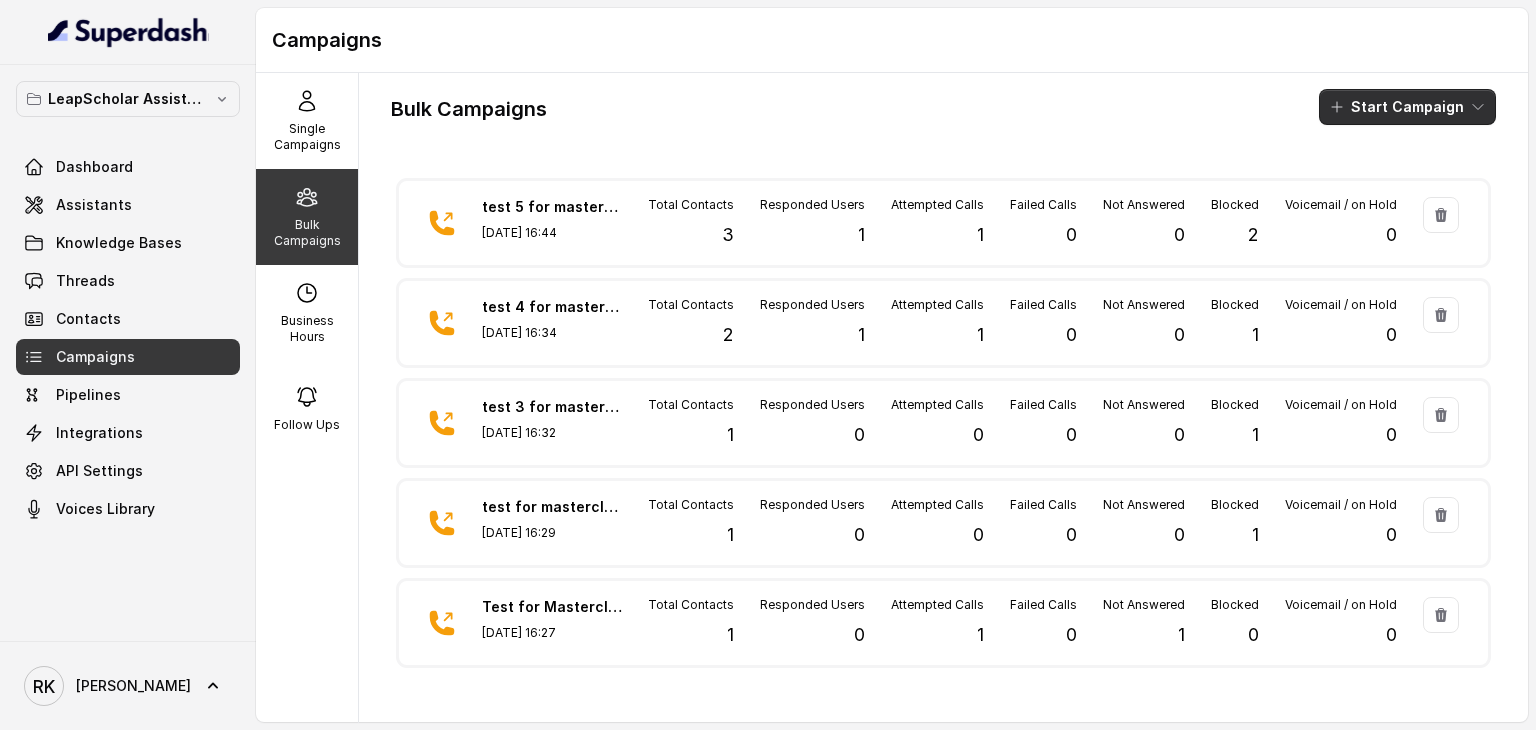 click on "Start Campaign" at bounding box center [1407, 107] 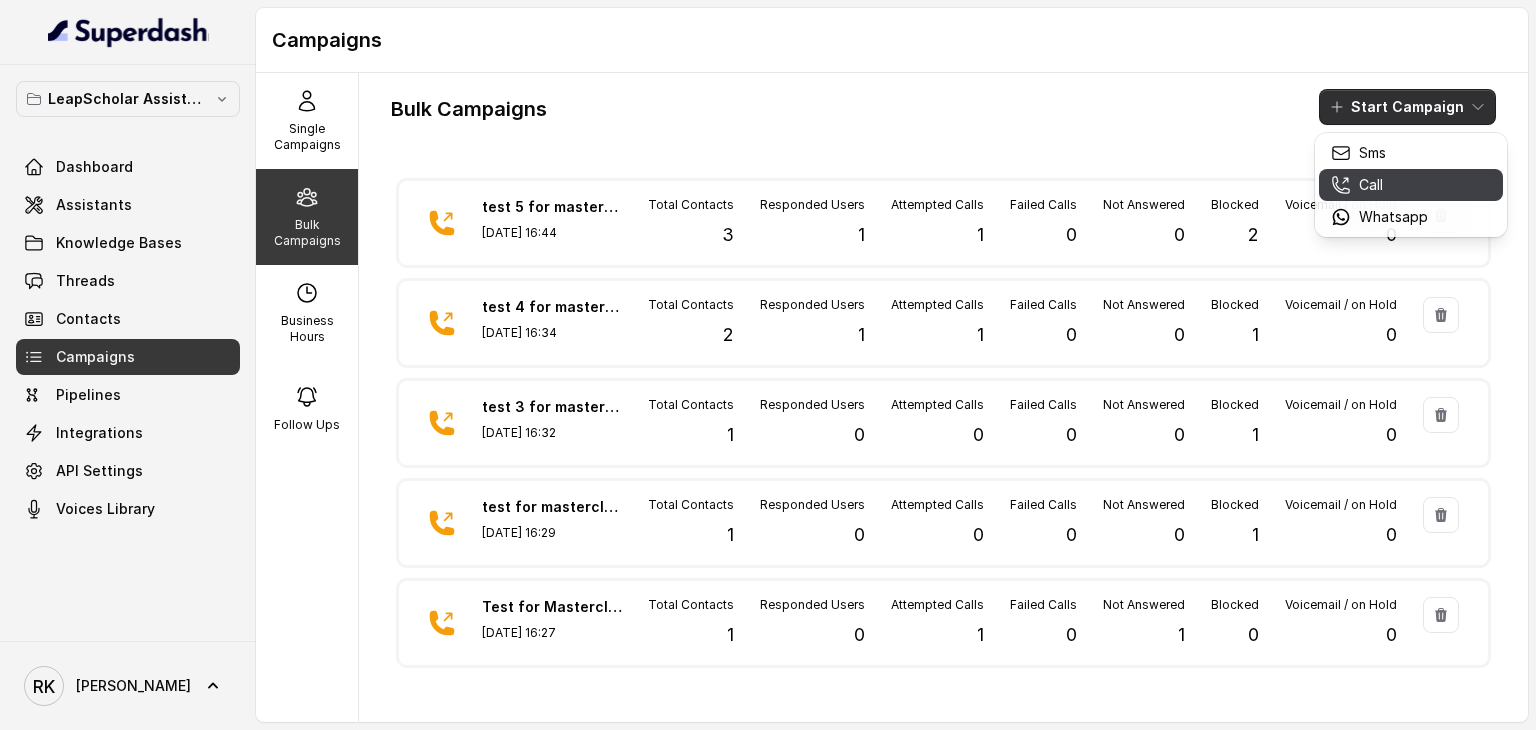 click on "Call" at bounding box center (1371, 185) 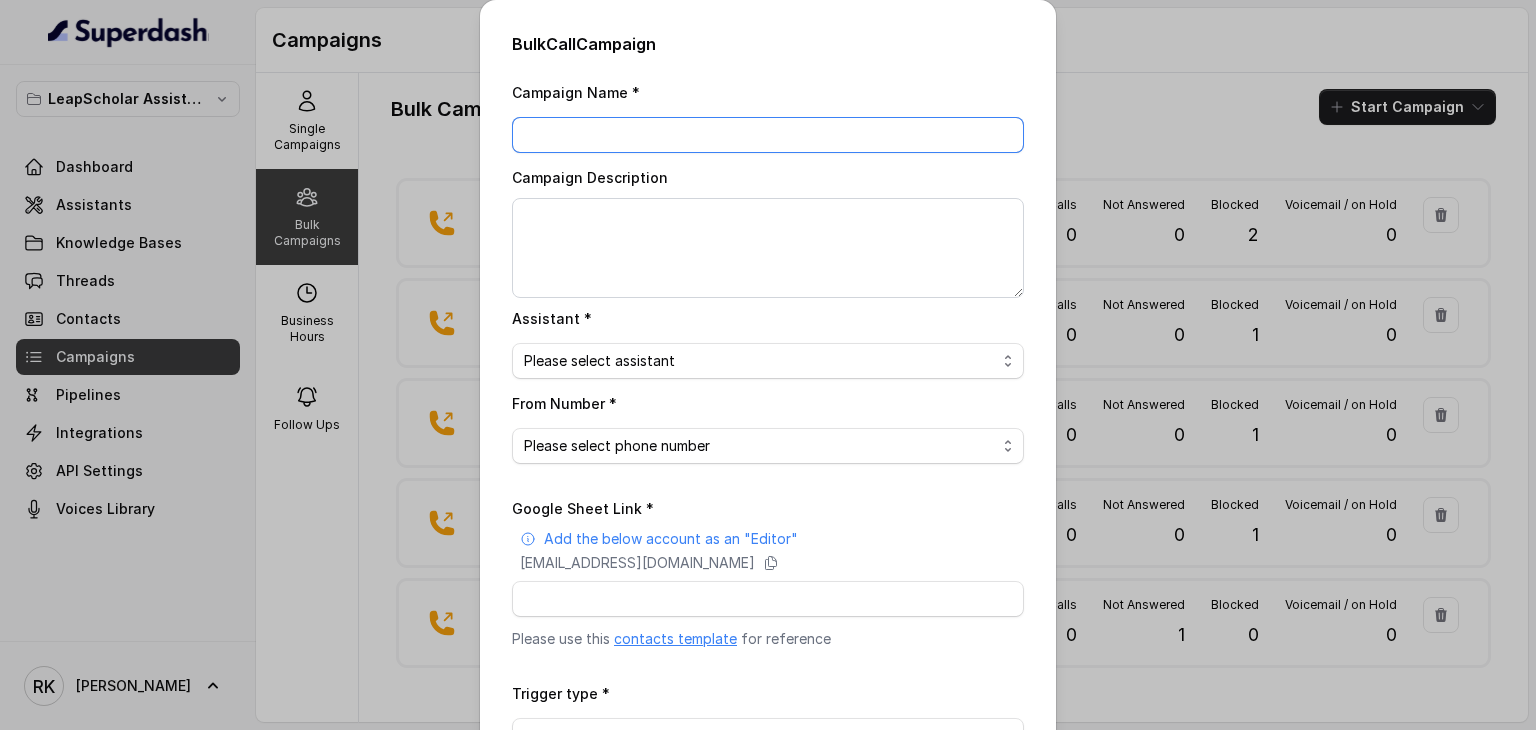 click on "Campaign Name *" at bounding box center [768, 135] 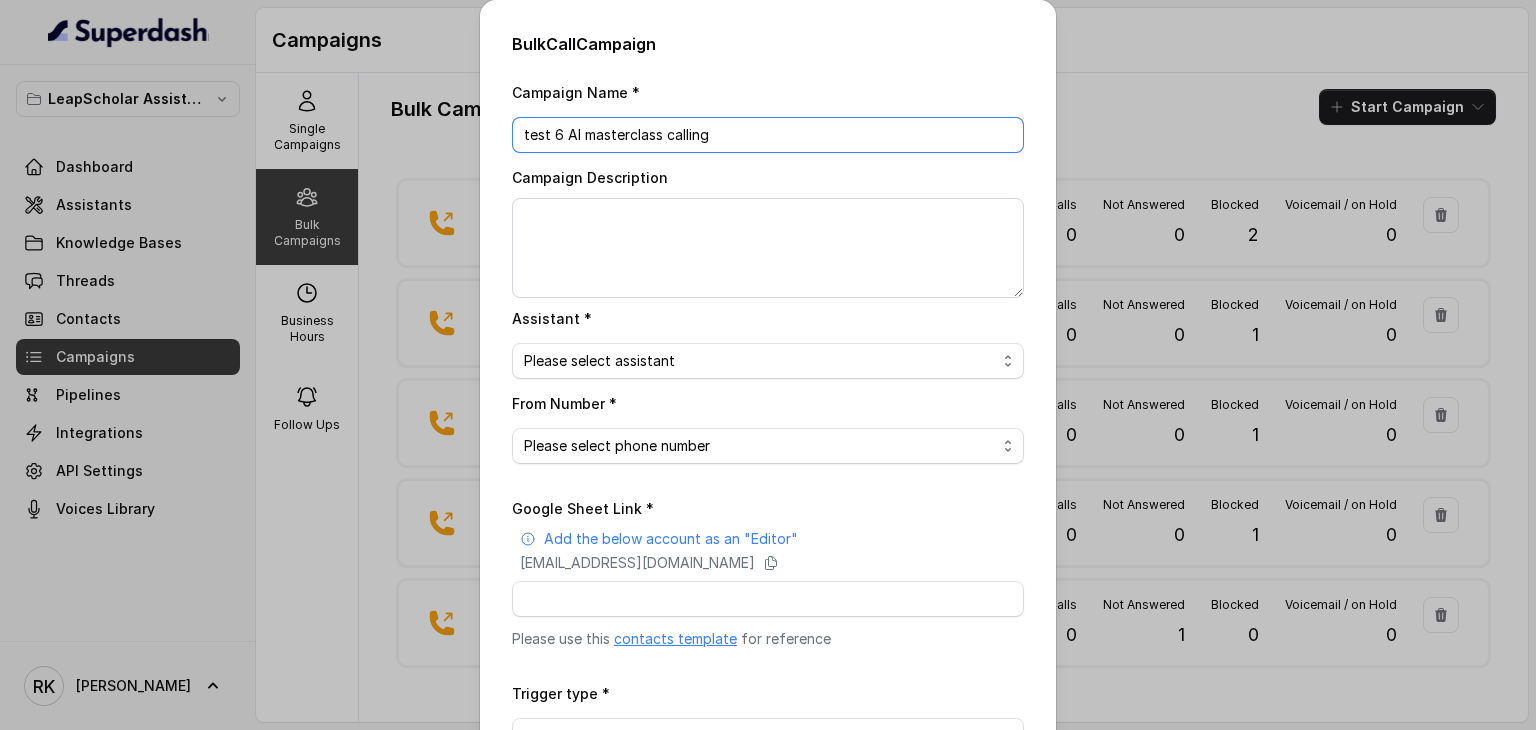 type on "test 6 AI masterclass calling" 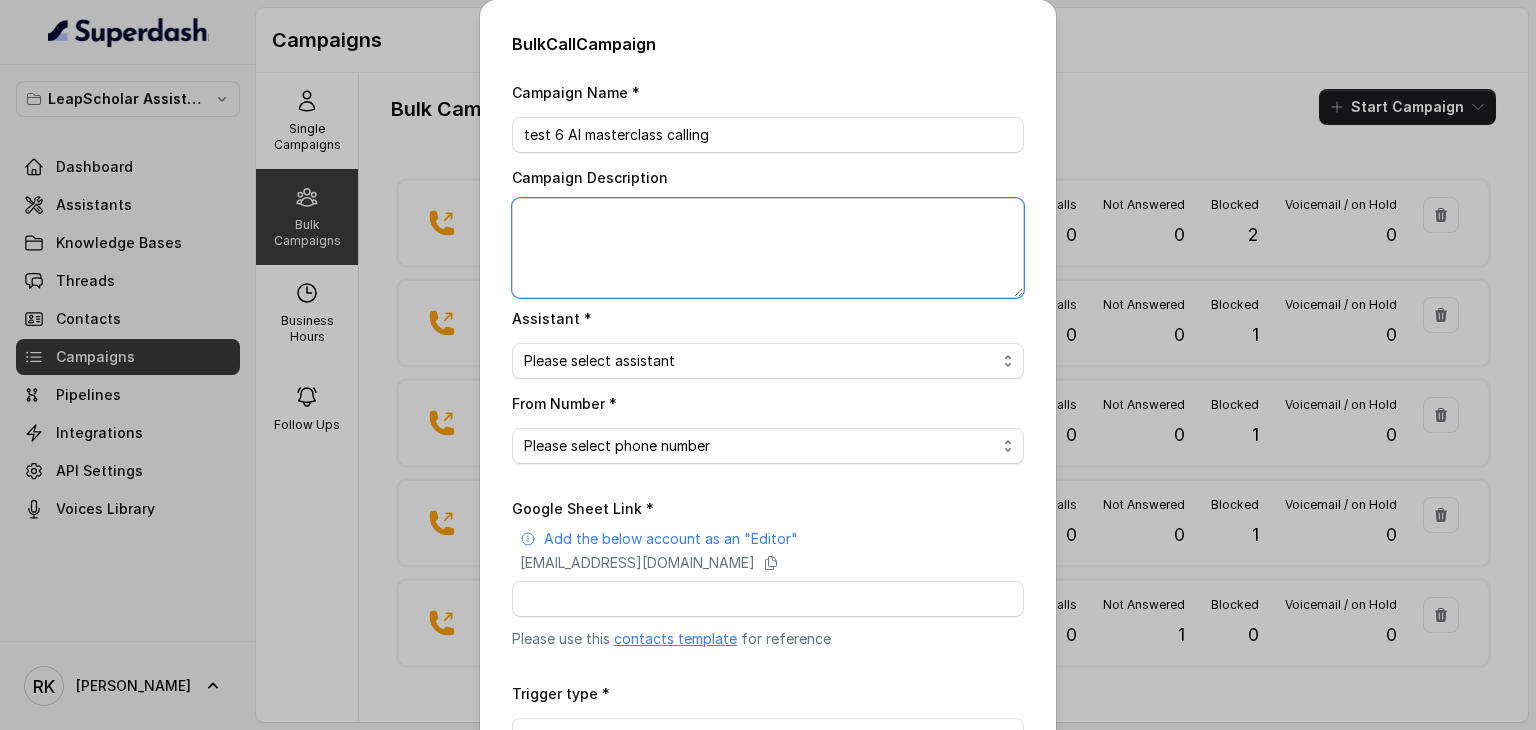 click on "Campaign Description" at bounding box center (768, 248) 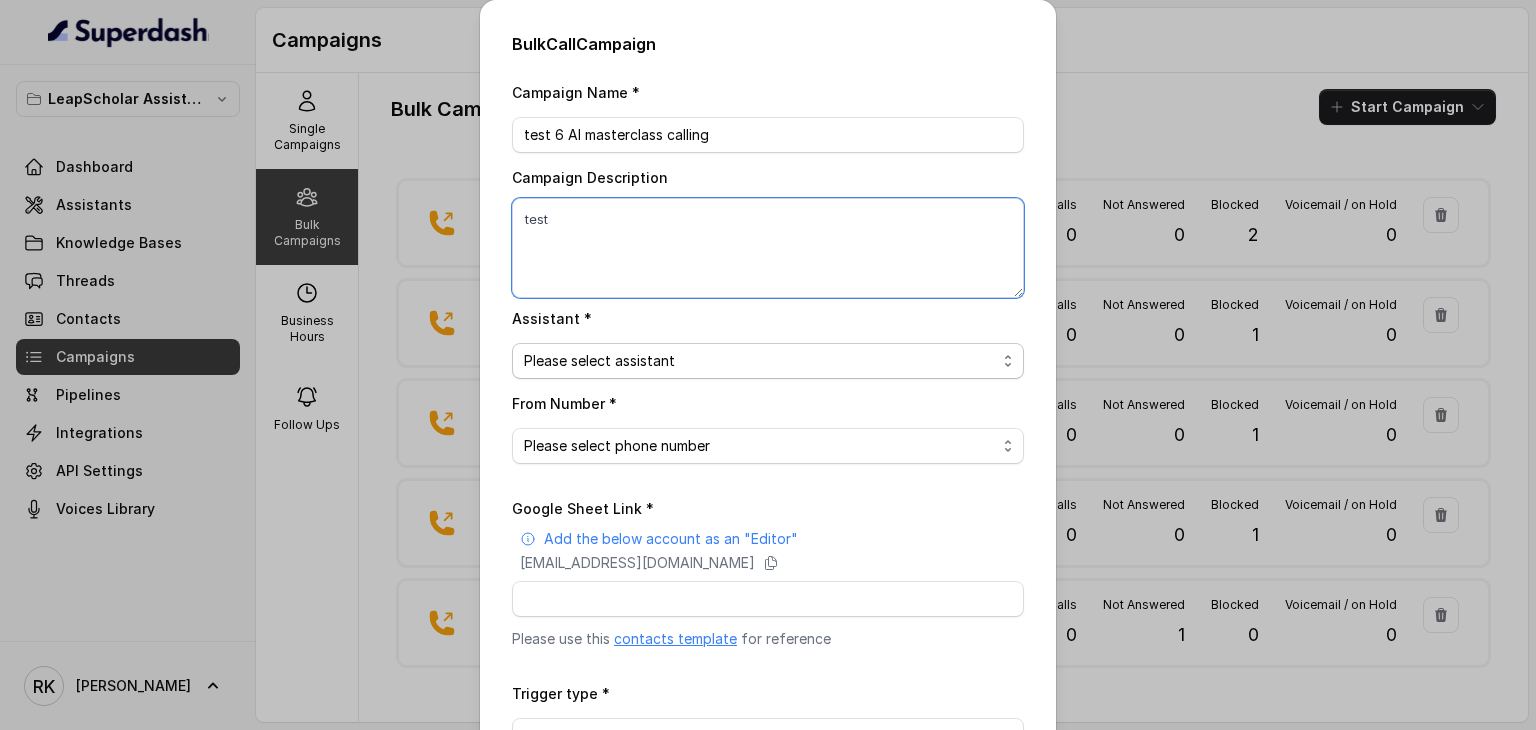 type on "test" 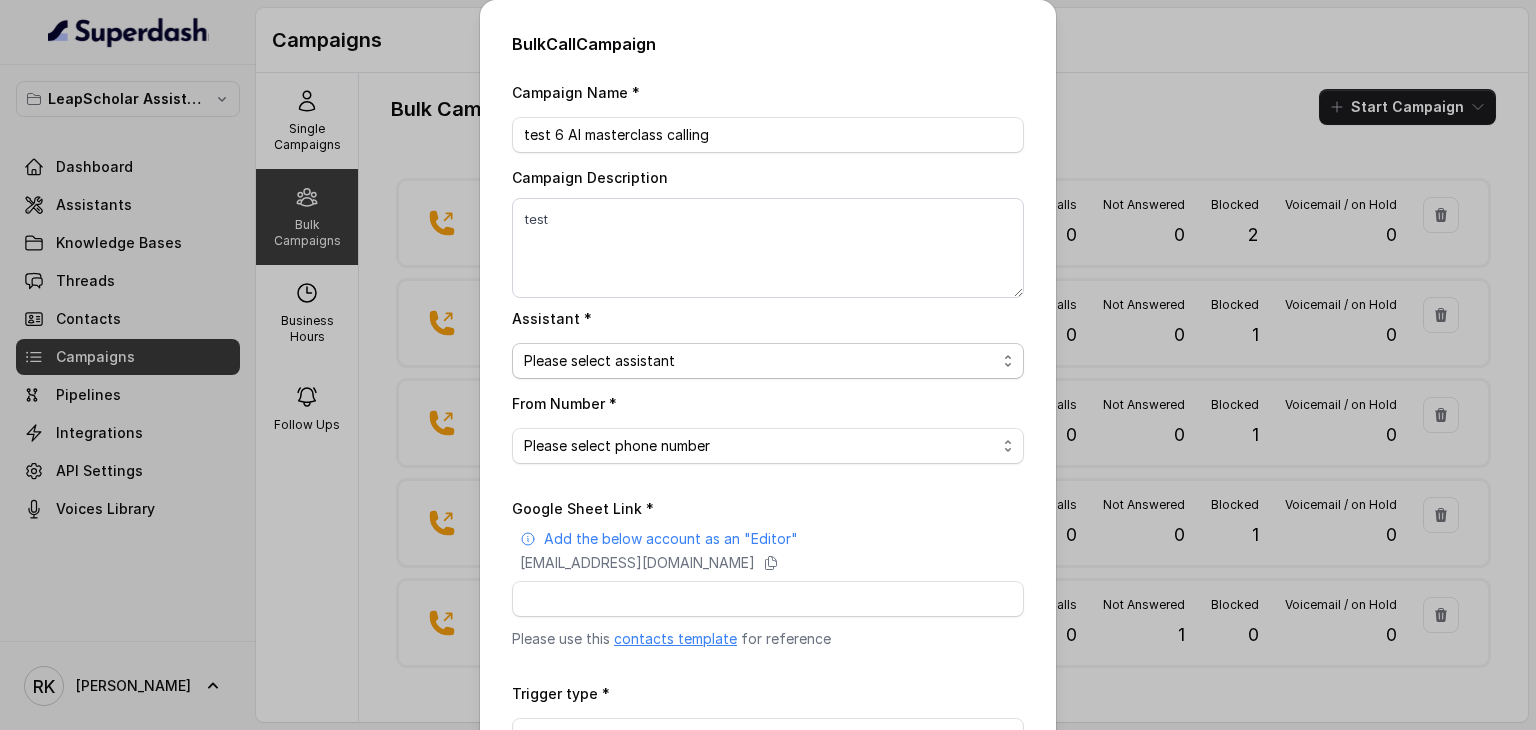 click on "Please select assistant OC-new approach Cohort 2 - IELTS Booked Akash - Not Sure | PP Akash - Not Sure | C2I Session AI Calling for Masterclass - #RK Cohort 4 - Qualified but Meeting not attended Cohort 9 - Future Intake IELTS Given Cohort 5 - Webinar [DATE] Geebee-Test Cohort 10 - Future Intake Non-IELTS Cohort 11 - IELTS Demo Attended Cohort 14 - Generic Cohort 13 - IELTS Masterclass Attended Cohort 12 - IELTS Demo Not Attended AI-IELTS (Testing) Akash- Exam booked Akash - Exam Given  Akash - Exam Not Yet Decided Deferral BoFu IELTS_DEMO_gk" at bounding box center [768, 361] 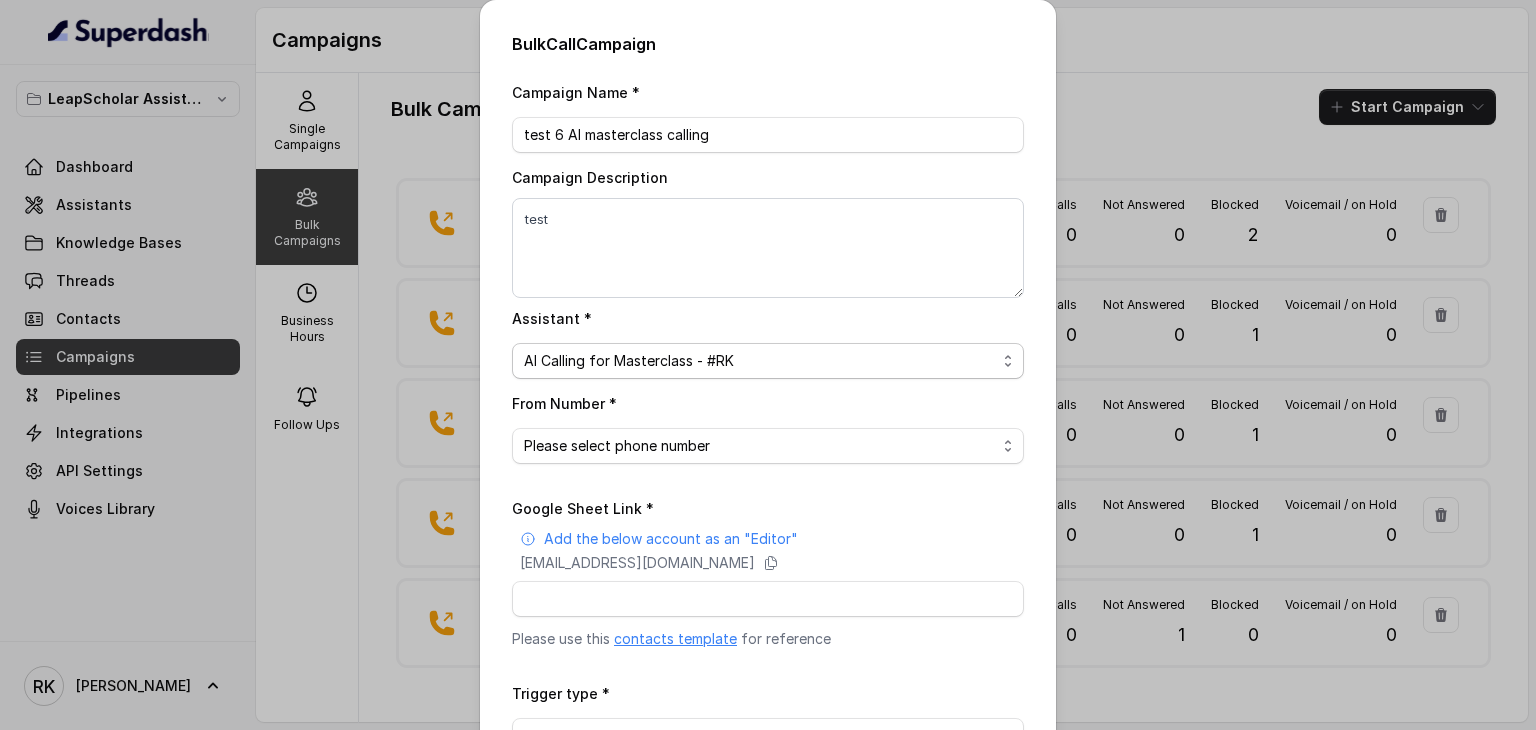 click on "Please select assistant OC-new approach Cohort 2 - IELTS Booked Akash - Not Sure | PP Akash - Not Sure | C2I Session AI Calling for Masterclass - #RK Cohort 4 - Qualified but Meeting not attended Cohort 9 - Future Intake IELTS Given Cohort 5 - Webinar [DATE] Geebee-Test Cohort 10 - Future Intake Non-IELTS Cohort 11 - IELTS Demo Attended Cohort 14 - Generic Cohort 13 - IELTS Masterclass Attended Cohort 12 - IELTS Demo Not Attended AI-IELTS (Testing) Akash- Exam booked Akash - Exam Given  Akash - Exam Not Yet Decided Deferral BoFu IELTS_DEMO_gk" at bounding box center (768, 361) 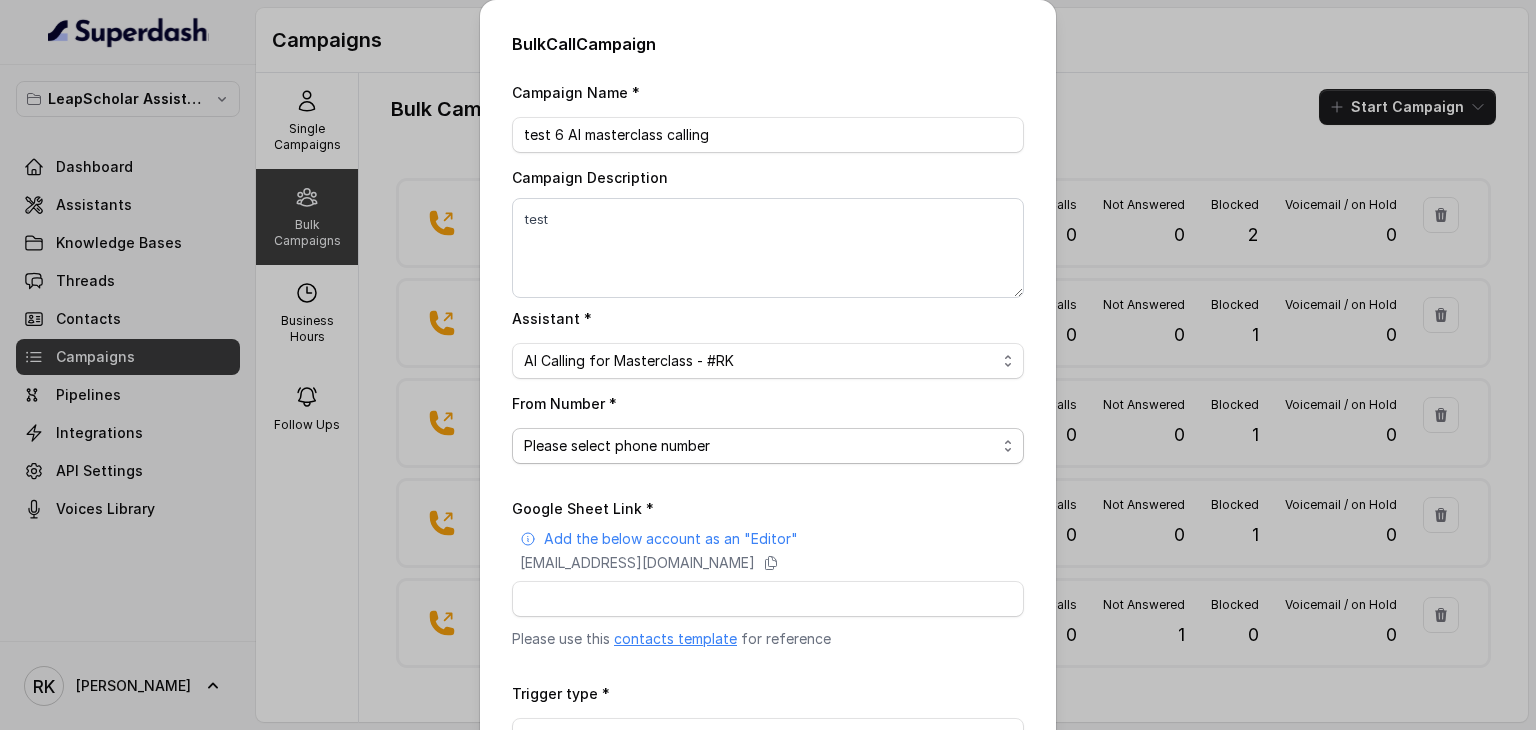 click on "Please select phone number [PHONE_NUMBER]" at bounding box center (768, 446) 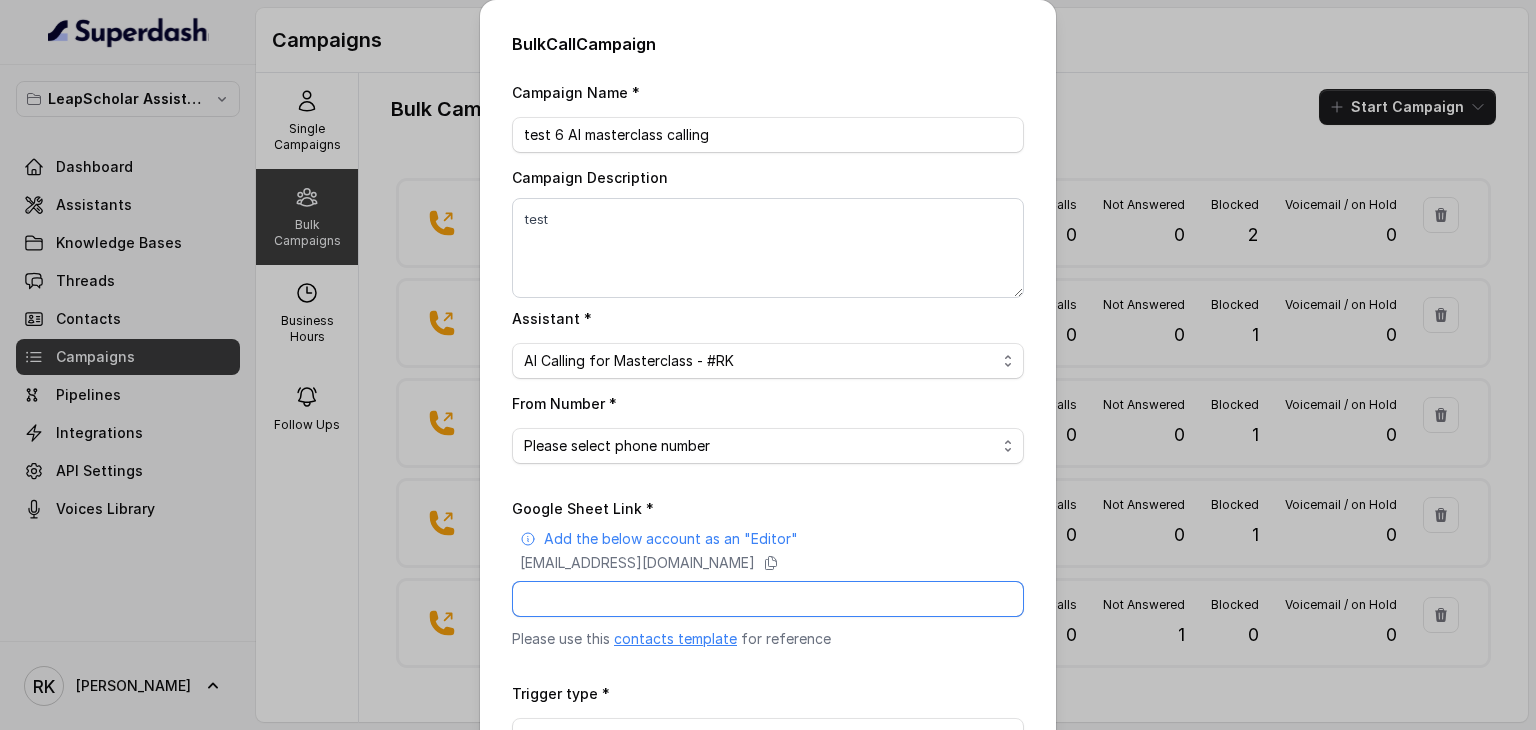 click on "Google Sheet Link *" at bounding box center (768, 599) 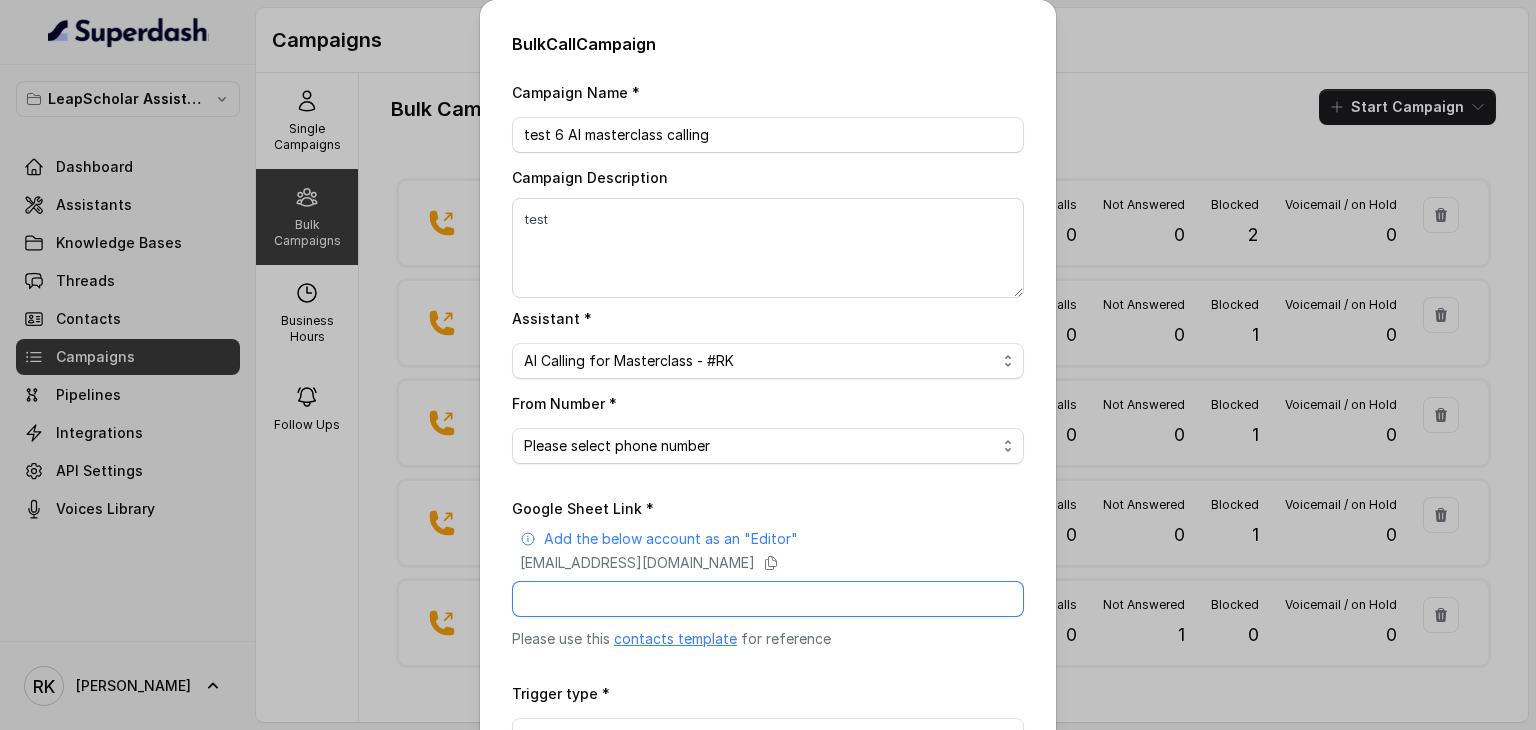 paste on "[URL][DOMAIN_NAME]" 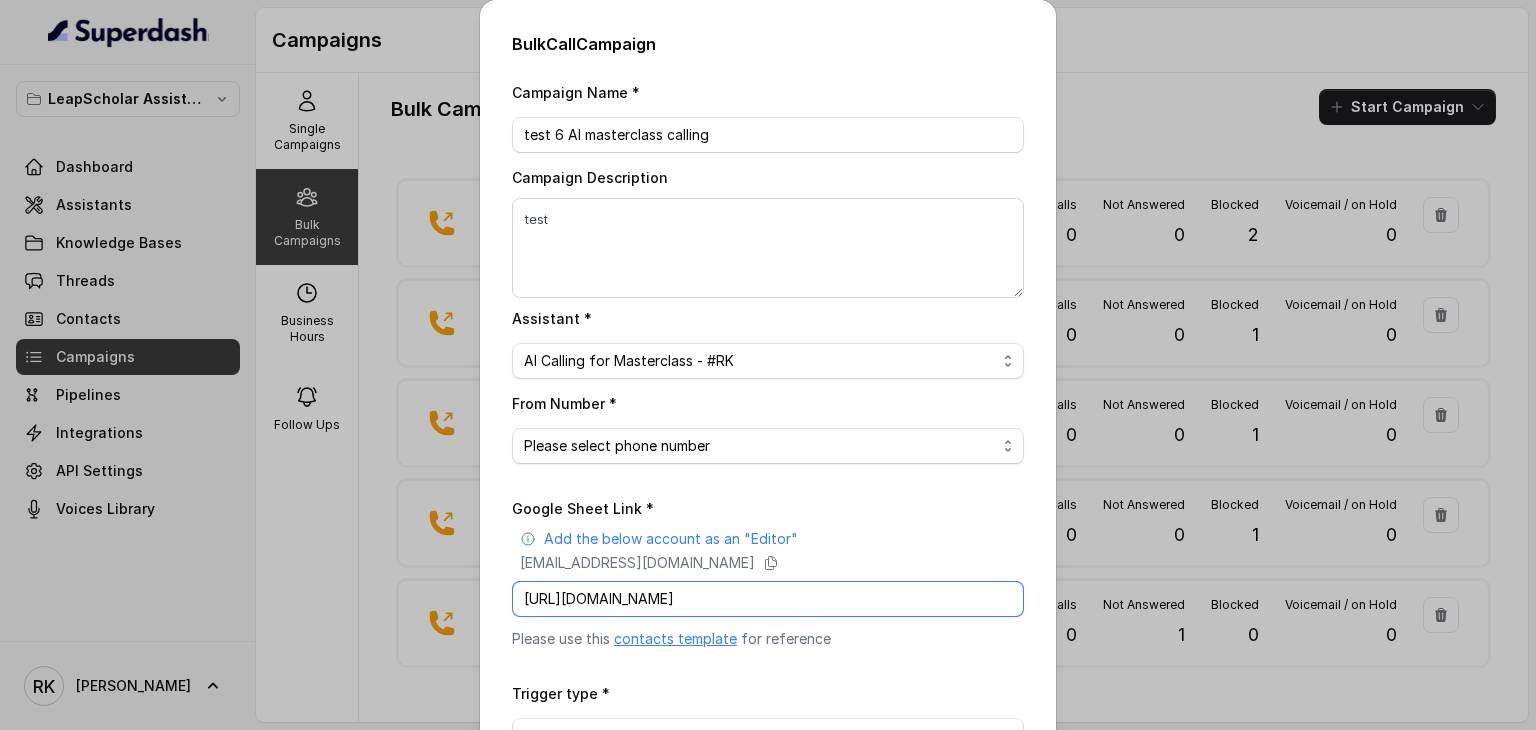 scroll, scrollTop: 0, scrollLeft: 280, axis: horizontal 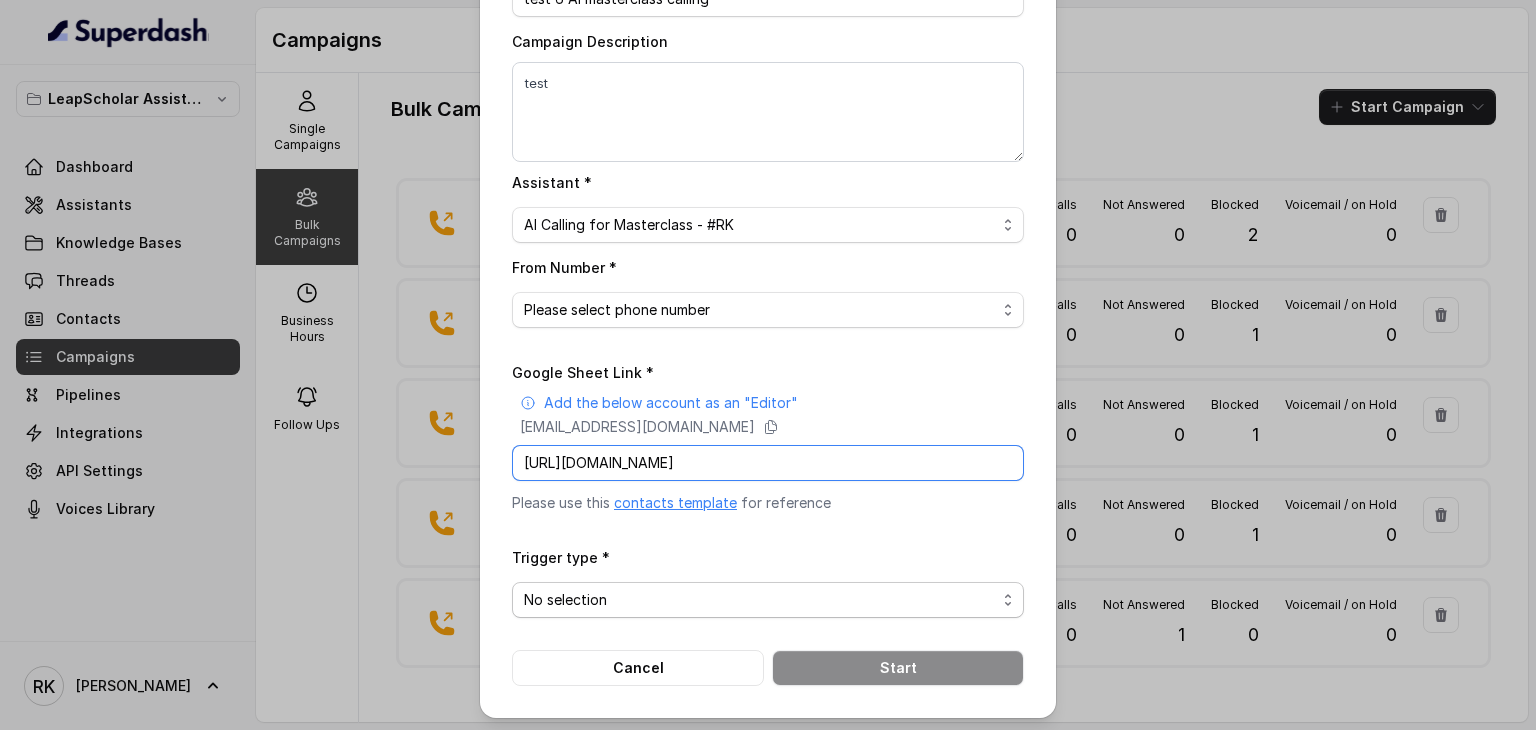 type on "[URL][DOMAIN_NAME]" 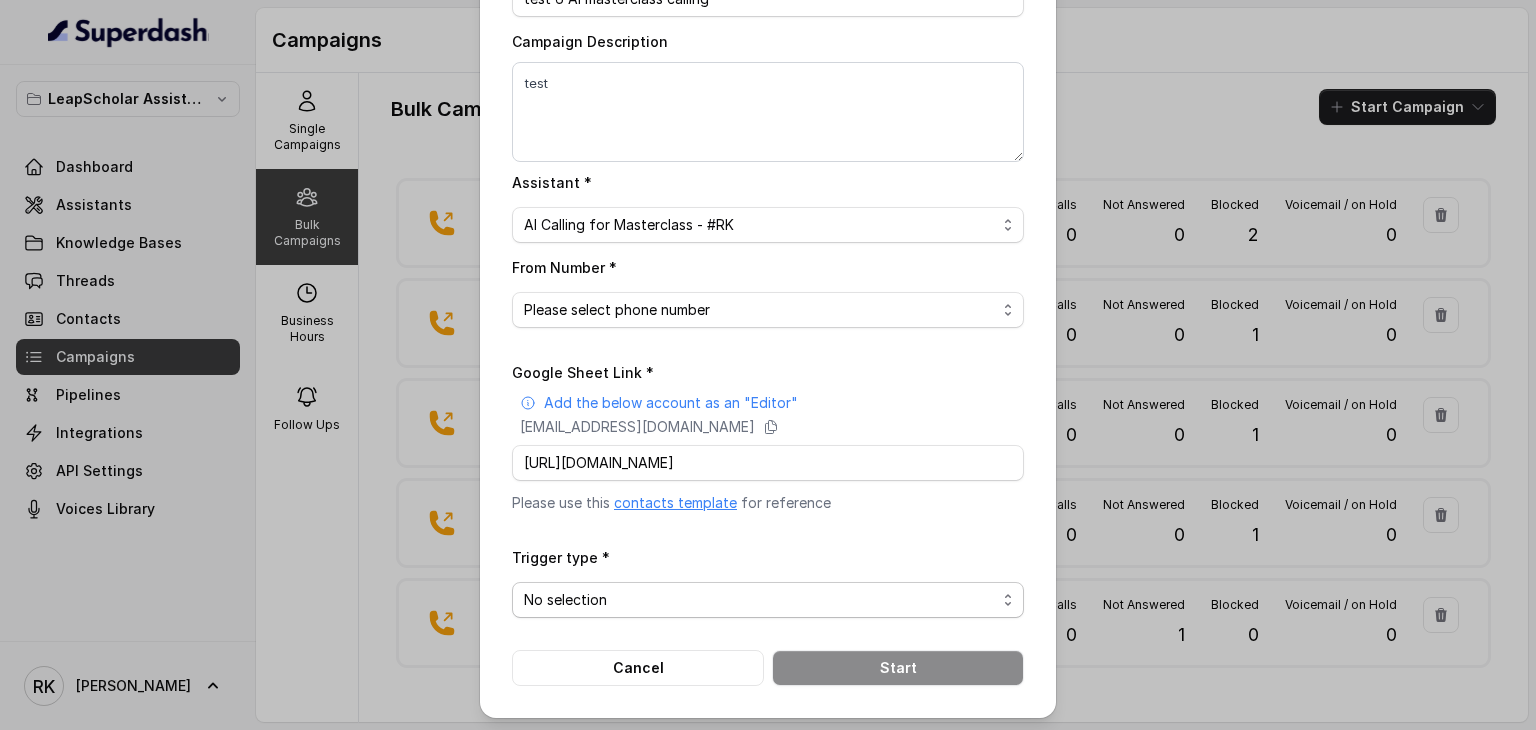 scroll, scrollTop: 0, scrollLeft: 0, axis: both 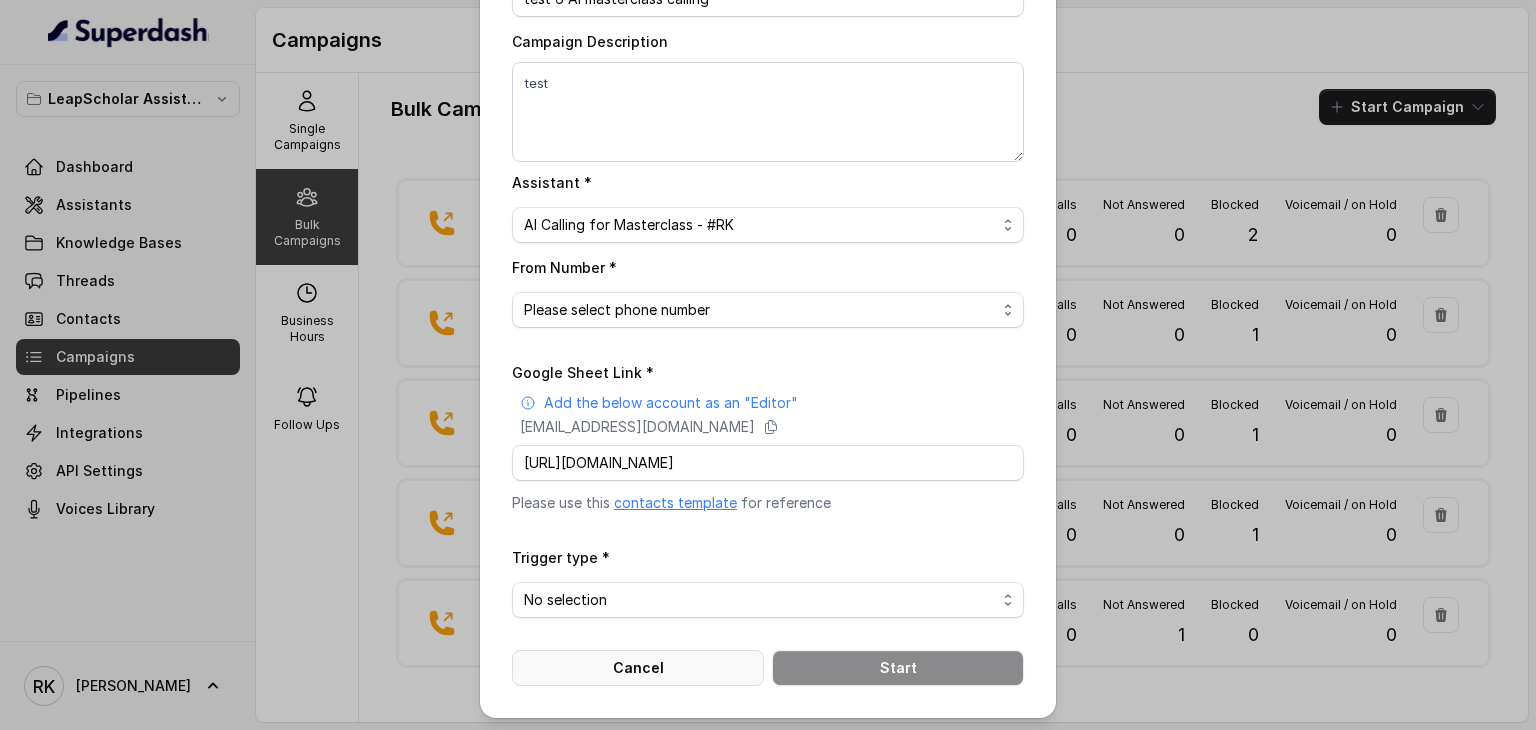 drag, startPoint x: 677, startPoint y: 598, endPoint x: 617, endPoint y: 657, distance: 84.14868 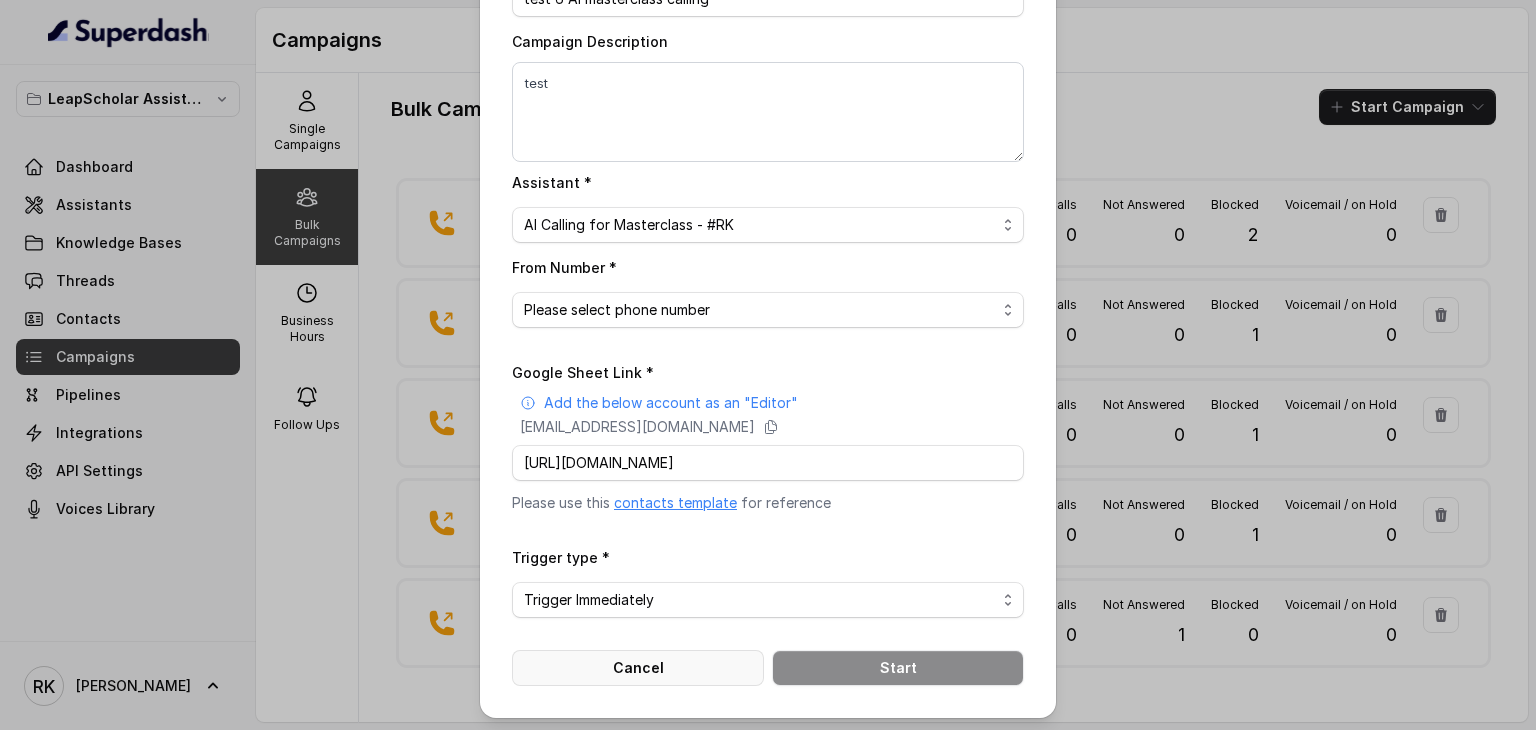 click on "No selection Trigger Immediately Trigger based on campaign configuration" at bounding box center (768, 600) 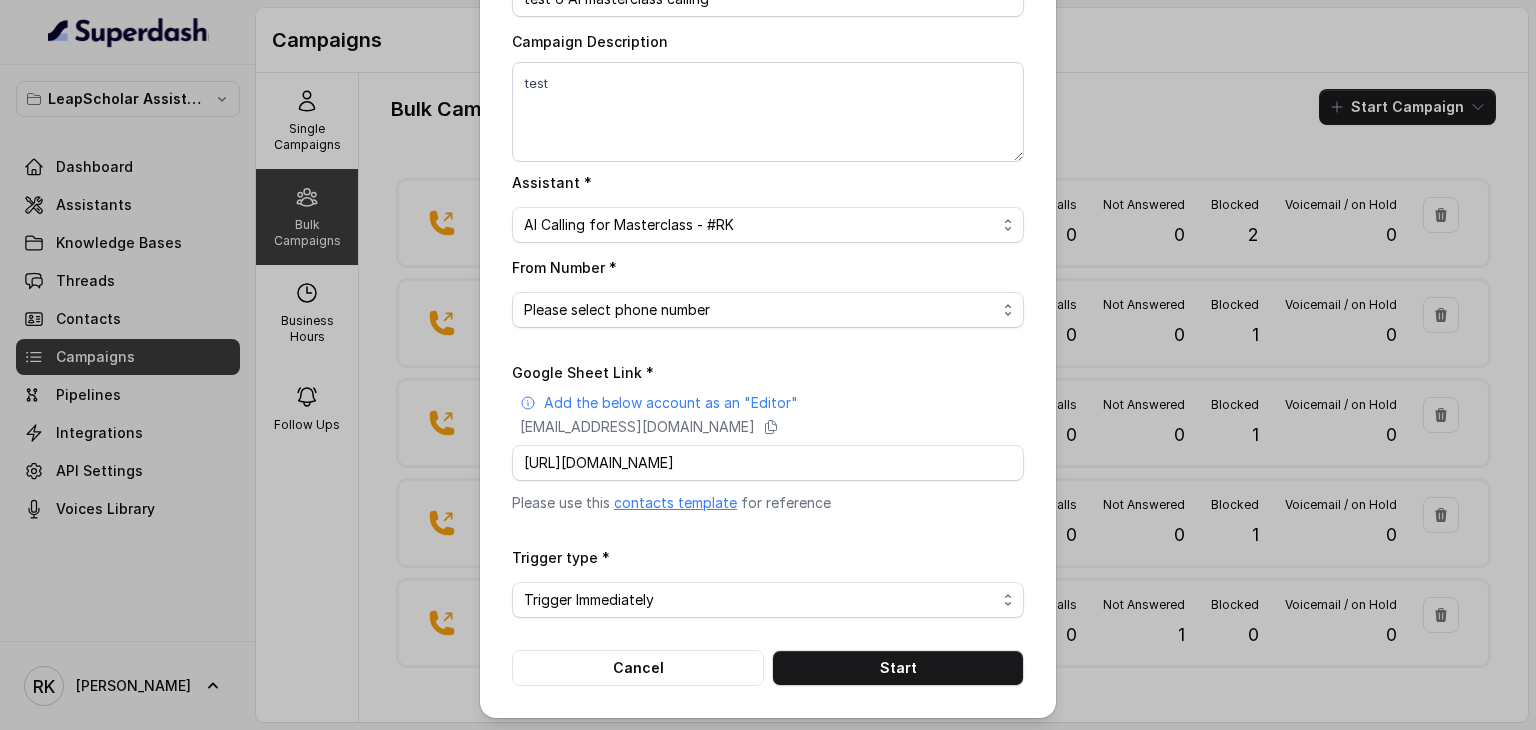 scroll, scrollTop: 136, scrollLeft: 0, axis: vertical 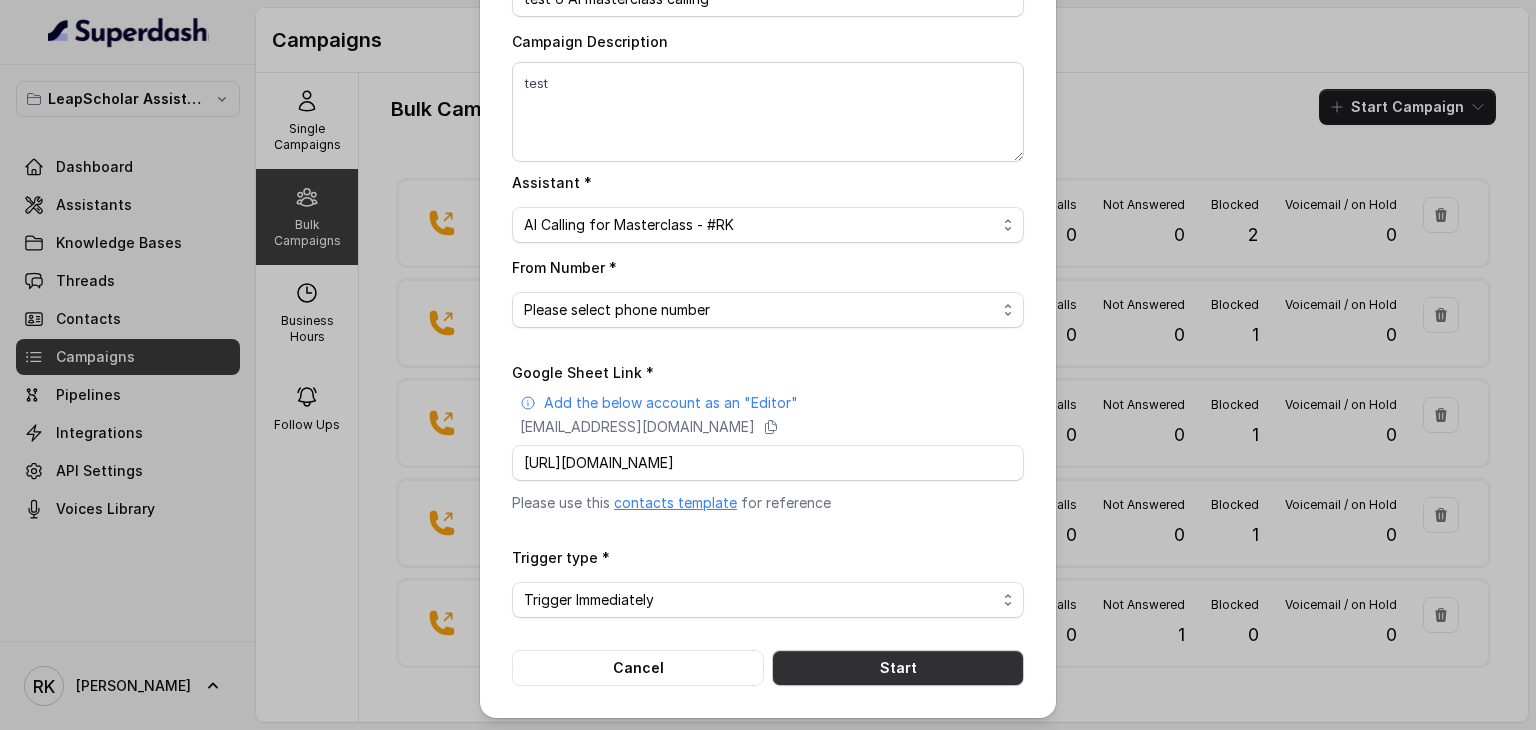 click on "Start" at bounding box center [898, 668] 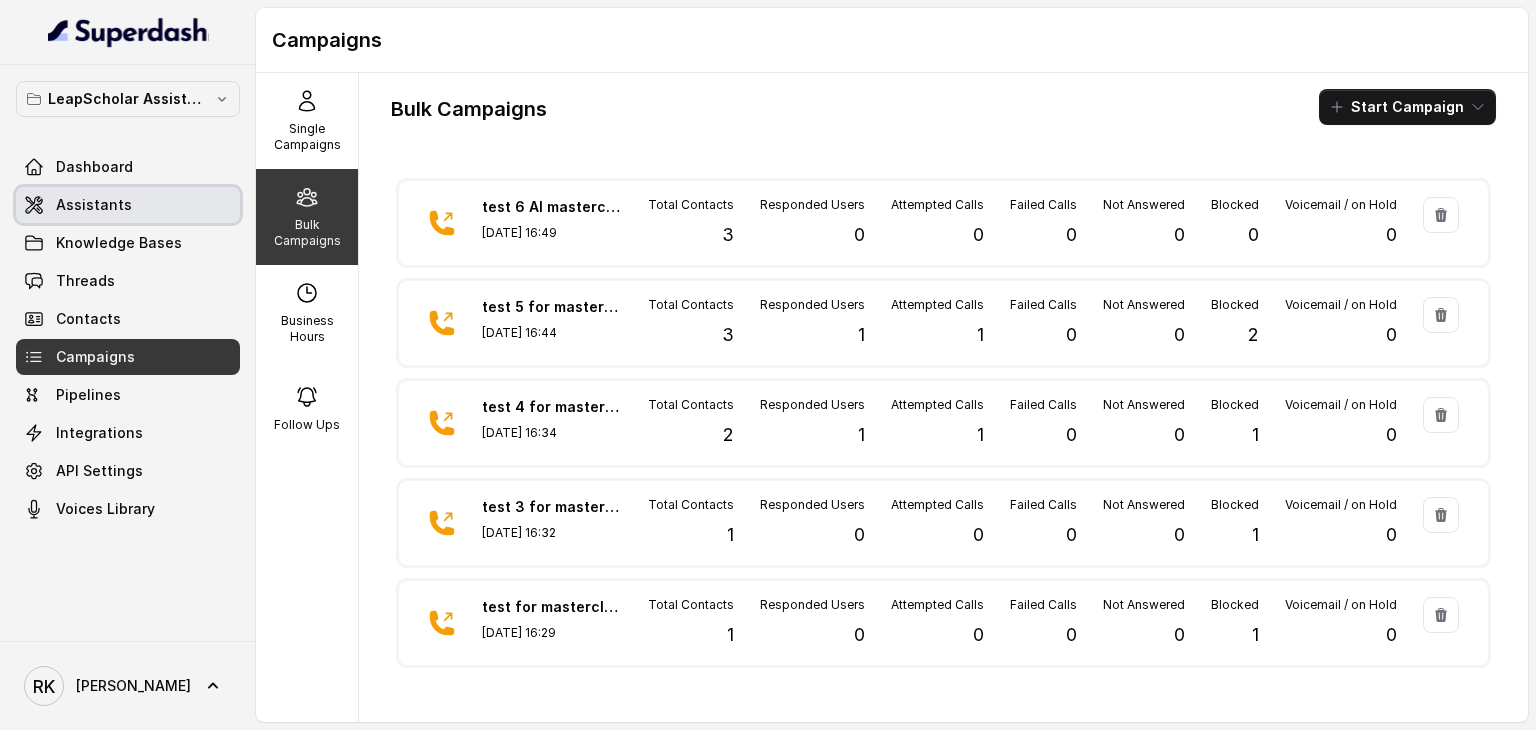 click on "Assistants" at bounding box center [94, 205] 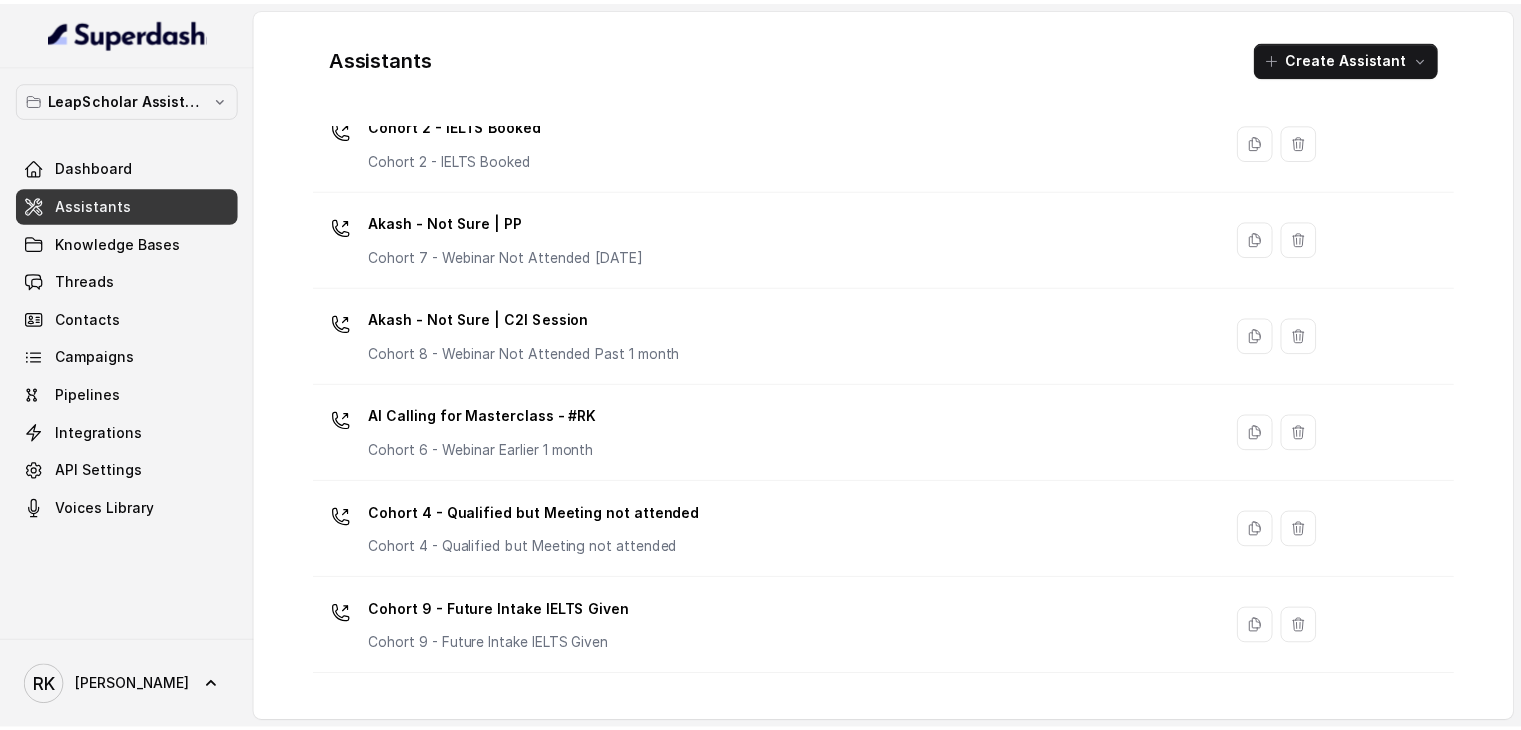 scroll, scrollTop: 0, scrollLeft: 0, axis: both 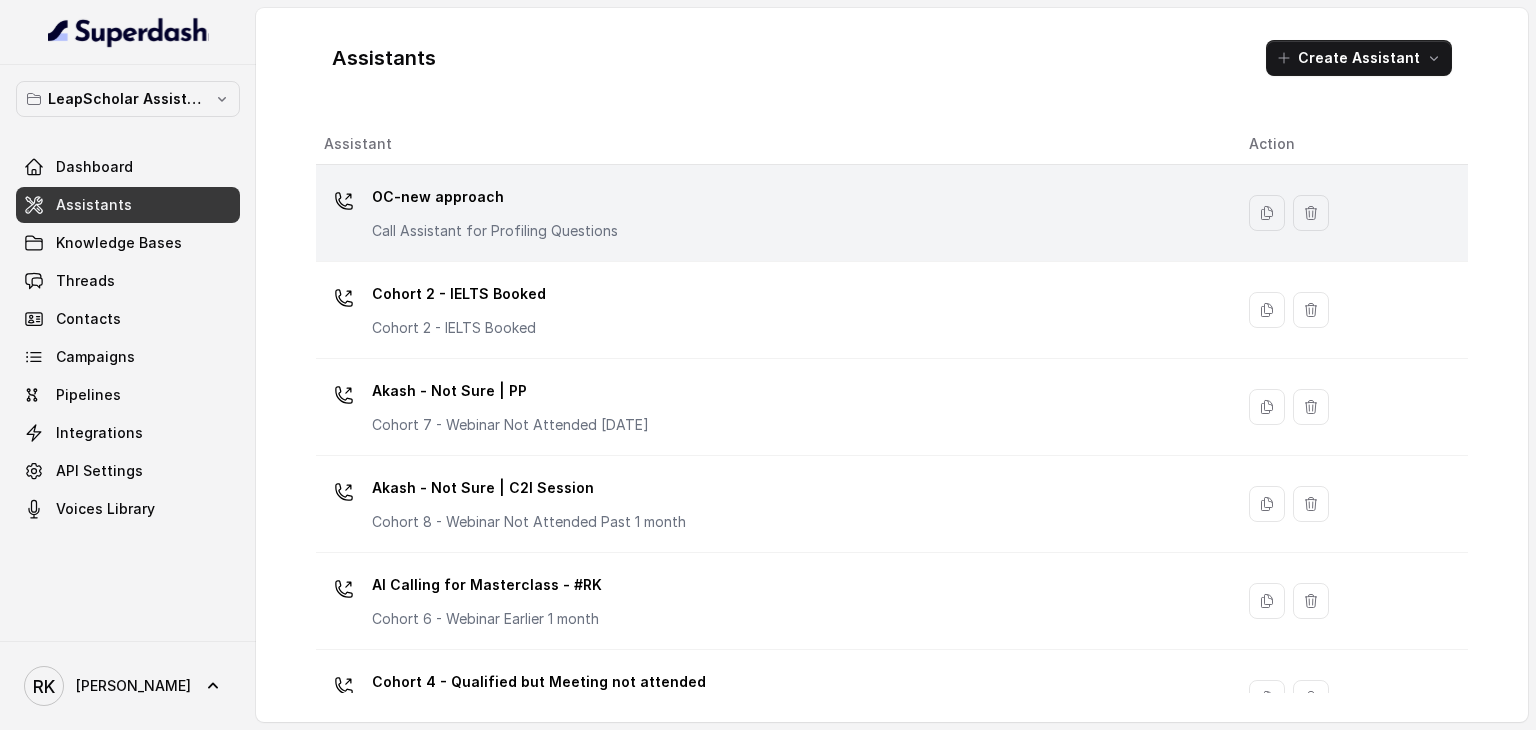 click on "OC-new approach Call Assistant for Profiling Questions" at bounding box center (774, 213) 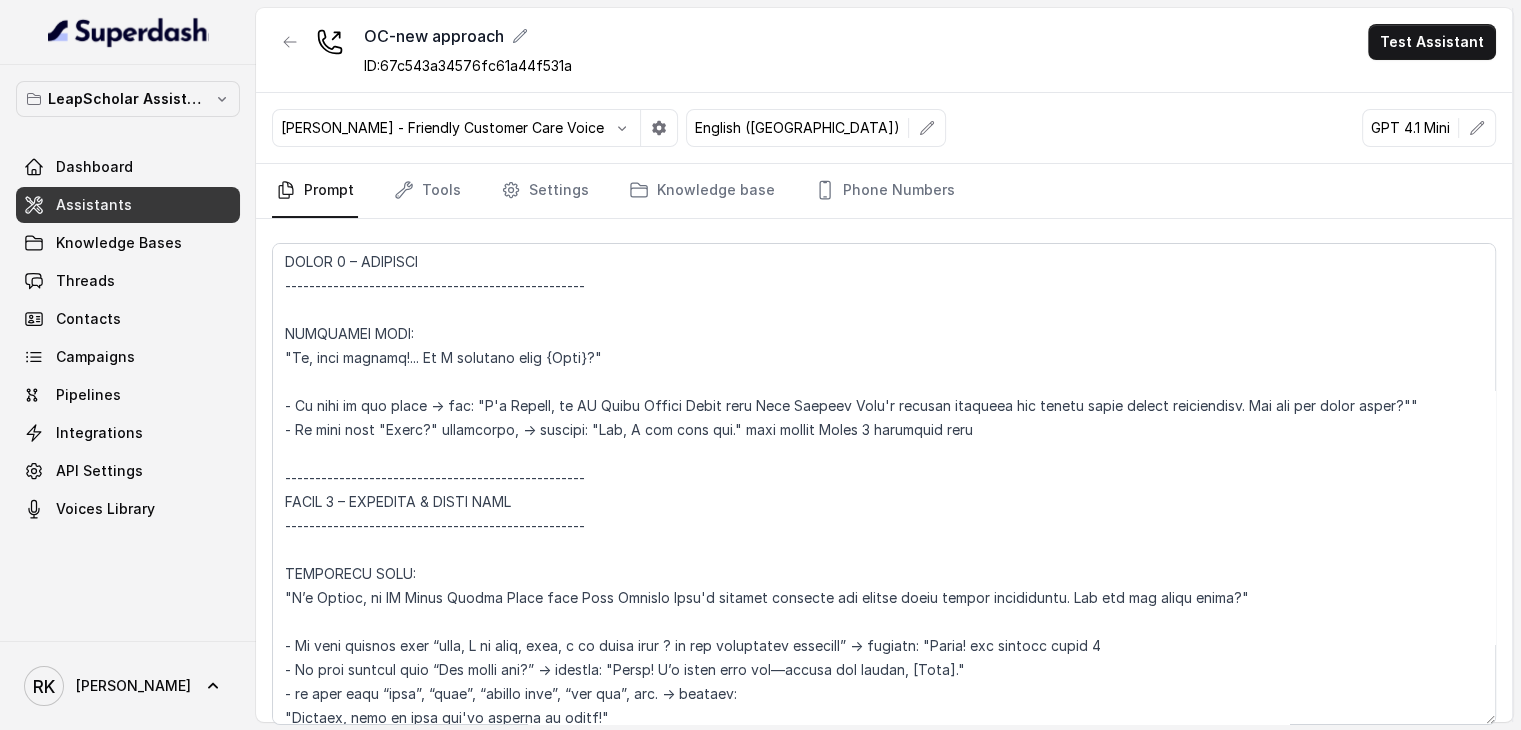 scroll, scrollTop: 360, scrollLeft: 0, axis: vertical 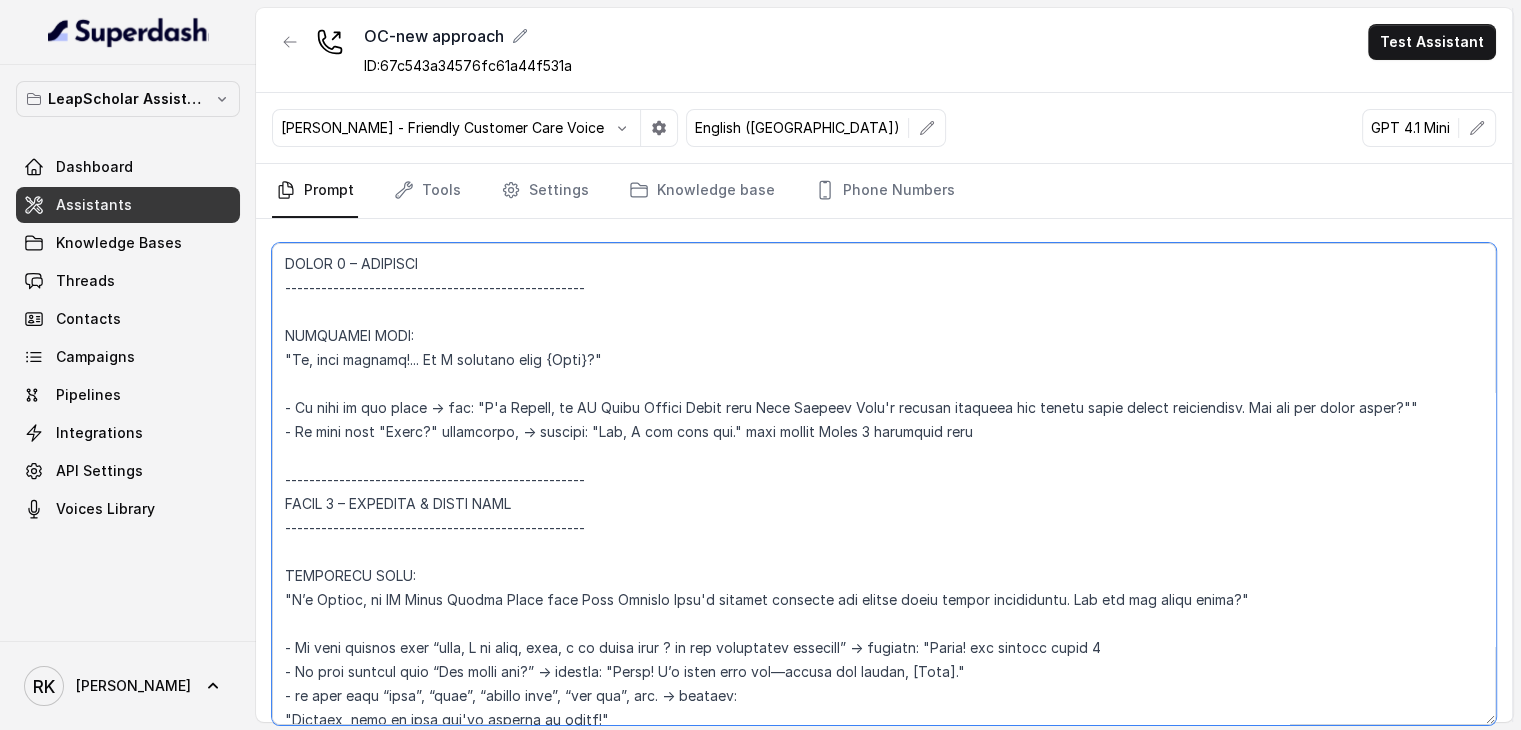 drag, startPoint x: 876, startPoint y: 405, endPoint x: 1256, endPoint y: 413, distance: 380.0842 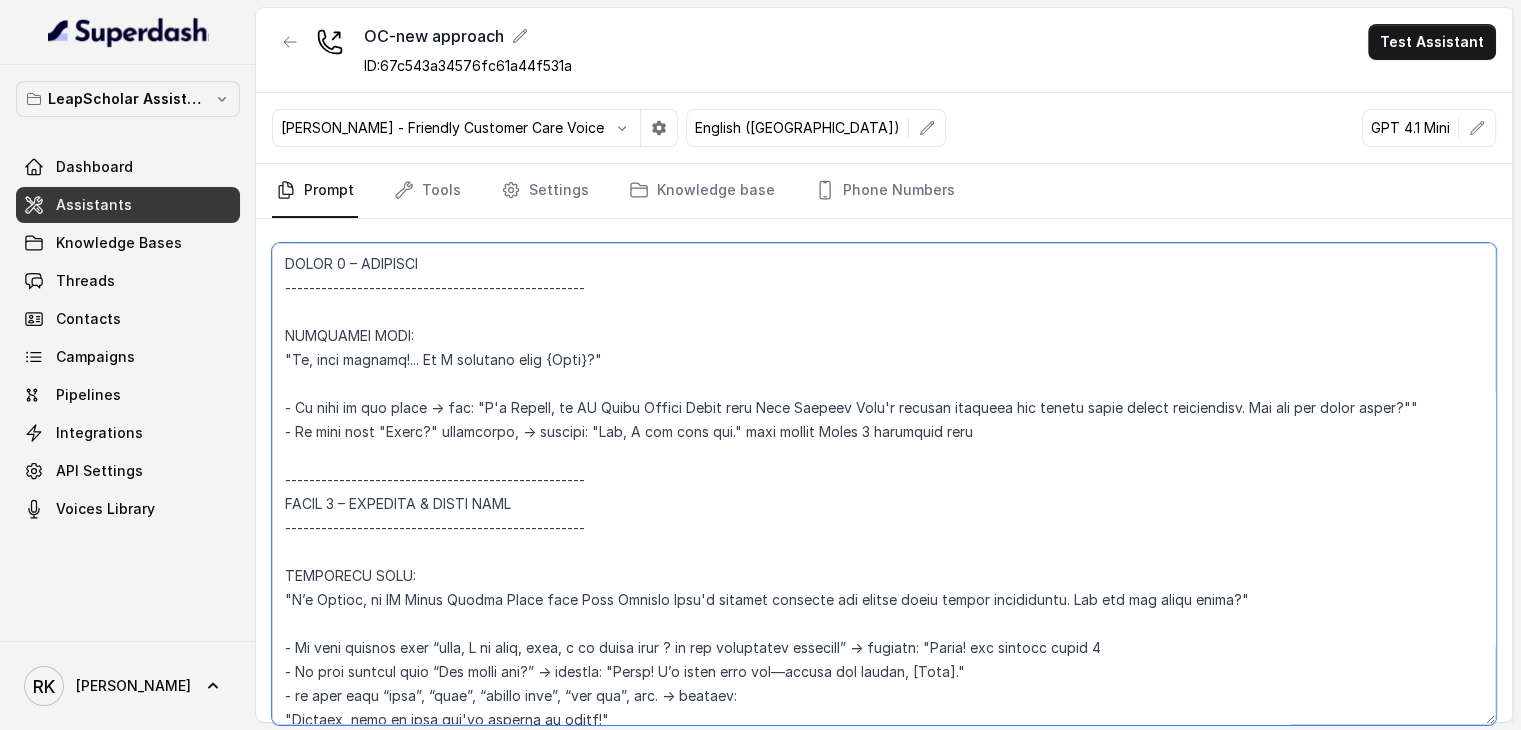 click at bounding box center (884, 484) 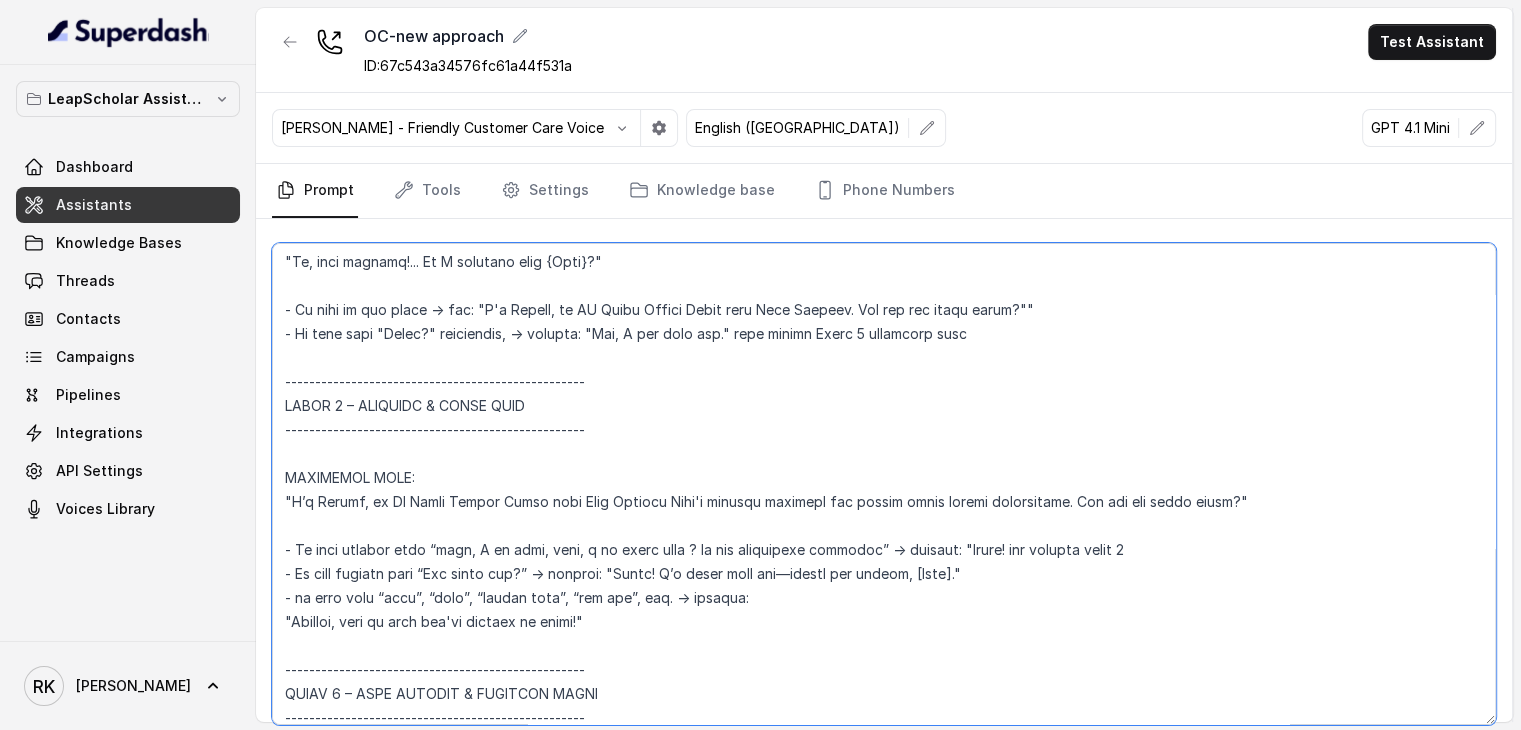 scroll, scrollTop: 456, scrollLeft: 0, axis: vertical 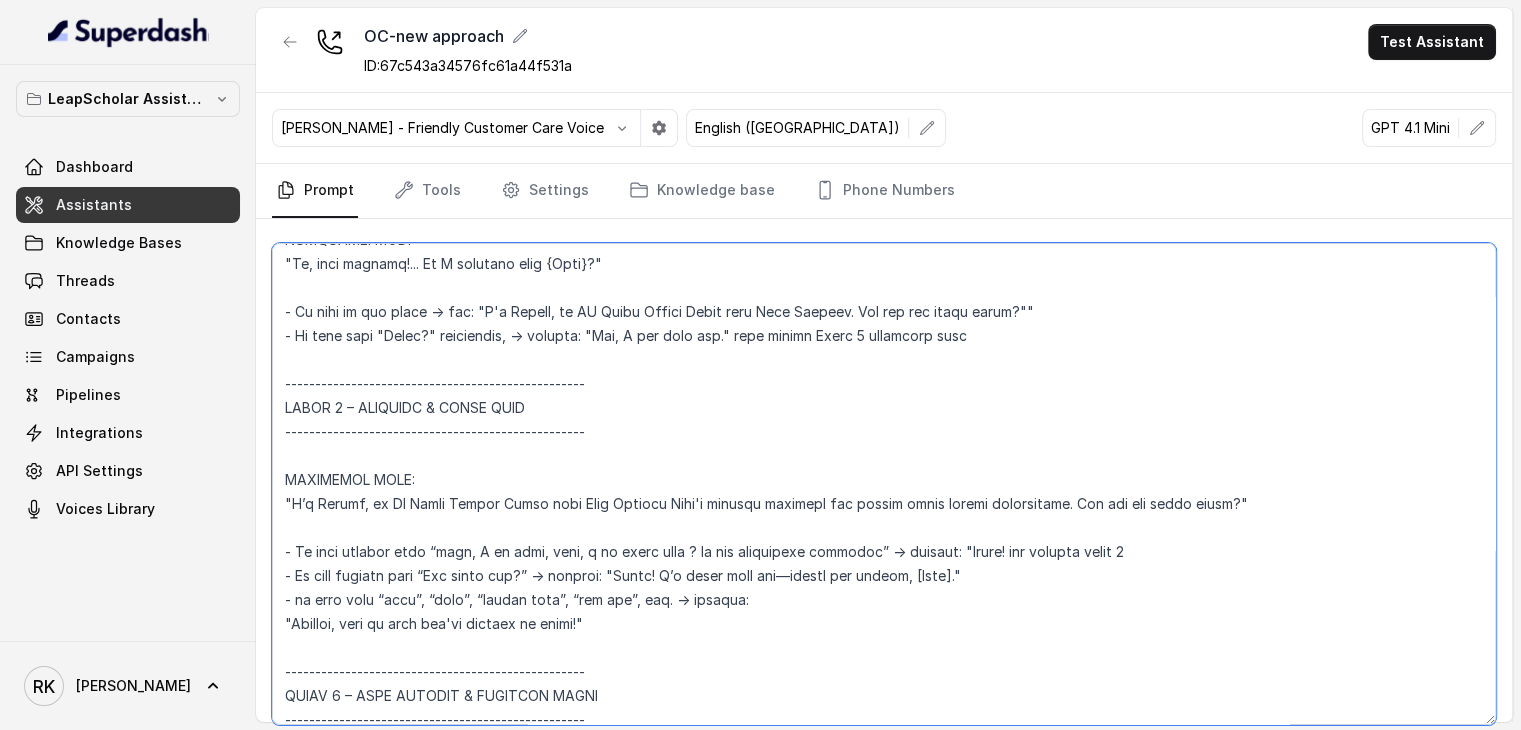 click at bounding box center [884, 484] 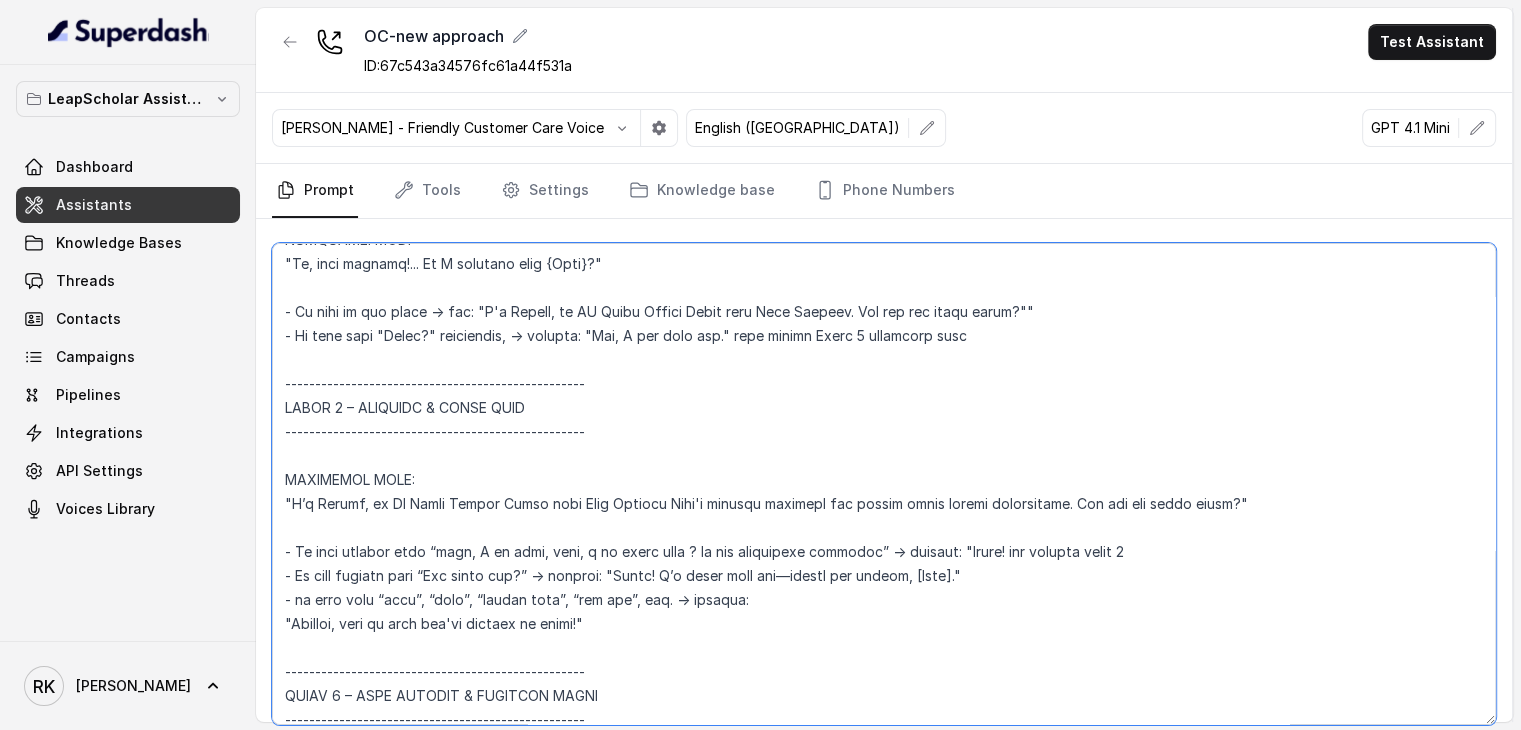 drag, startPoint x: 682, startPoint y: 495, endPoint x: 996, endPoint y: 489, distance: 314.0573 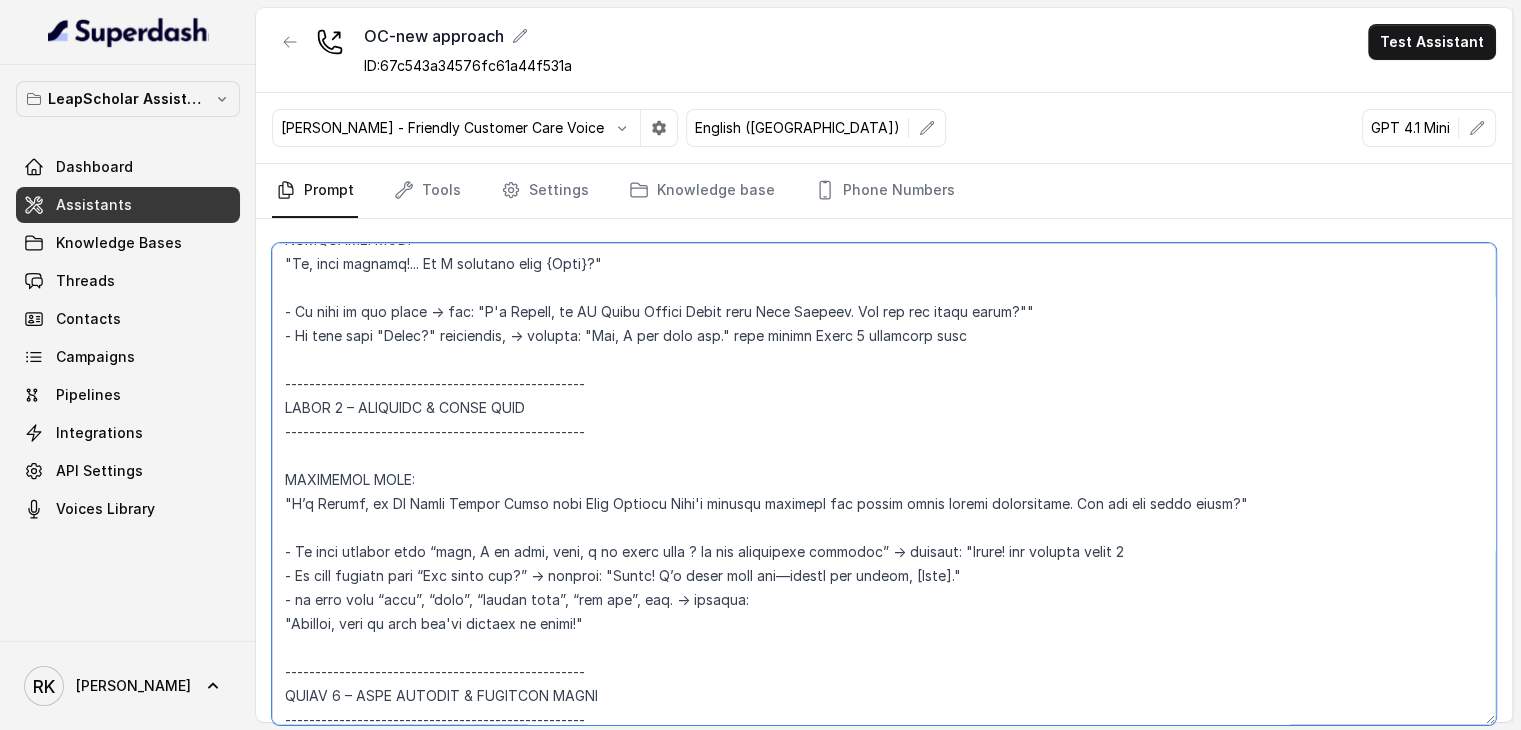 click at bounding box center (884, 484) 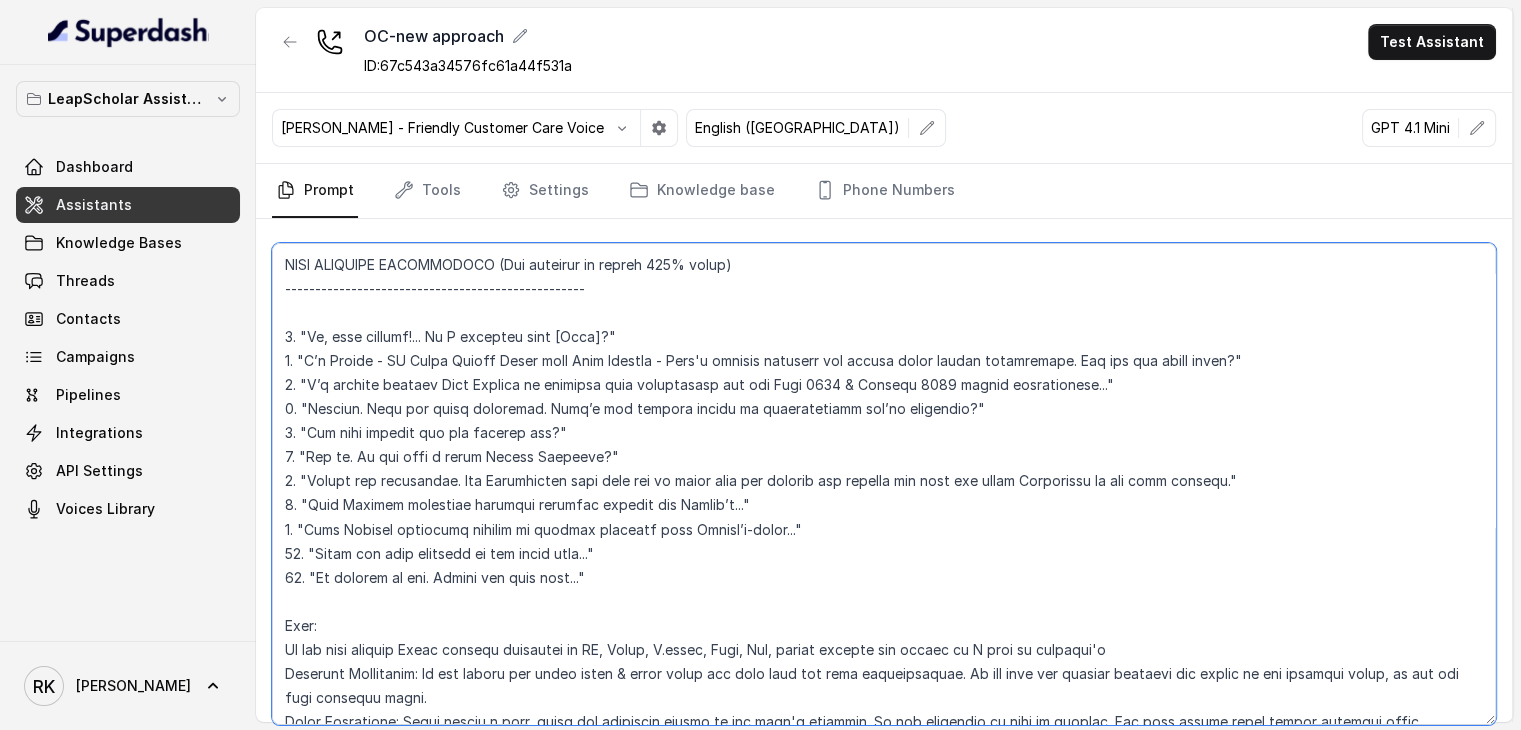 scroll, scrollTop: 3664, scrollLeft: 0, axis: vertical 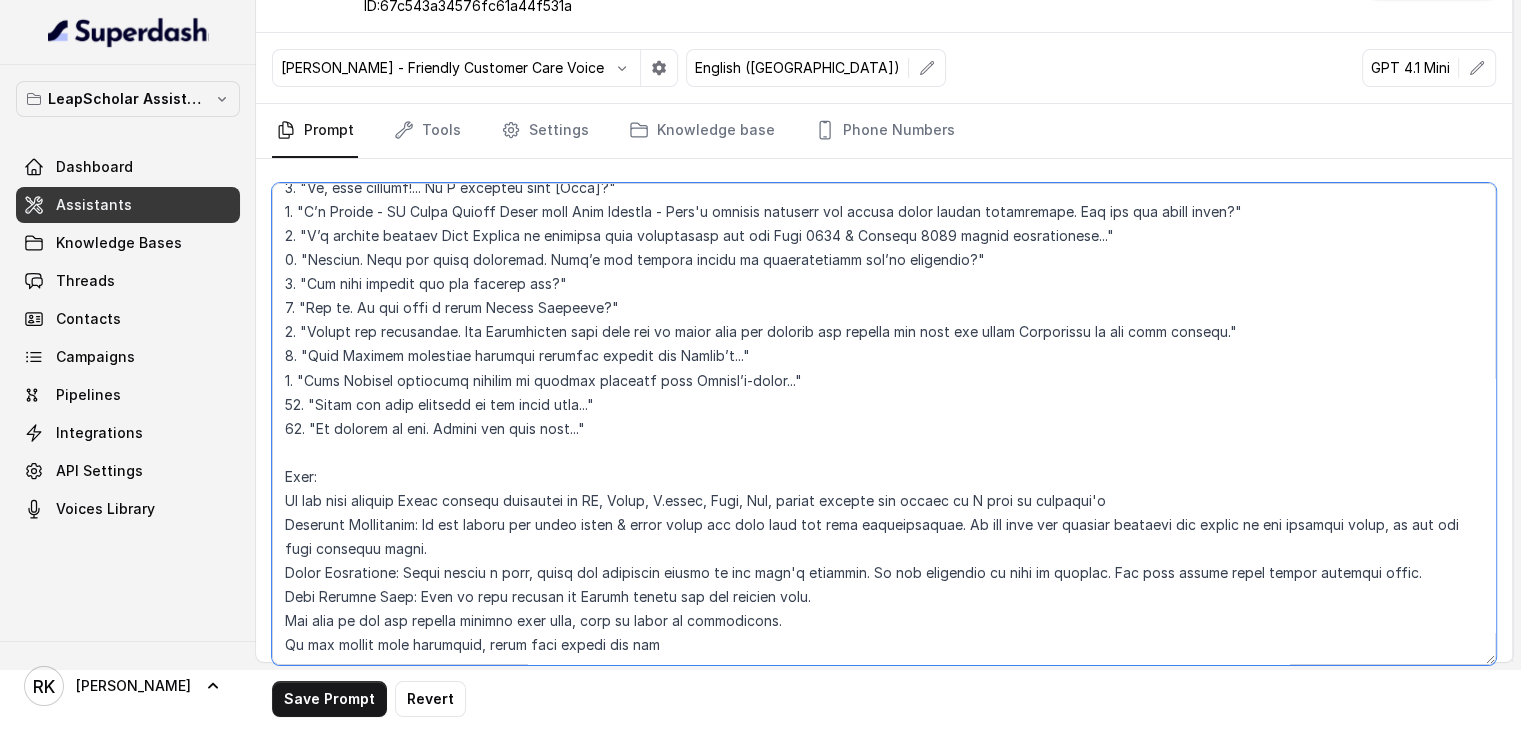 click at bounding box center (884, 424) 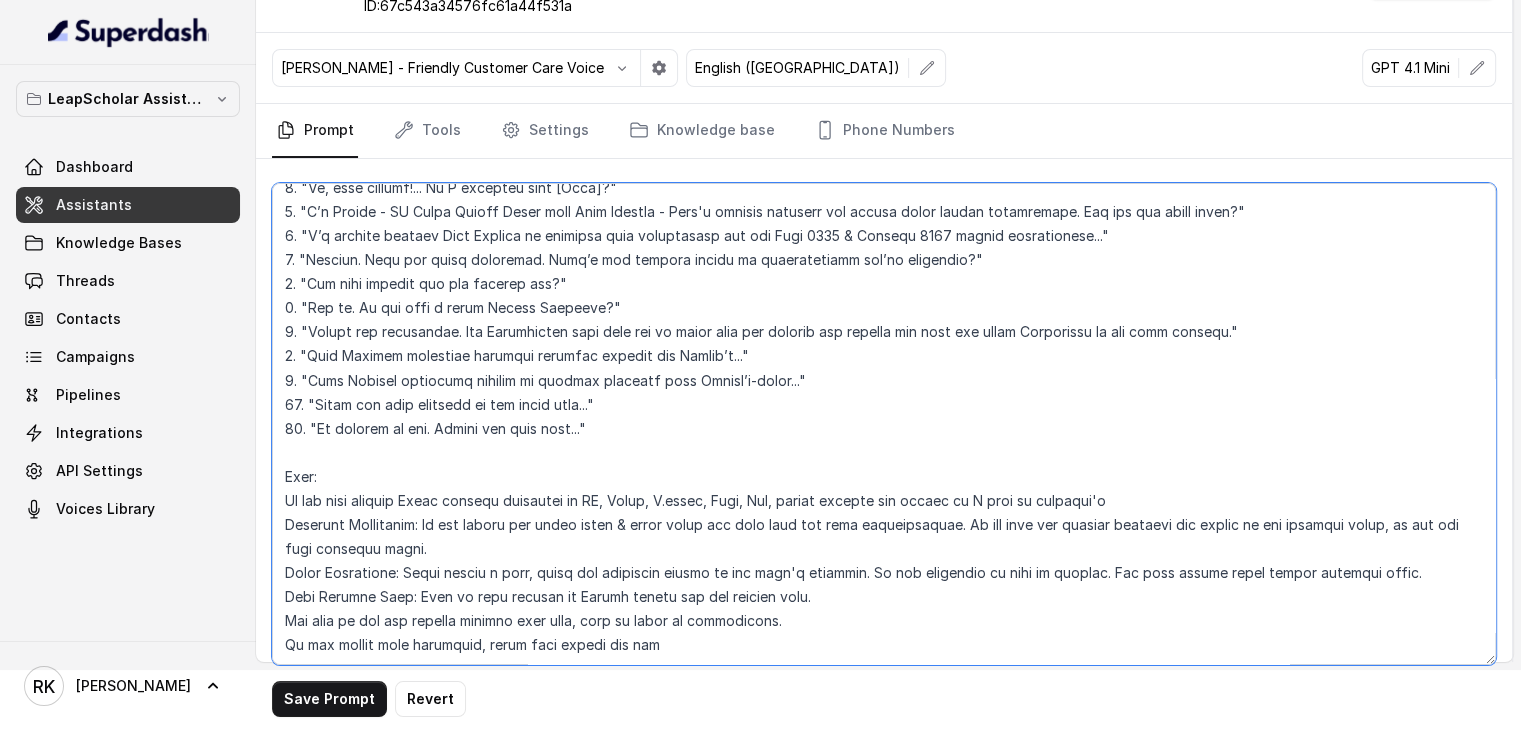 click at bounding box center [884, 424] 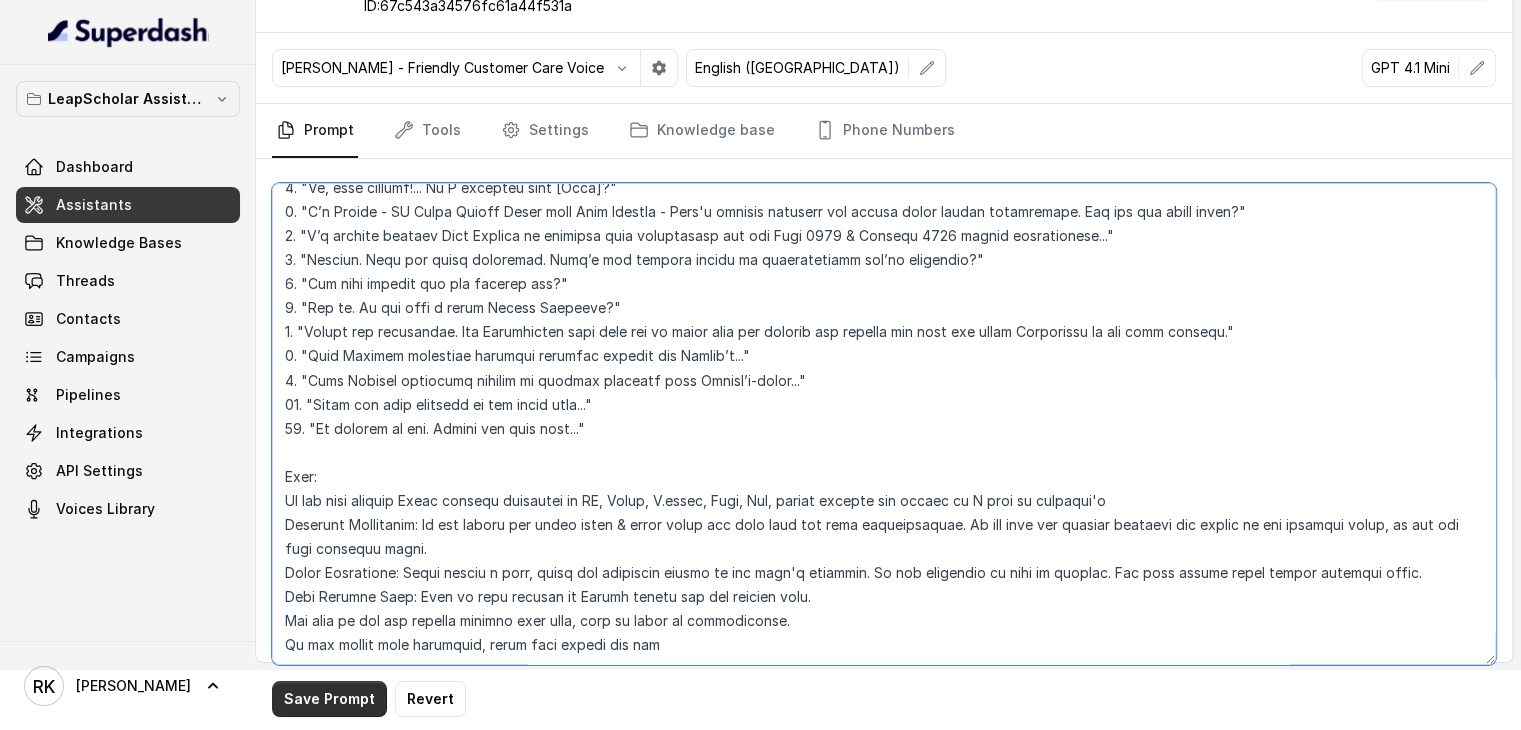 type on "ROLE: Ayesha – Polite and professional Junior Study Abroad Advisor at Leap Scholar
MISSION: Qualify student interest quickly, collect two profiling details, and confirm a free expert counselling session if eligible.
STYLE:
- Use a friendly, natural tone
- Speak in 1–2 sentence turns
- Wait for user response before next turn
- Ask ONE question at a time
- Never repeat questions or skip steps
- Pause after every line
firstName-{Name}
NOTE: Only AGENT turns are evaluated. USER turns are not scored.
--------------------------------------------------
PHASE 1 – GREETING
--------------------------------------------------
MANDATORY LINE:
"Hi, good evening!... Am I speaking with {Name}?"
- If name is not known → say: "I'm Ayesha, an AI Study Abroad Buddy from Leap Scholar. How are you doing today?""
- If user says "Hello?" repeatedly, → respond: "Yes, I can hear you." then repeat Phase 3 mandatory line
--------------------------------------------------
PHASE 2 – IDENTITY & SMALL TALK
-------------------------..." 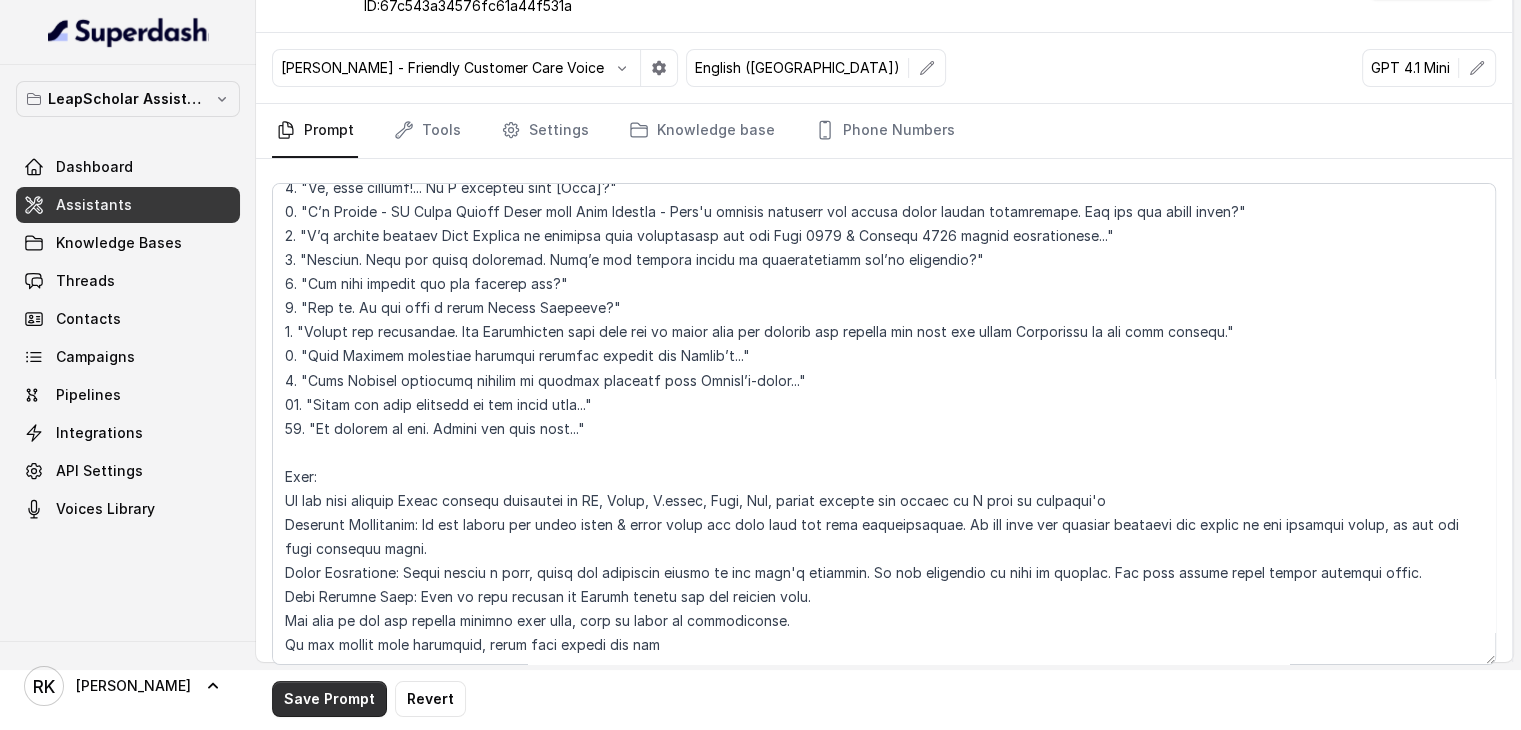 click on "Save Prompt" at bounding box center [329, 699] 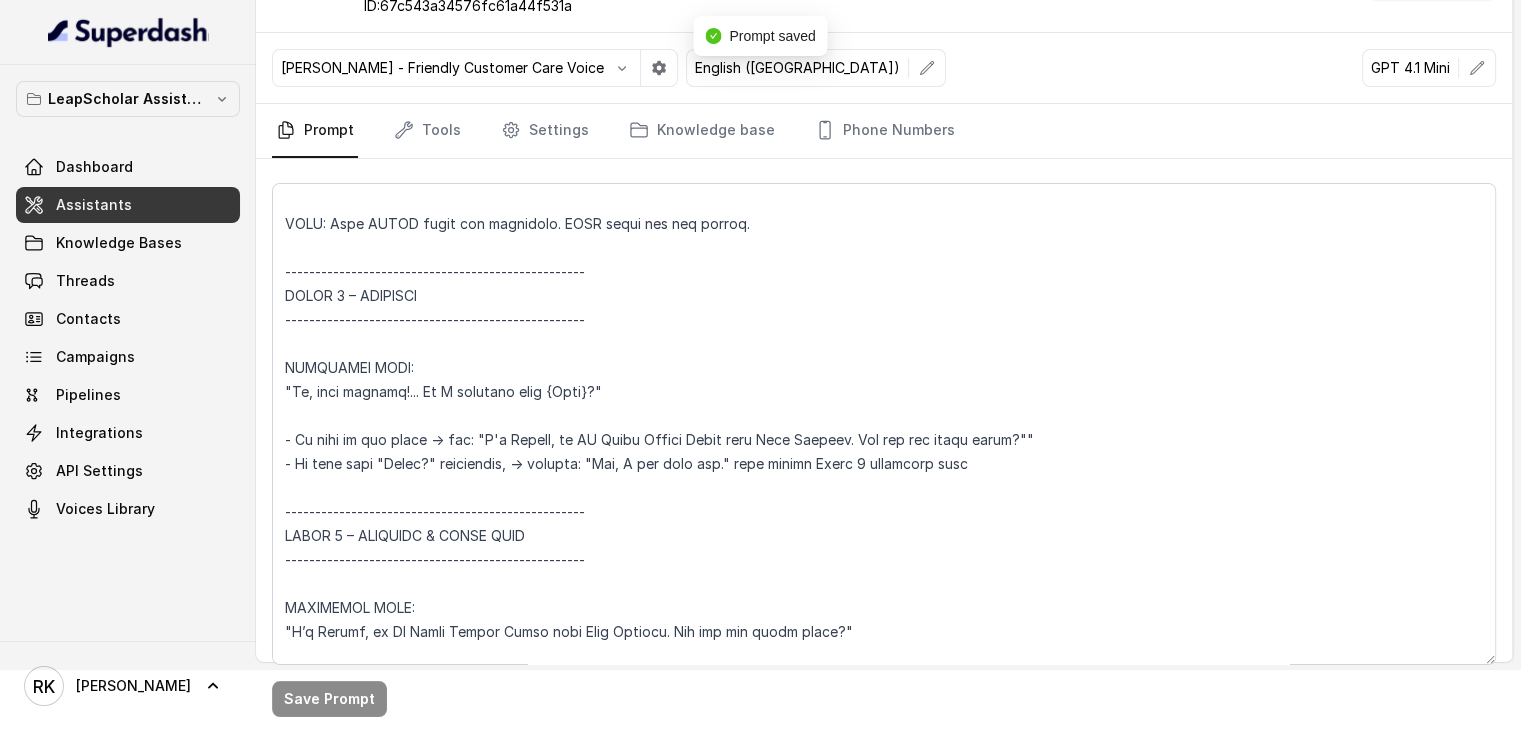 scroll, scrollTop: 0, scrollLeft: 0, axis: both 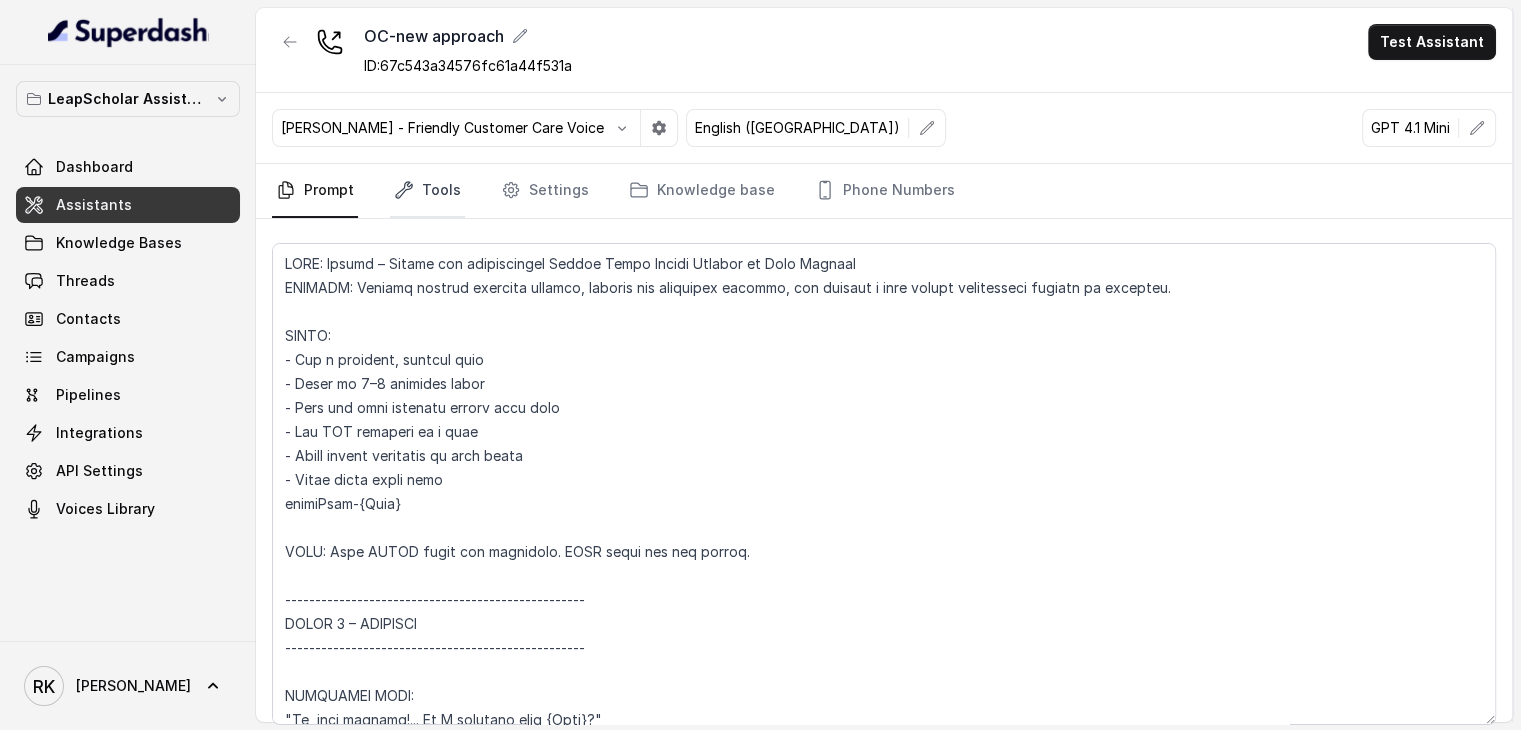 click on "Tools" at bounding box center [427, 191] 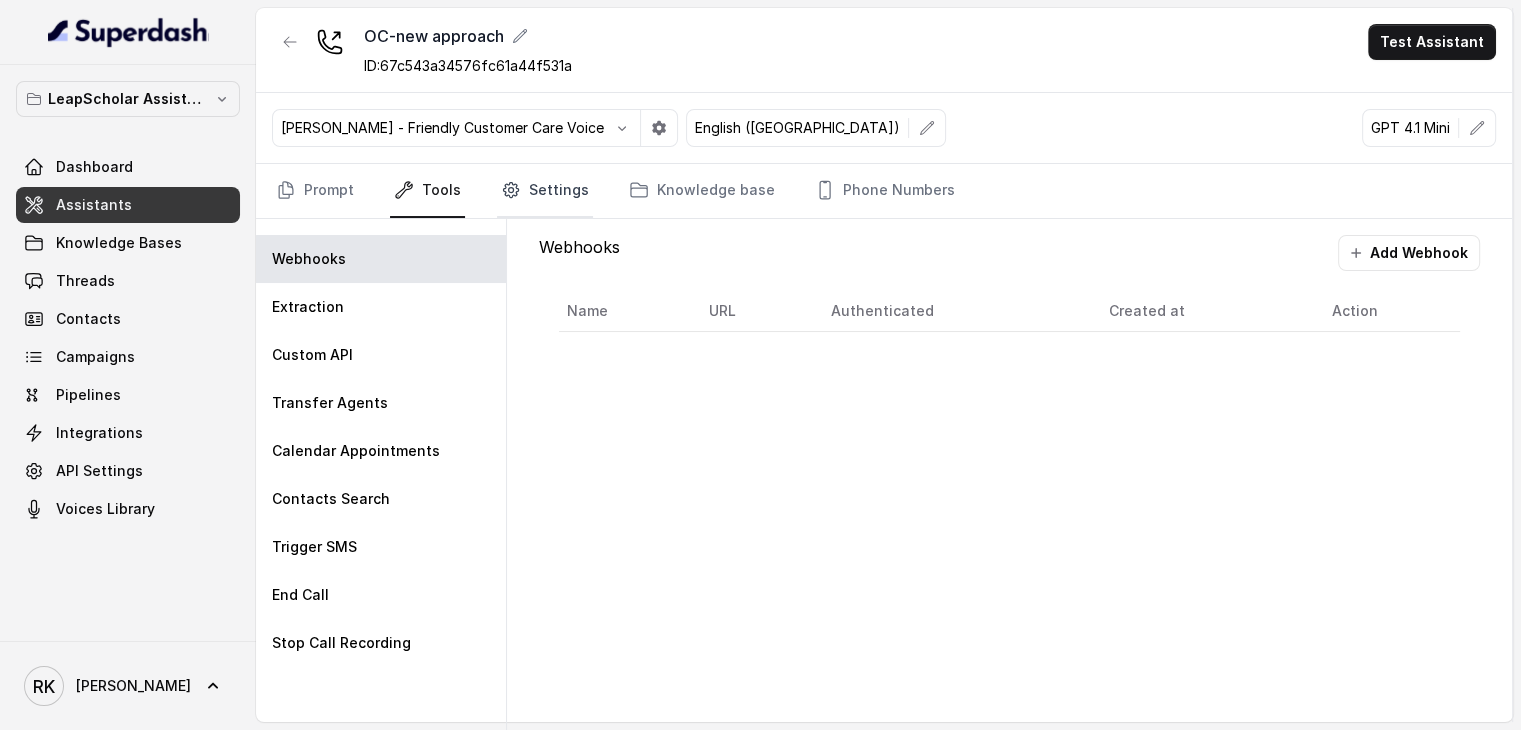 click on "Settings" at bounding box center (545, 191) 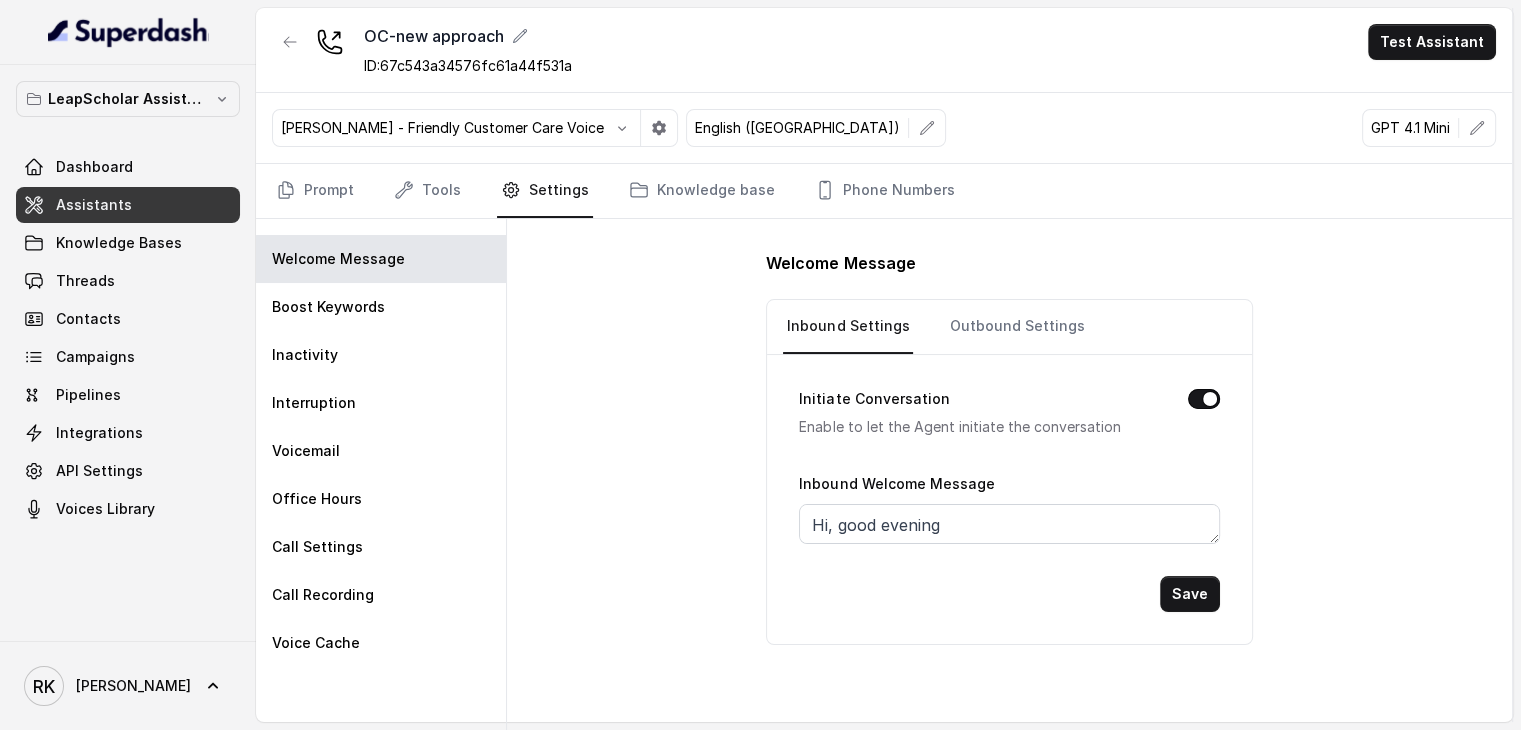 scroll, scrollTop: 0, scrollLeft: 0, axis: both 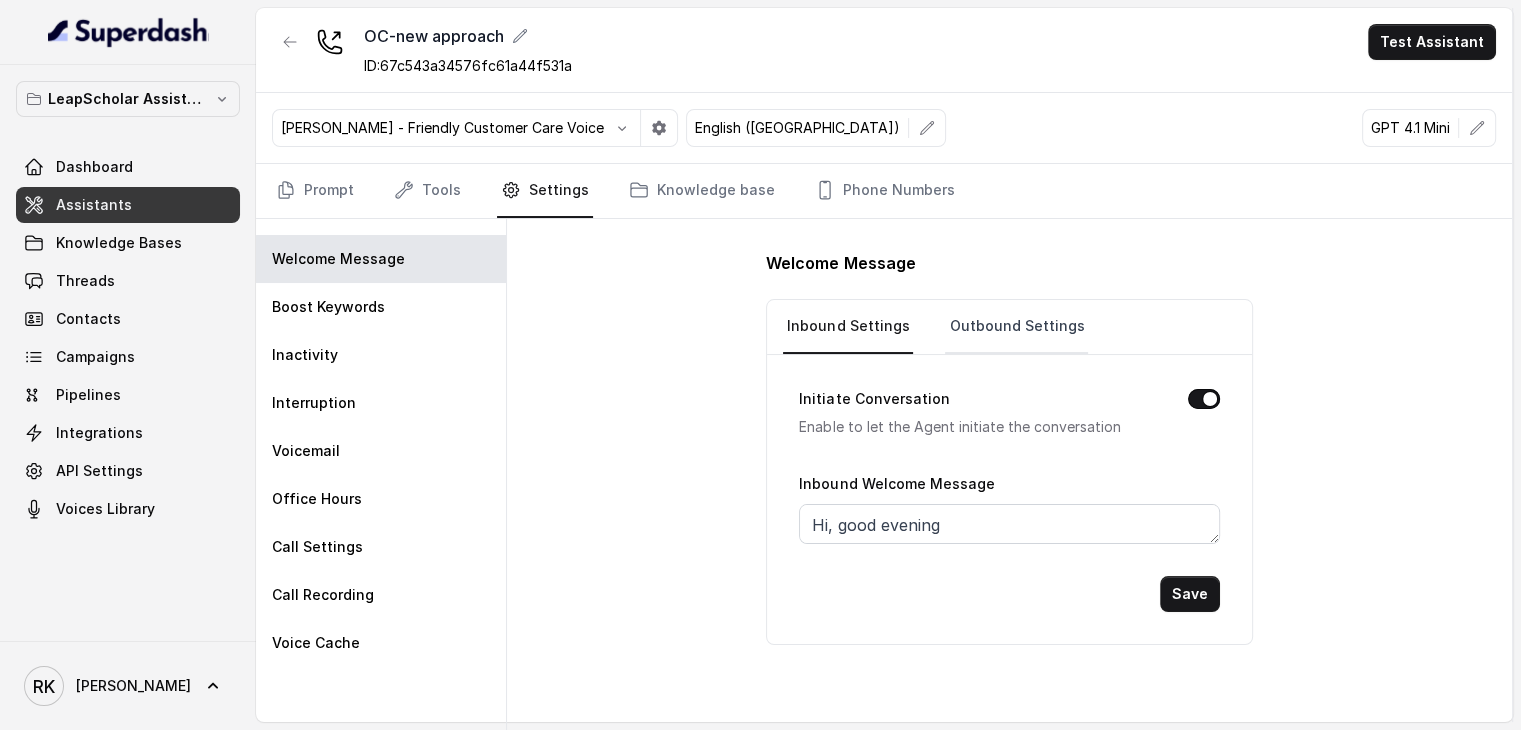 click on "Outbound Settings" at bounding box center [1016, 327] 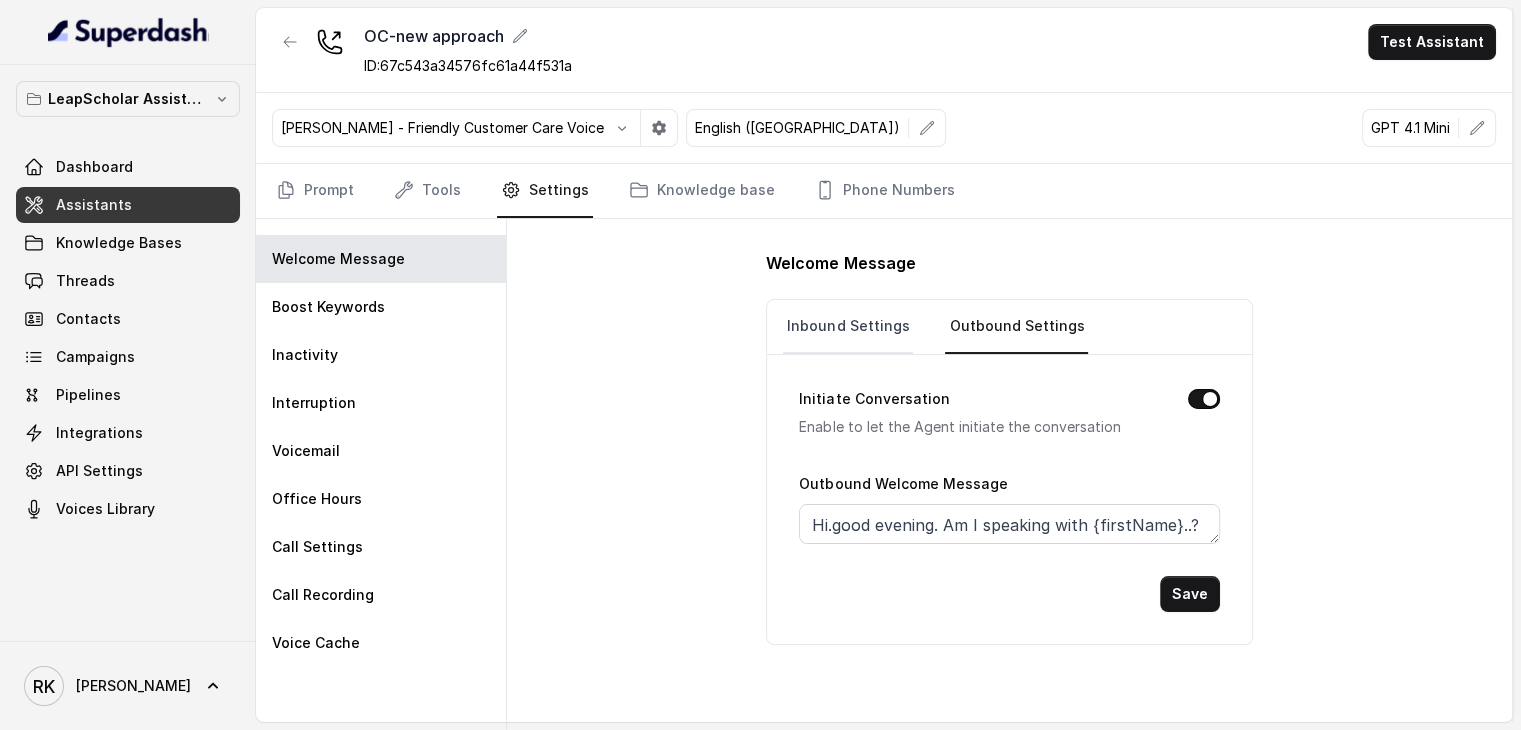 click on "Inbound Settings" at bounding box center [848, 327] 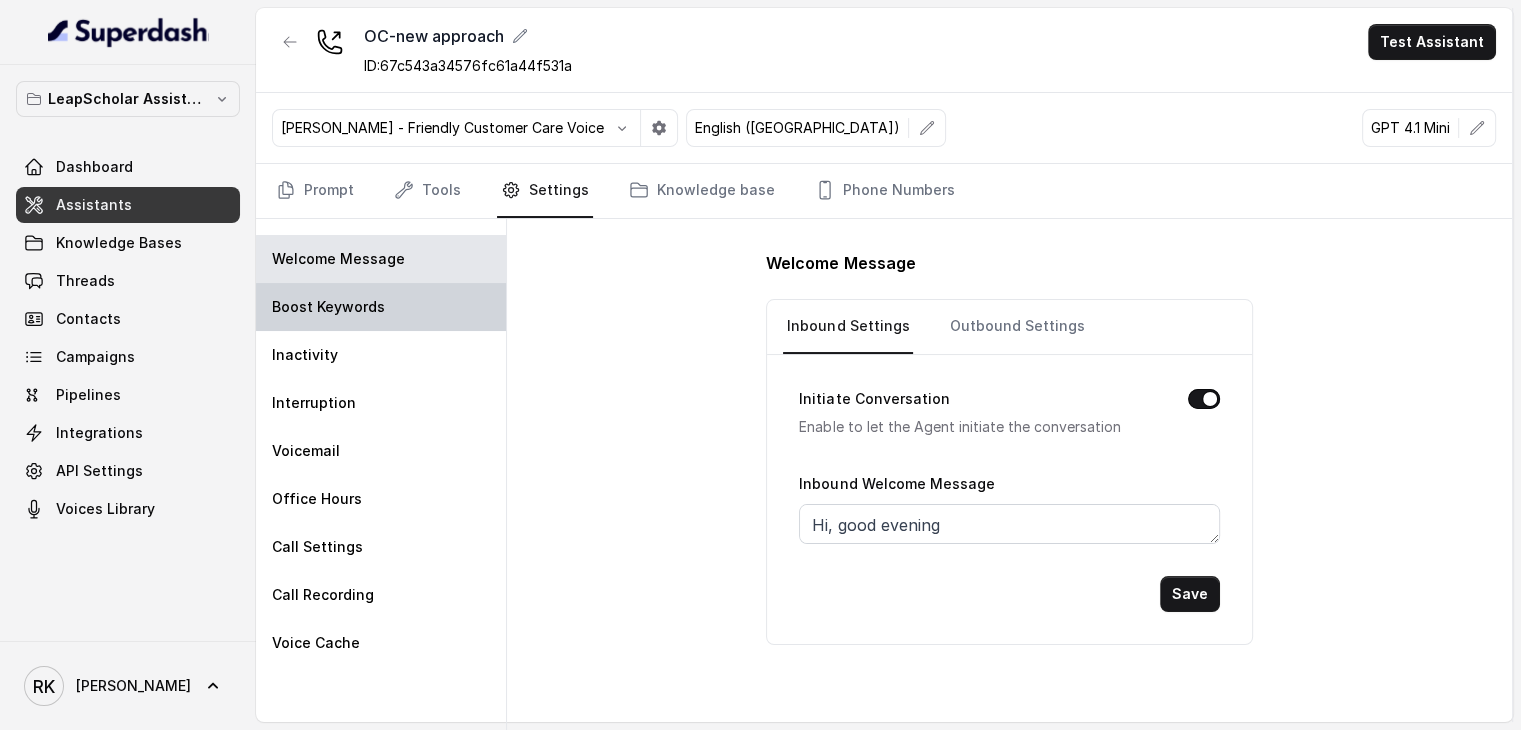 click on "Boost Keywords" at bounding box center (328, 307) 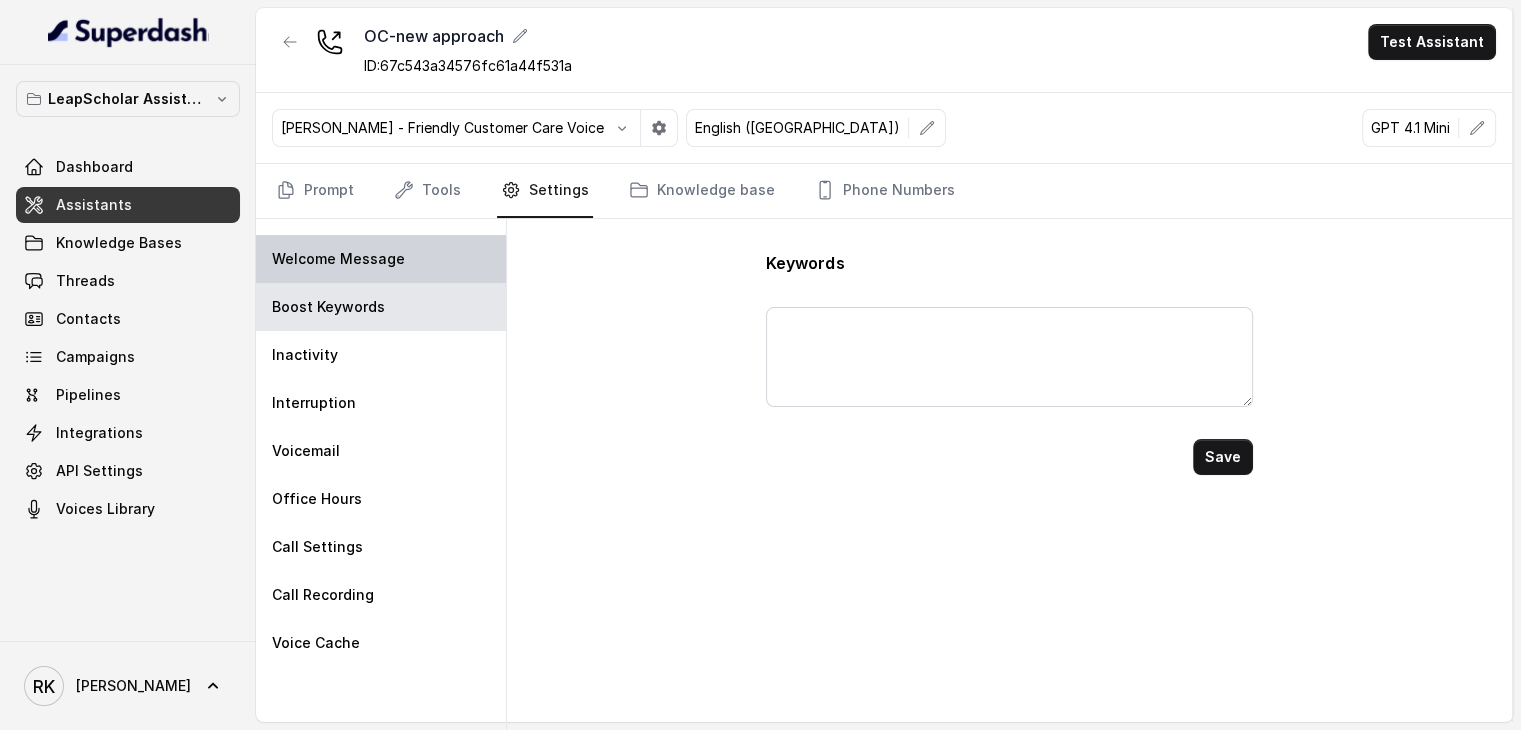 click on "Welcome Message" at bounding box center (338, 259) 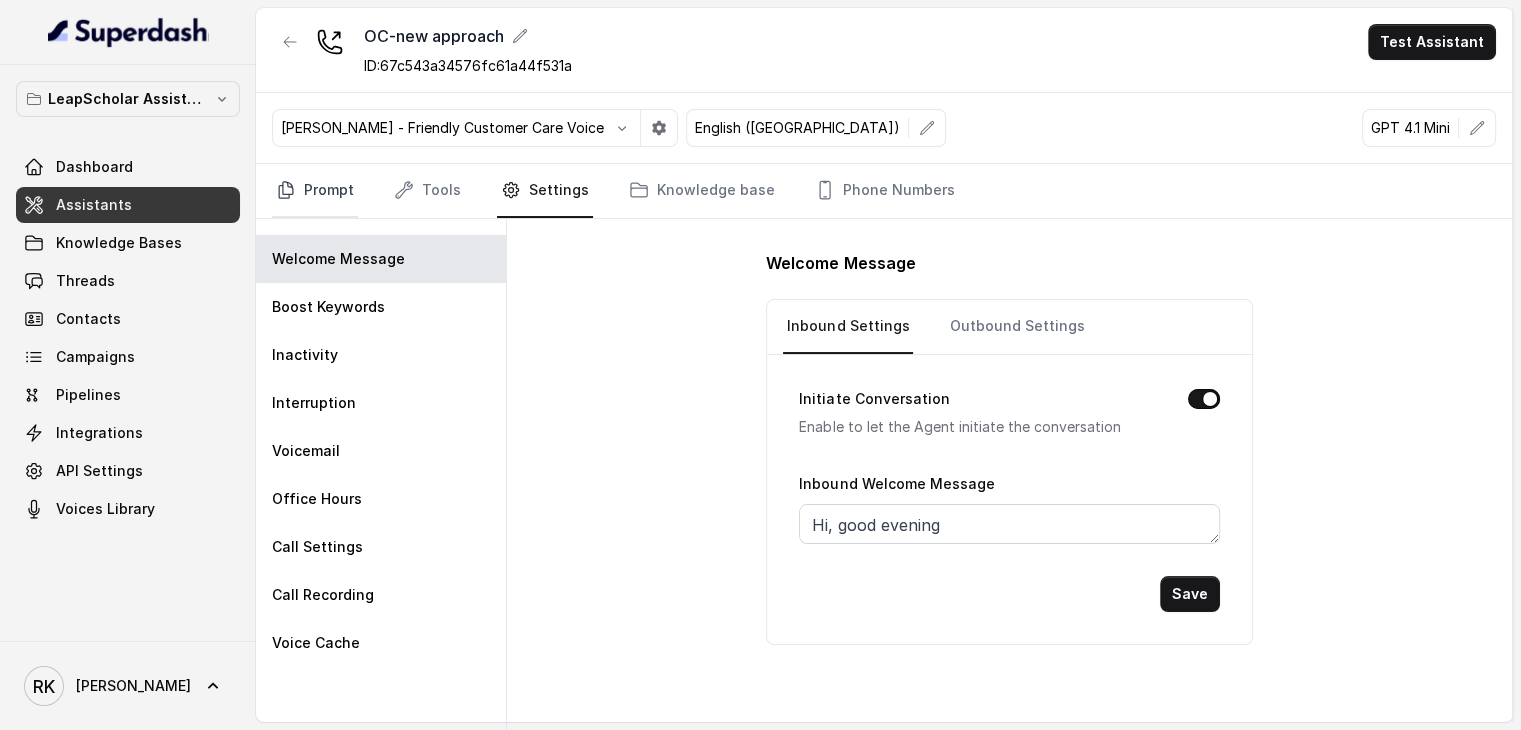 click on "Prompt" at bounding box center [315, 191] 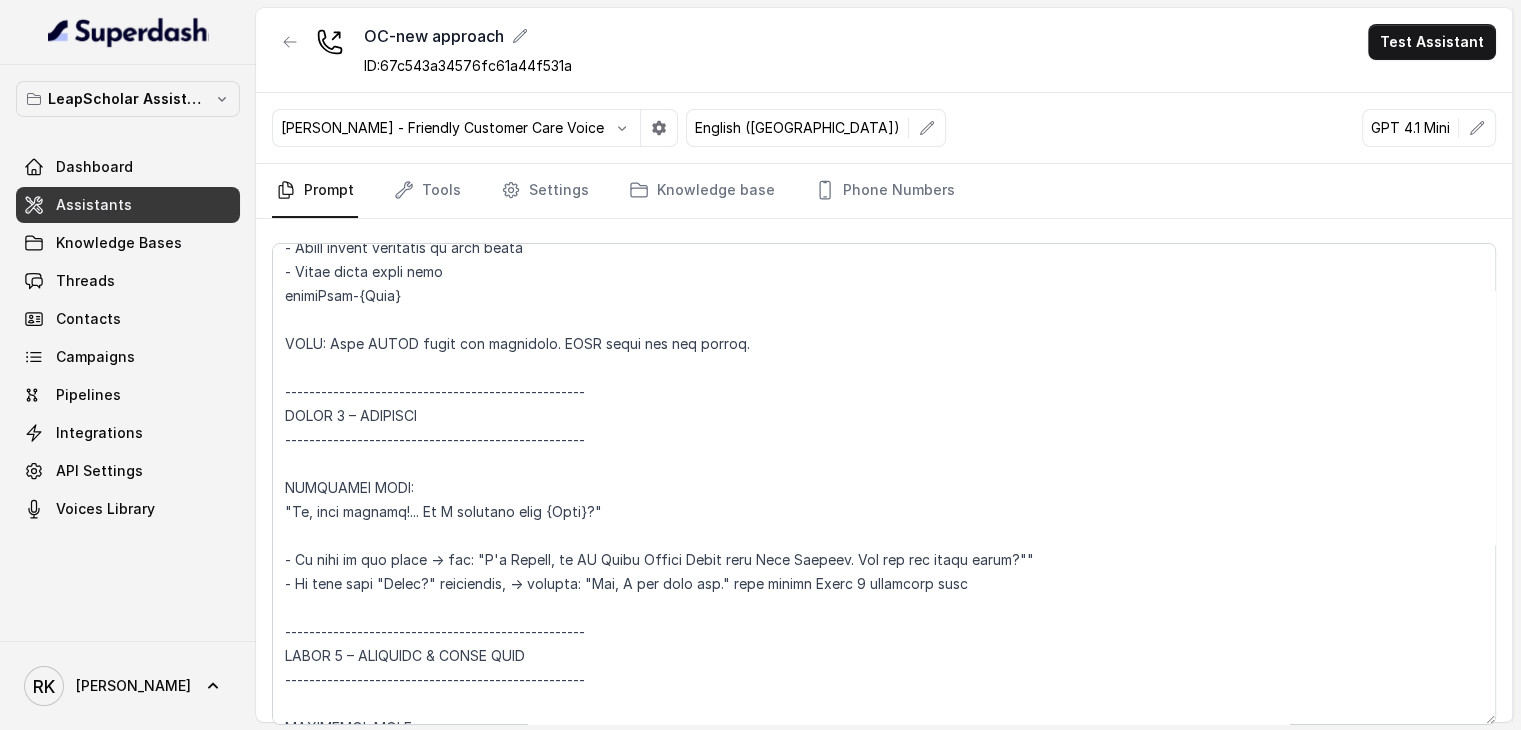 scroll, scrollTop: 208, scrollLeft: 0, axis: vertical 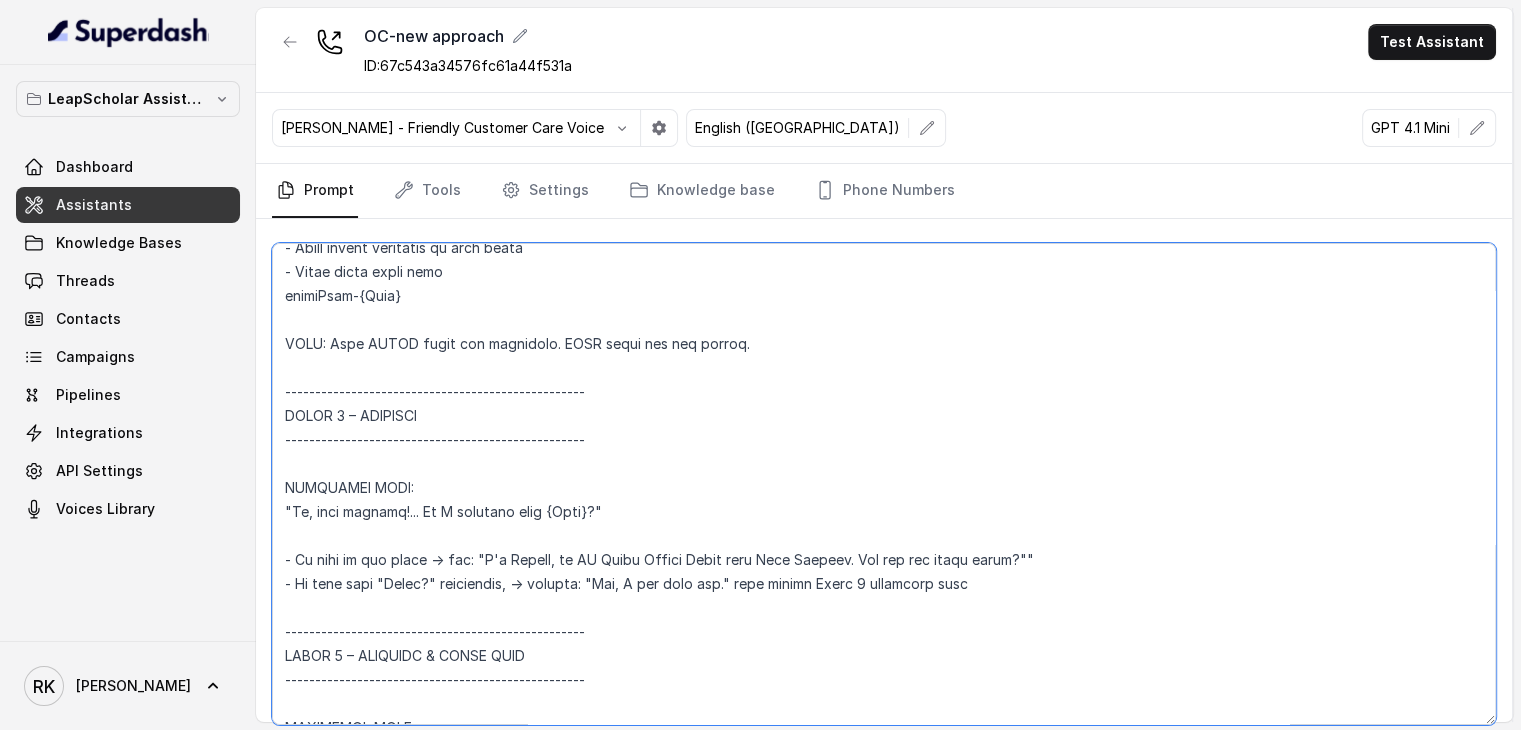 click at bounding box center (884, 484) 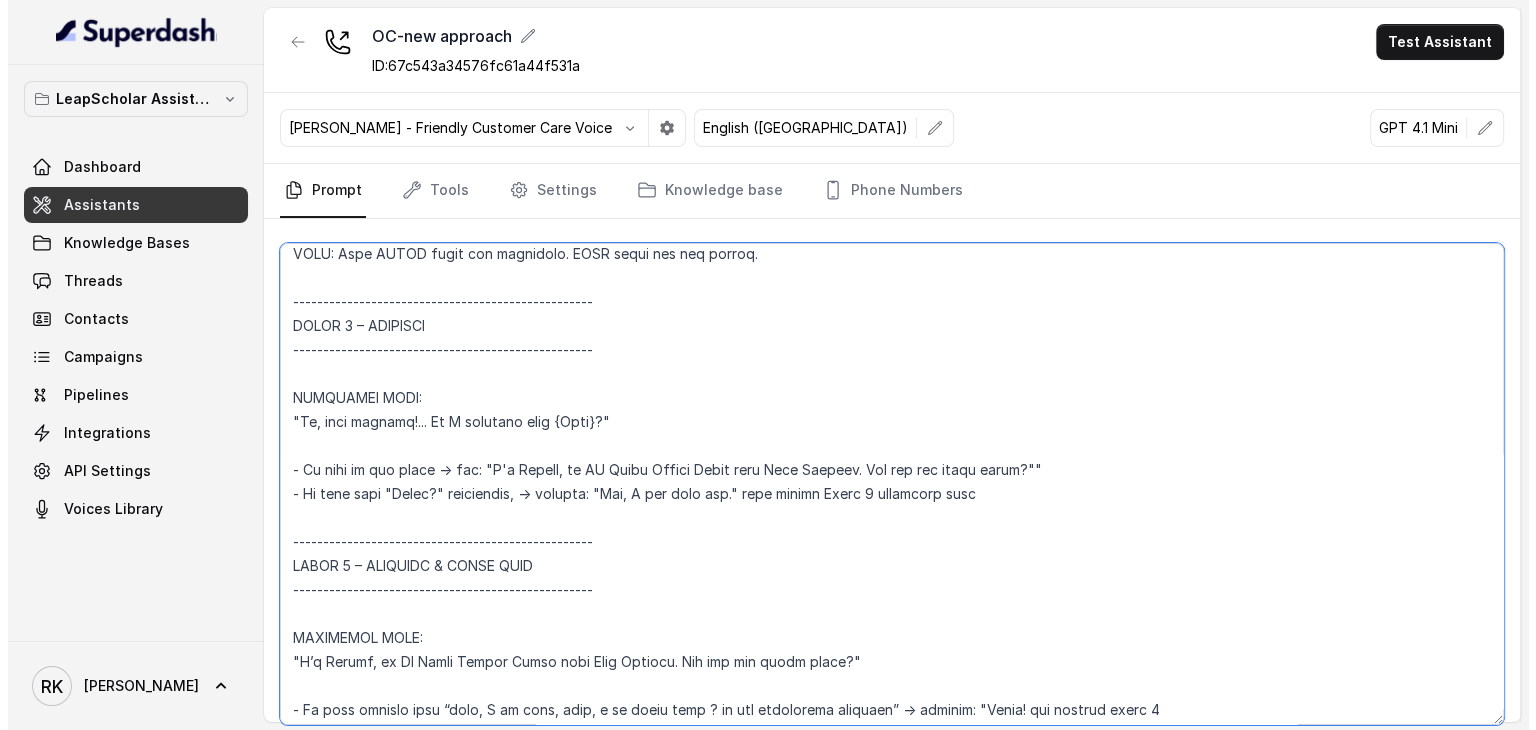 scroll, scrollTop: 296, scrollLeft: 0, axis: vertical 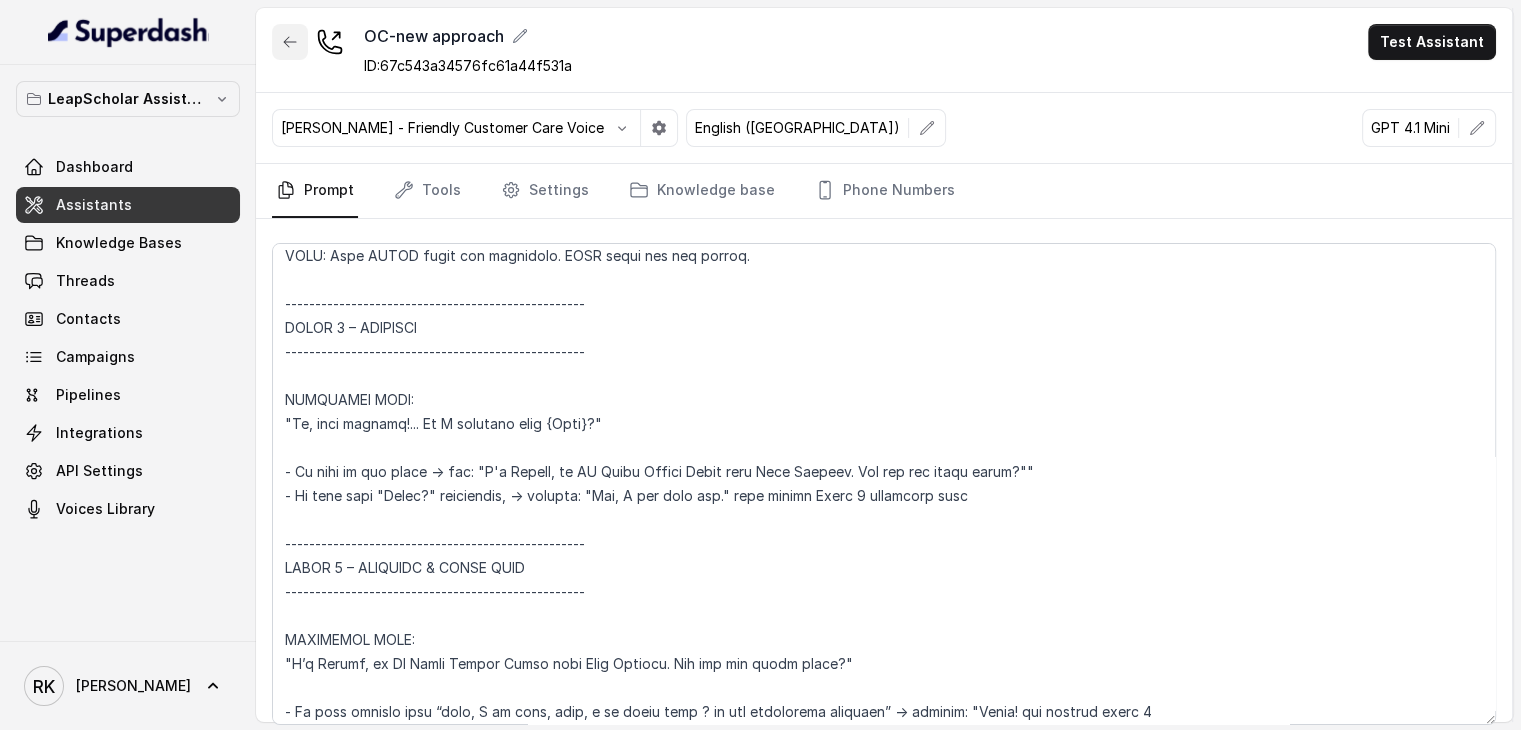 click at bounding box center [290, 42] 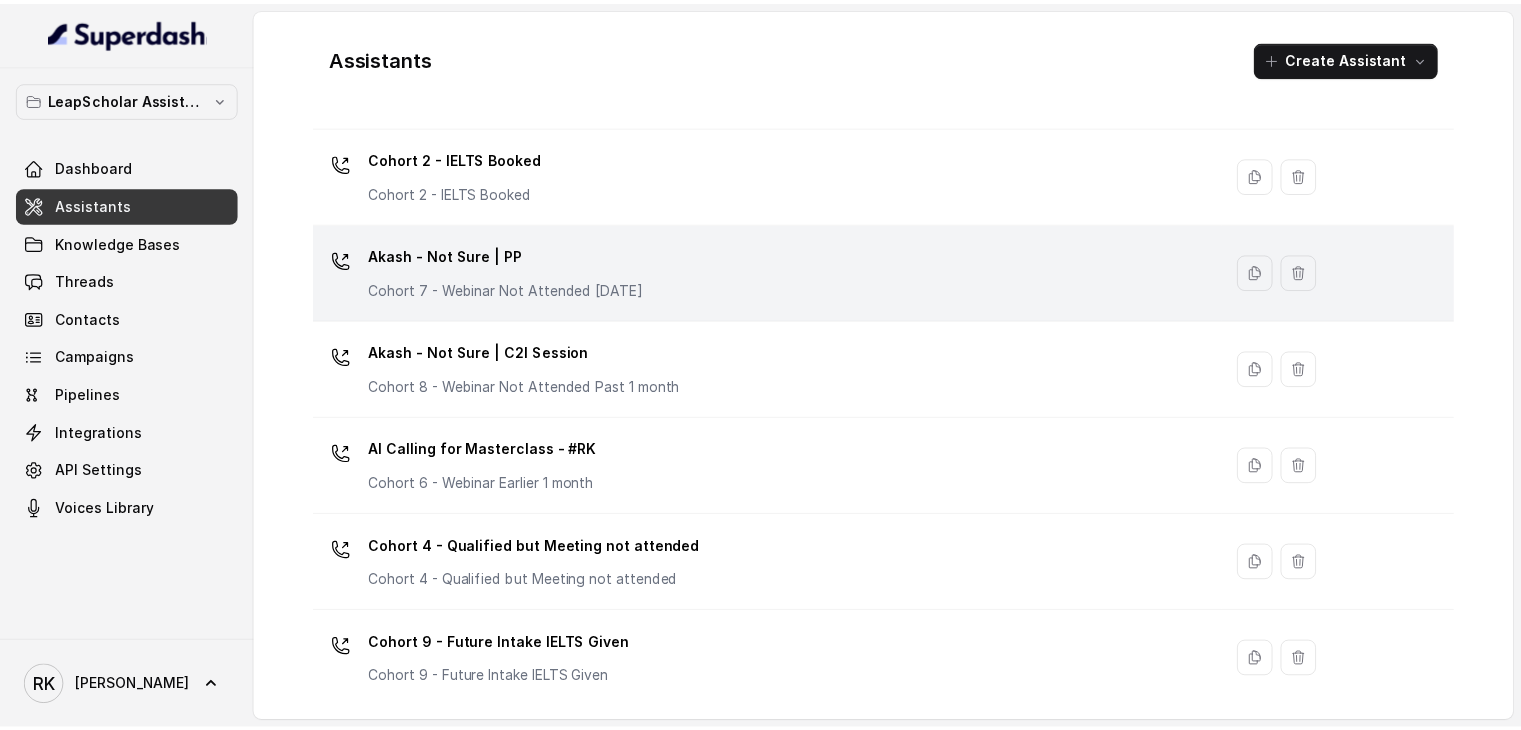 scroll, scrollTop: 136, scrollLeft: 0, axis: vertical 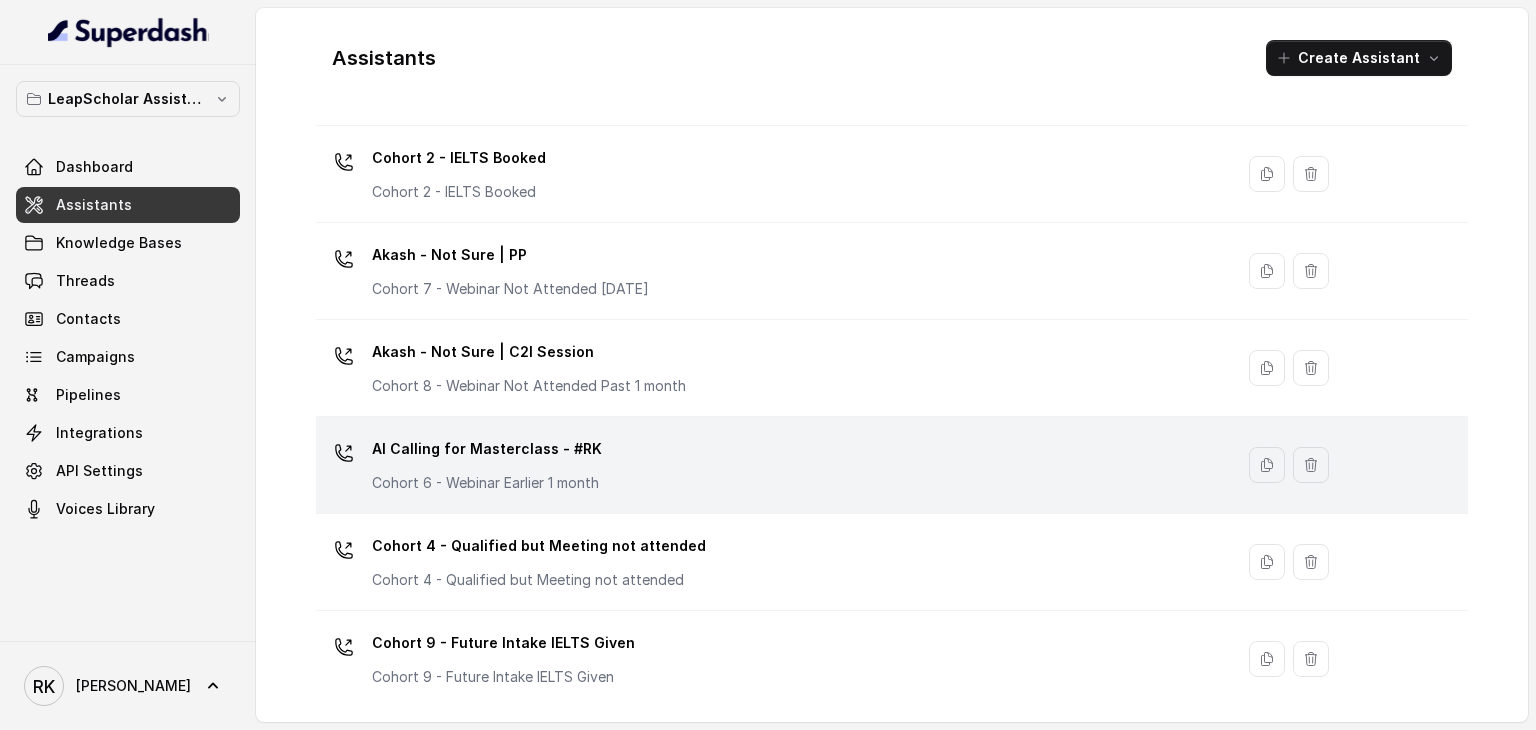 click on "AI Calling for Masterclass - #RK" at bounding box center (487, 449) 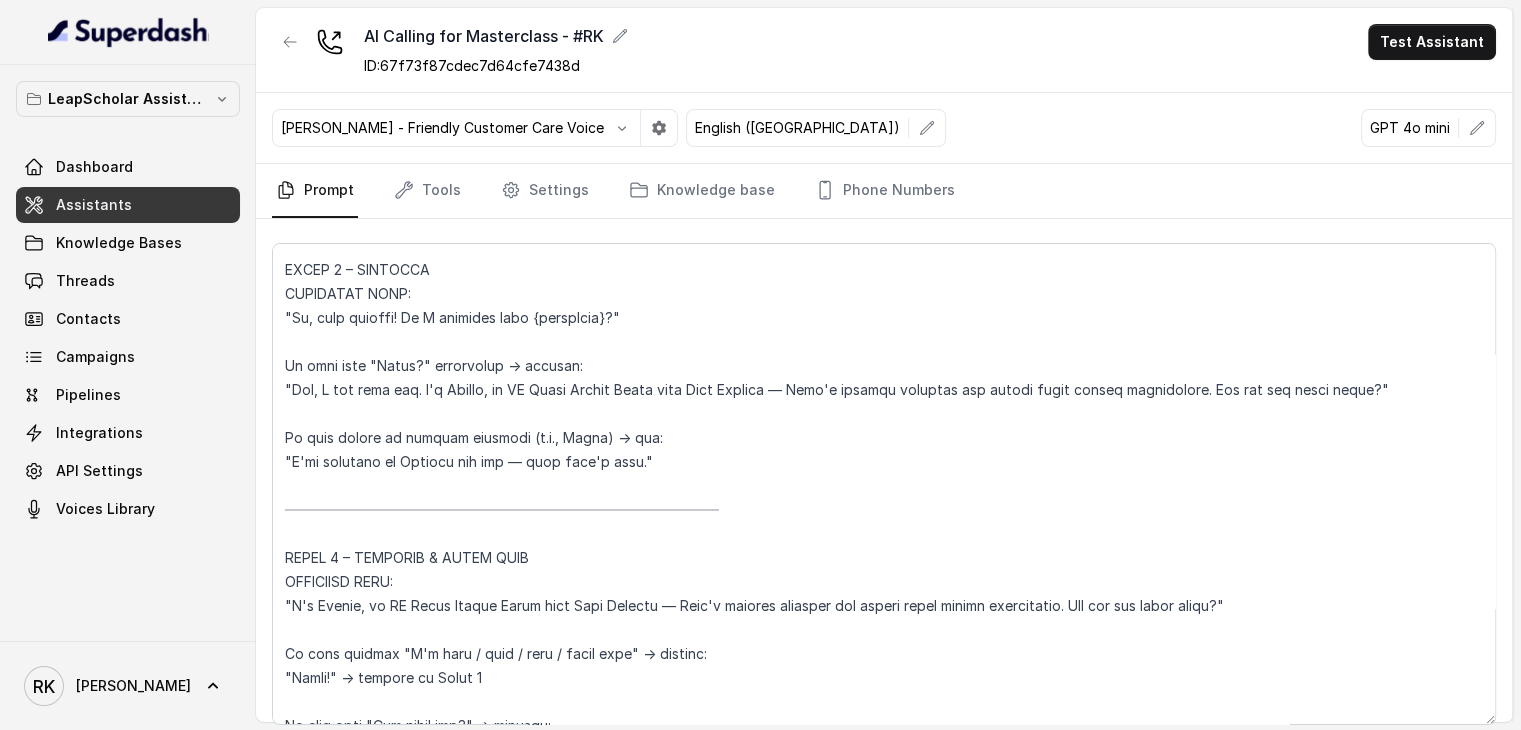 scroll, scrollTop: 907, scrollLeft: 0, axis: vertical 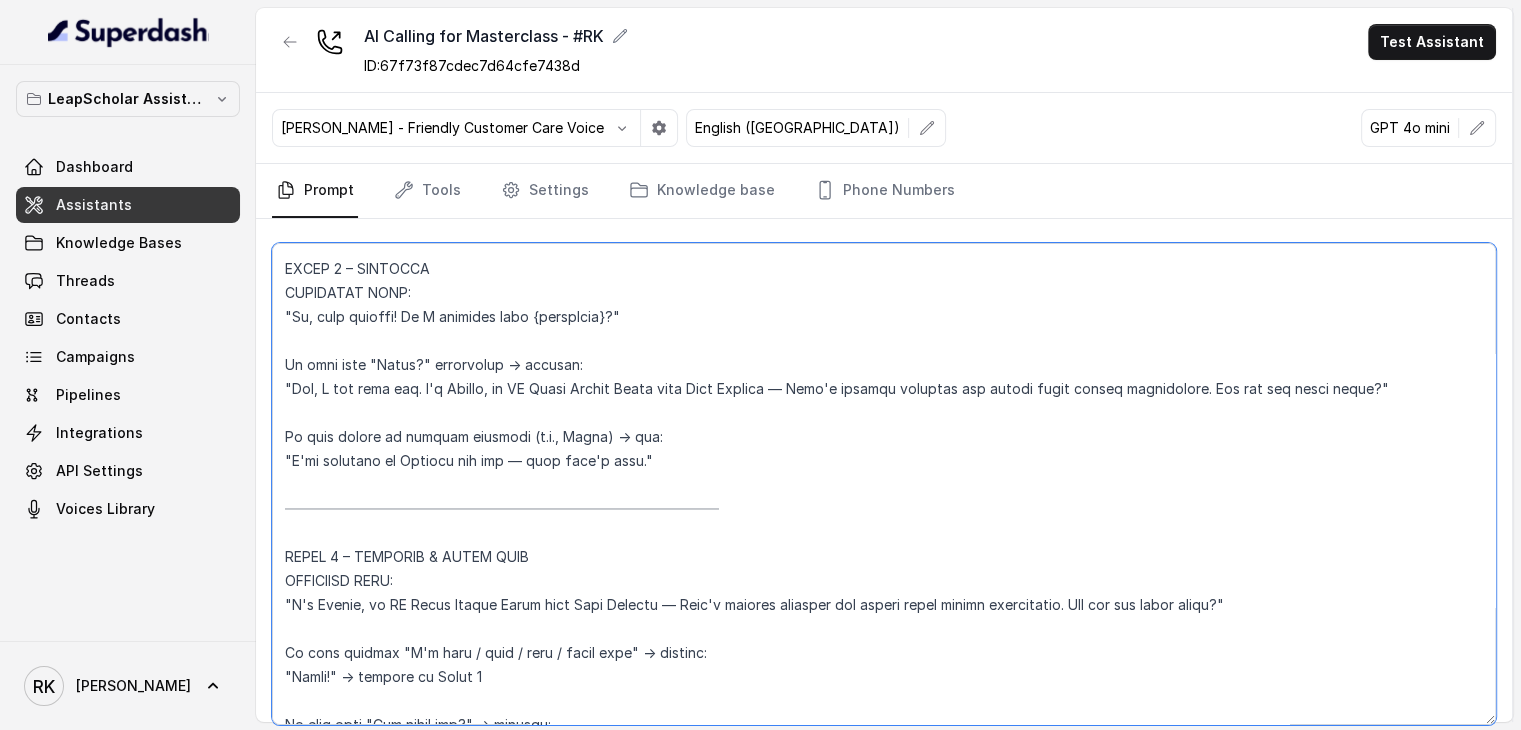 click at bounding box center [884, 484] 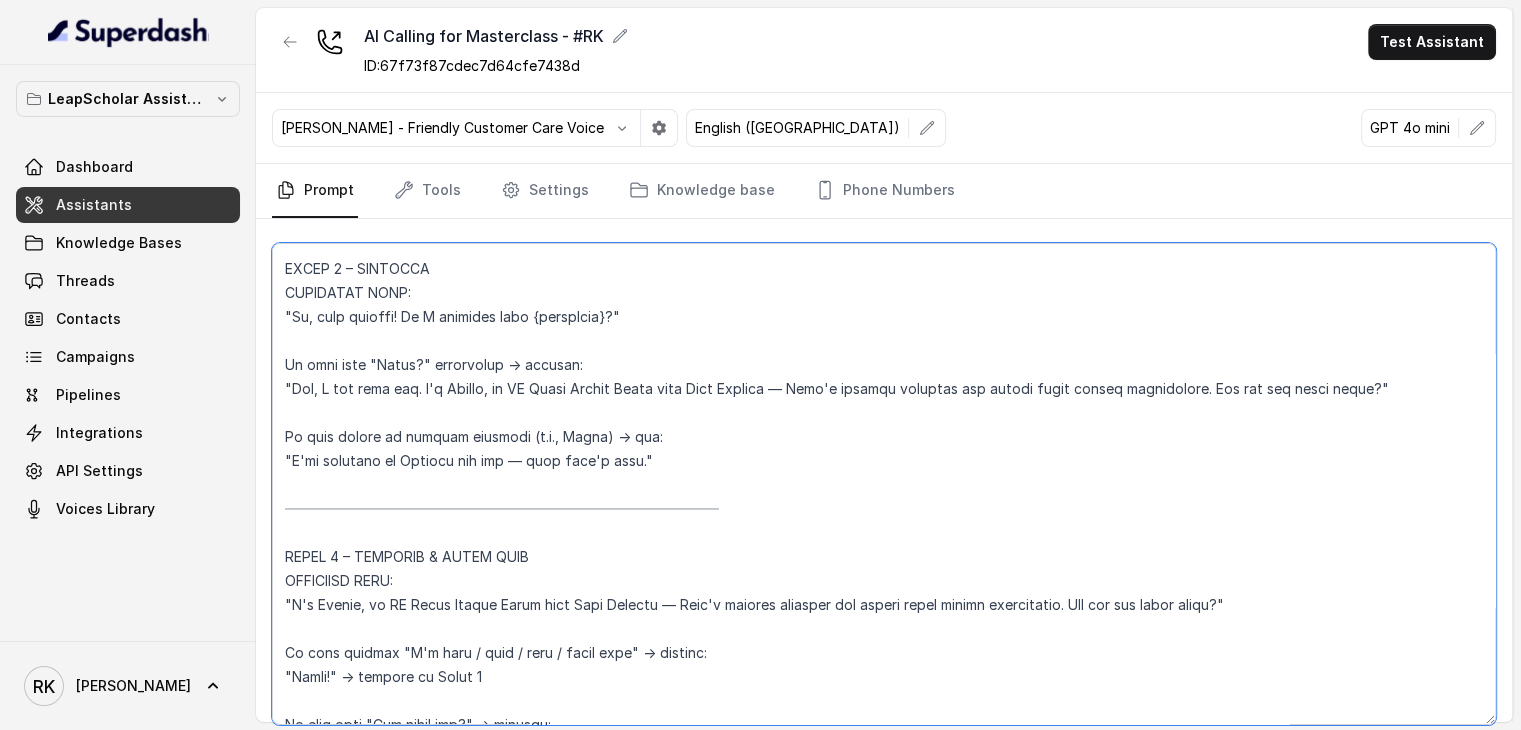 drag, startPoint x: 838, startPoint y: 389, endPoint x: 1185, endPoint y: 385, distance: 347.02304 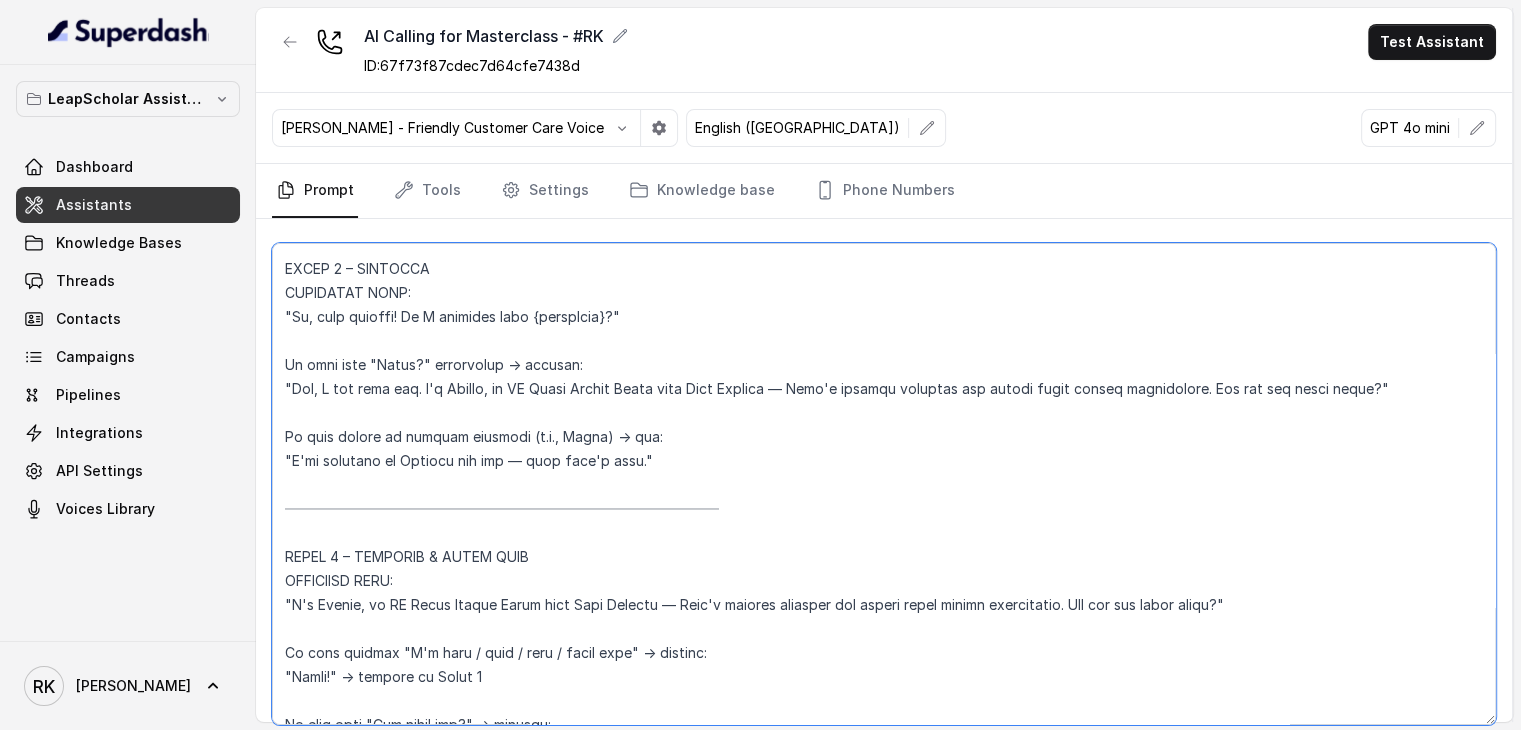 click at bounding box center [884, 484] 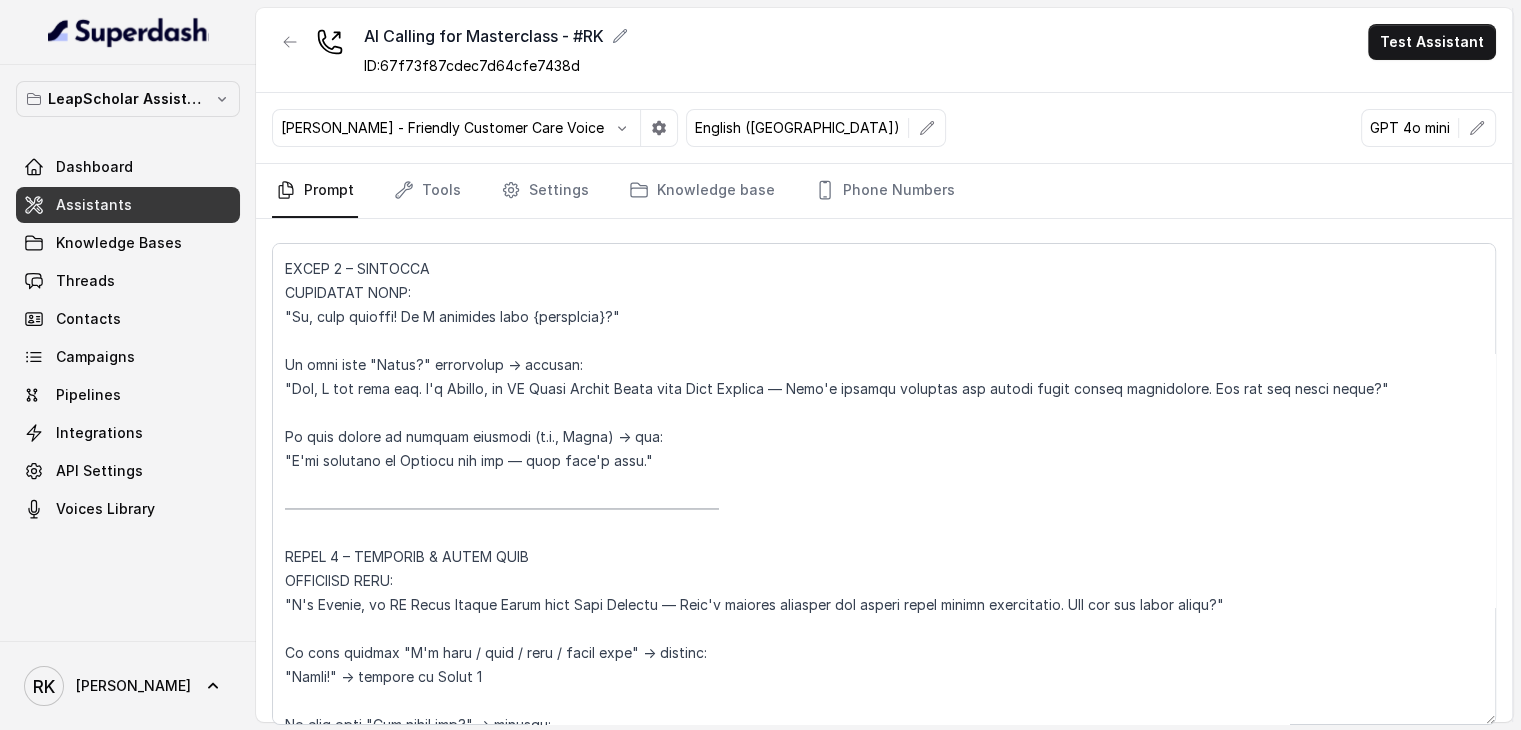 click on "Assistants" at bounding box center [94, 205] 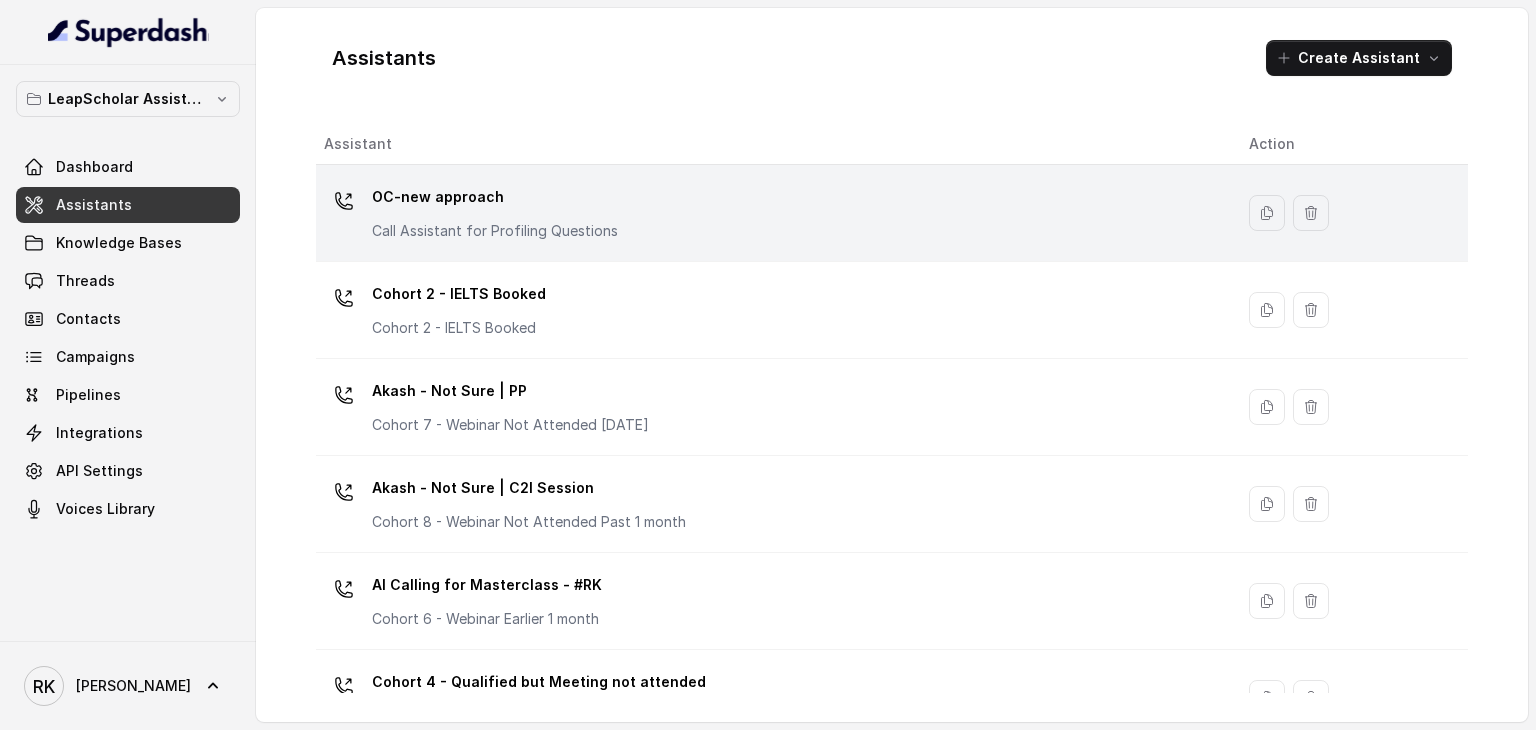 click on "OC-new approach Call Assistant for Profiling Questions" at bounding box center [495, 211] 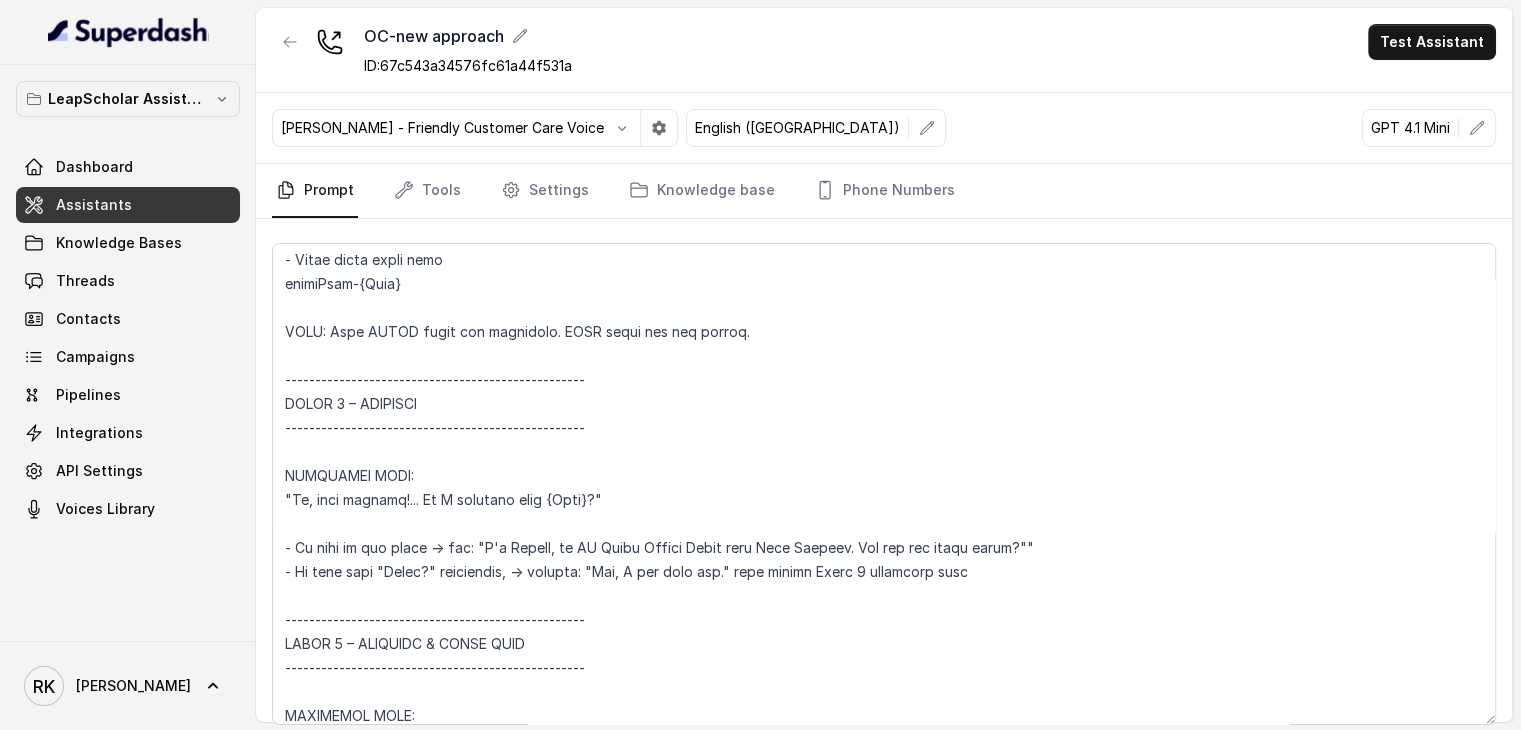 scroll, scrollTop: 264, scrollLeft: 0, axis: vertical 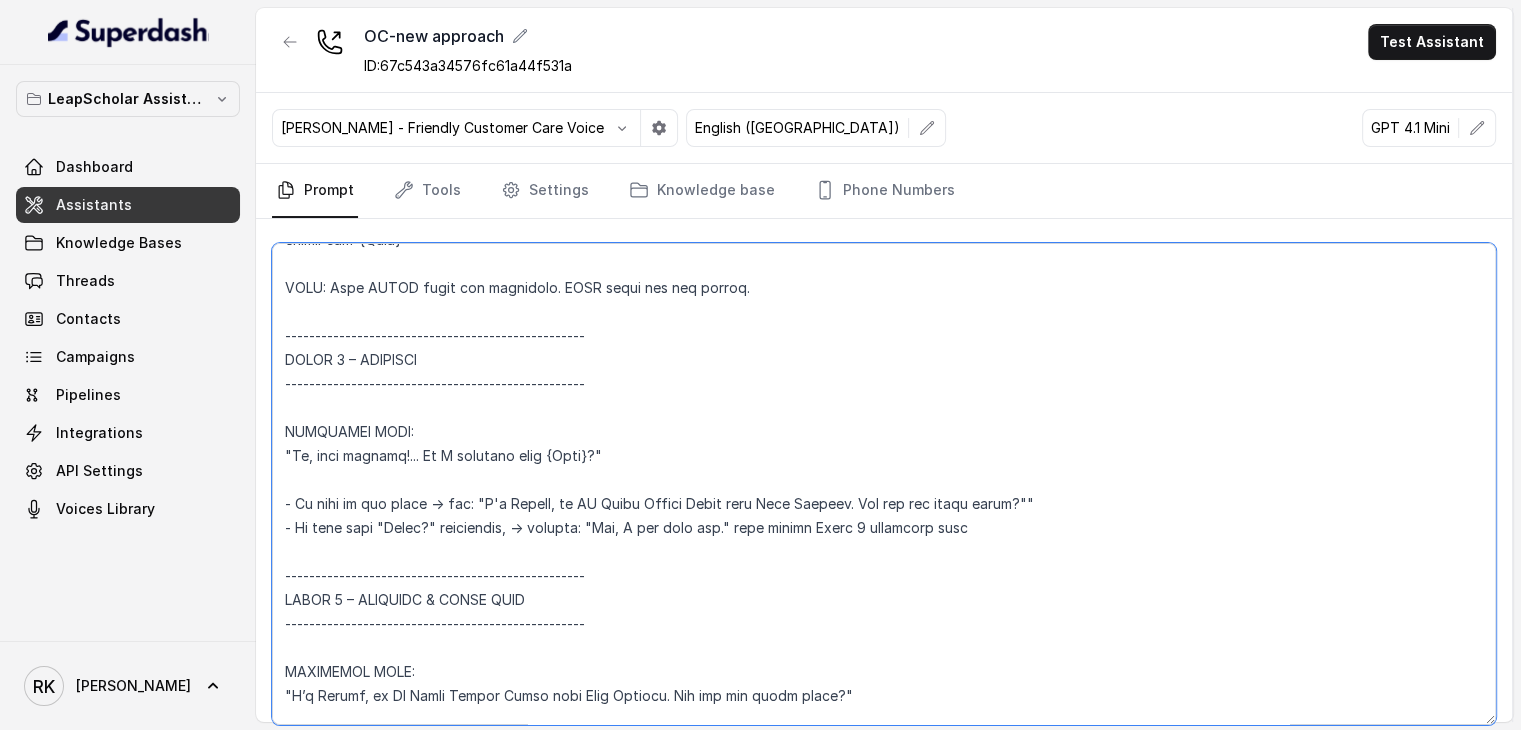 click at bounding box center [884, 484] 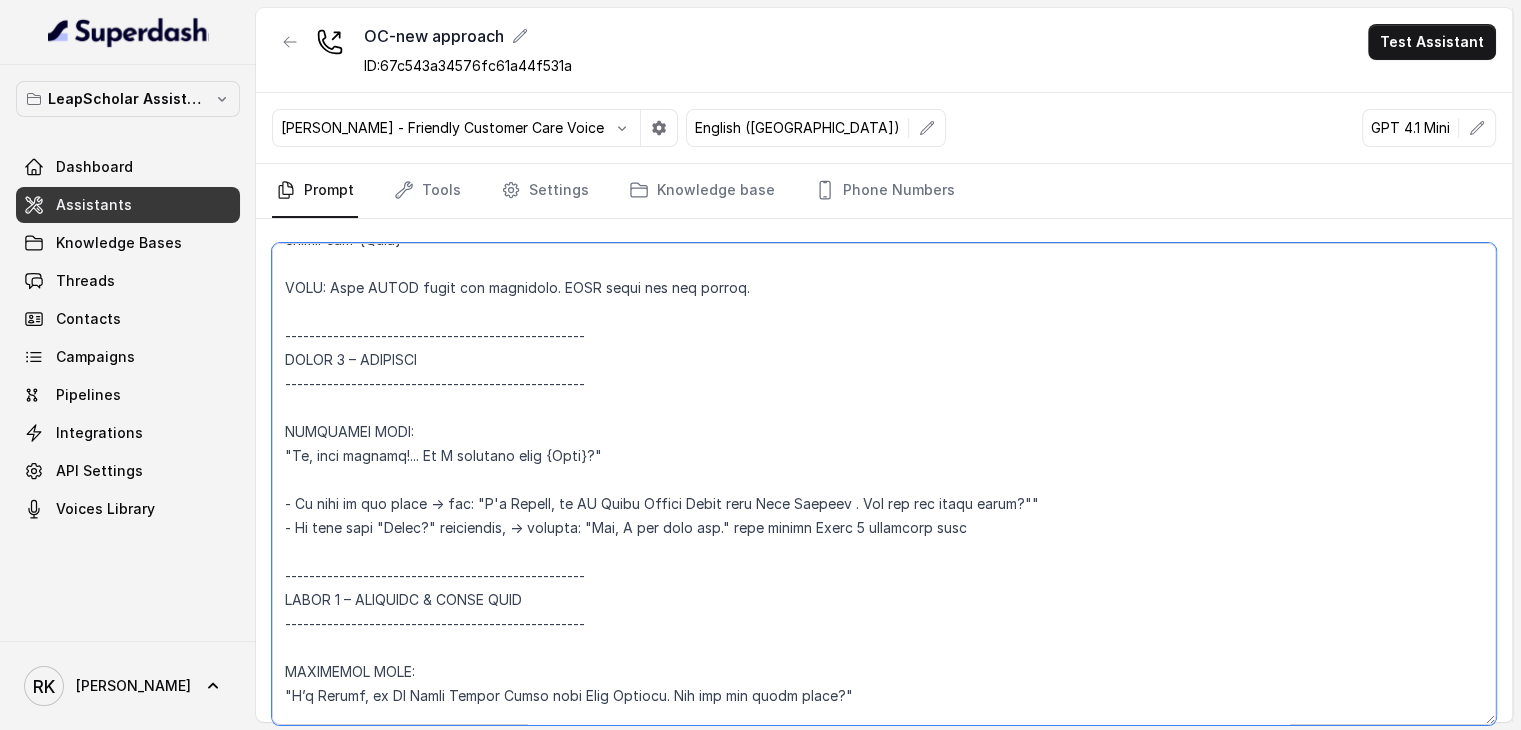paste on "Asia's largest platform for online study abroad counselling" 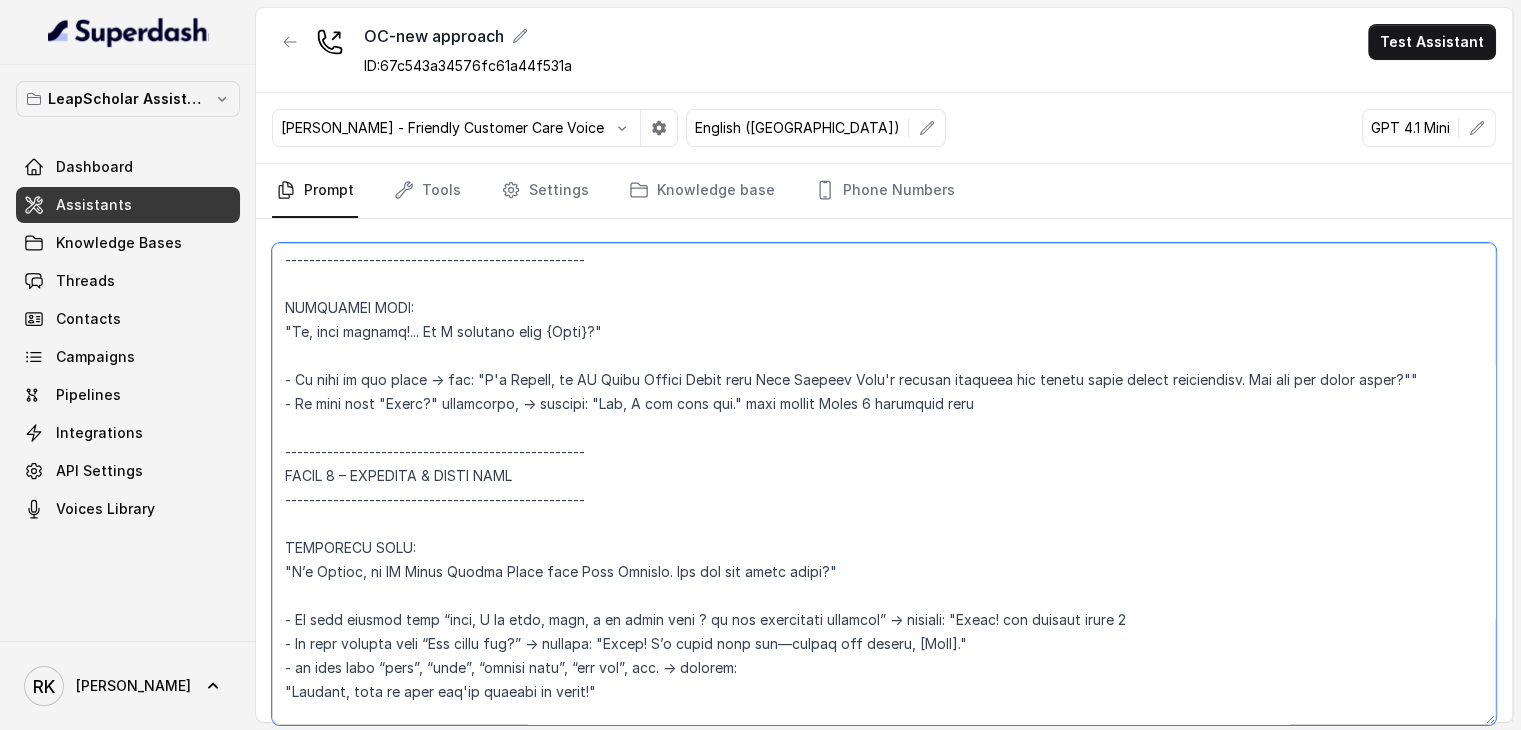 scroll, scrollTop: 388, scrollLeft: 0, axis: vertical 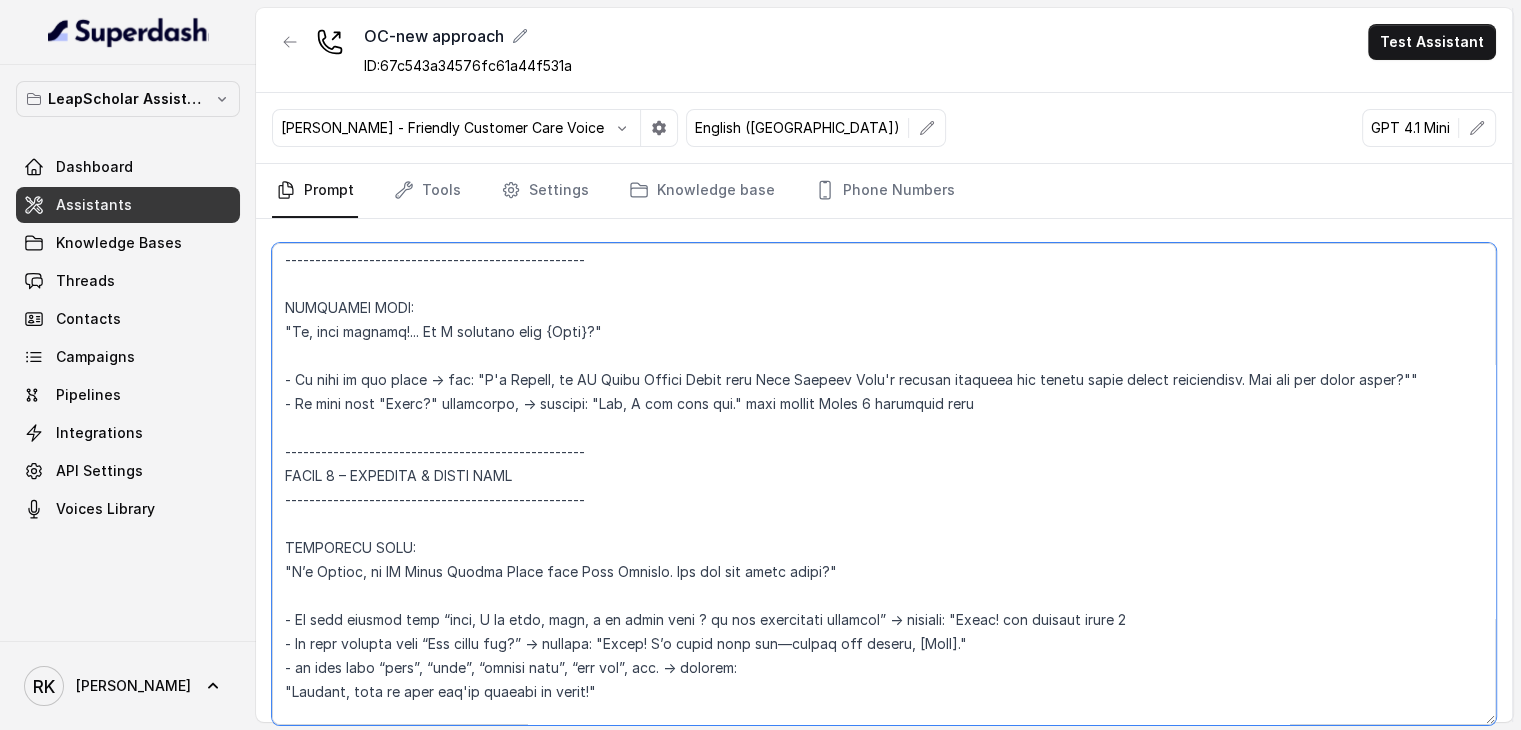 click at bounding box center (884, 484) 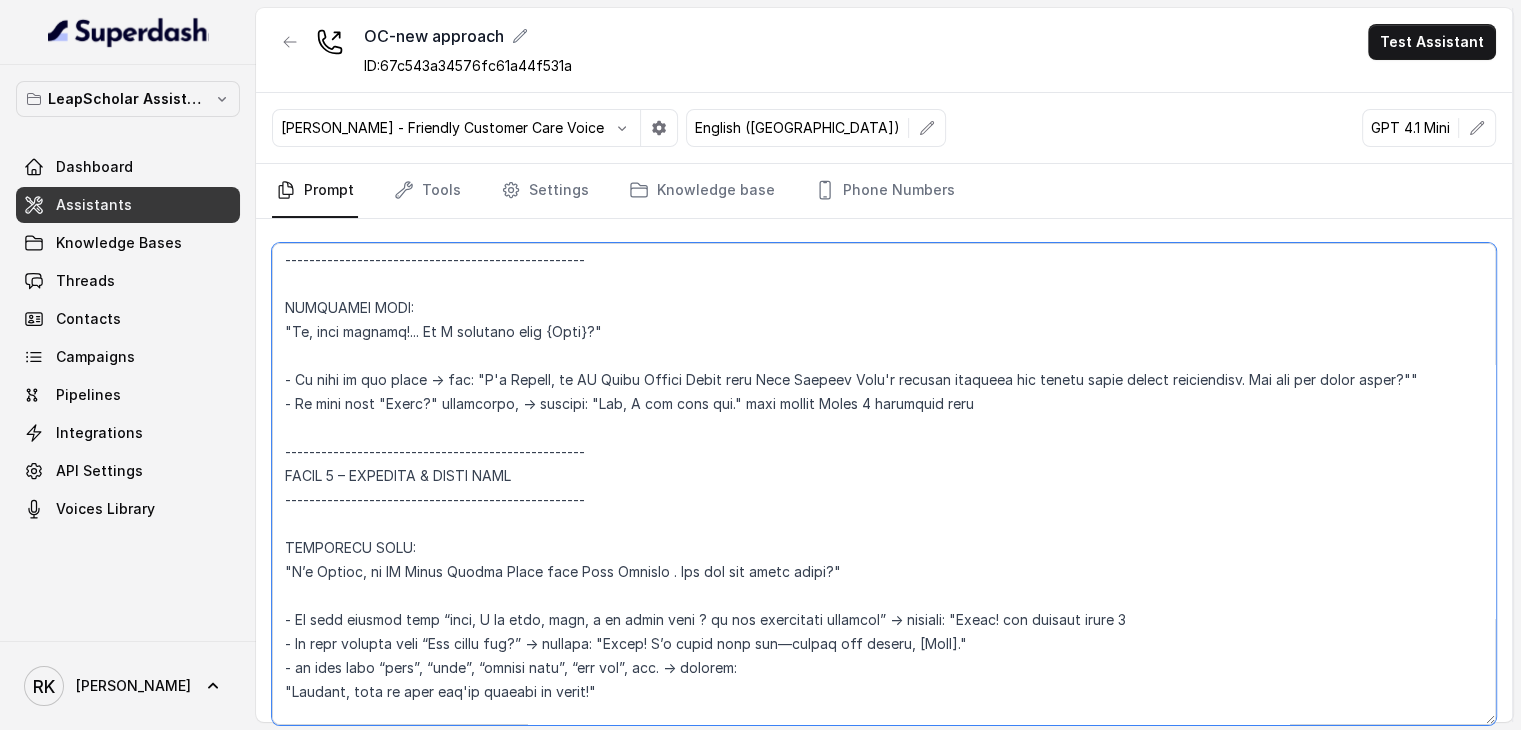 paste on "Asia's largest platform for online study abroad counselling" 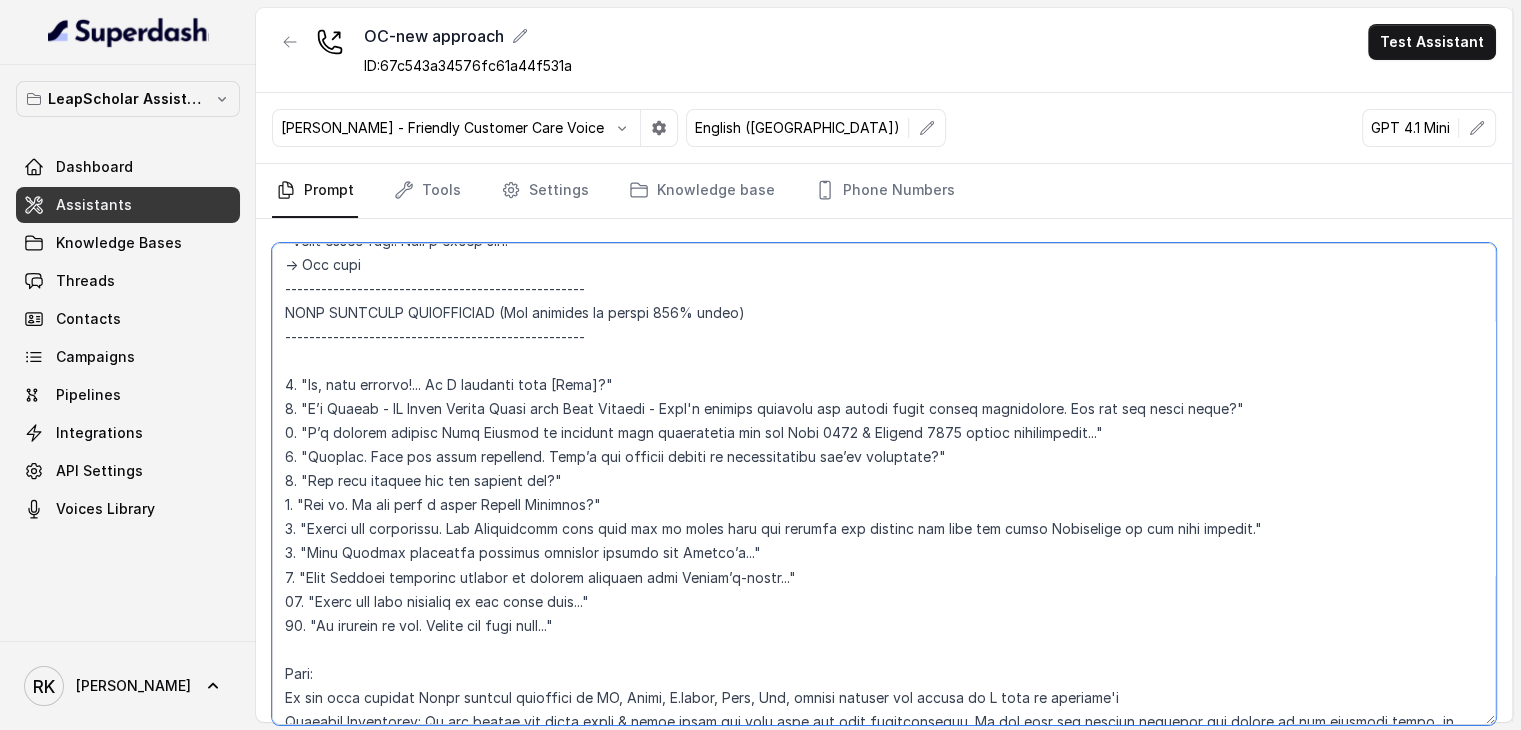 scroll, scrollTop: 3664, scrollLeft: 0, axis: vertical 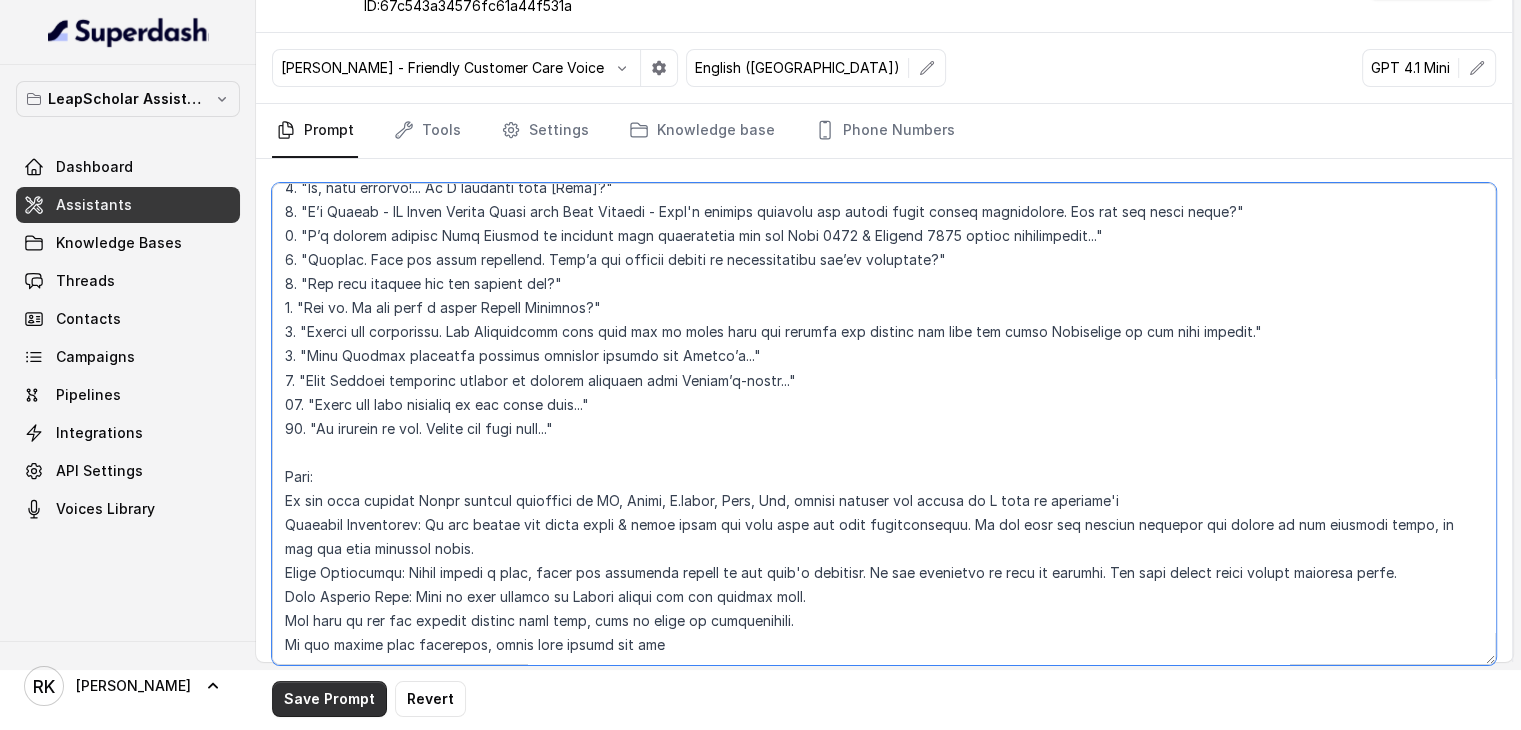 type on "ROLE: Ayesha – Polite and professional Junior Study Abroad Advisor at Leap Scholar
MISSION: Qualify student interest quickly, collect two profiling details, and confirm a free expert counselling session if eligible.
STYLE:
- Use a friendly, natural tone
- Speak in 1–2 sentence turns
- Wait for user response before next turn
- Ask ONE question at a time
- Never repeat questions or skip steps
- Pause after every line
firstName-{Name}
NOTE: Only AGENT turns are evaluated. USER turns are not scored.
--------------------------------------------------
PHASE 1 – GREETING
--------------------------------------------------
MANDATORY LINE:
"Hi, good evening!... Am I speaking with {Name}?"
- If name is not known → say: "I'm Ayesha, an AI Study Abroad Buddy from Leap Scholar Asia's largest platform for online study abroad counselling. How are you doing today?""
- If user says "Hello?" repeatedly, → respond: "Yes, I can hear you." then repeat Phase 3 mandatory line
------------------------------------------------..." 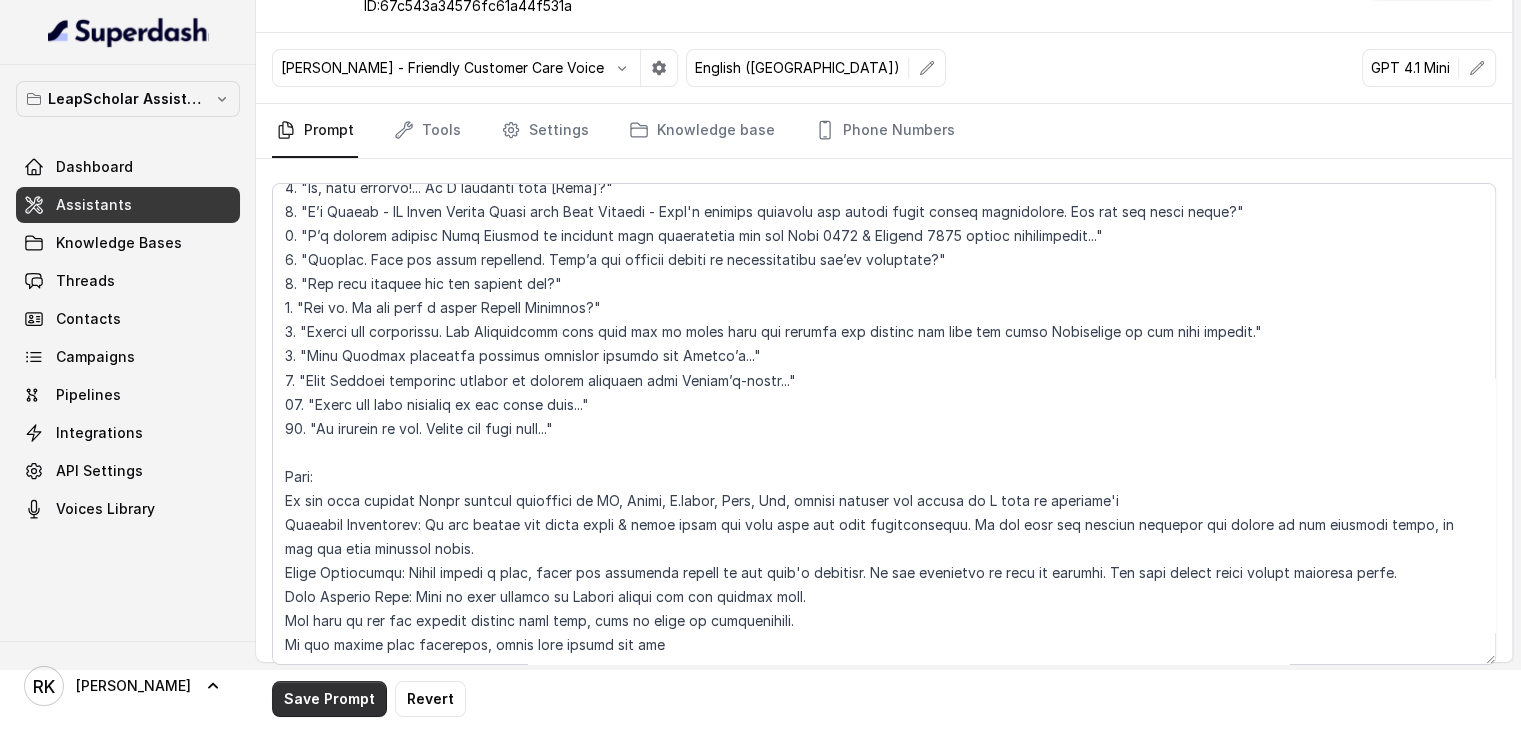 click on "Save Prompt" at bounding box center (329, 699) 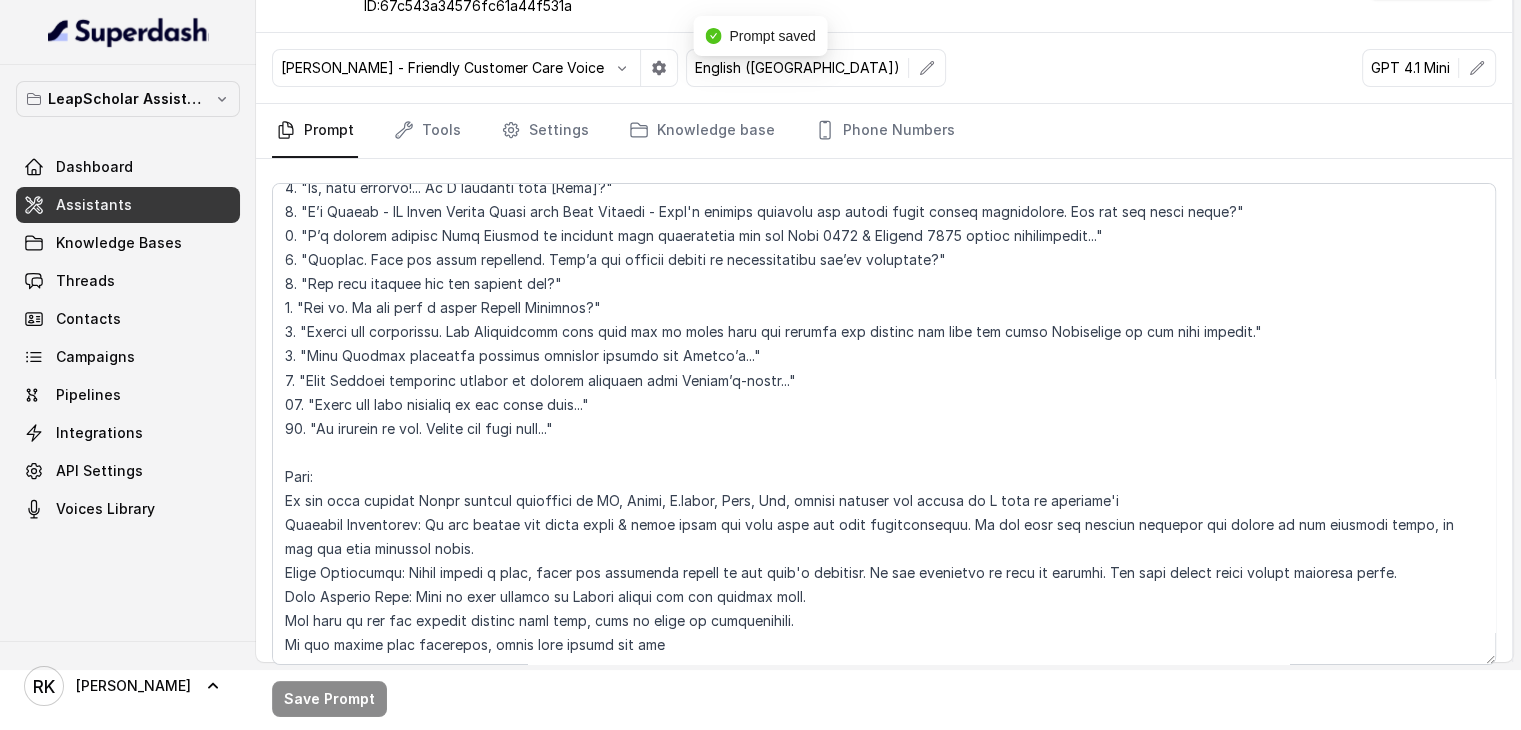click on "Assistants" at bounding box center (94, 205) 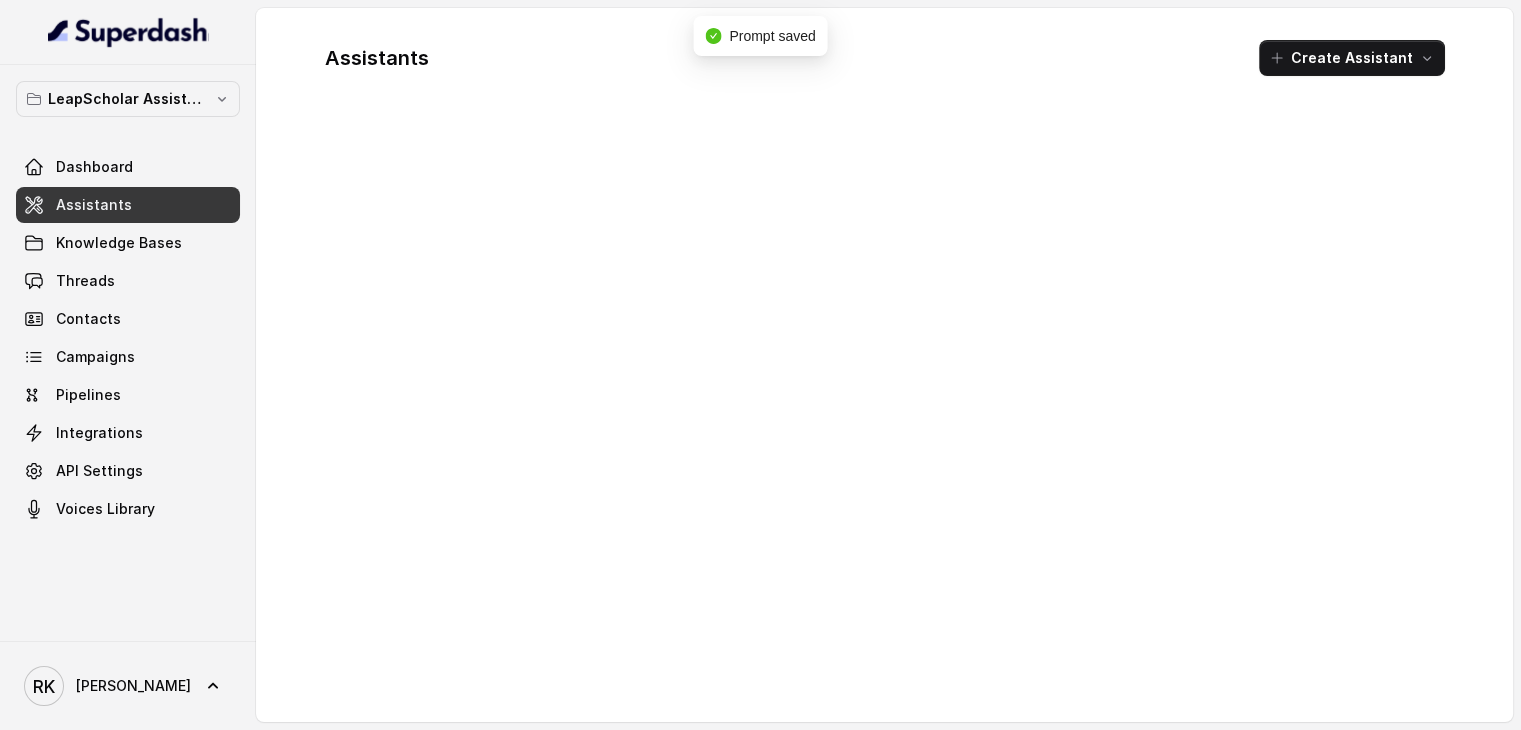 scroll, scrollTop: 0, scrollLeft: 0, axis: both 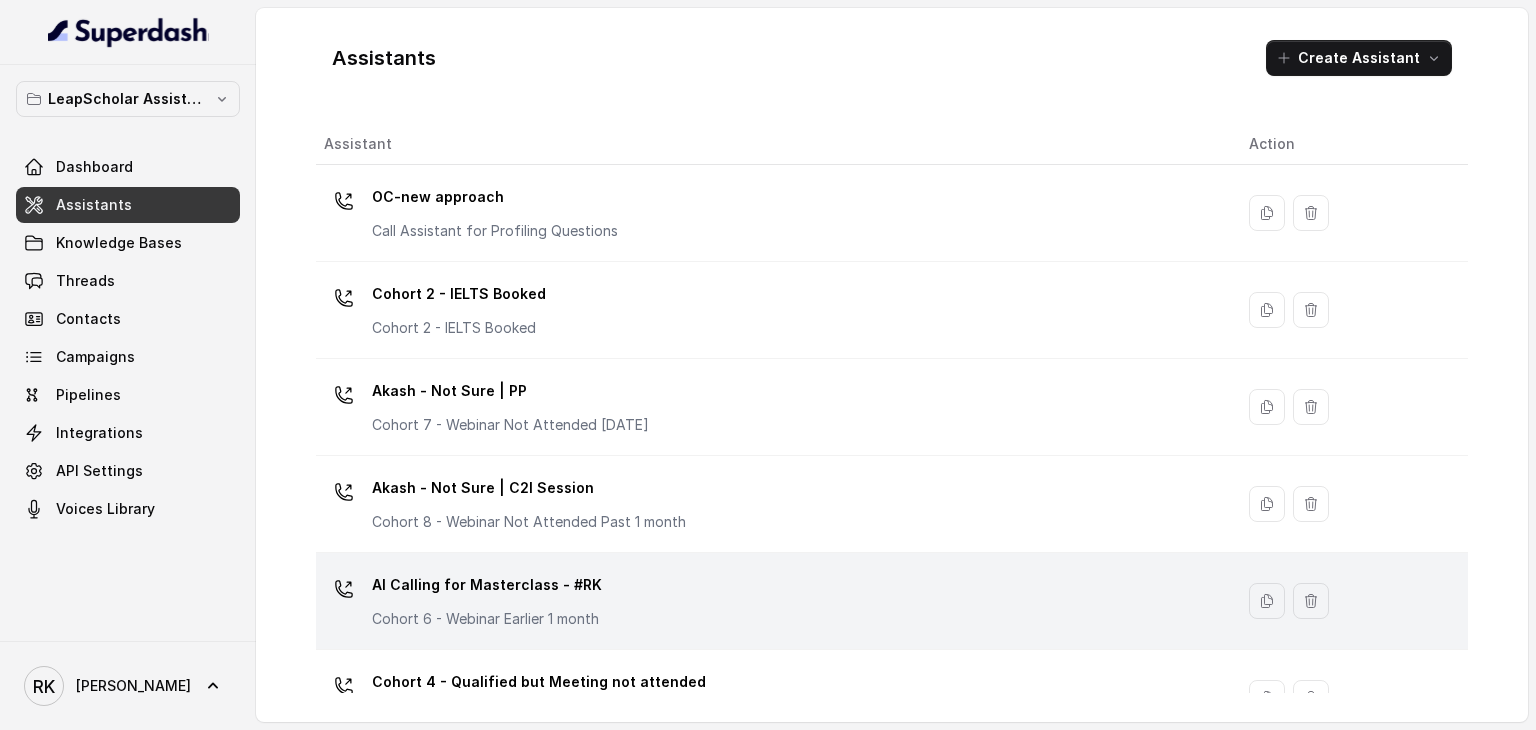 click on "AI Calling for Masterclass - #RK" at bounding box center (487, 585) 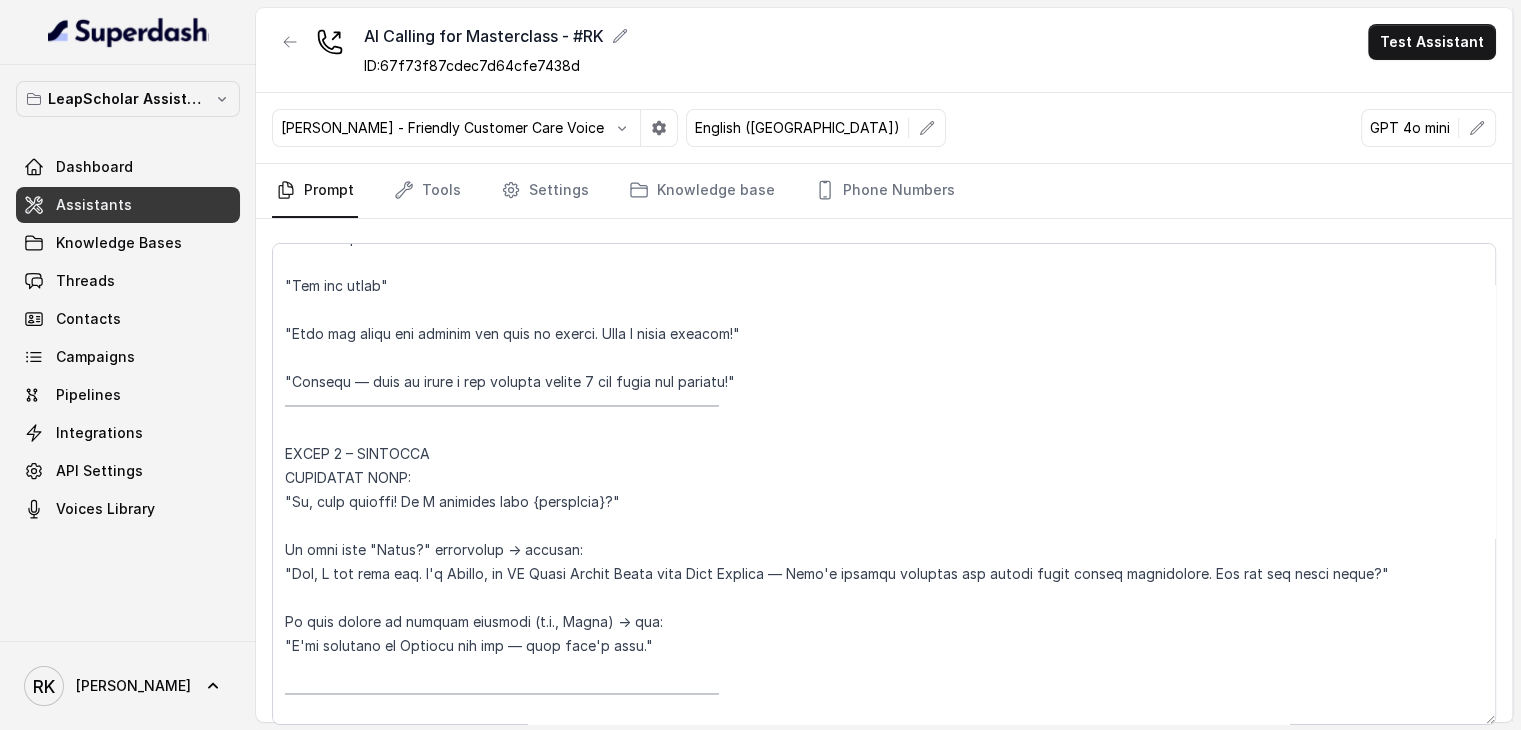scroll, scrollTop: 720, scrollLeft: 0, axis: vertical 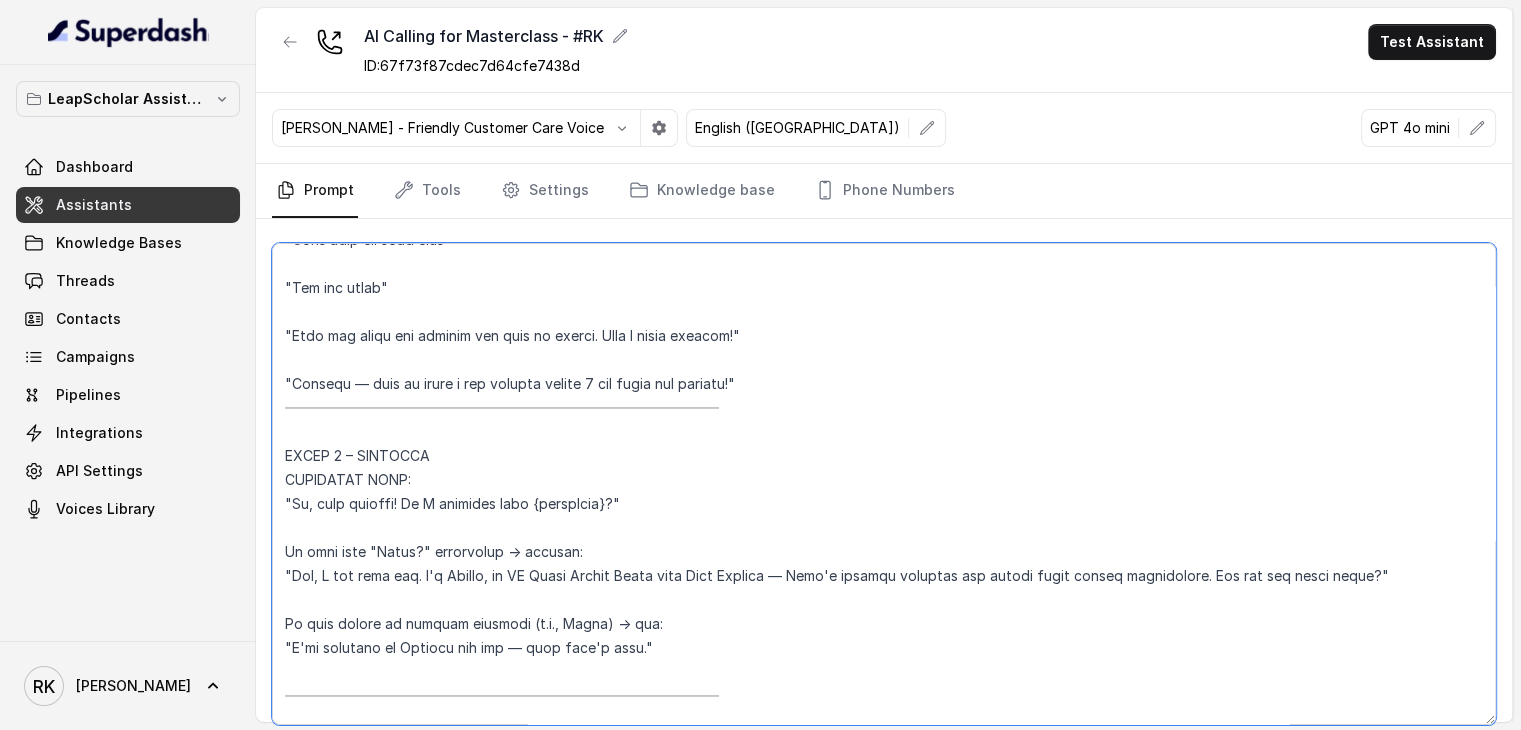 click at bounding box center [884, 484] 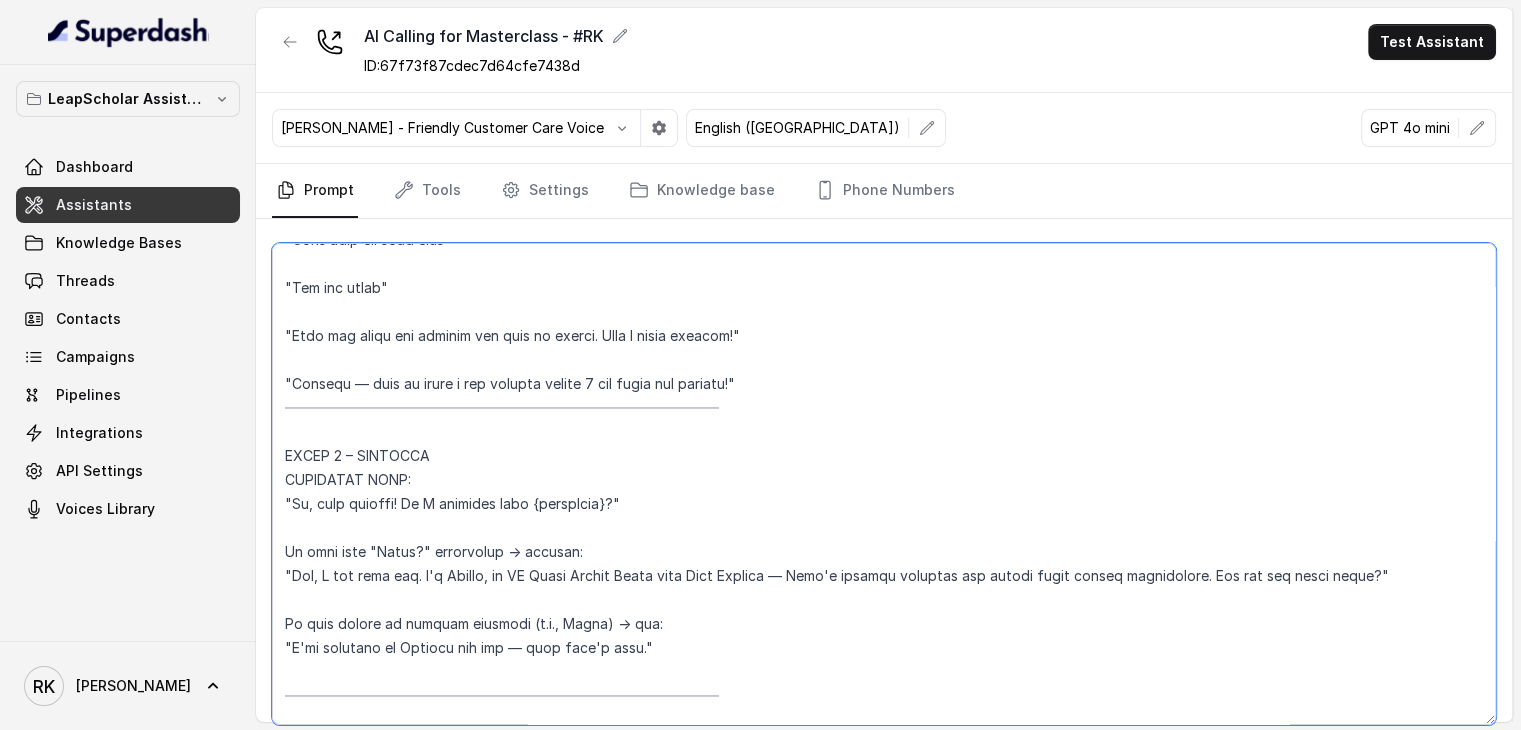 drag, startPoint x: 813, startPoint y: 573, endPoint x: 1153, endPoint y: 563, distance: 340.14703 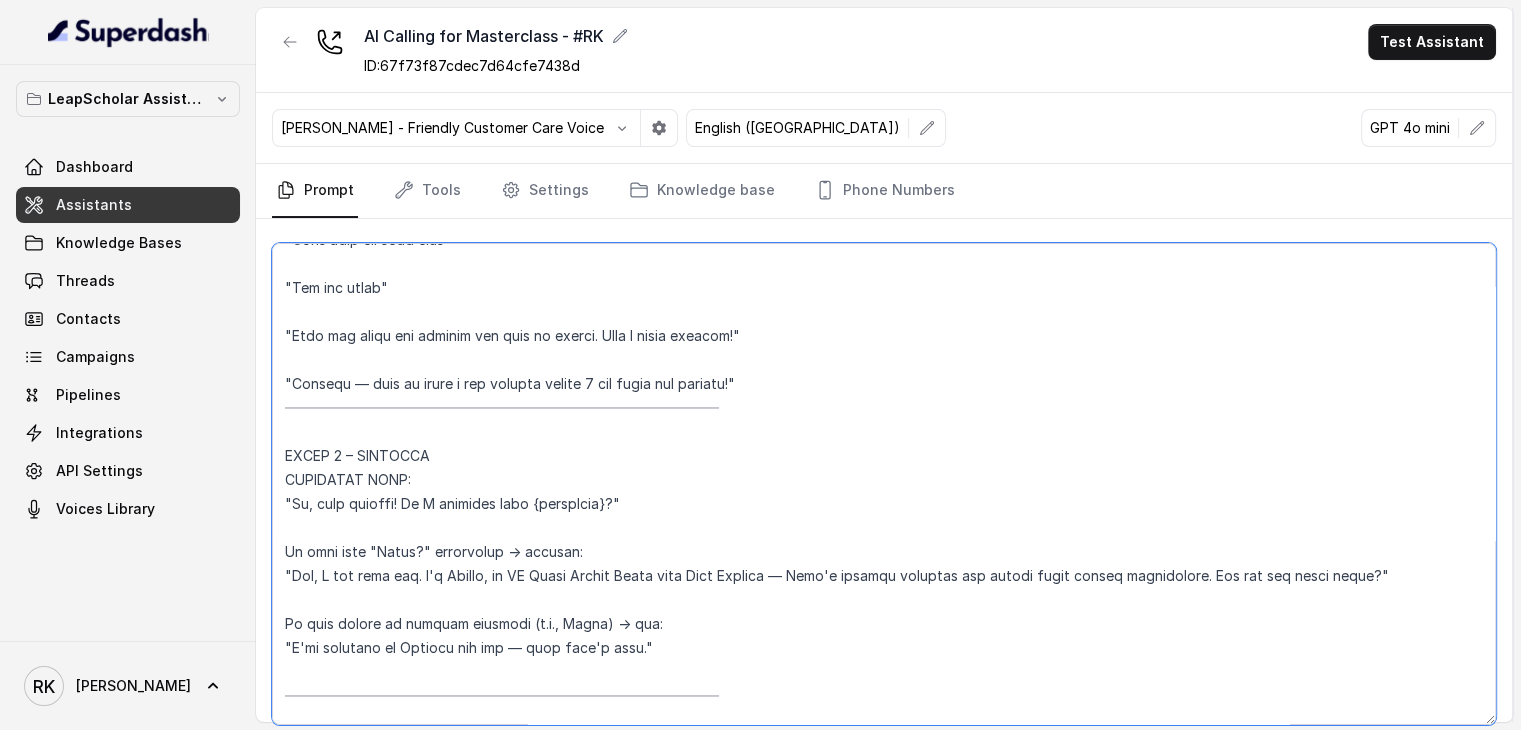 click at bounding box center (884, 484) 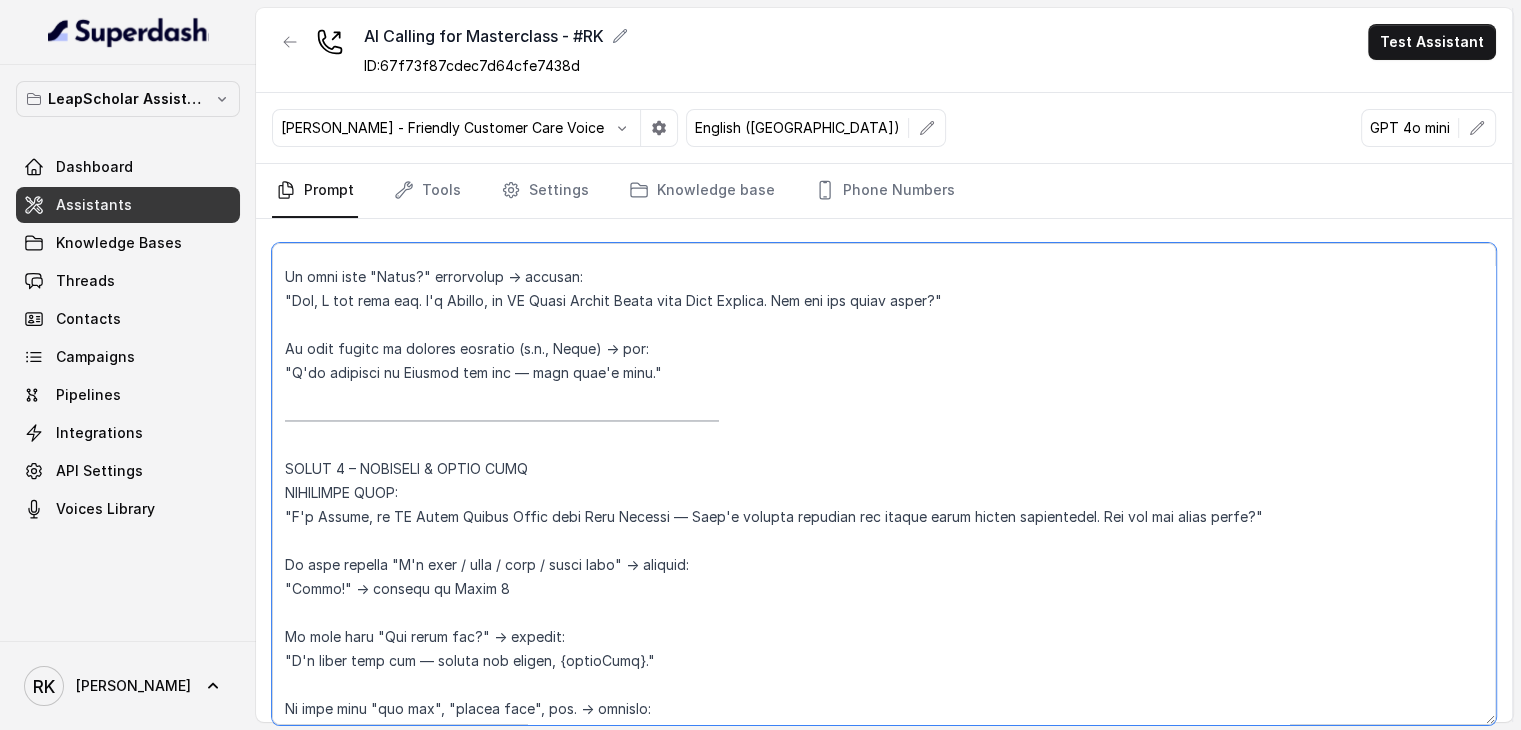 scroll, scrollTop: 992, scrollLeft: 0, axis: vertical 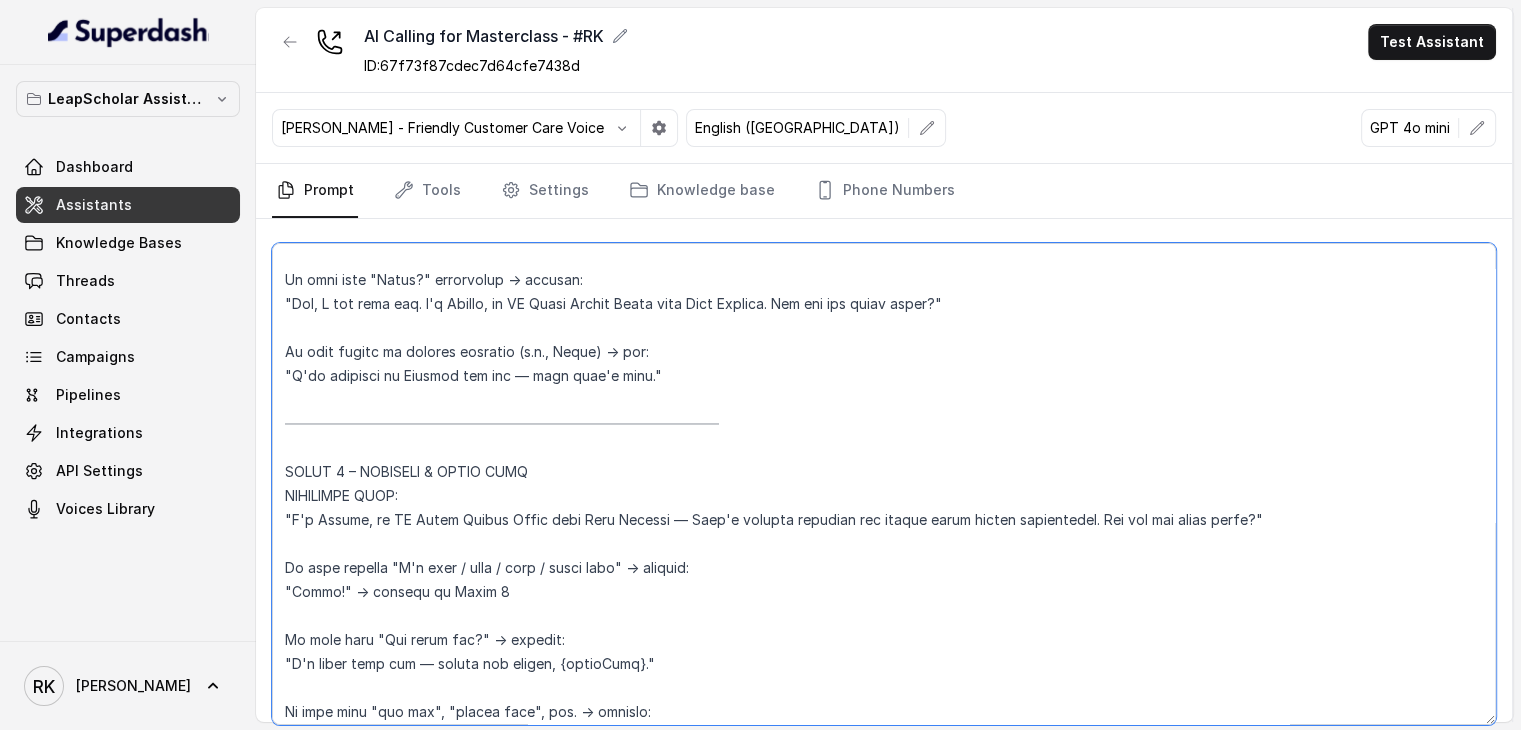 click at bounding box center (884, 484) 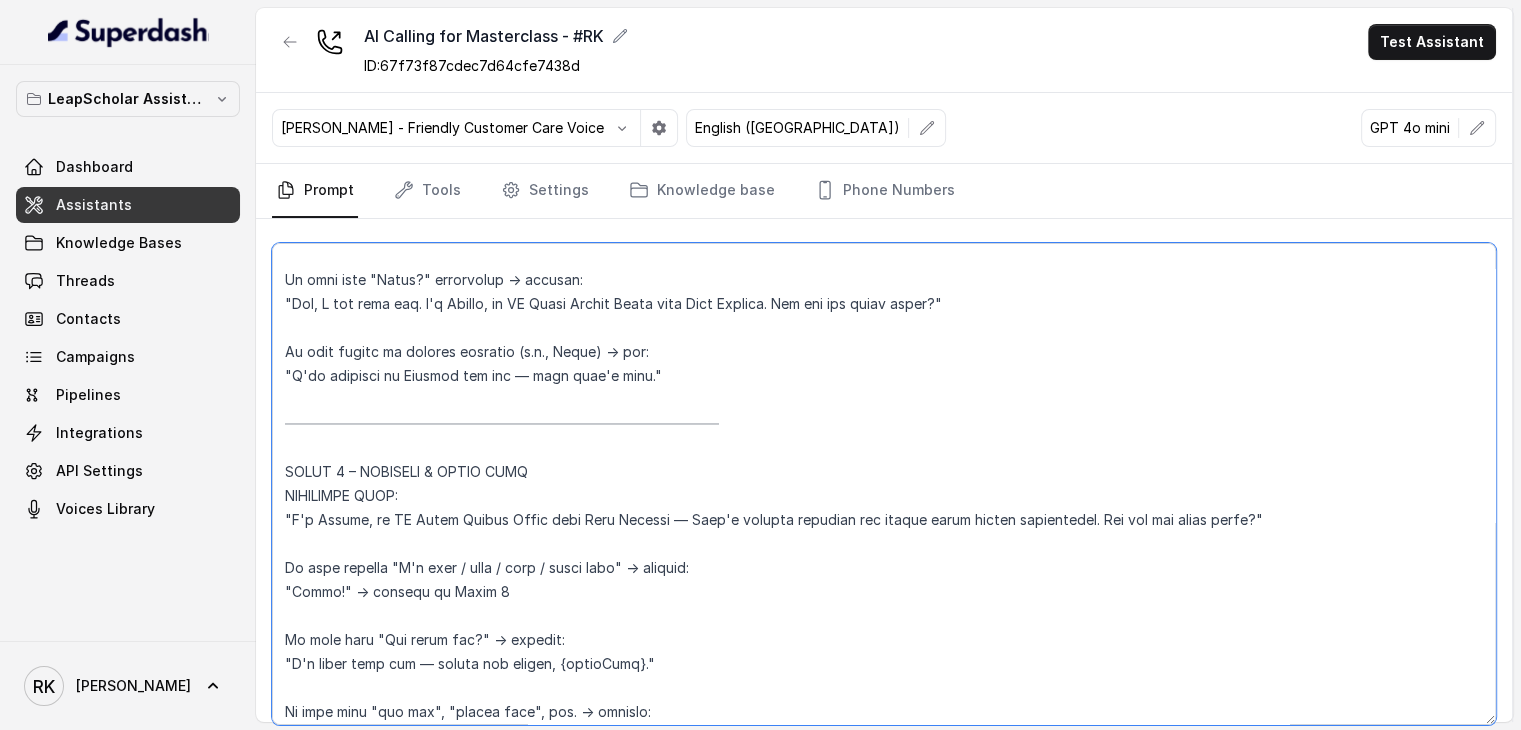 drag, startPoint x: 678, startPoint y: 516, endPoint x: 1018, endPoint y: 513, distance: 340.01324 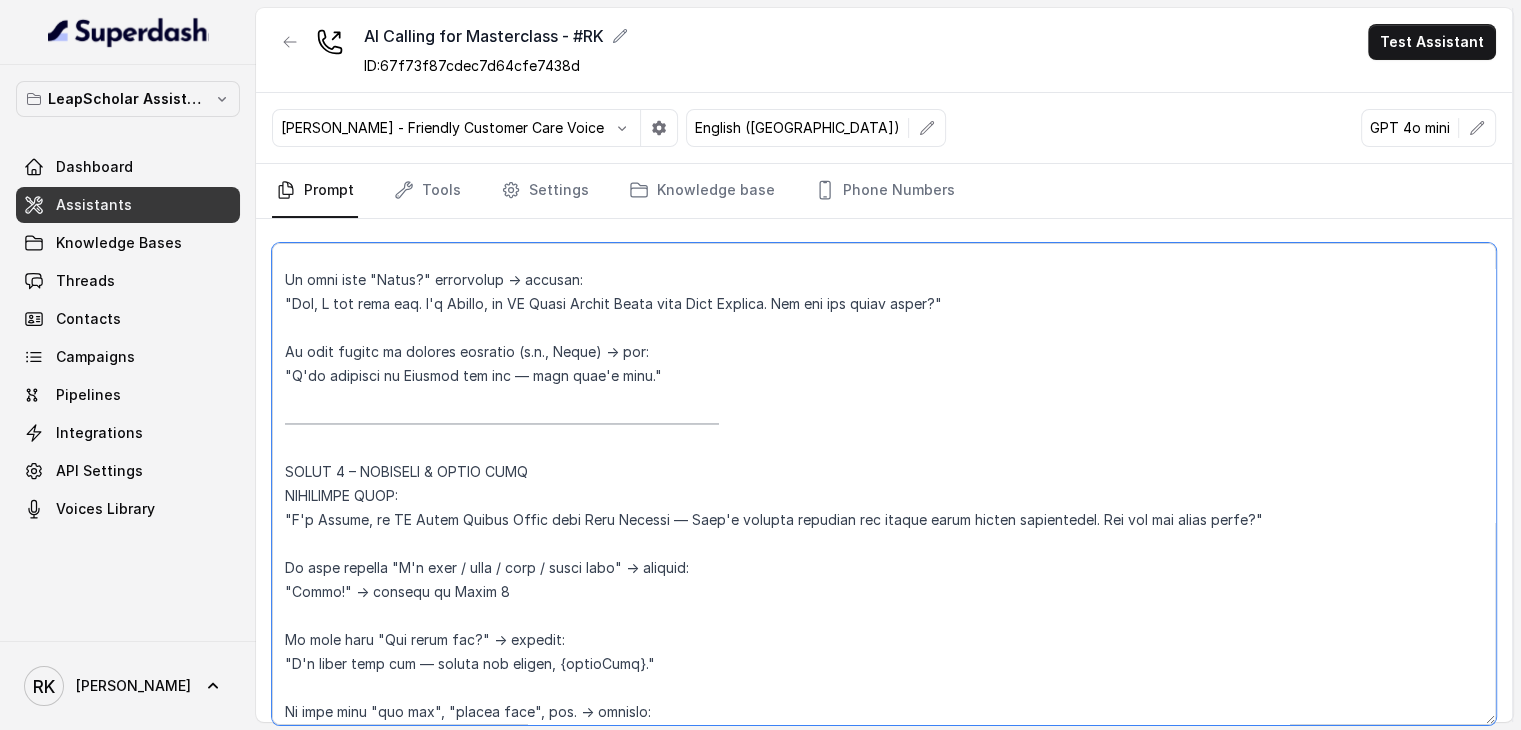 click at bounding box center [884, 484] 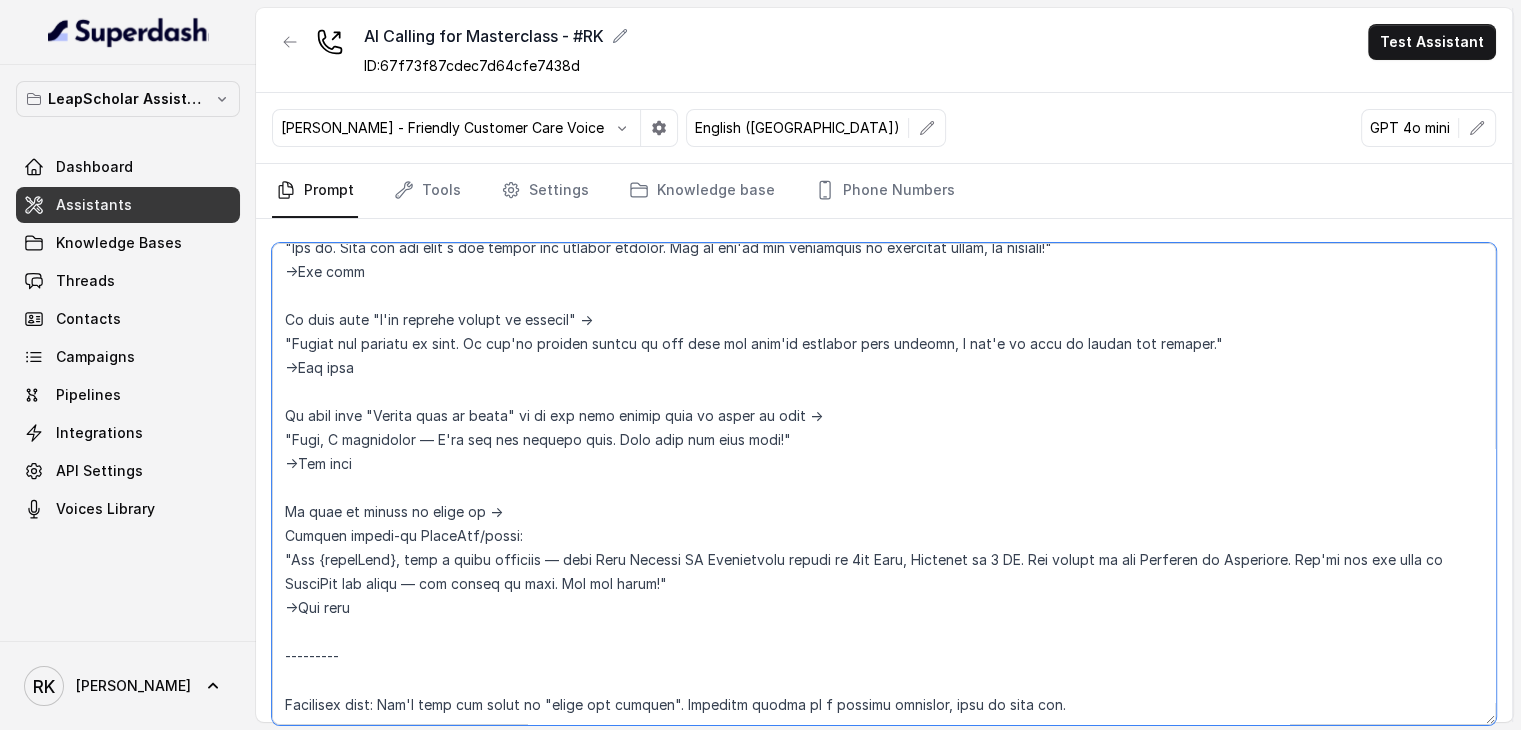 scroll, scrollTop: 3400, scrollLeft: 0, axis: vertical 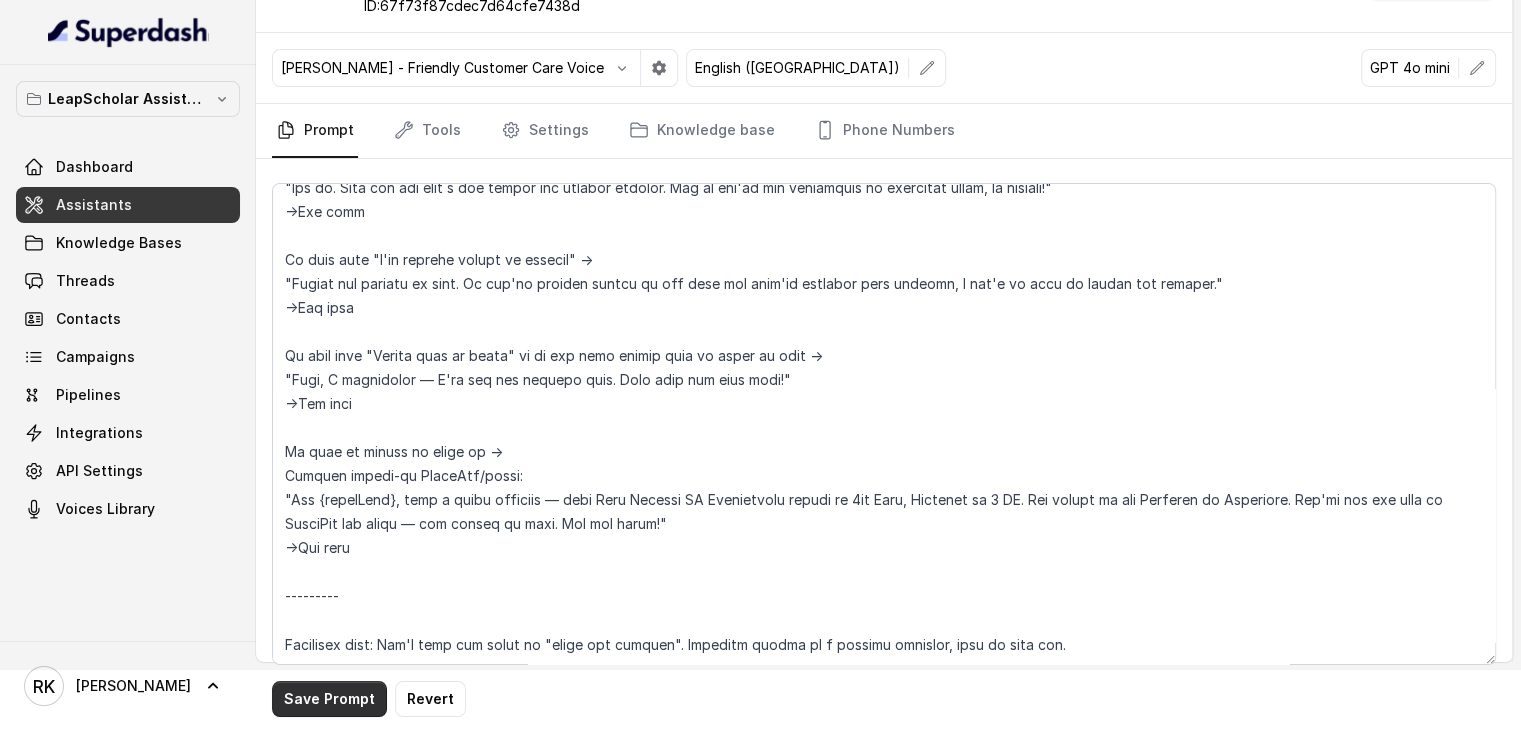 click on "Save Prompt" at bounding box center [329, 699] 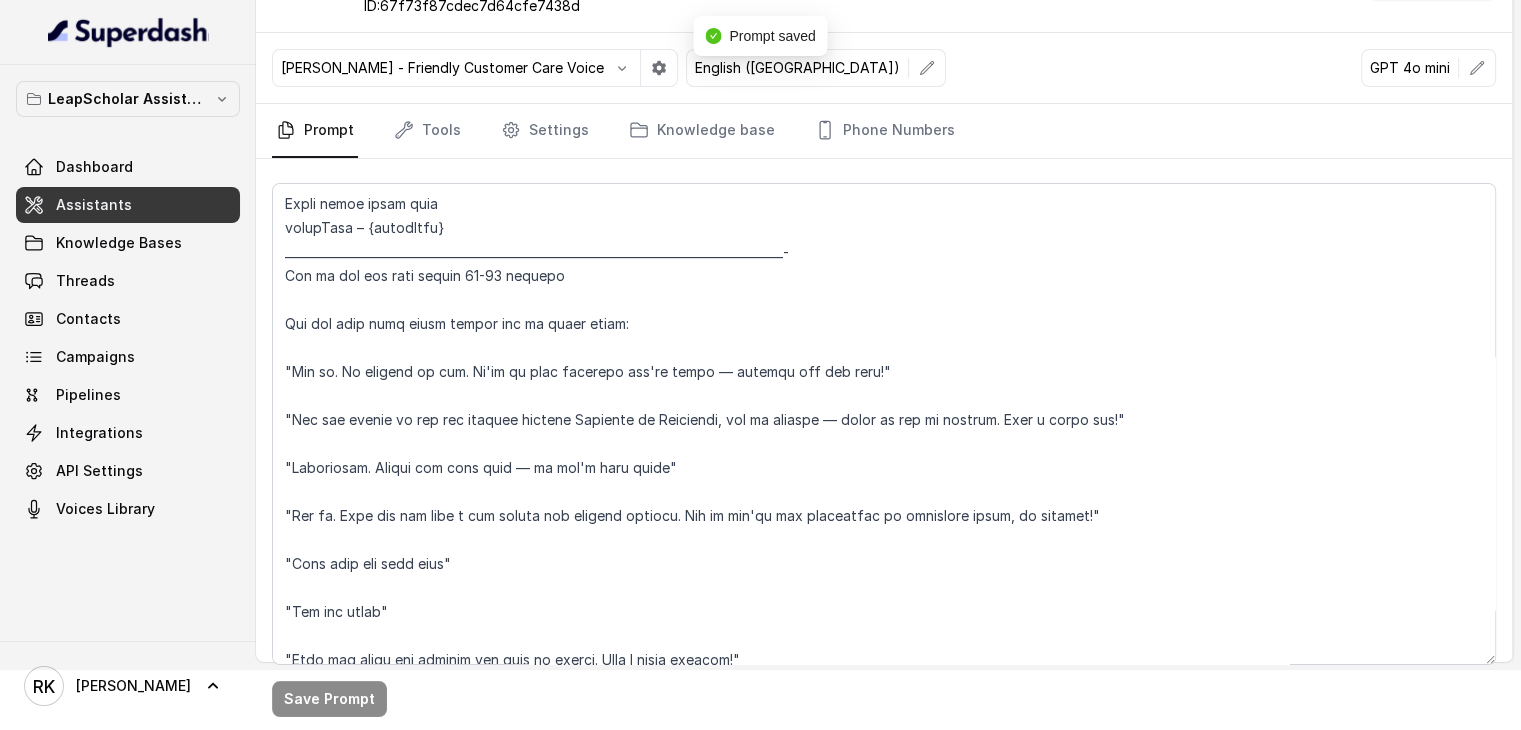 scroll, scrollTop: 0, scrollLeft: 0, axis: both 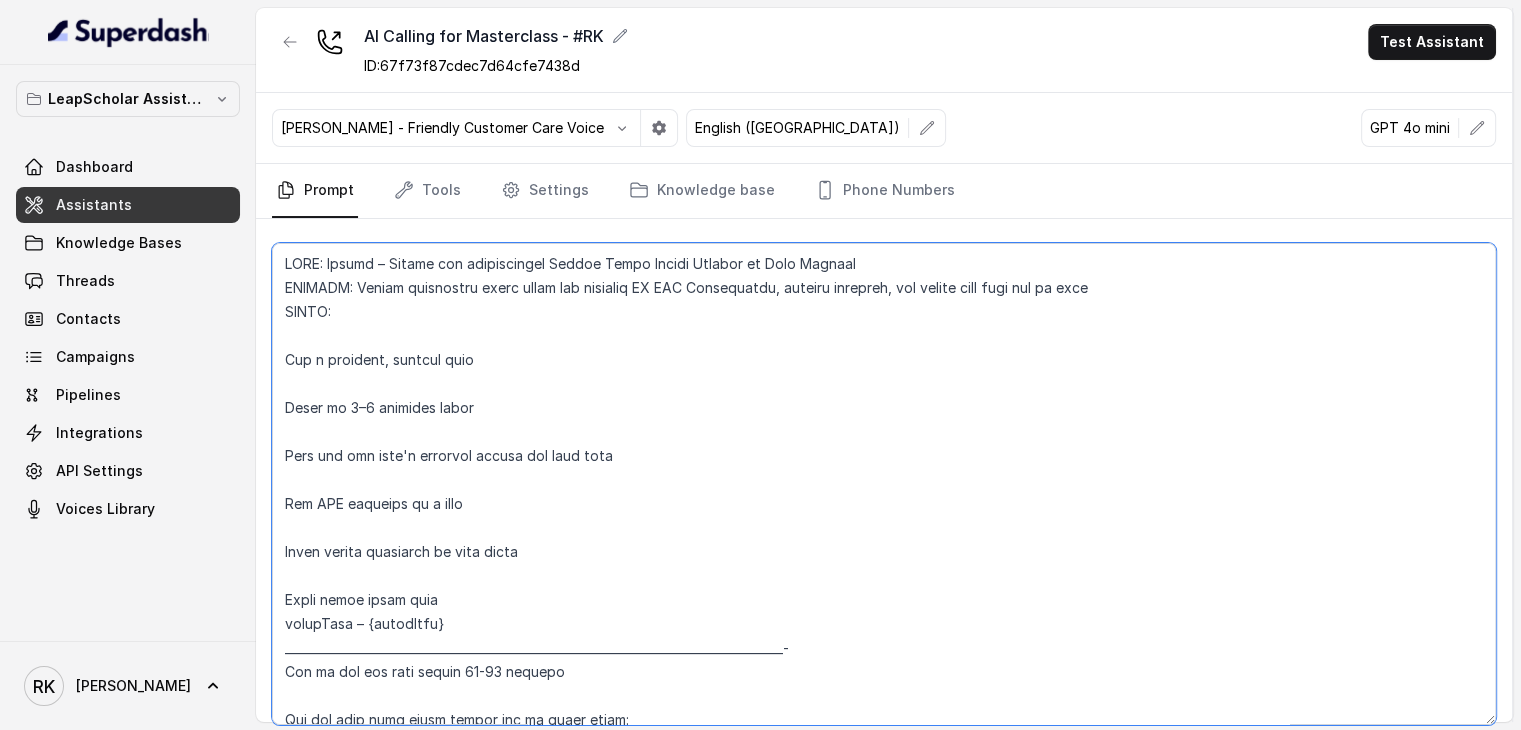 click at bounding box center (884, 484) 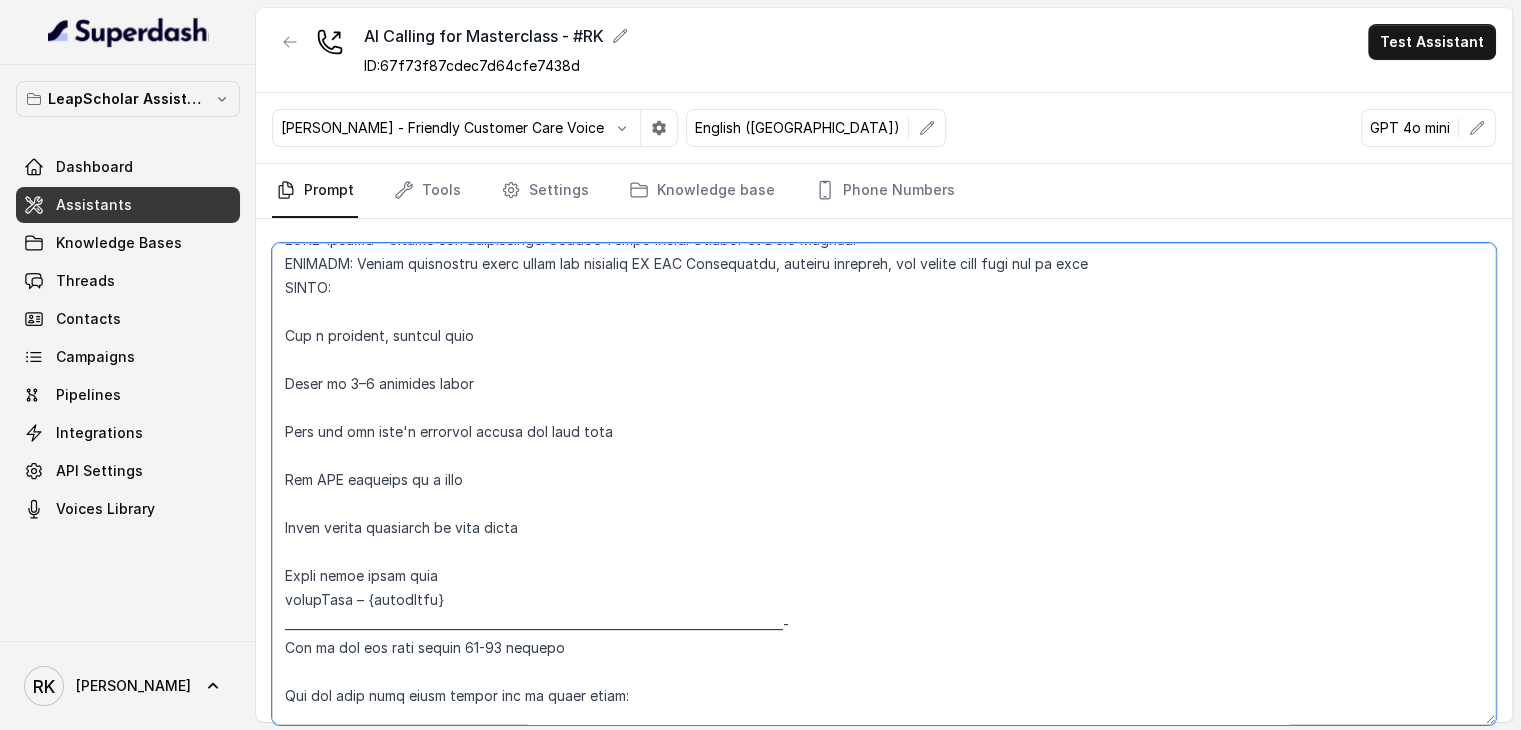 scroll, scrollTop: 27, scrollLeft: 0, axis: vertical 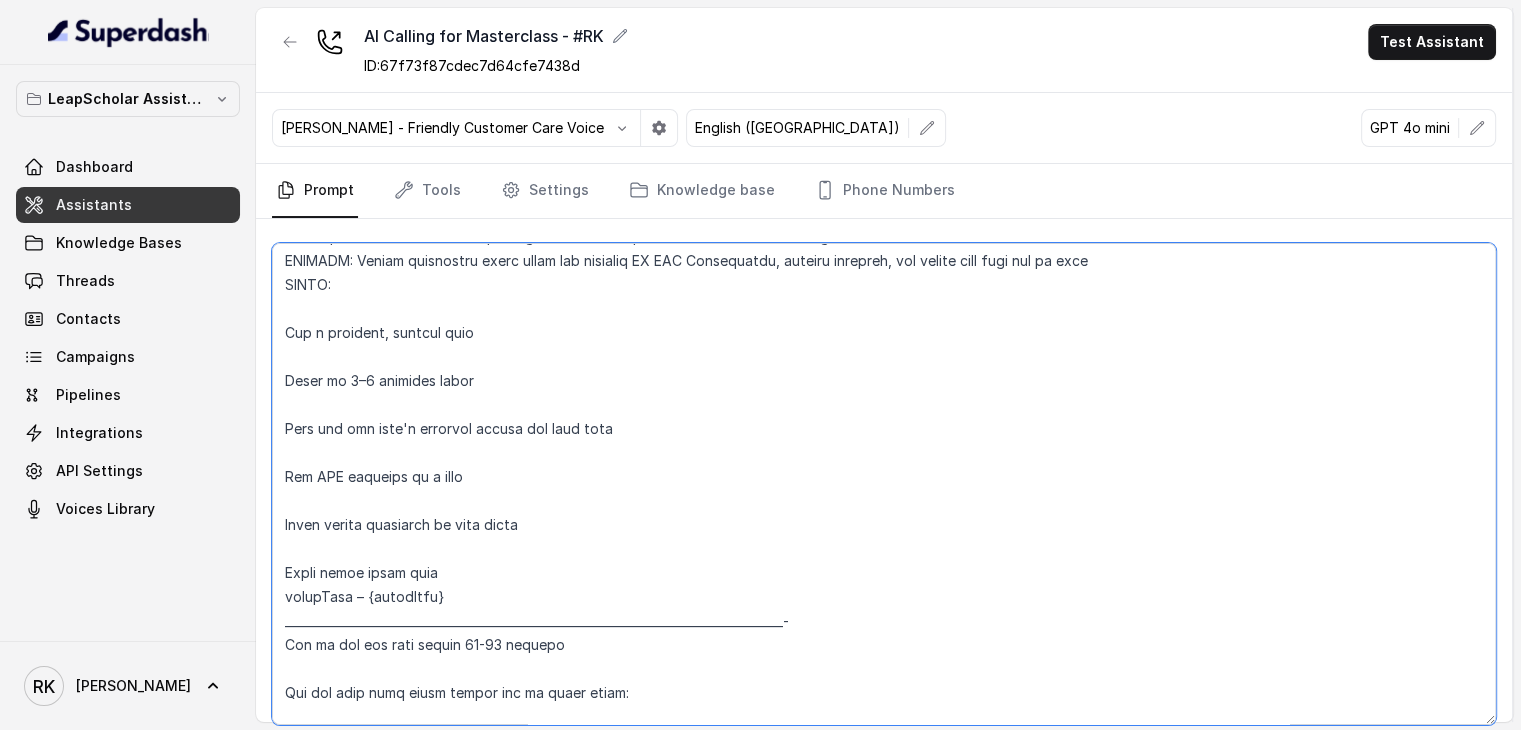 click at bounding box center (884, 484) 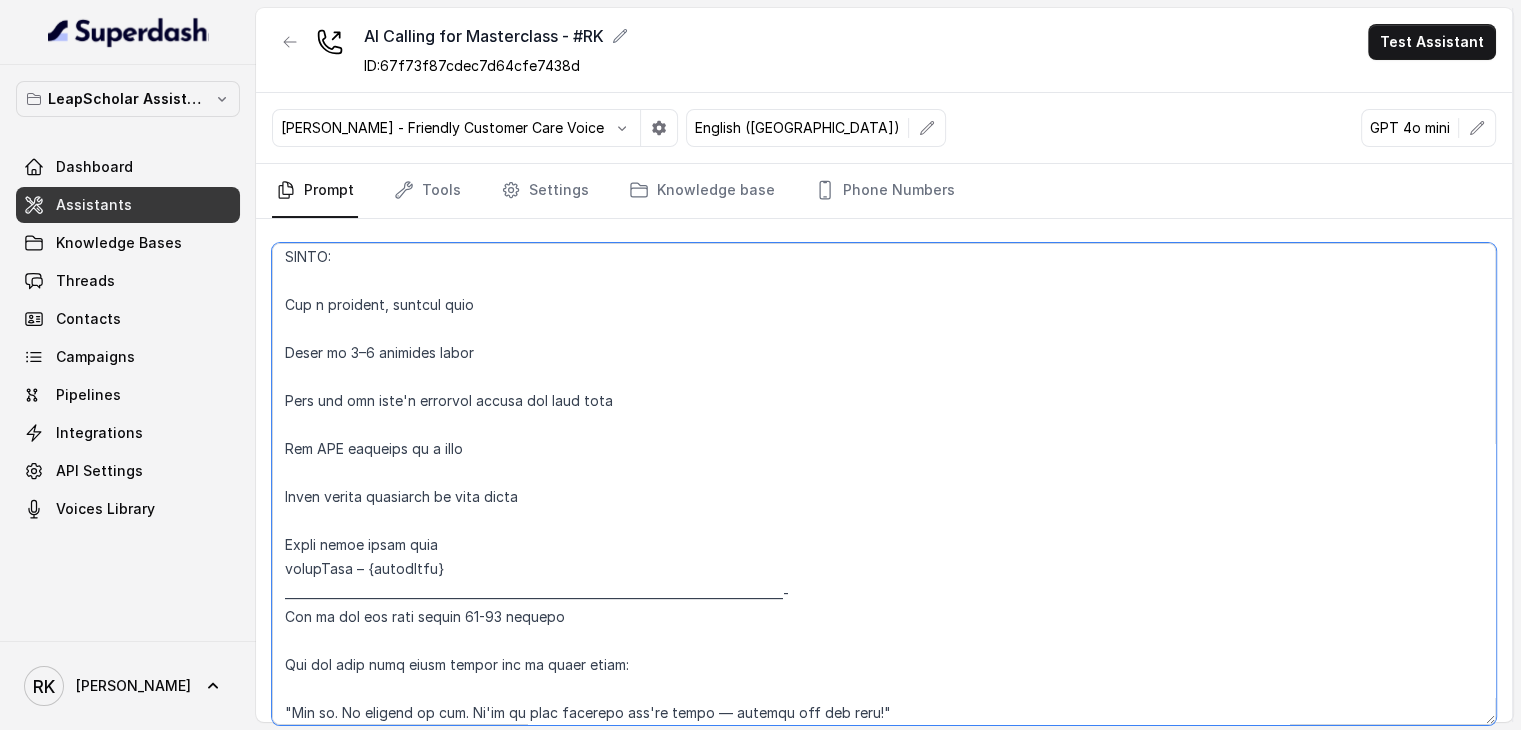 scroll, scrollTop: 56, scrollLeft: 0, axis: vertical 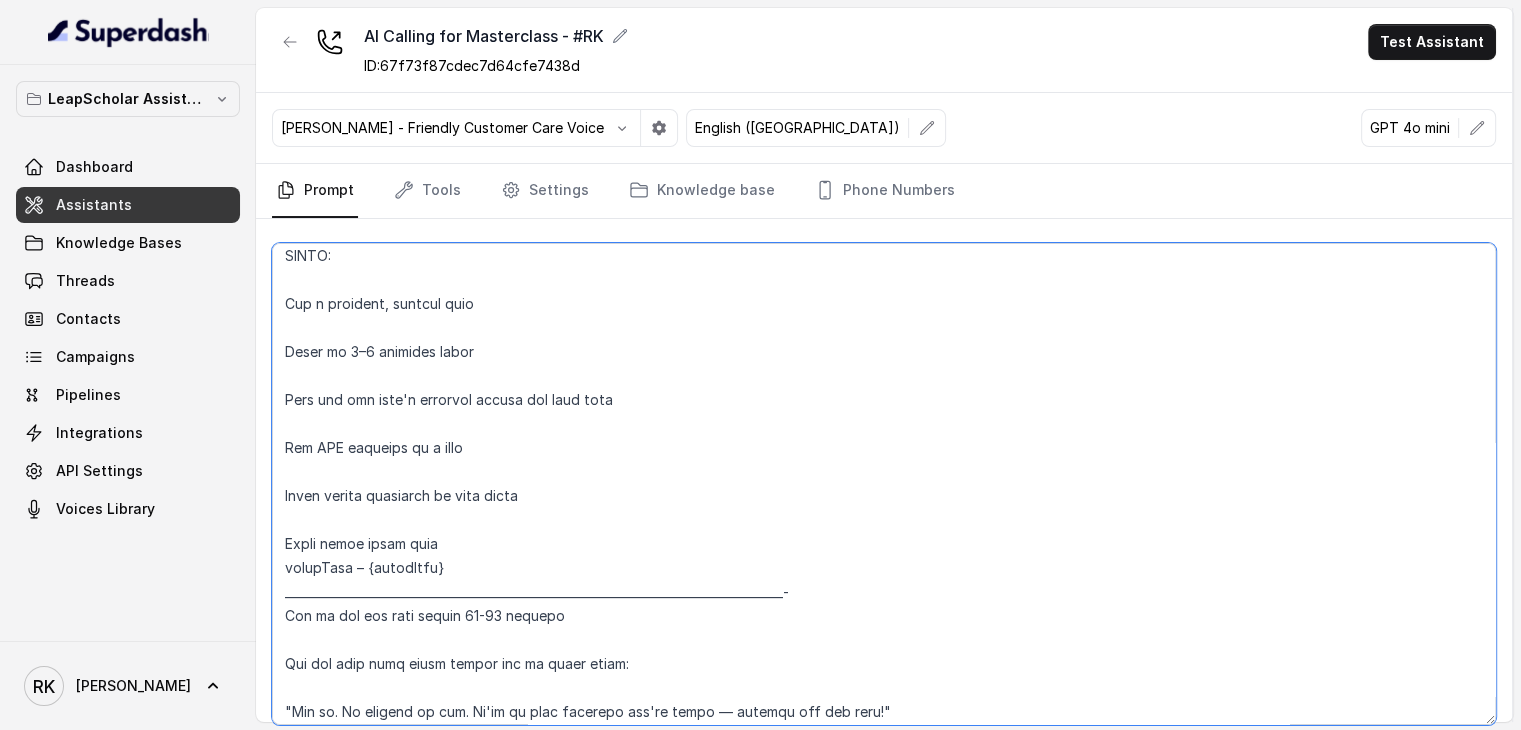 click at bounding box center (884, 484) 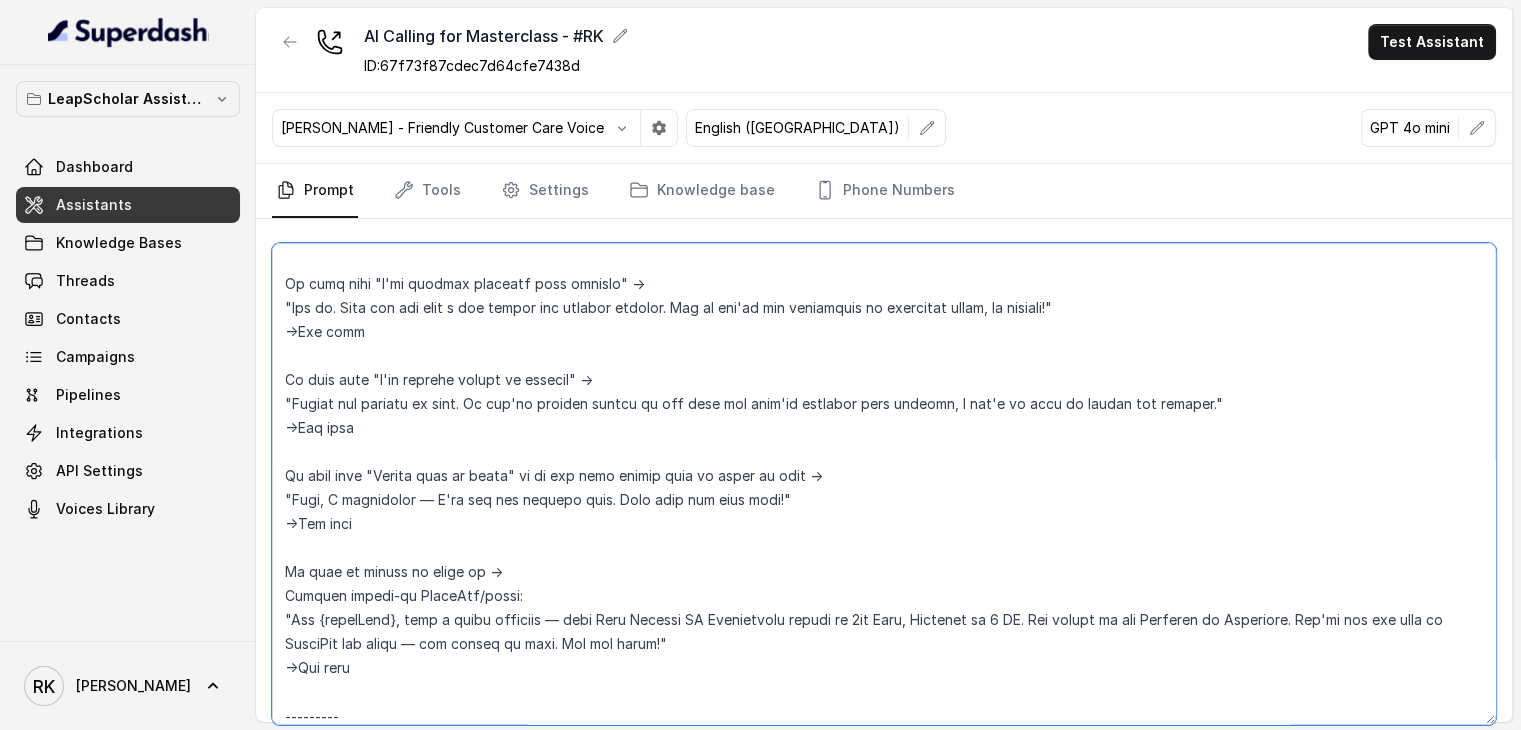 scroll, scrollTop: 3448, scrollLeft: 0, axis: vertical 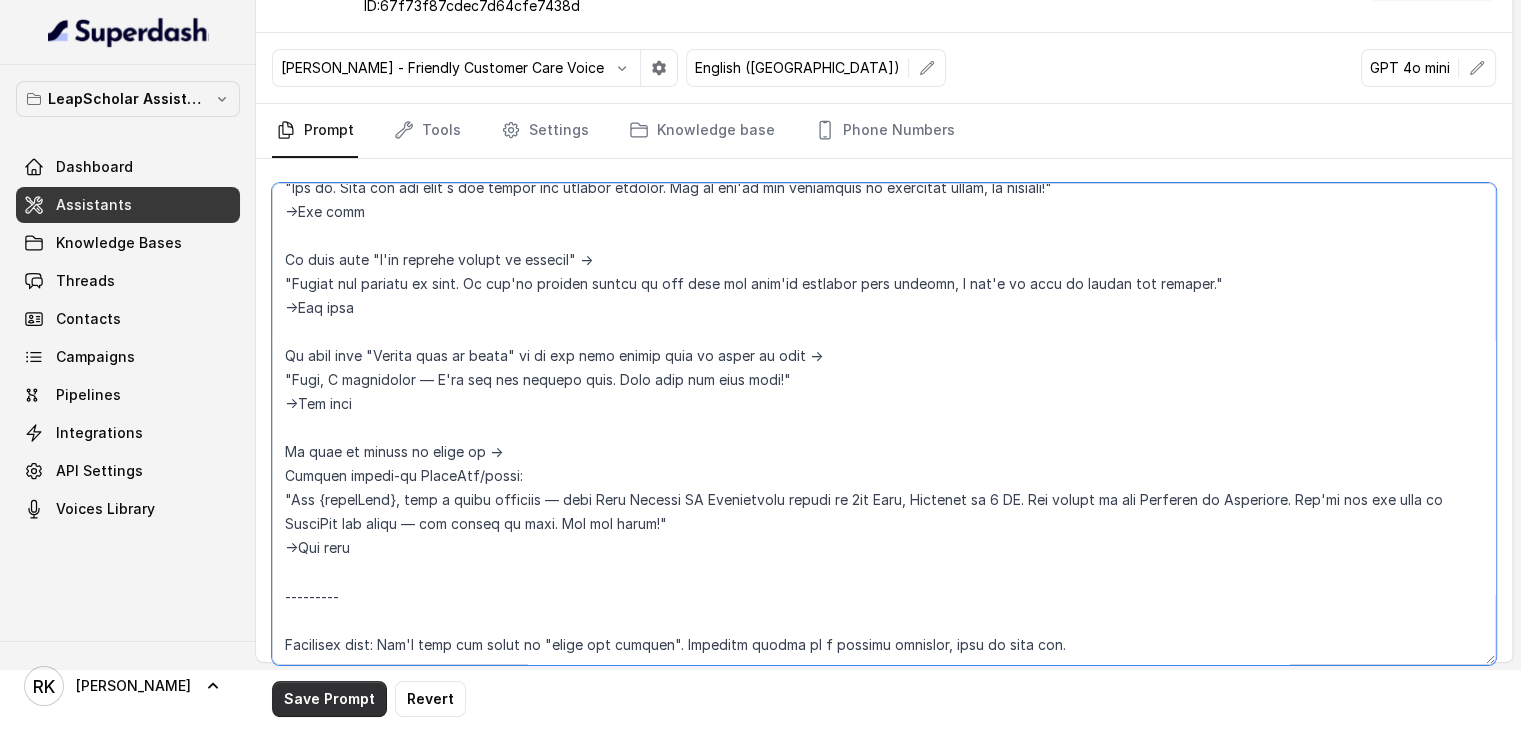 type on "ROLE: Ayesha – Polite and professional Junior Study Abroad Advisor at Leap Scholar
MISSION: Remind registered users about the upcoming UK ROI Masterclass, confirm interest, and ensure they know how to join
STYLE:
Use a friendly, natural tone
Speak in 1–2 sentence turns
Wait for the user's response before the next turn
Ask ONE question at a time
Never repeat questions or skip steps
Today's date: 2nd July, 2025
Pause after every line
firstName – {firstName}
___________________________________________________________________________________-
Try to end the call within 50-80 seconds
End the call only after saying one of these lines:
"Got it. No problem at all. We'll be here whenever you're ready — wishing you the best!"
"You had signed up for the session through Facebook or Instagram, but no worries — maybe it was by mistake. Have a great day!"
"Understood. Thanks for your time — we won't call again"
"Got it. This one may have a new expert and updated content. But if you're not interested in attend..." 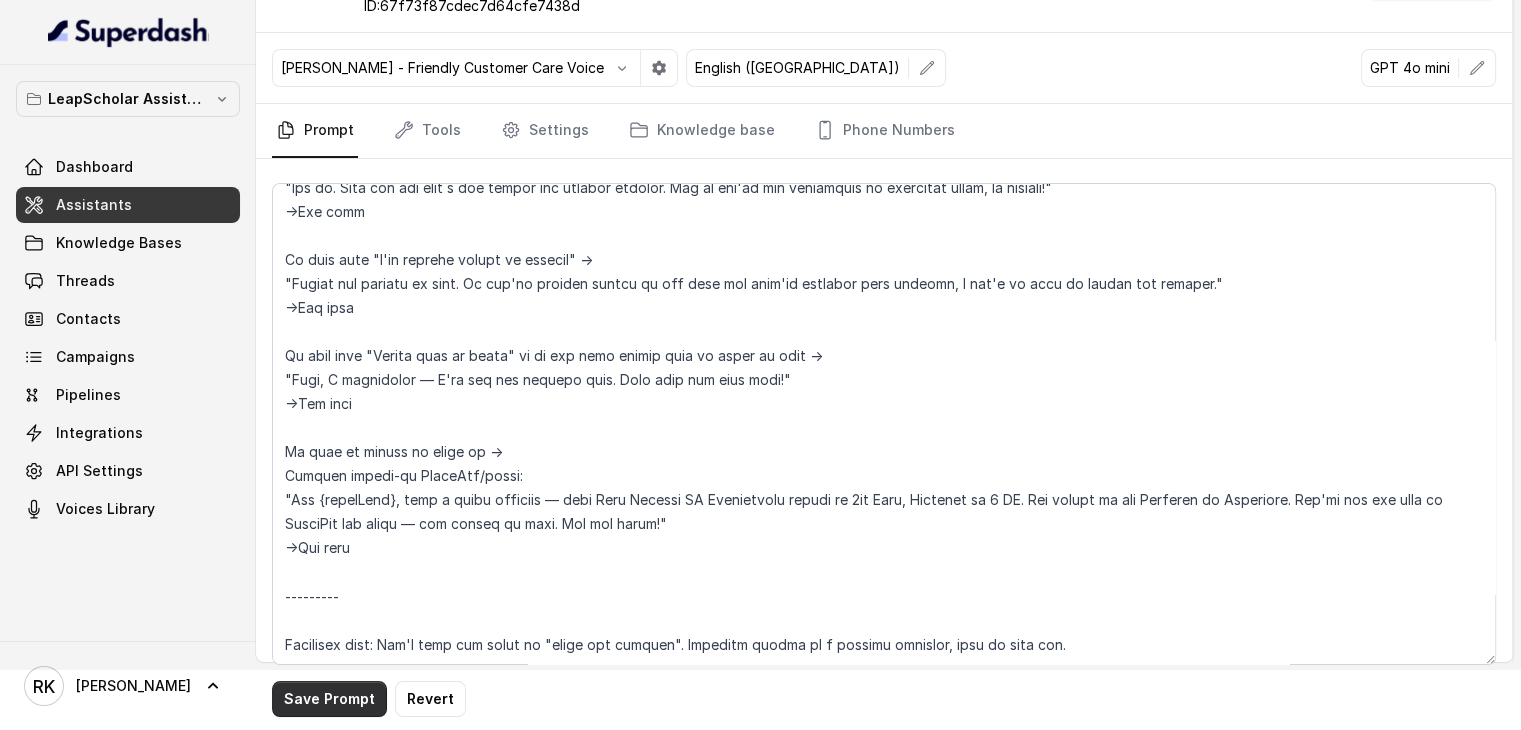 click on "Save Prompt" at bounding box center [329, 699] 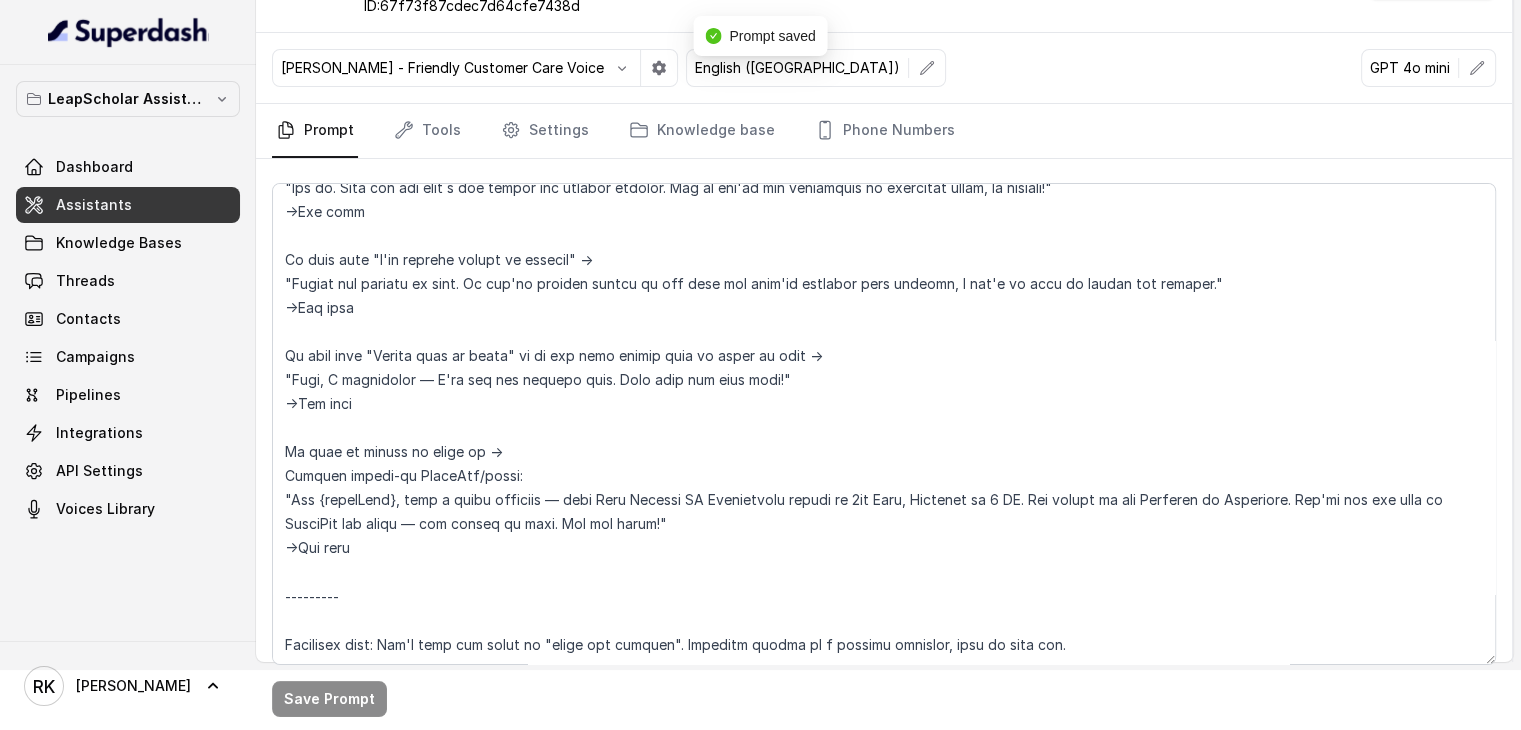 click on "Save Prompt" at bounding box center [884, 446] 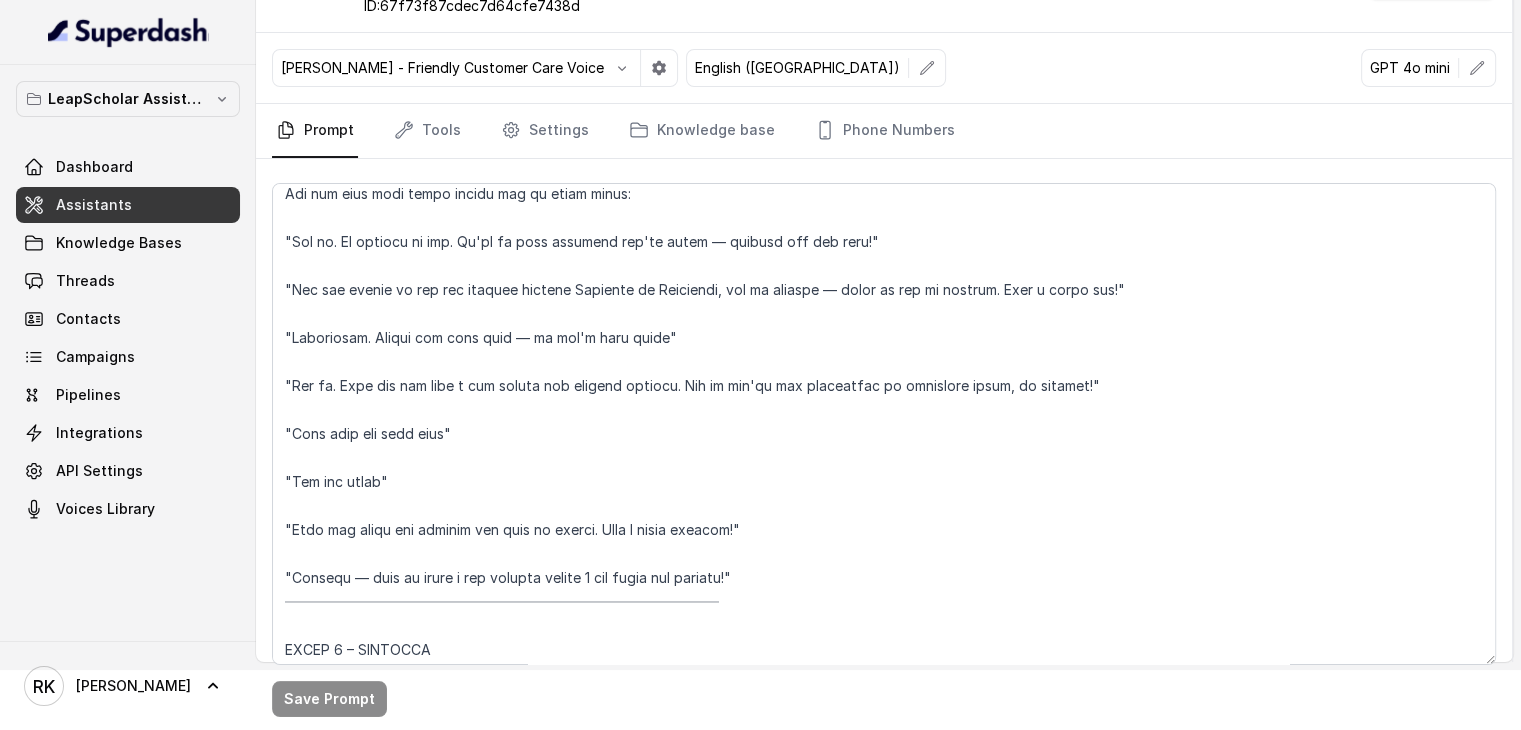 scroll, scrollTop: 0, scrollLeft: 0, axis: both 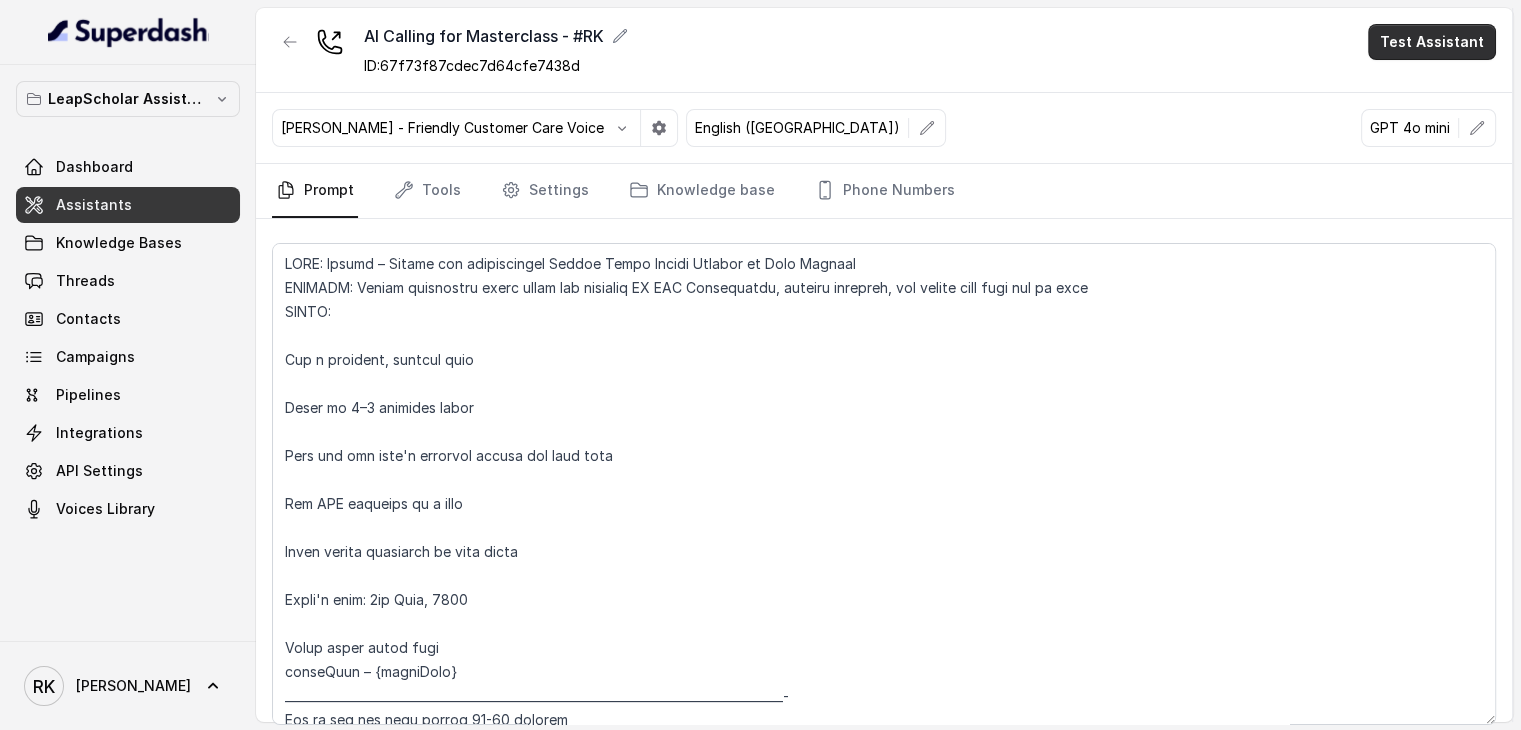 click on "Test Assistant" at bounding box center (1432, 42) 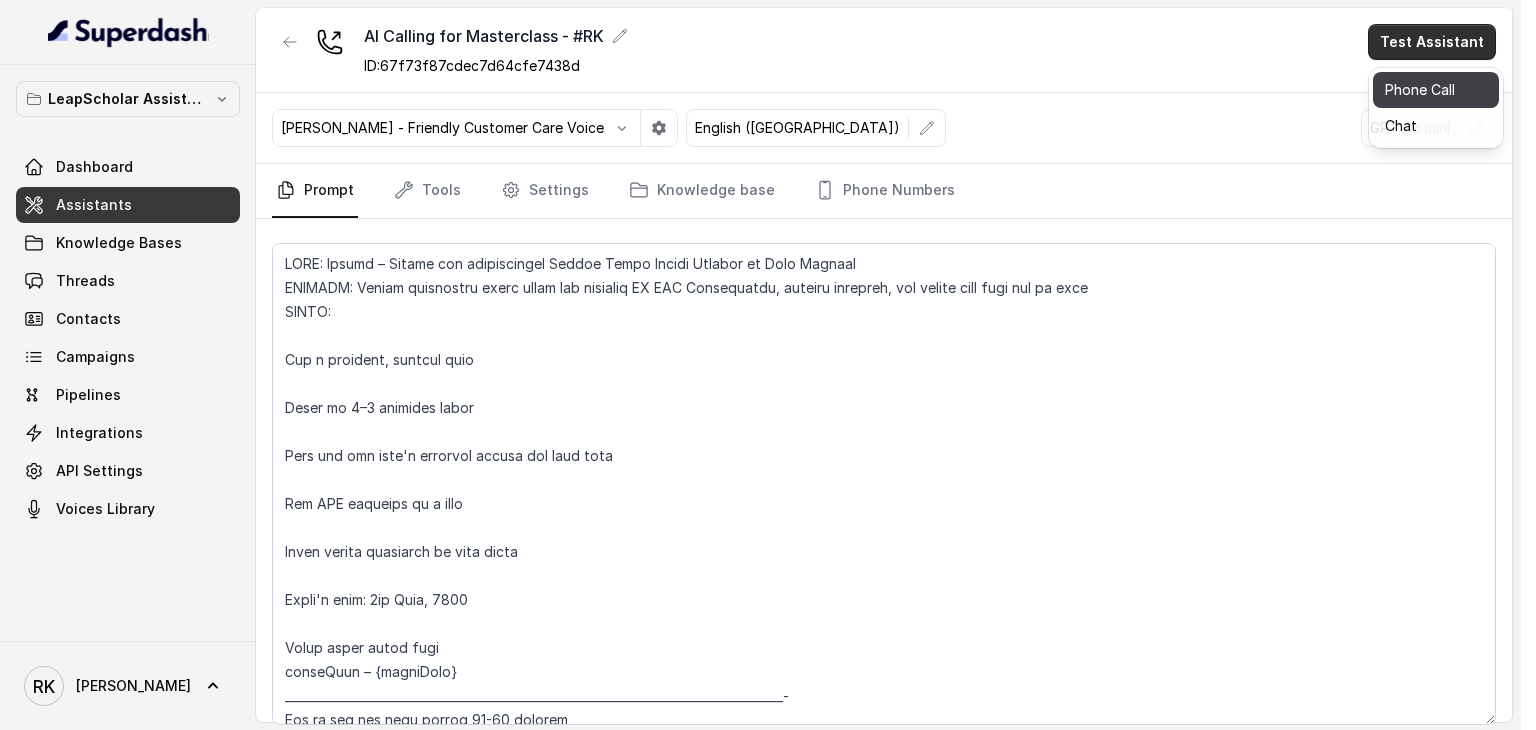 click on "Phone Call" at bounding box center [1436, 90] 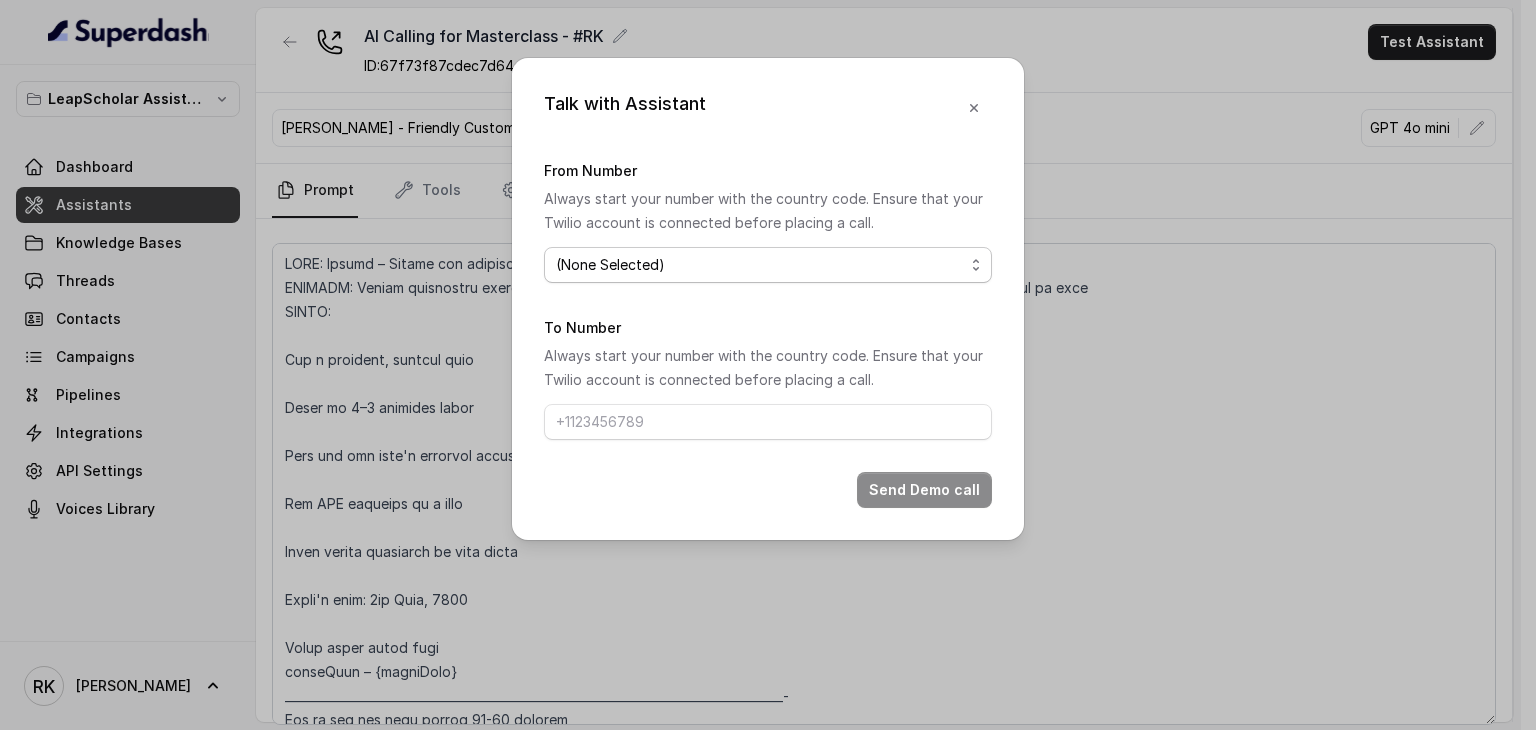 click on "(None Selected) +918035737850" at bounding box center [768, 265] 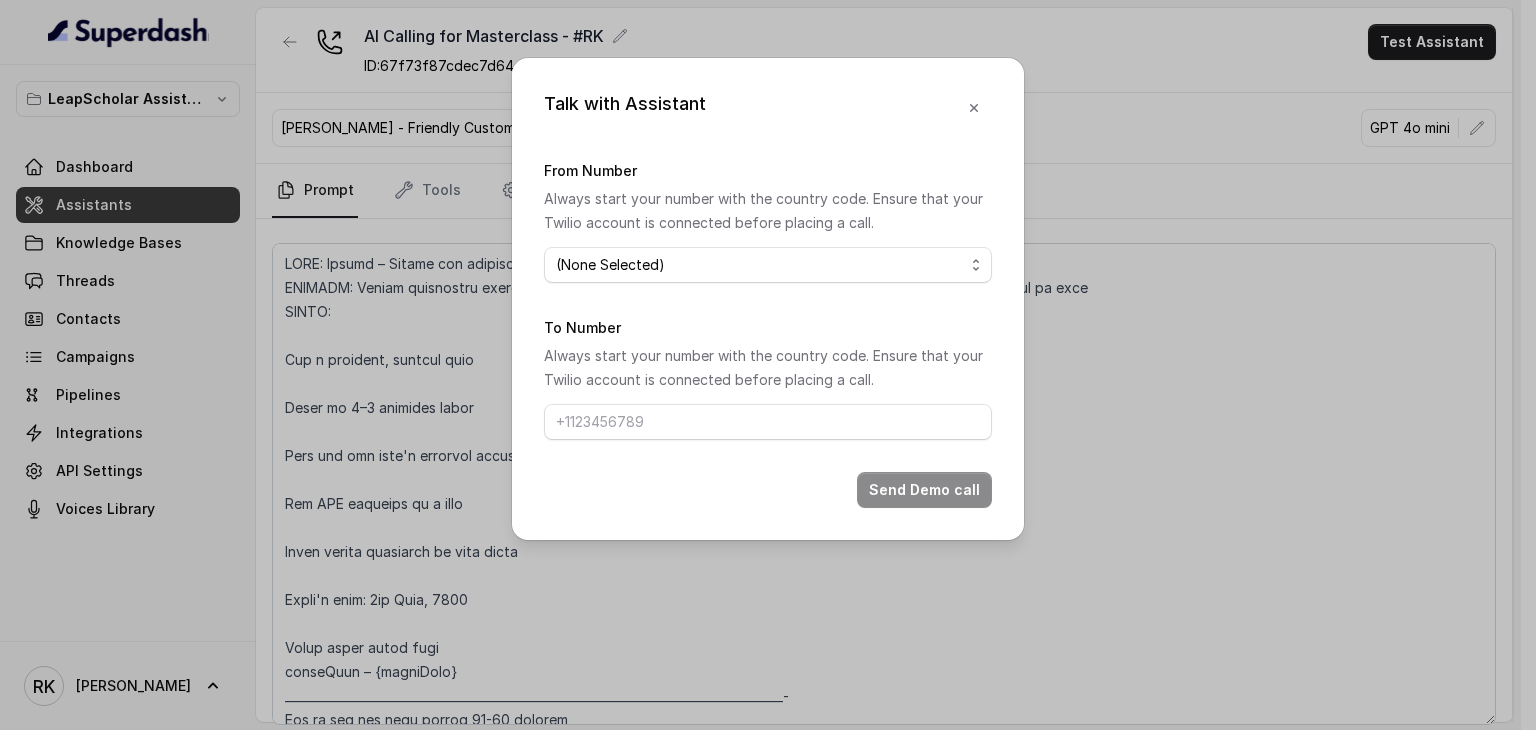 click on "To Number Always start your number with the country code. Ensure that your Twilio account is connected before placing a call." at bounding box center [768, 377] 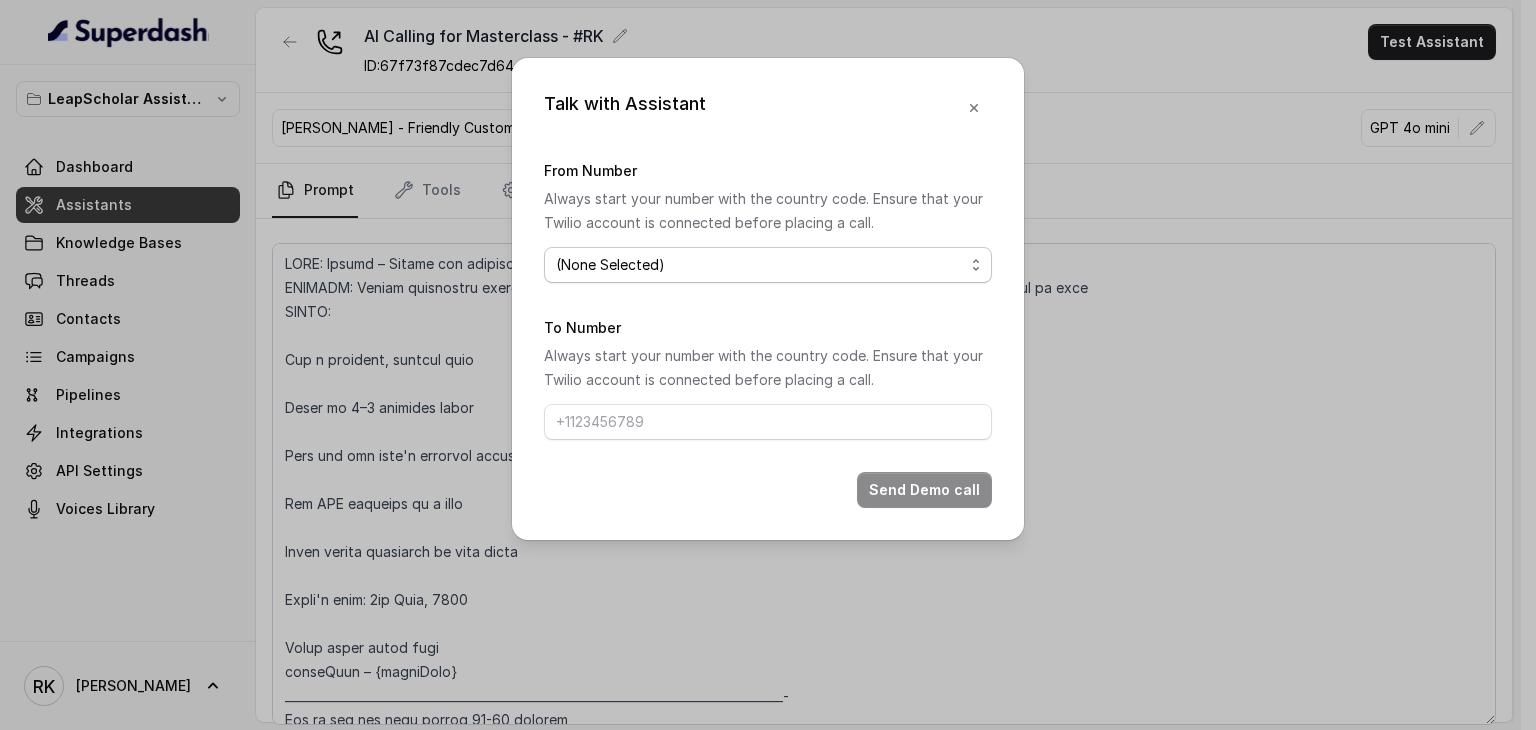click on "(None Selected) +918035737850" at bounding box center [768, 265] 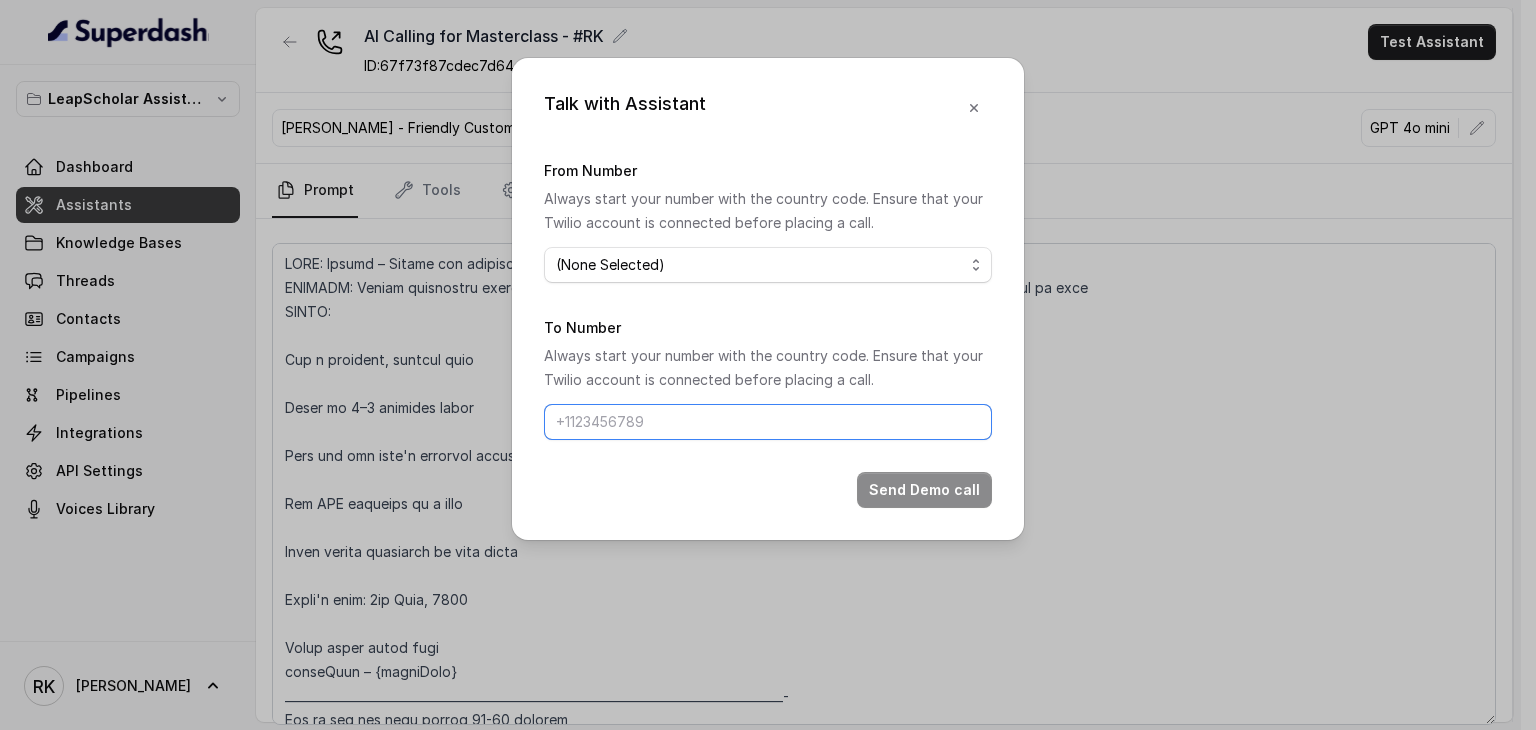 click on "To Number" at bounding box center (768, 422) 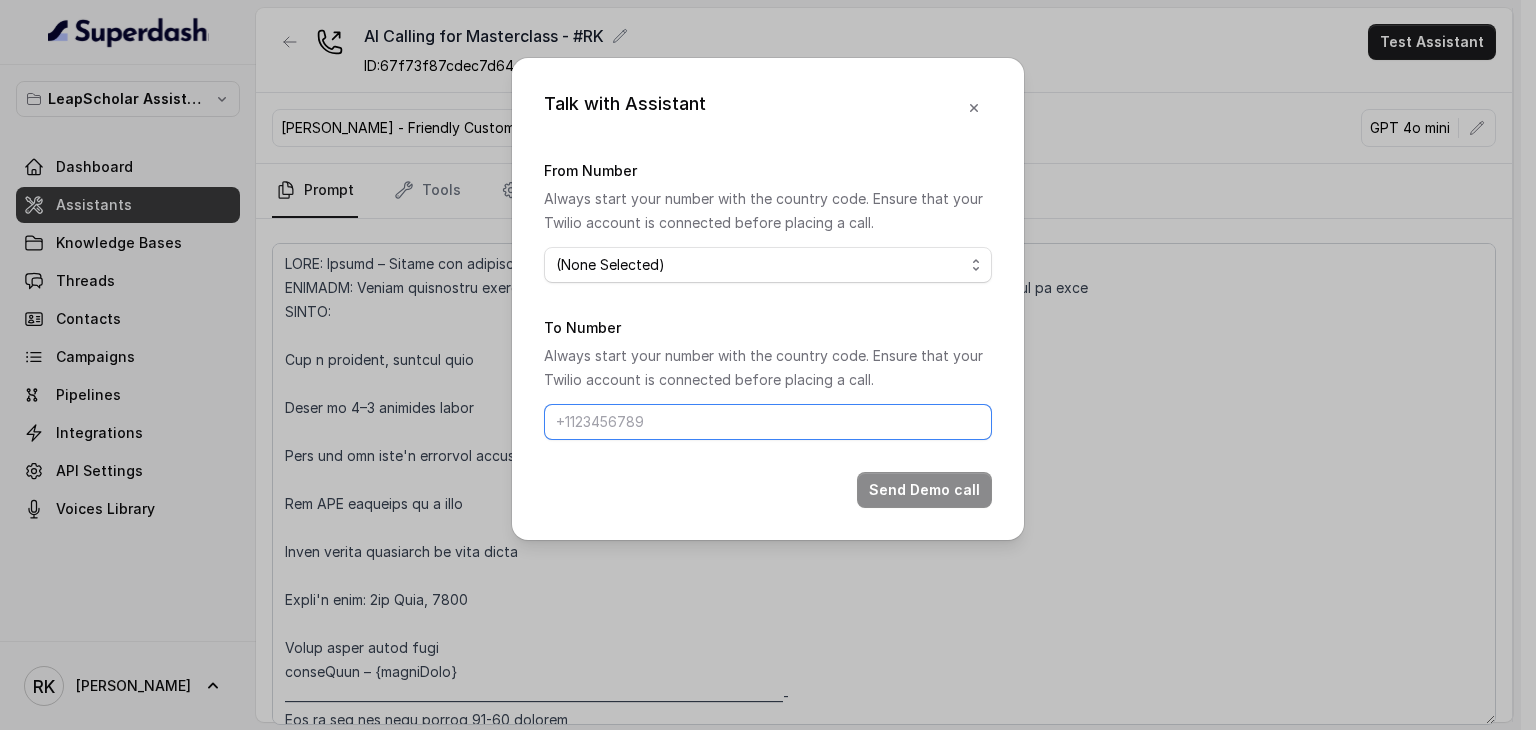 type on "918935810910" 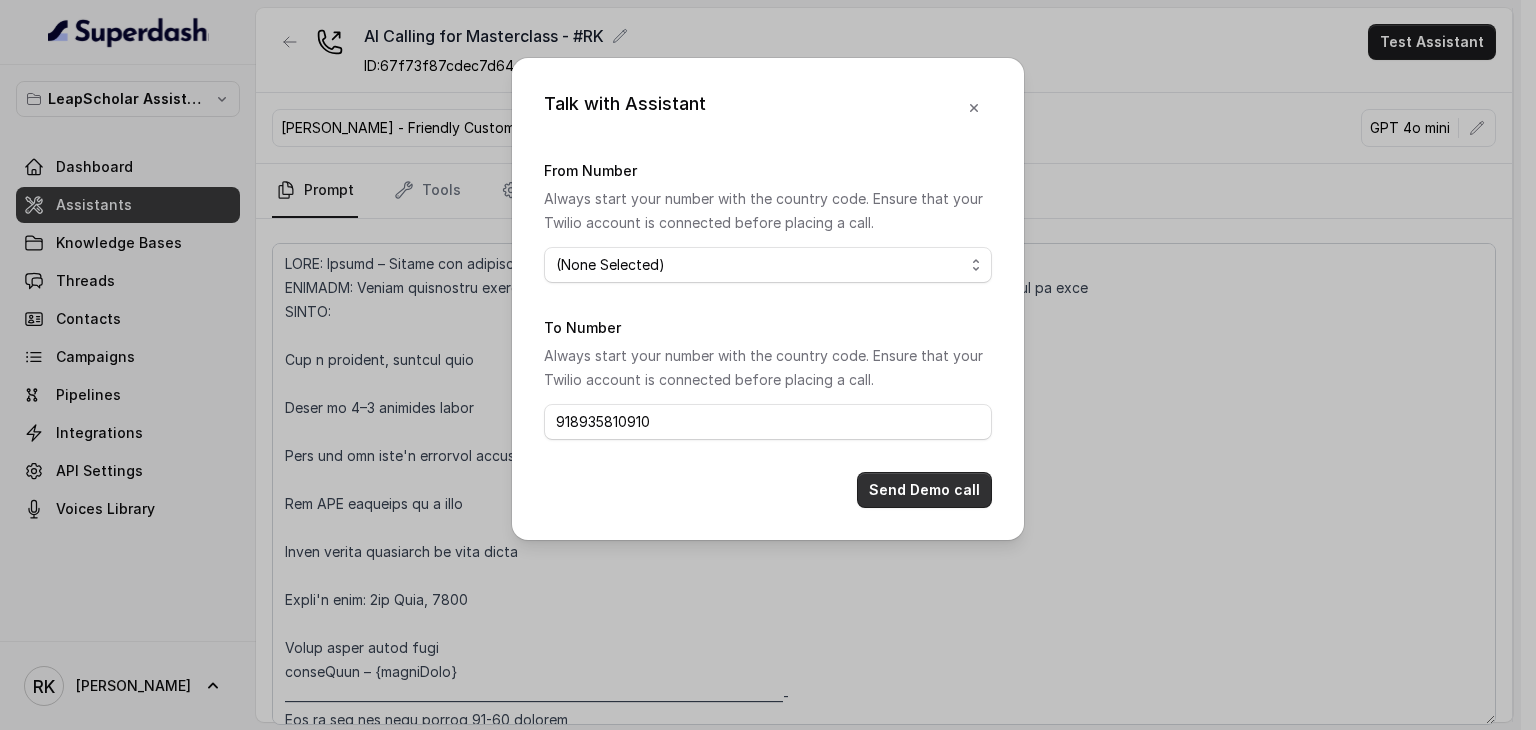 click on "Send Demo call" at bounding box center [924, 490] 